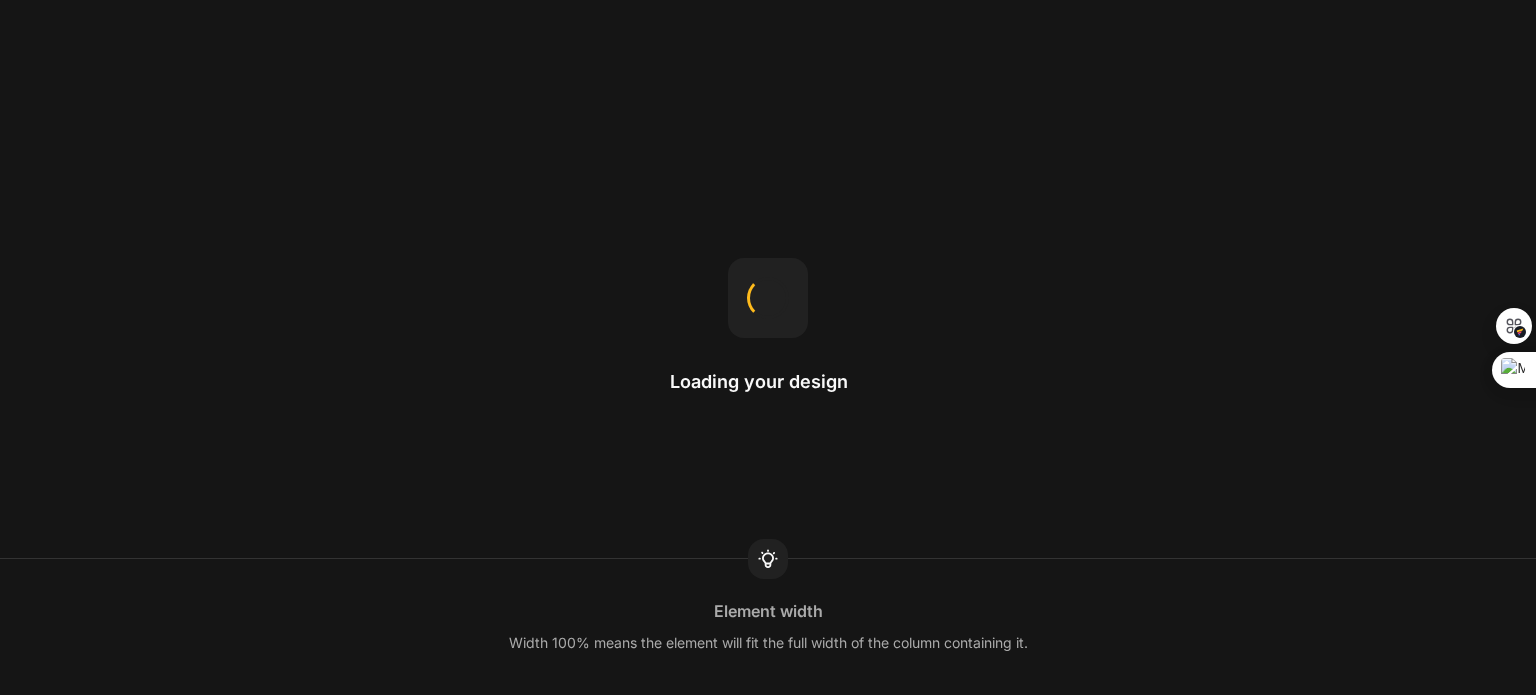 scroll, scrollTop: 0, scrollLeft: 0, axis: both 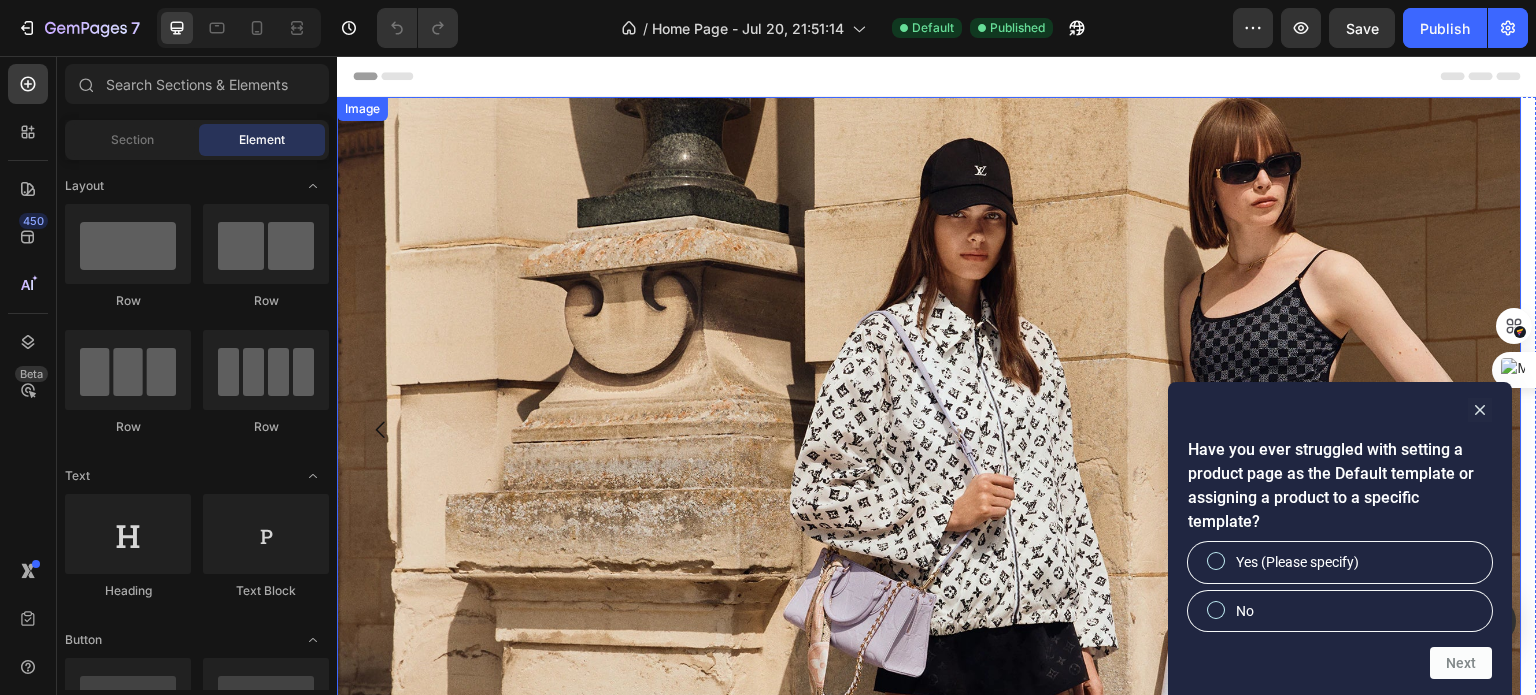 drag, startPoint x: 489, startPoint y: 674, endPoint x: 552, endPoint y: 510, distance: 175.68437 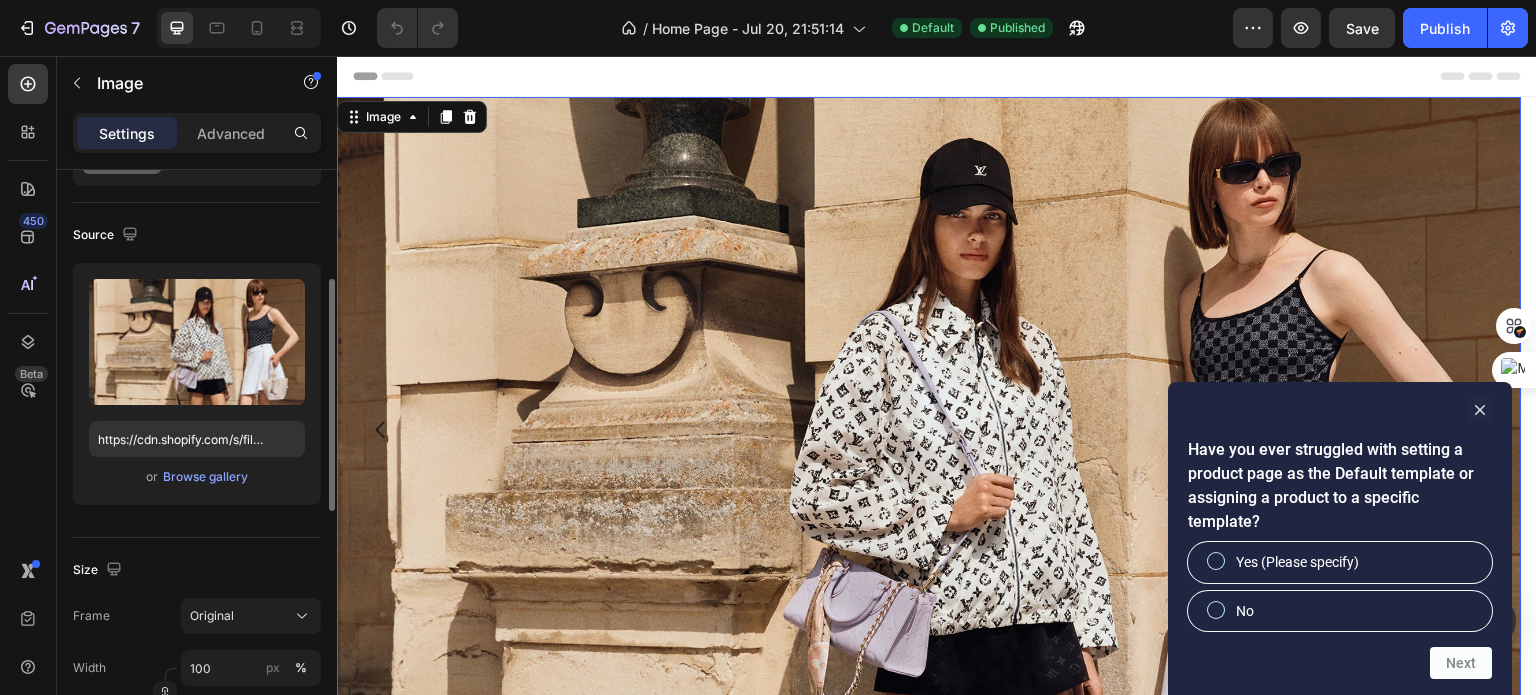 scroll, scrollTop: 48, scrollLeft: 0, axis: vertical 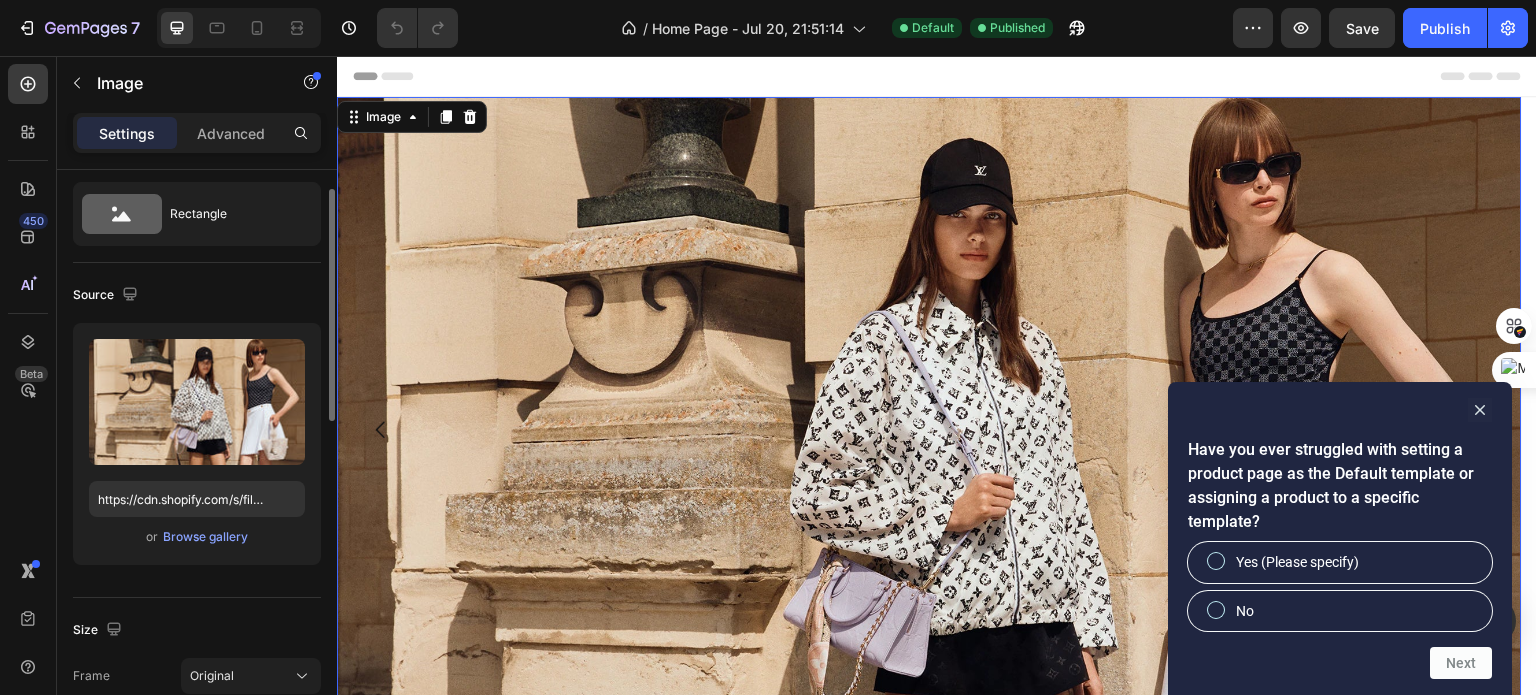 click at bounding box center (929, 430) 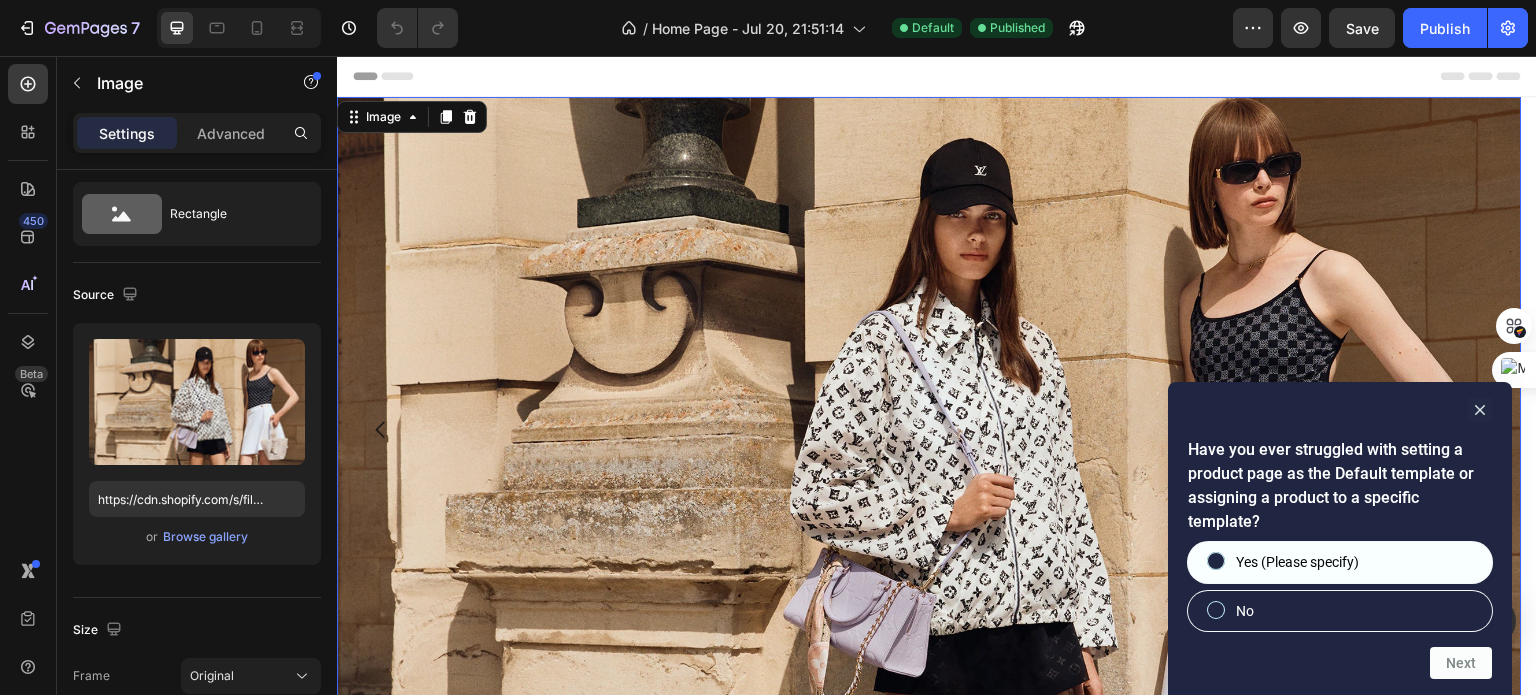 click on "Yes (Please specify)" at bounding box center [1297, 562] 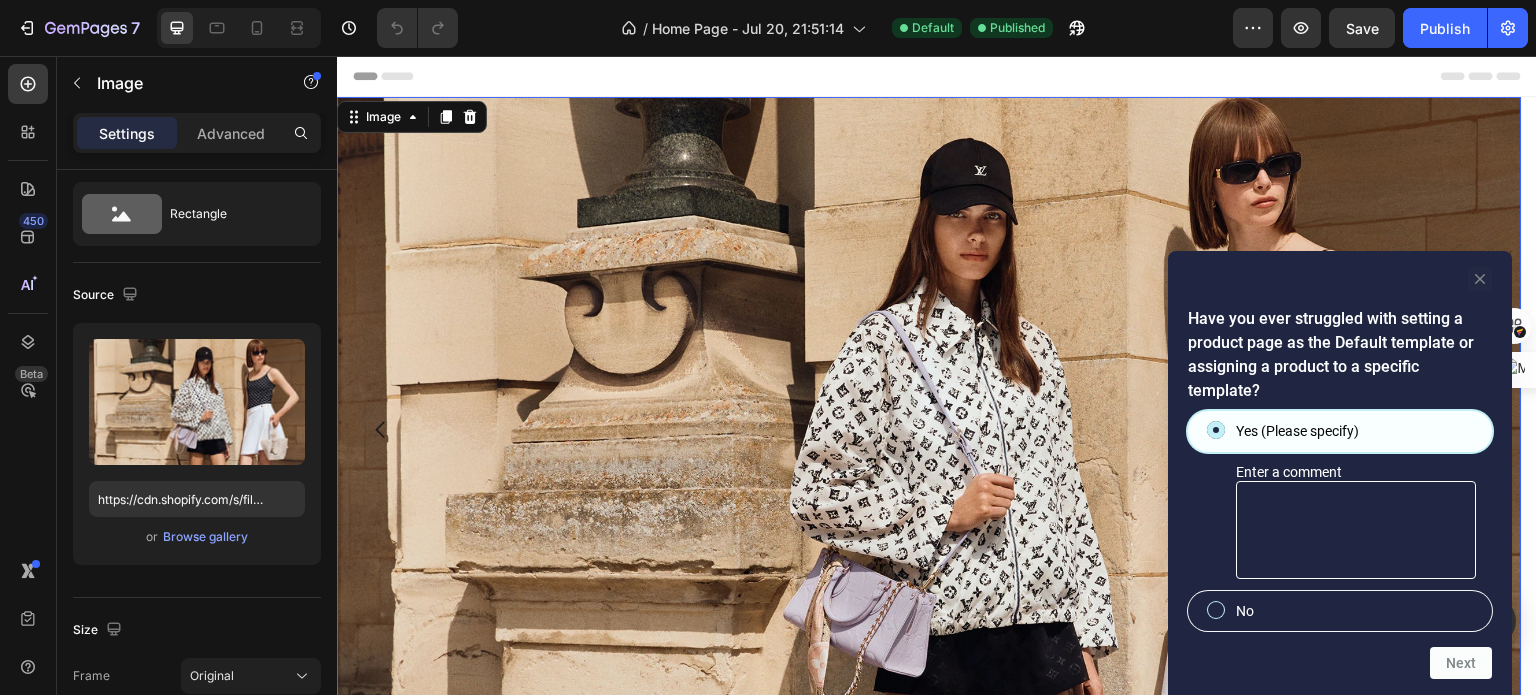 click 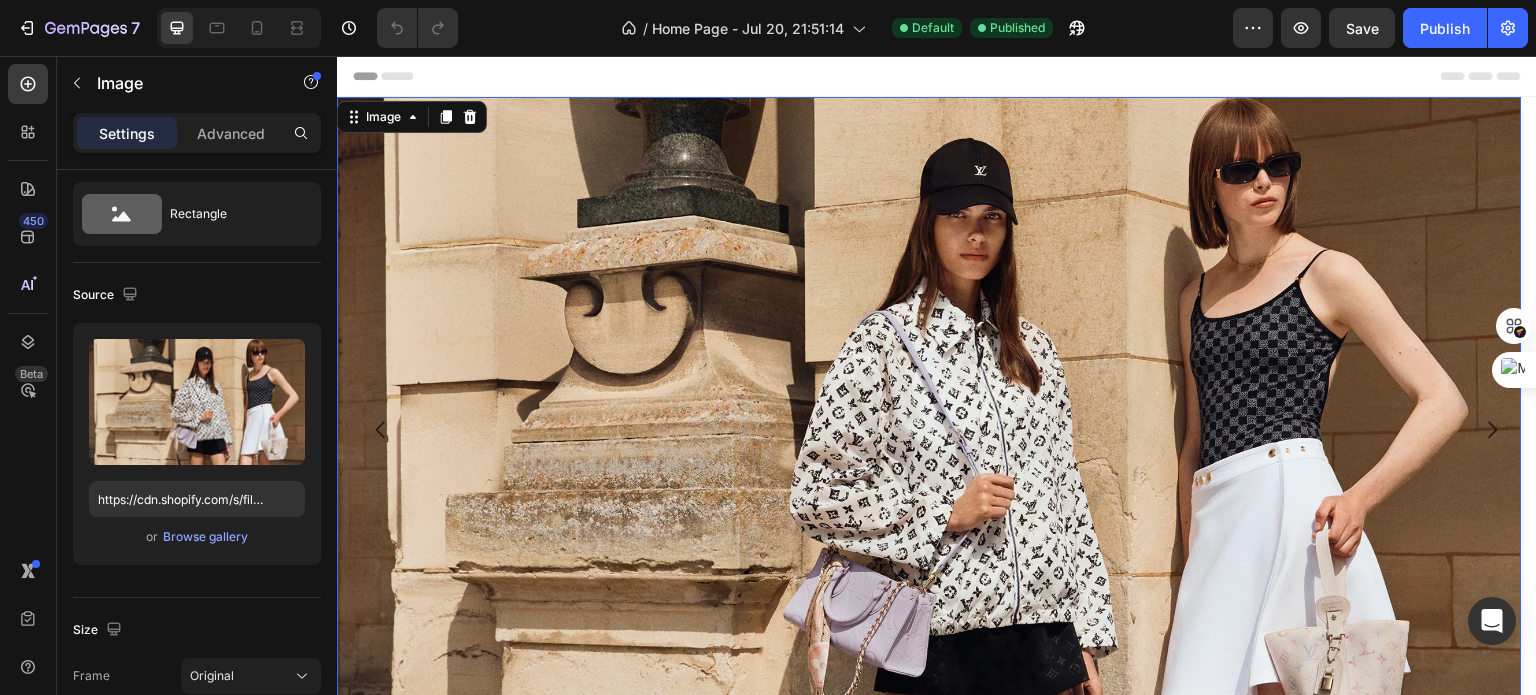 scroll, scrollTop: 388, scrollLeft: 0, axis: vertical 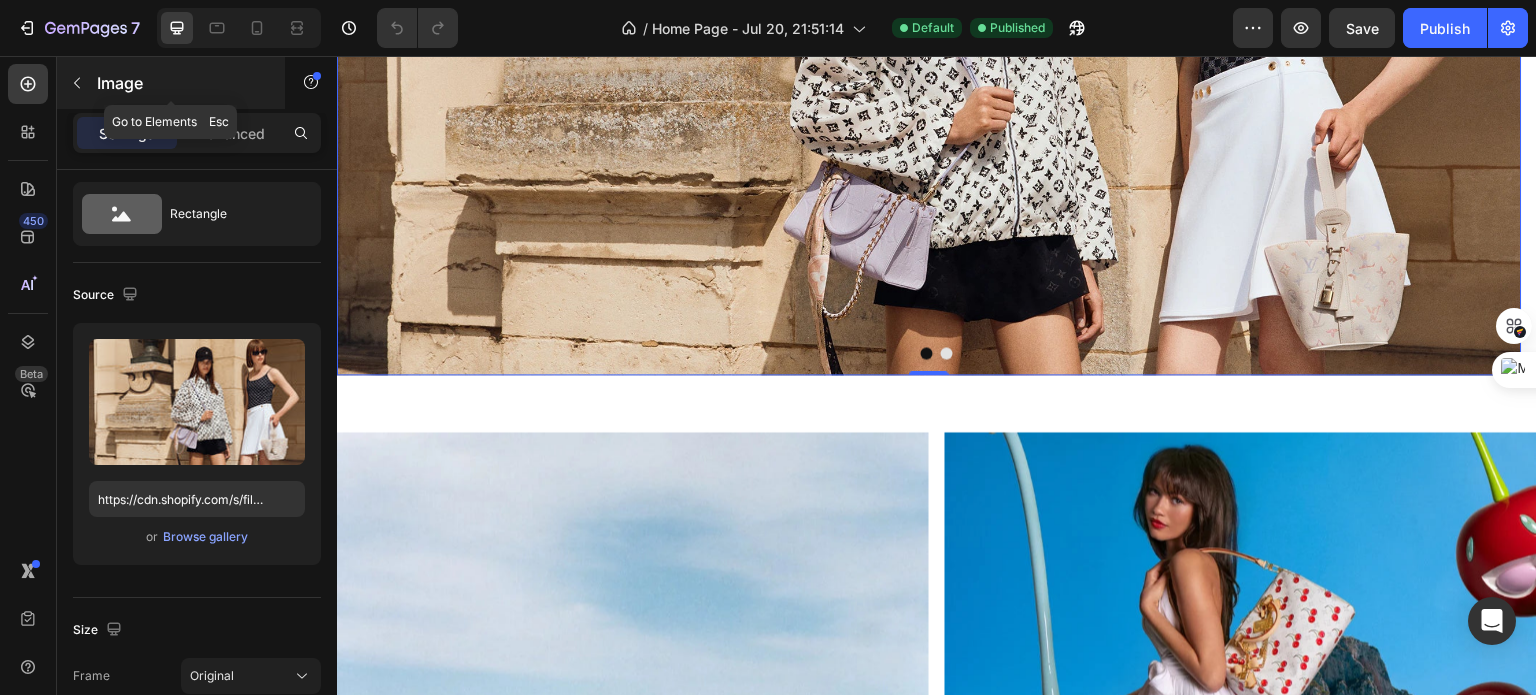 click 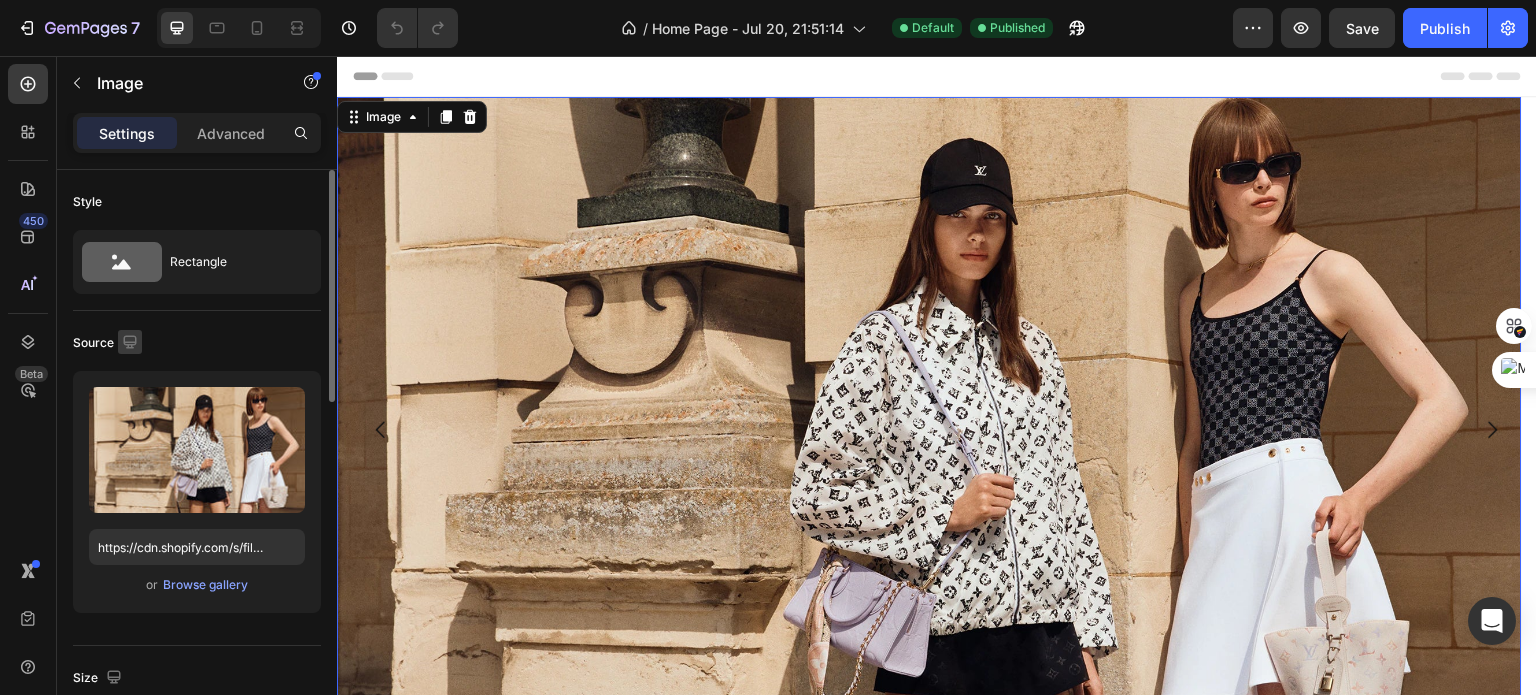 scroll, scrollTop: 0, scrollLeft: 0, axis: both 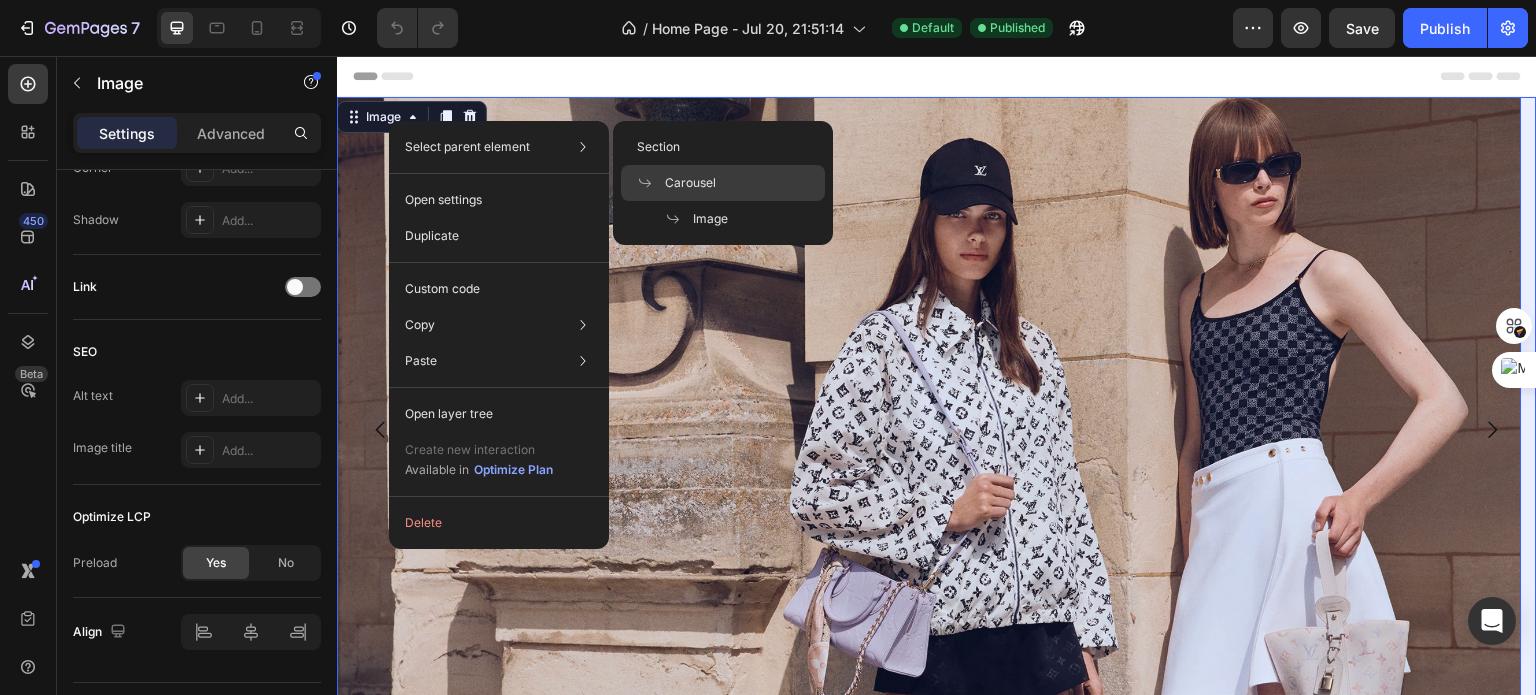 click on "Carousel" 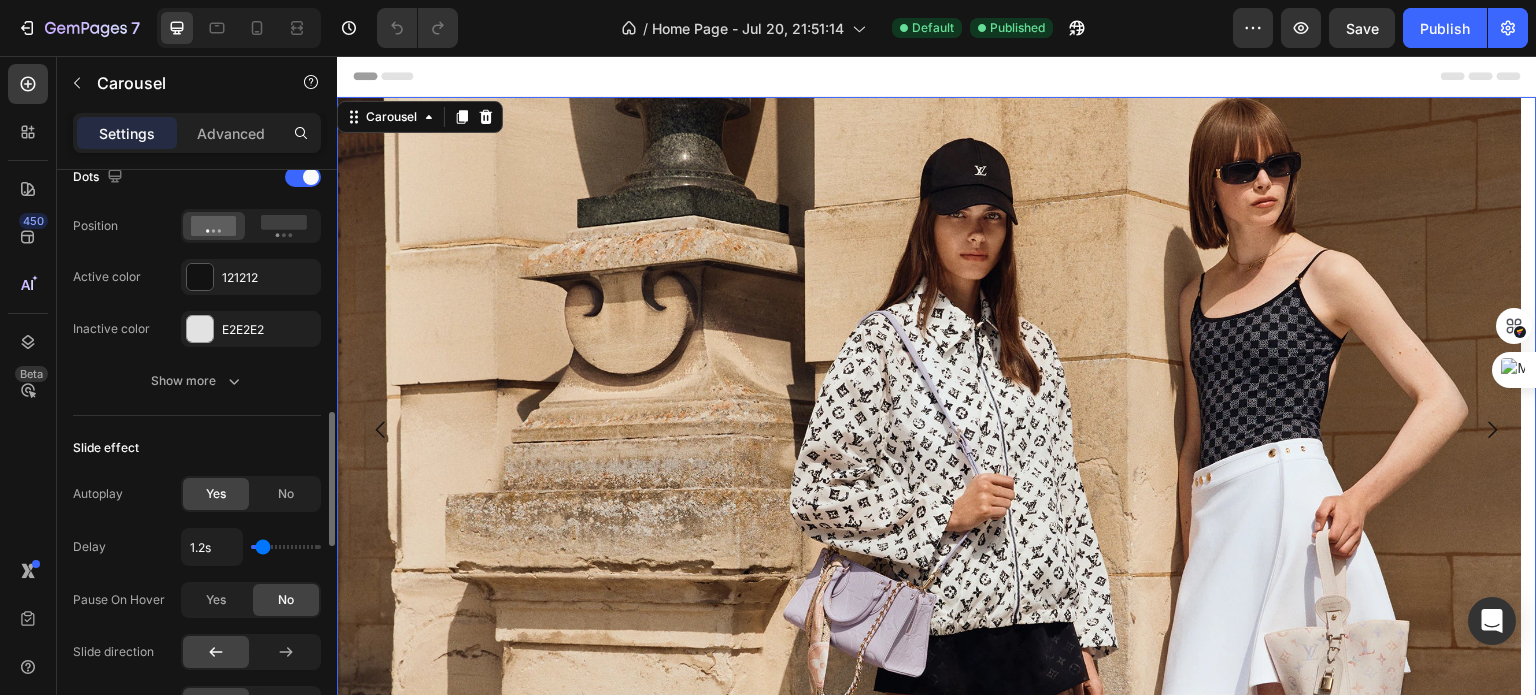 scroll, scrollTop: 1050, scrollLeft: 0, axis: vertical 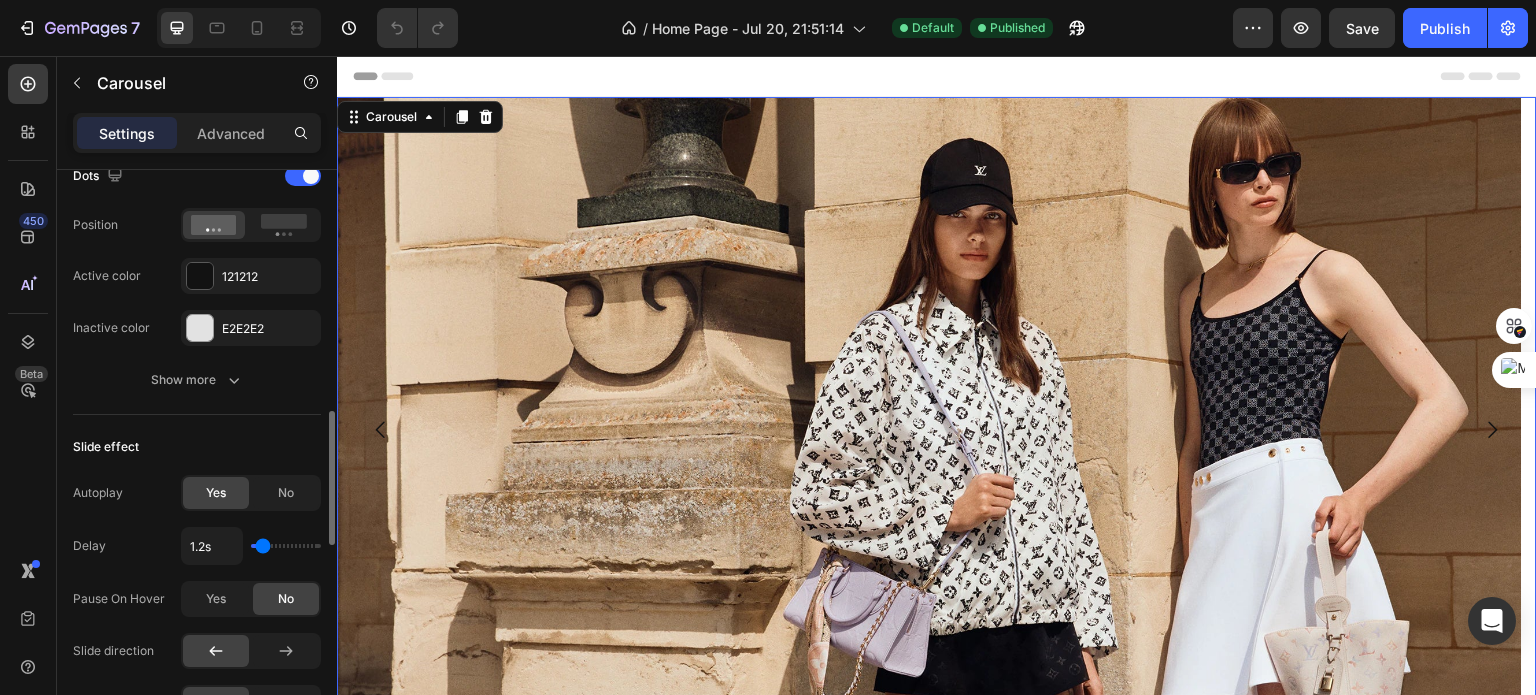 type on "1.3s" 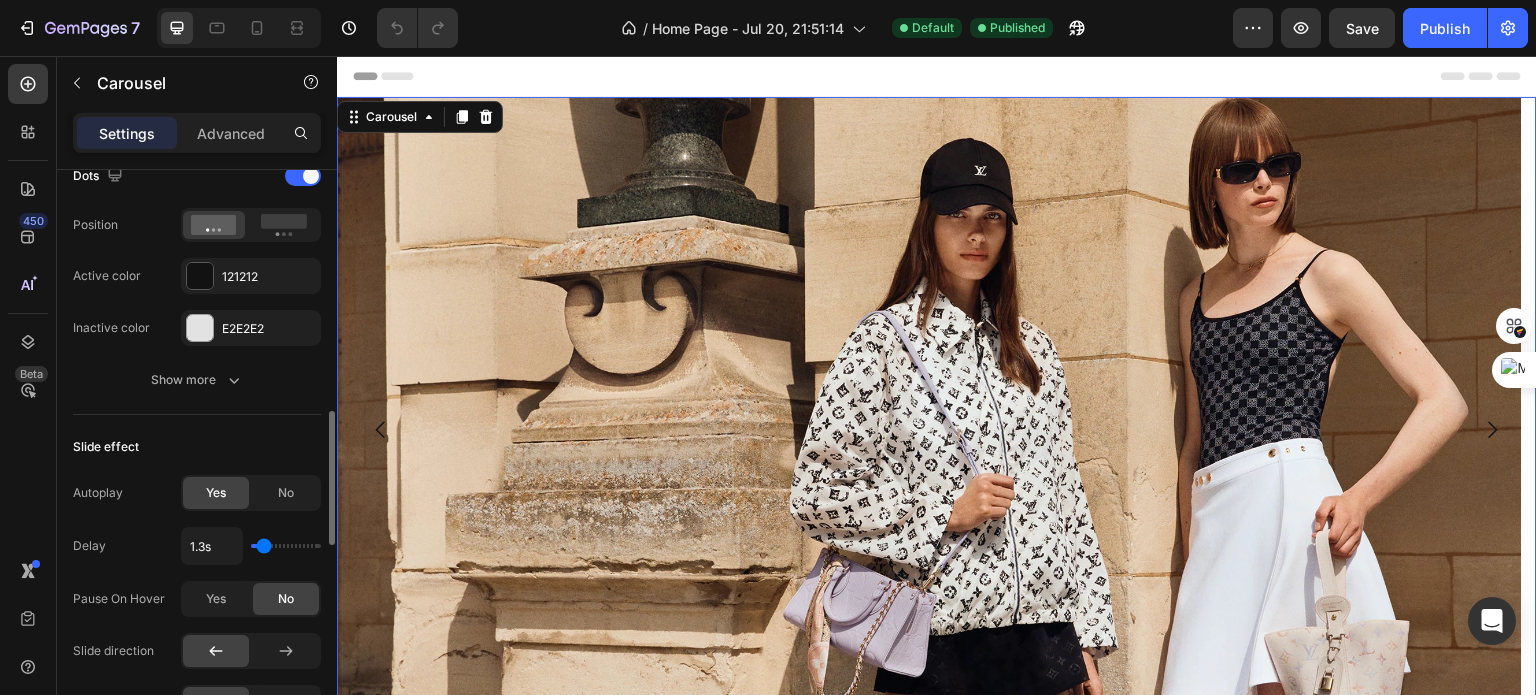 type on "1.7s" 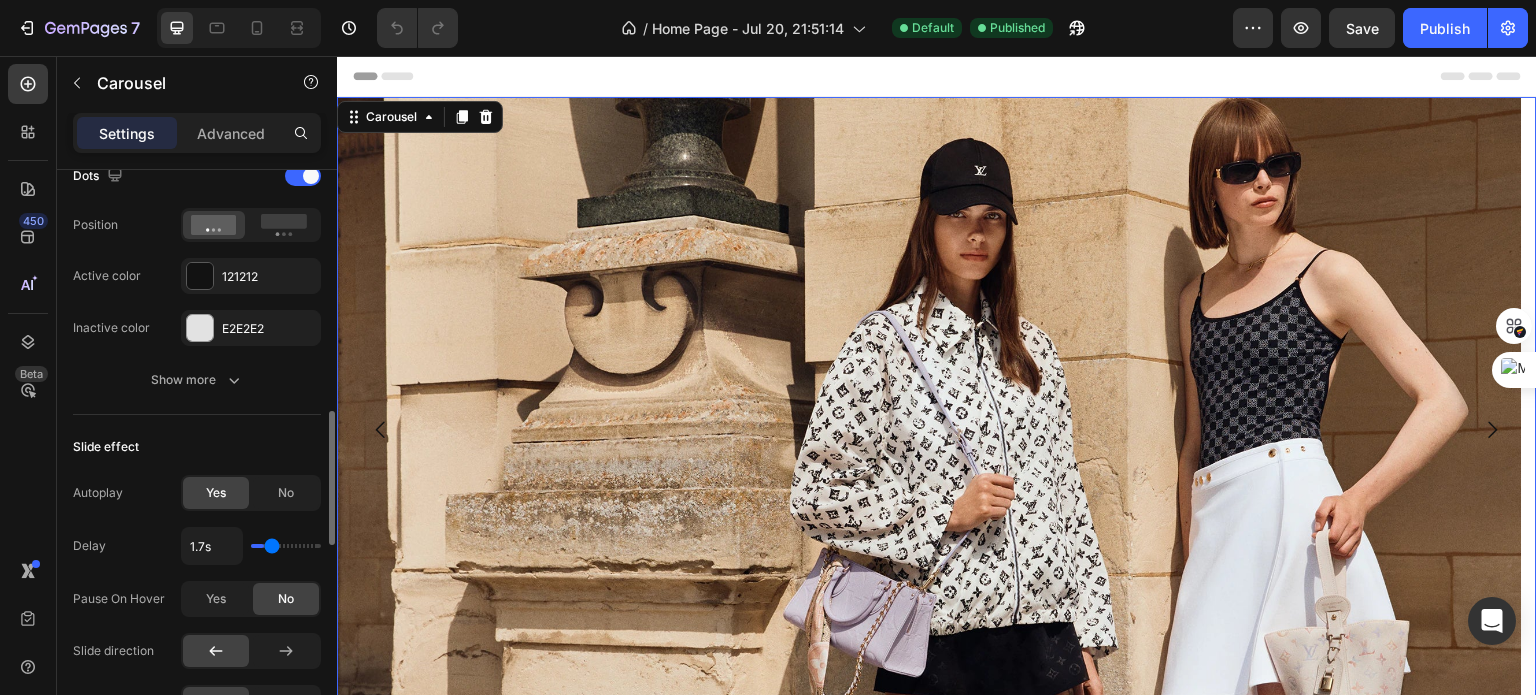 type on "1.8s" 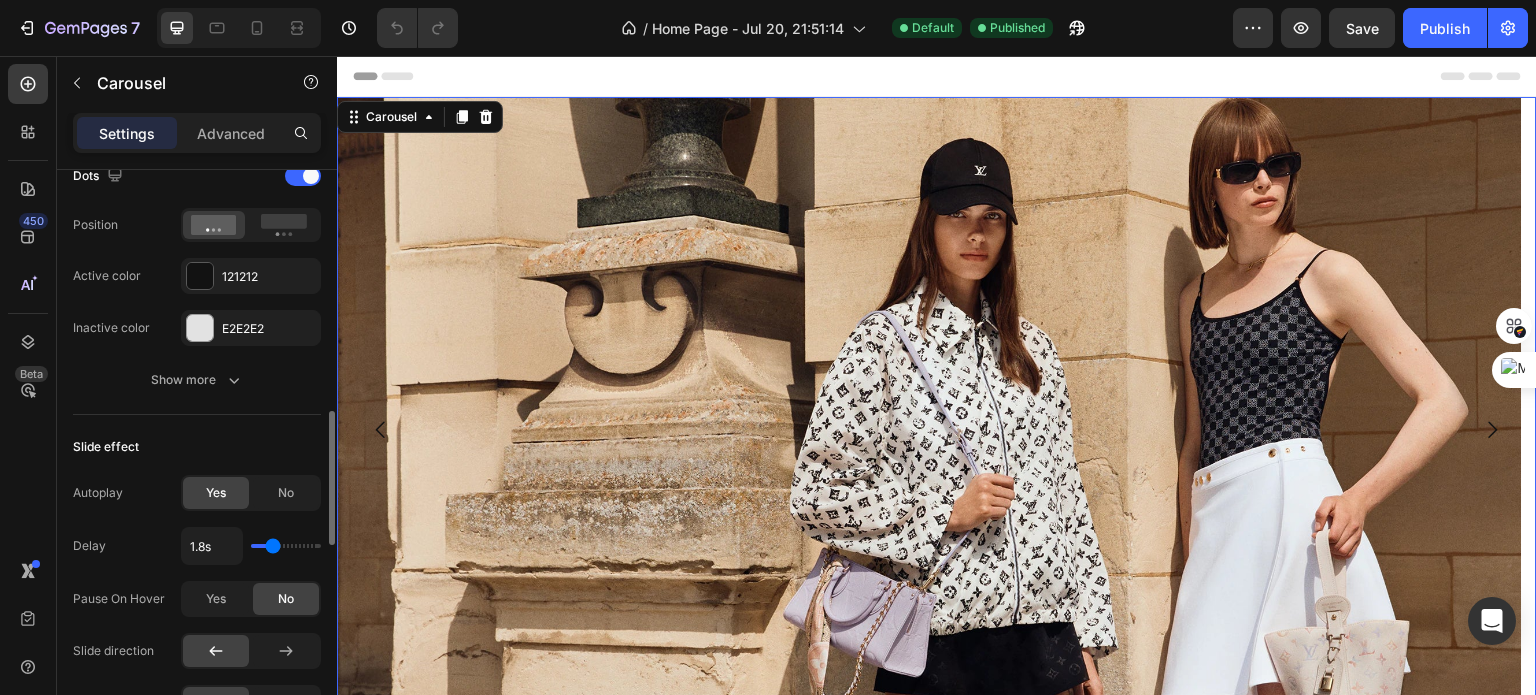 type on "1.9s" 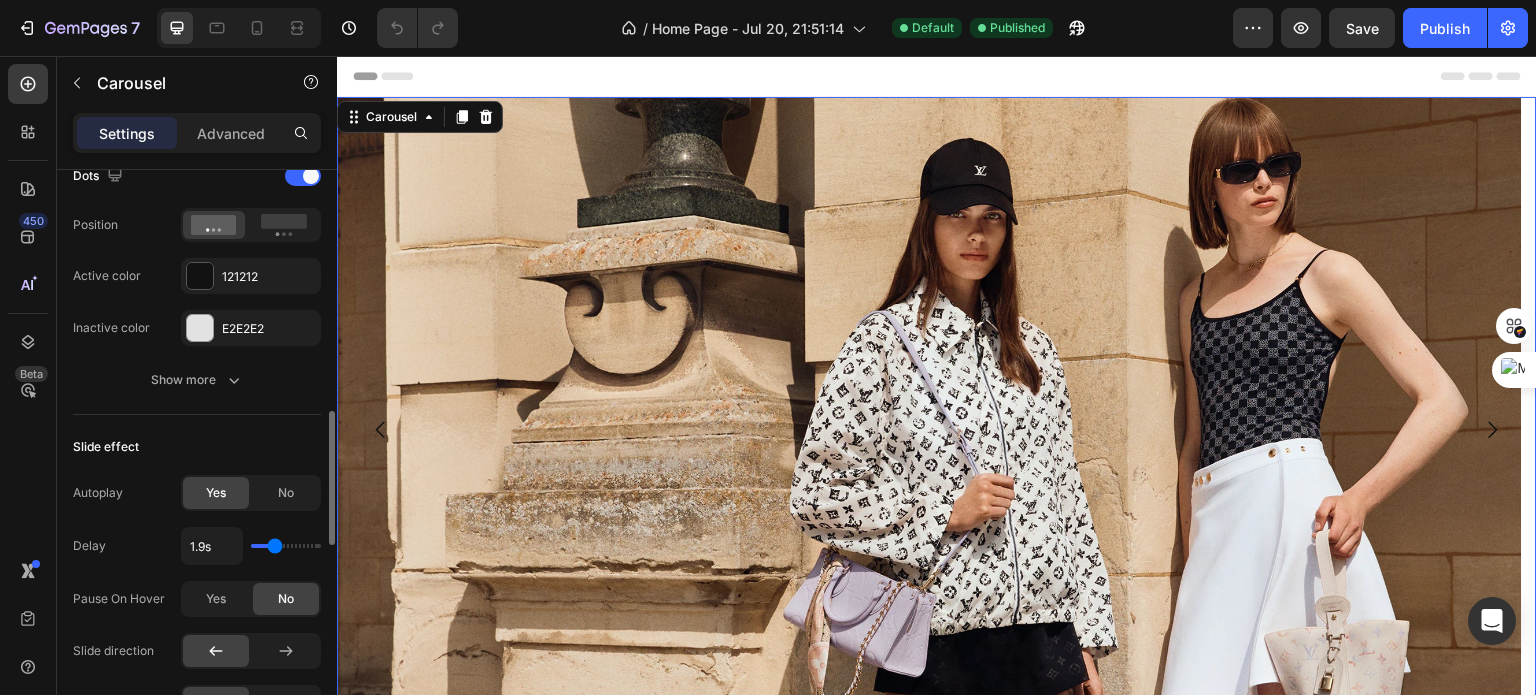 type on "2s" 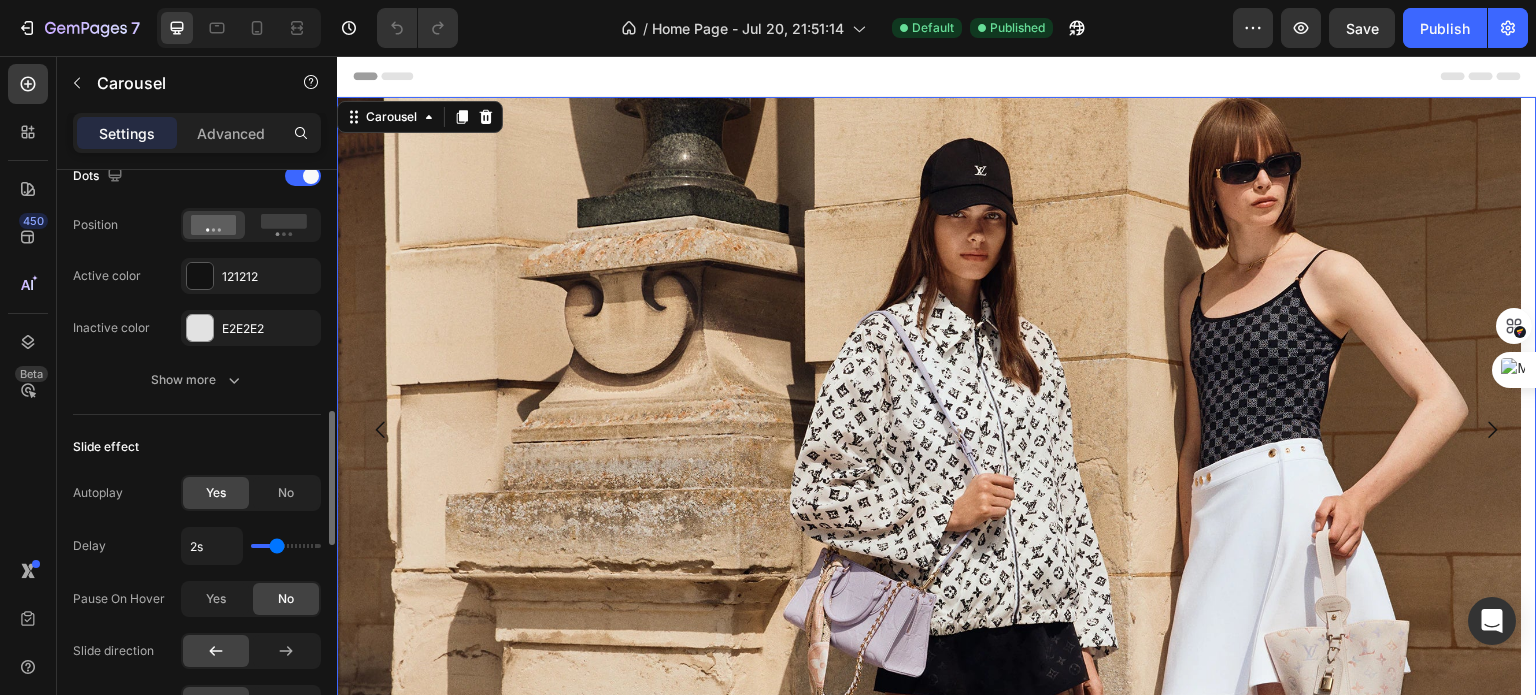 drag, startPoint x: 264, startPoint y: 550, endPoint x: 277, endPoint y: 547, distance: 13.341664 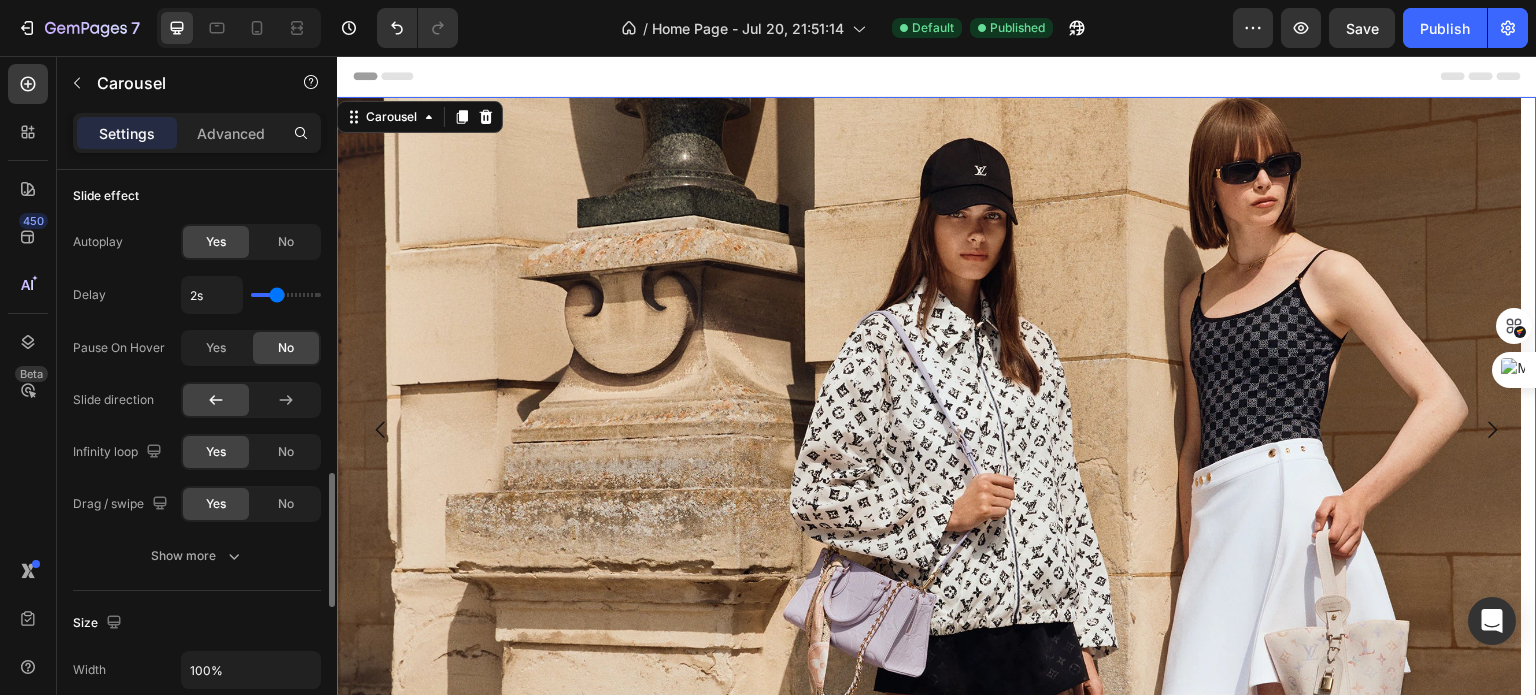 scroll, scrollTop: 1304, scrollLeft: 0, axis: vertical 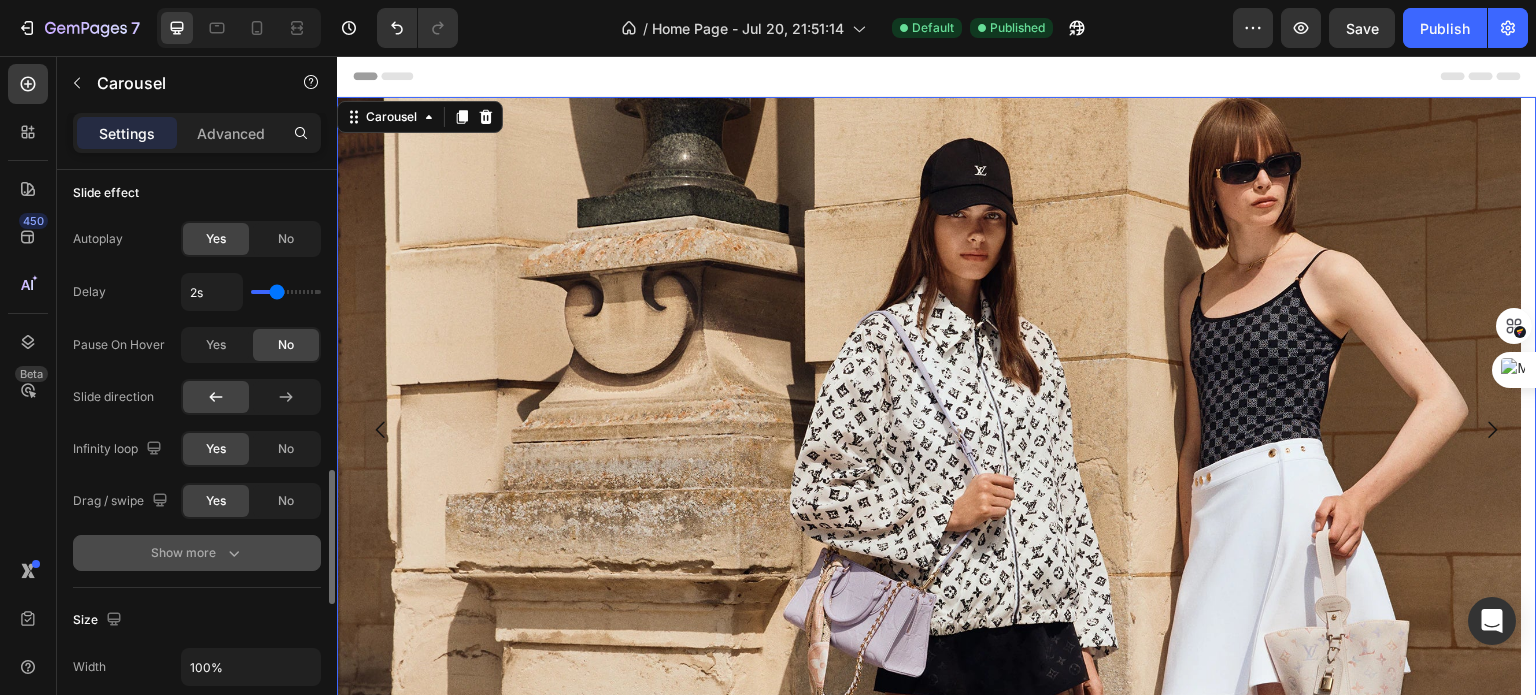 click 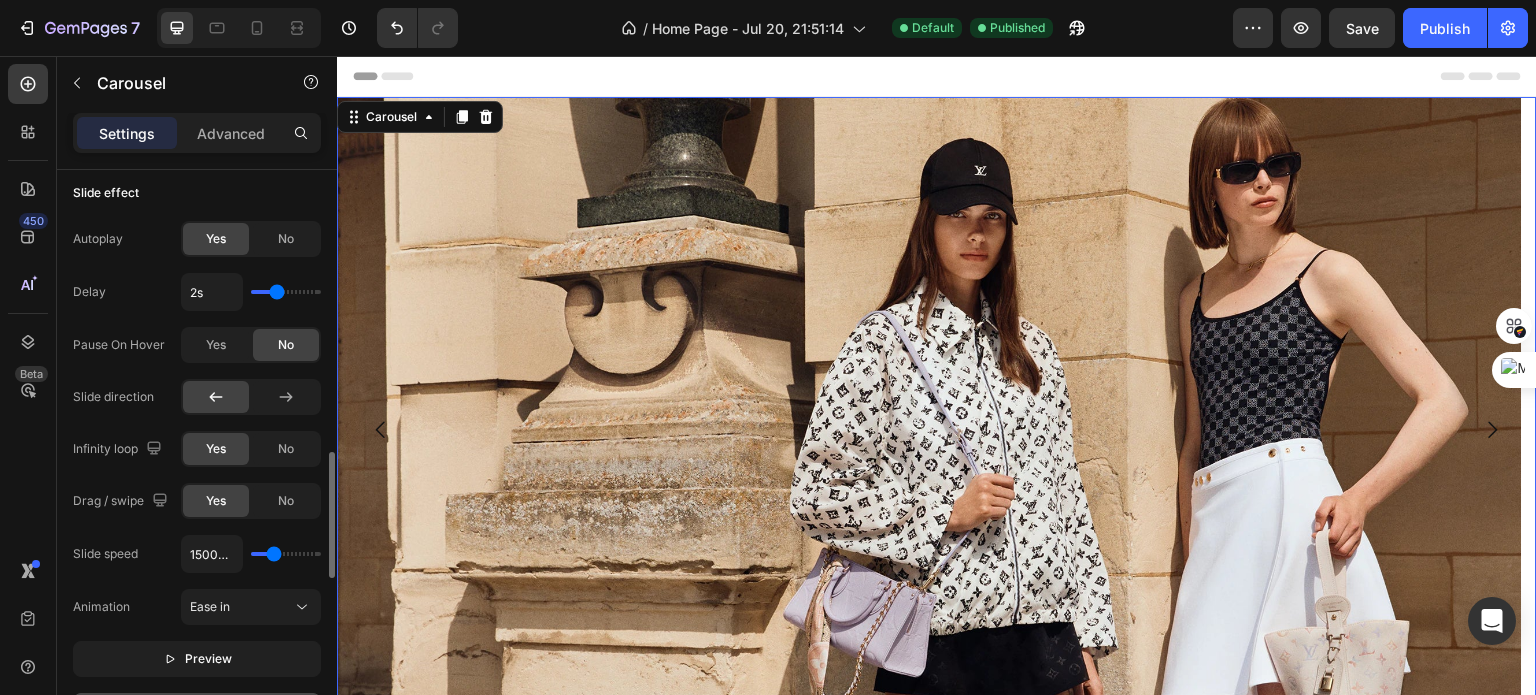 type on "1550ms" 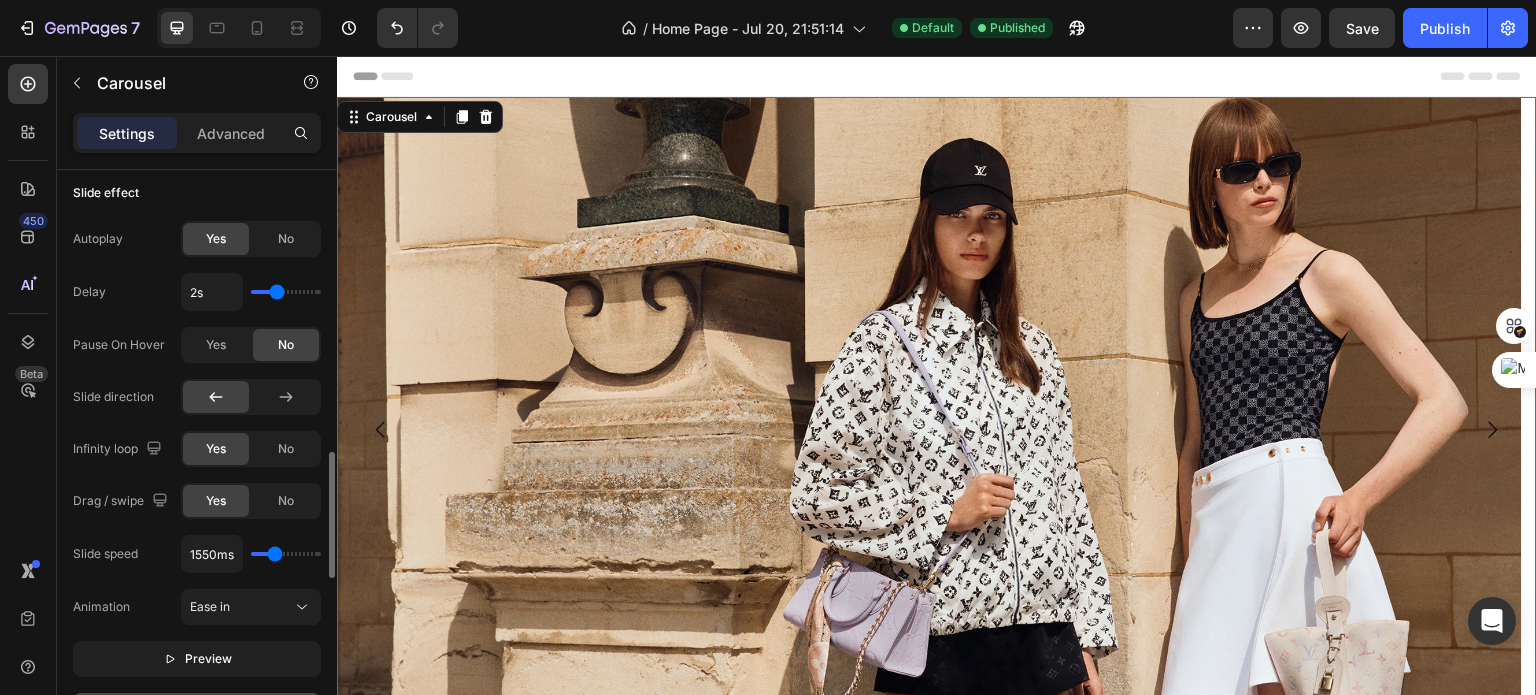 type on "1650ms" 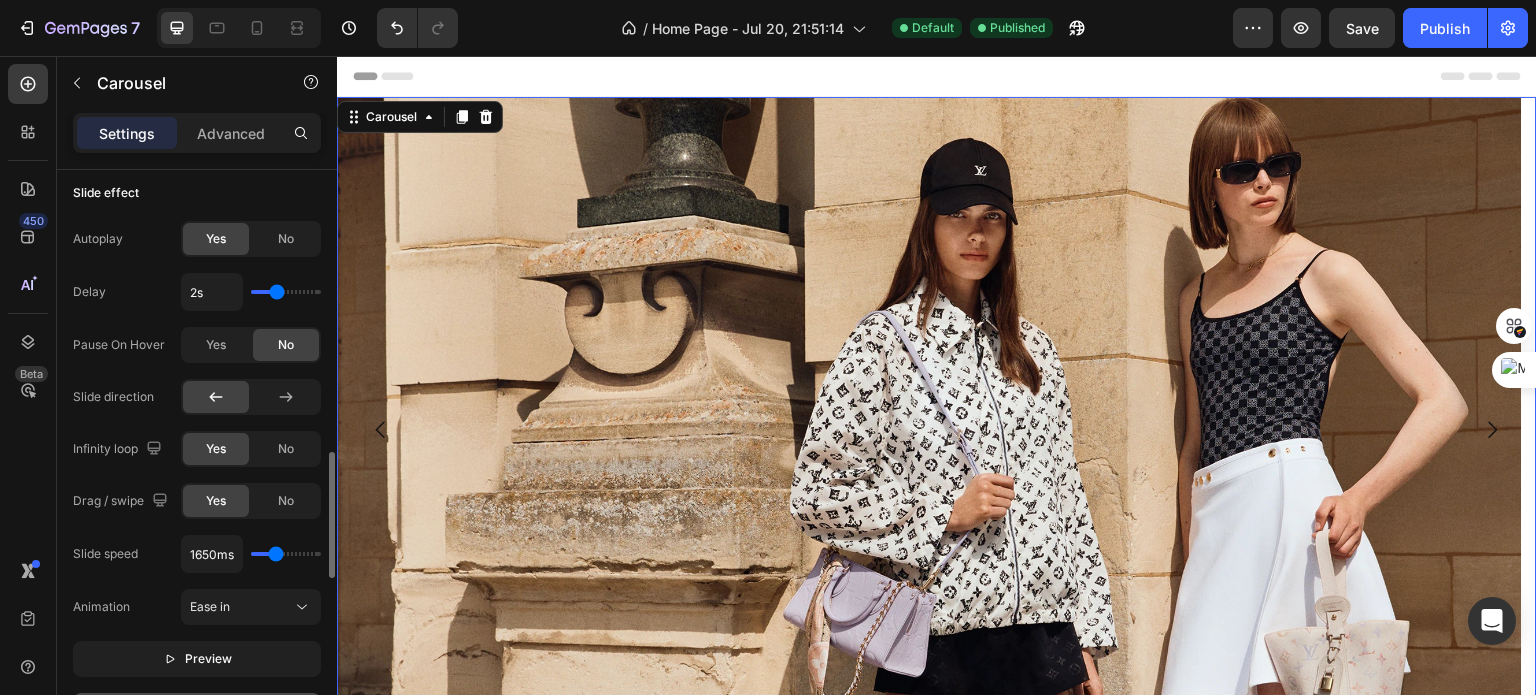 type on "1700ms" 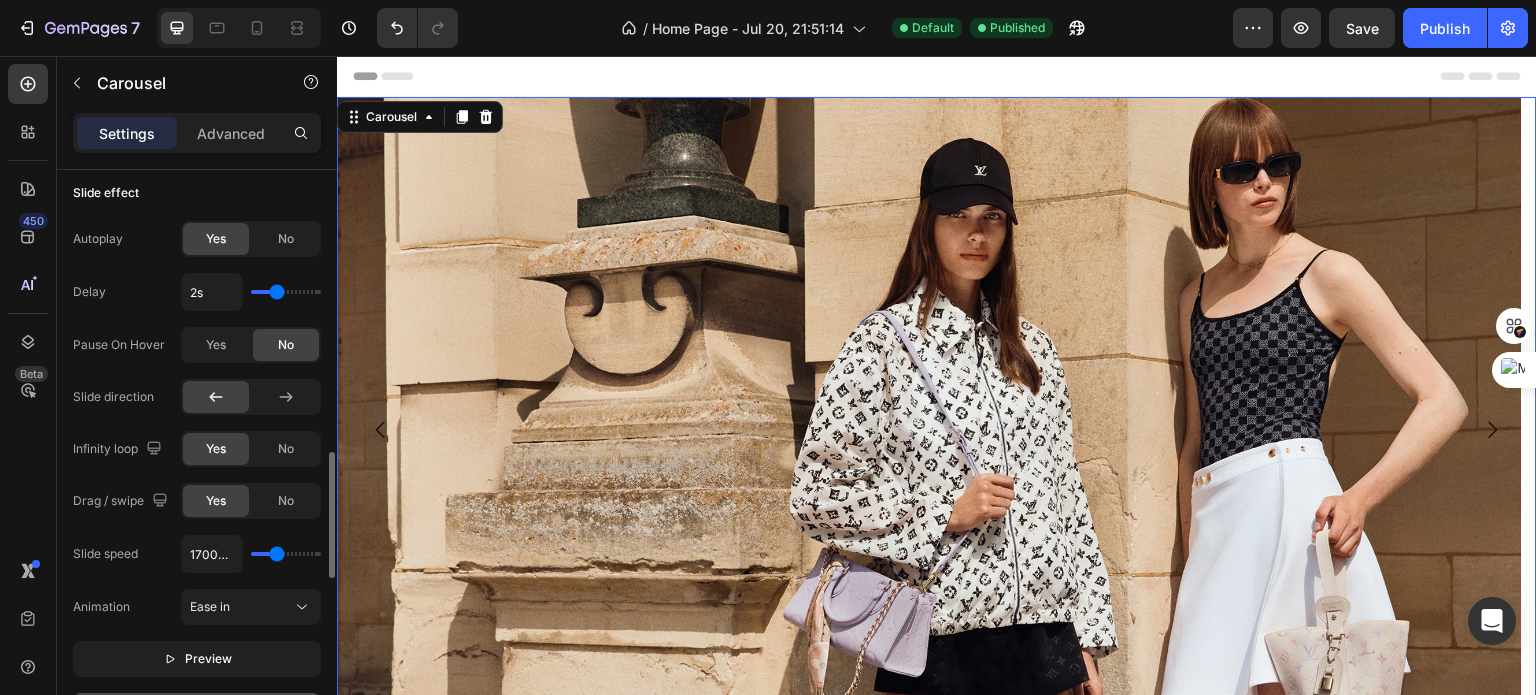 type on "1800ms" 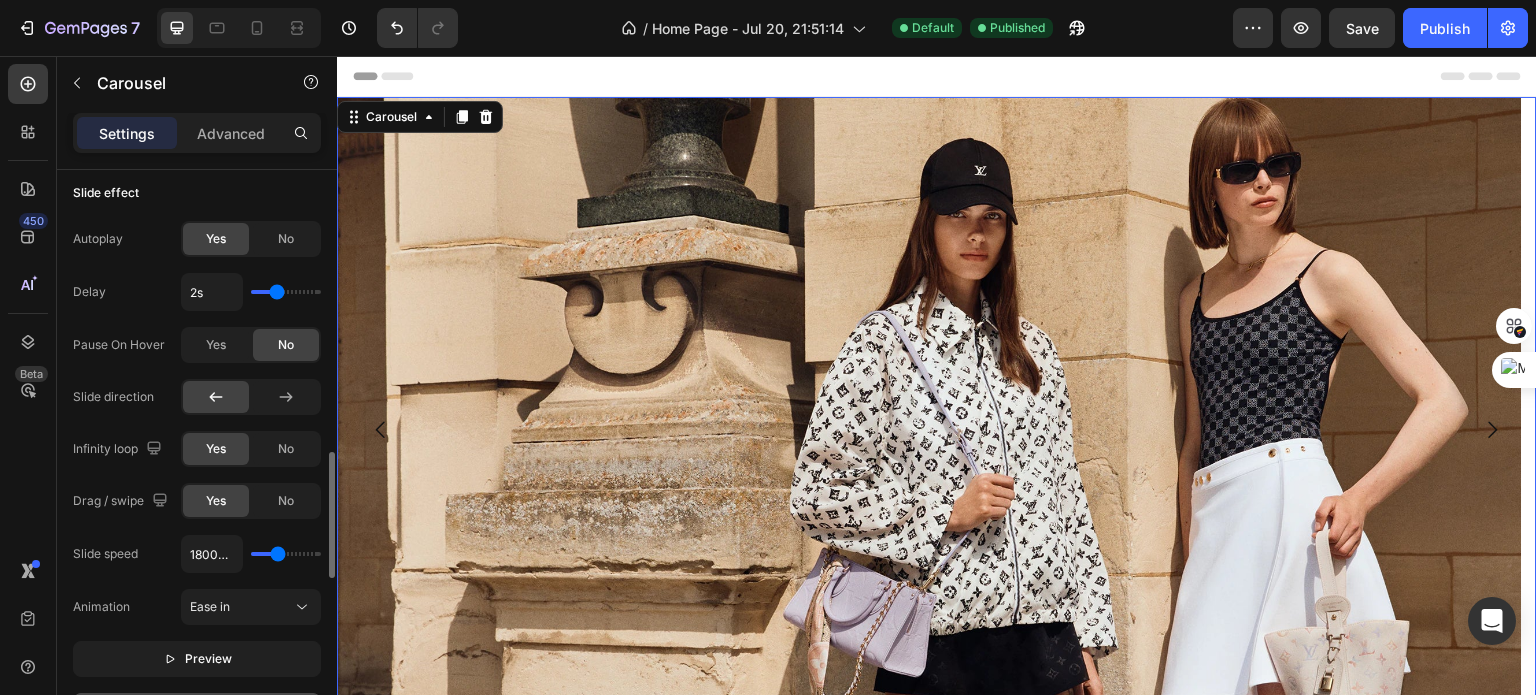 type on "1850ms" 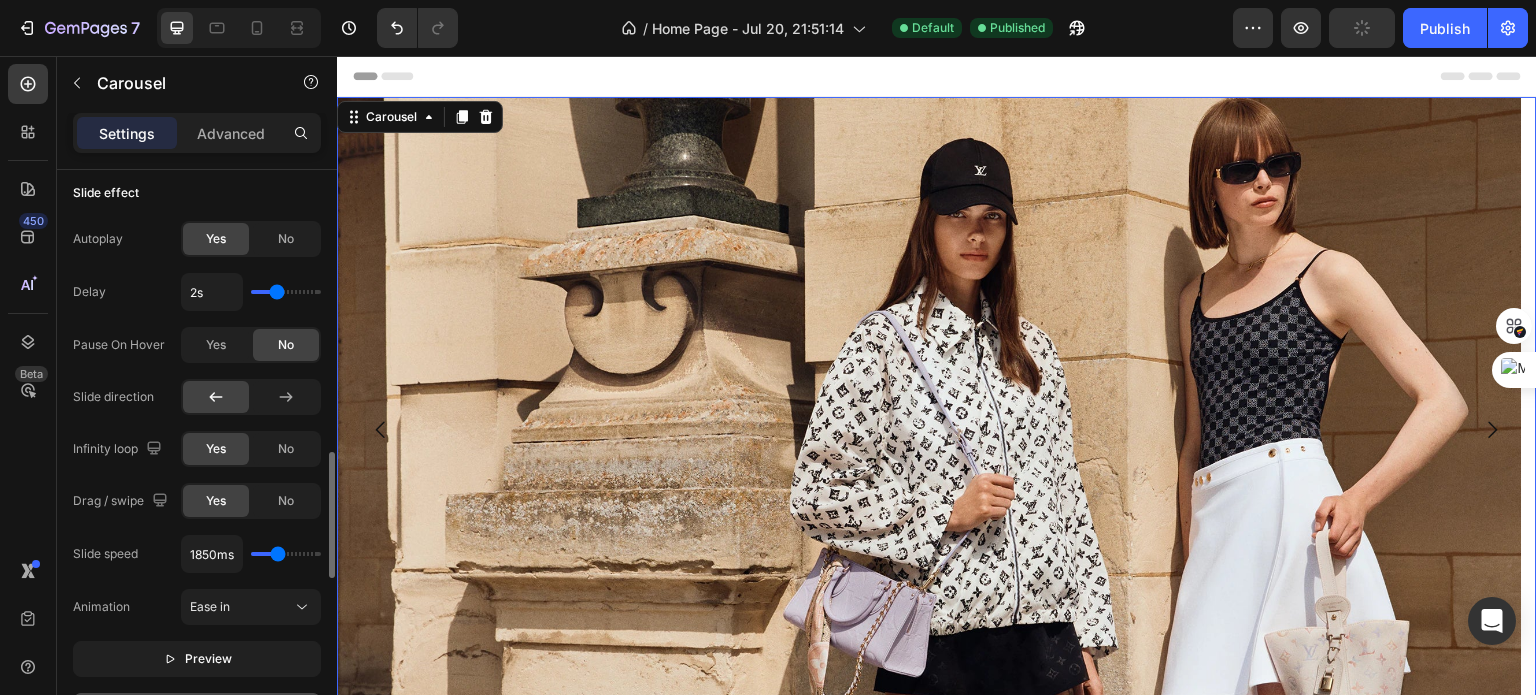 type on "1950" 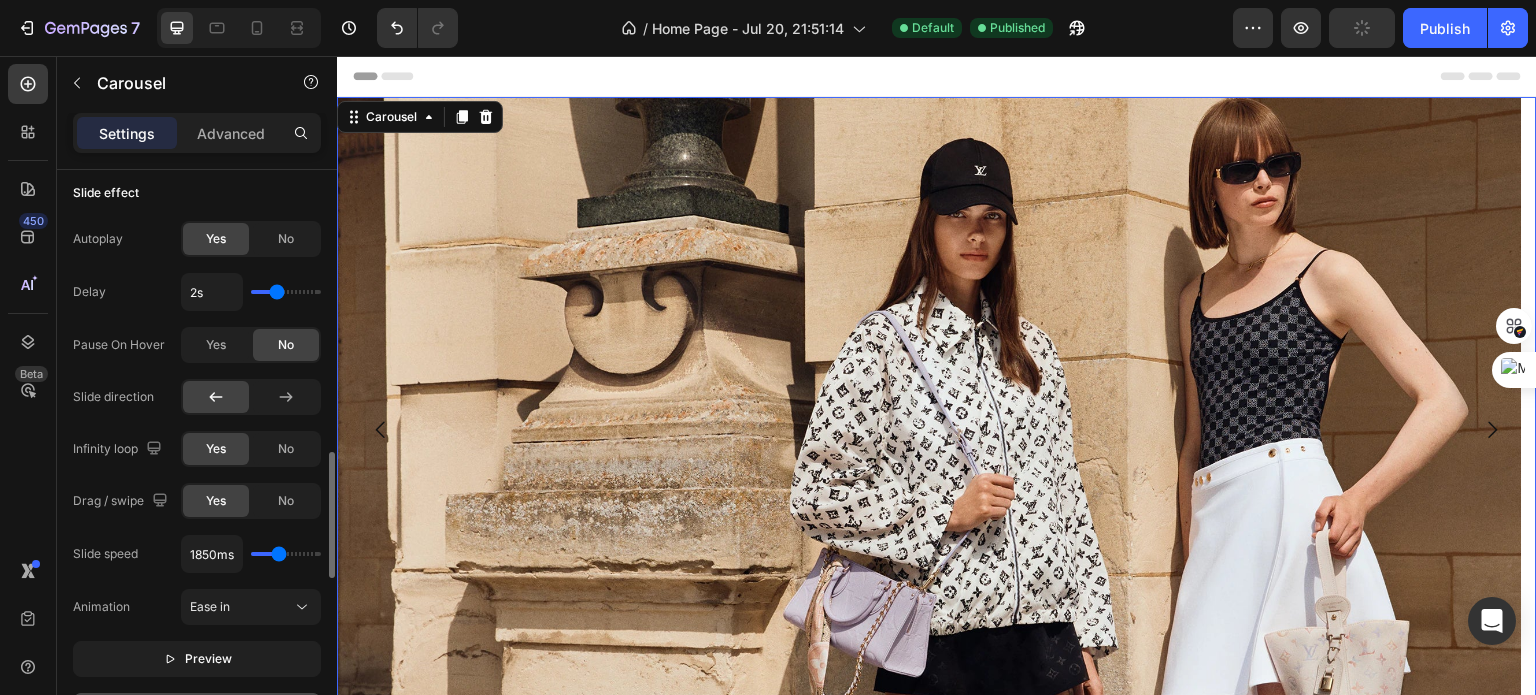 click at bounding box center [286, 554] 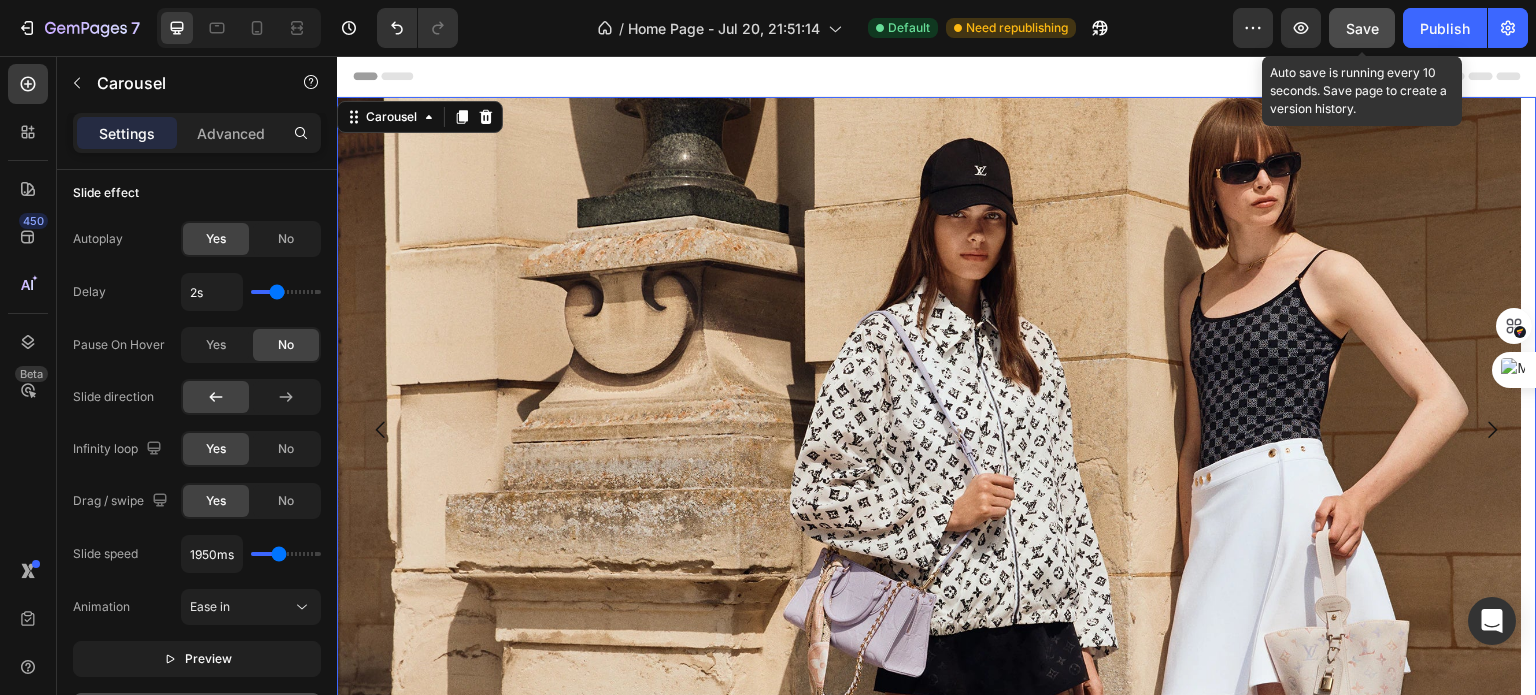 click on "Save" at bounding box center [1362, 28] 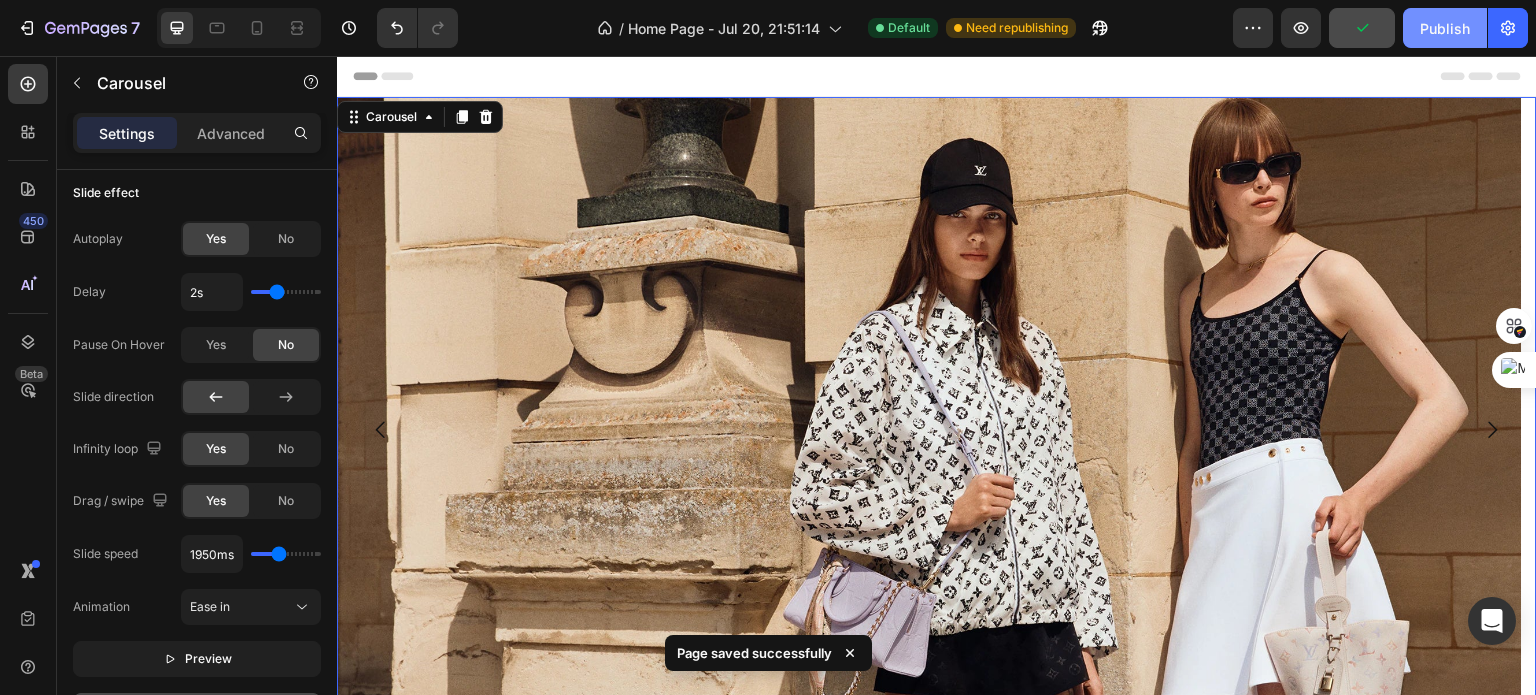 click on "Publish" at bounding box center [1445, 28] 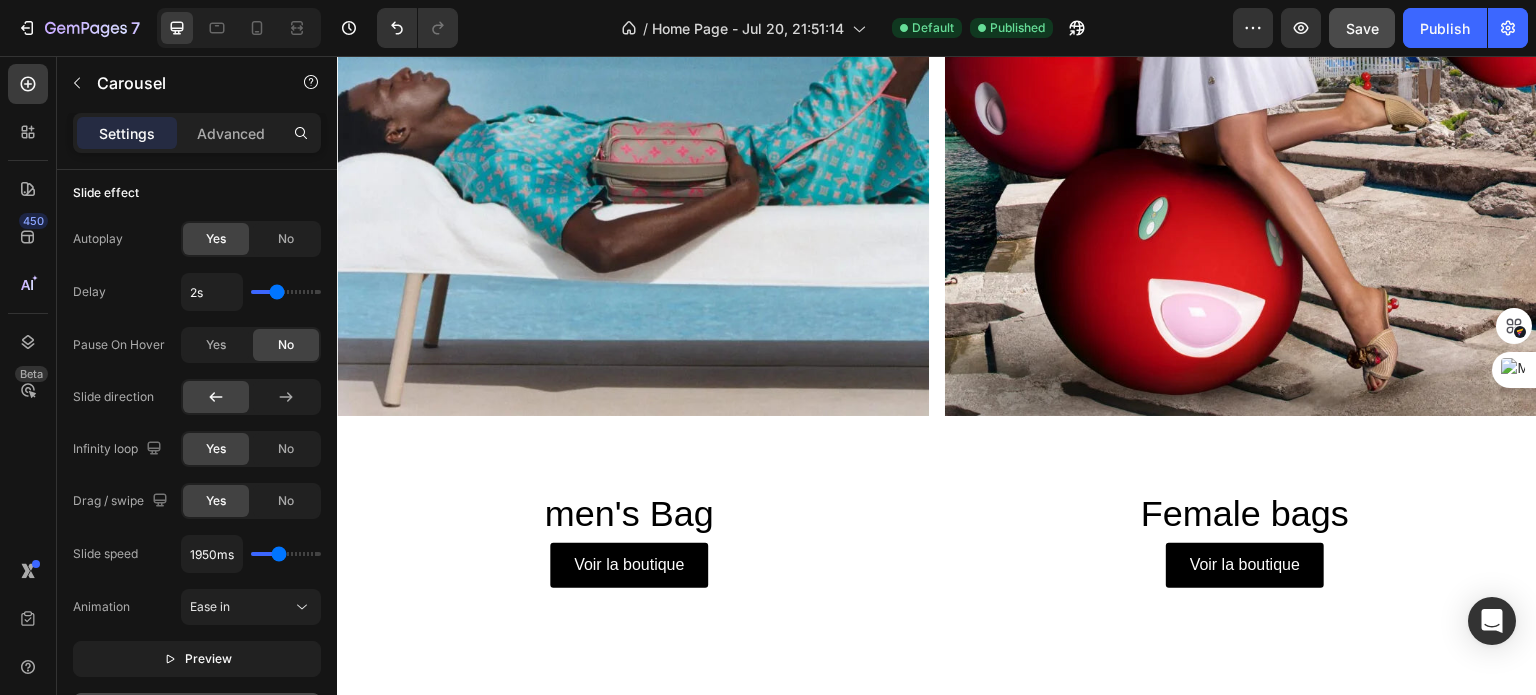 scroll, scrollTop: 1280, scrollLeft: 0, axis: vertical 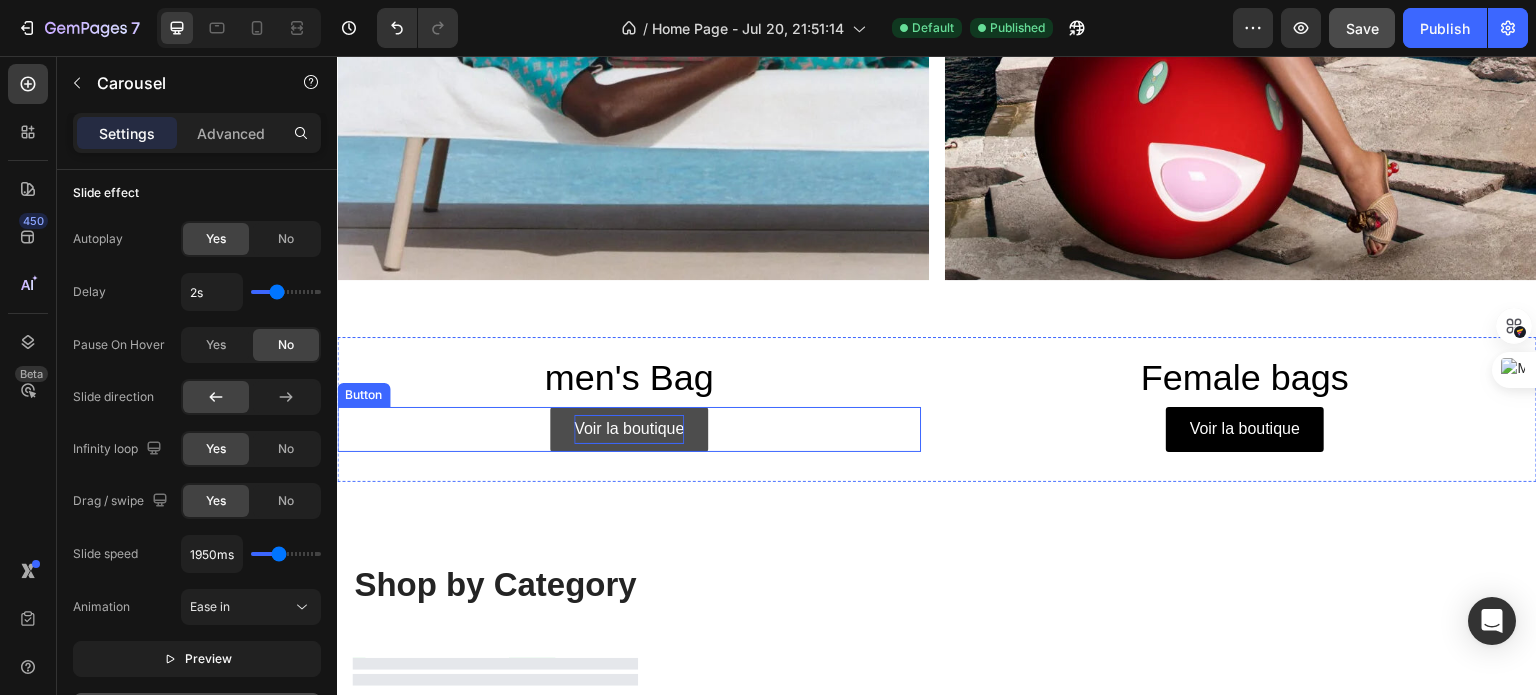 click on "Voir la boutique" at bounding box center [629, 429] 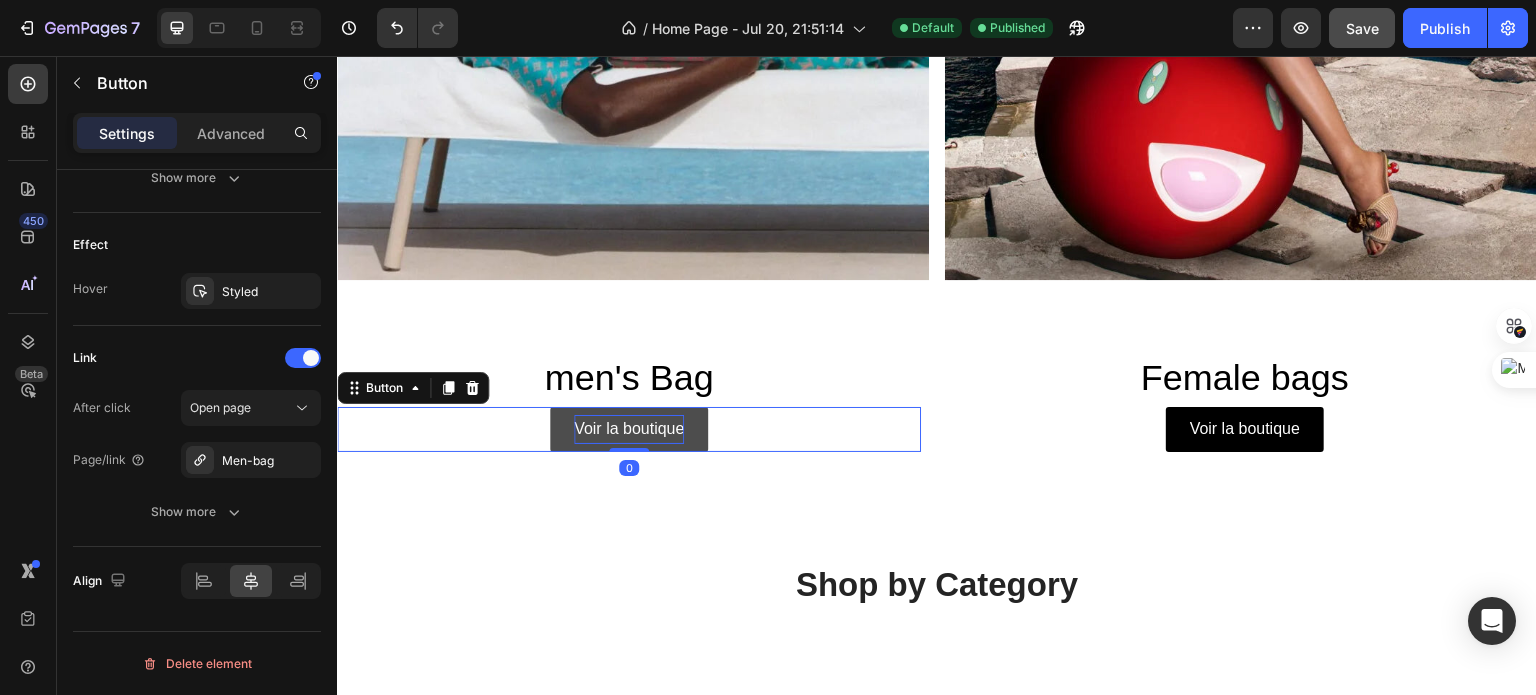 scroll, scrollTop: 0, scrollLeft: 0, axis: both 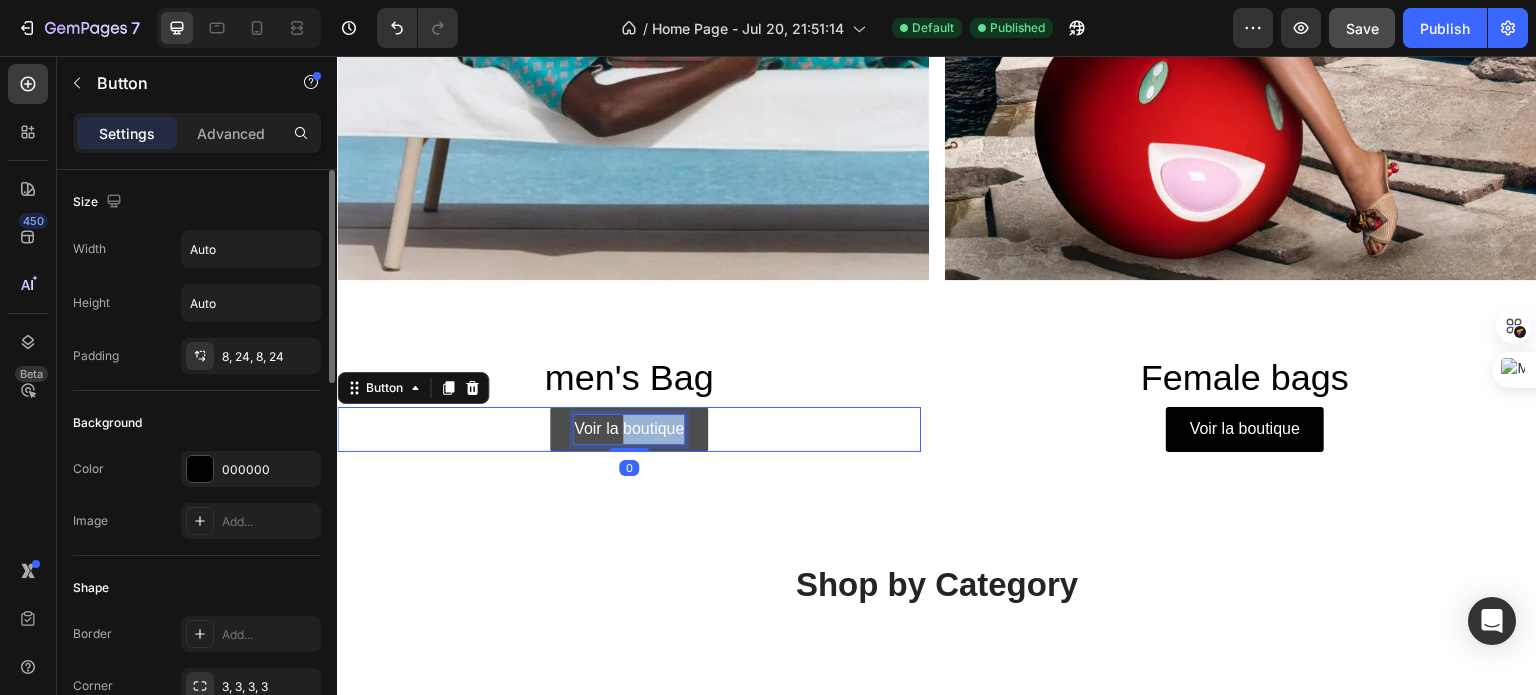click on "Voir la boutique" at bounding box center [629, 429] 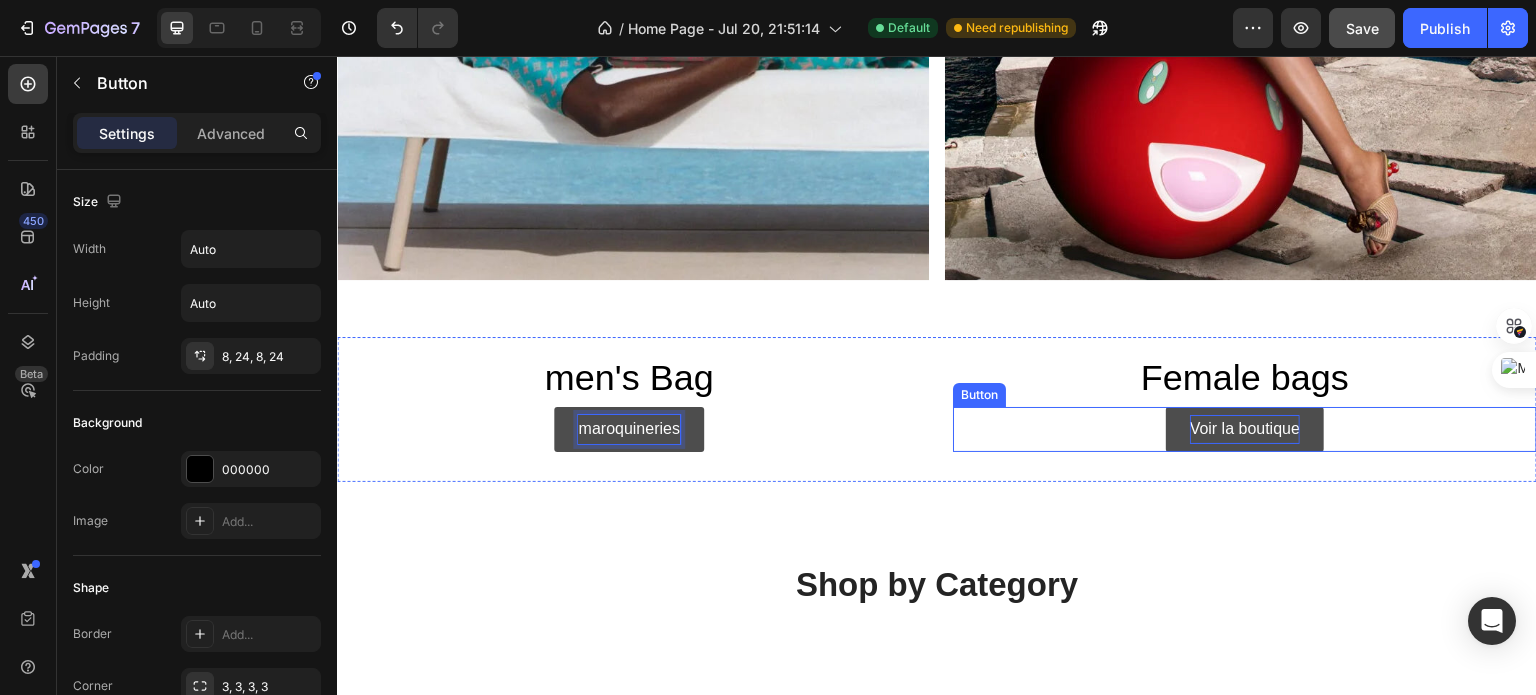 click on "Voir la boutique" at bounding box center (1245, 429) 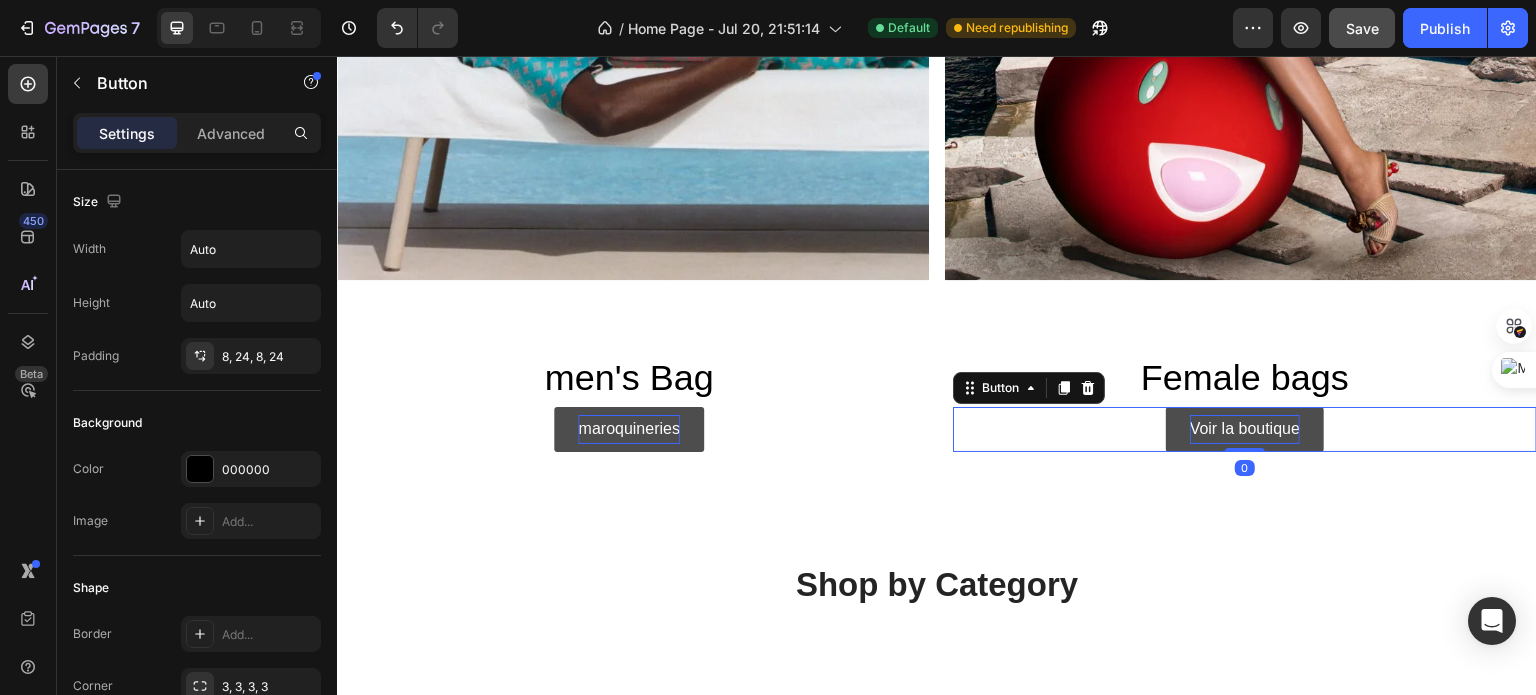 click on "Voir la boutique" at bounding box center [1245, 429] 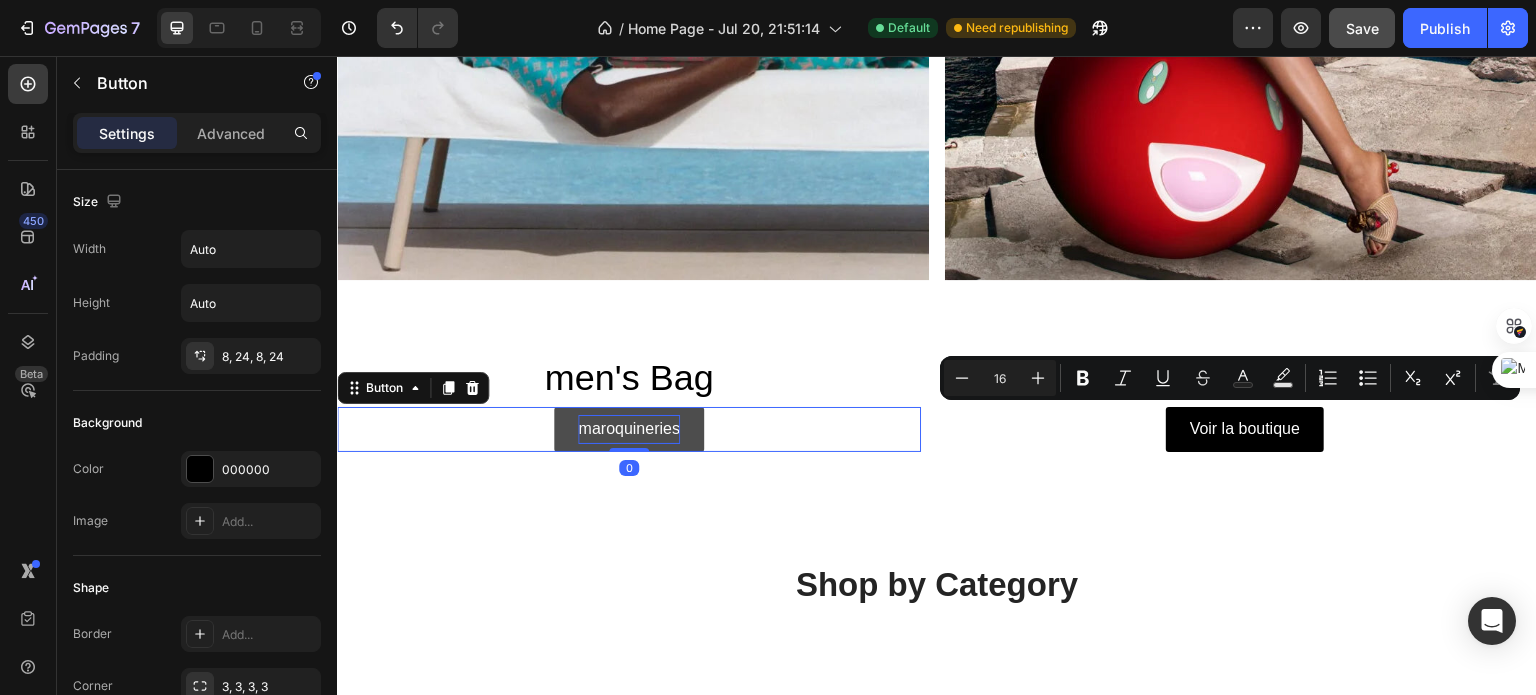 click on "maroquineries" at bounding box center [628, 429] 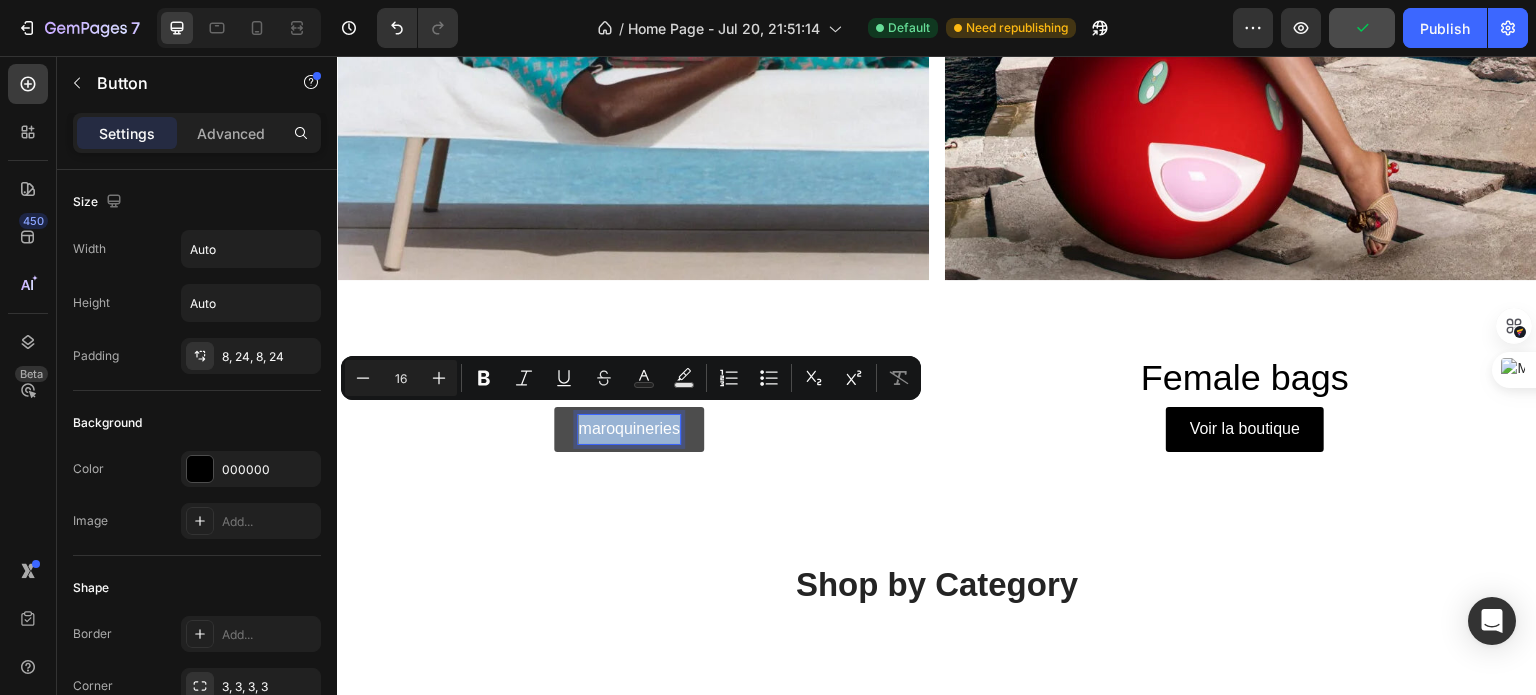 copy on "maroquineries" 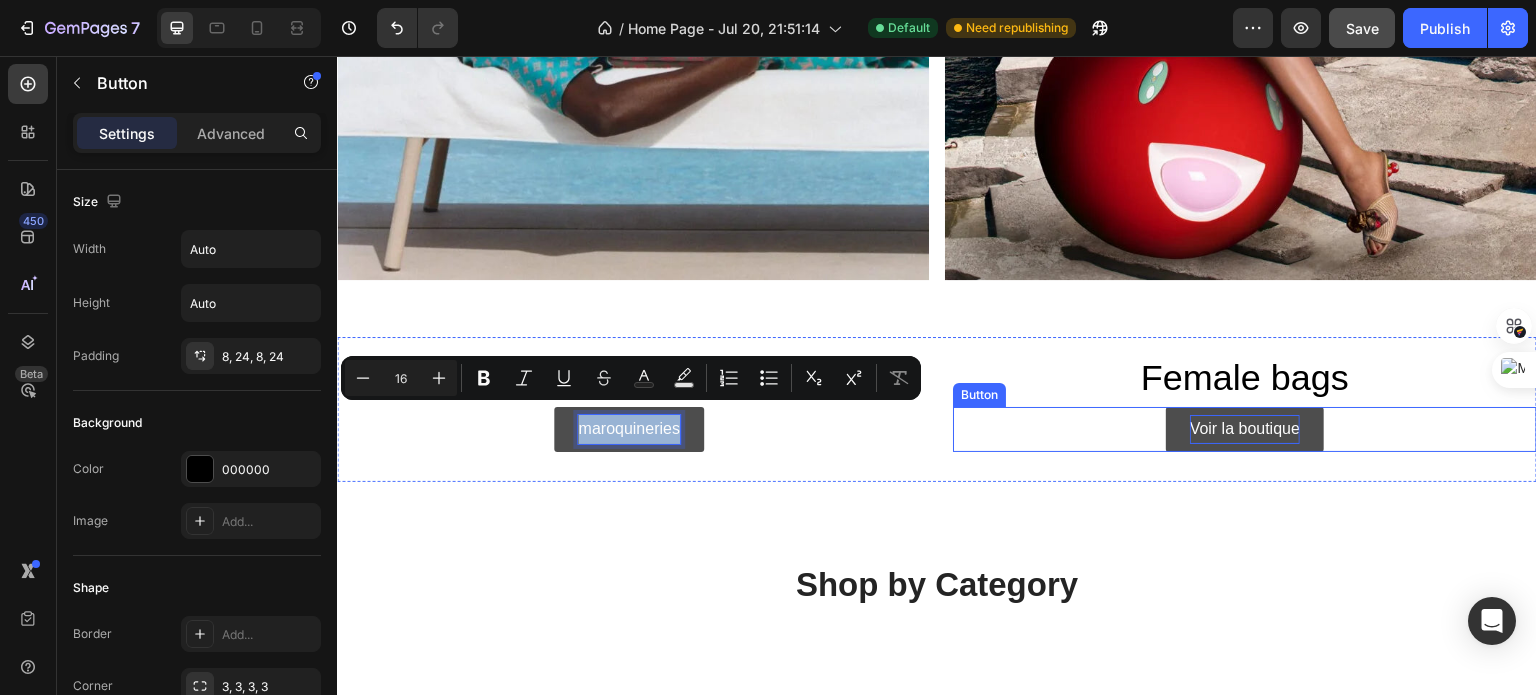 click on "Voir la boutique" at bounding box center [1245, 429] 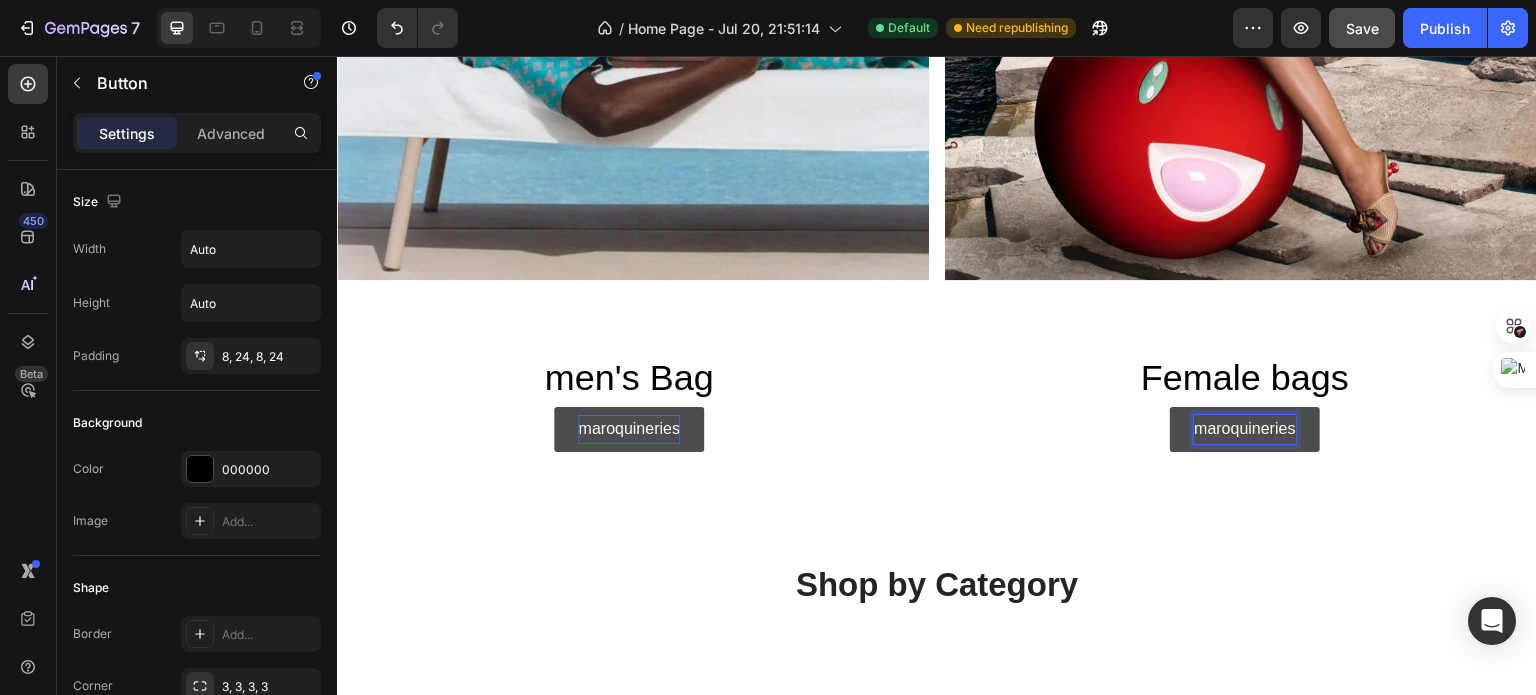 click on "7   /  Home Page - Jul 20, 21:51:14 Default Need republishing Preview  Save   Publish" 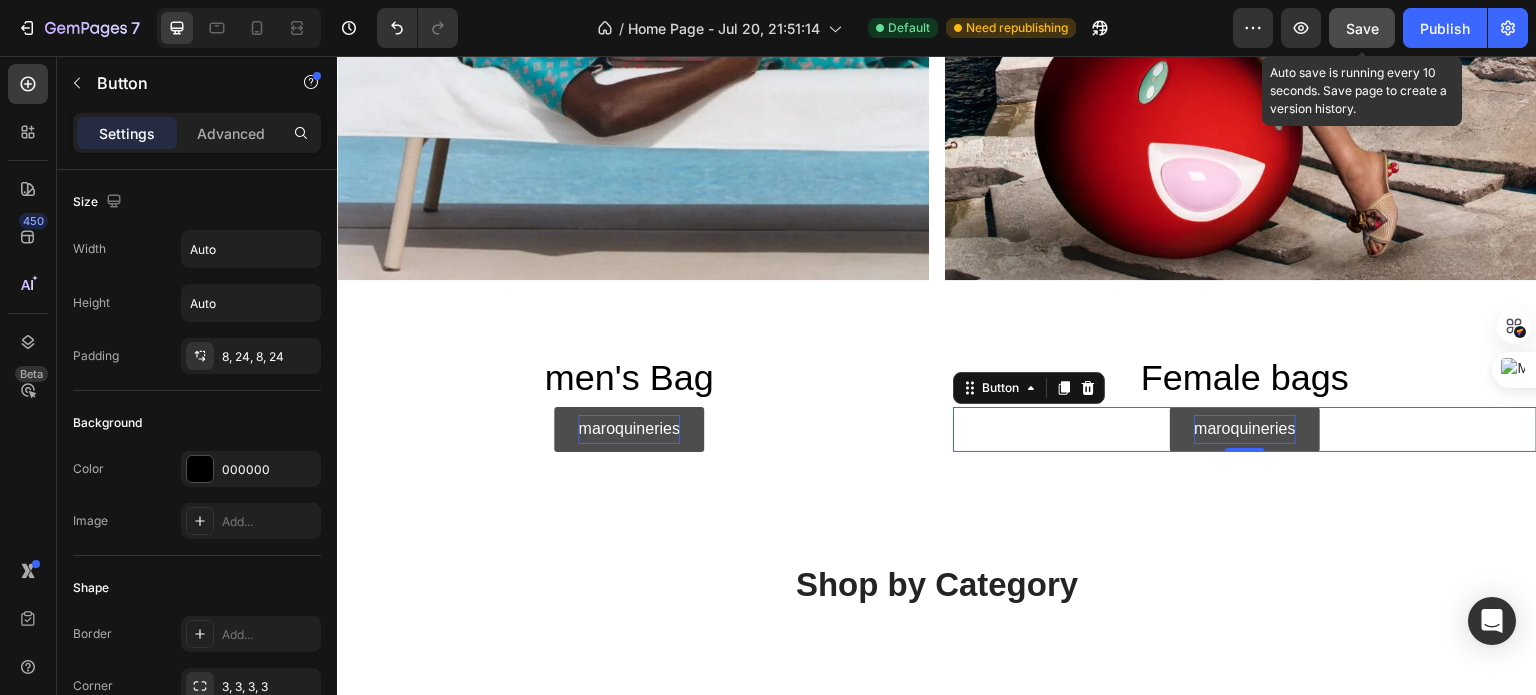 click on "Save" 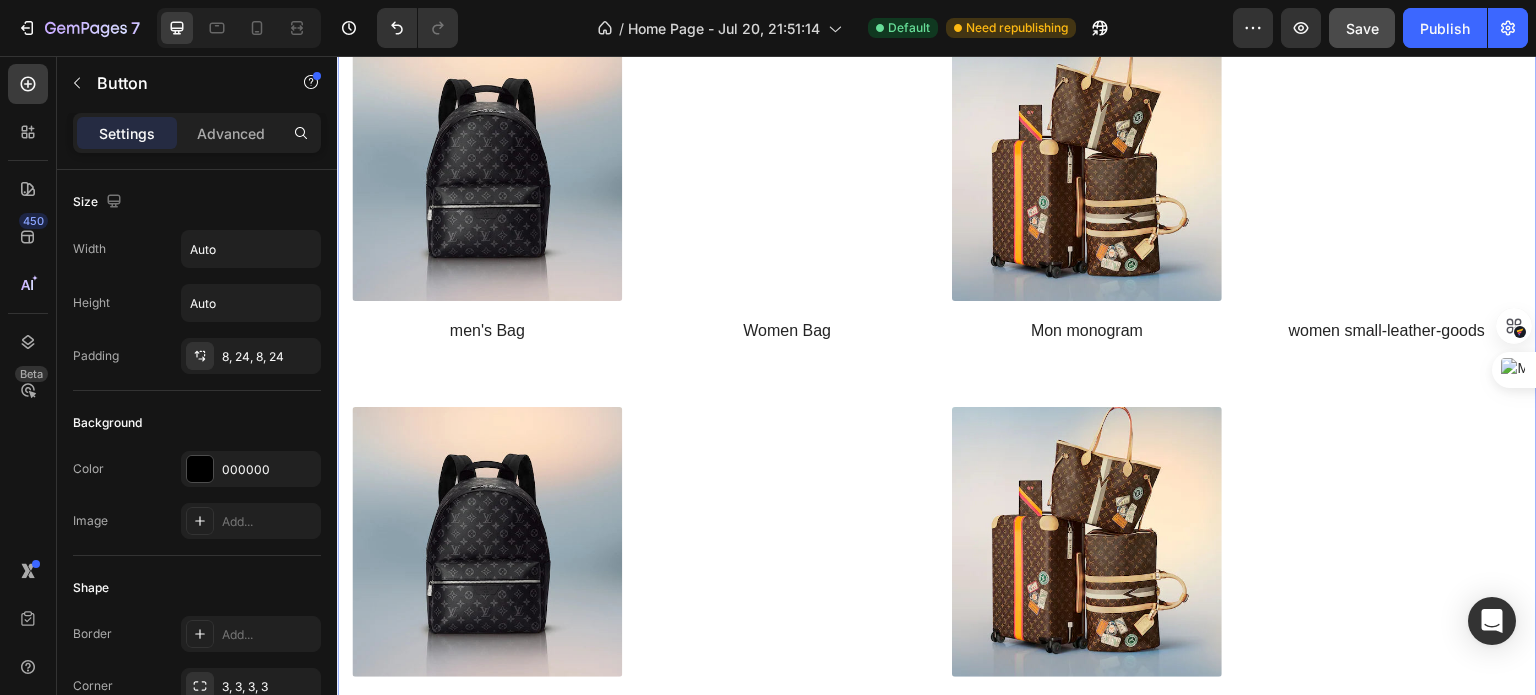 scroll, scrollTop: 1935, scrollLeft: 0, axis: vertical 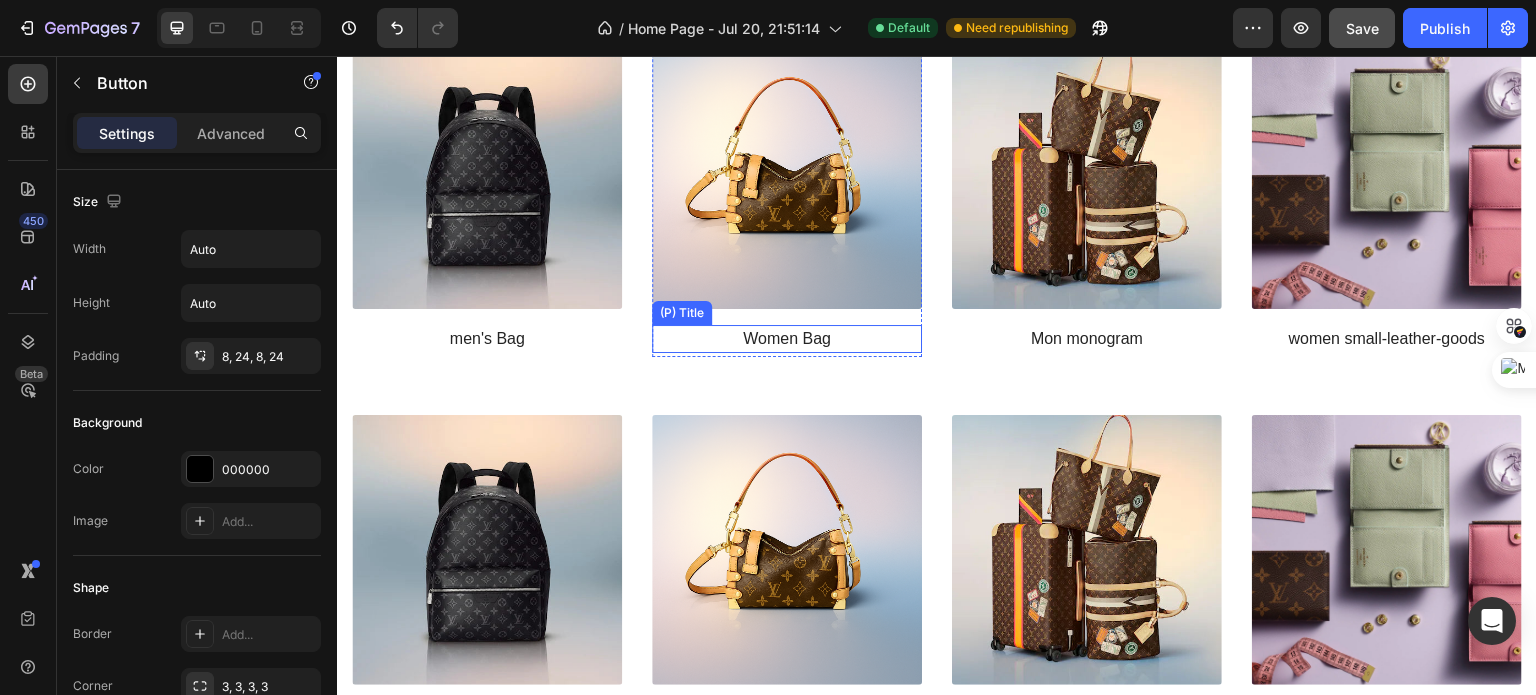 click on "Women Bag" at bounding box center [487, 339] 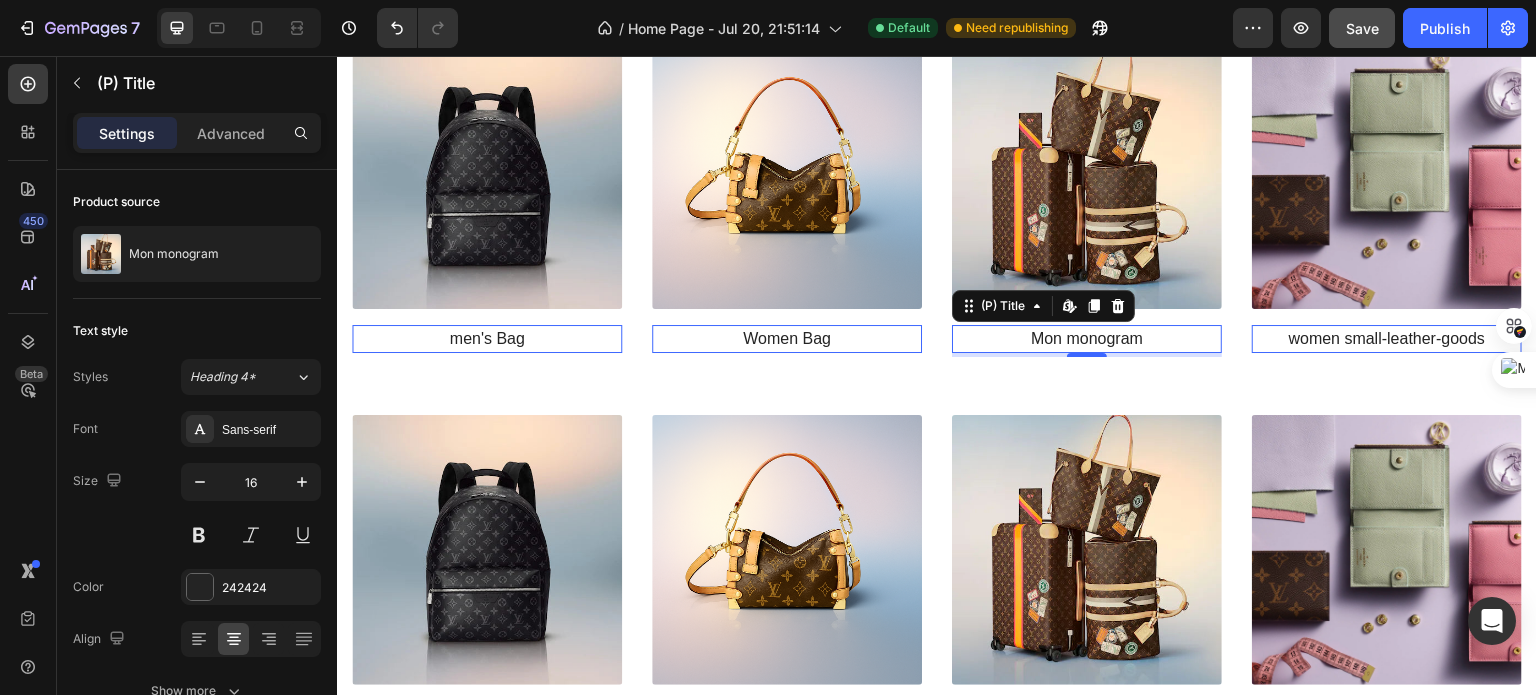 click on "Mon monogram" at bounding box center (487, 339) 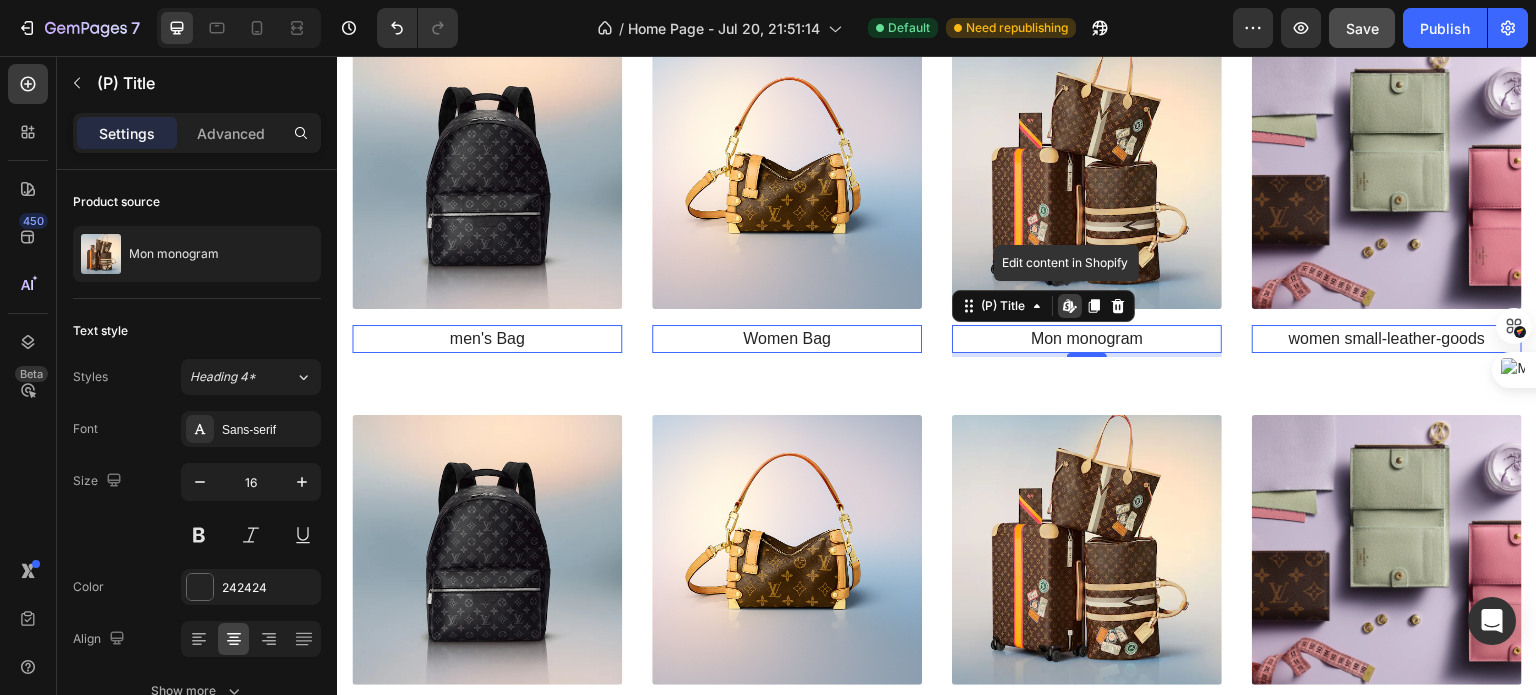 click on "Mon monogram" at bounding box center [487, 339] 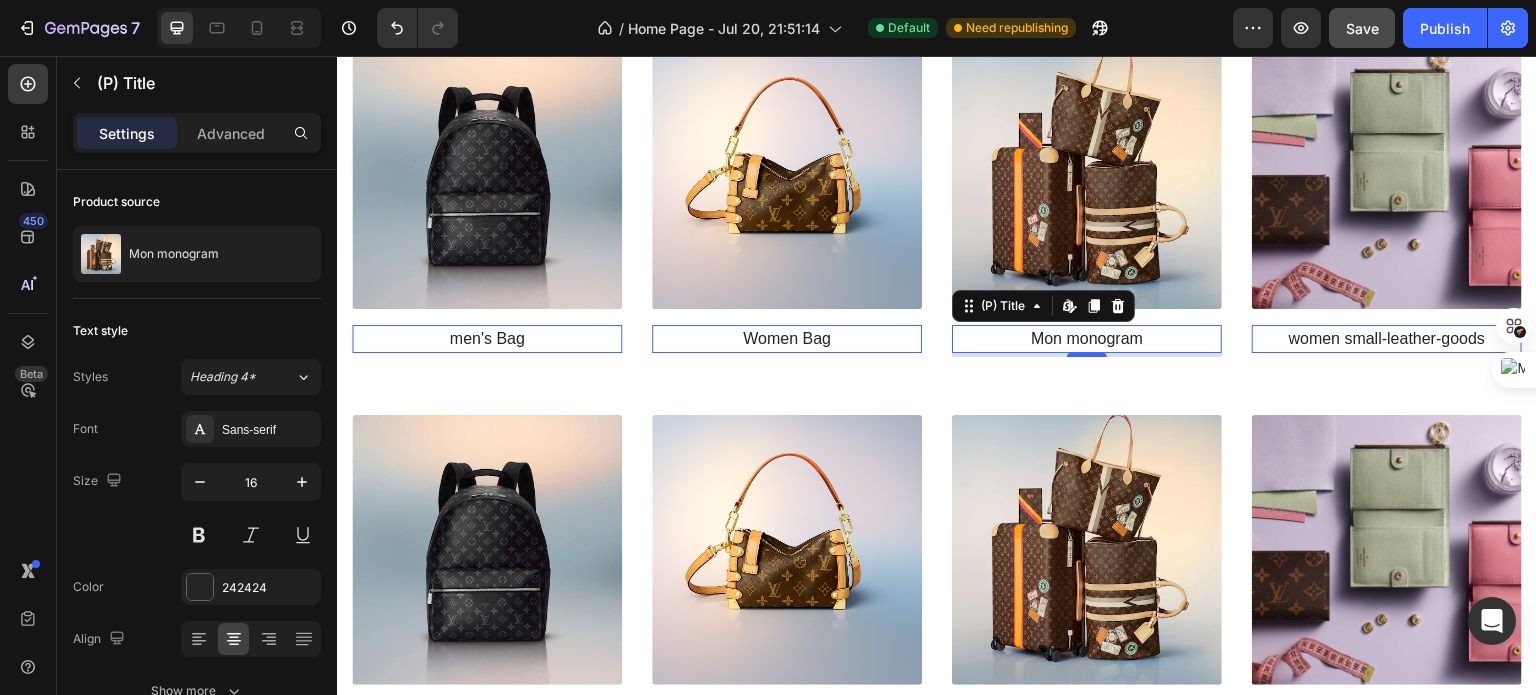 click on "Mon monogram" at bounding box center (487, 339) 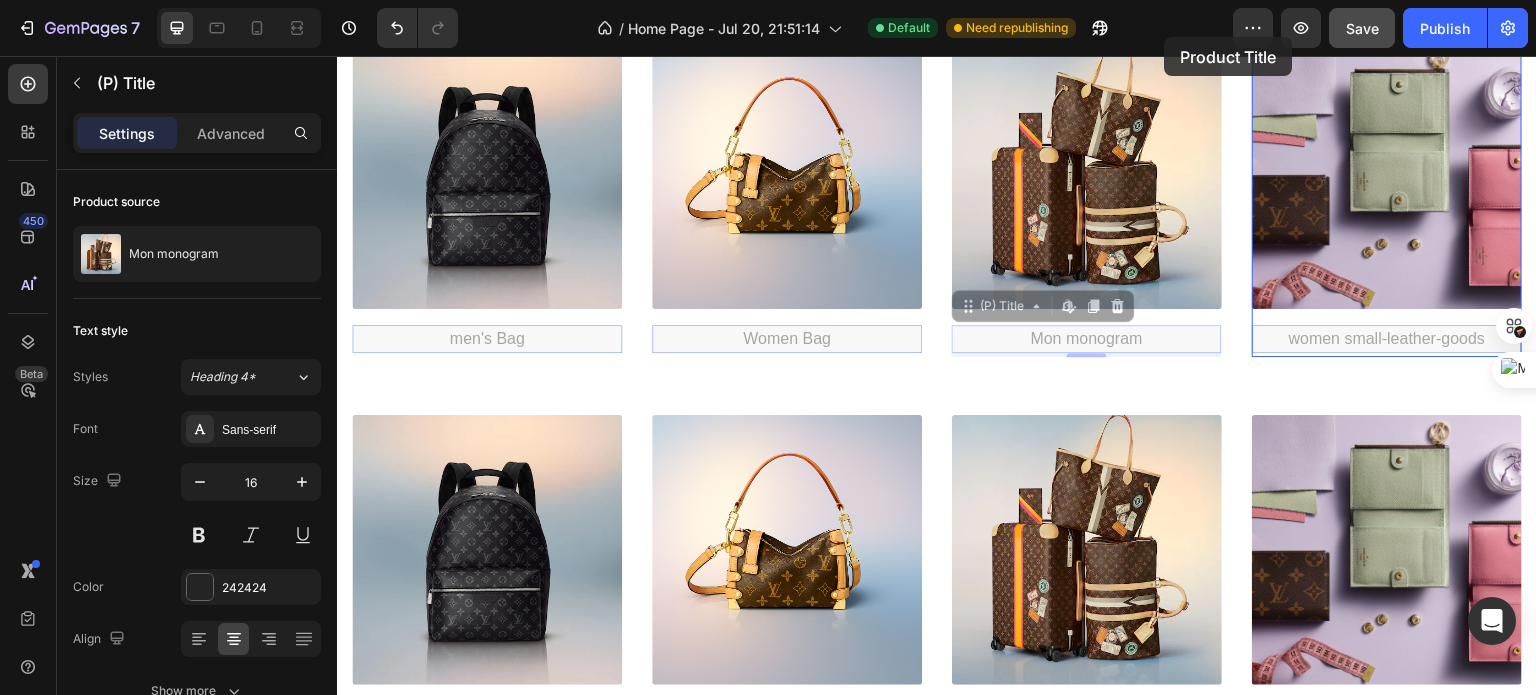drag, startPoint x: 1104, startPoint y: 332, endPoint x: 1162, endPoint y: 38, distance: 299.66647 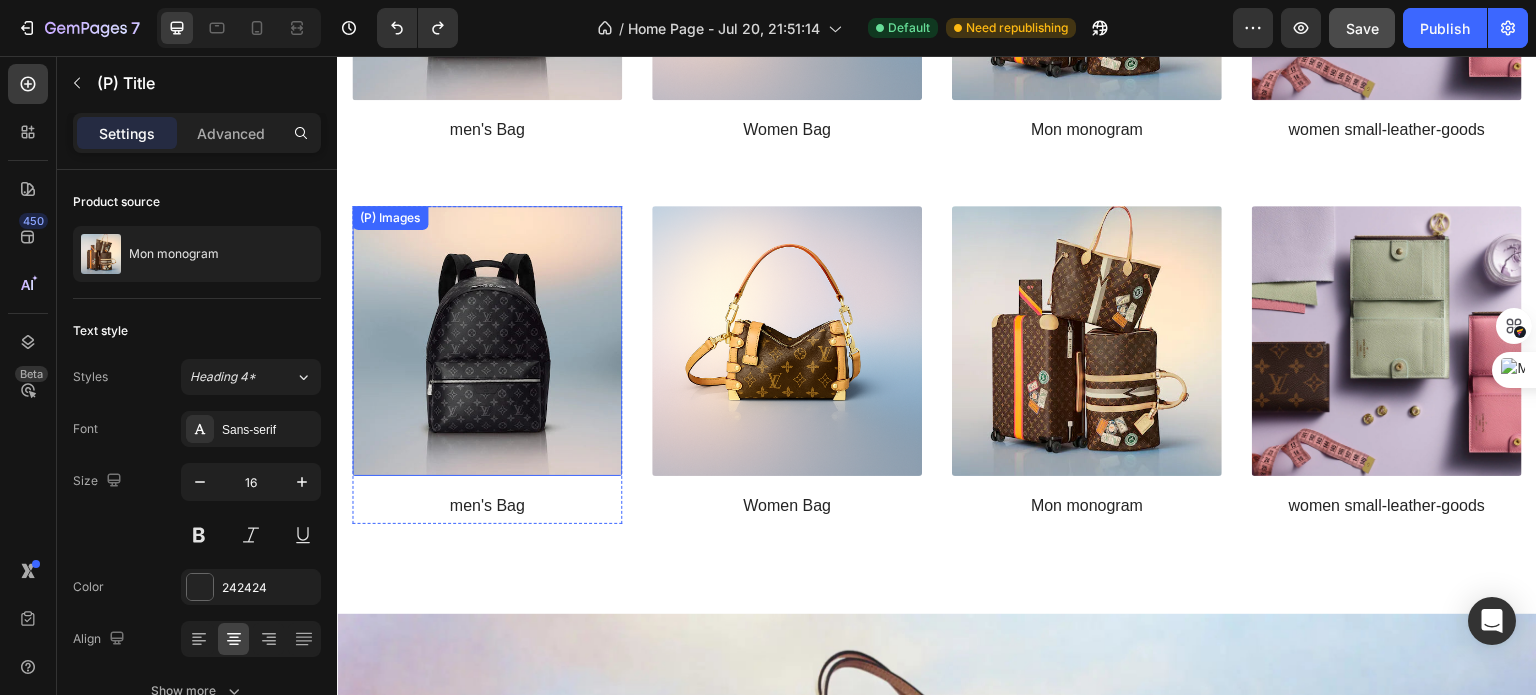 scroll, scrollTop: 2146, scrollLeft: 0, axis: vertical 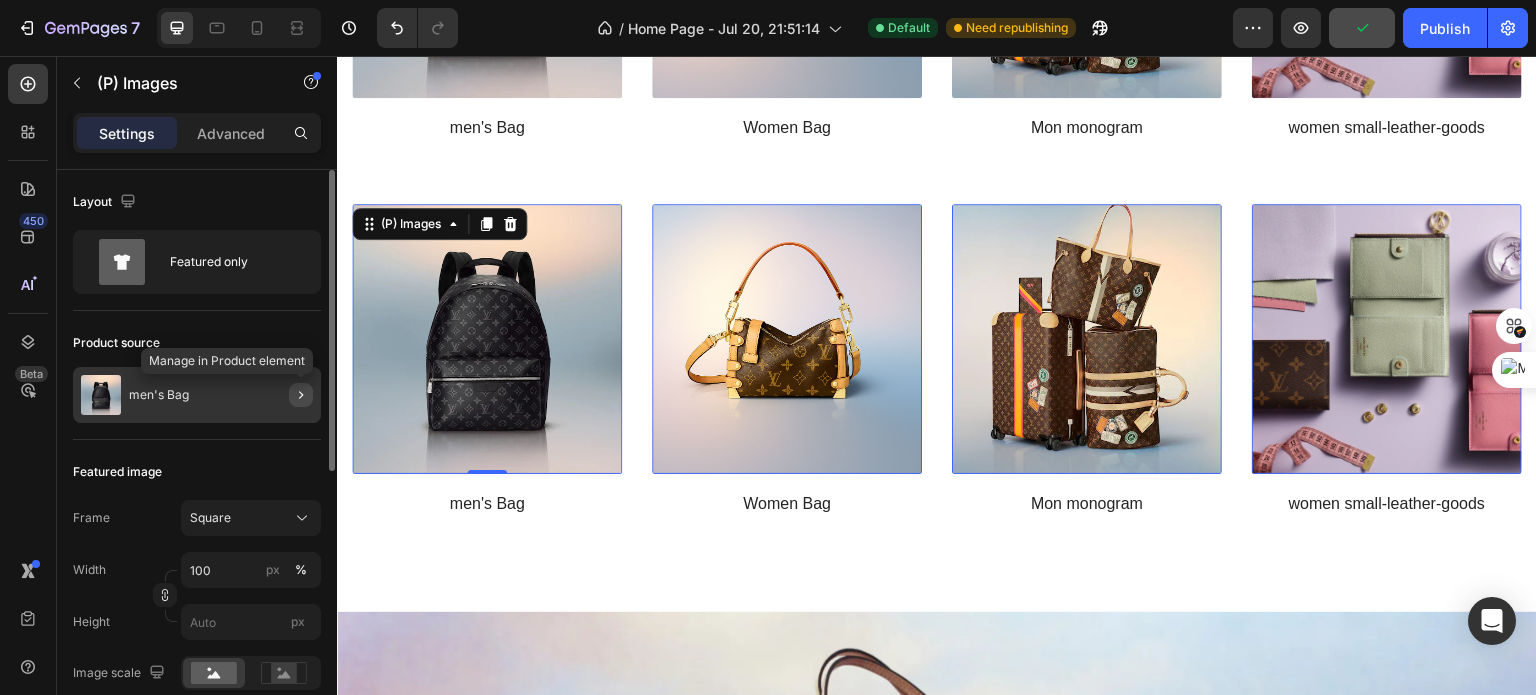 click 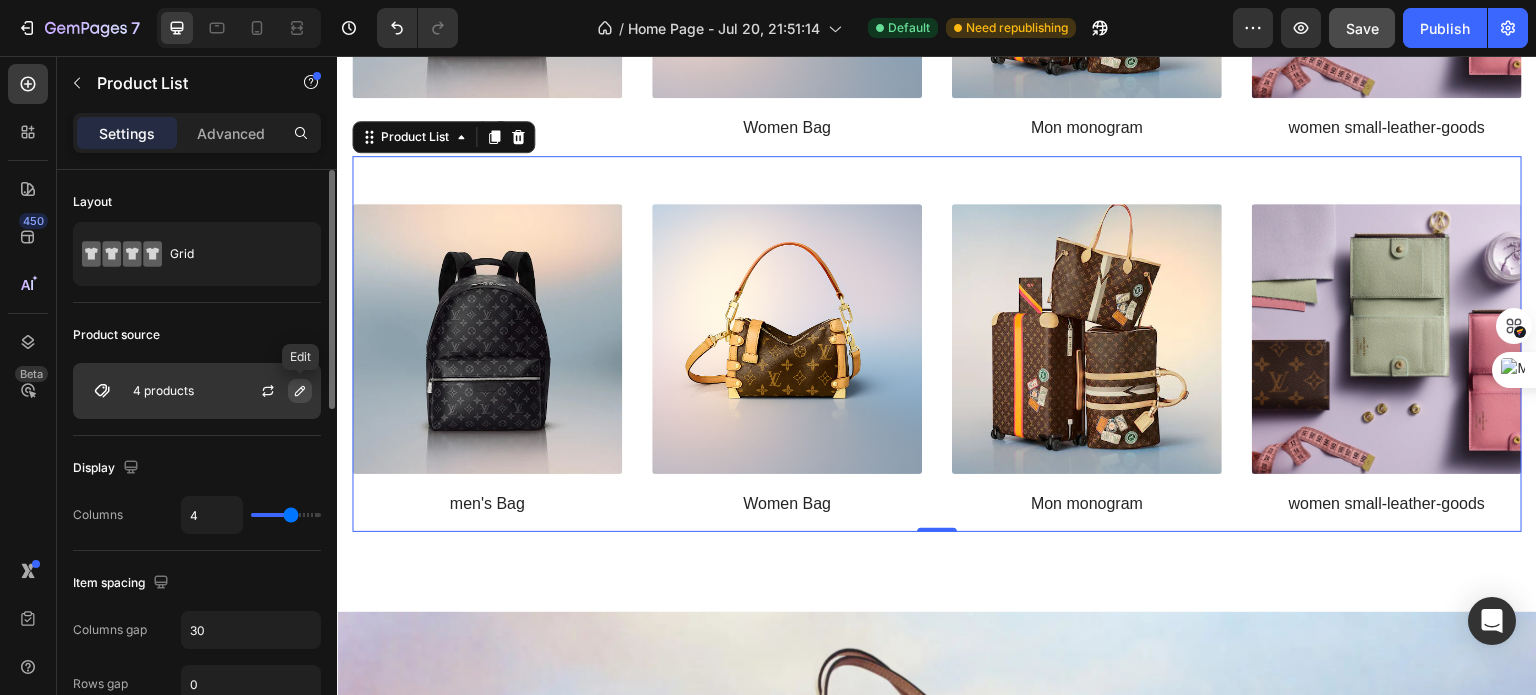 click 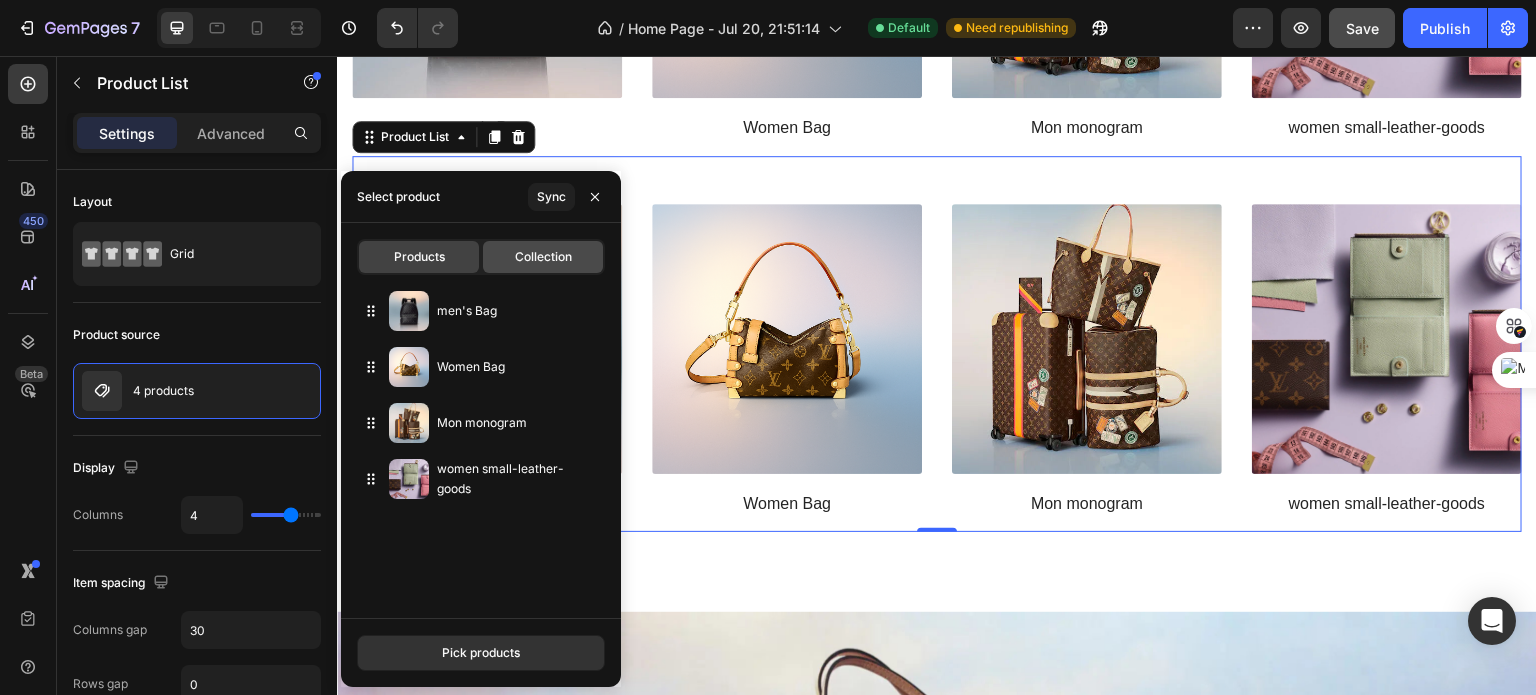 click on "Collection" 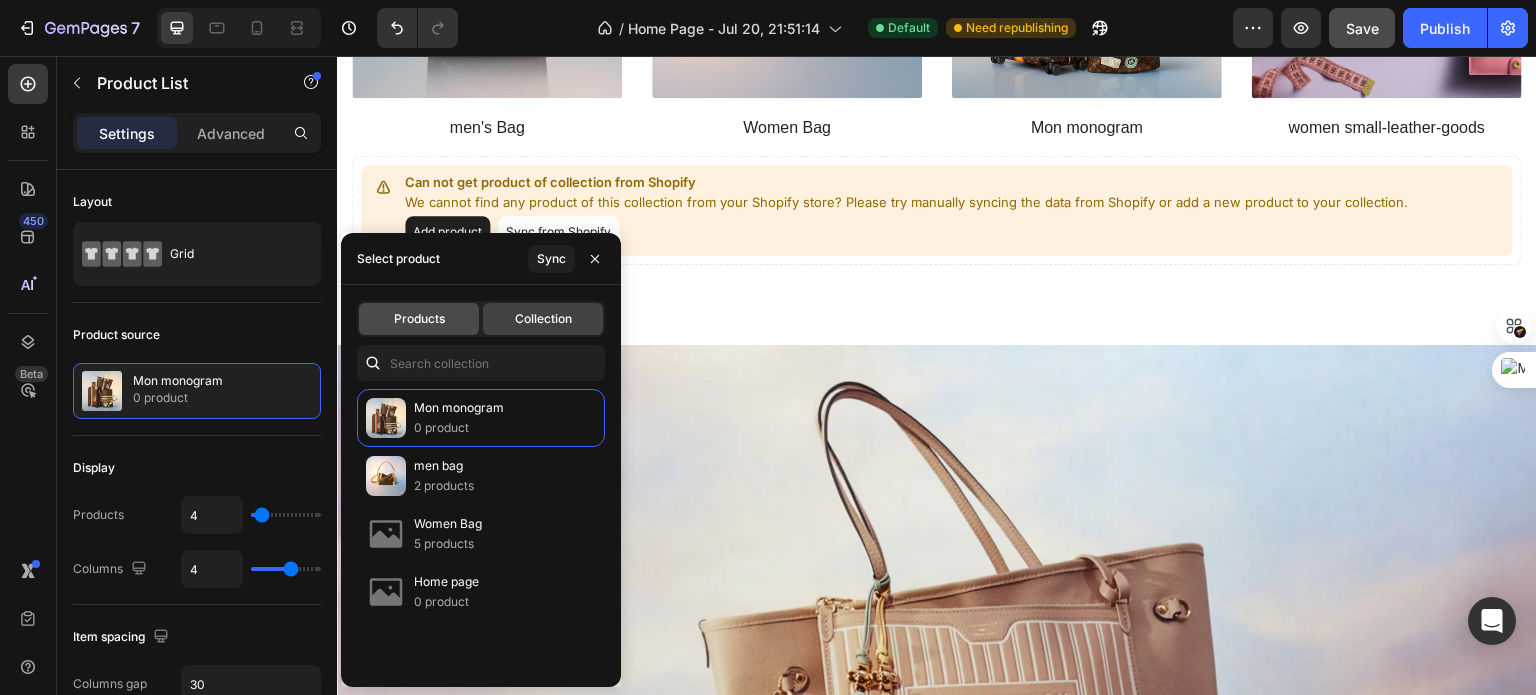 click on "Products" 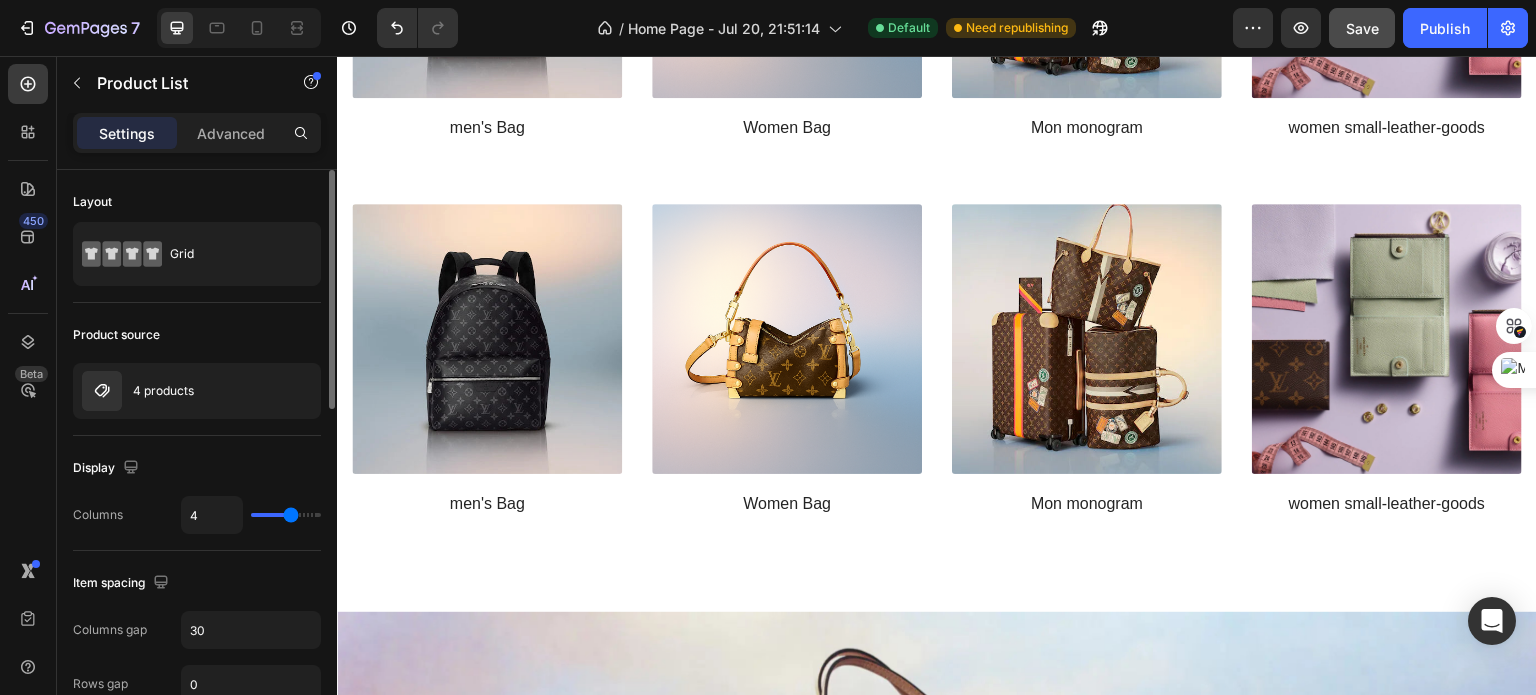 click on "Product source 4 products" 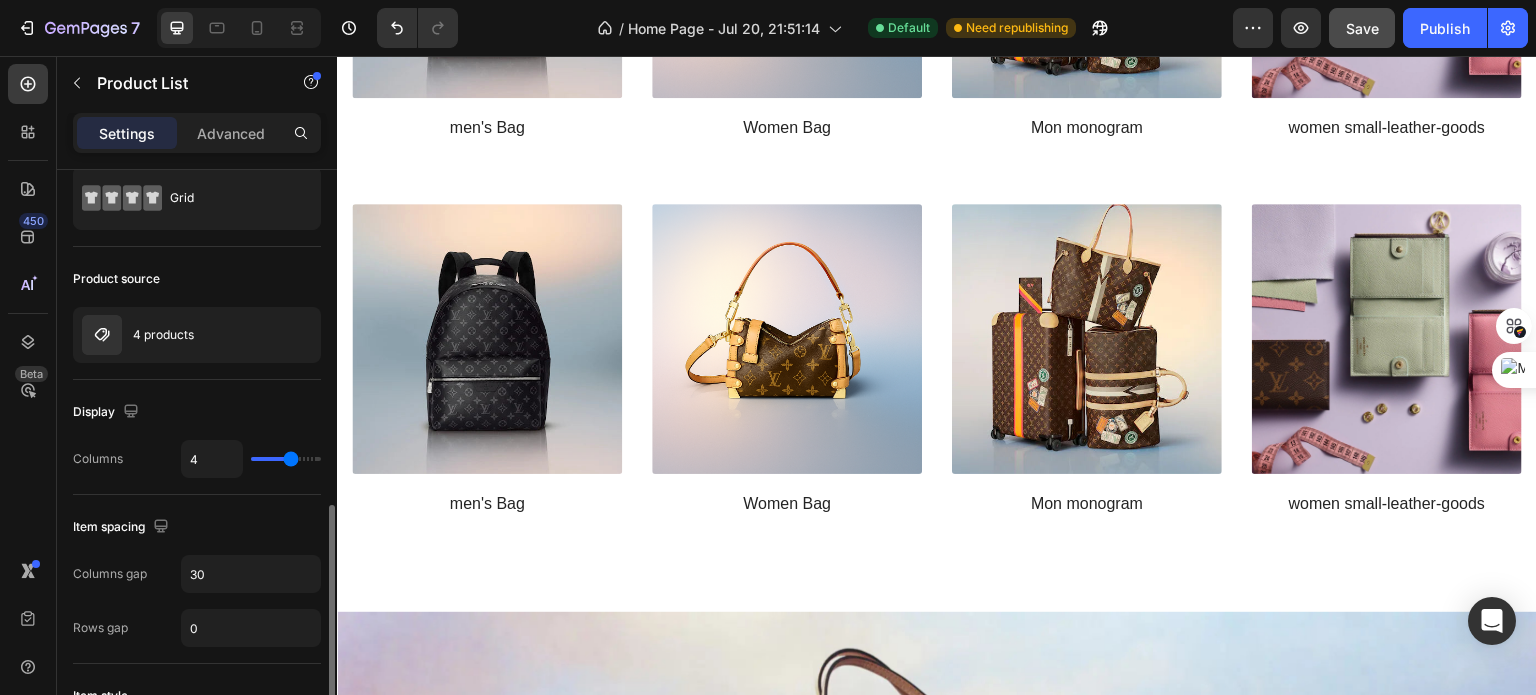 scroll, scrollTop: 0, scrollLeft: 0, axis: both 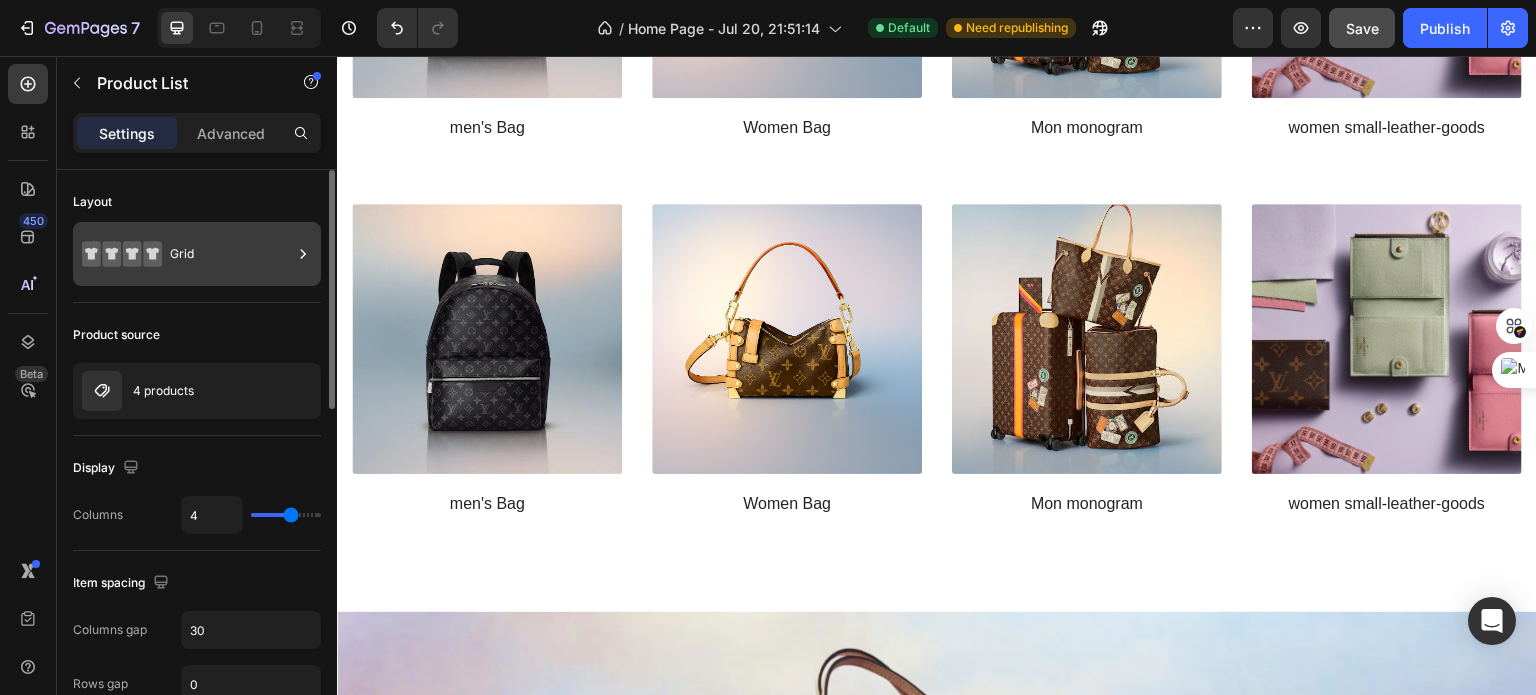 click 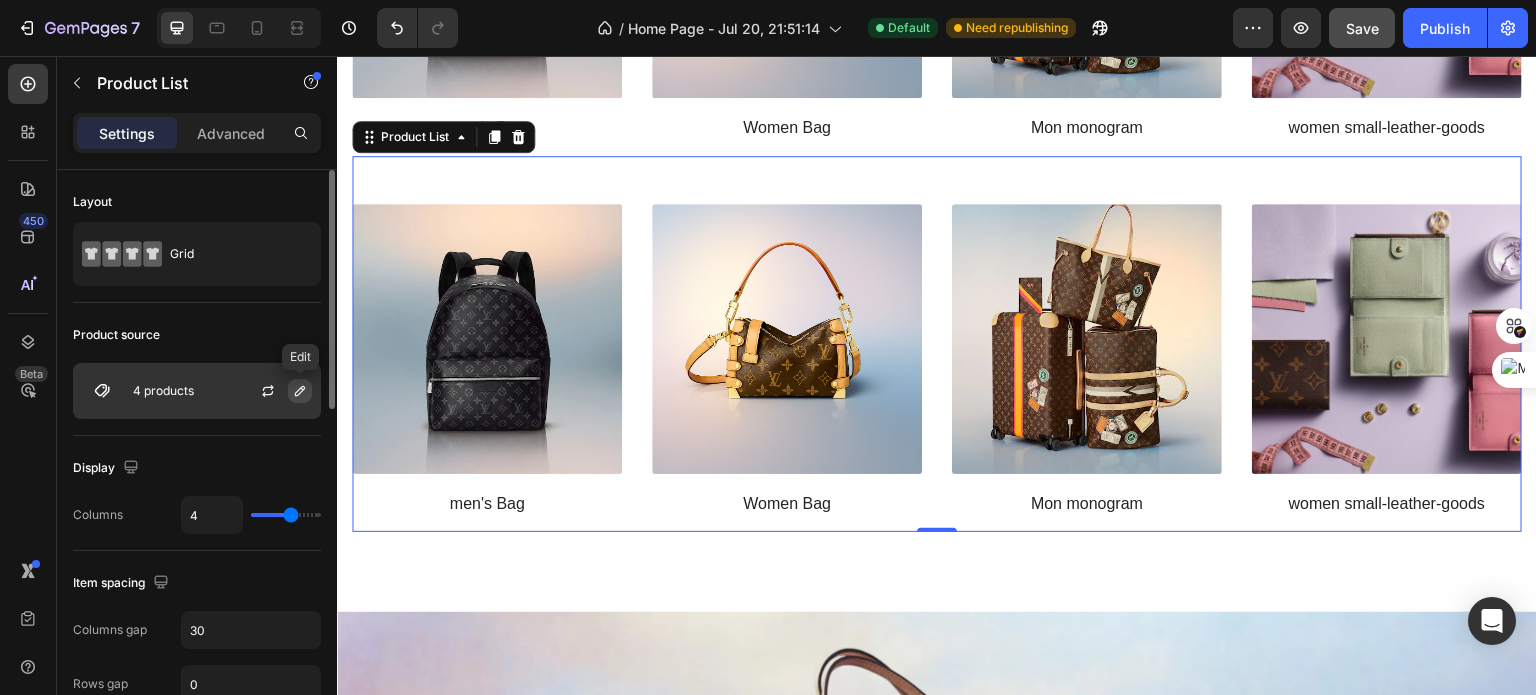 click 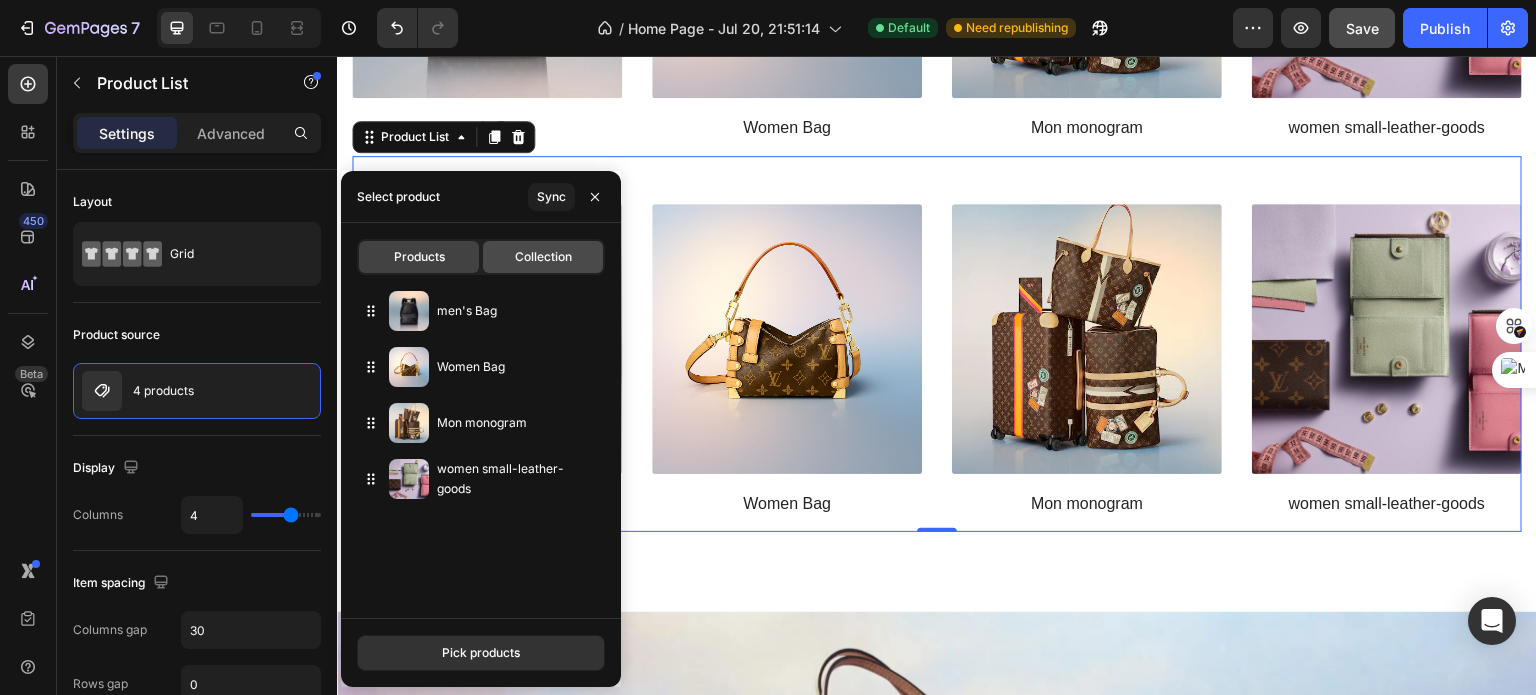 click on "Collection" 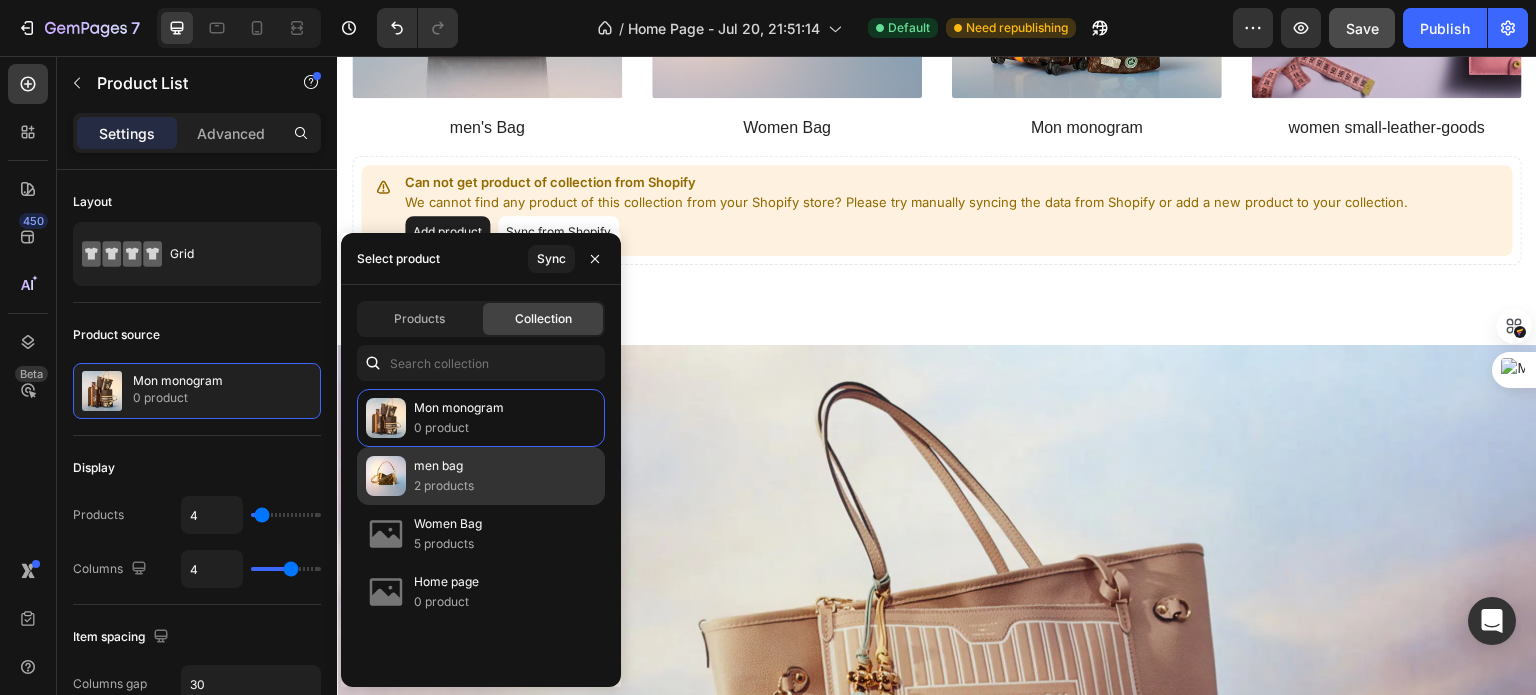 click on "men bag 2 products" 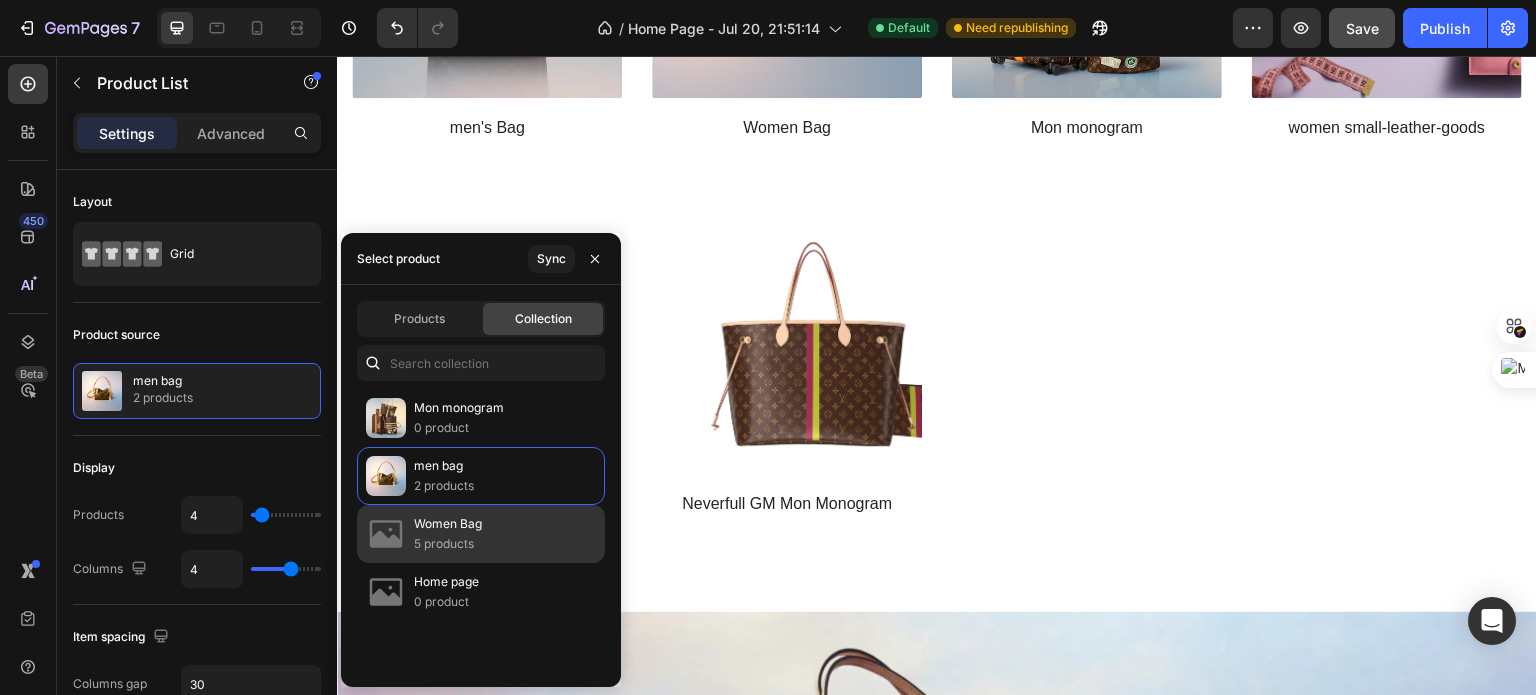 click on "Women Bag 5 products" 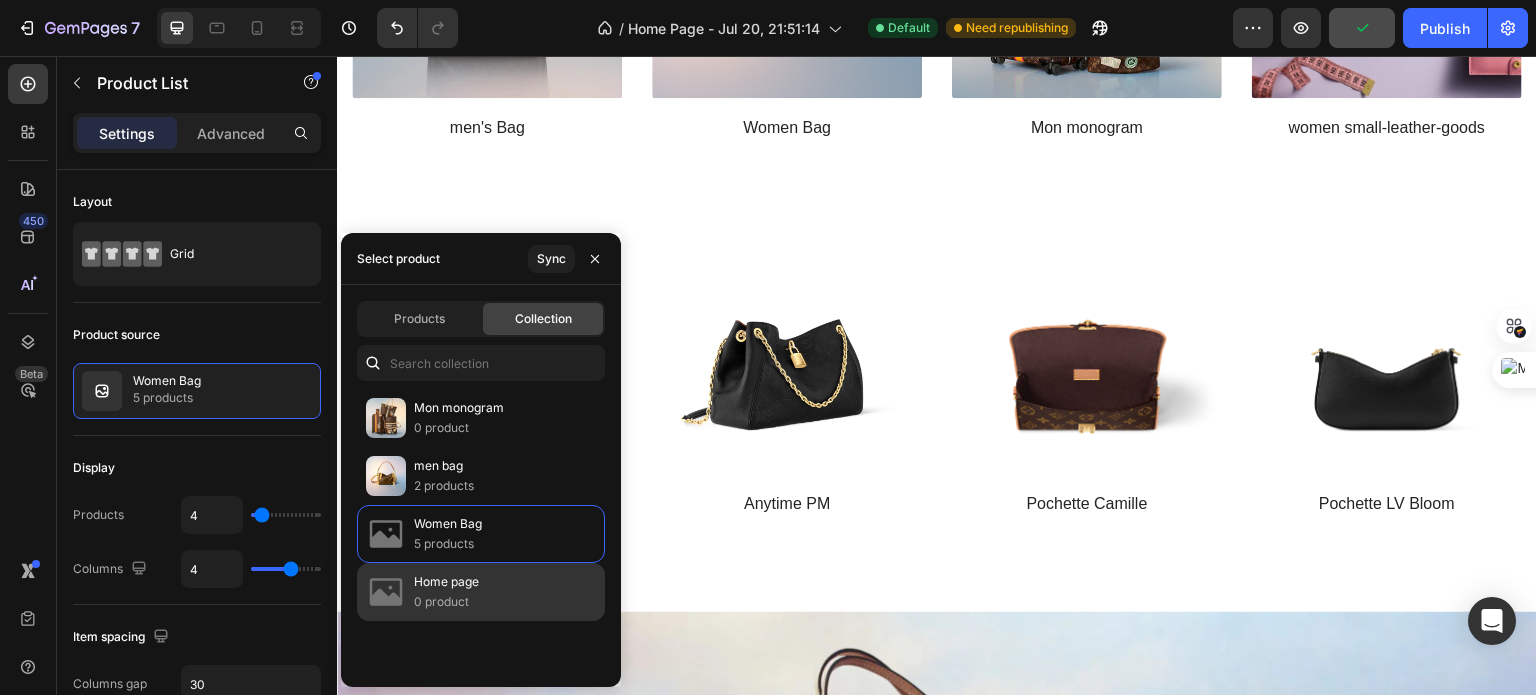 click on "Home page 0 product" 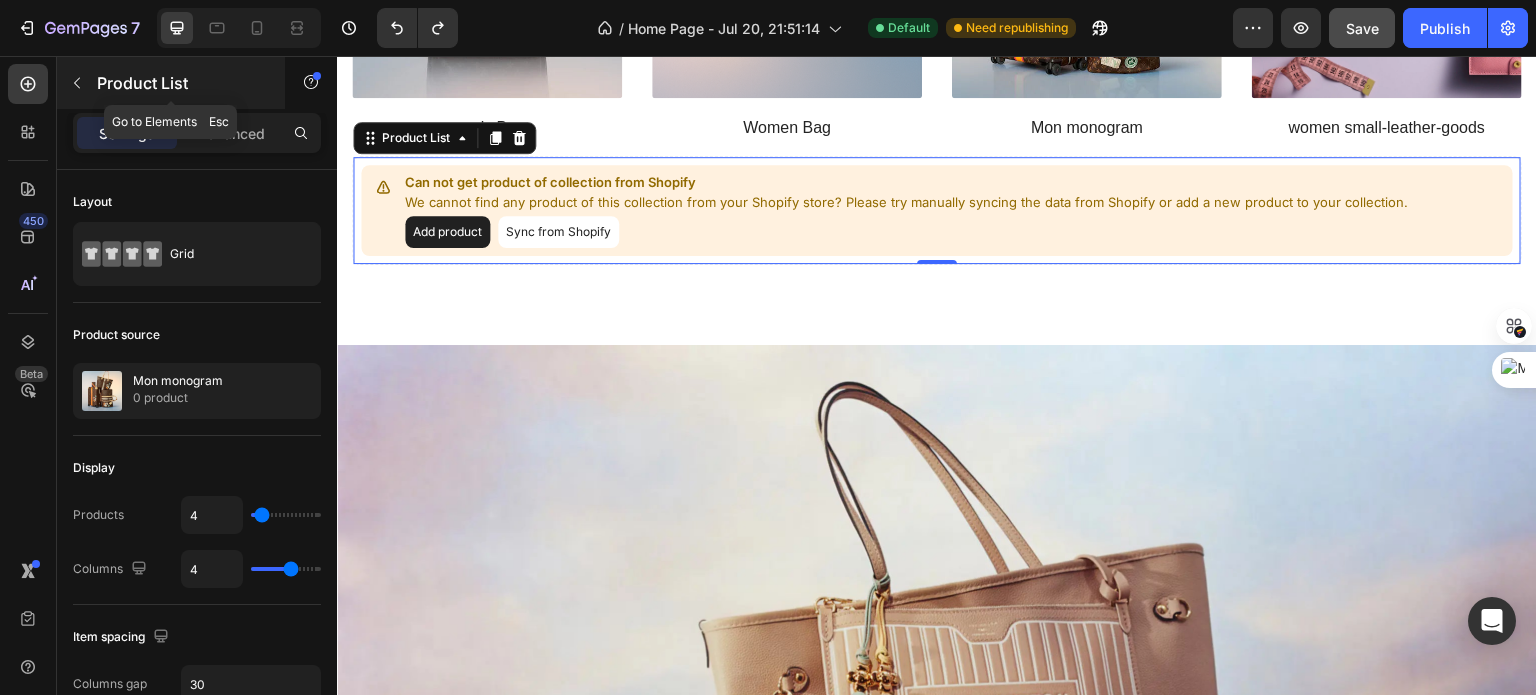 click 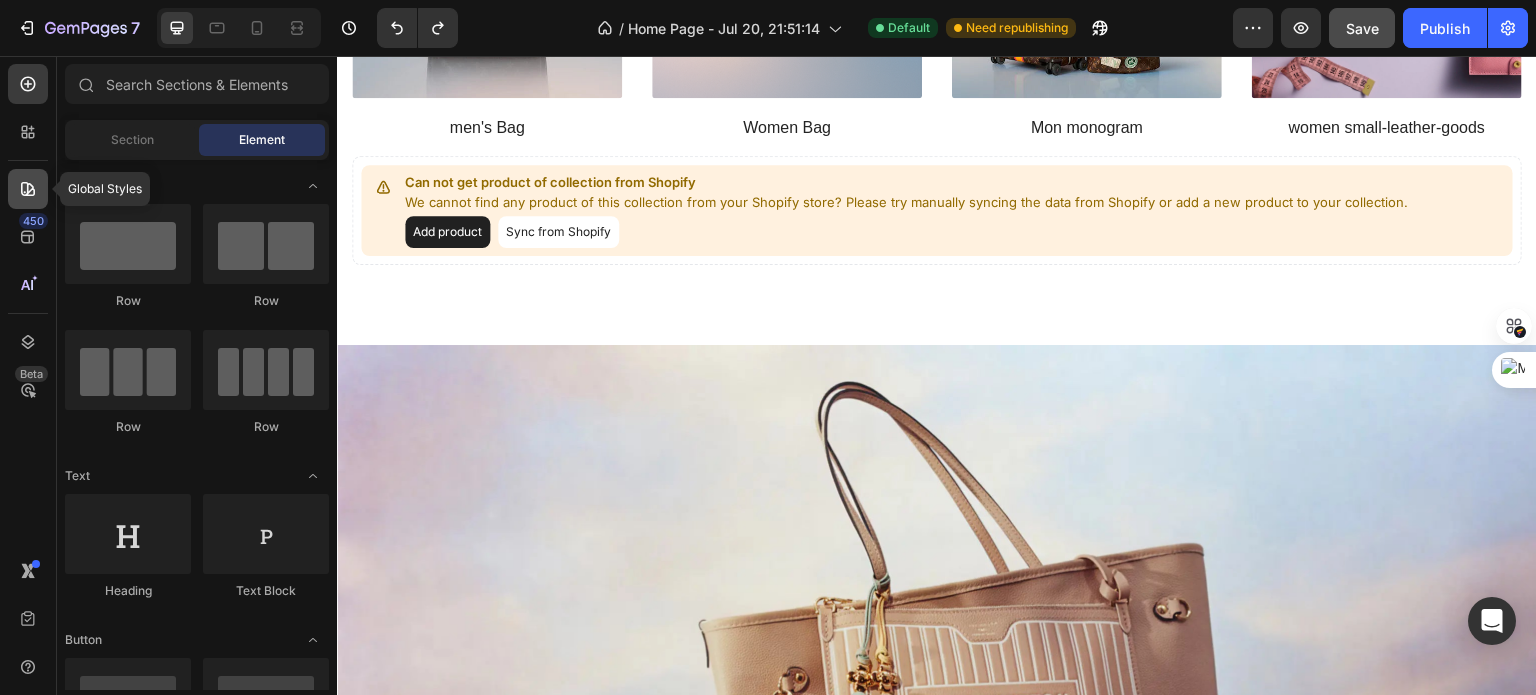 click 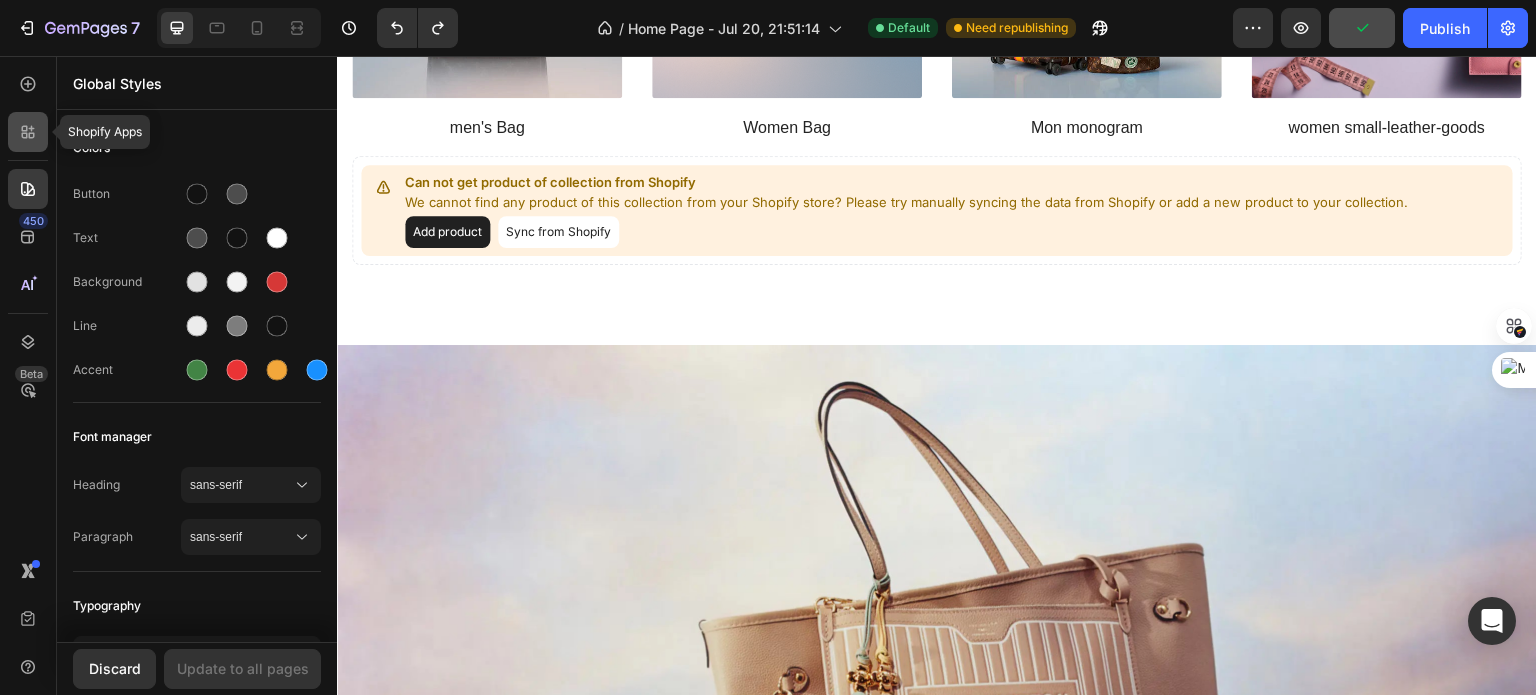click 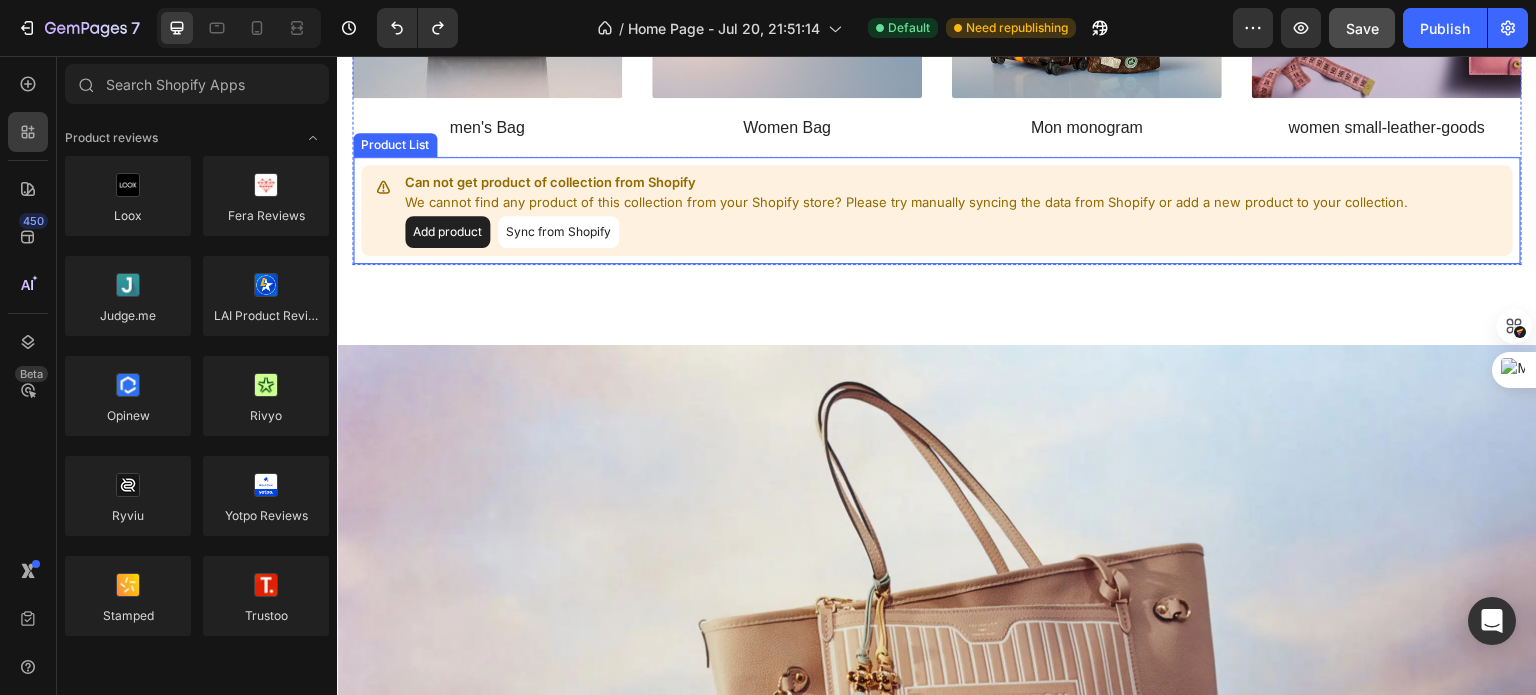 click on "Can not get product of collection from Shopify We cannot find any product of this collection from your Shopify store? Please try manually syncing the data from Shopify or add a new product to your collection.   Add product Sync from Shopify" at bounding box center [906, 210] 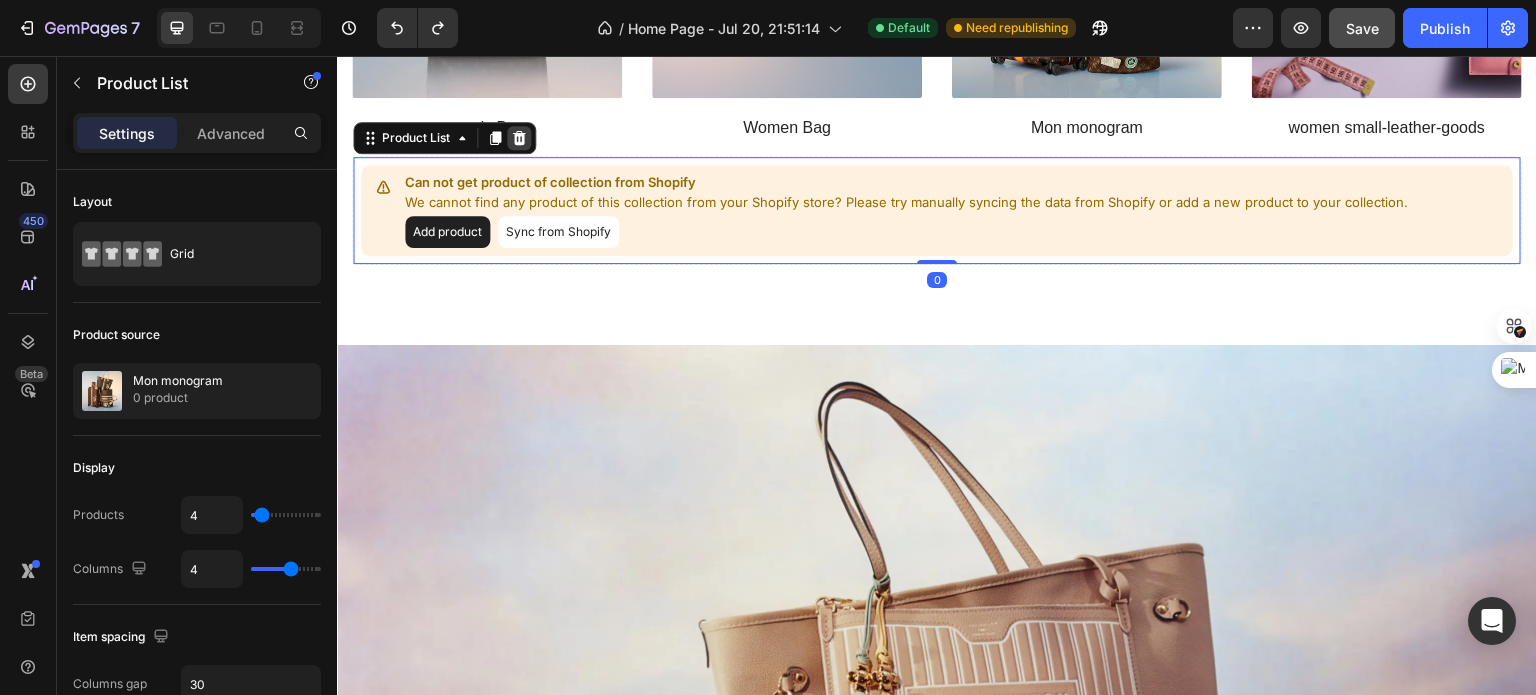 click 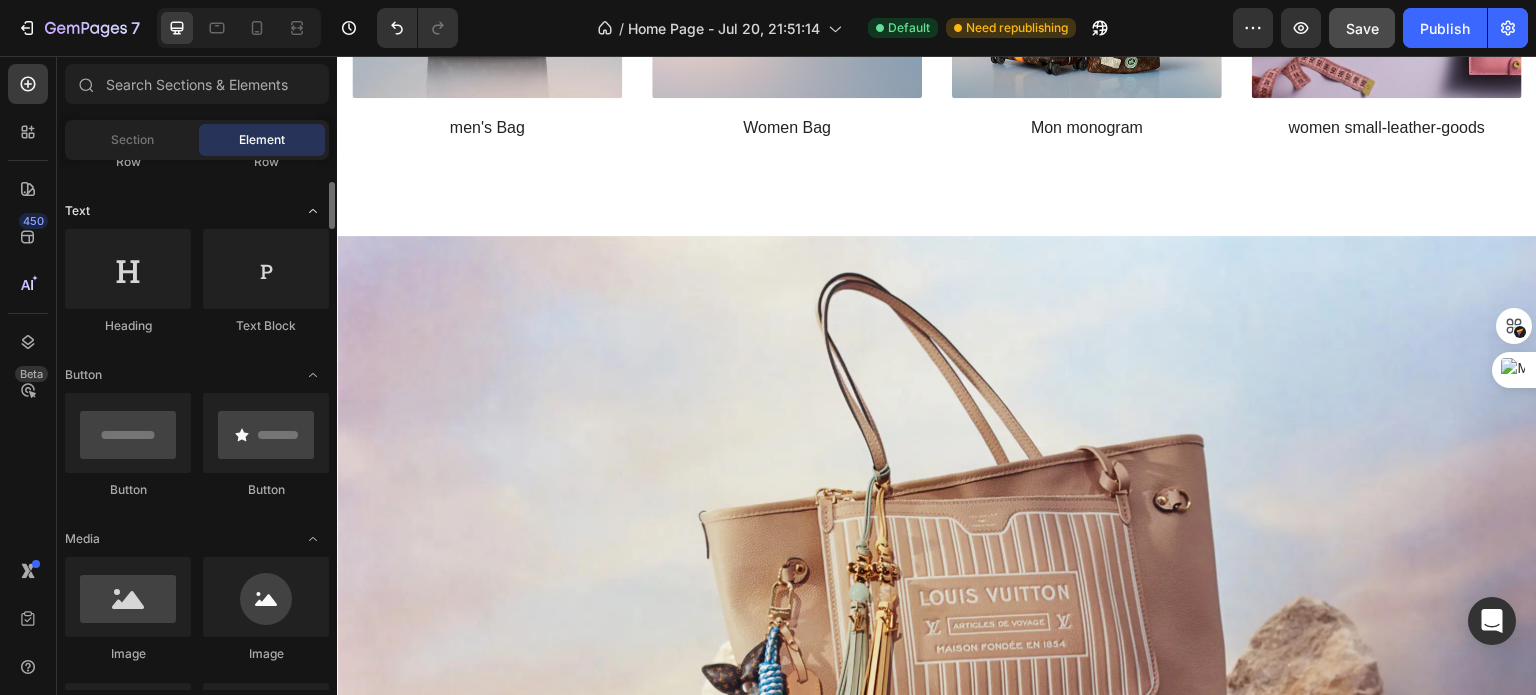 scroll, scrollTop: 264, scrollLeft: 0, axis: vertical 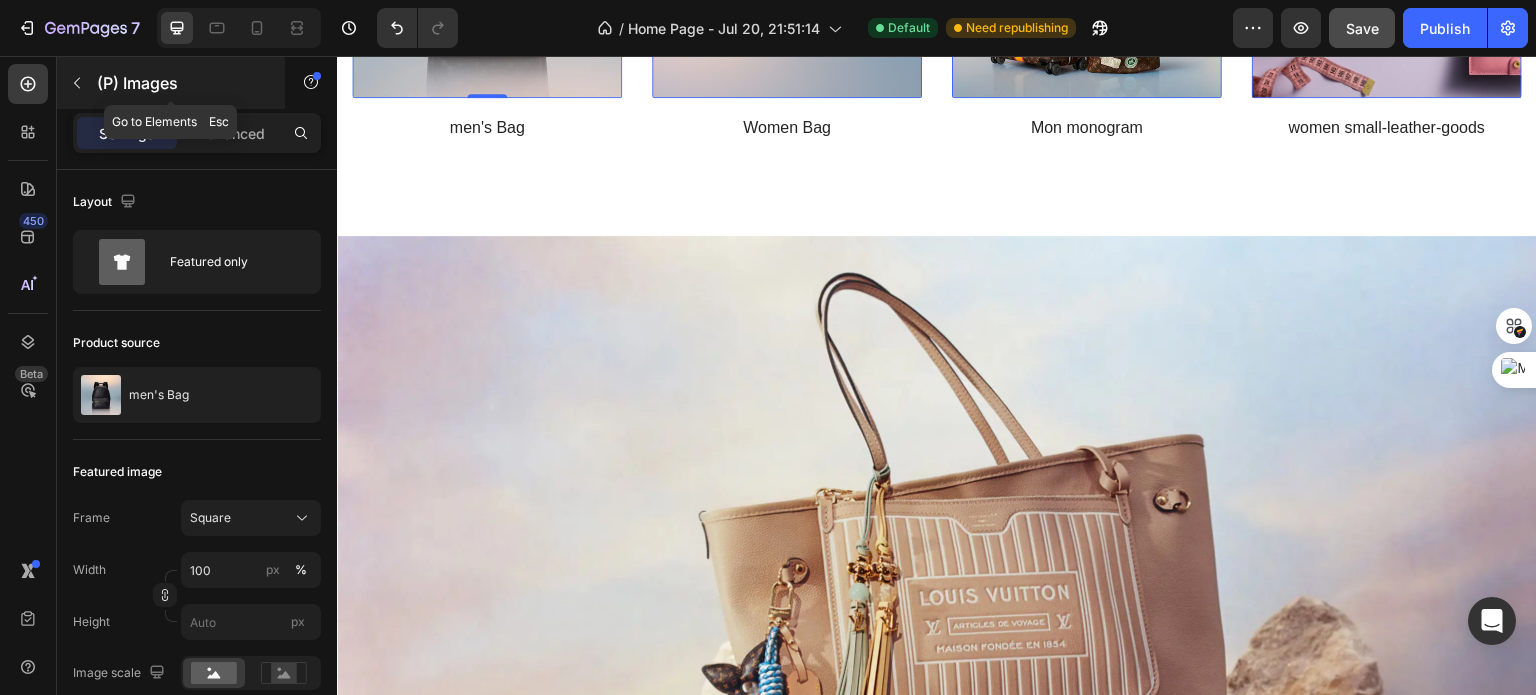 click 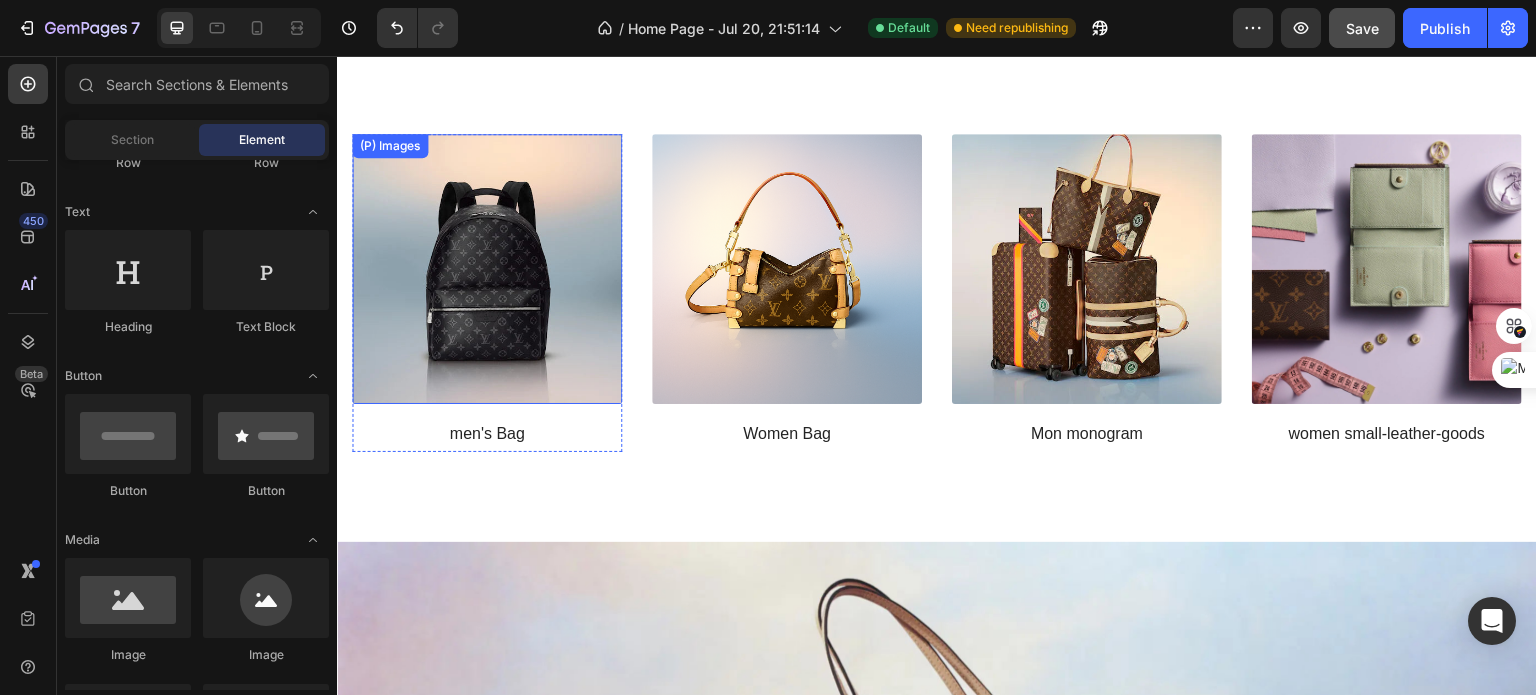 scroll, scrollTop: 1838, scrollLeft: 0, axis: vertical 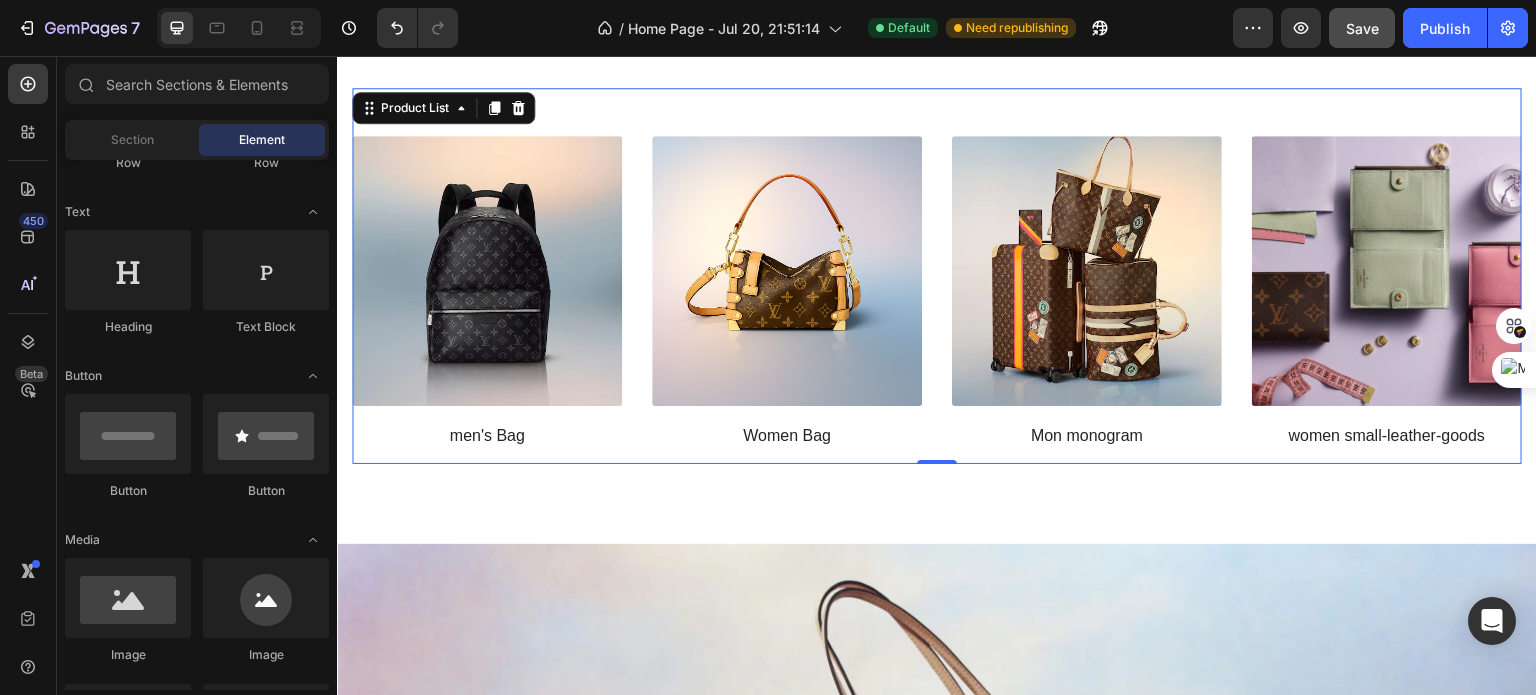 click on "(P) Images men's Bag (P) Title Row Product List   0 (P) Images Women Bag (P) Title Row Product List   0 (P) Images Mon monogram (P) Title Row Product List   0 (P) Images women small-leather-goods (P) Title Row Product List   0" at bounding box center [937, 295] 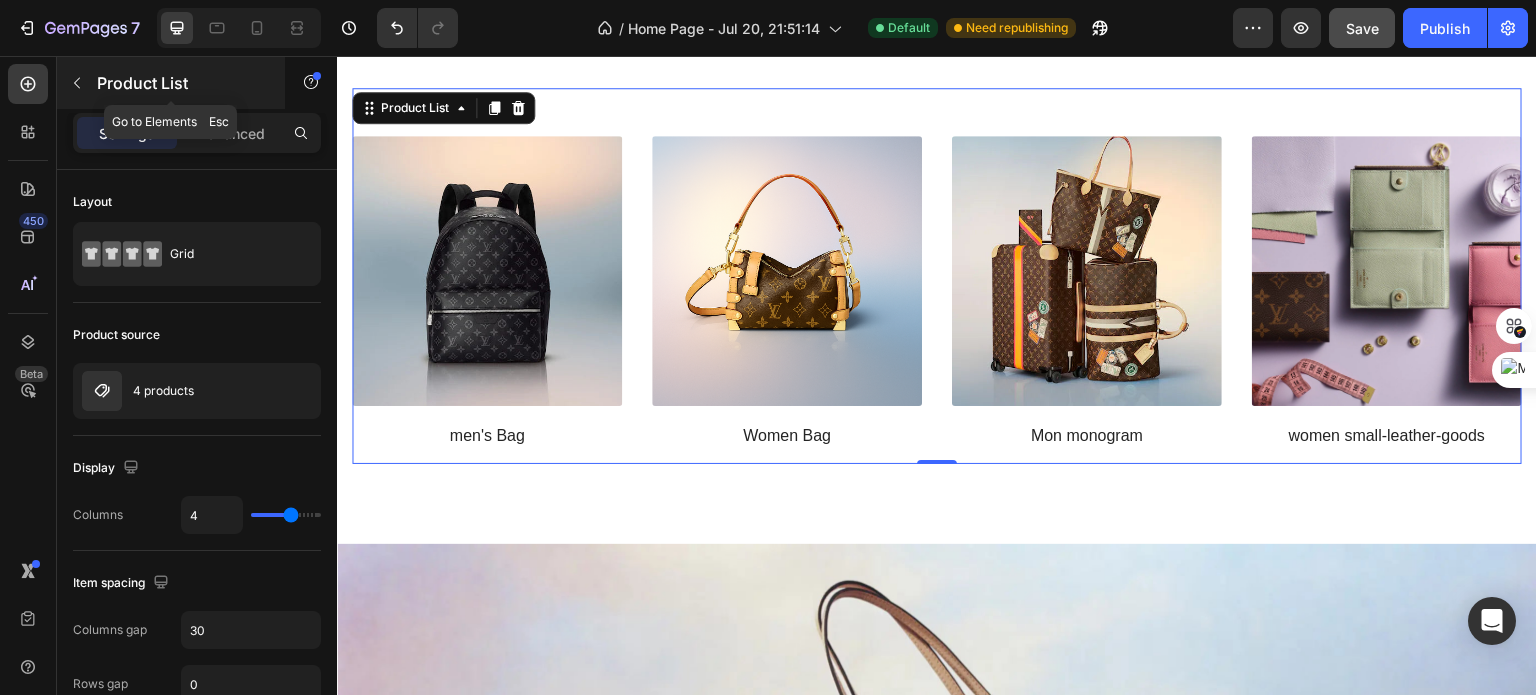 click 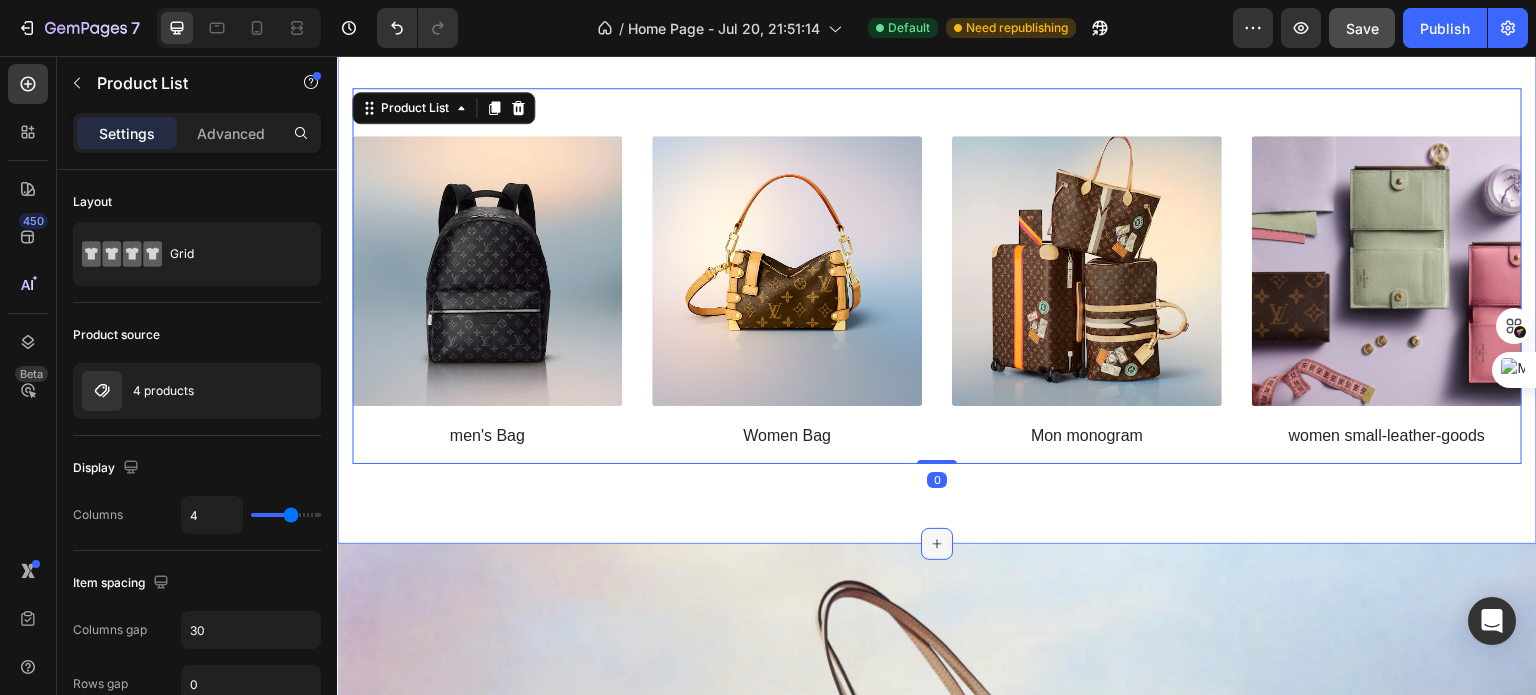 click 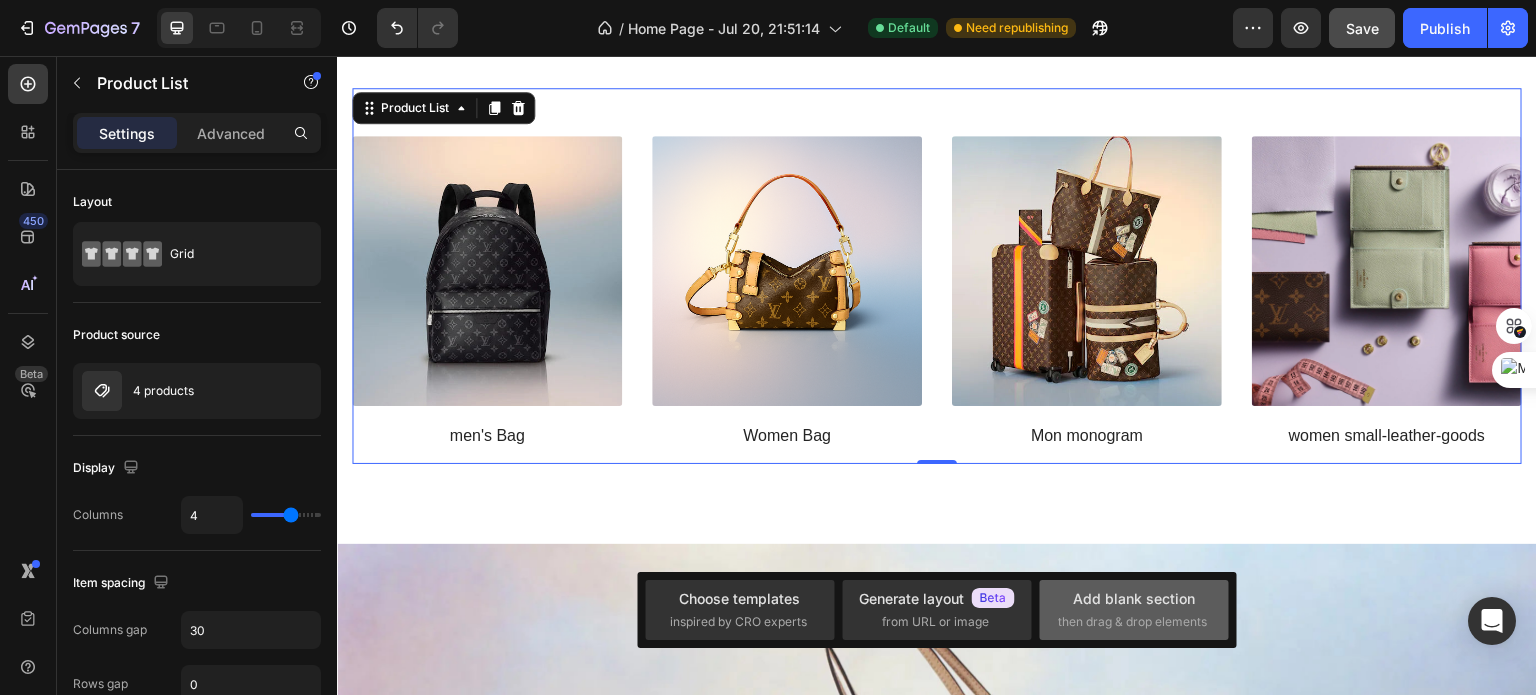 click on "Add blank section" at bounding box center (1134, 598) 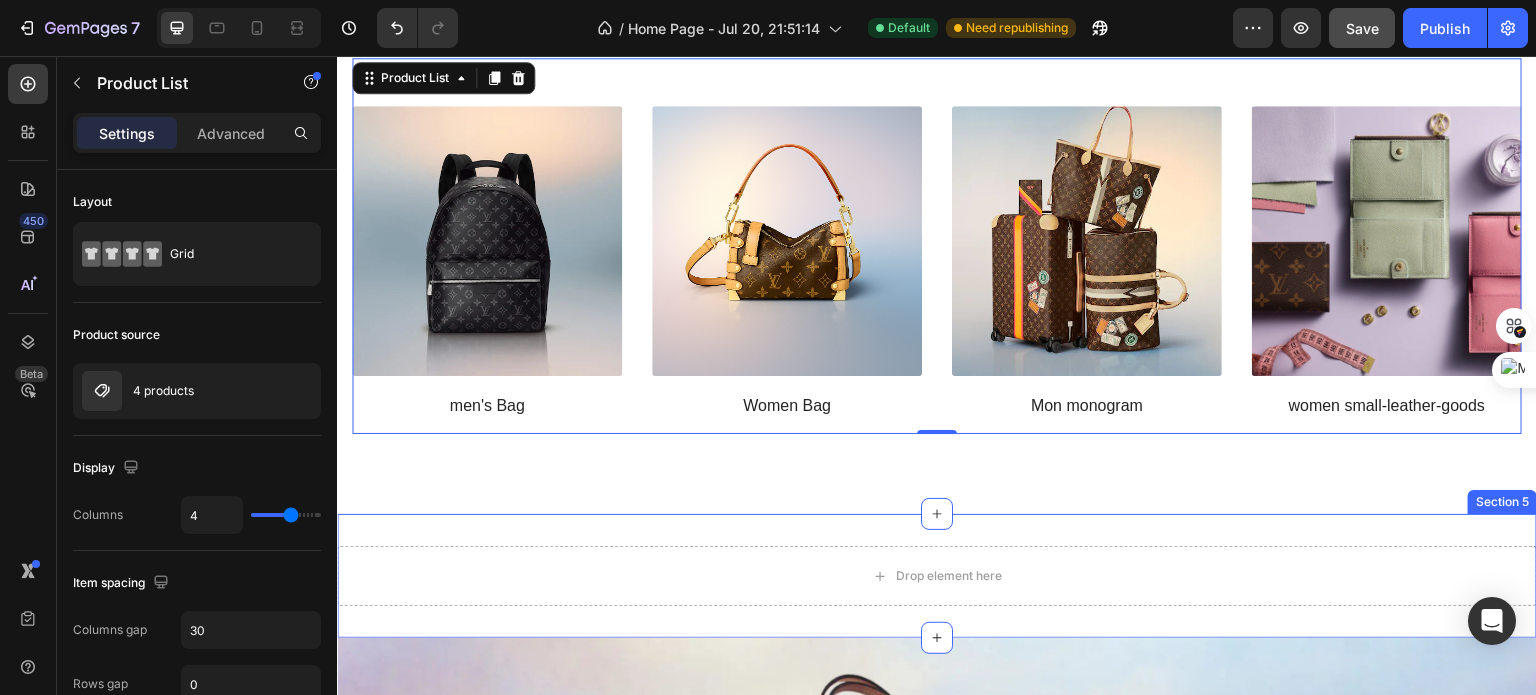 scroll, scrollTop: 1872, scrollLeft: 0, axis: vertical 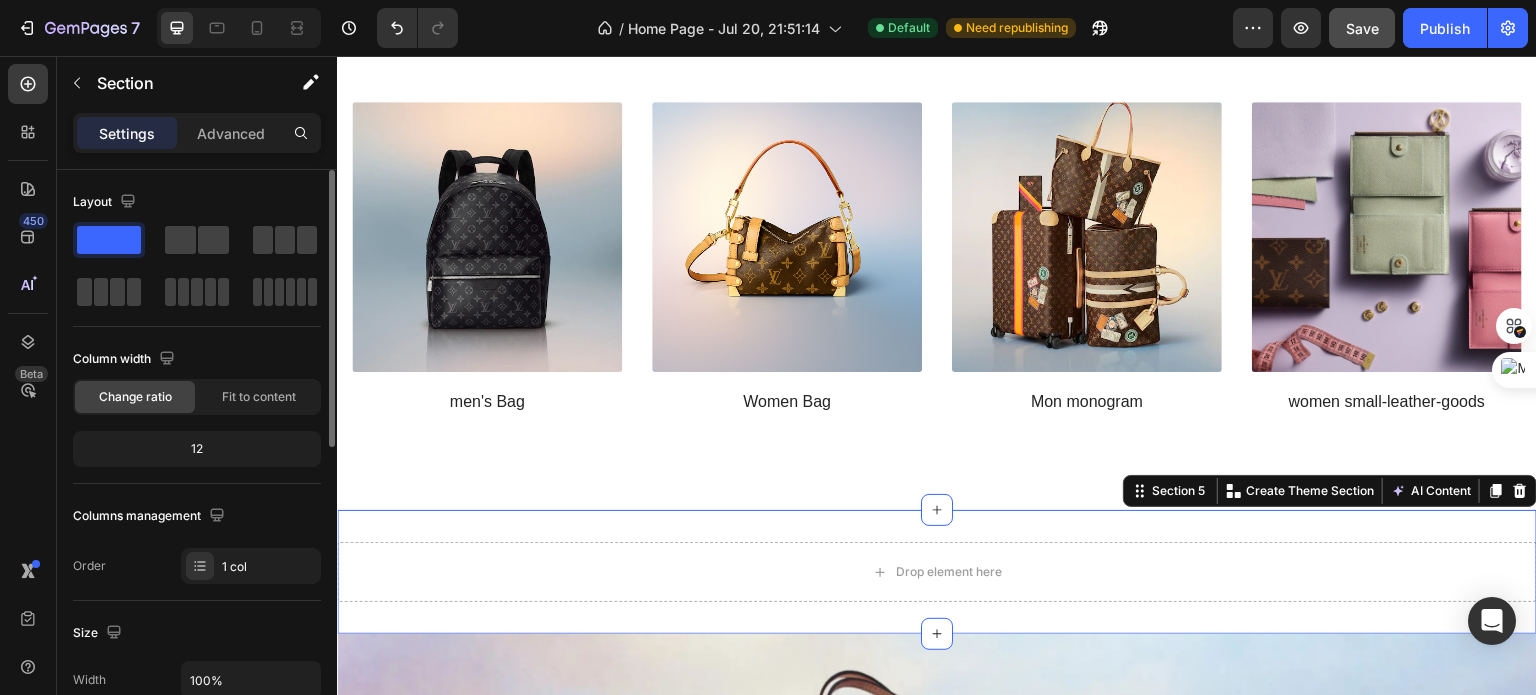 click 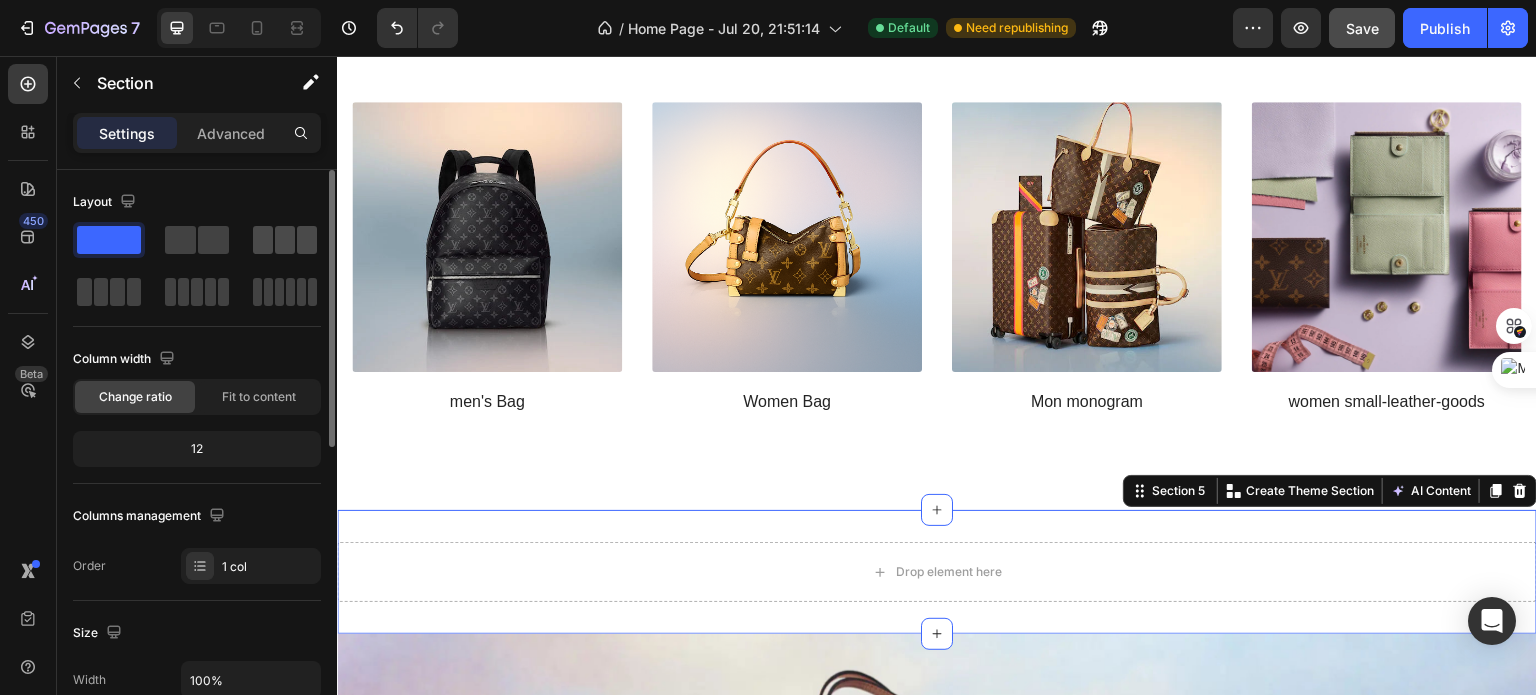 click 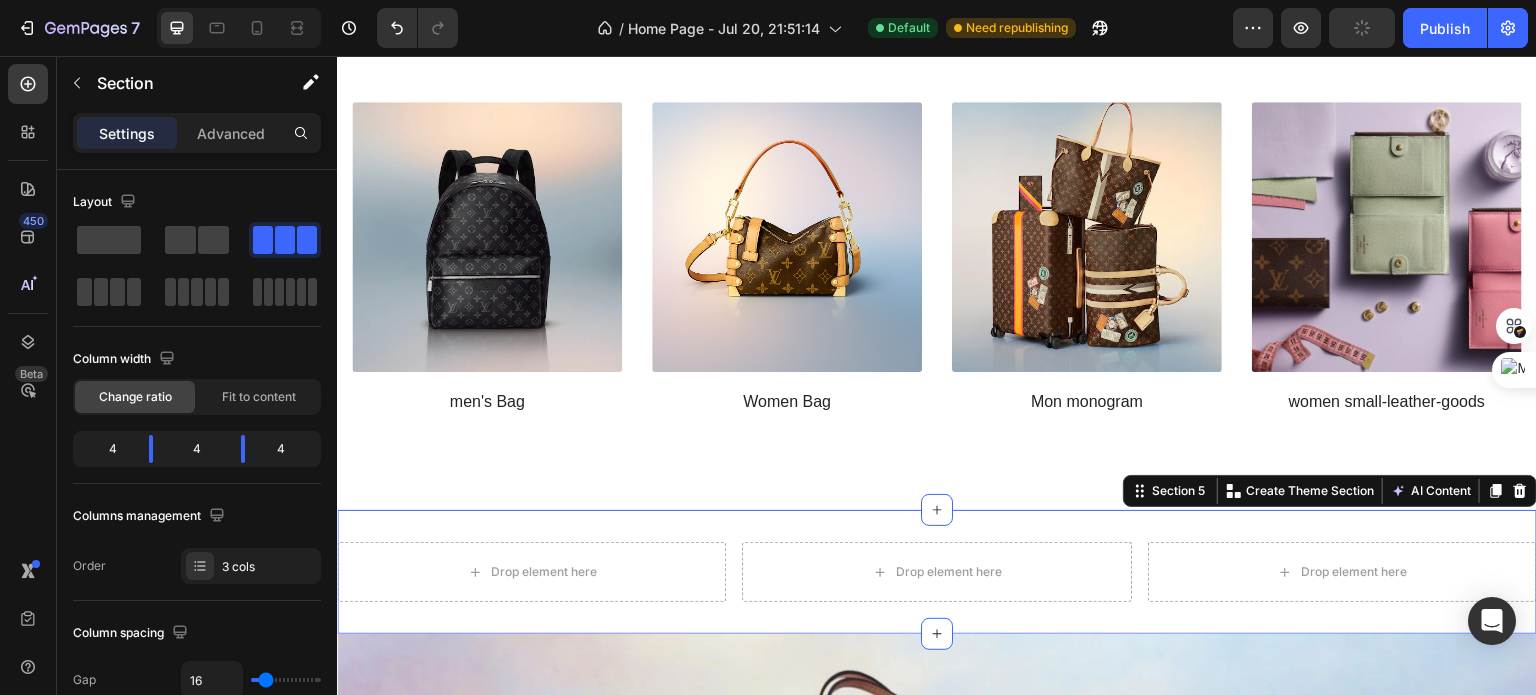 drag, startPoint x: 618, startPoint y: 285, endPoint x: 704, endPoint y: 512, distance: 242.74472 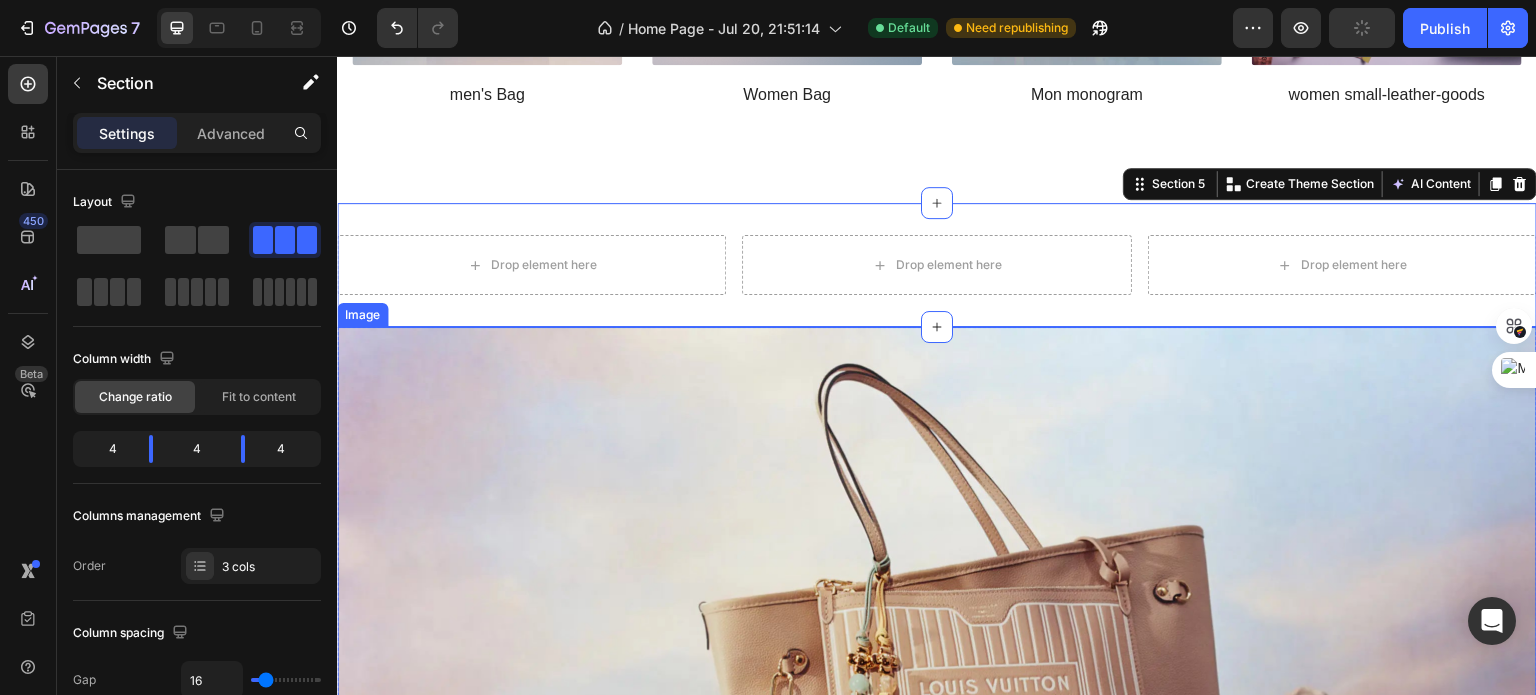 scroll, scrollTop: 2180, scrollLeft: 0, axis: vertical 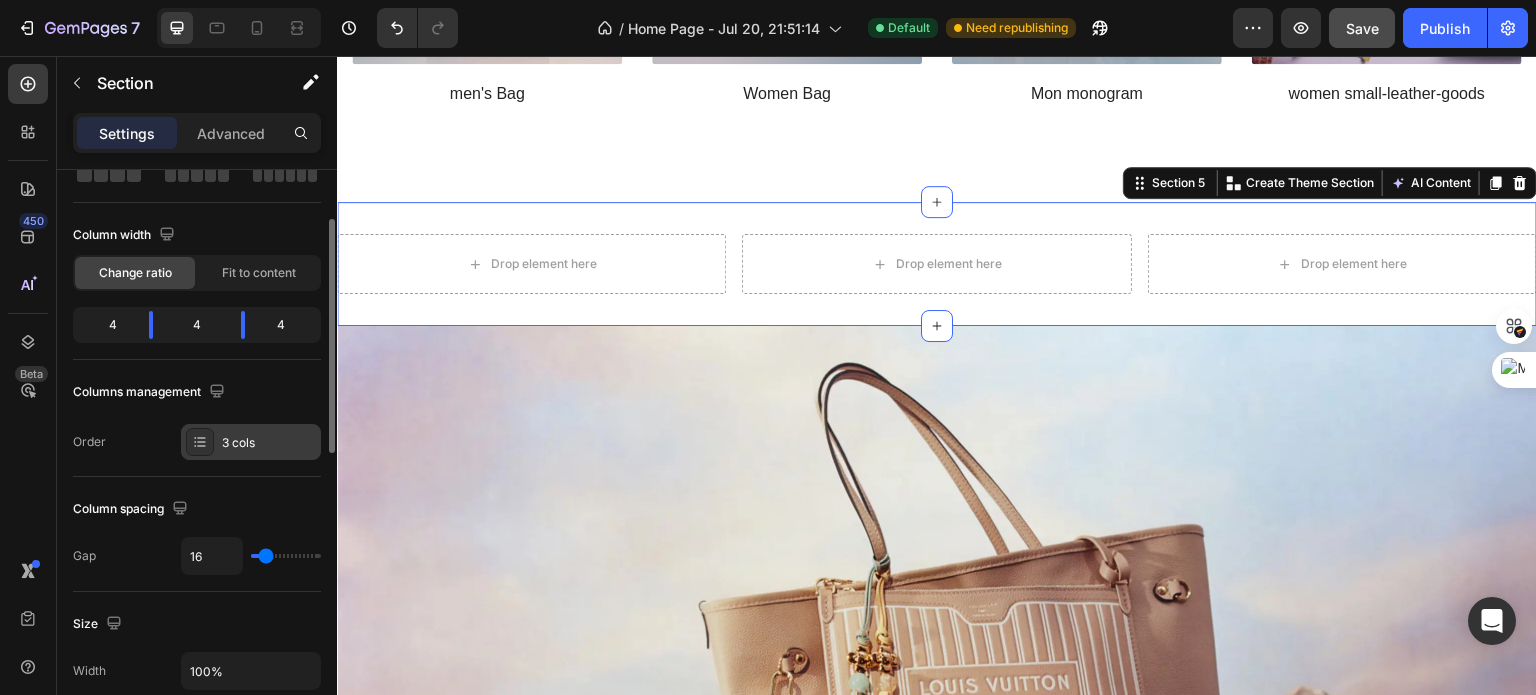 click 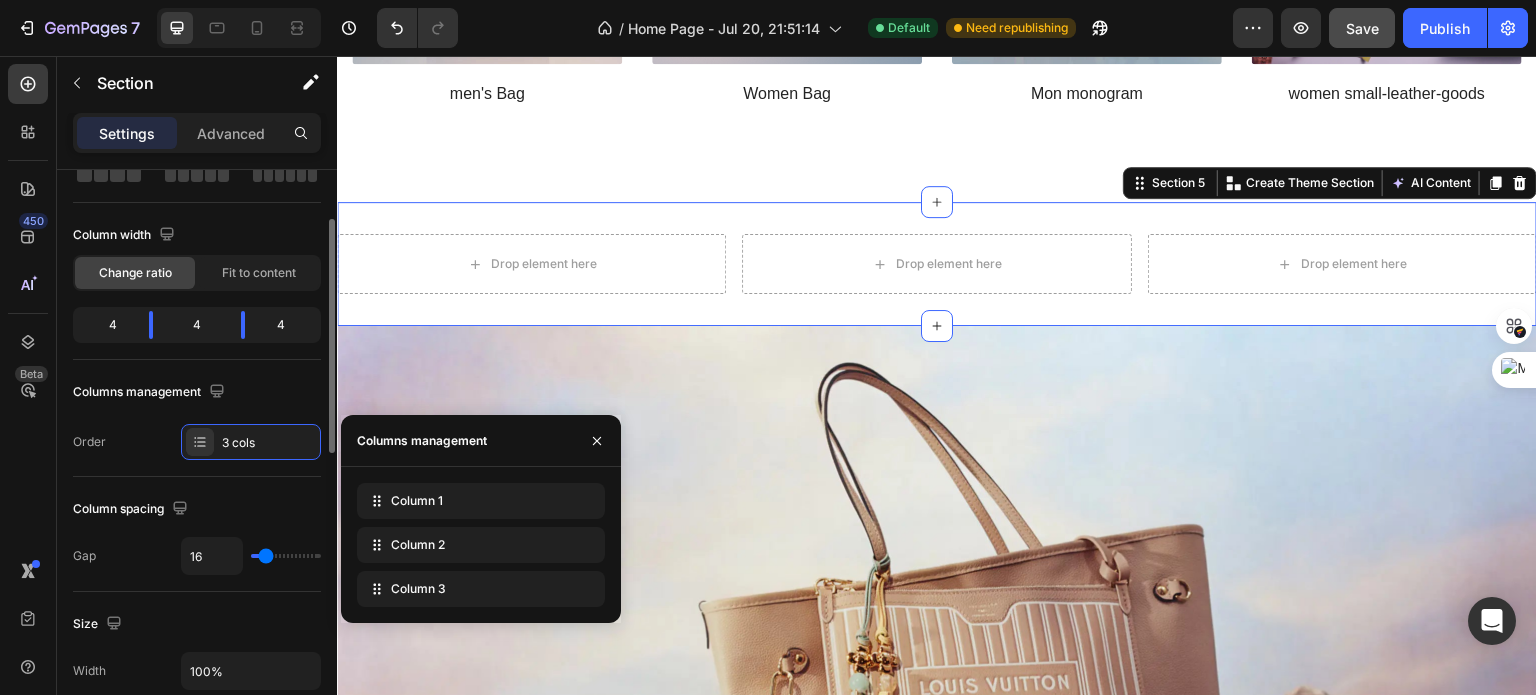 scroll, scrollTop: 0, scrollLeft: 0, axis: both 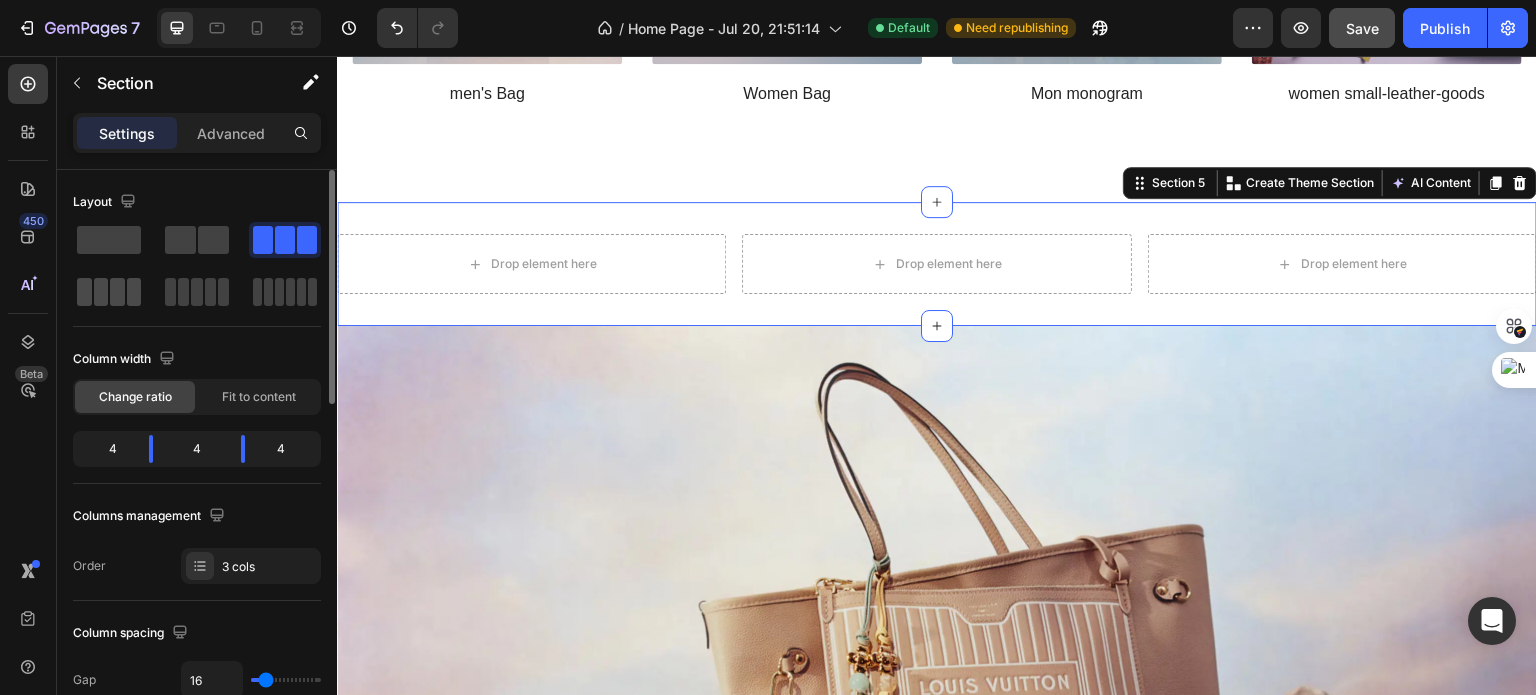 click 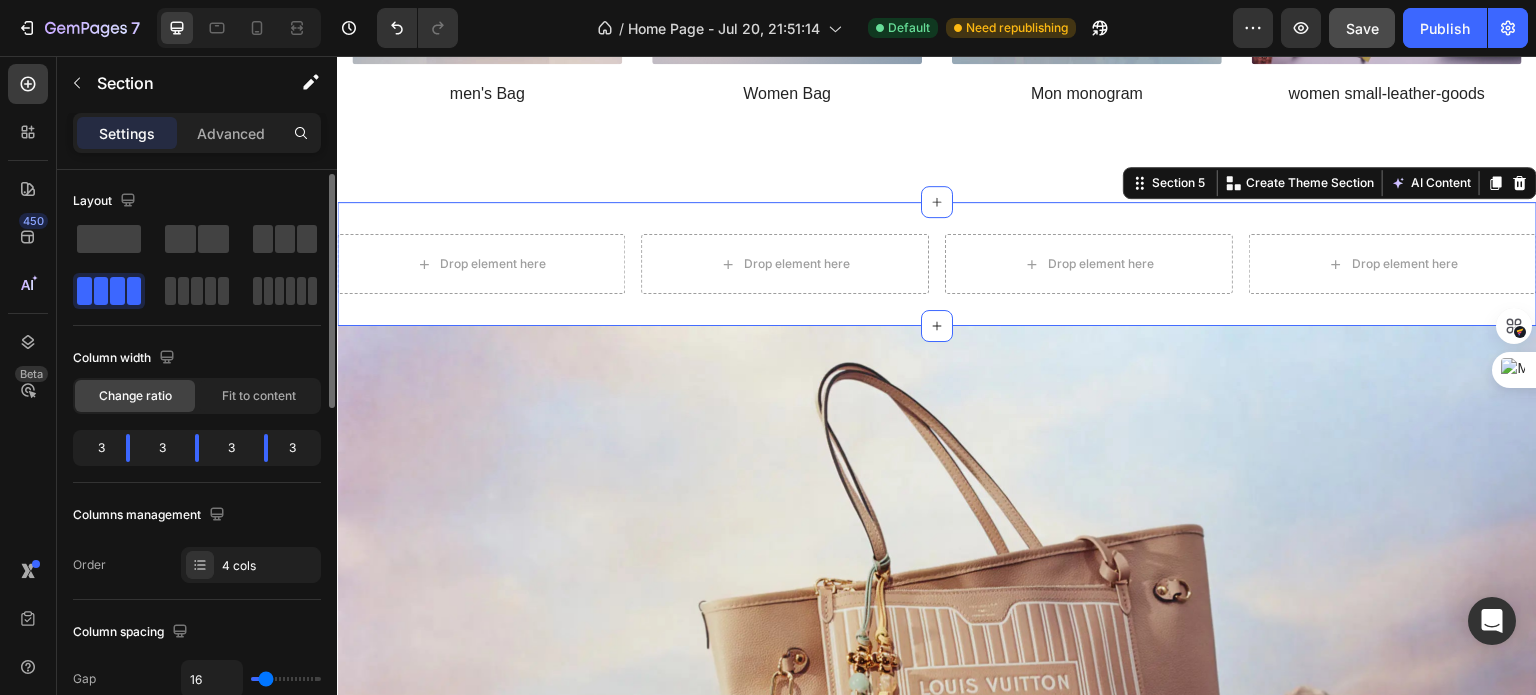 scroll, scrollTop: 0, scrollLeft: 0, axis: both 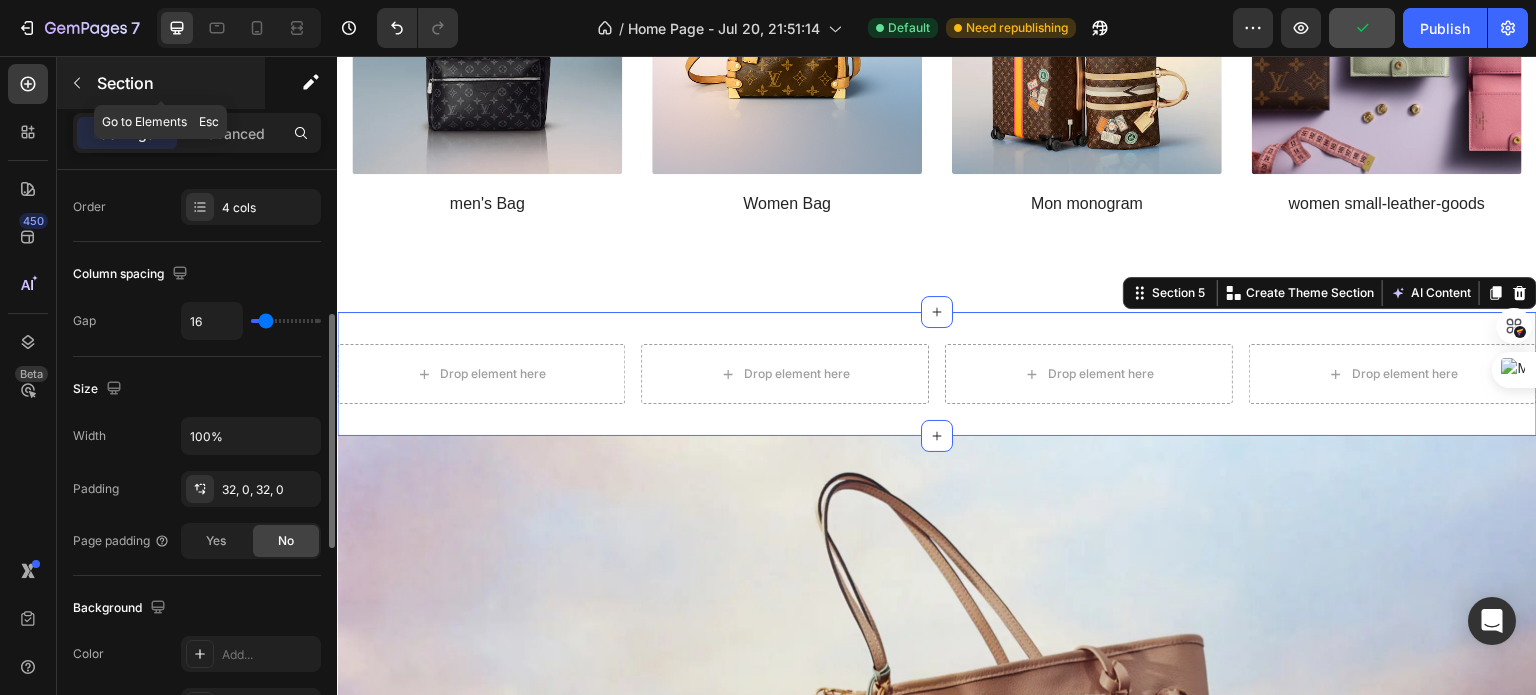 click 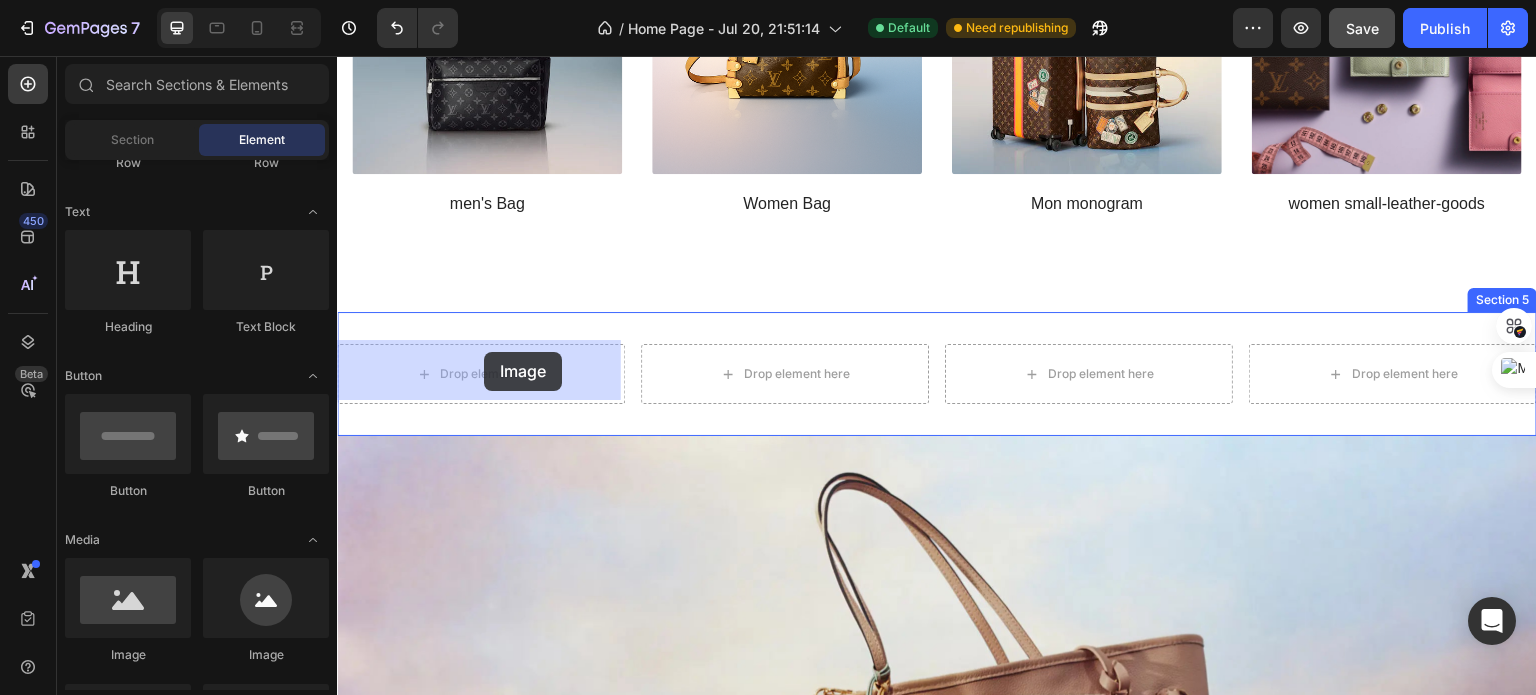 drag, startPoint x: 463, startPoint y: 660, endPoint x: 480, endPoint y: 356, distance: 304.47495 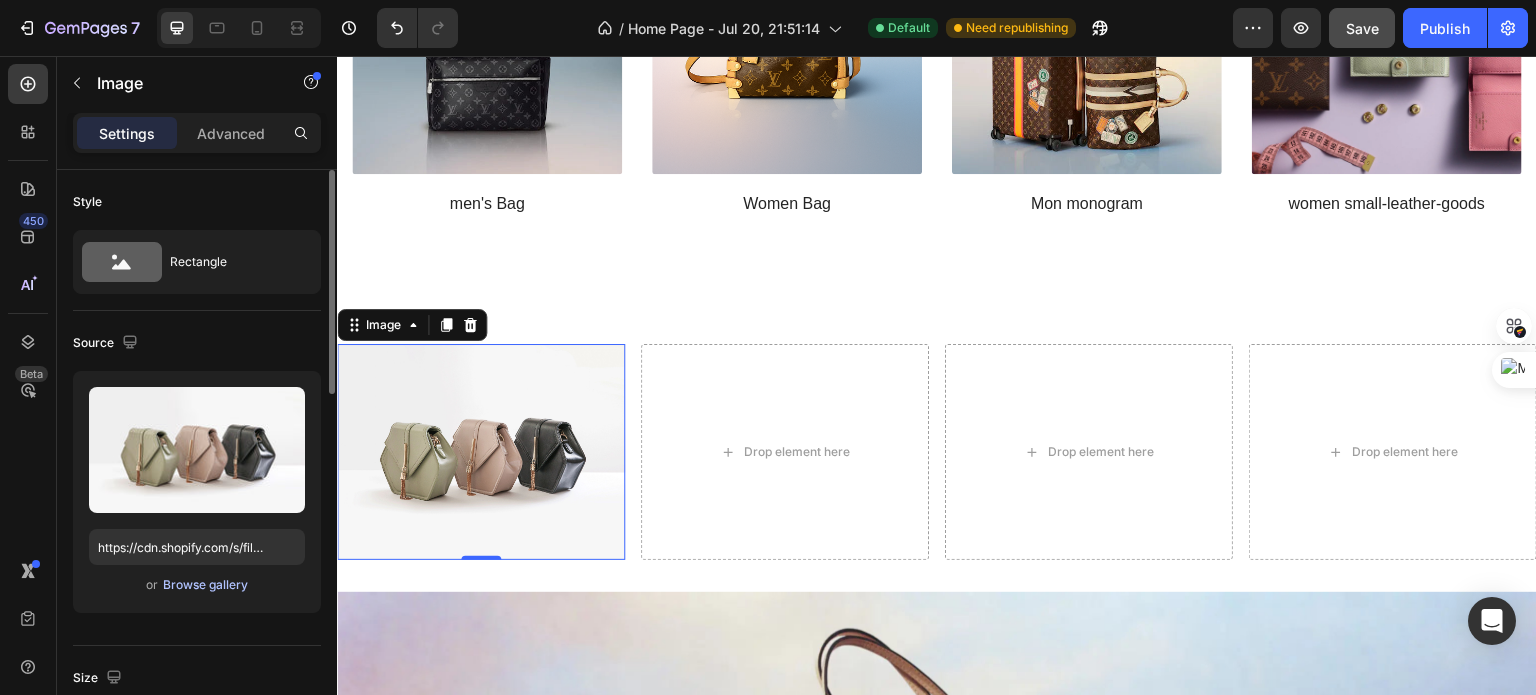 click on "Browse gallery" at bounding box center (205, 585) 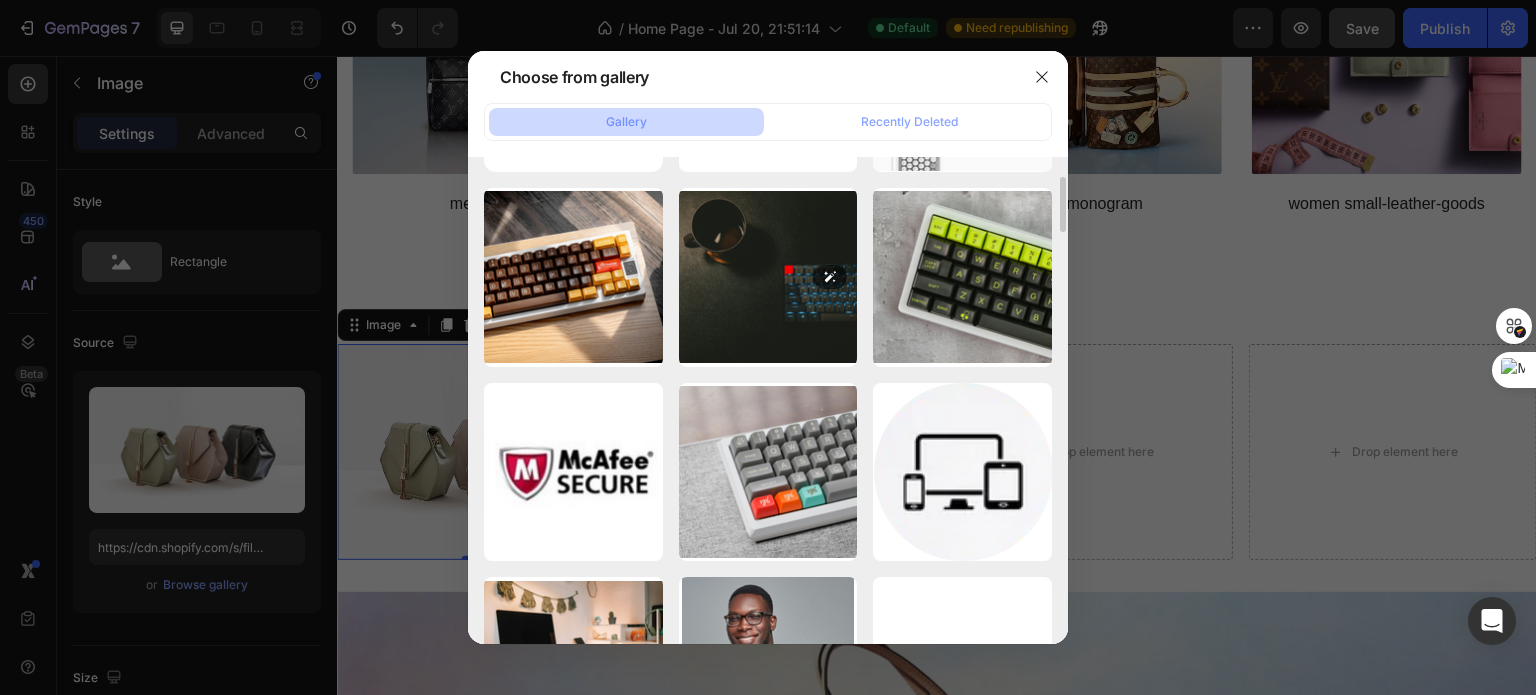 scroll, scrollTop: 0, scrollLeft: 0, axis: both 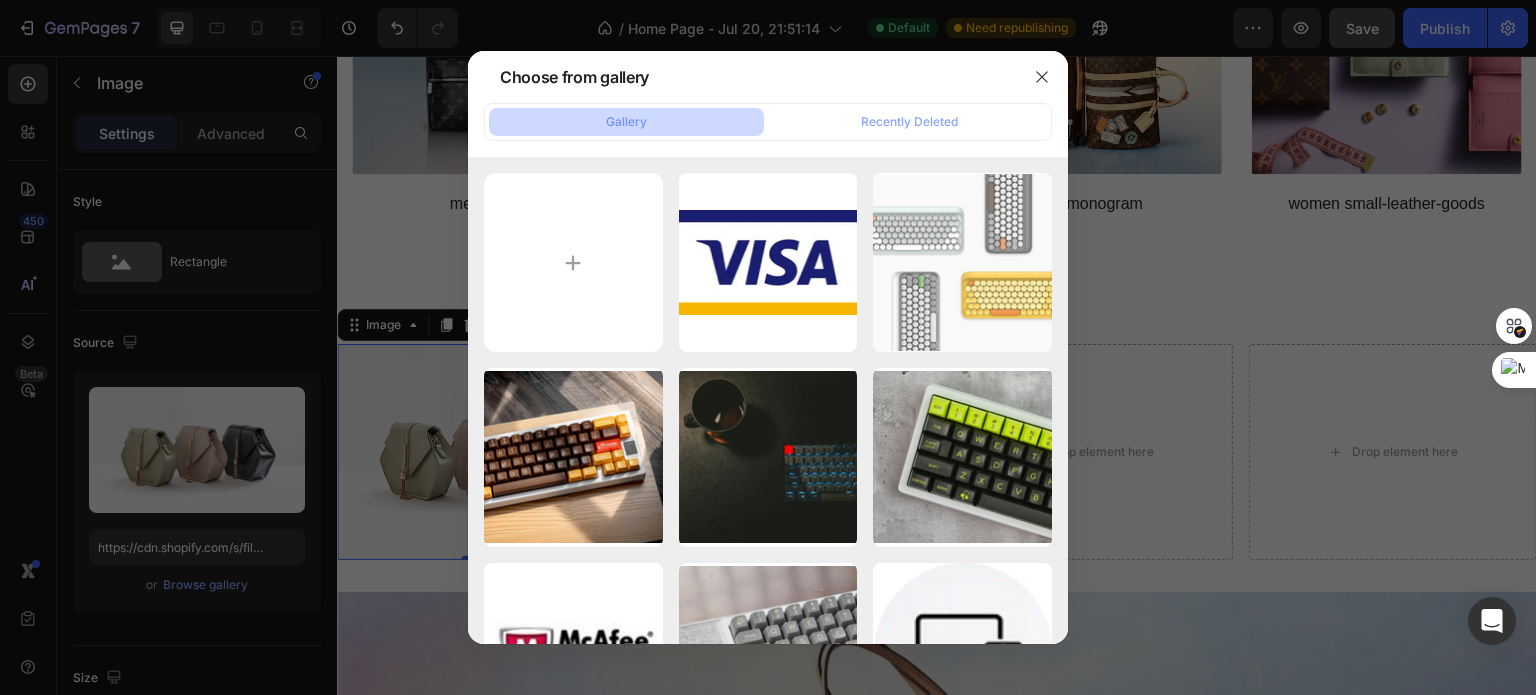 click at bounding box center (768, 347) 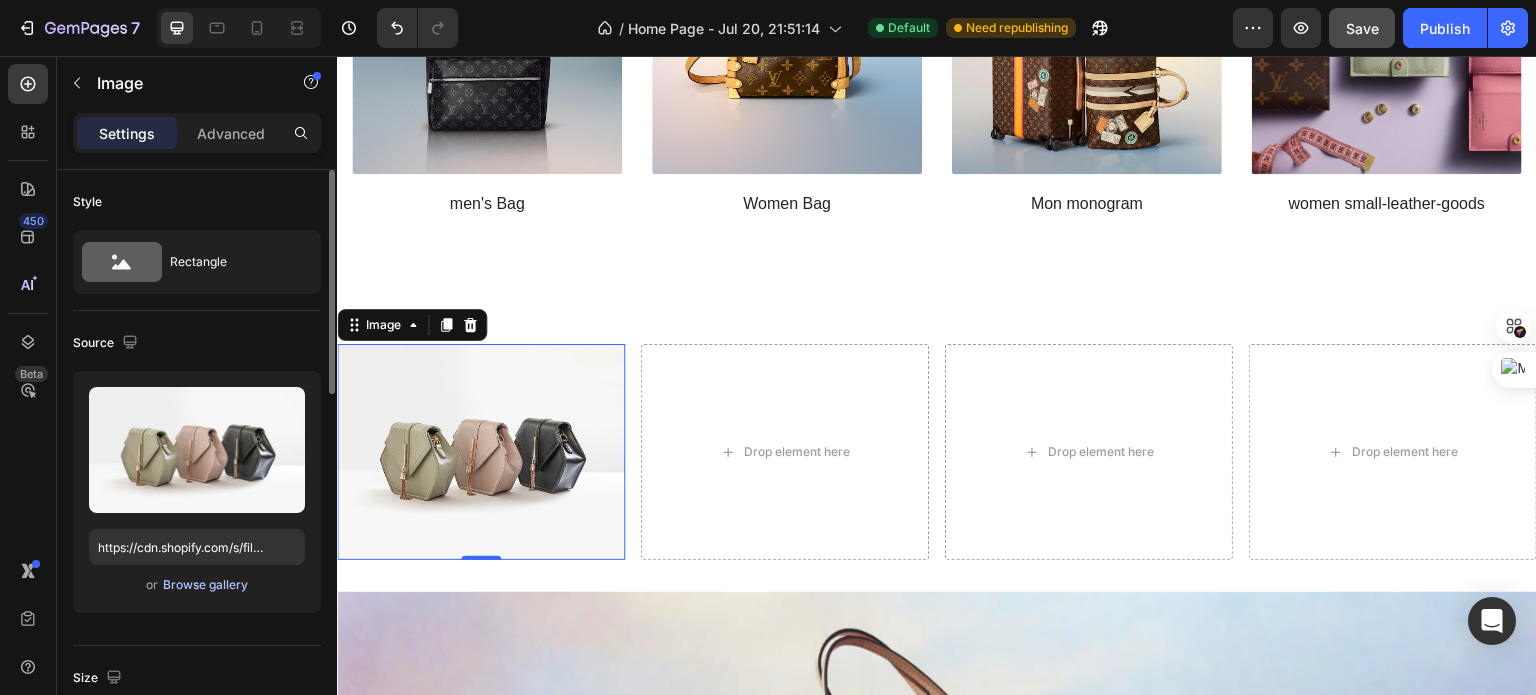 click on "Browse gallery" at bounding box center [205, 585] 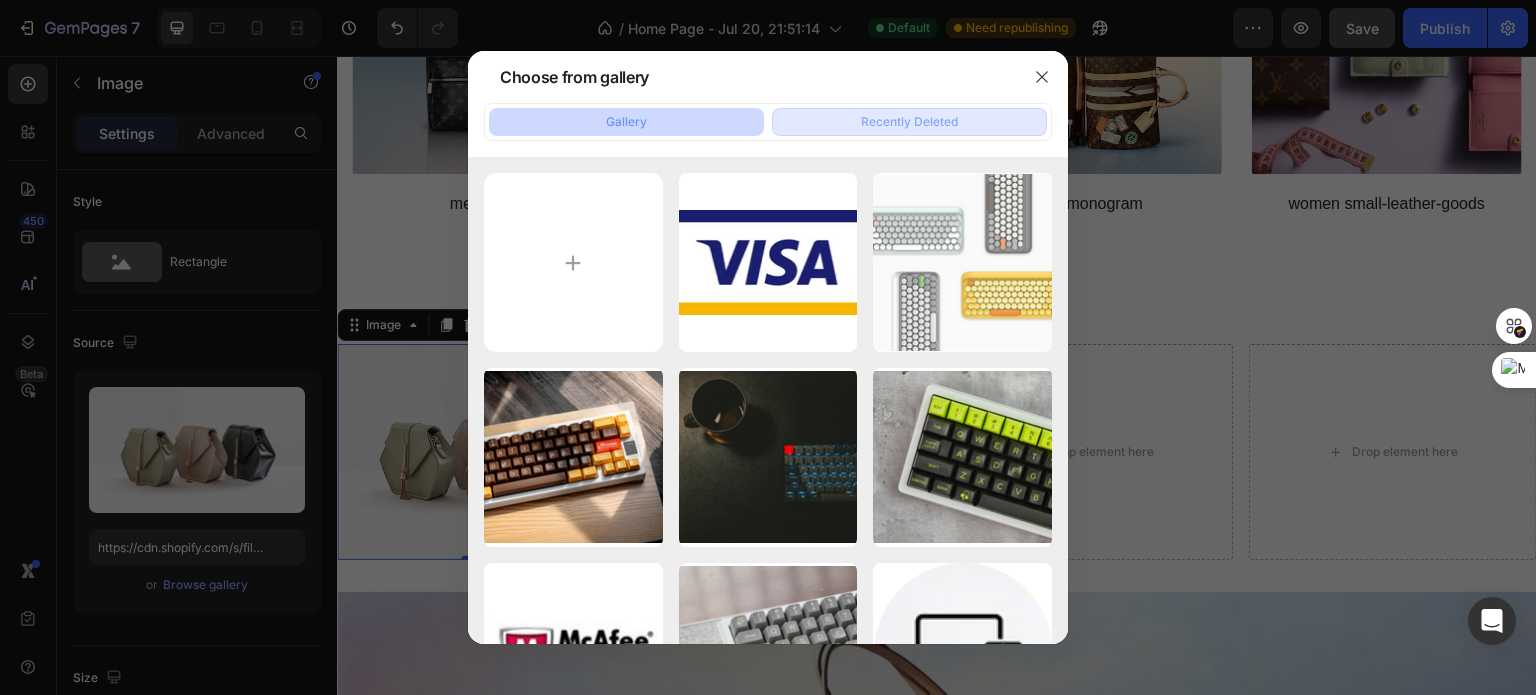 click on "Recently Deleted" at bounding box center (909, 122) 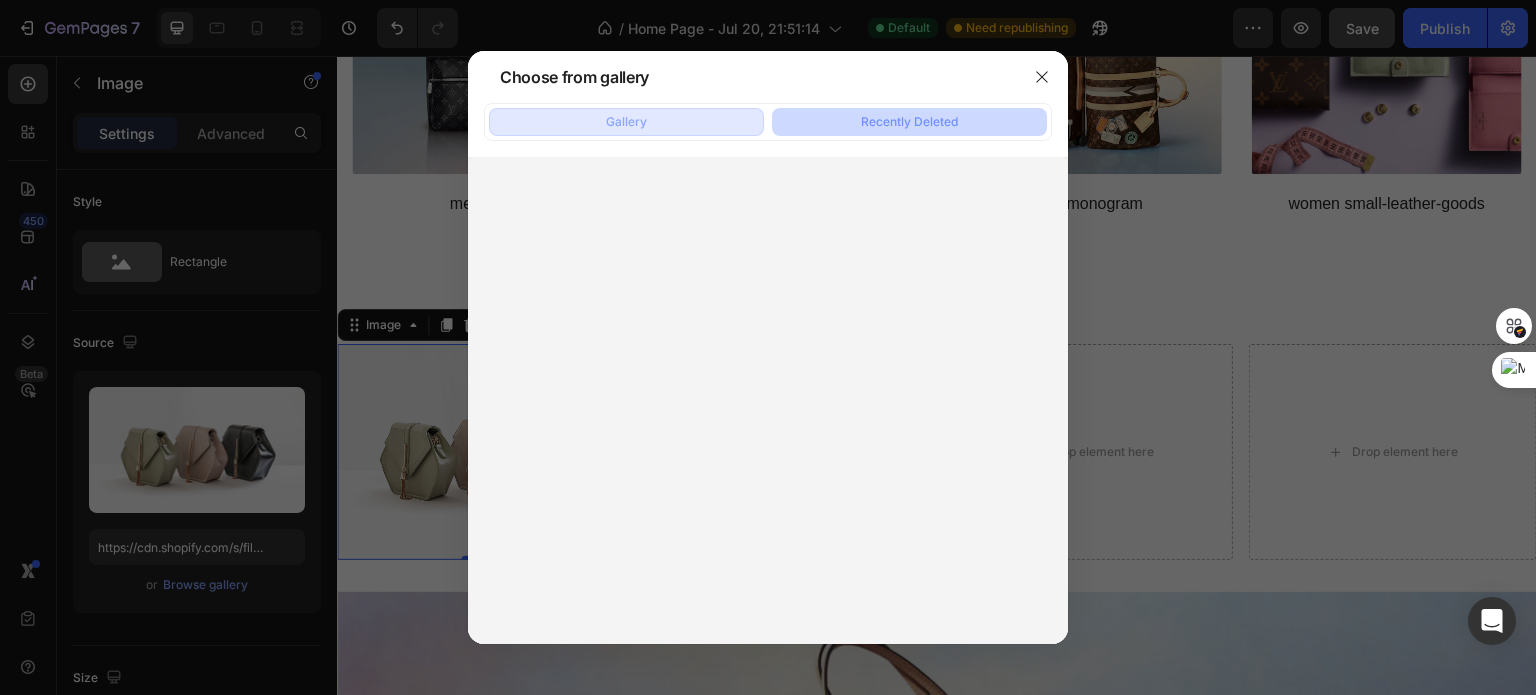 click on "Gallery" at bounding box center (626, 122) 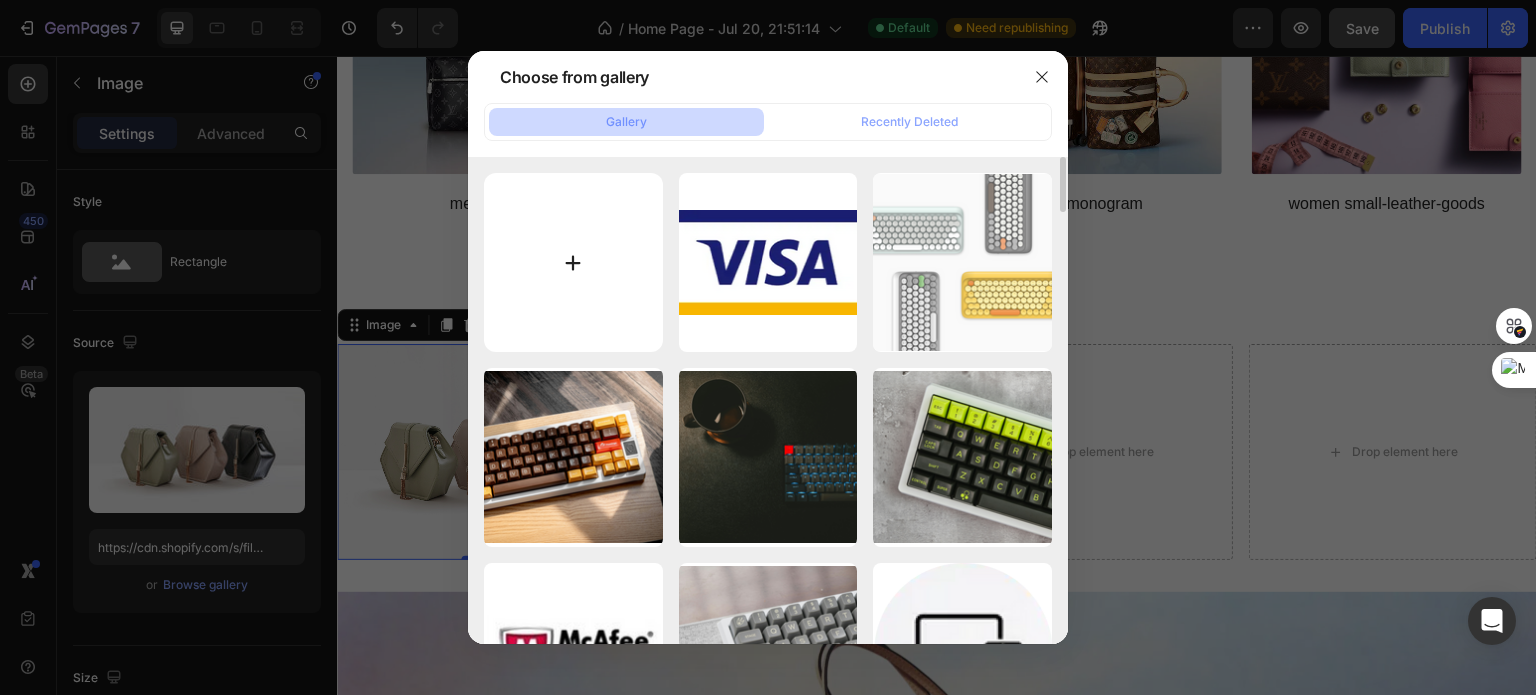 click at bounding box center (573, 262) 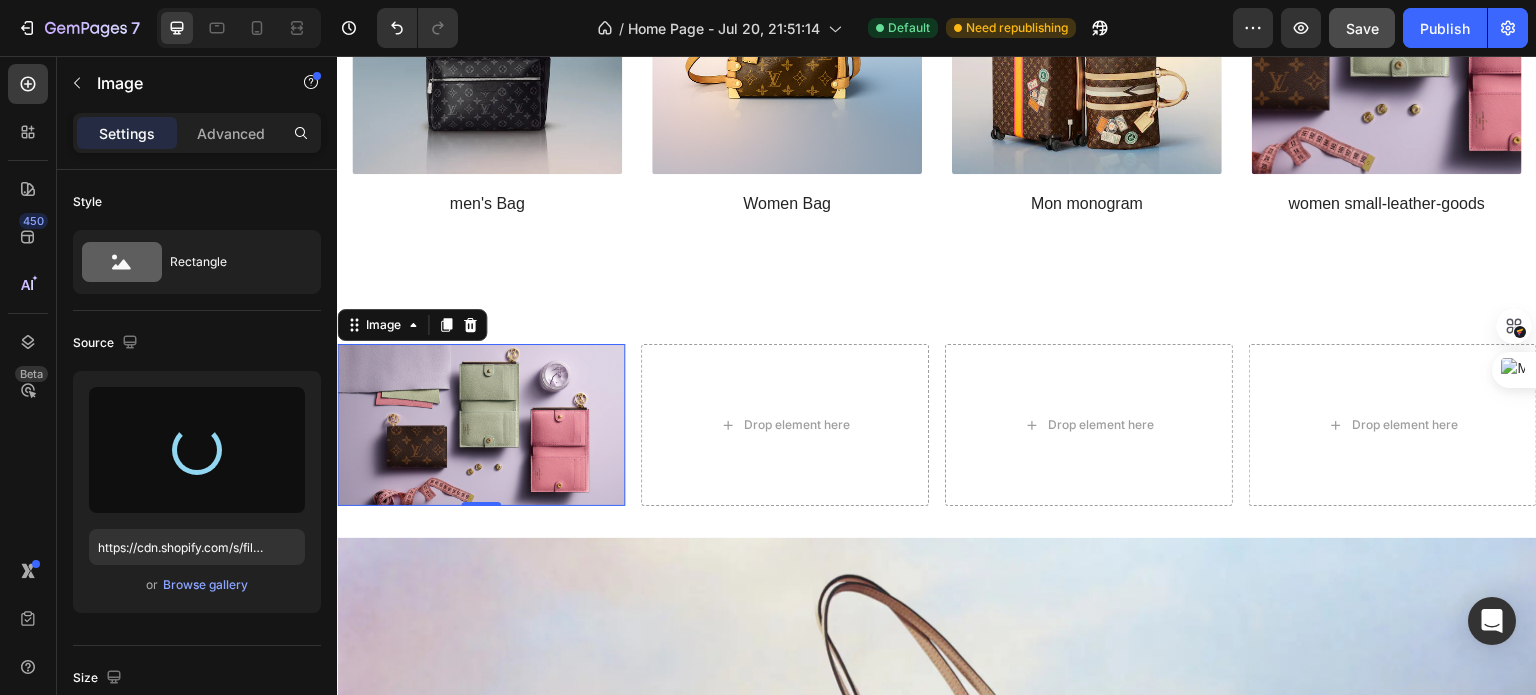 type on "https://cdn.shopify.com/s/files/1/0690/2507/1258/files/[REDACTED].webp" 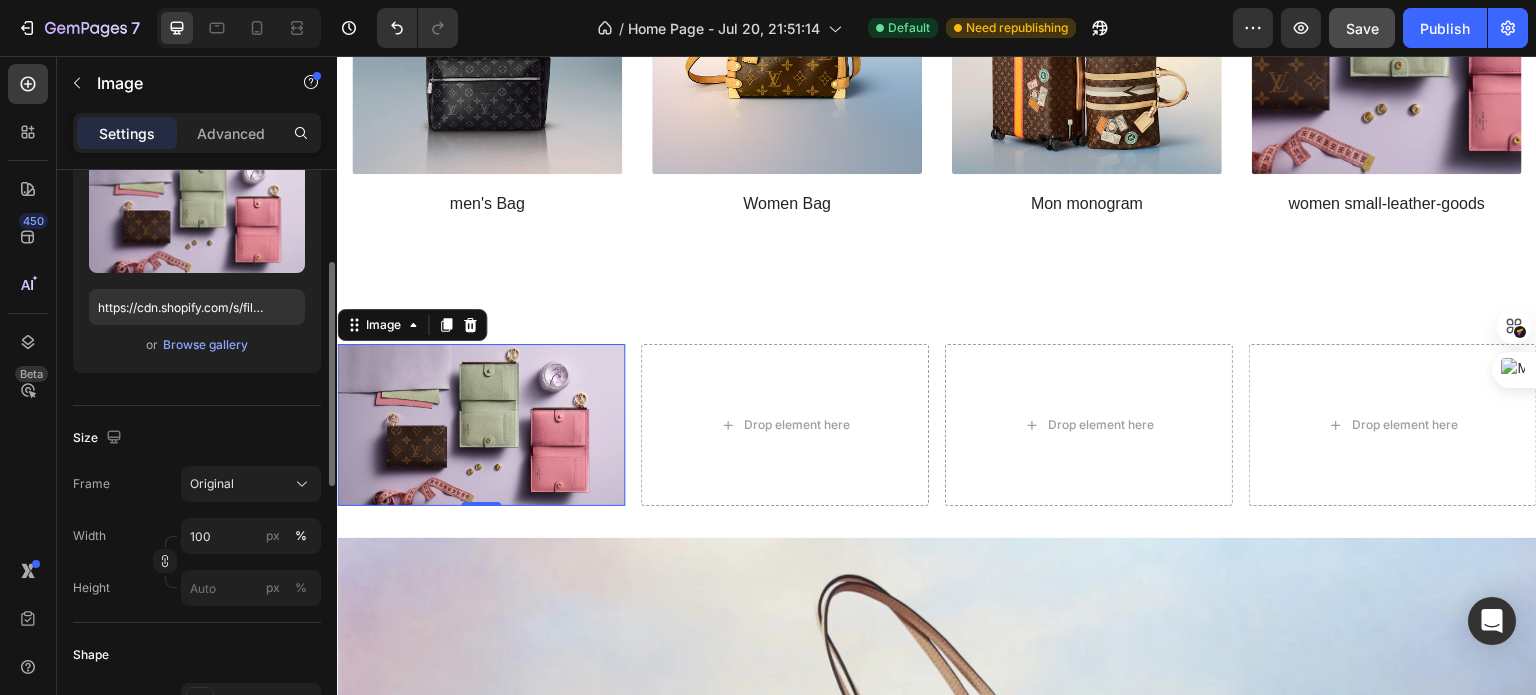scroll, scrollTop: 241, scrollLeft: 0, axis: vertical 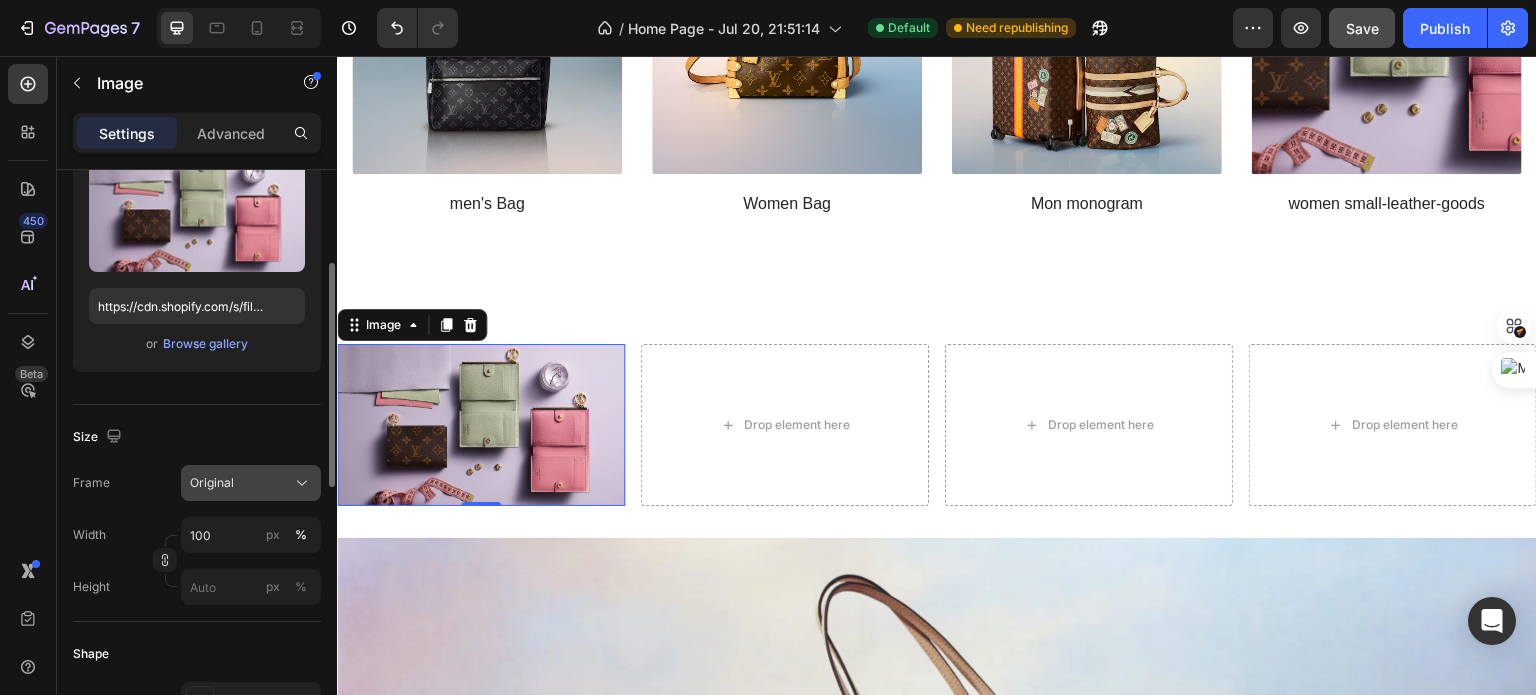 click on "Original" at bounding box center (251, 483) 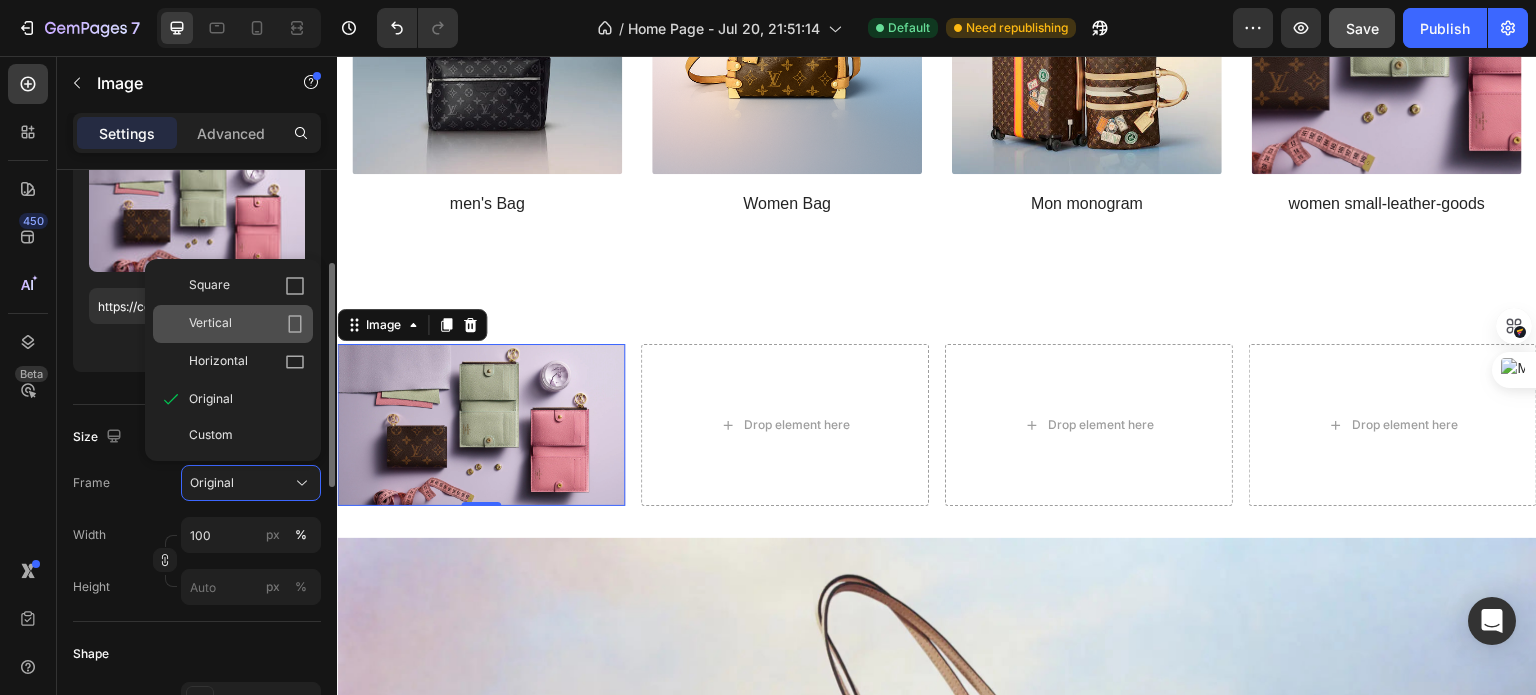 click on "Vertical" at bounding box center (247, 324) 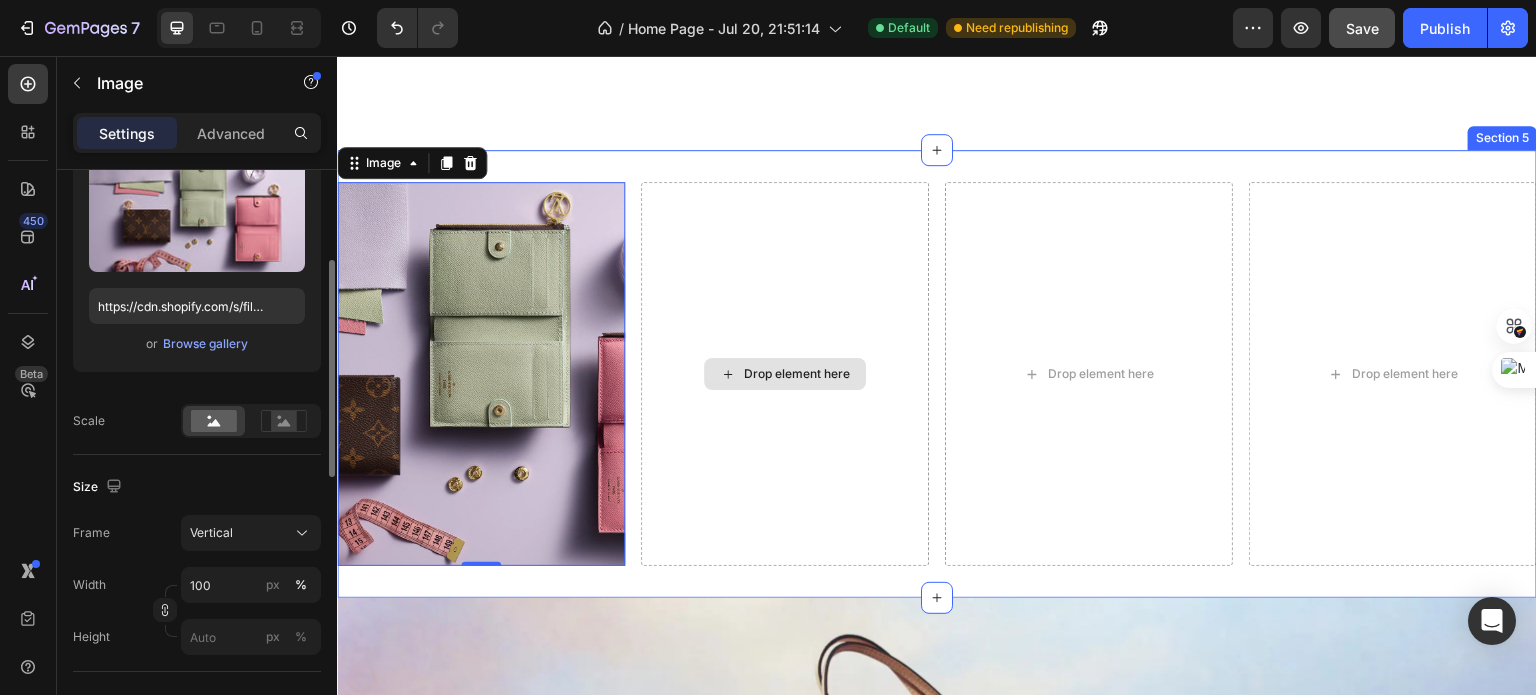 scroll, scrollTop: 2239, scrollLeft: 0, axis: vertical 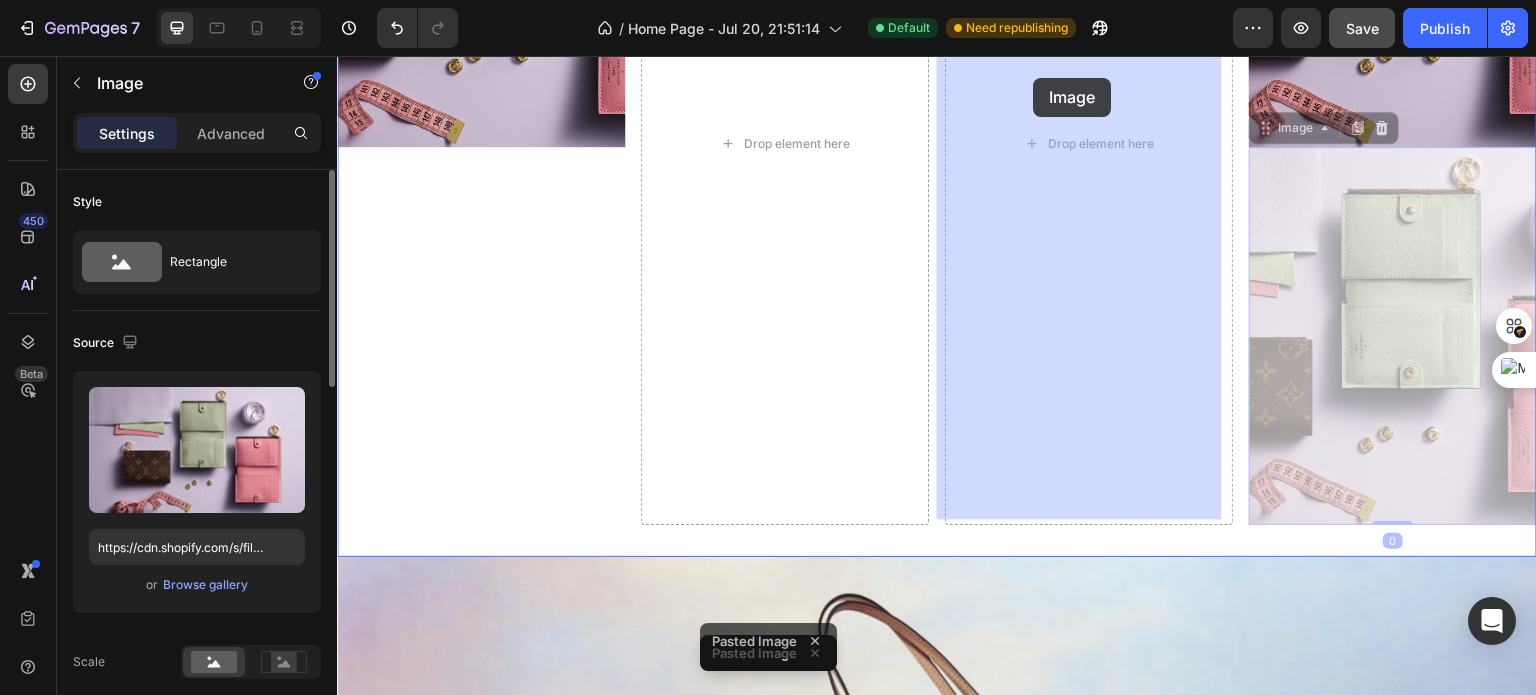 drag, startPoint x: 1332, startPoint y: 323, endPoint x: 1034, endPoint y: 72, distance: 389.6216 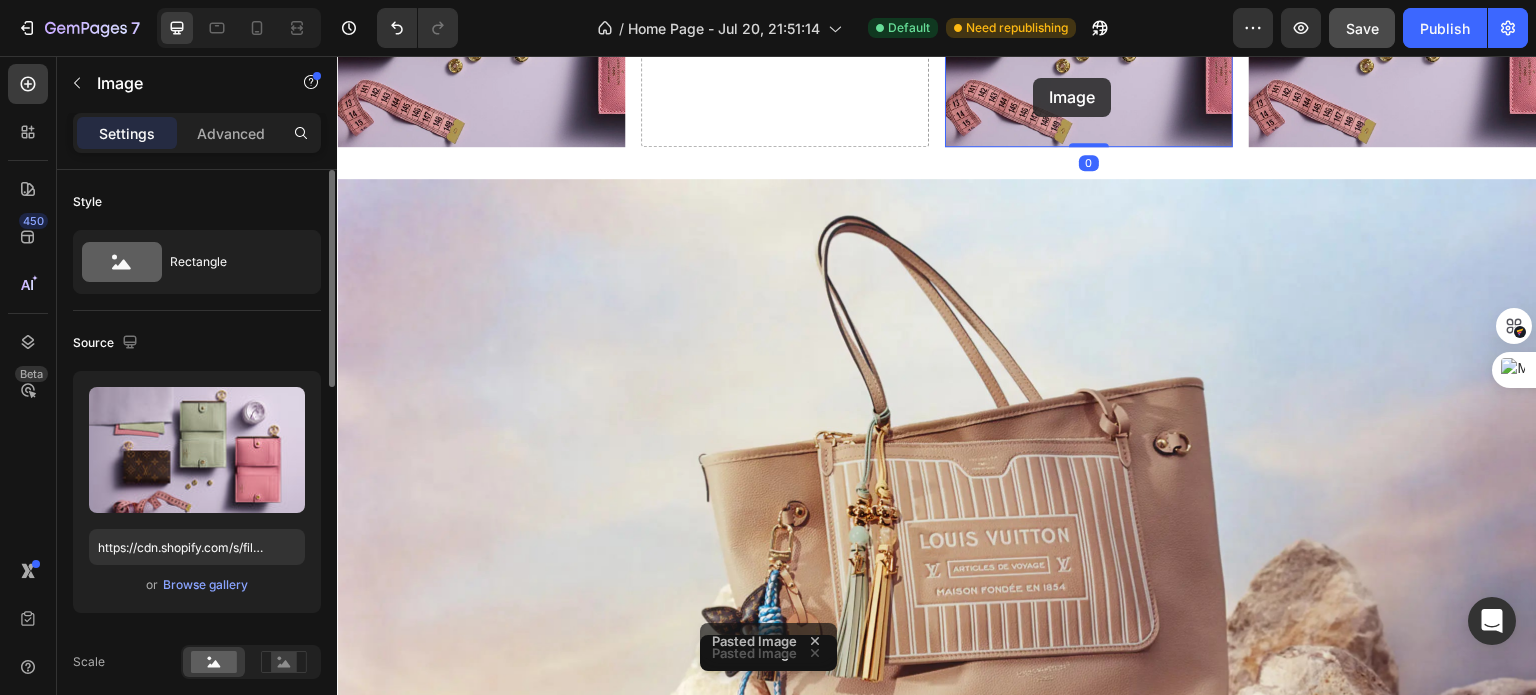 scroll, scrollTop: 2600, scrollLeft: 0, axis: vertical 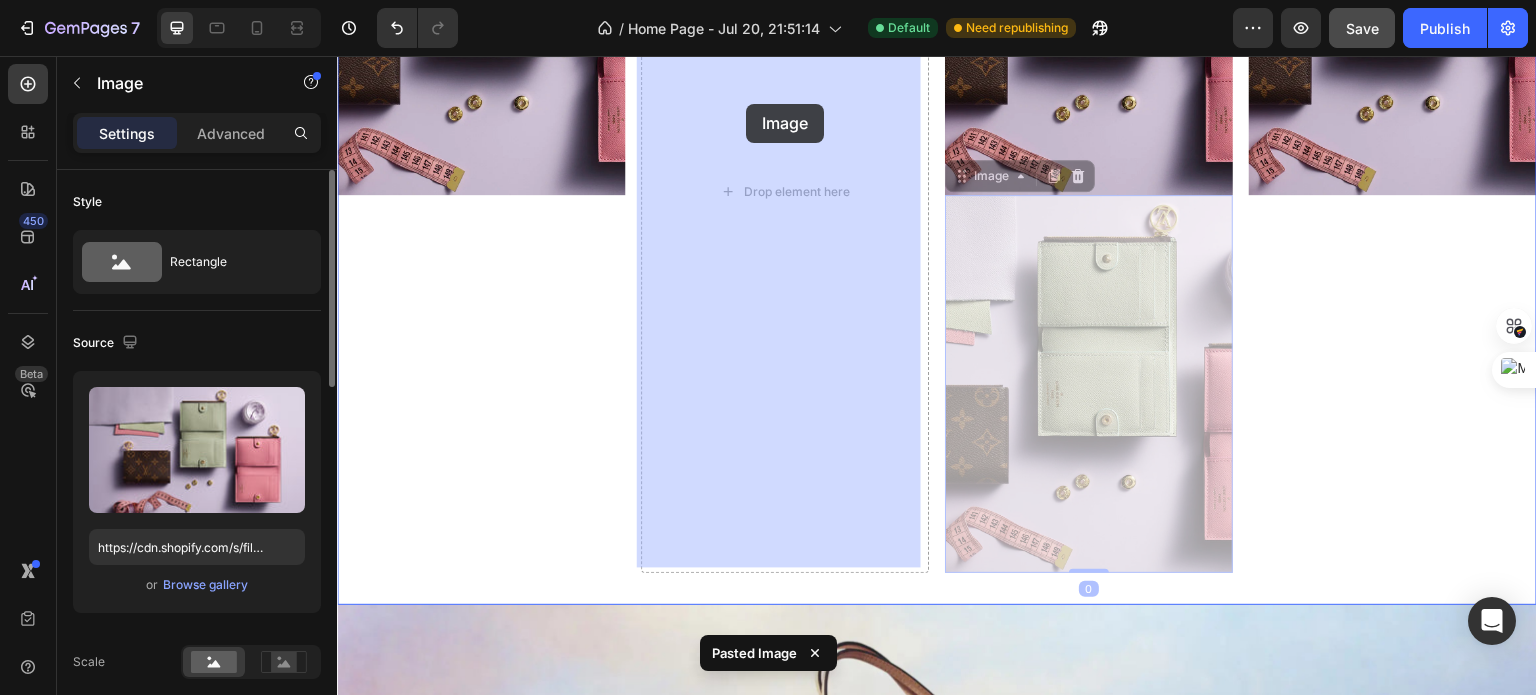 drag, startPoint x: 1075, startPoint y: 331, endPoint x: 746, endPoint y: 104, distance: 399.7124 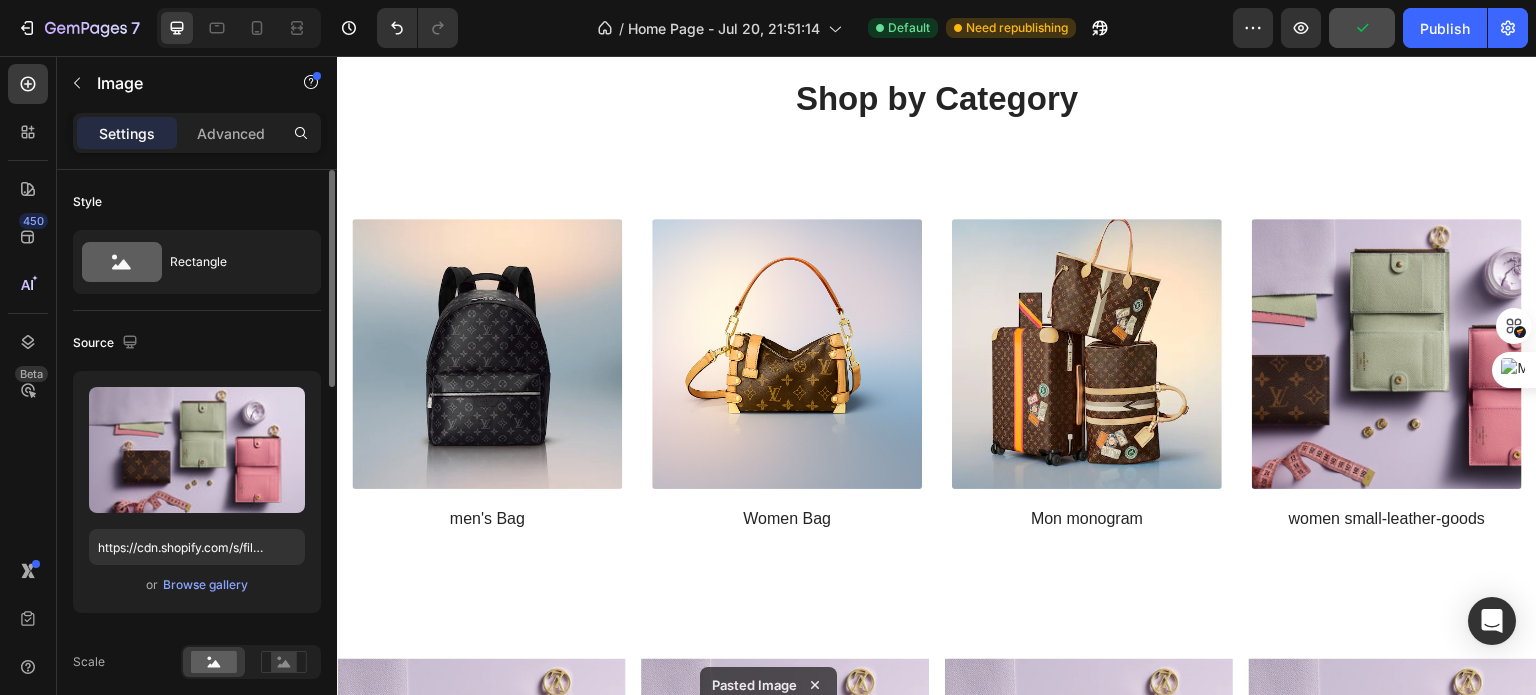 scroll, scrollTop: 1756, scrollLeft: 0, axis: vertical 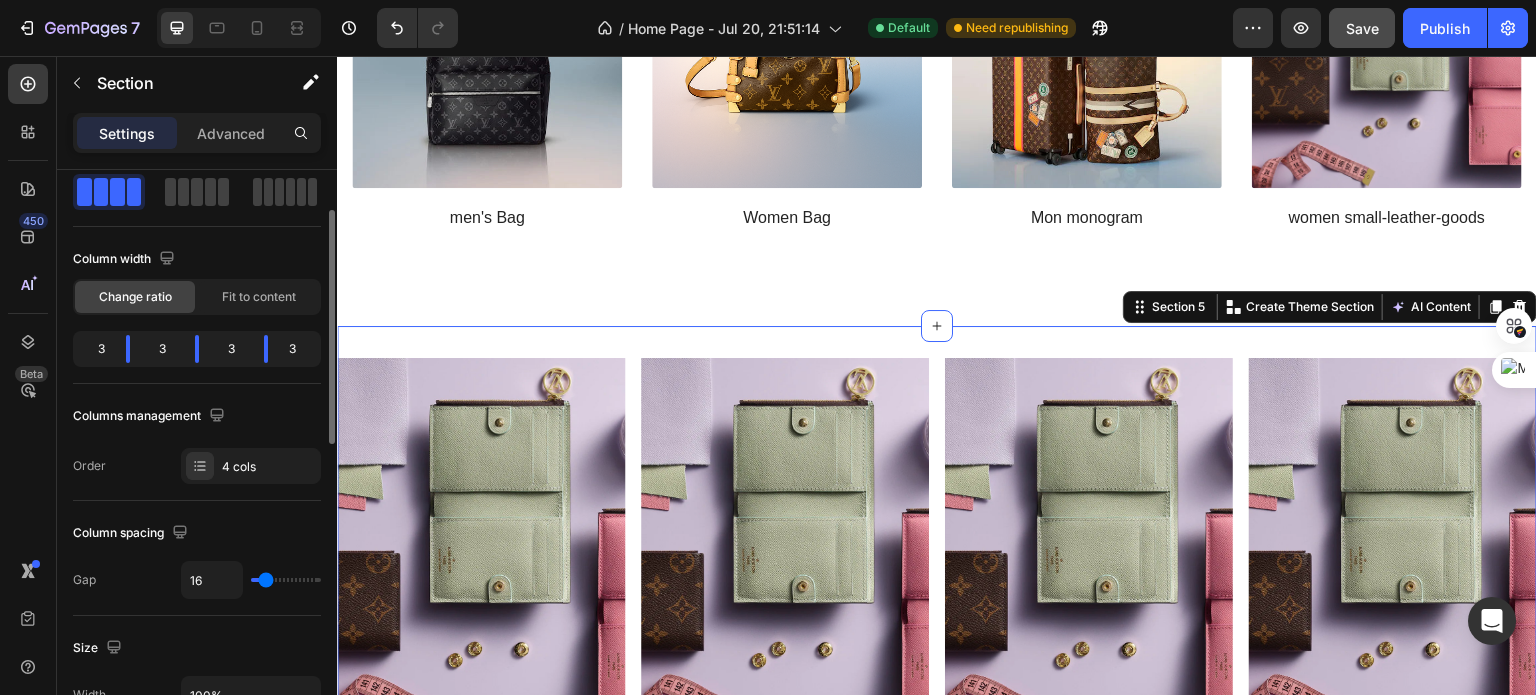 click on "16" at bounding box center [251, 580] 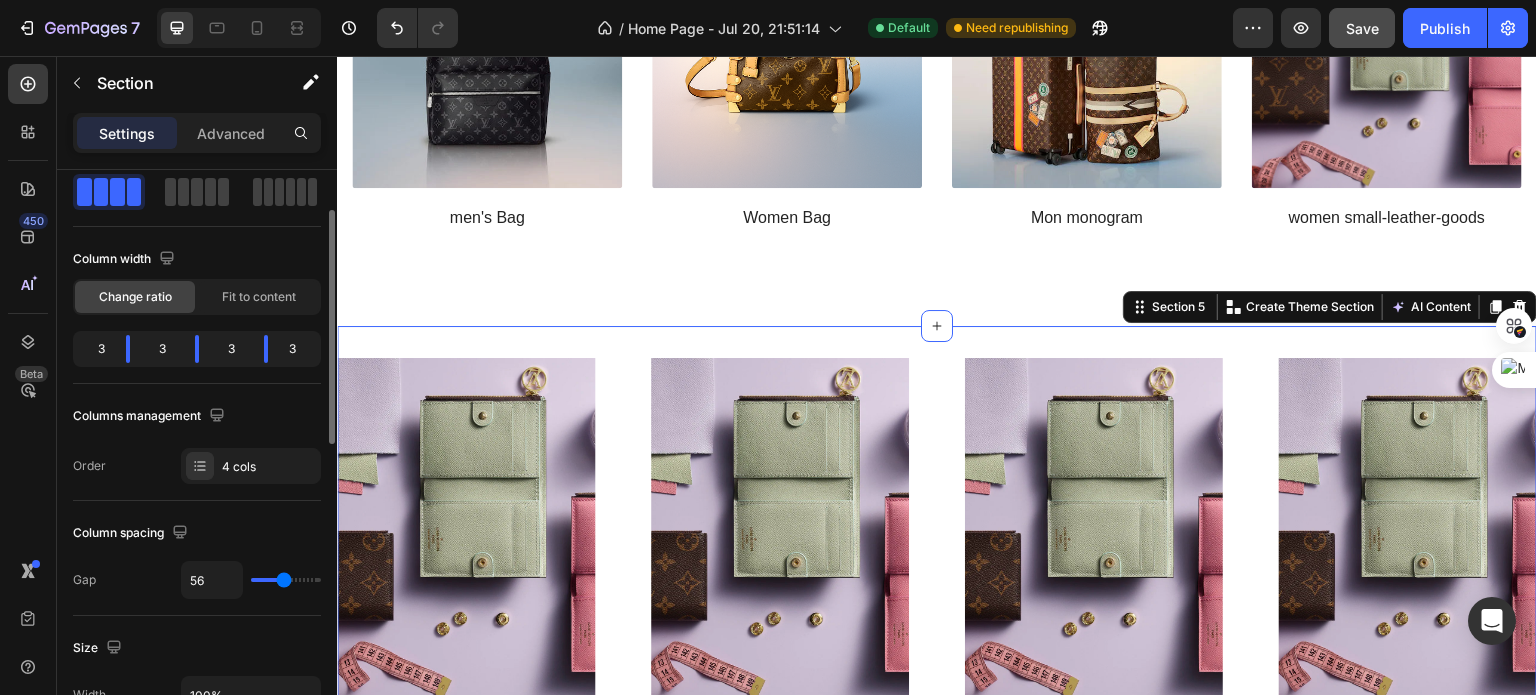 type on "32" 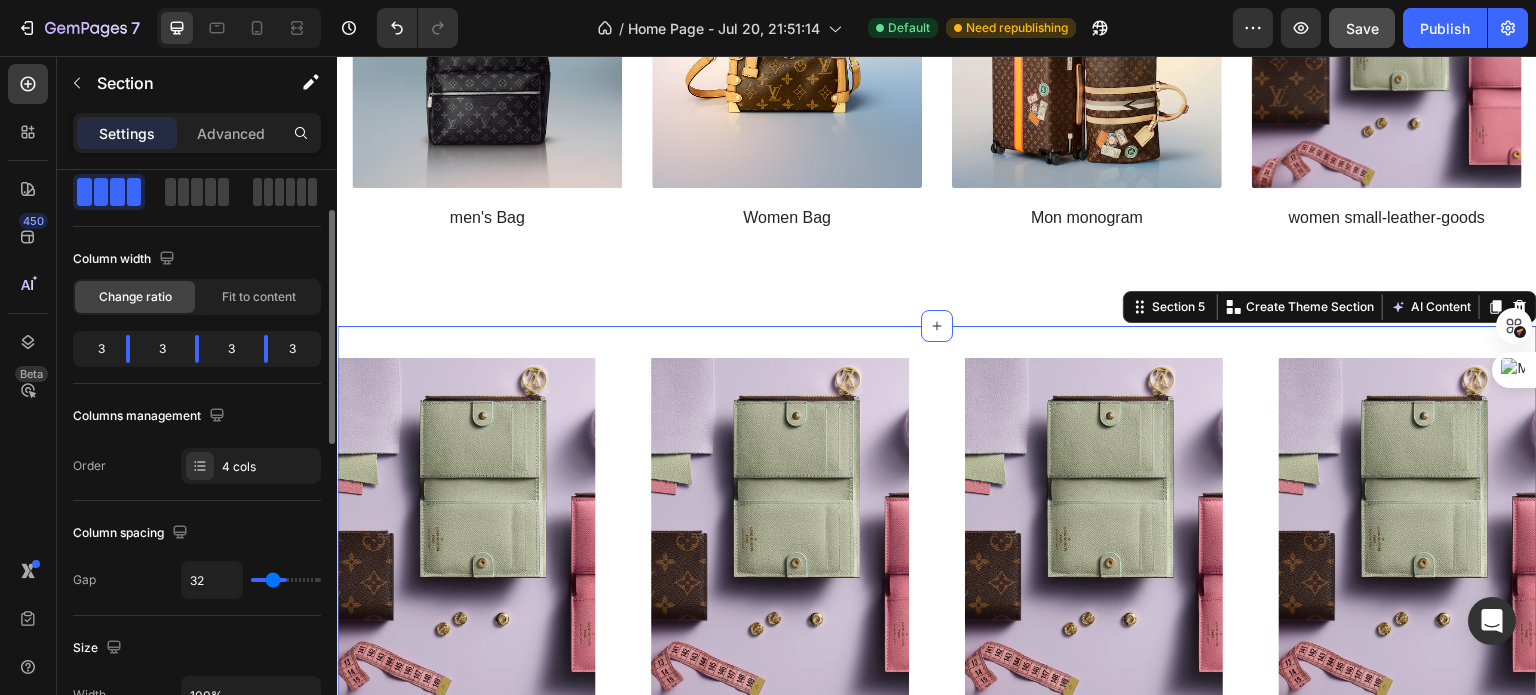 type on "31" 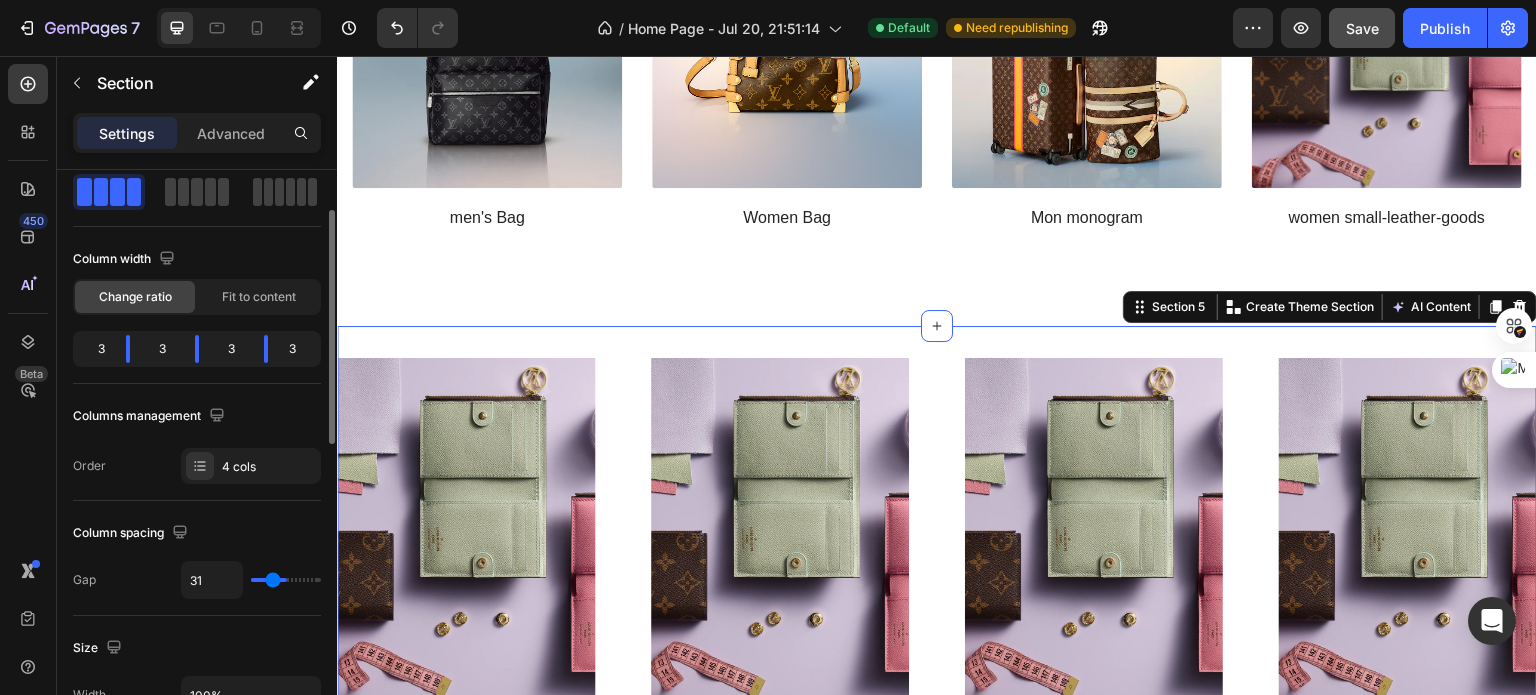 type on "31" 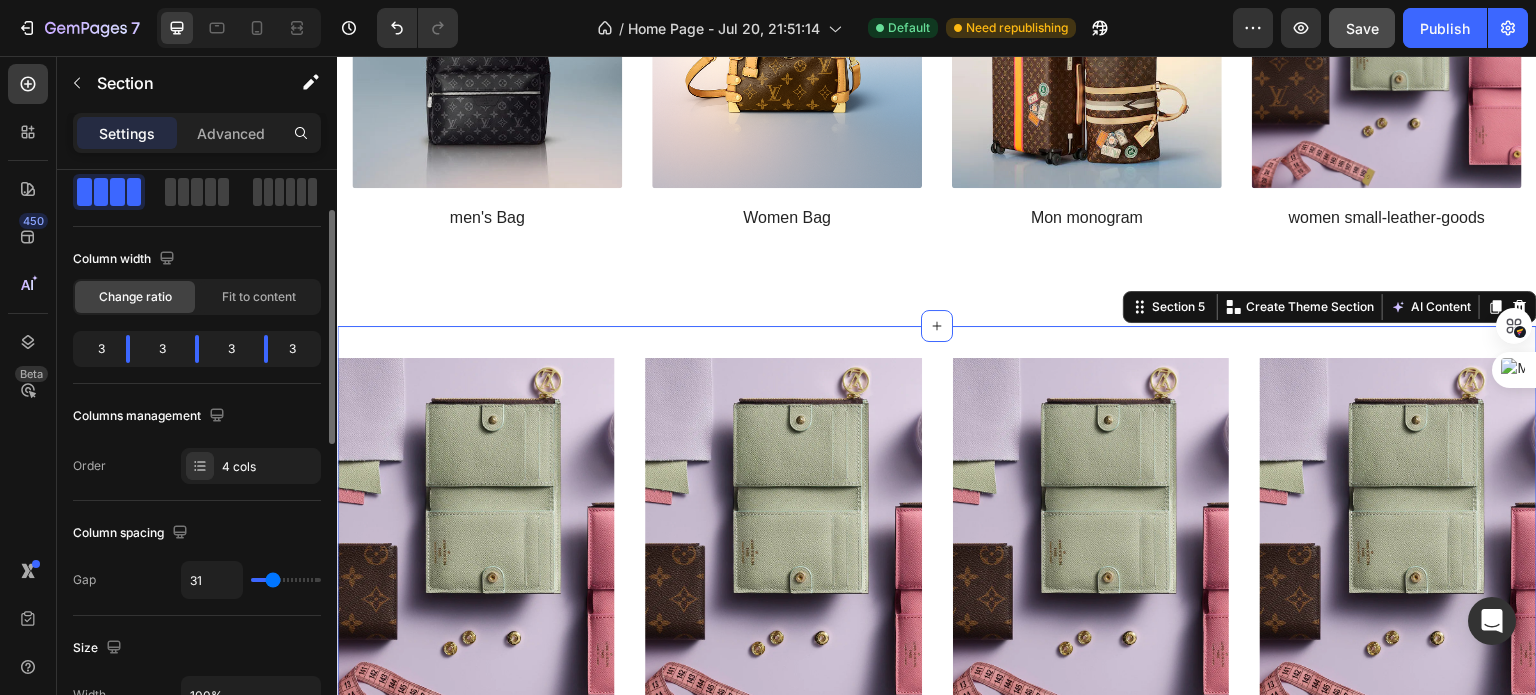 type on "29" 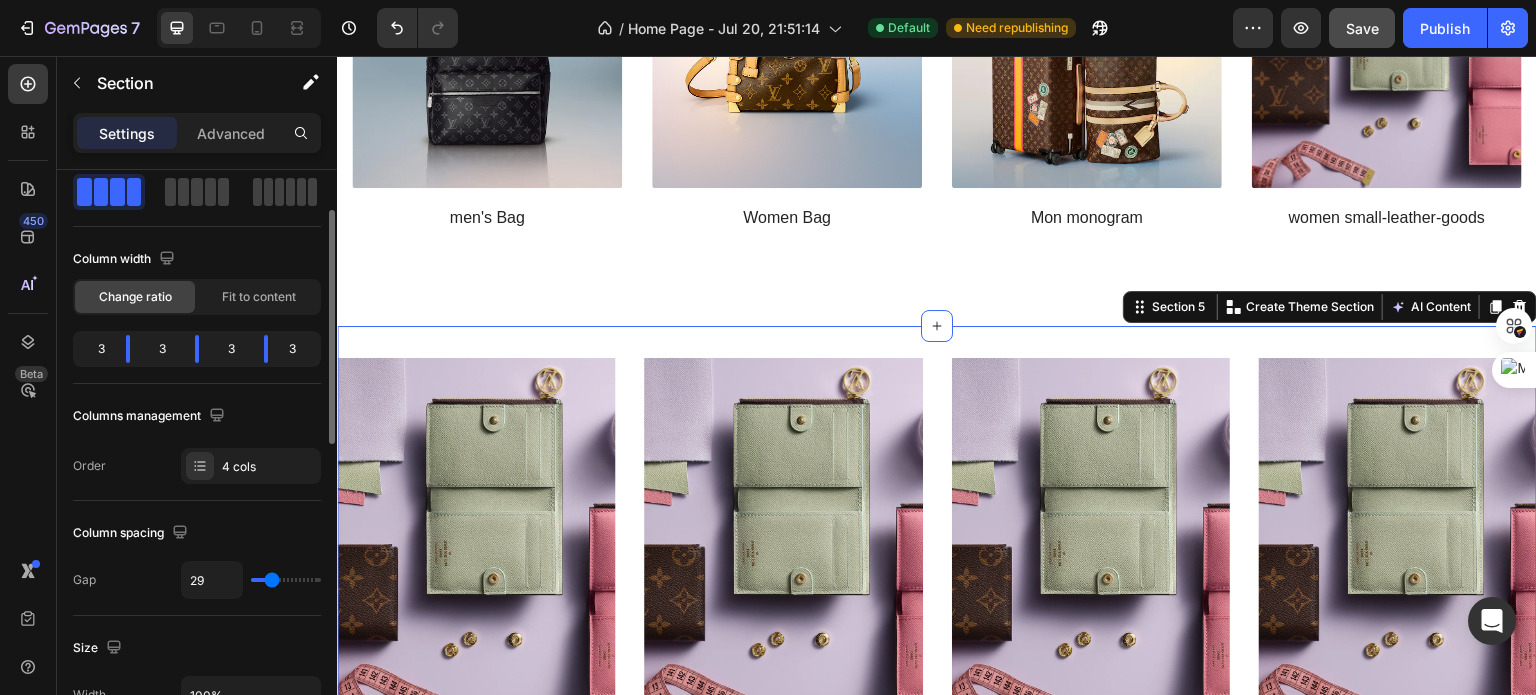 type on "29" 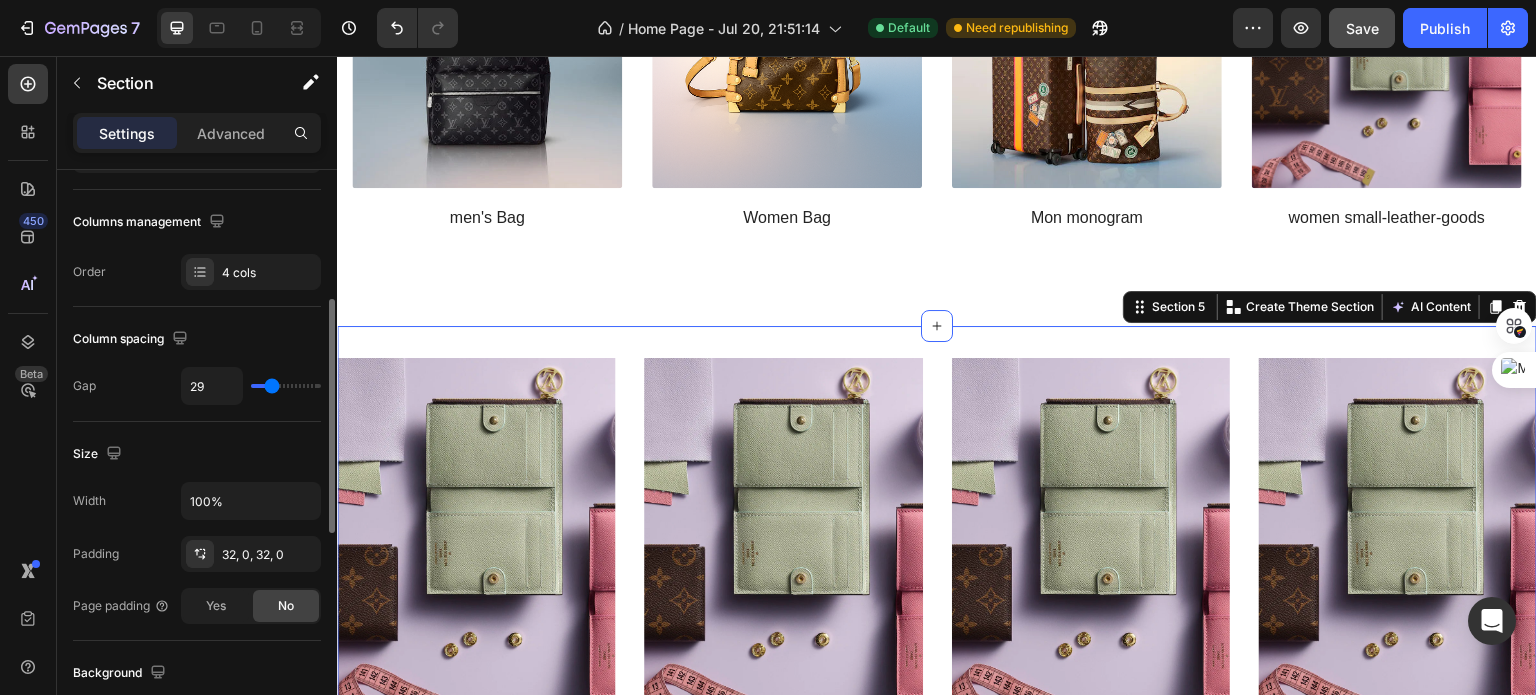 scroll, scrollTop: 302, scrollLeft: 0, axis: vertical 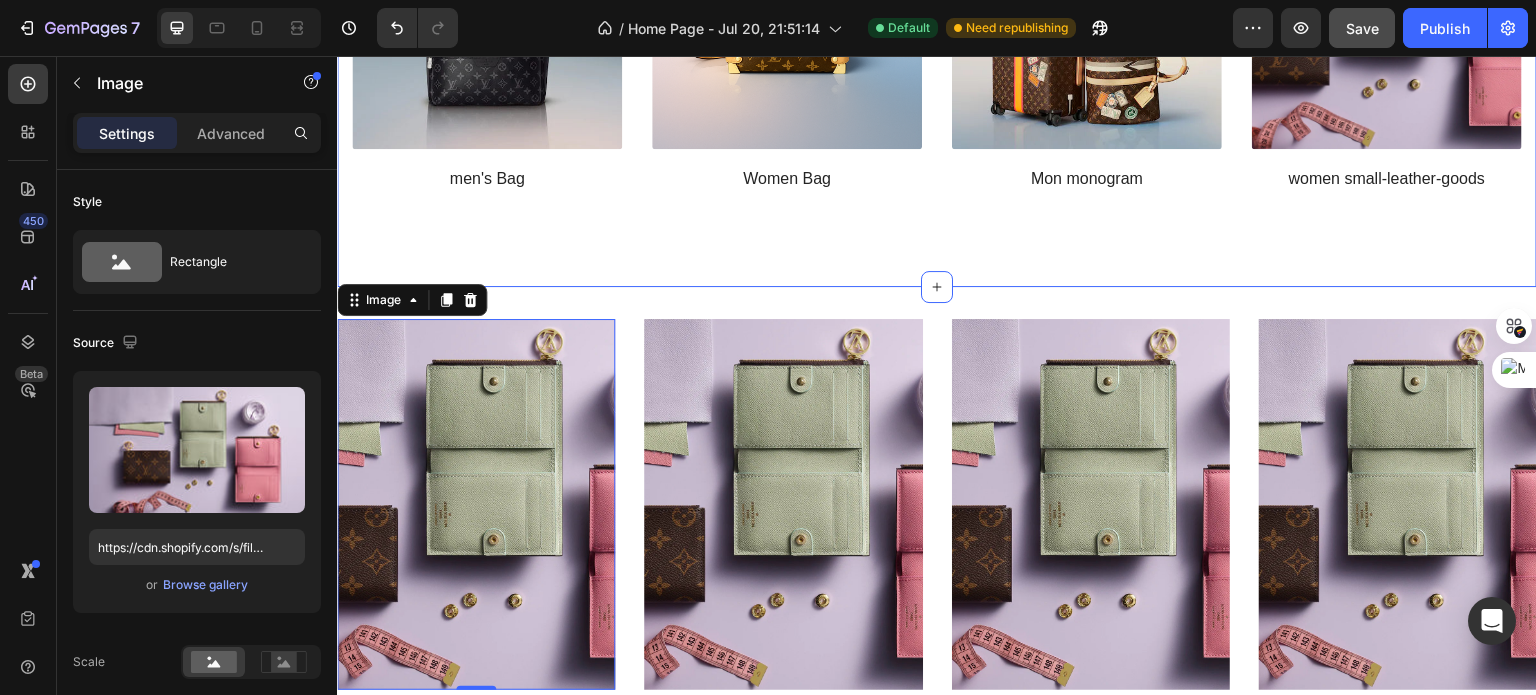click on "Shop by Category Heading (P) Images men's Bag (P) Title Row Product List (P) Images Women Bag (P) Title Row Product List (P) Images Mon monogram (P) Title Row Product List (P) Images women small-leather-goods (P) Title Row Product List Product List Row Section 4" at bounding box center (937, -29) 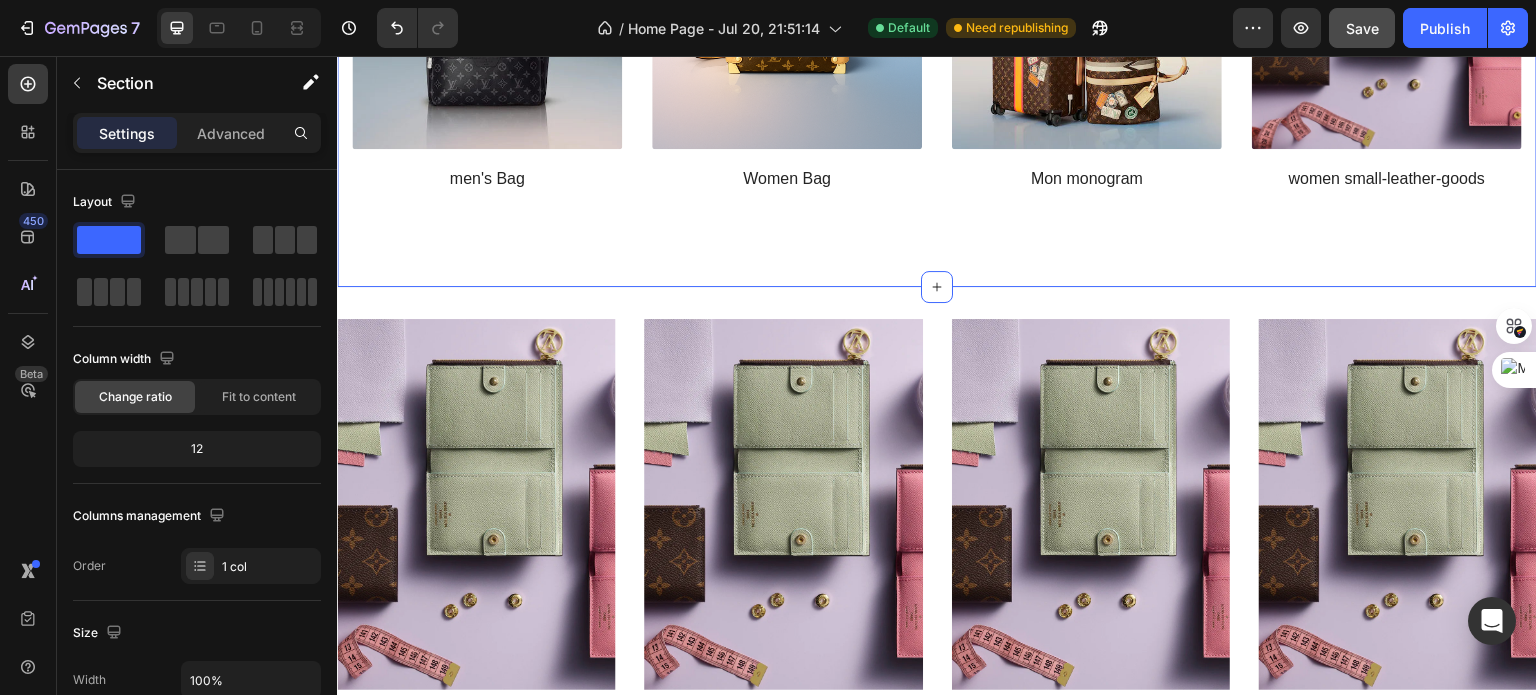 click on "Shop by Category Heading (P) Images men's Bag (P) Title Row Product List (P) Images Women Bag (P) Title Row Product List (P) Images Mon monogram (P) Title Row Product List (P) Images women small-leather-goods (P) Title Row Product List Product List Row Section 4   You can create reusable sections Create Theme Section AI Content Write with GemAI What would you like to describe here? Tone and Voice Persuasive Product women small-leather-goods Show more Generate" at bounding box center (937, -29) 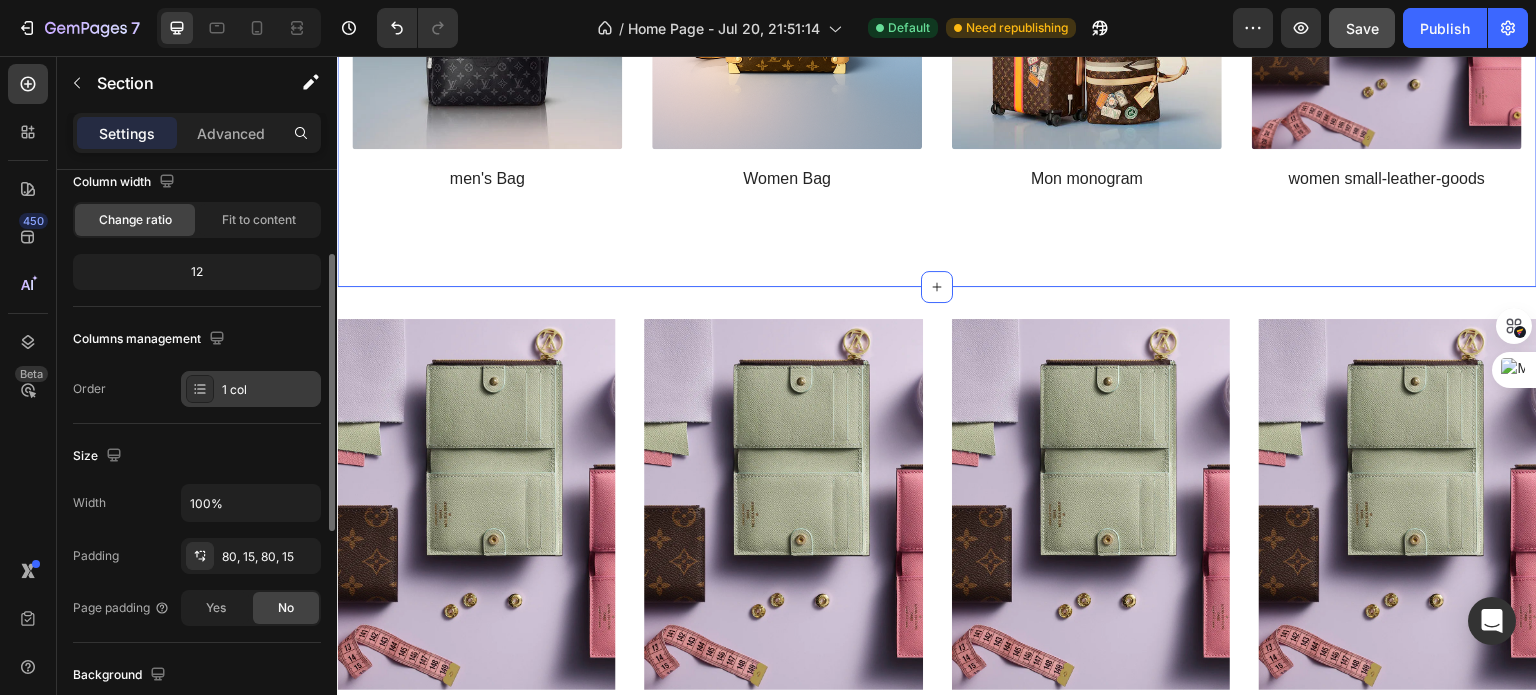 scroll, scrollTop: 189, scrollLeft: 0, axis: vertical 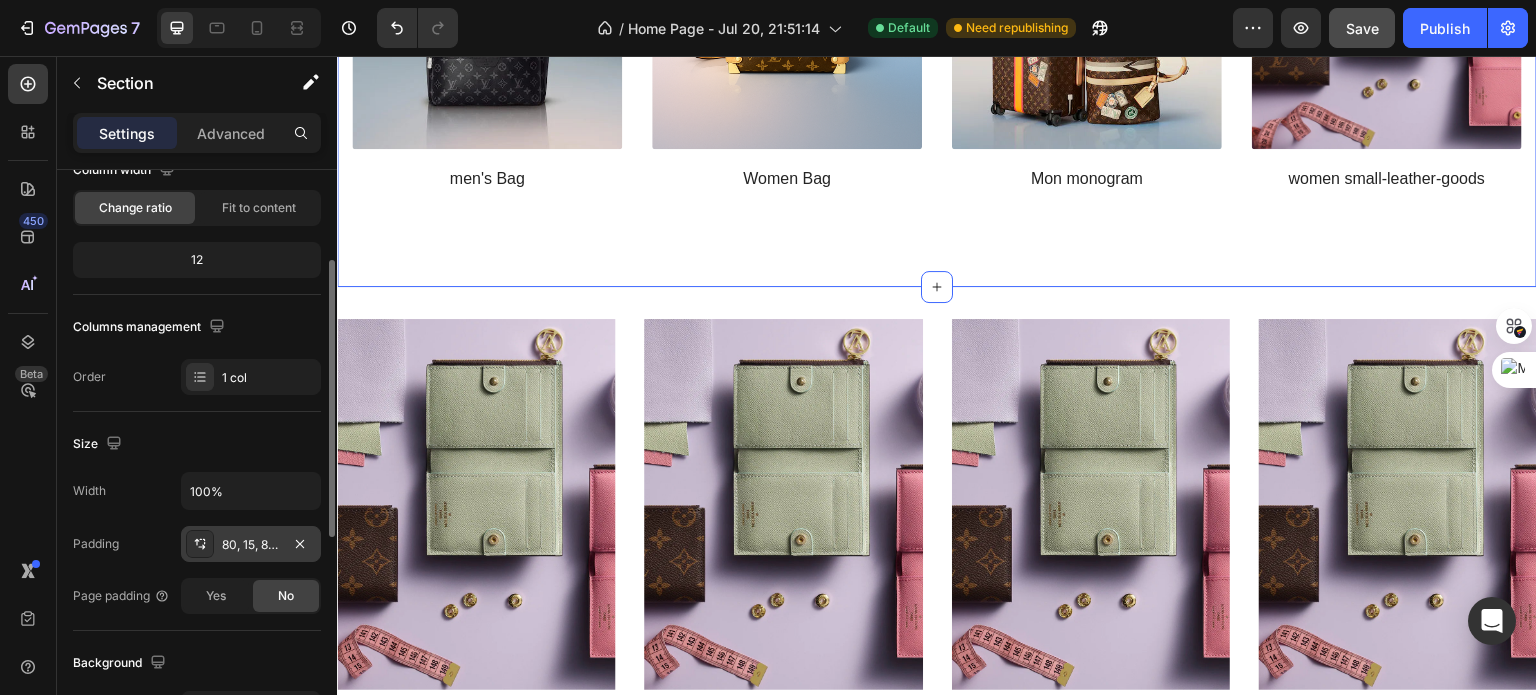 click on "80, 15, 80, 15" at bounding box center [251, 545] 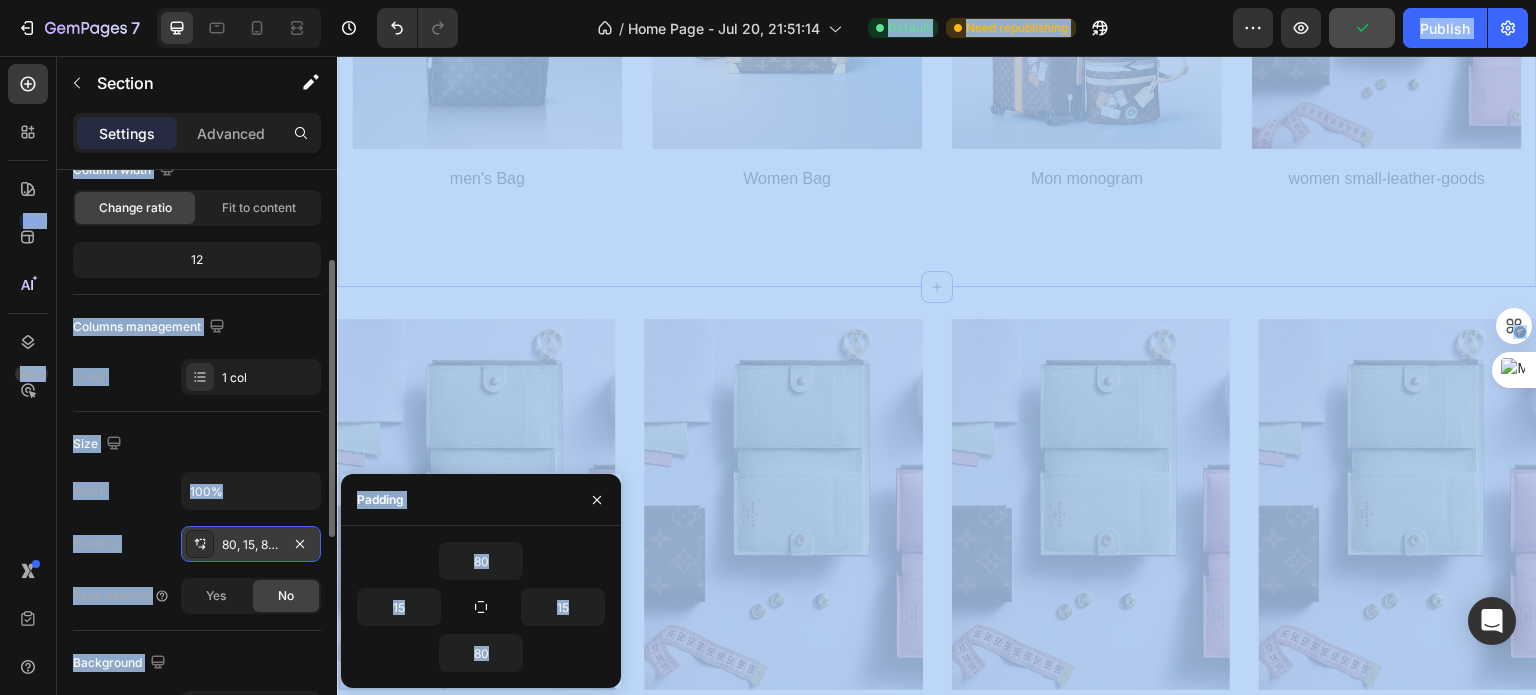 click on "80, 15, 80, 15" at bounding box center (251, 545) 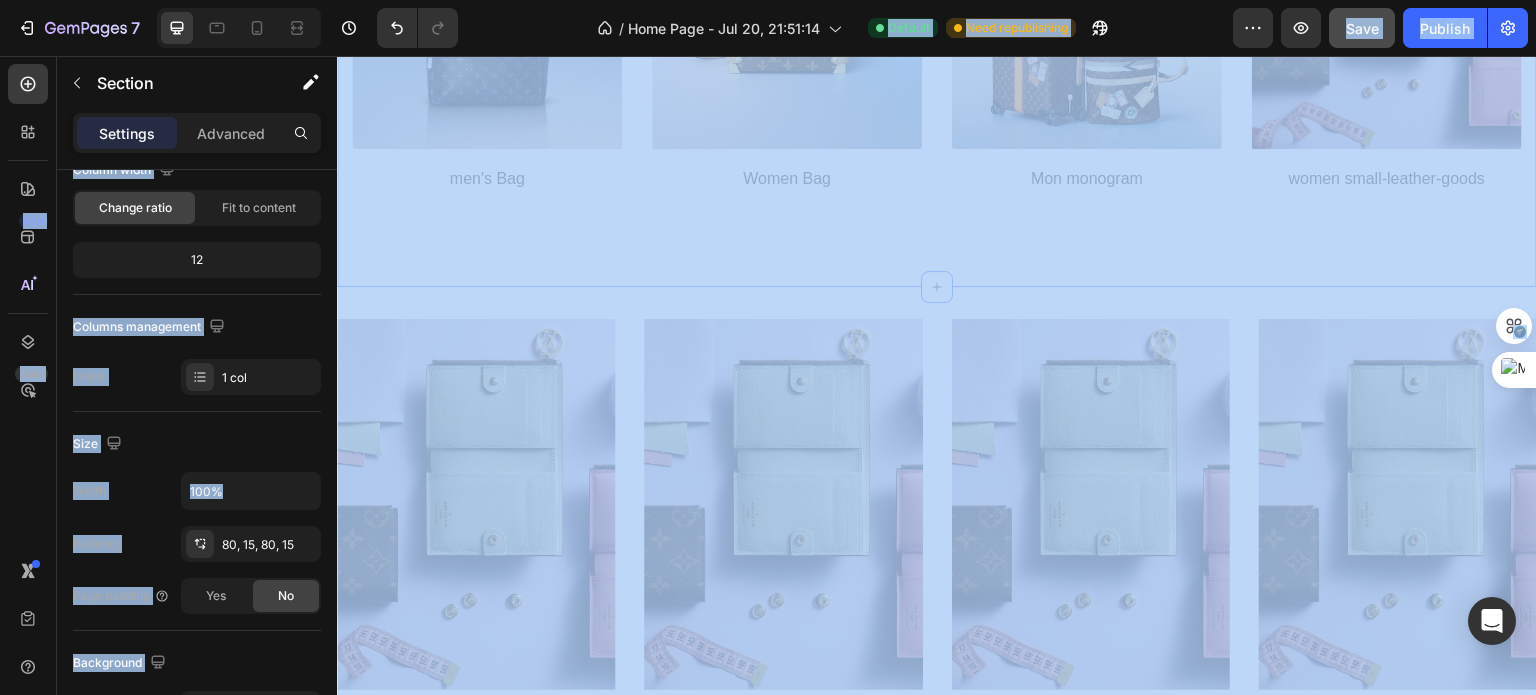 click on "450 Beta" at bounding box center (28, 375) 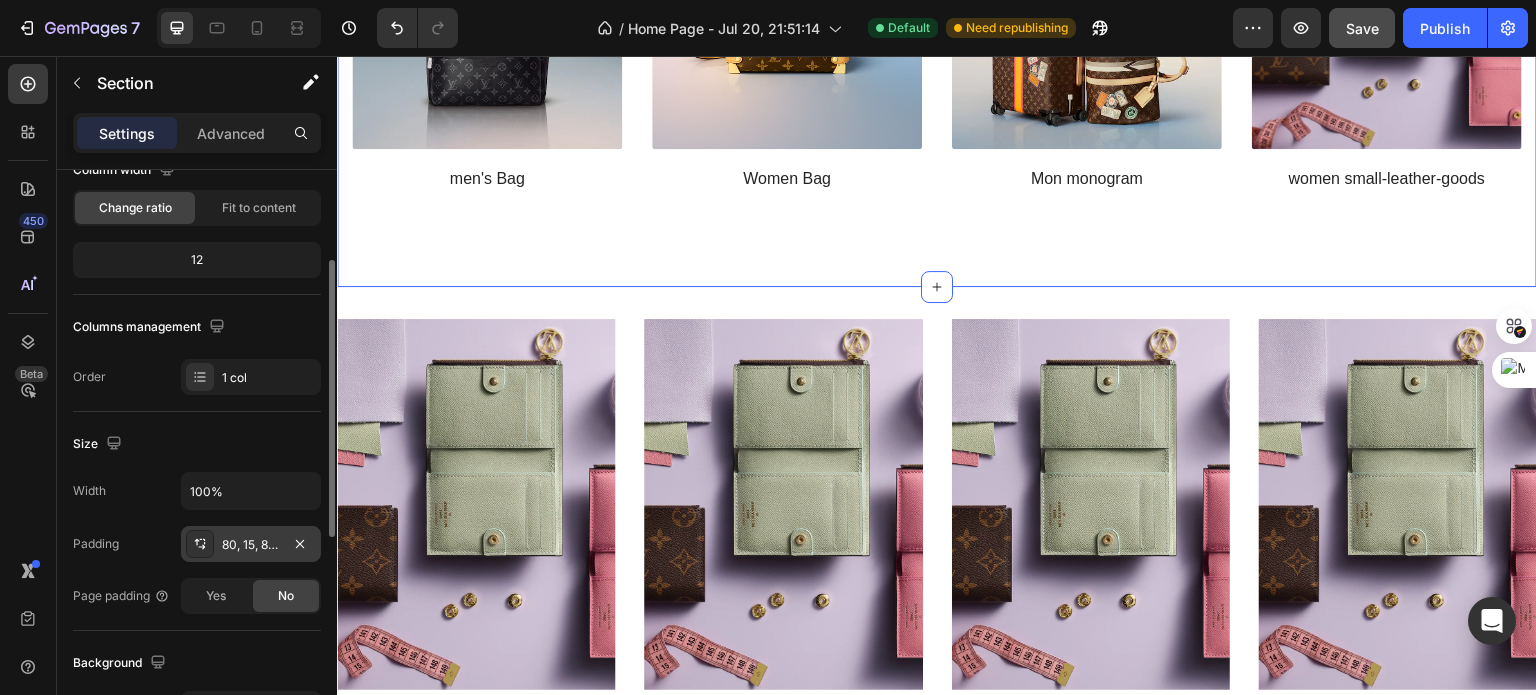 click on "80, 15, 80, 15" at bounding box center (251, 545) 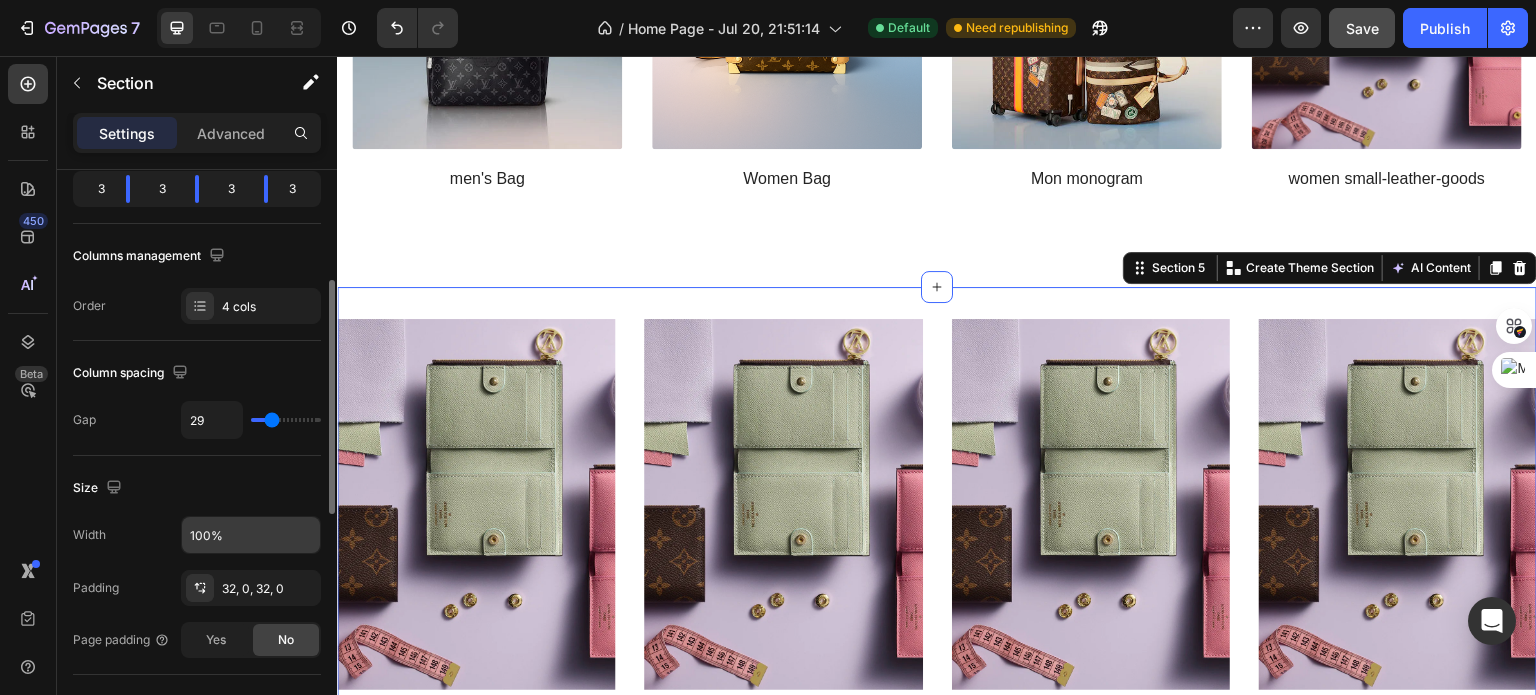 scroll, scrollTop: 265, scrollLeft: 0, axis: vertical 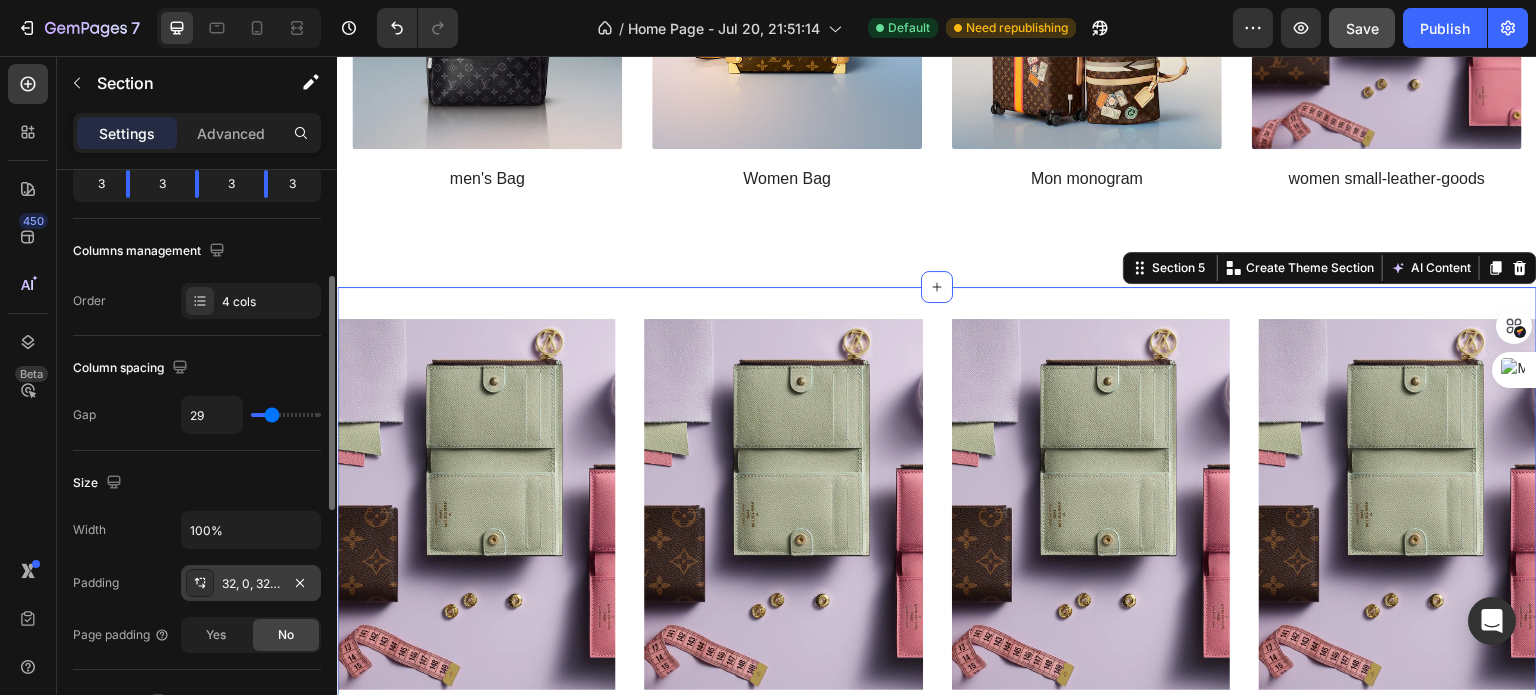 click on "32, 0, 32, 0" at bounding box center (251, 584) 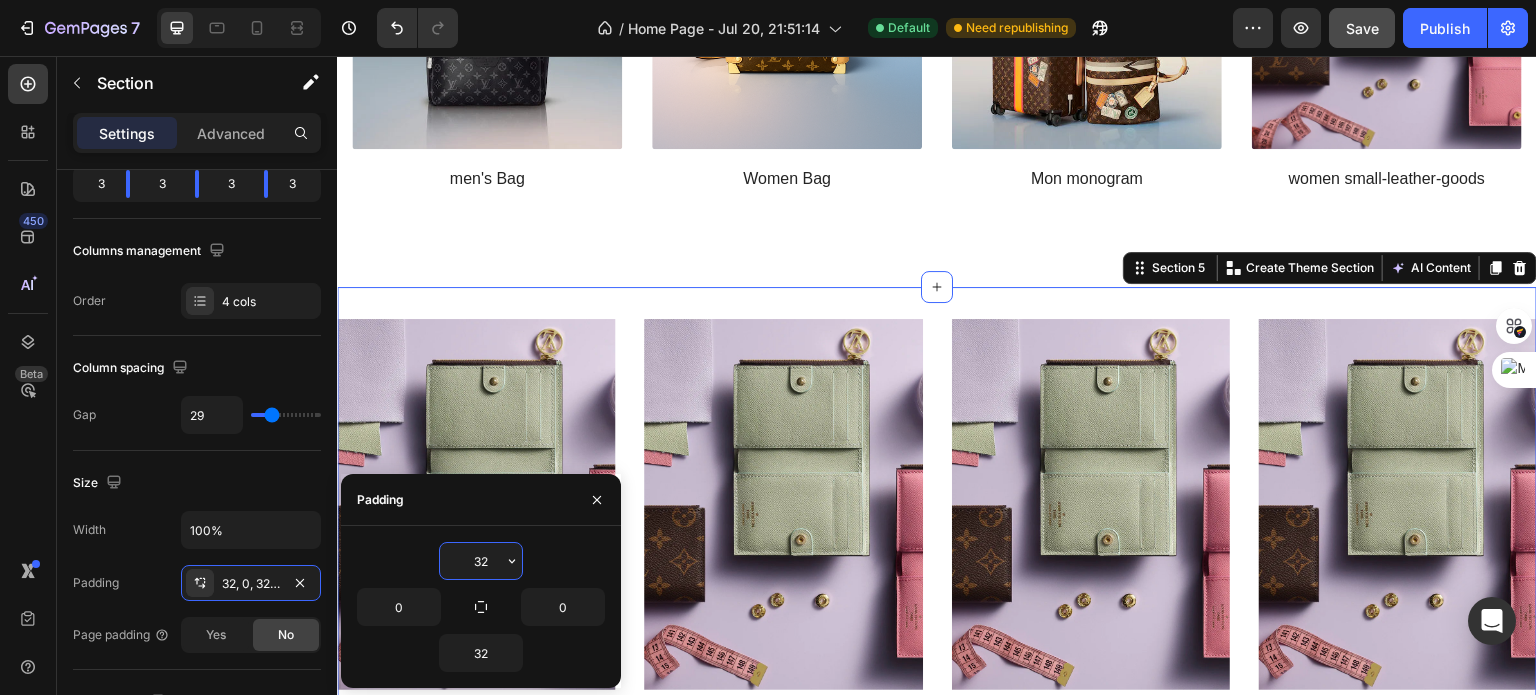 click on "32" at bounding box center [481, 561] 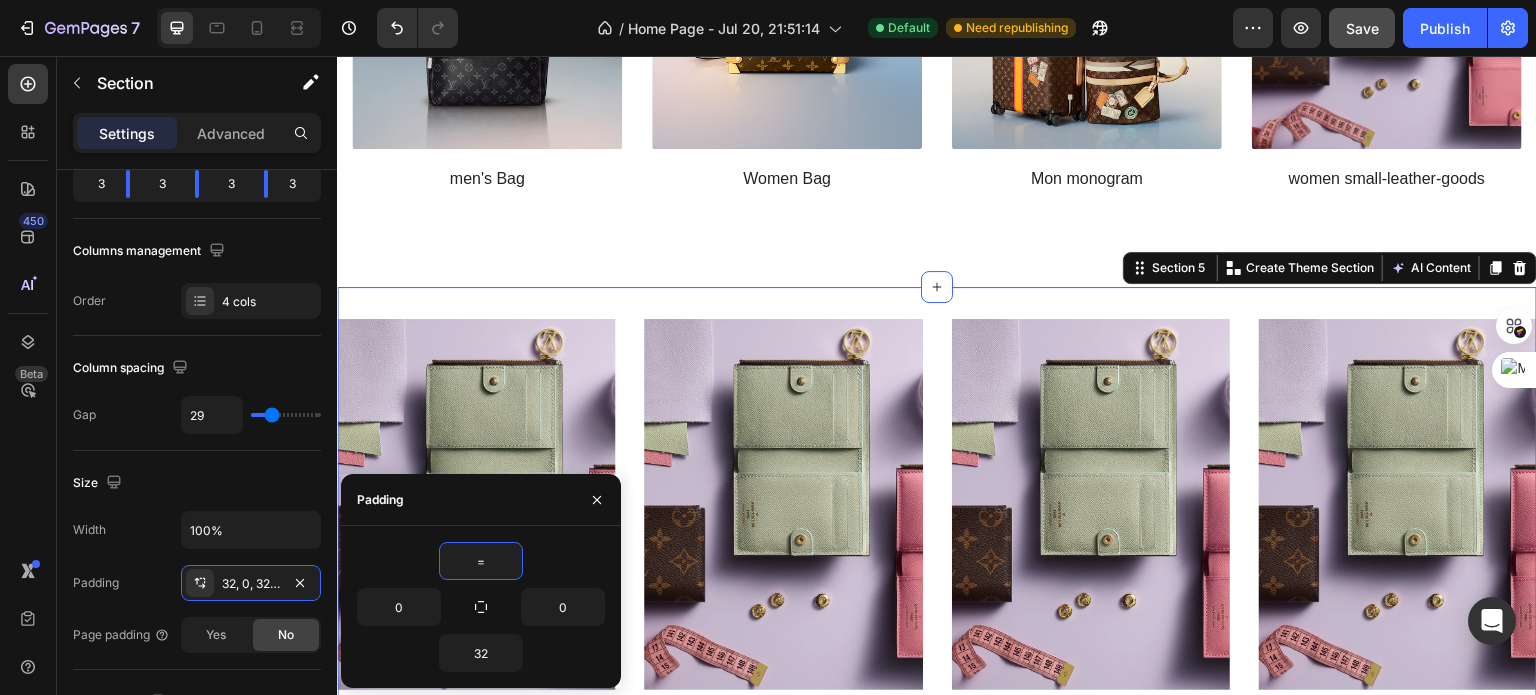type on "32" 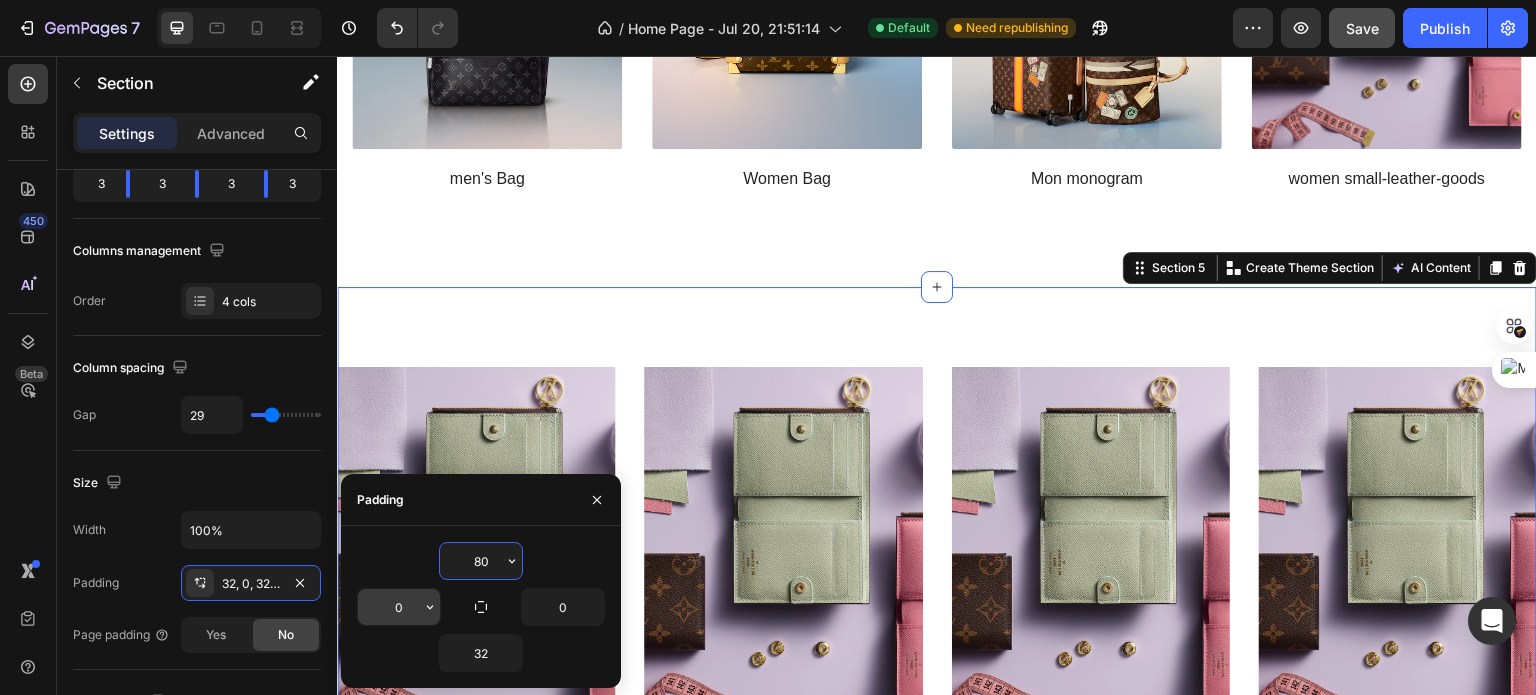 type on "80" 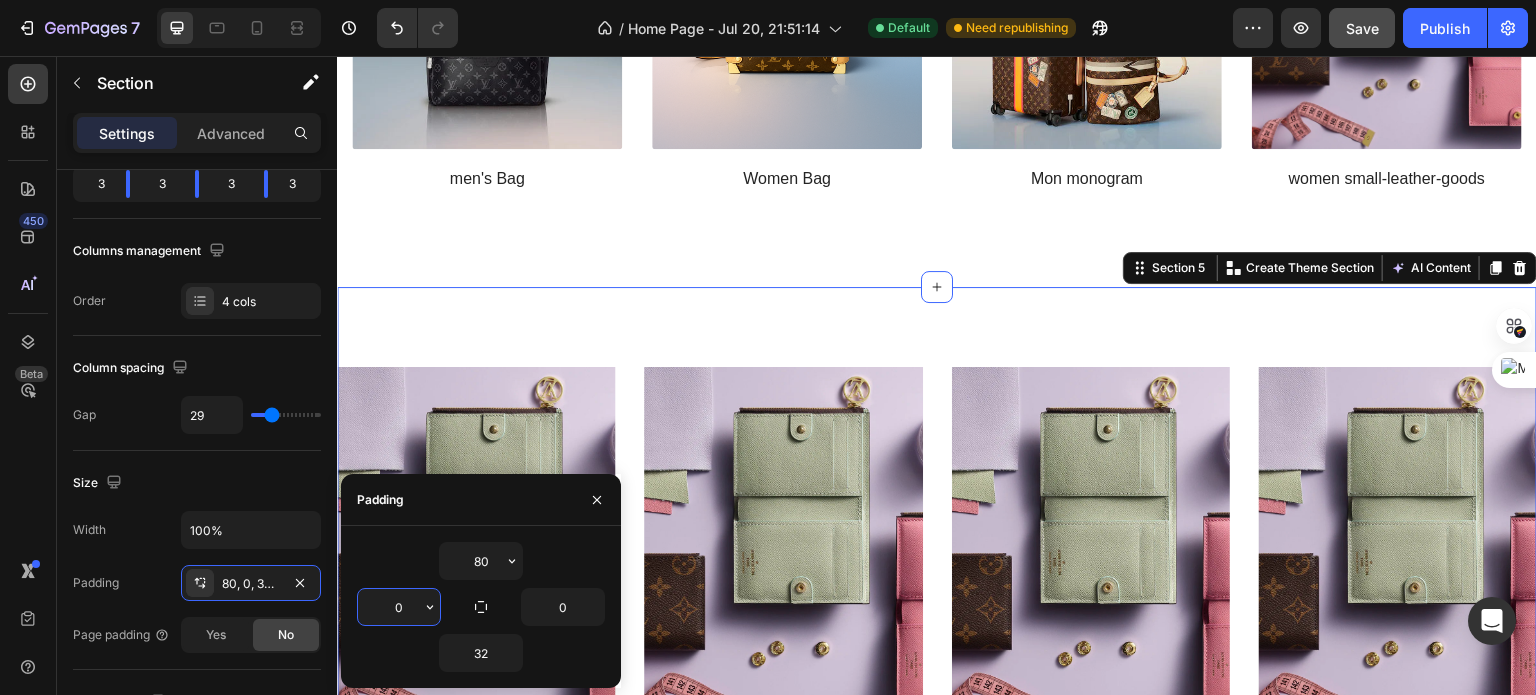 click on "0" at bounding box center (399, 607) 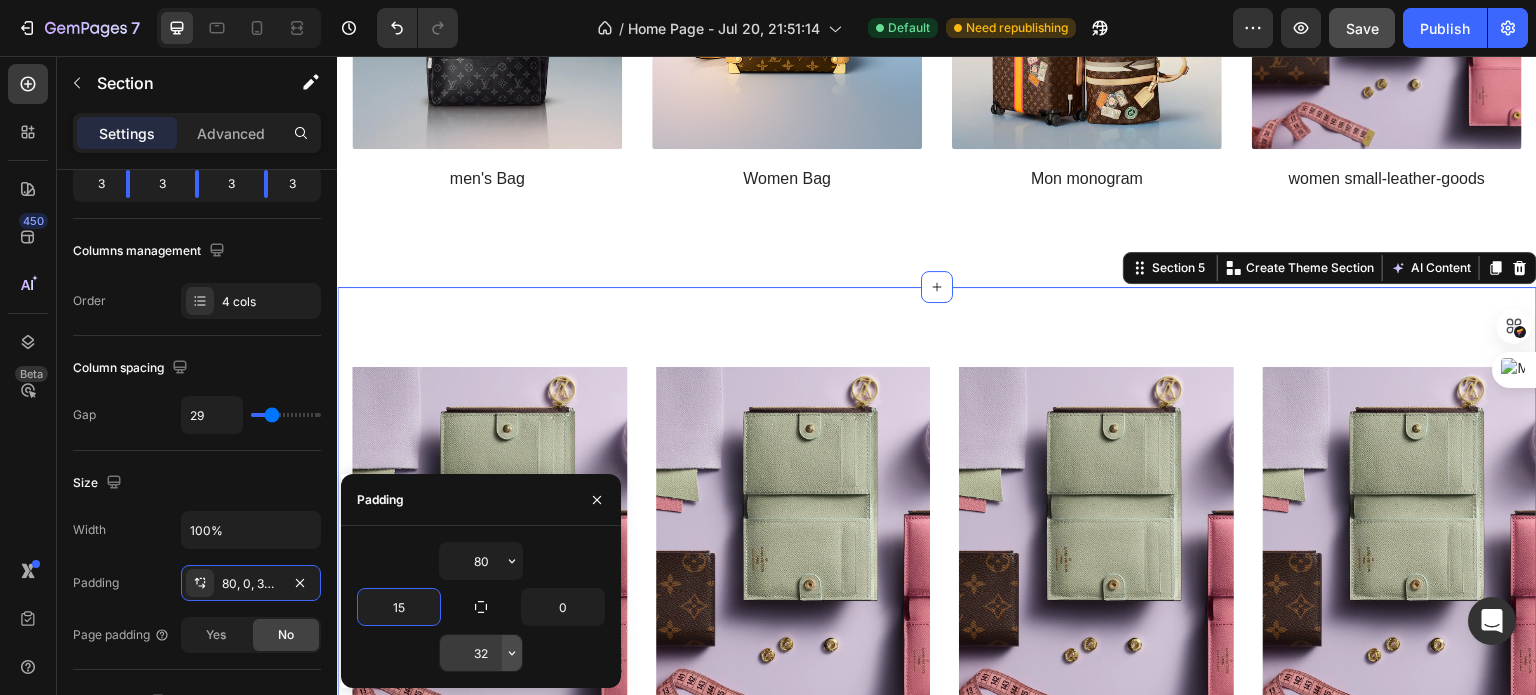 type on "15" 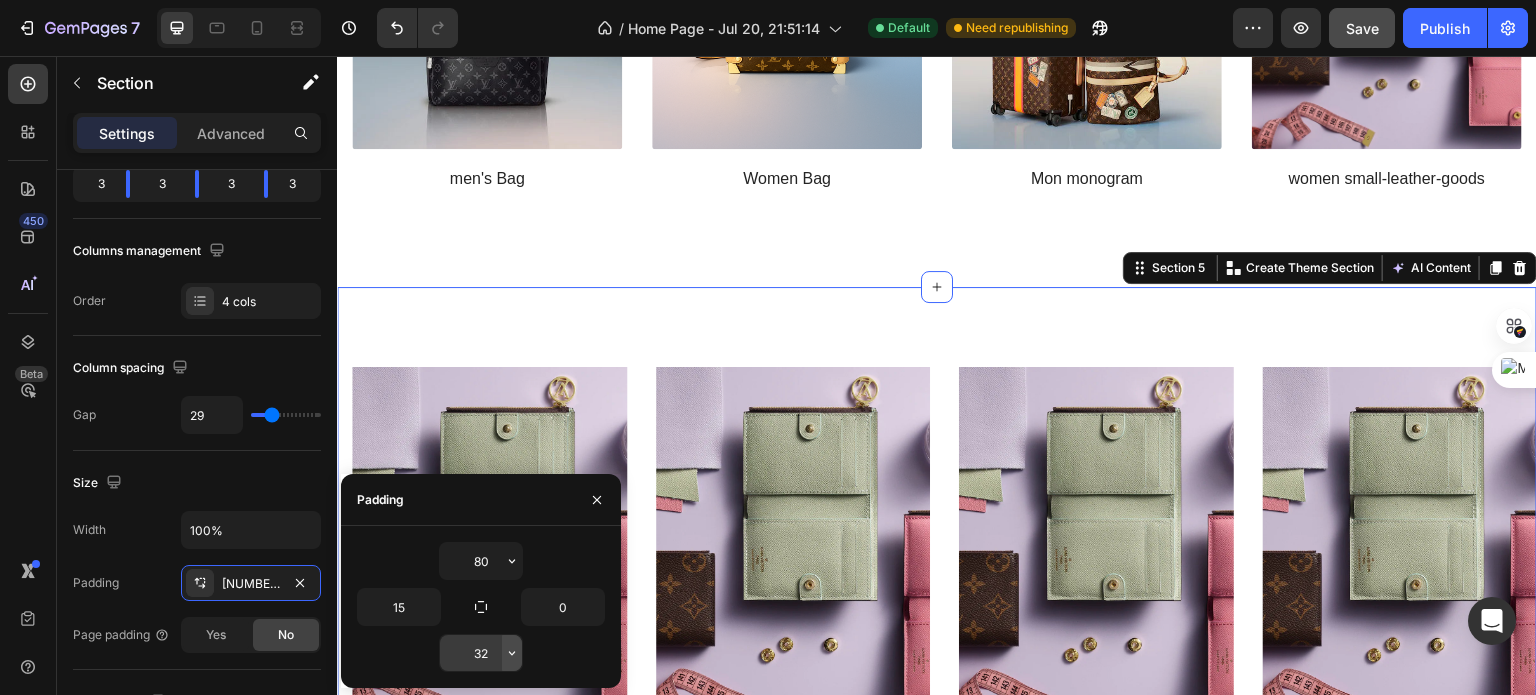 click 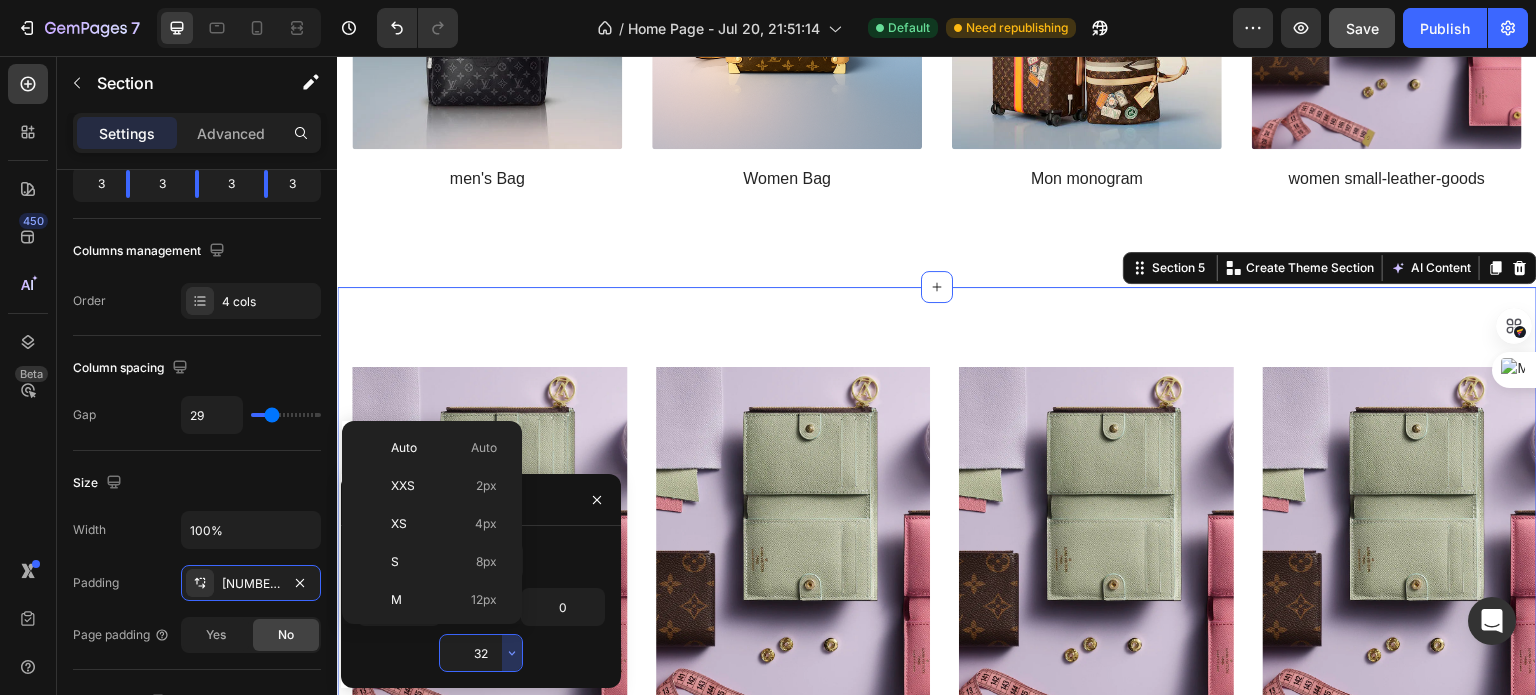 scroll, scrollTop: 144, scrollLeft: 0, axis: vertical 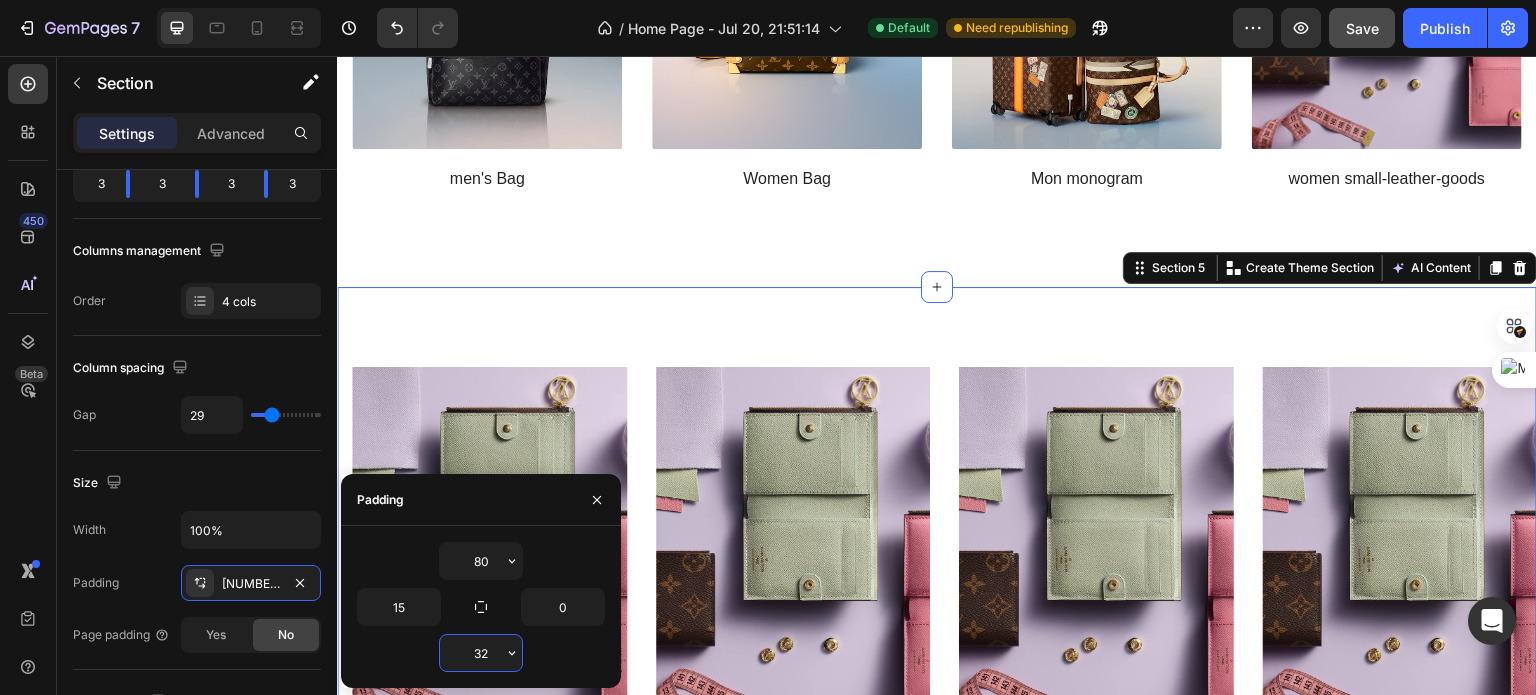 click on "32" at bounding box center (481, 653) 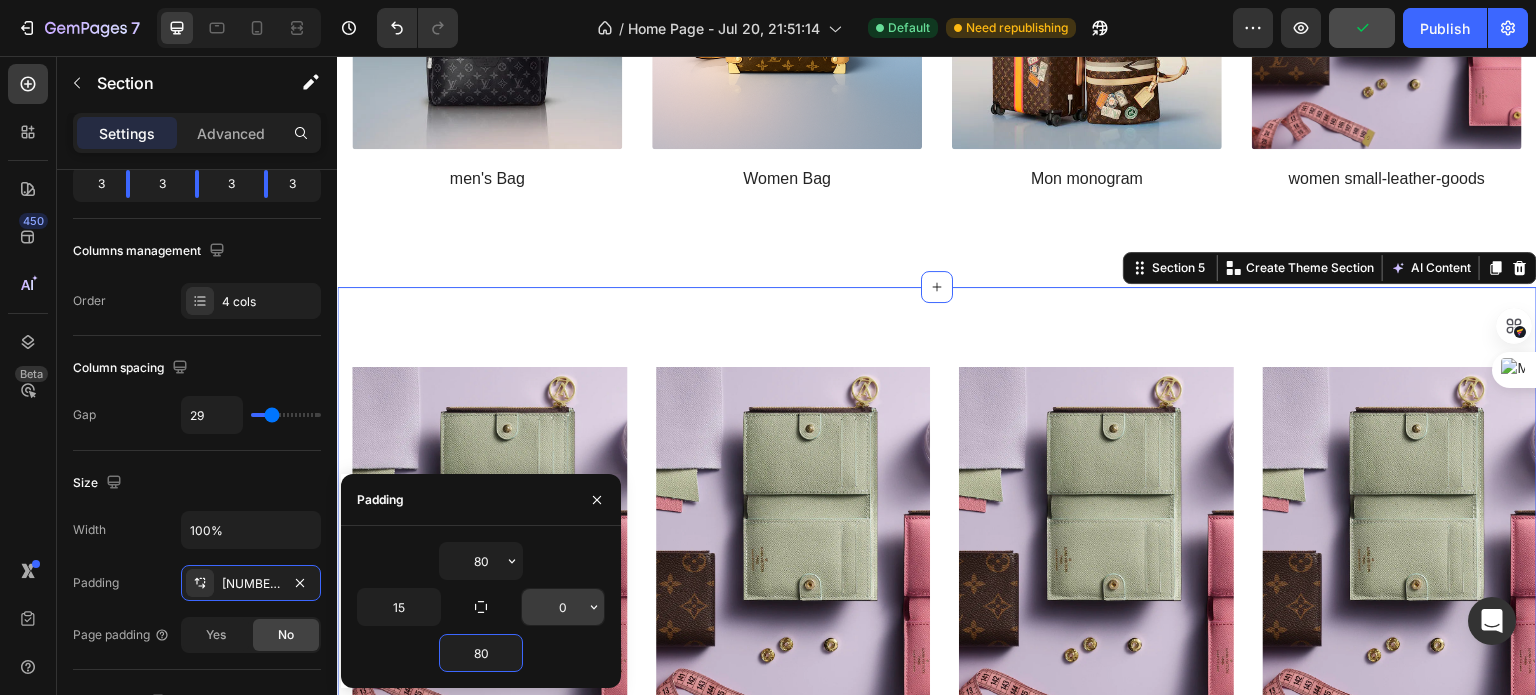 type on "80" 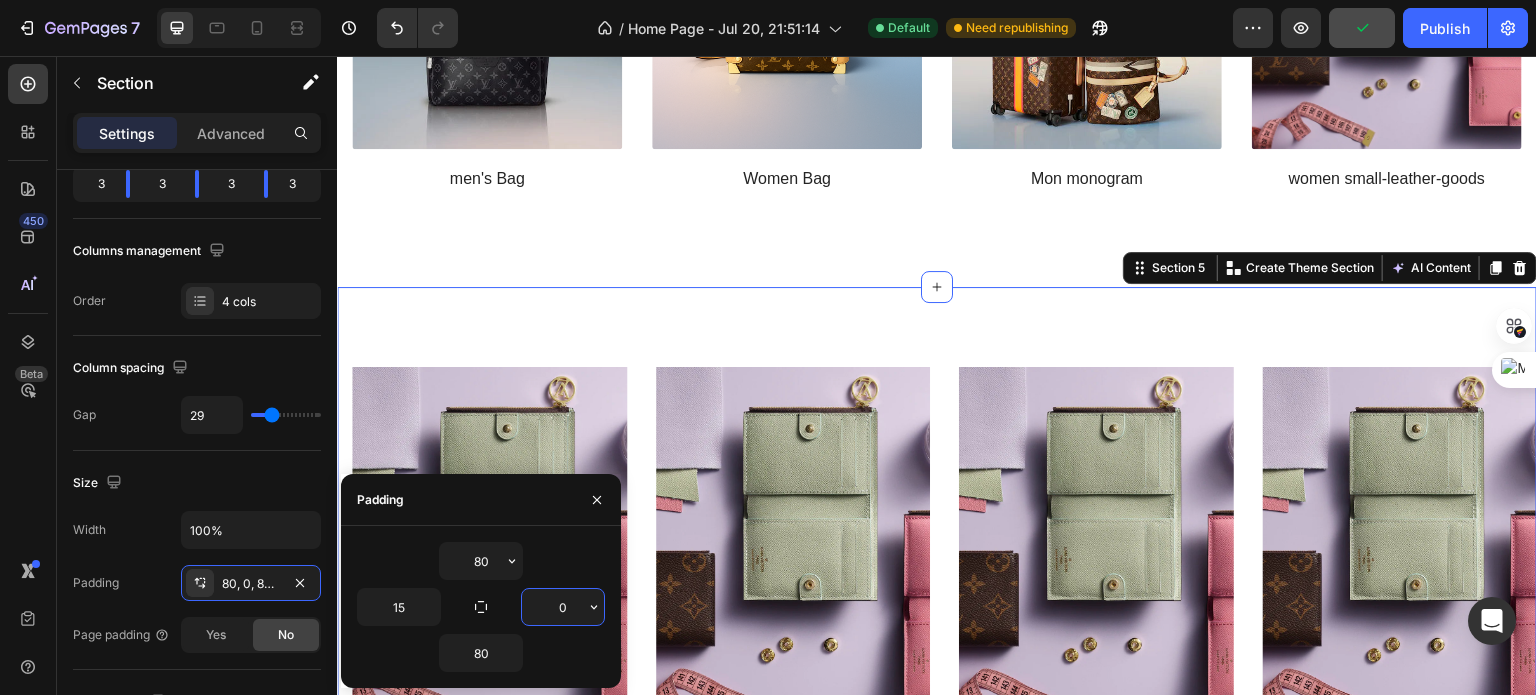 click on "0" at bounding box center (563, 607) 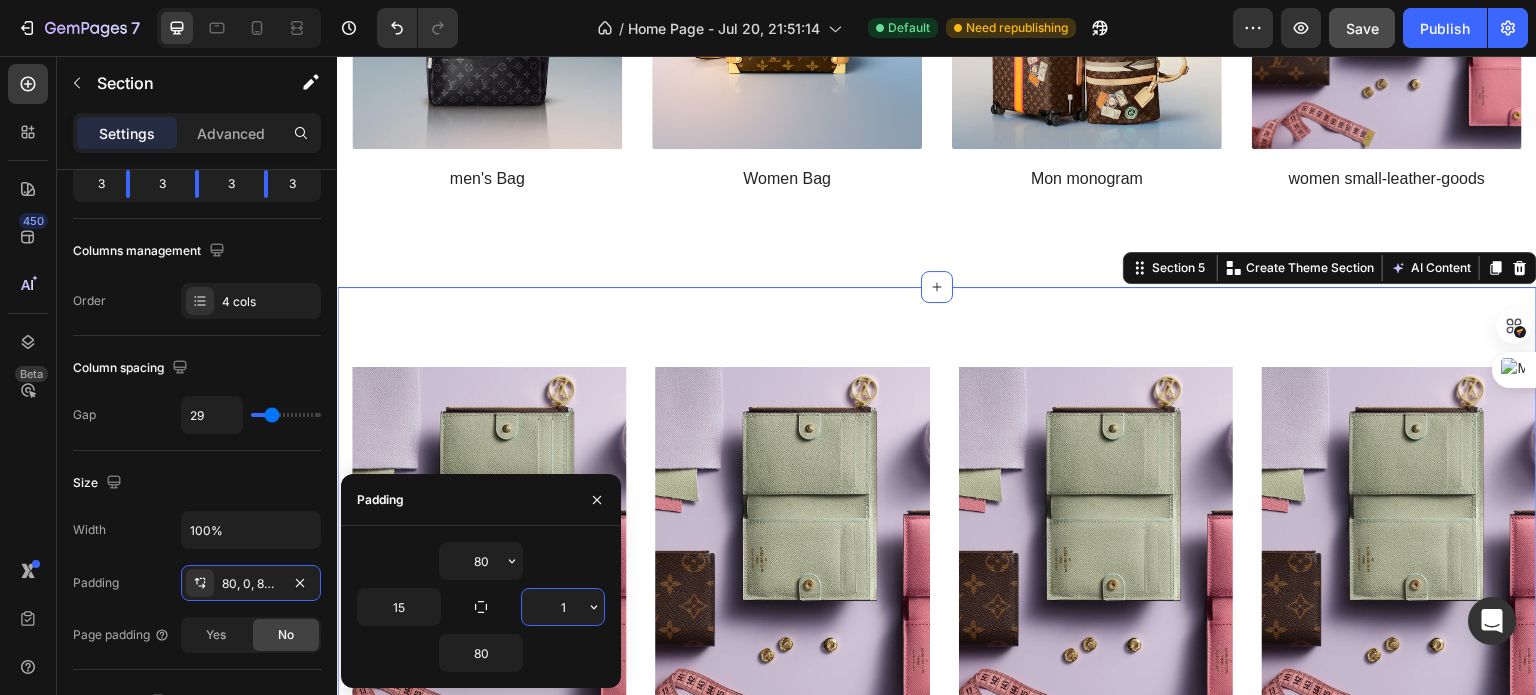 type on "15" 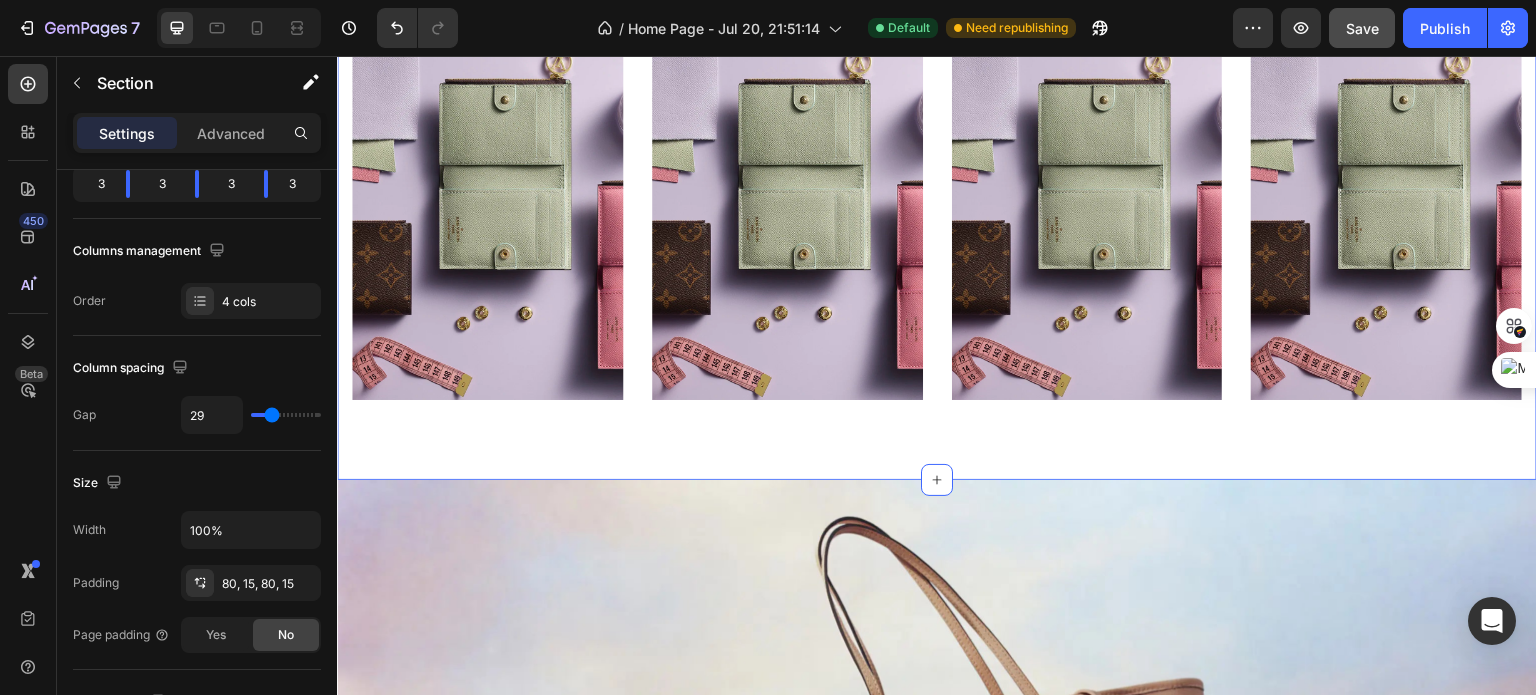 scroll, scrollTop: 2428, scrollLeft: 0, axis: vertical 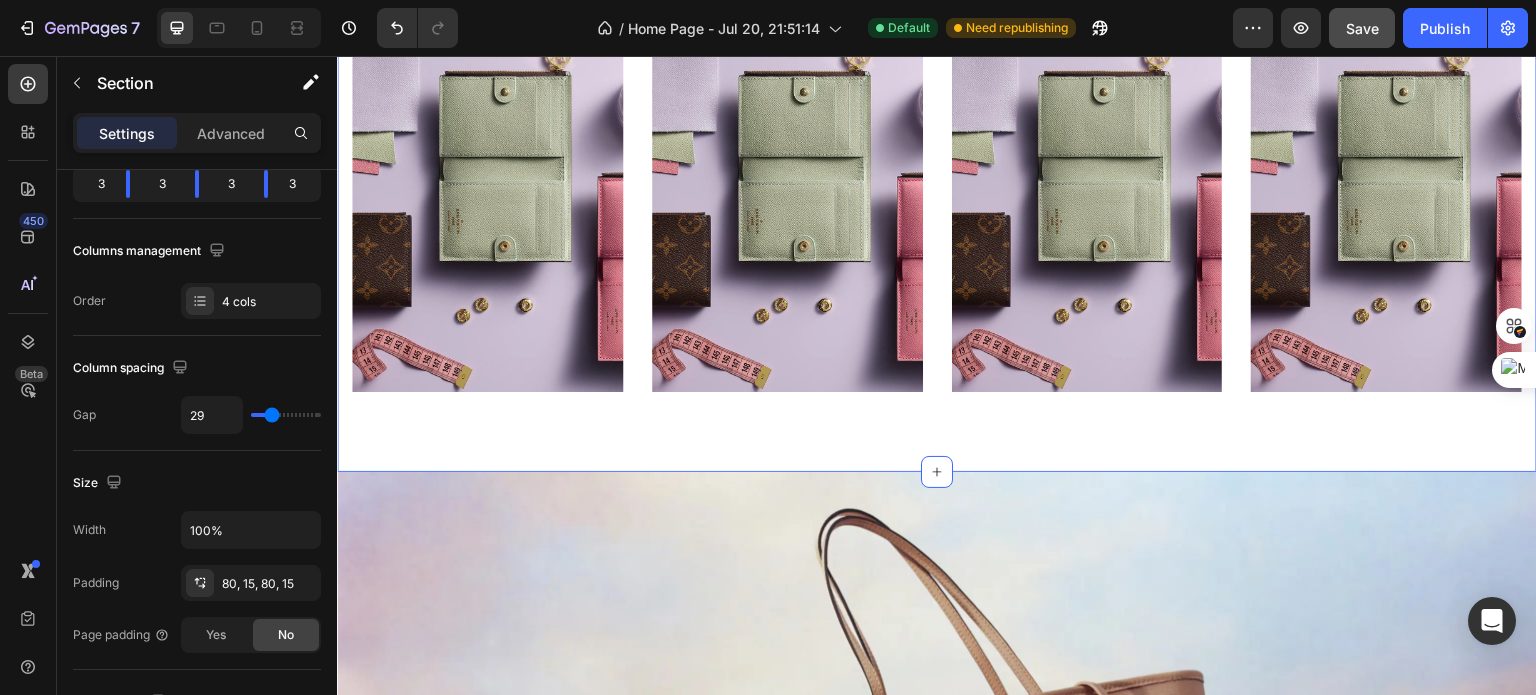 click on "Image Image Image Image Section 5   You can create reusable sections Create Theme Section AI Content Write with GemAI What would you like to describe here? Tone and Voice Persuasive Product women small-leather-goods Show more Generate" at bounding box center [937, 211] 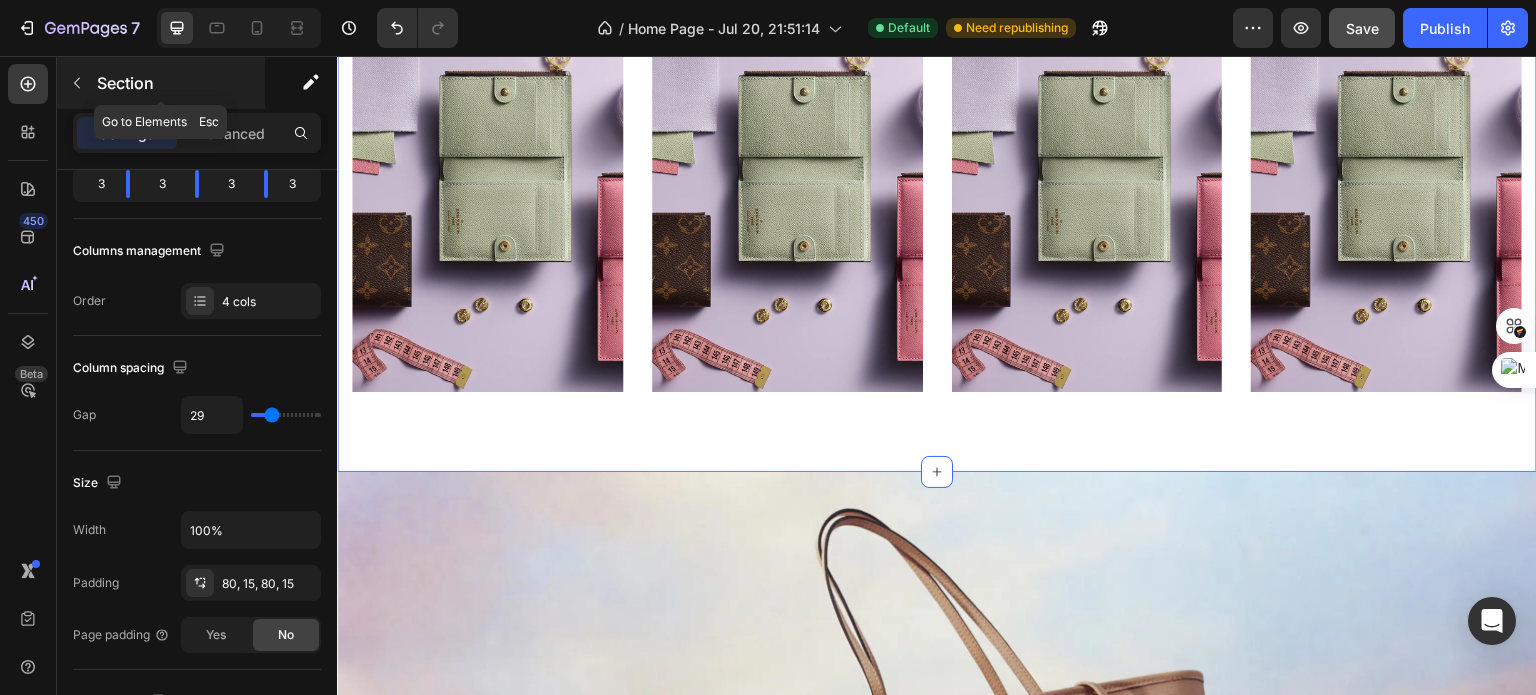 click 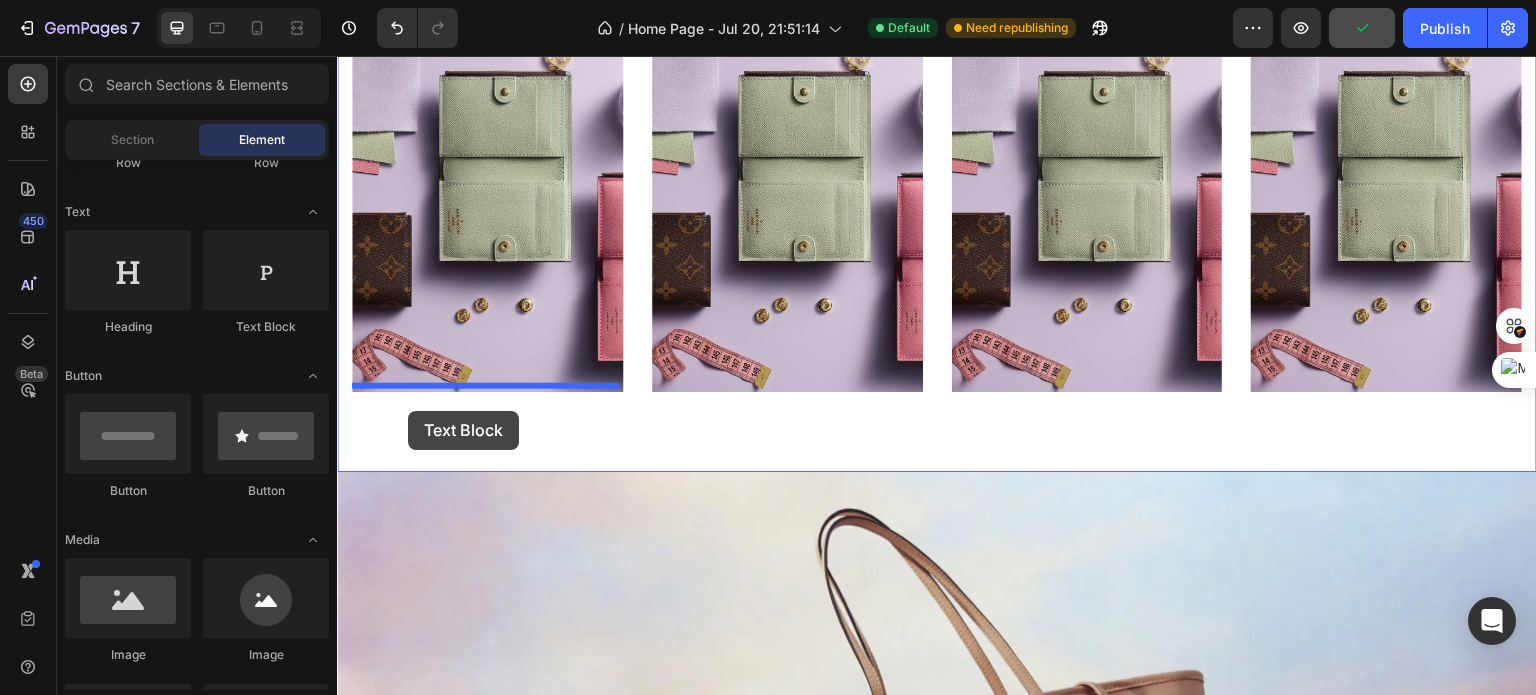 drag, startPoint x: 595, startPoint y: 344, endPoint x: 410, endPoint y: 408, distance: 195.7575 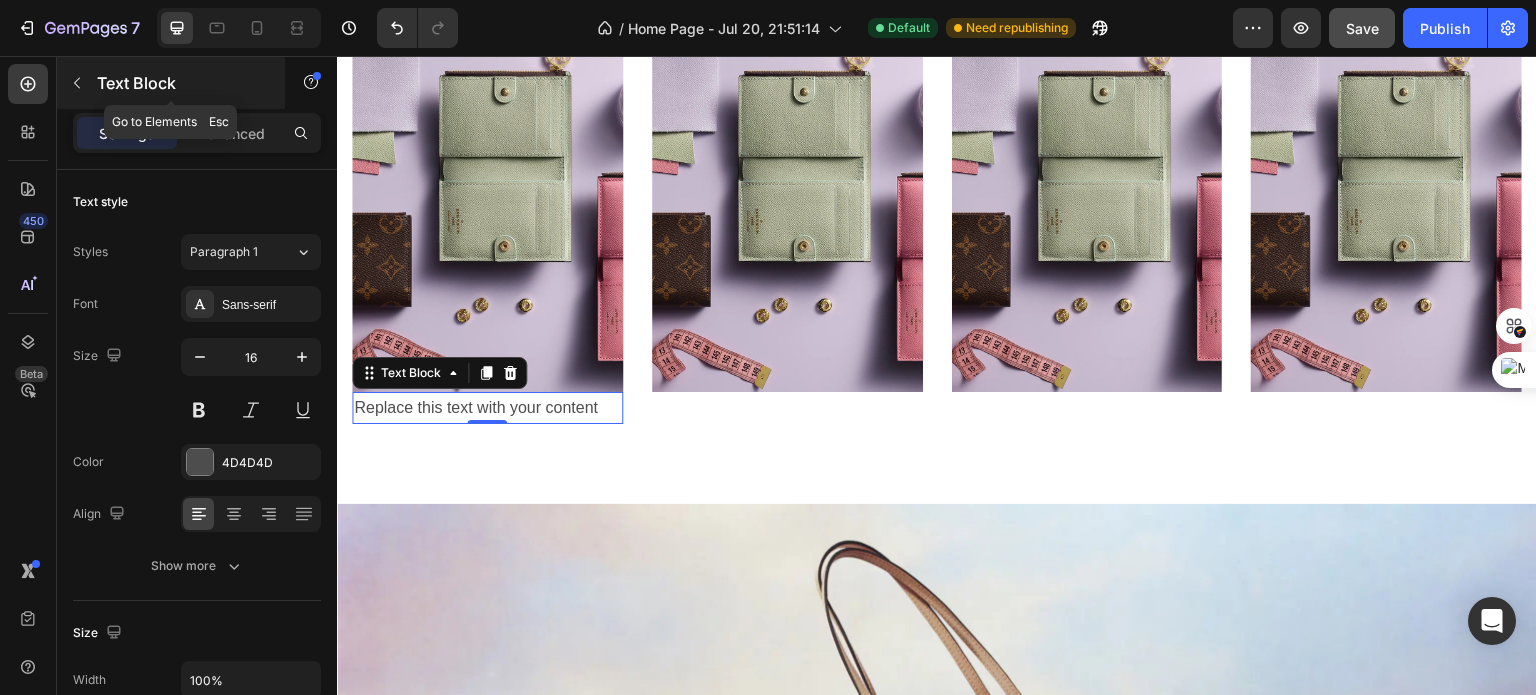 click 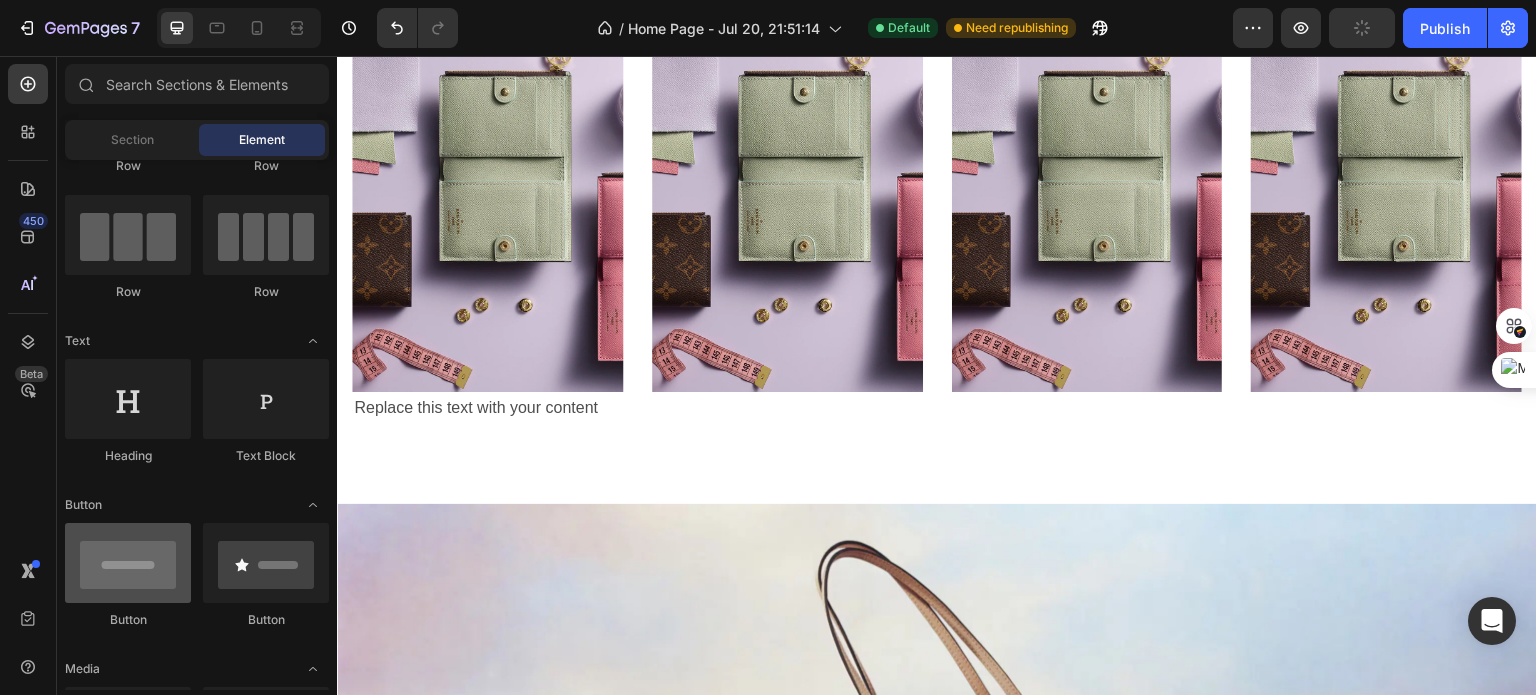 scroll, scrollTop: 0, scrollLeft: 0, axis: both 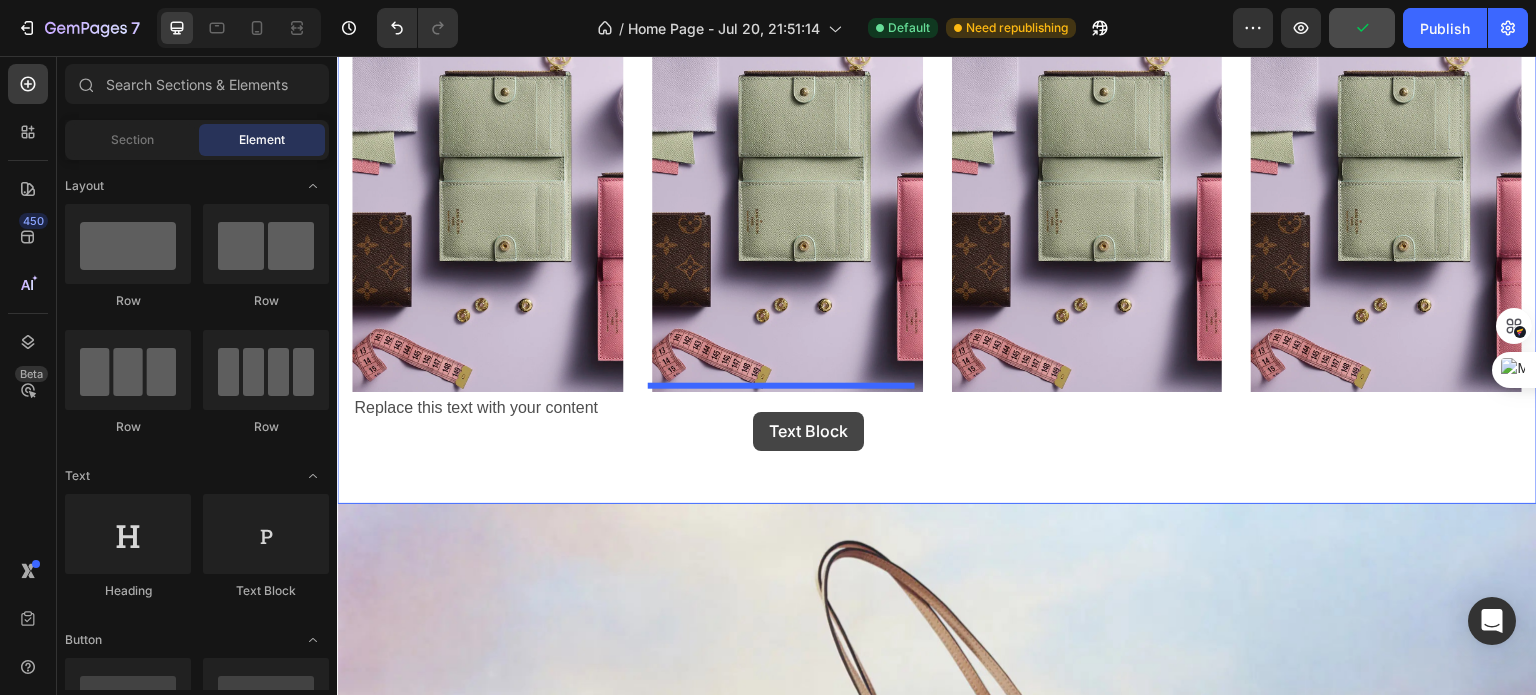 drag, startPoint x: 603, startPoint y: 610, endPoint x: 753, endPoint y: 412, distance: 248.4029 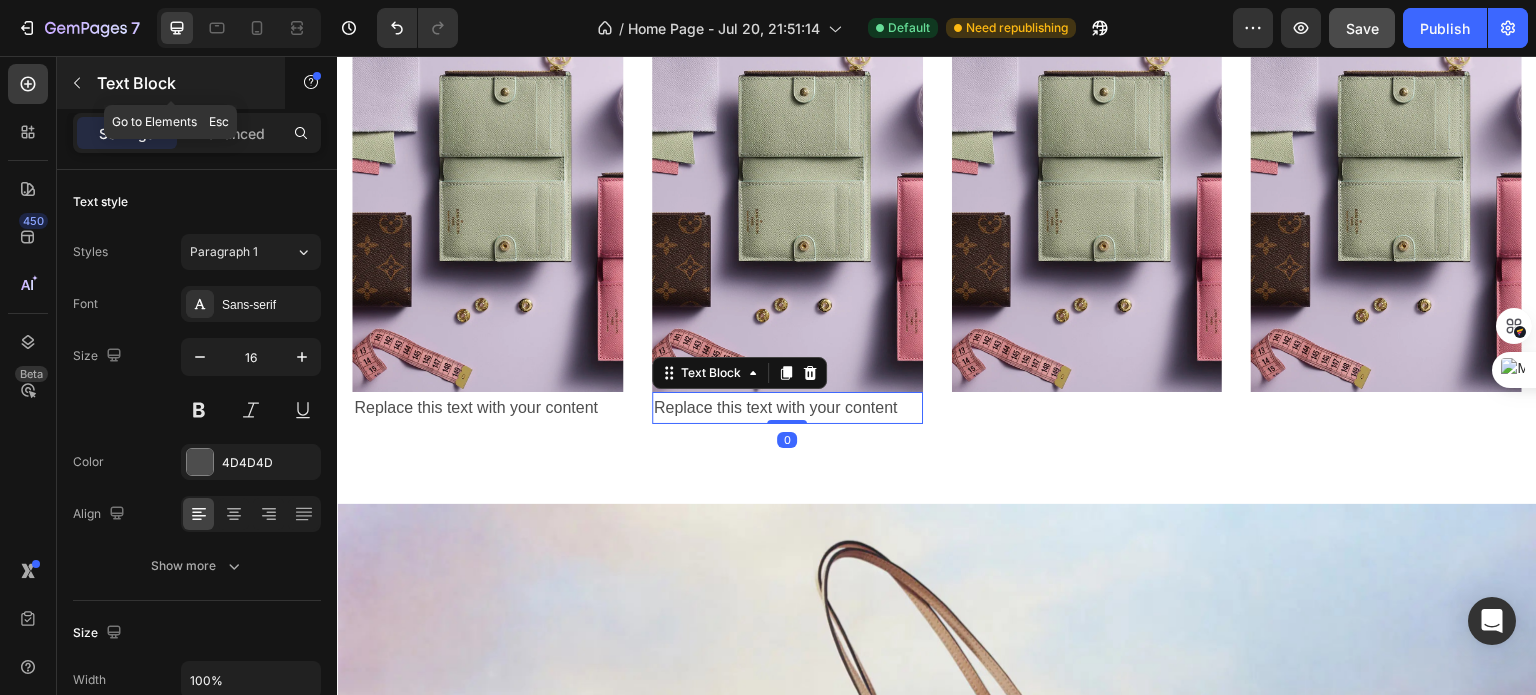 click at bounding box center [77, 83] 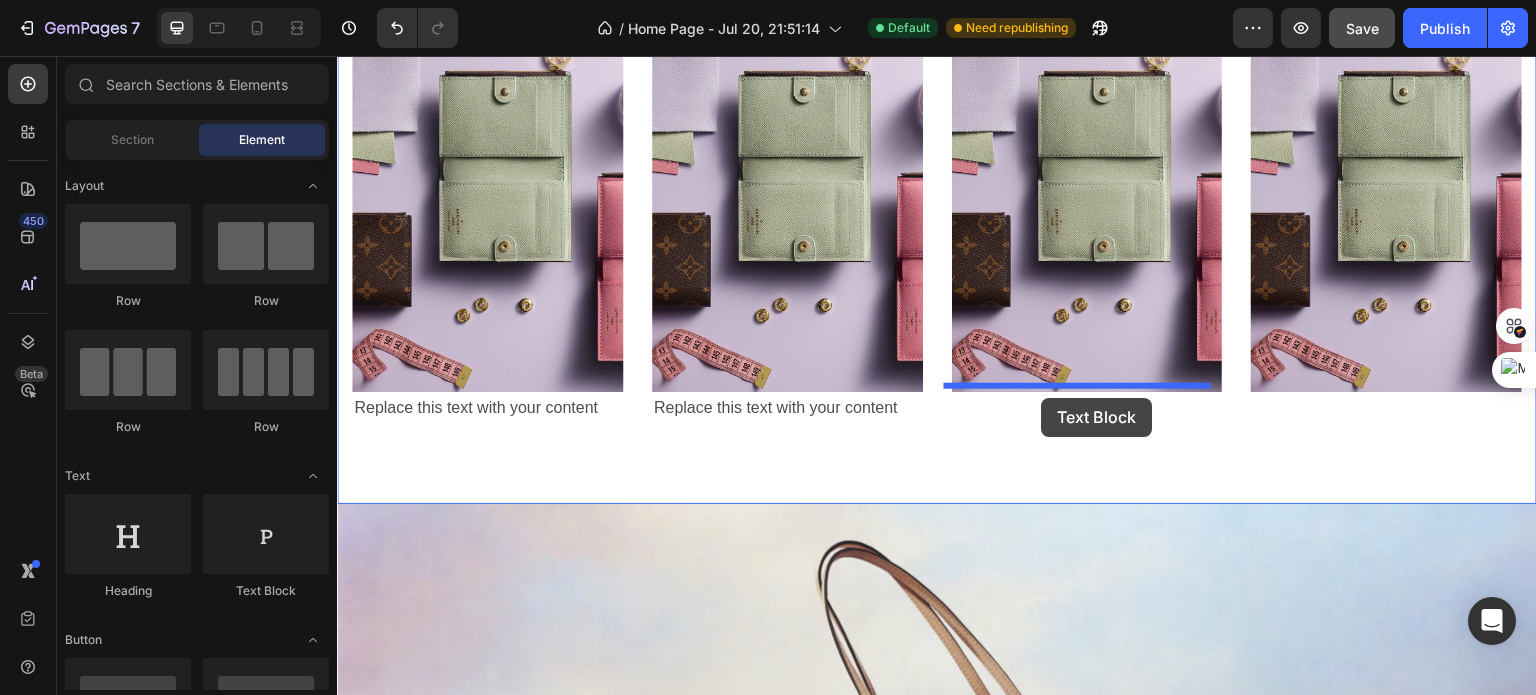 drag, startPoint x: 590, startPoint y: 608, endPoint x: 1042, endPoint y: 403, distance: 496.31543 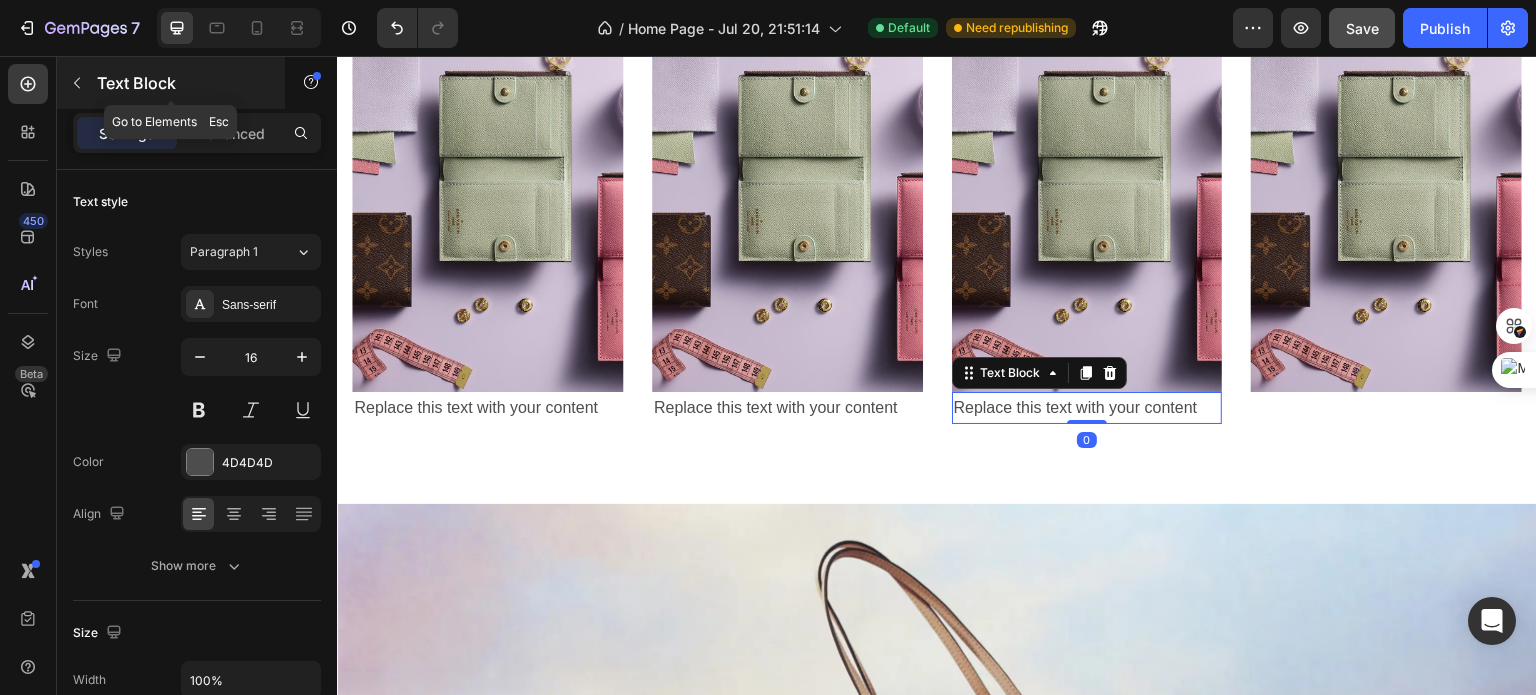 click on "Text Block" at bounding box center (171, 83) 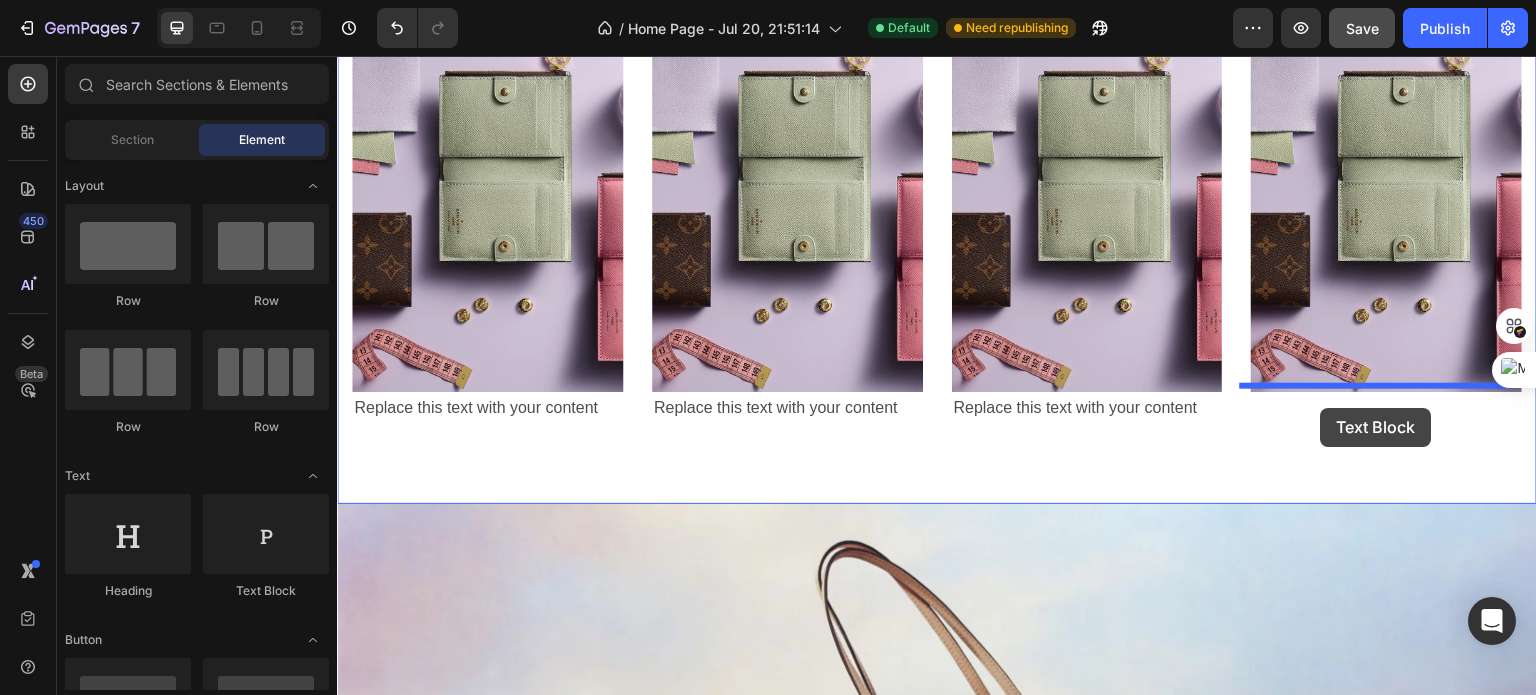 drag, startPoint x: 609, startPoint y: 603, endPoint x: 1321, endPoint y: 408, distance: 738.22015 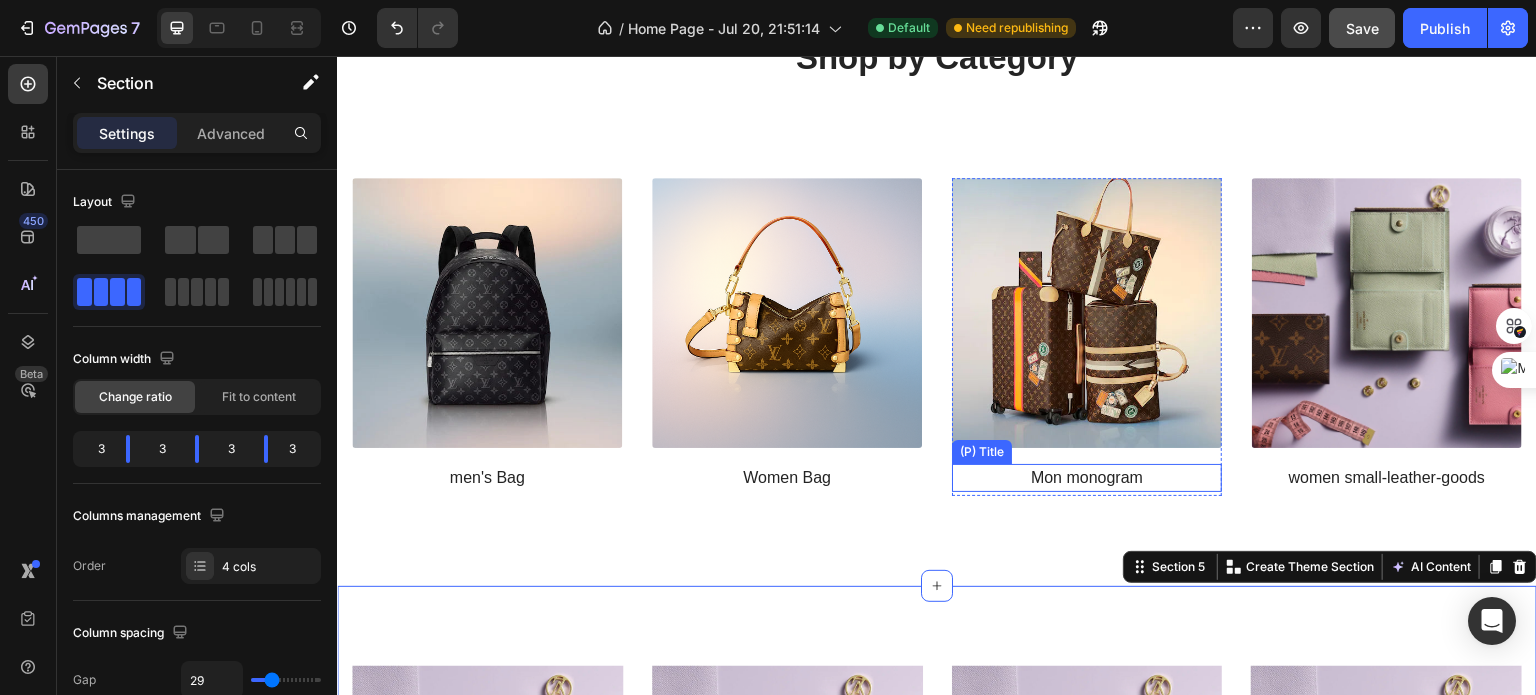 scroll, scrollTop: 1792, scrollLeft: 0, axis: vertical 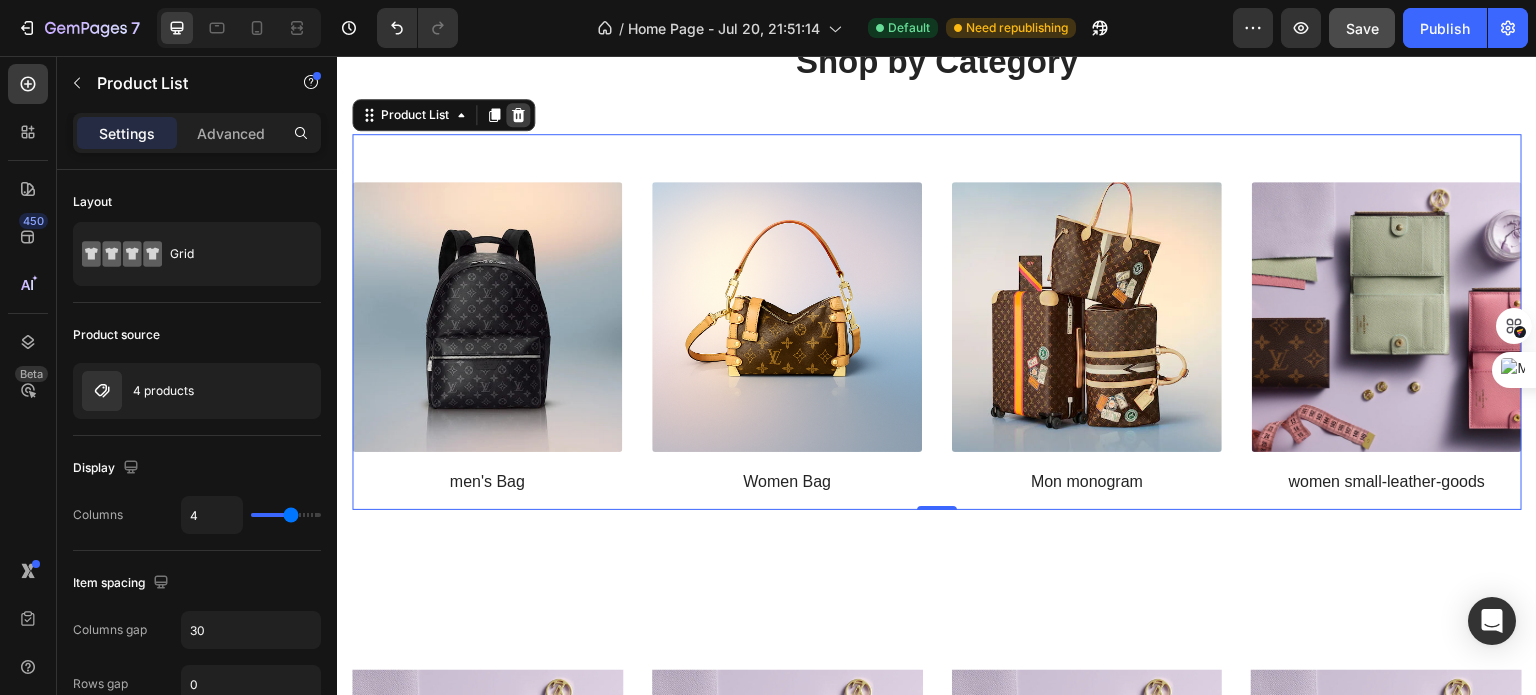 click 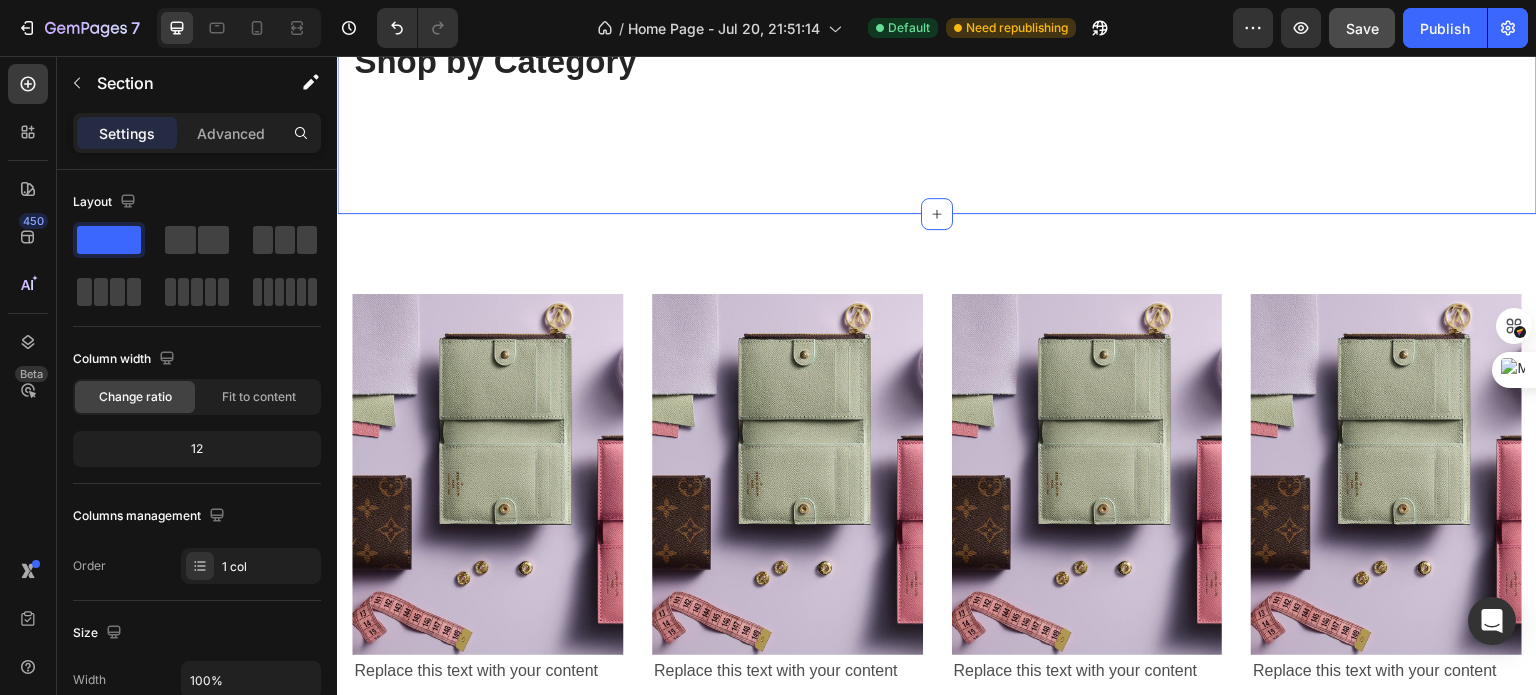 scroll, scrollTop: 1624, scrollLeft: 0, axis: vertical 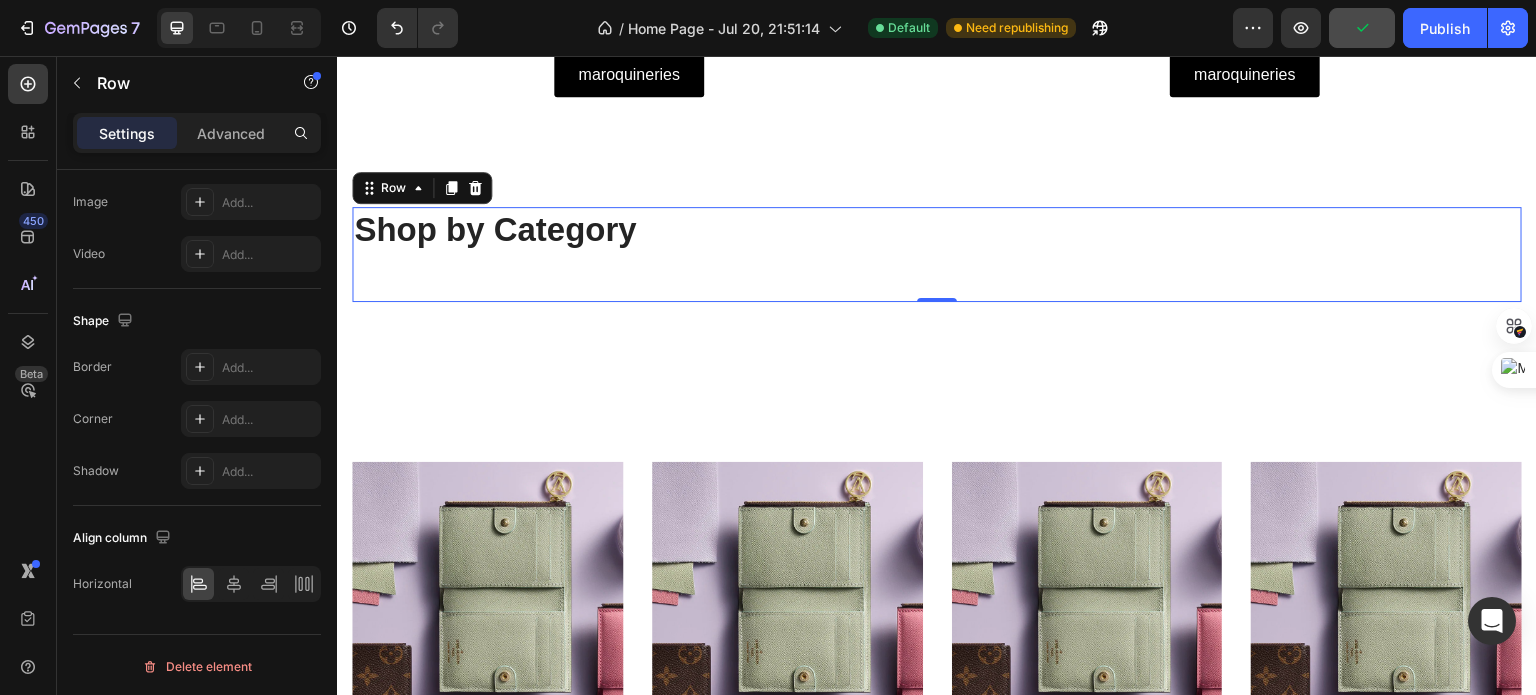 click on "Shop by Category Heading Row   0" at bounding box center [937, 254] 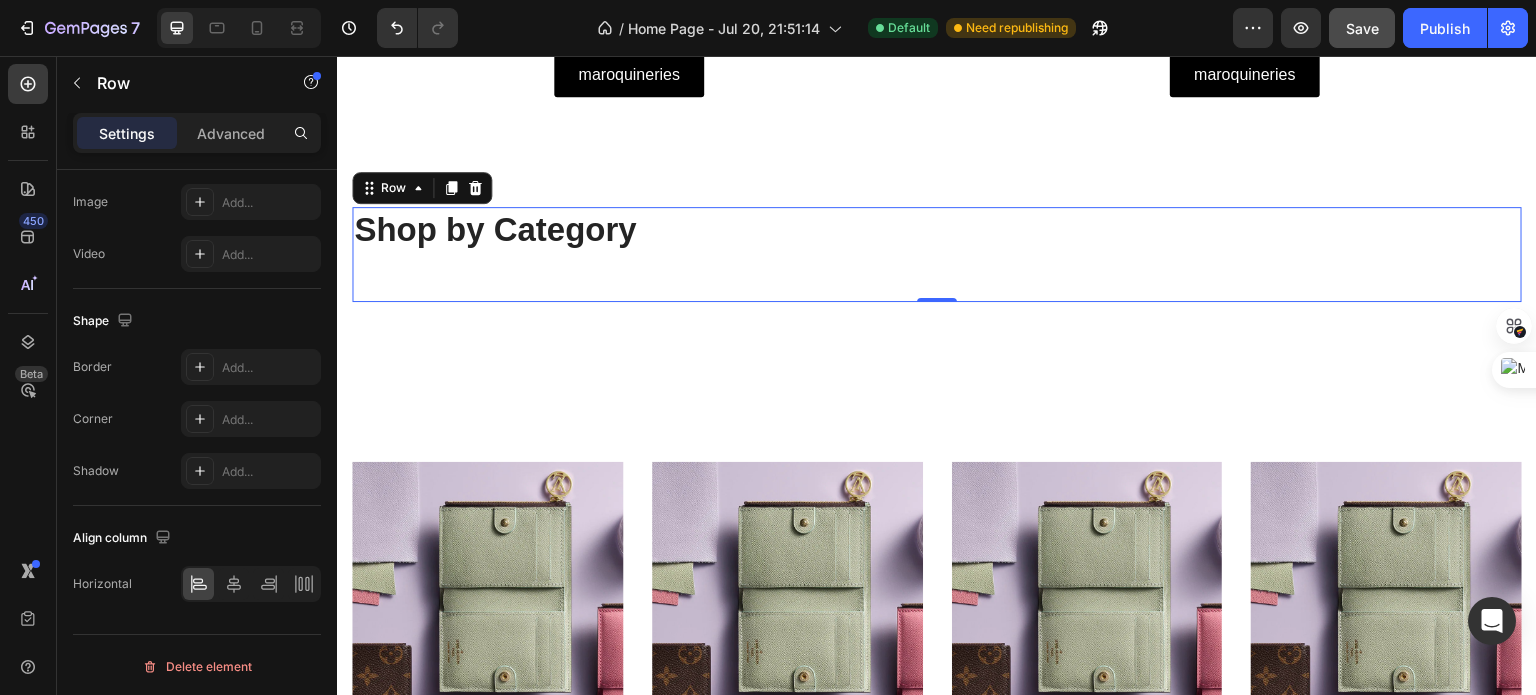 click on "Shop by Category Heading Row   0" at bounding box center (937, 254) 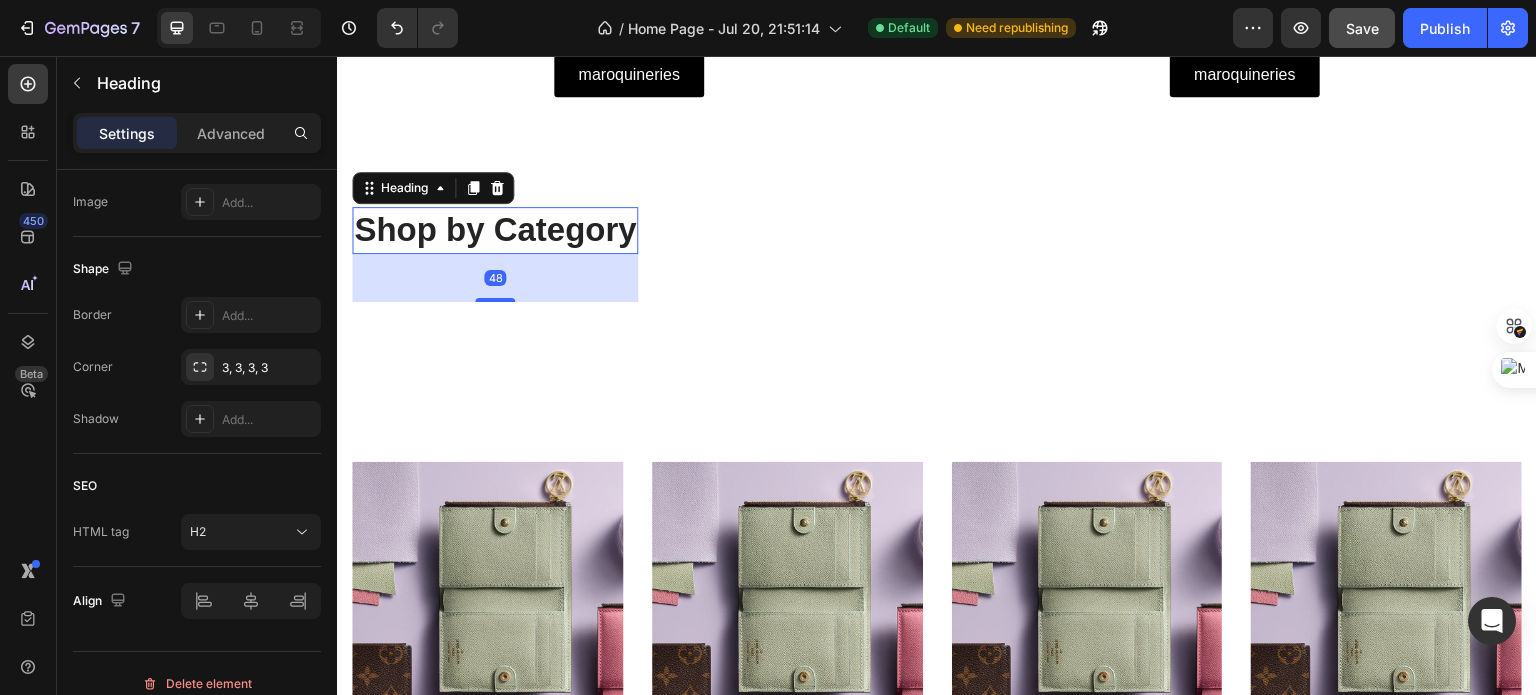 scroll, scrollTop: 0, scrollLeft: 0, axis: both 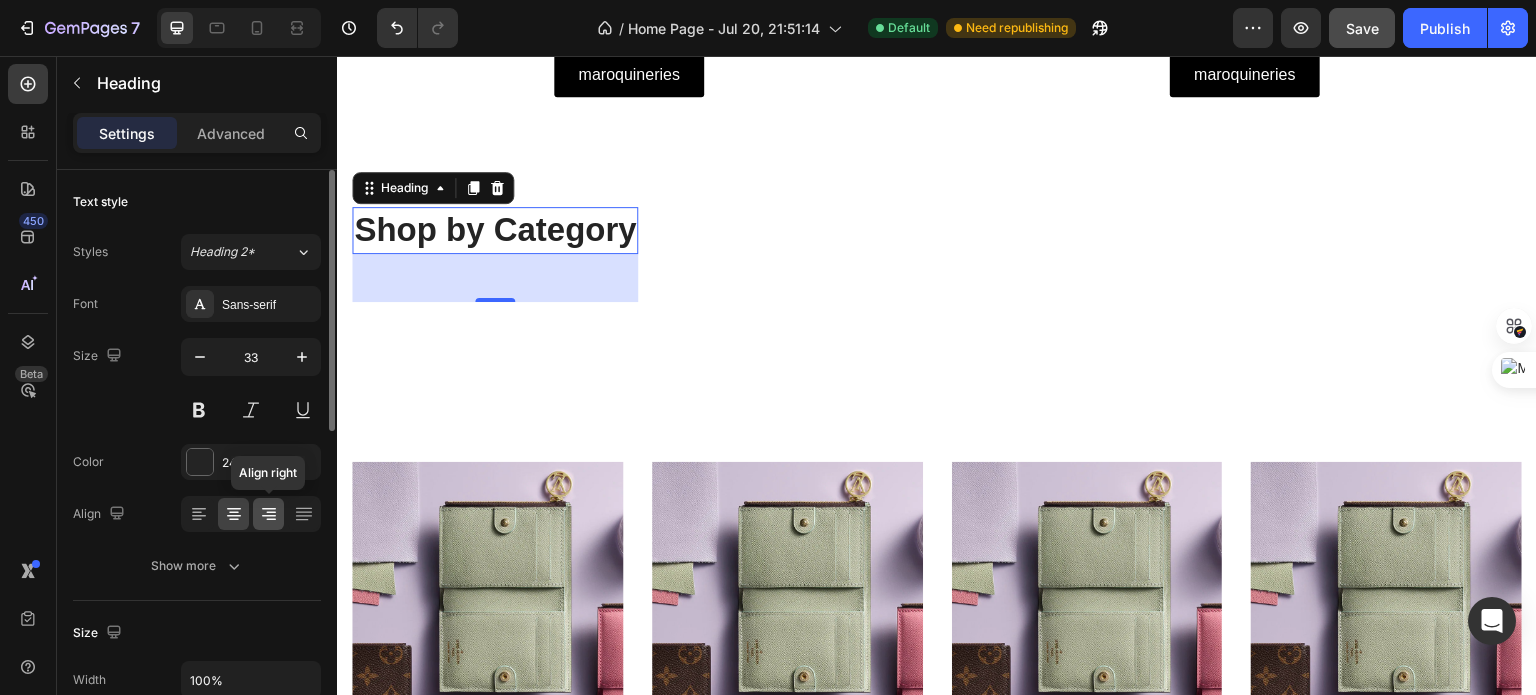 click 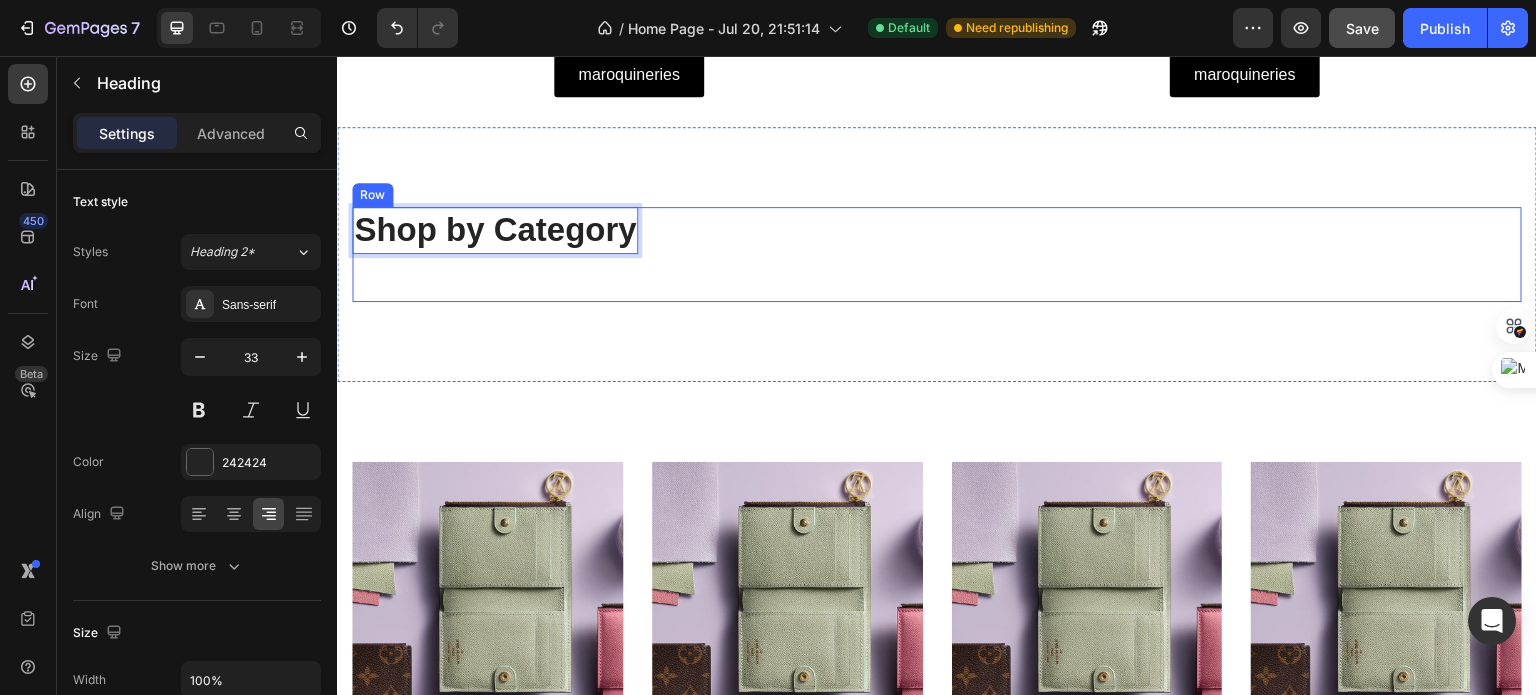 drag, startPoint x: 496, startPoint y: 243, endPoint x: 797, endPoint y: 235, distance: 301.1063 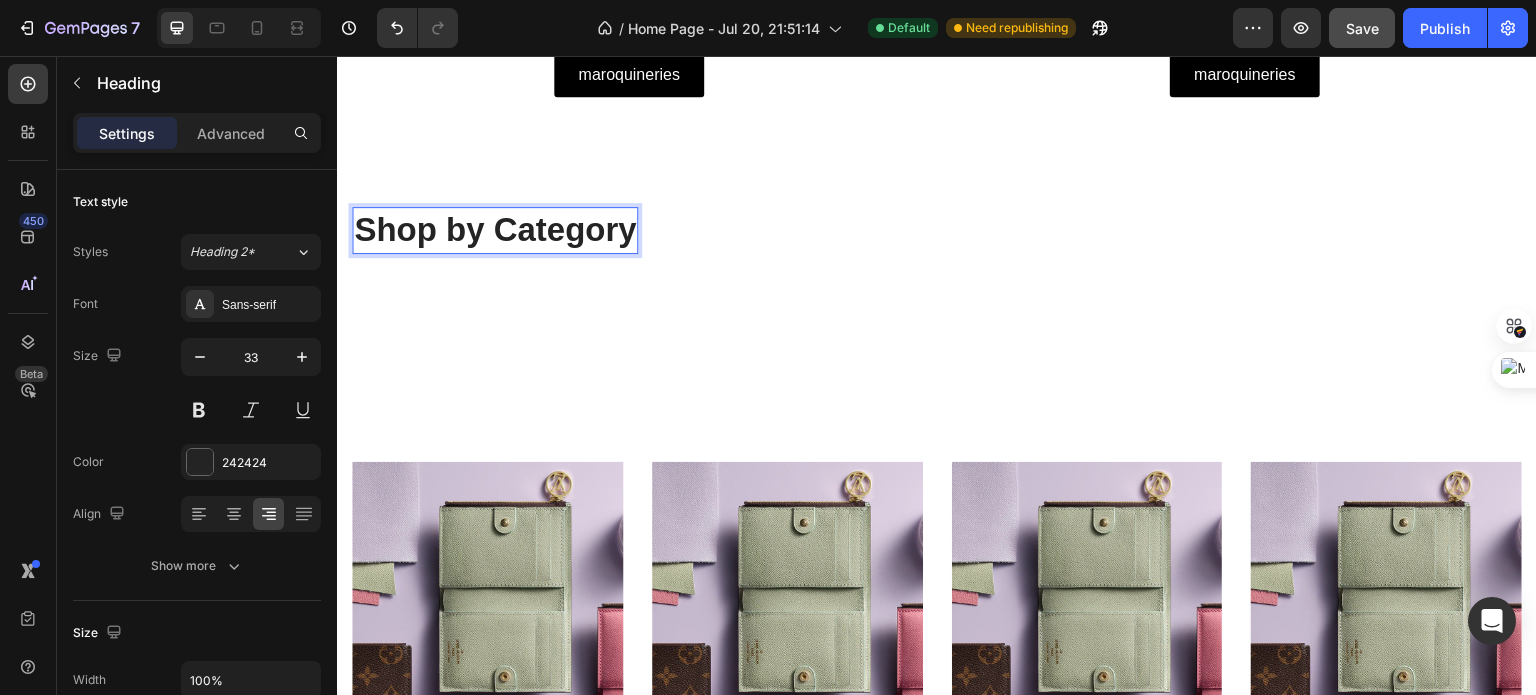 click on "Shop by Category" at bounding box center [495, 230] 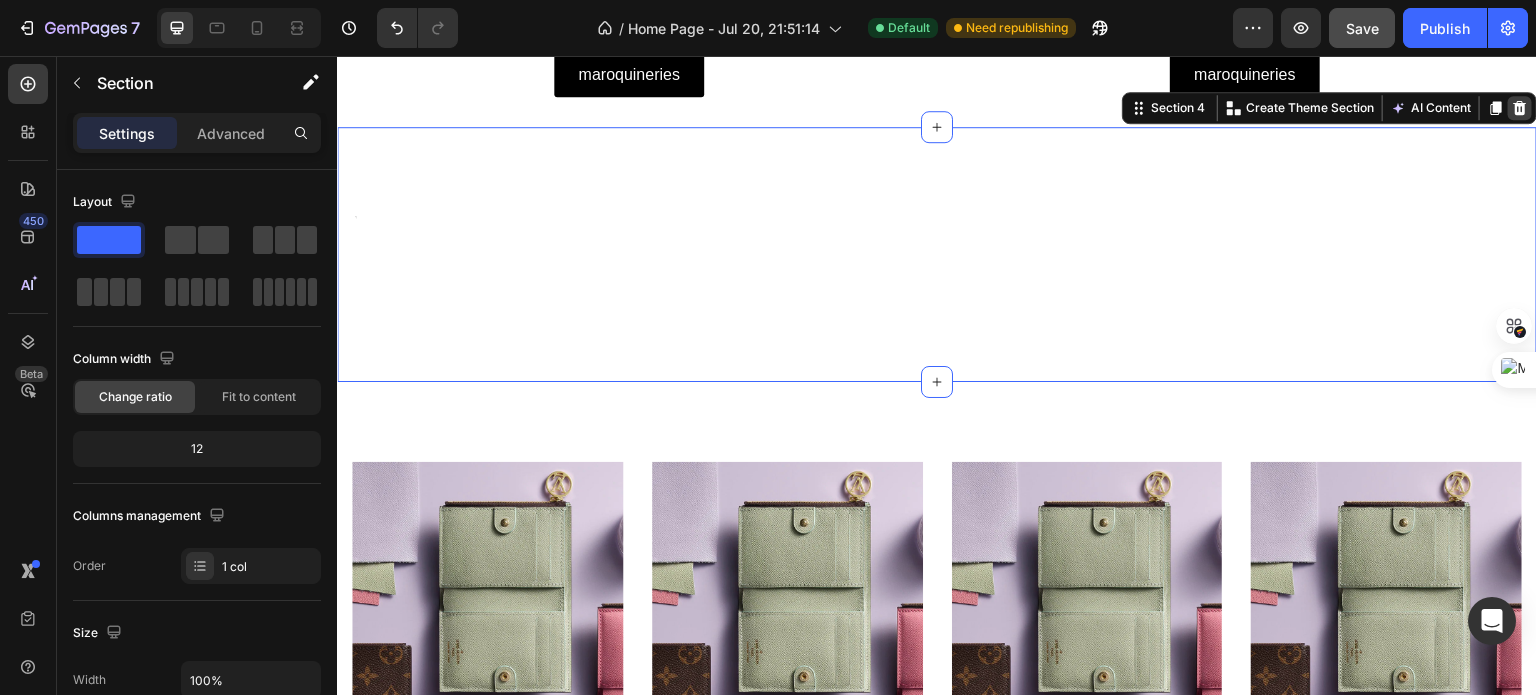 click 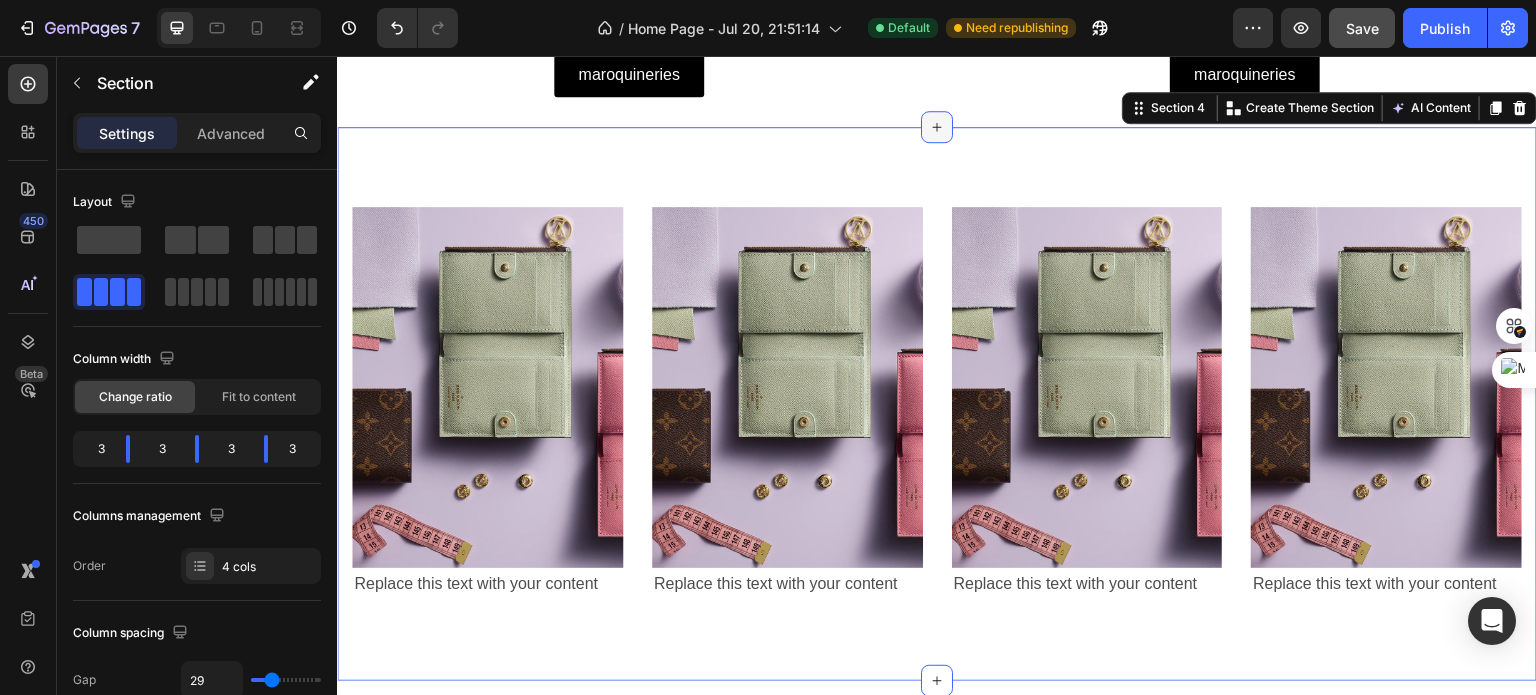 click 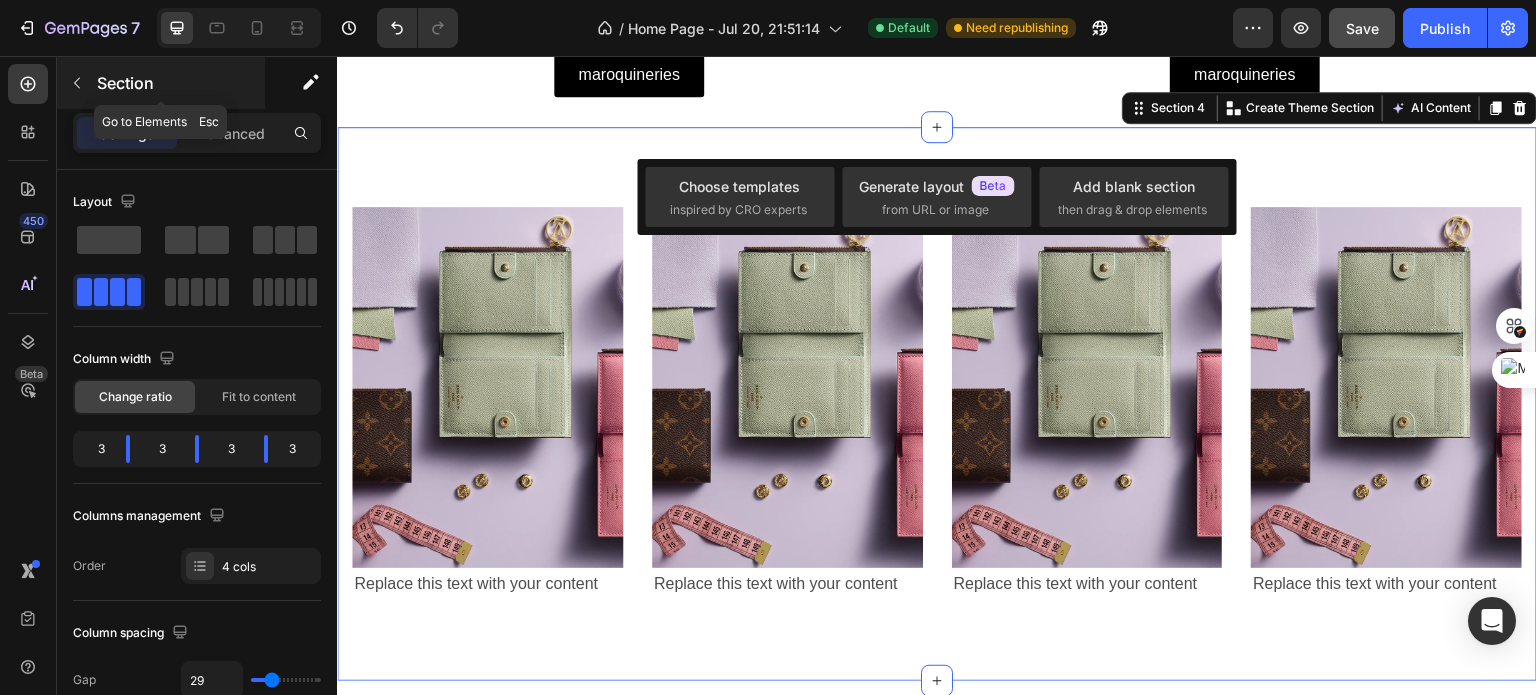 click 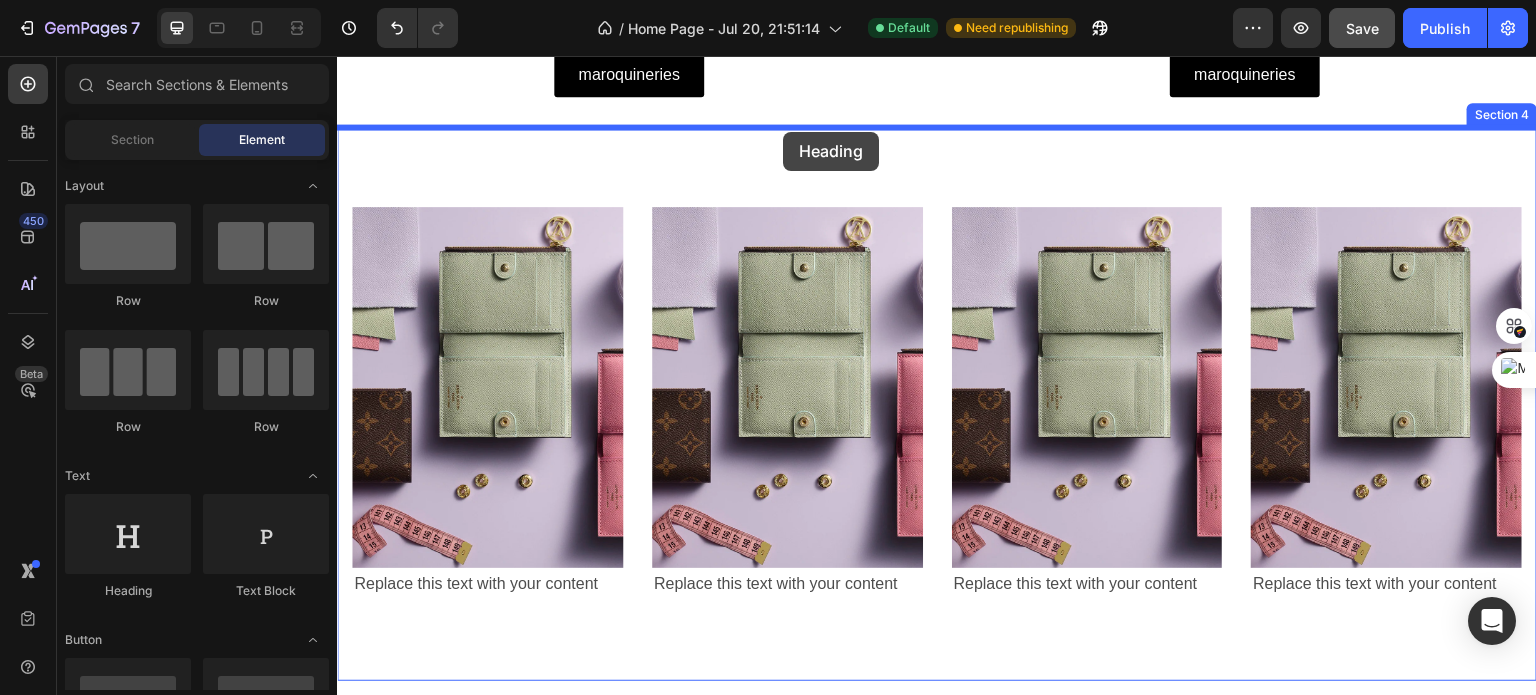 drag, startPoint x: 463, startPoint y: 603, endPoint x: 783, endPoint y: 132, distance: 569.42163 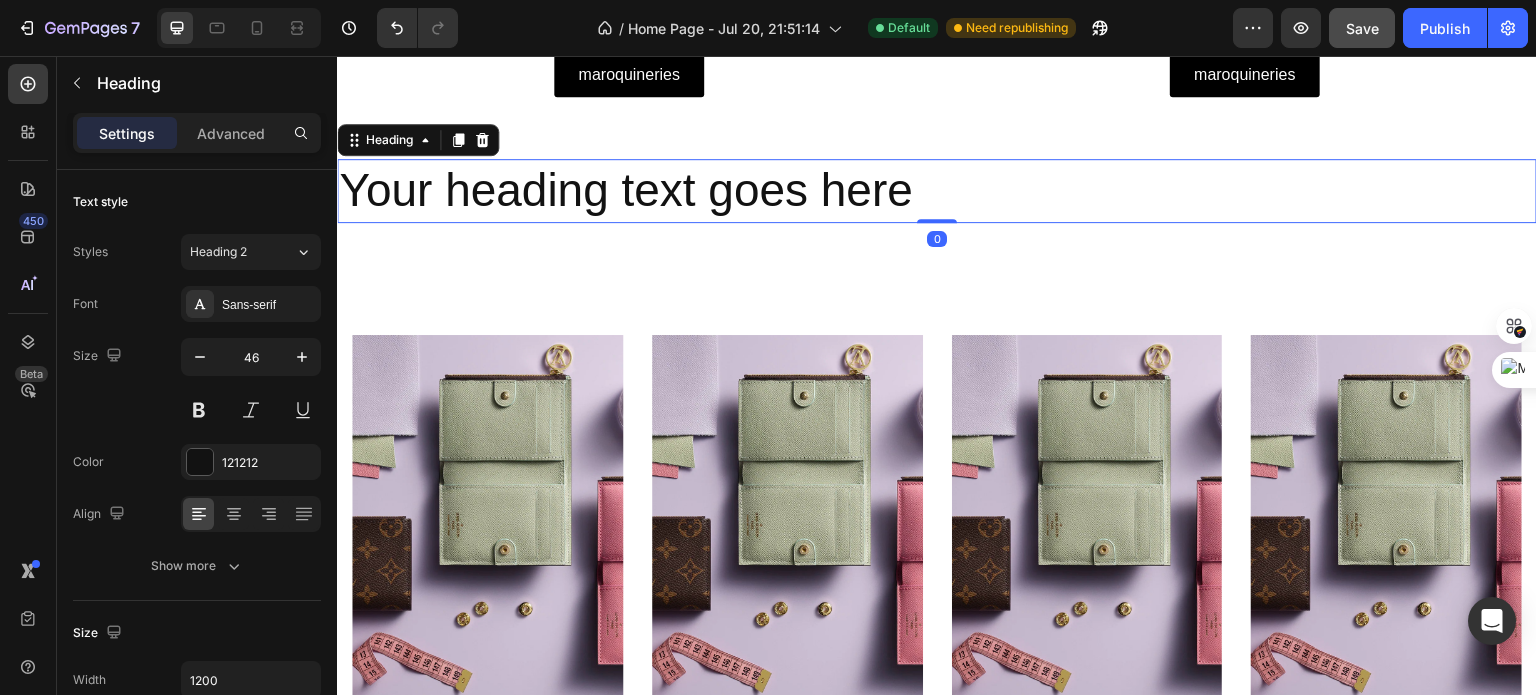 click on "Your heading text goes here" at bounding box center [937, 191] 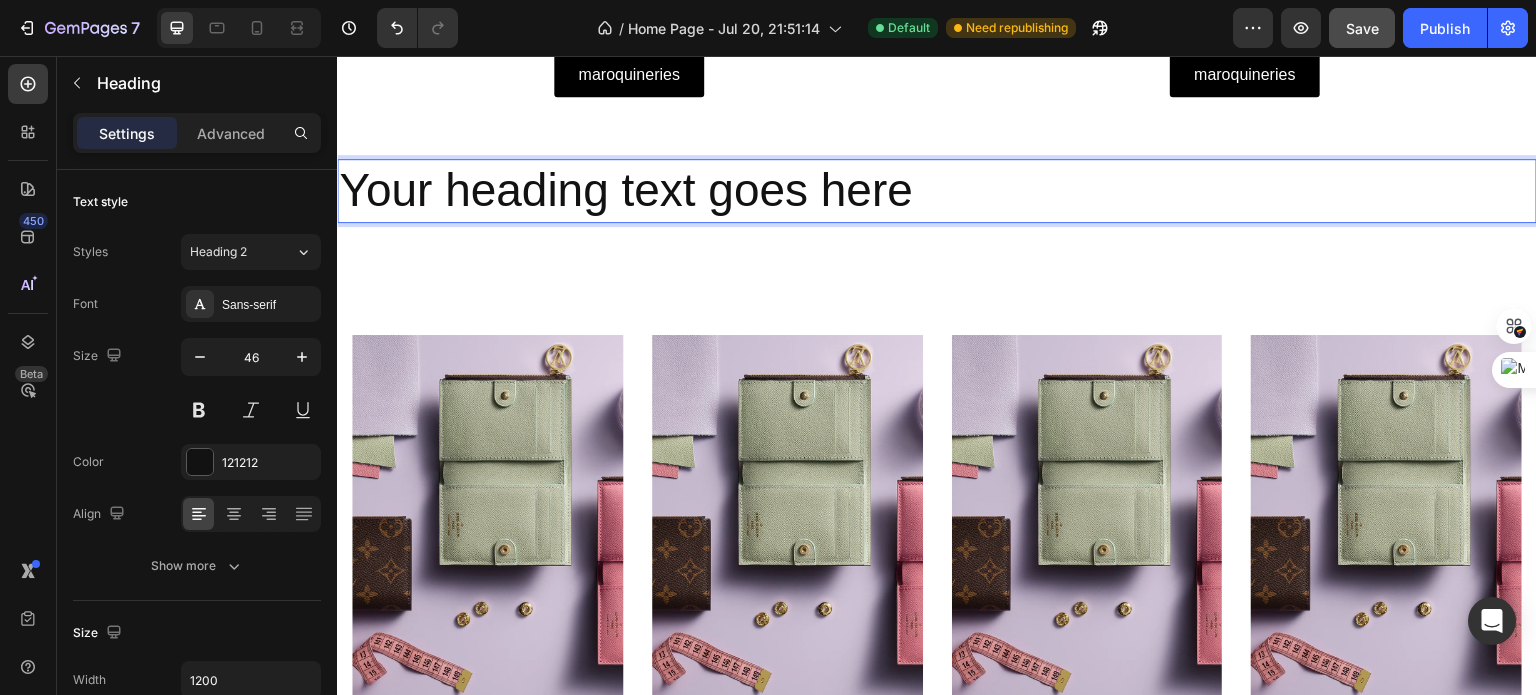 click on "Your heading text goes here" at bounding box center (937, 191) 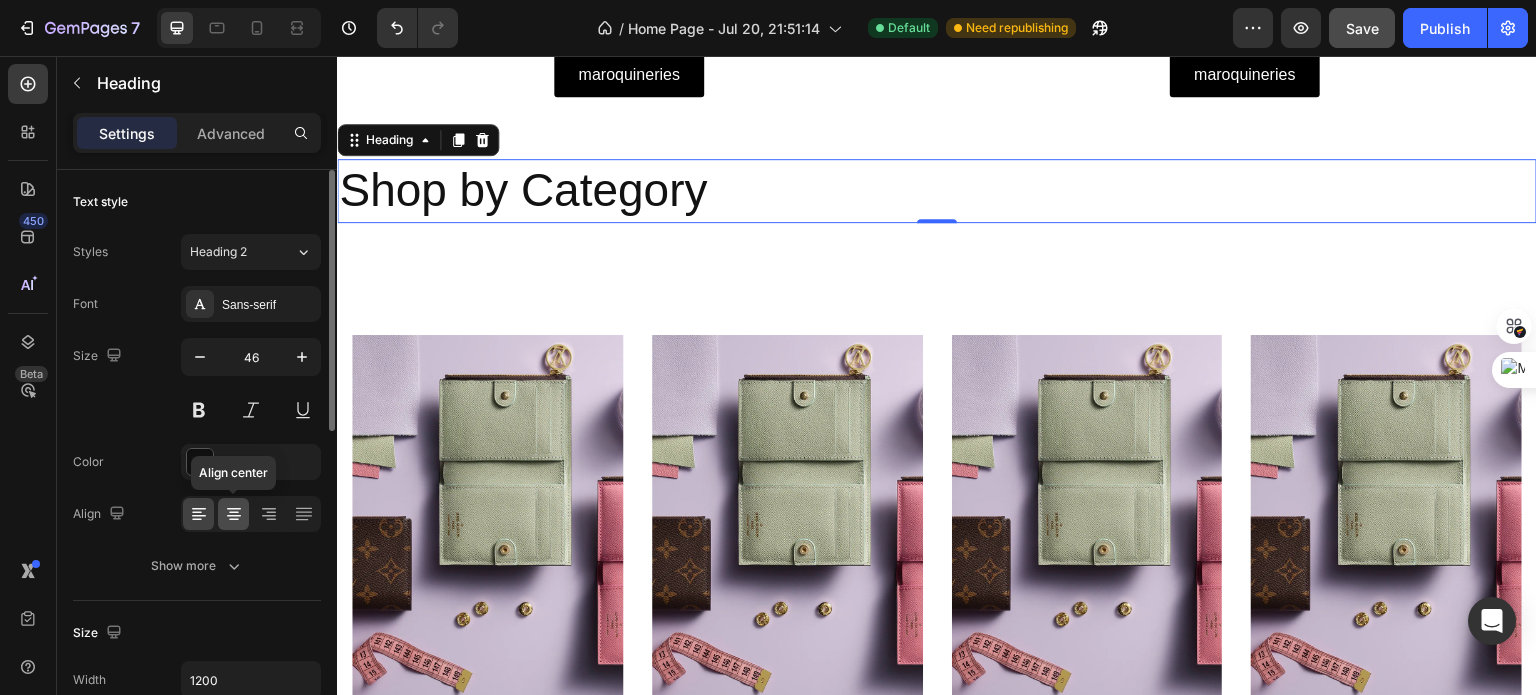 click 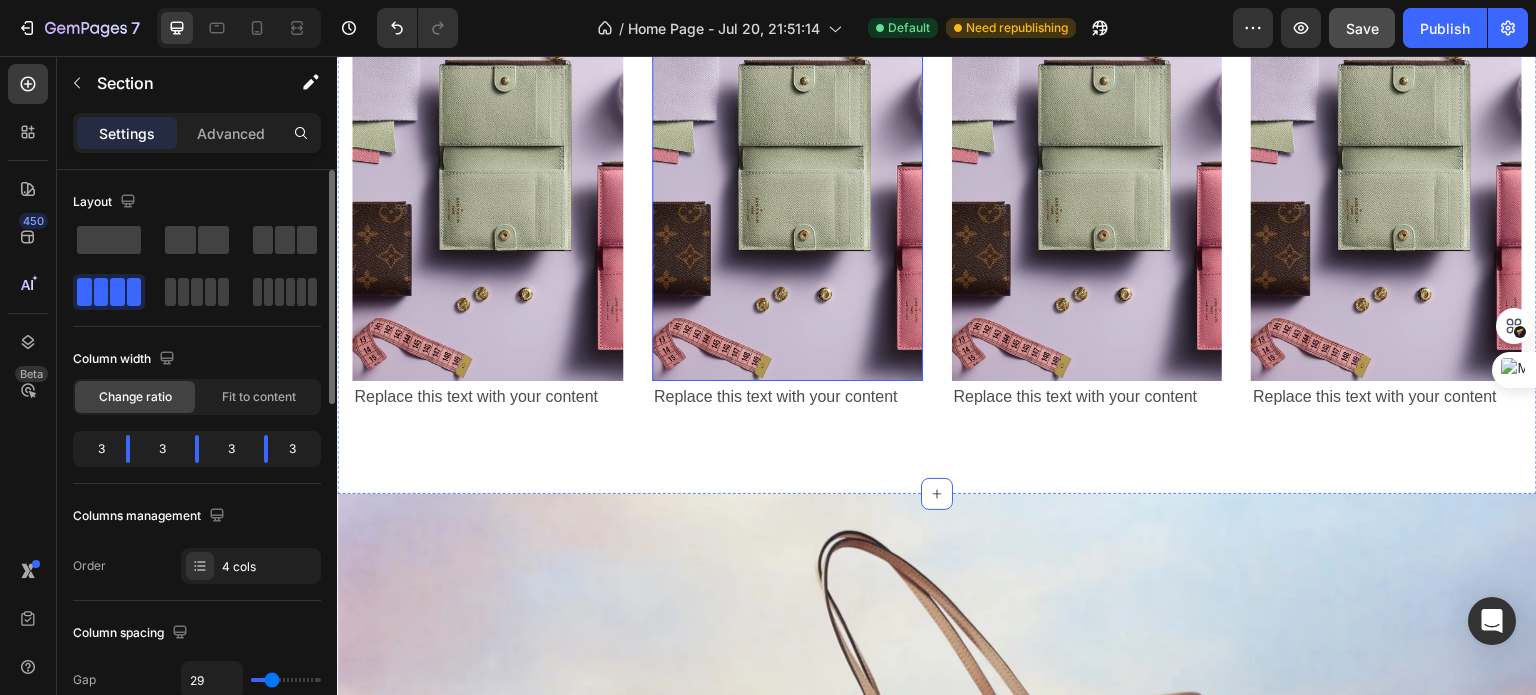 scroll, scrollTop: 1940, scrollLeft: 0, axis: vertical 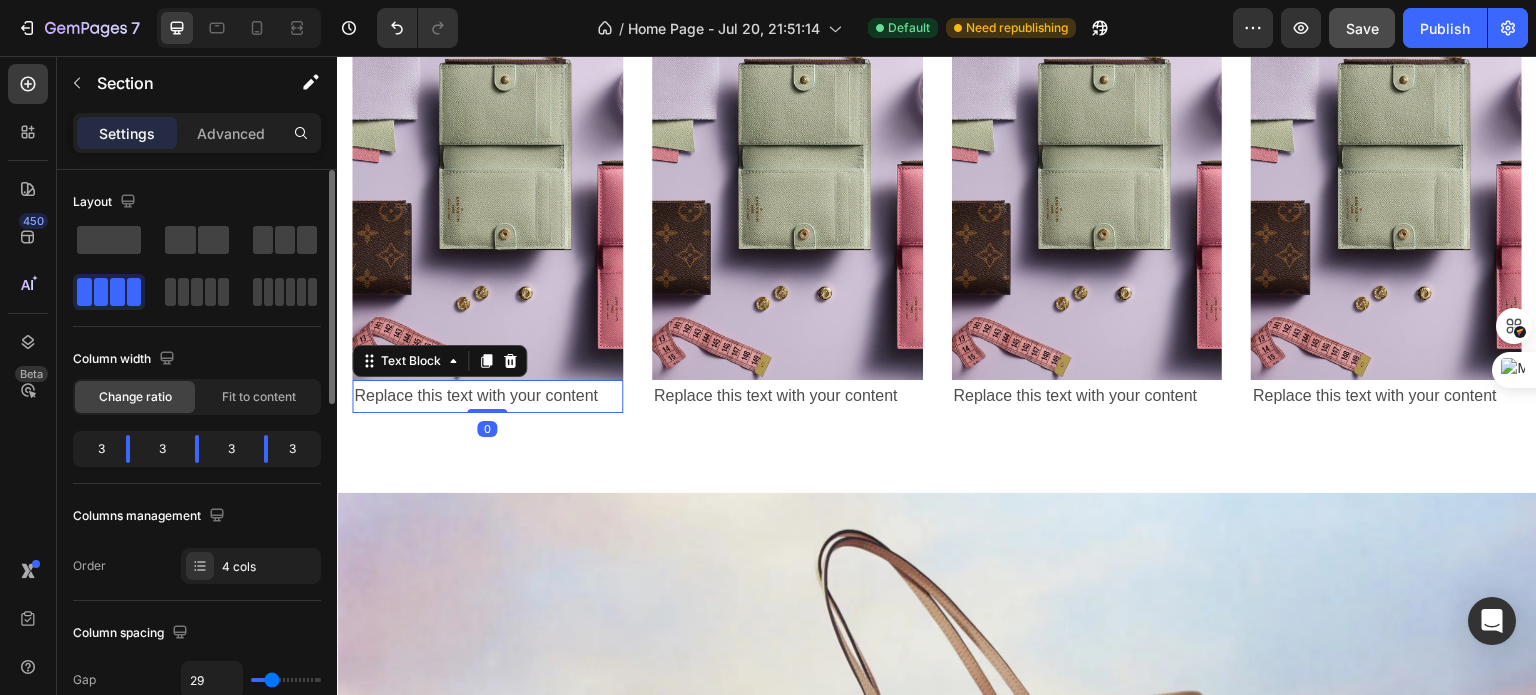 click on "Replace this text with your content" at bounding box center [487, 396] 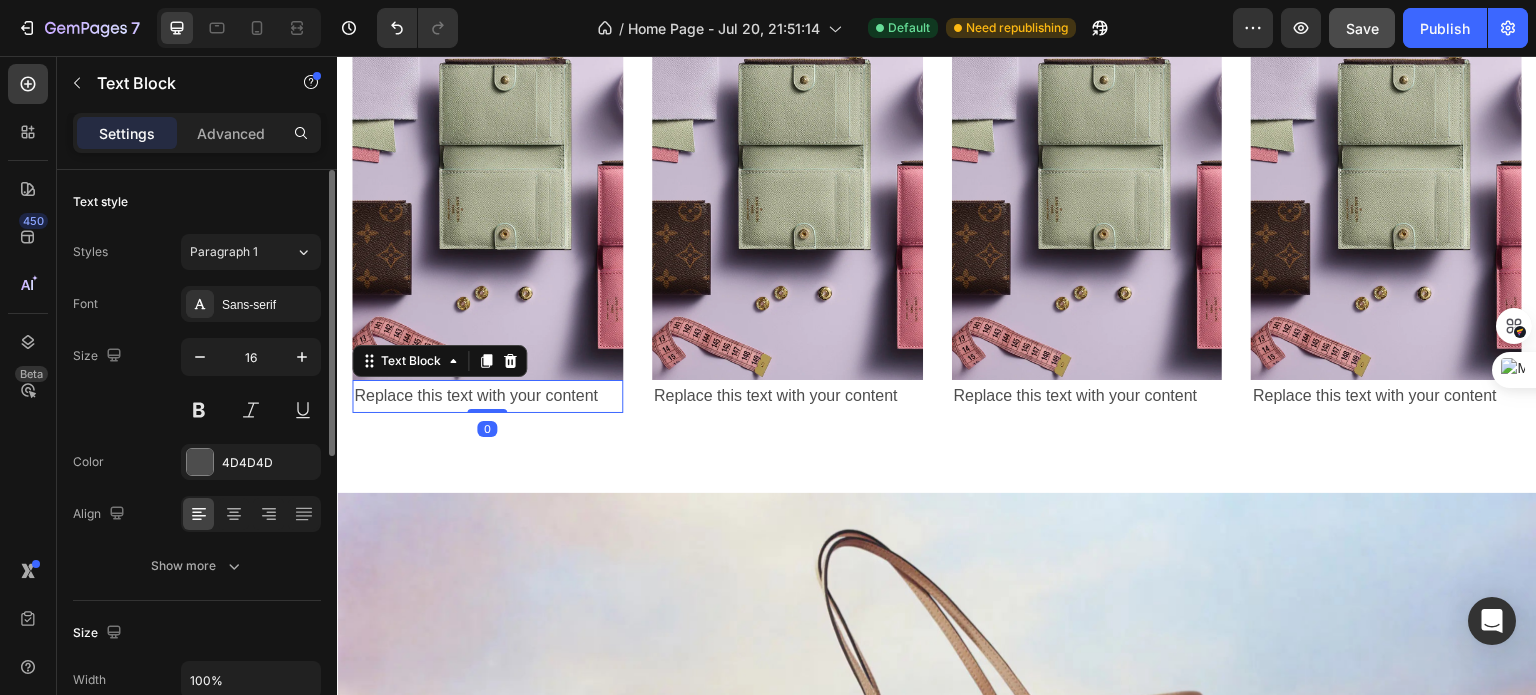 click on "Replace this text with your content" at bounding box center (487, 396) 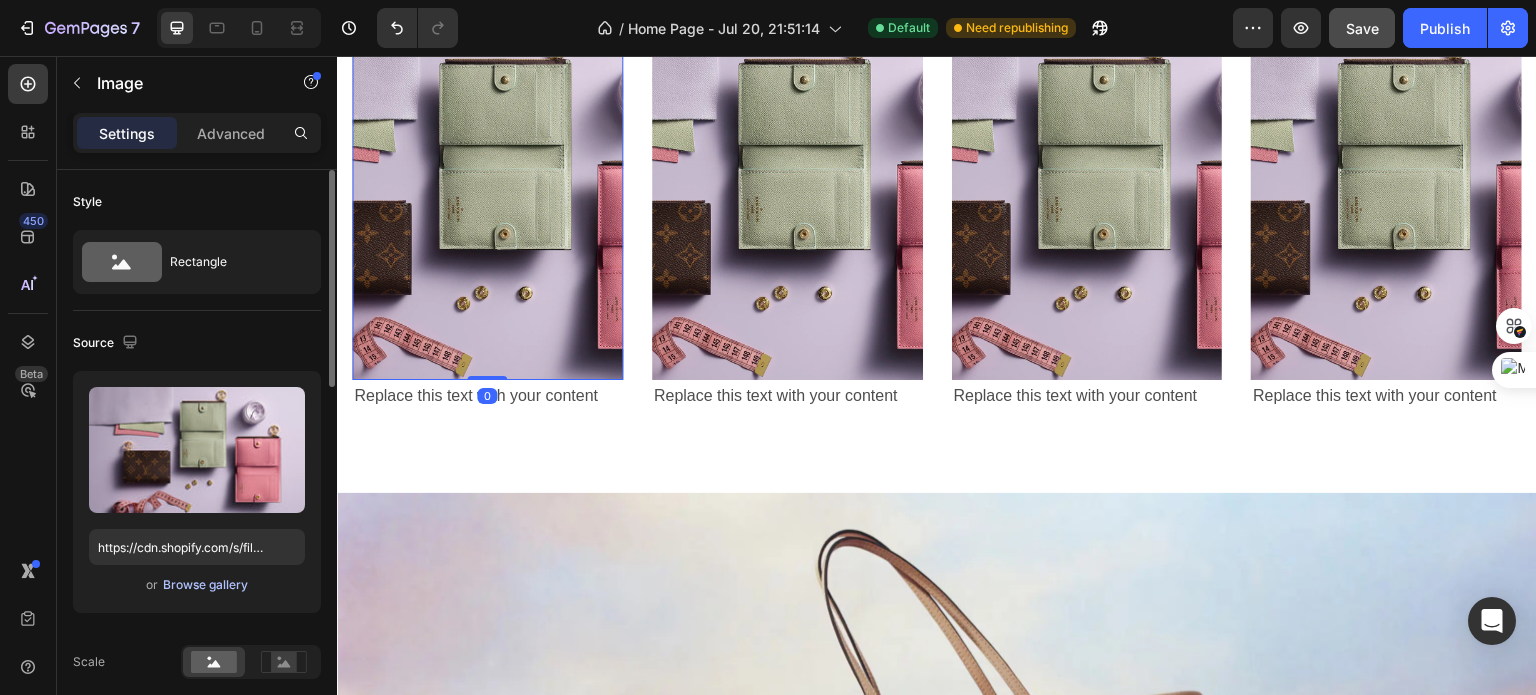 click on "Browse gallery" at bounding box center [205, 585] 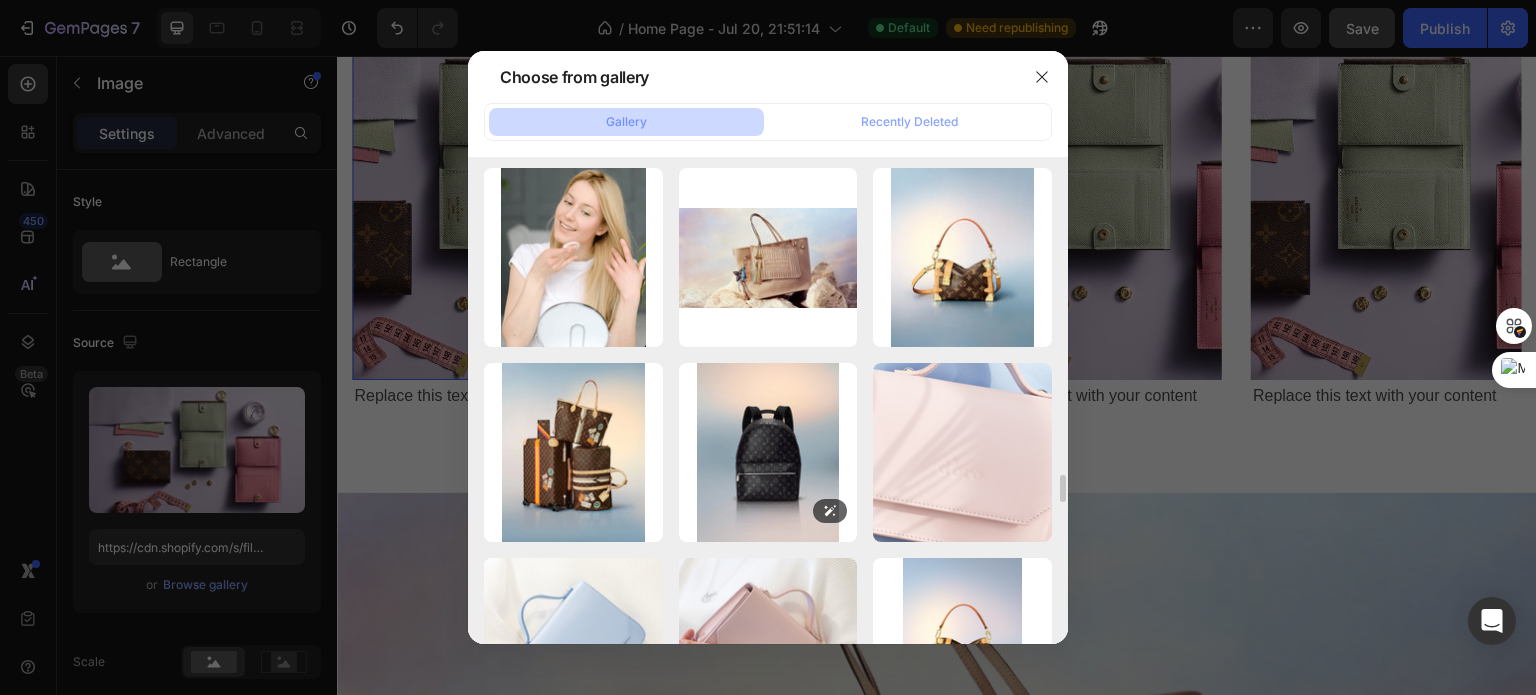 scroll, scrollTop: 7499, scrollLeft: 0, axis: vertical 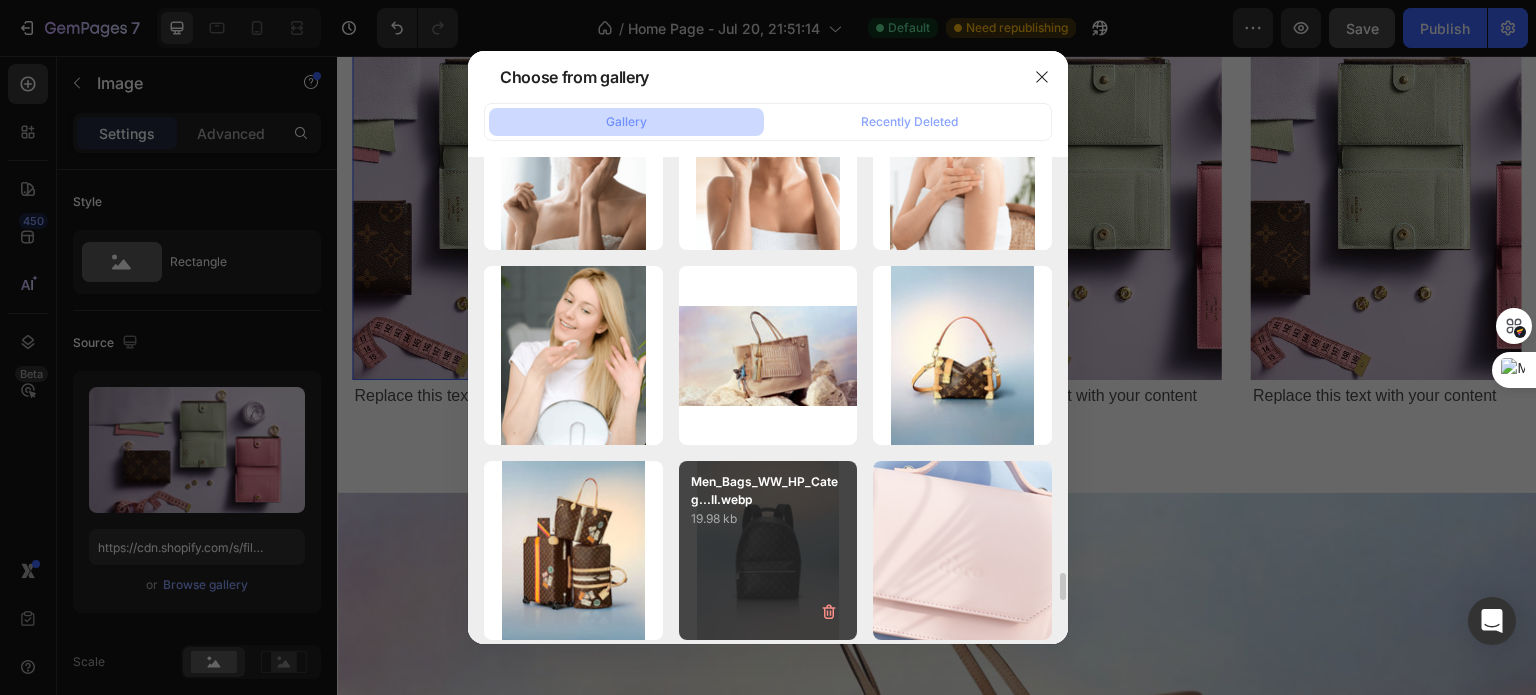 click on "Men_Bags_WW_HP_Categ...II.webp 19.98 kb" at bounding box center [768, 550] 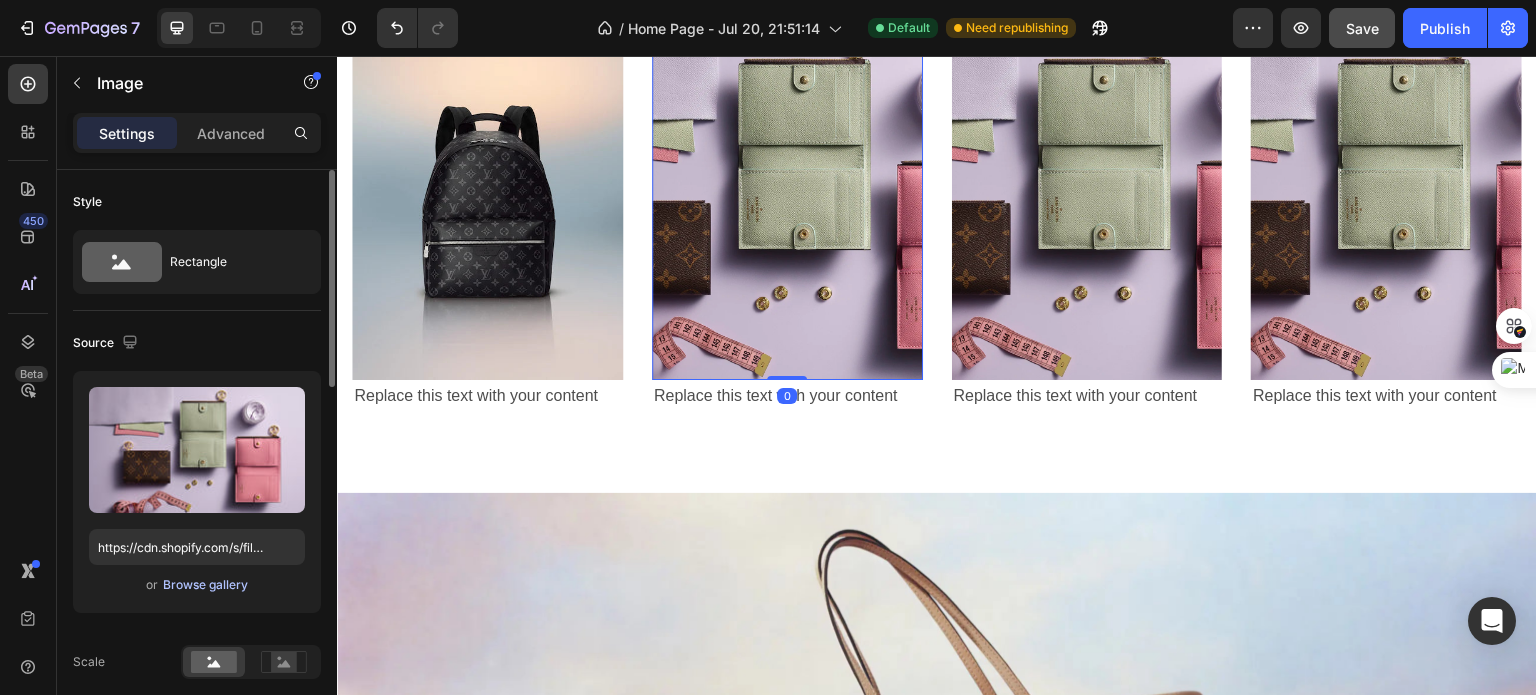 click on "Browse gallery" at bounding box center (205, 585) 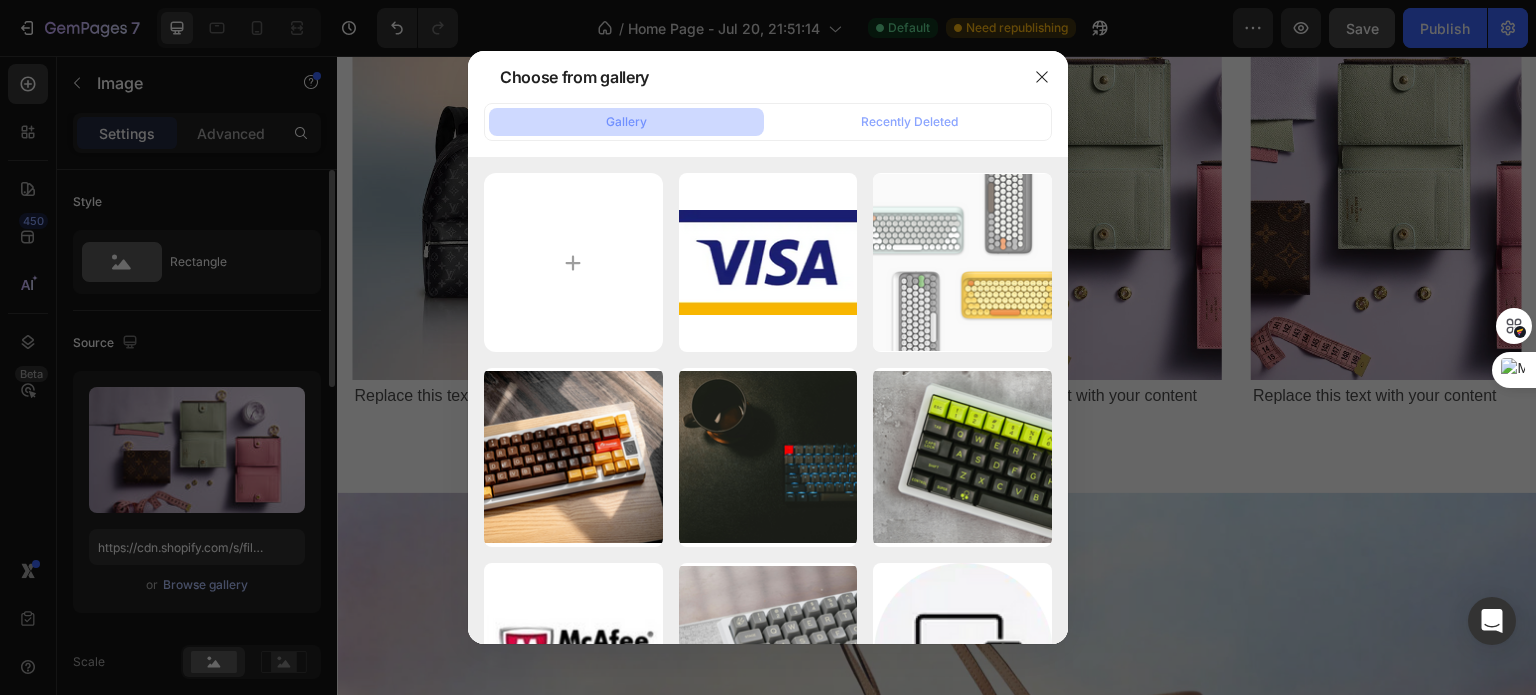 click at bounding box center [768, 347] 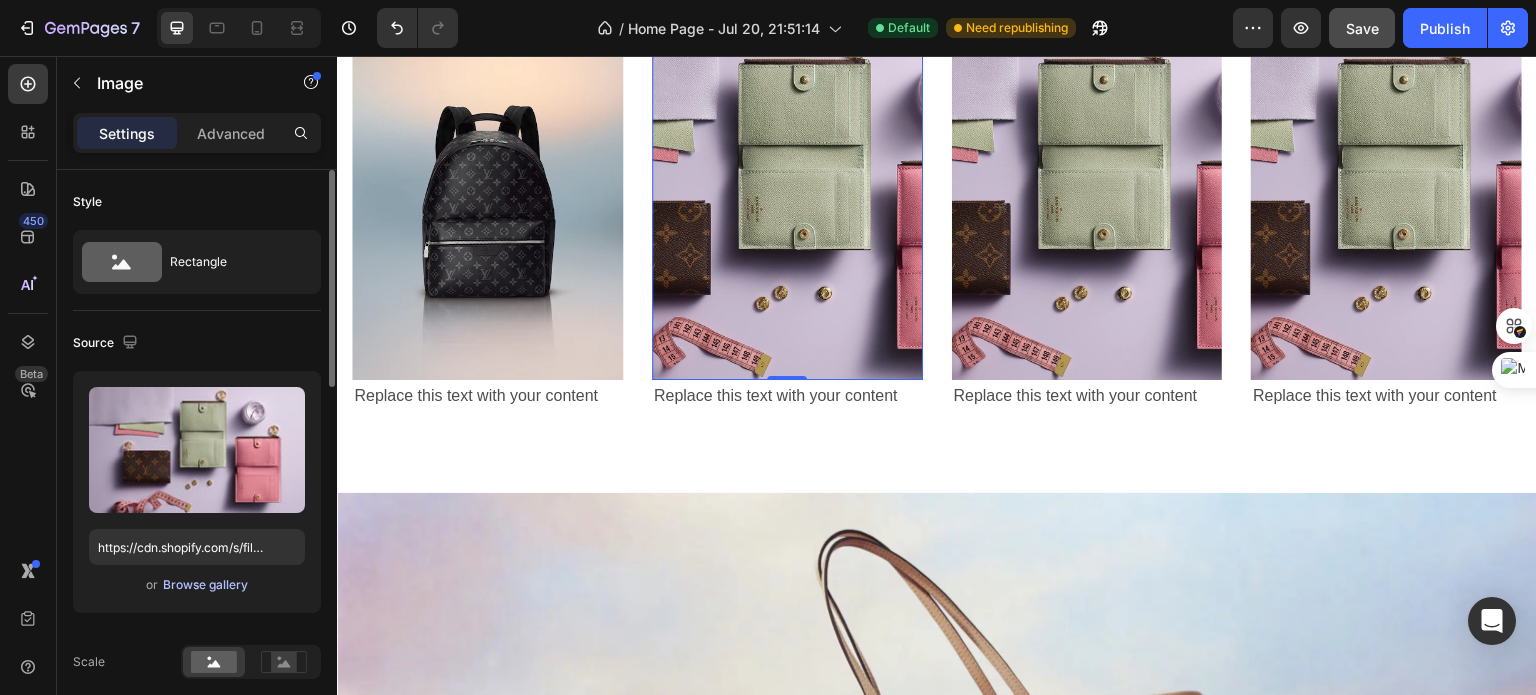 click on "Browse gallery" at bounding box center [205, 585] 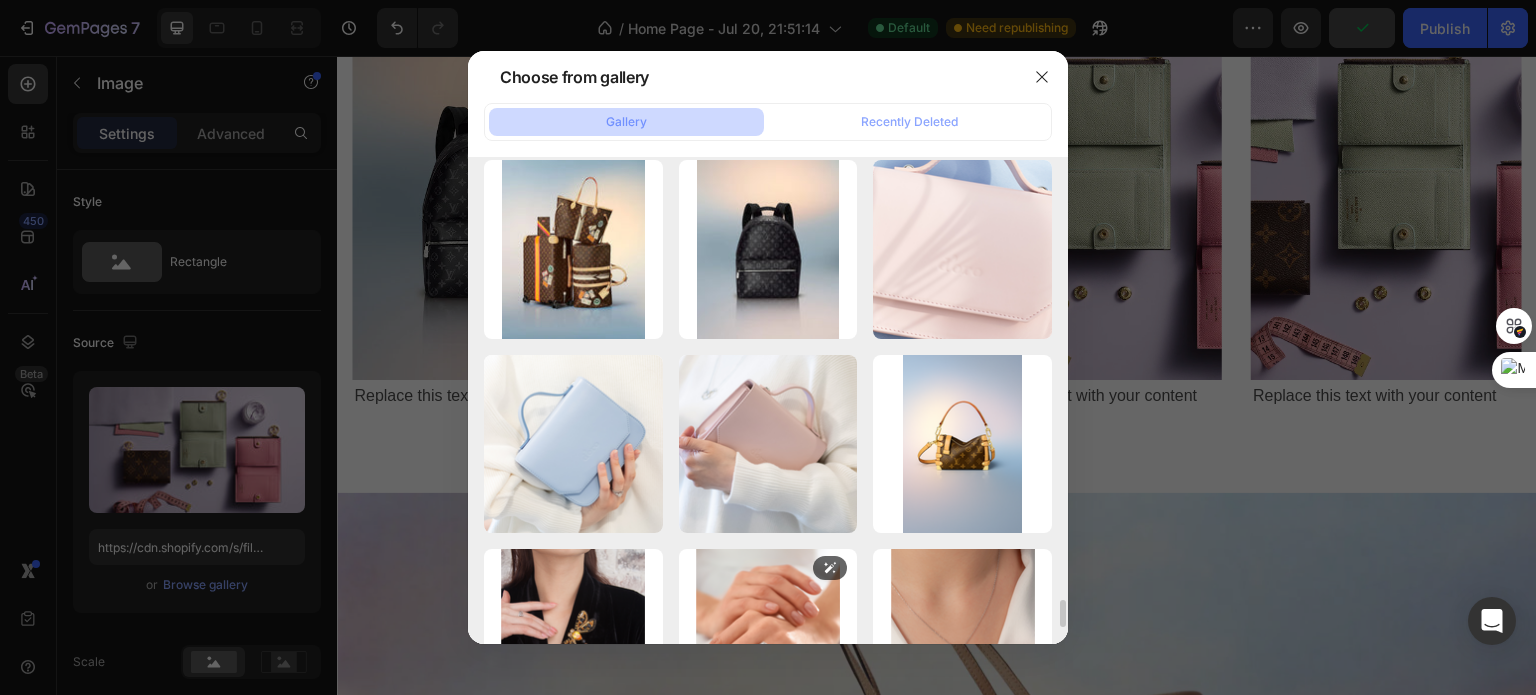 scroll, scrollTop: 7804, scrollLeft: 0, axis: vertical 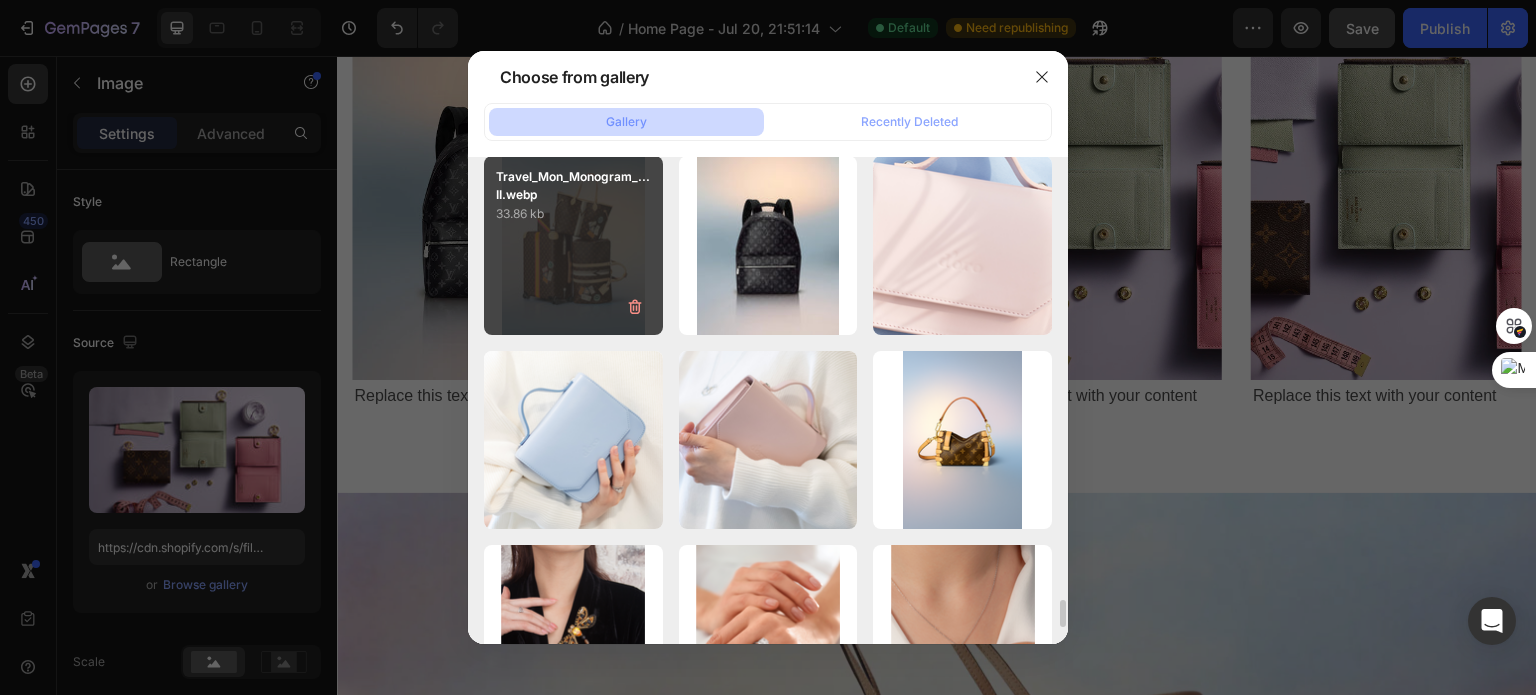 click on "33.86 kb" at bounding box center [573, 214] 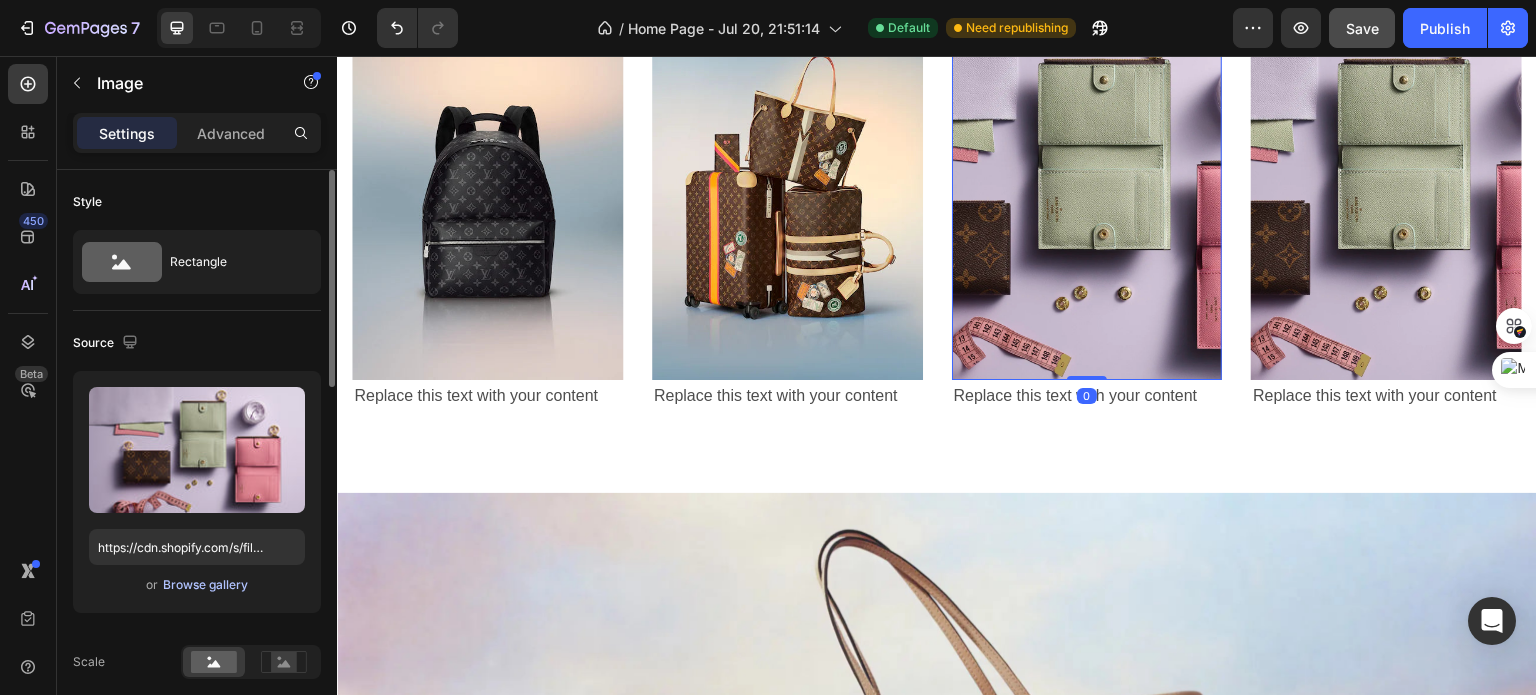 click on "Browse gallery" at bounding box center (205, 585) 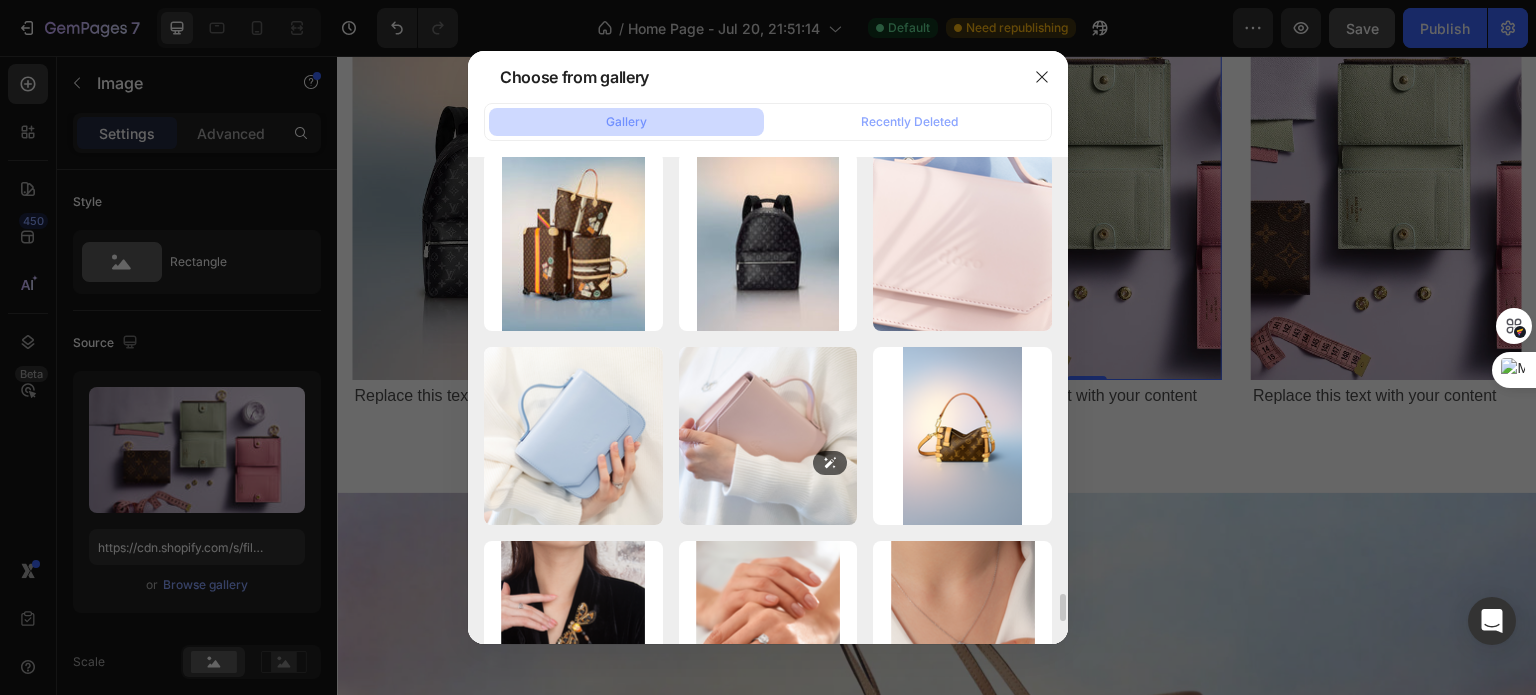 scroll, scrollTop: 7812, scrollLeft: 0, axis: vertical 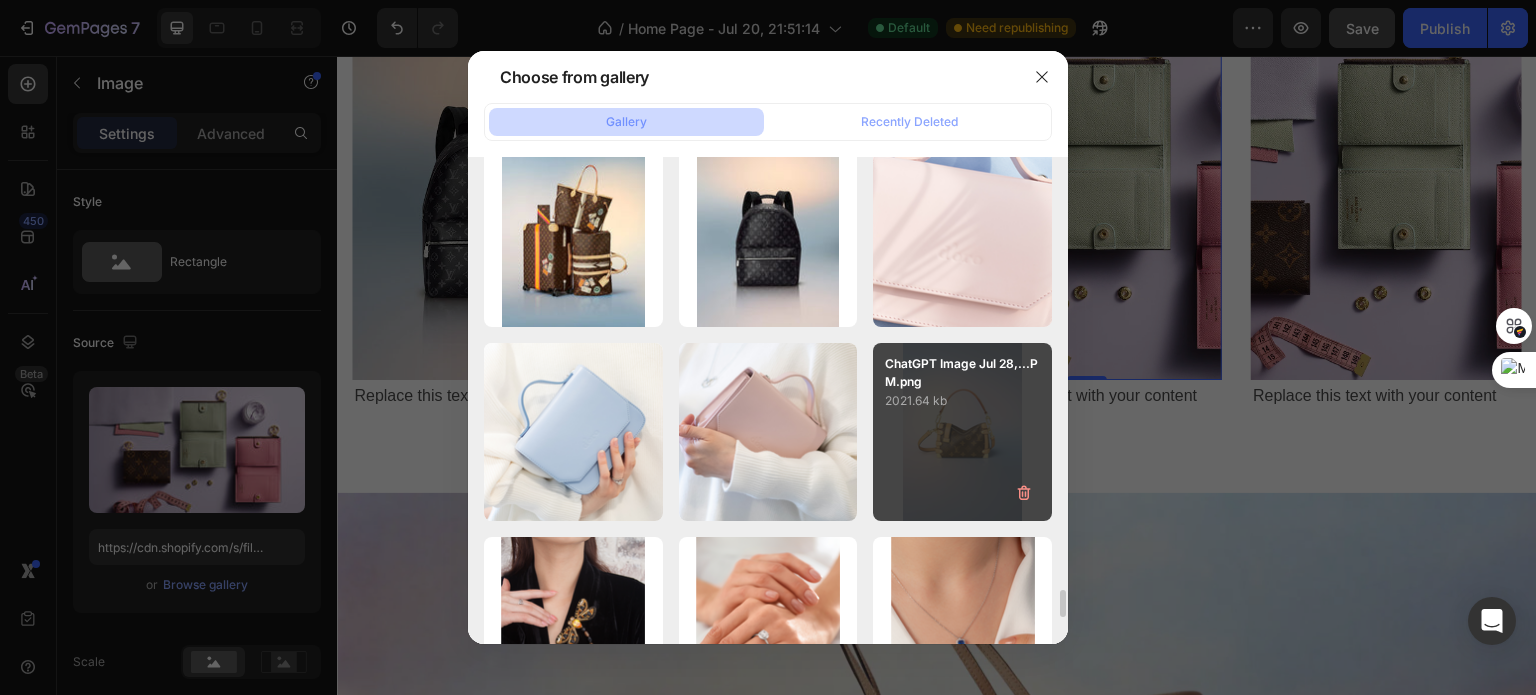 click on "ChatGPT Image Jul 28,...PM.png 2021.64 kb" at bounding box center [962, 432] 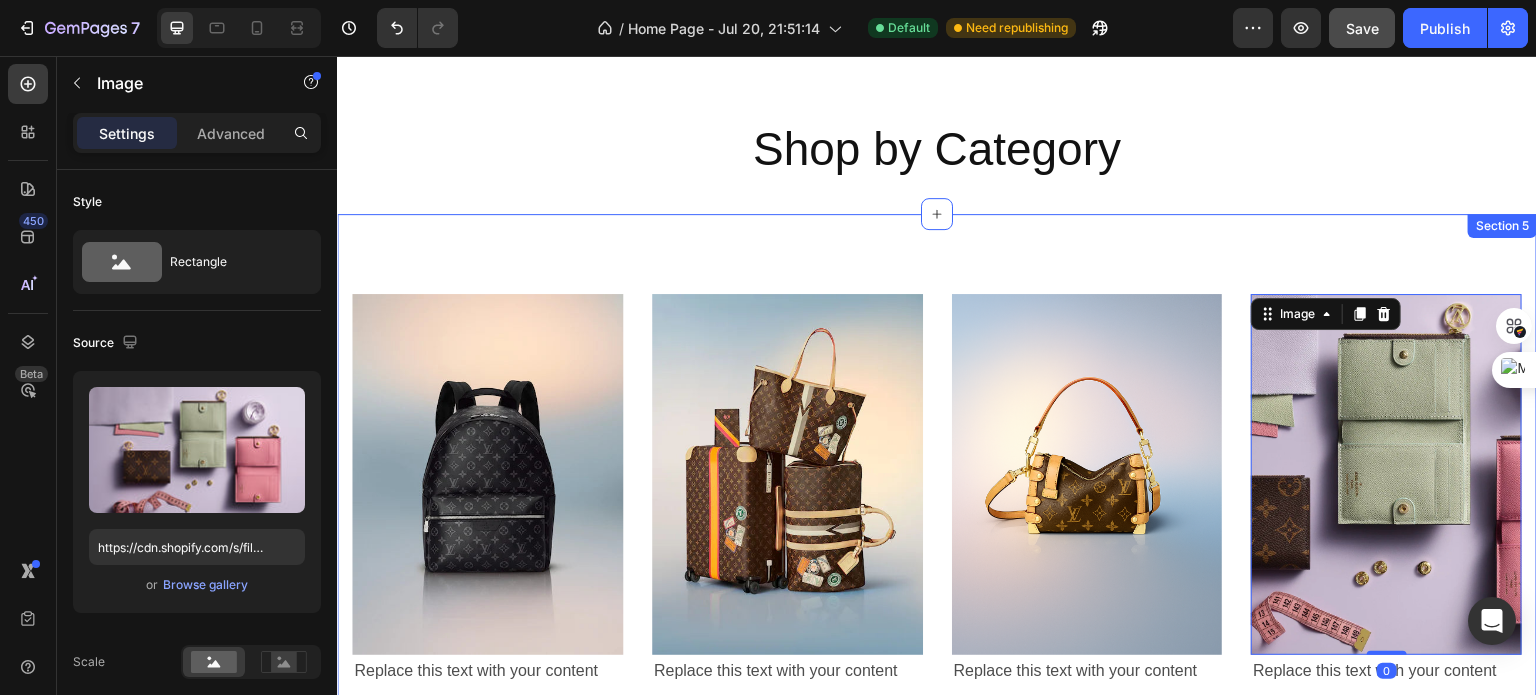scroll, scrollTop: 1659, scrollLeft: 0, axis: vertical 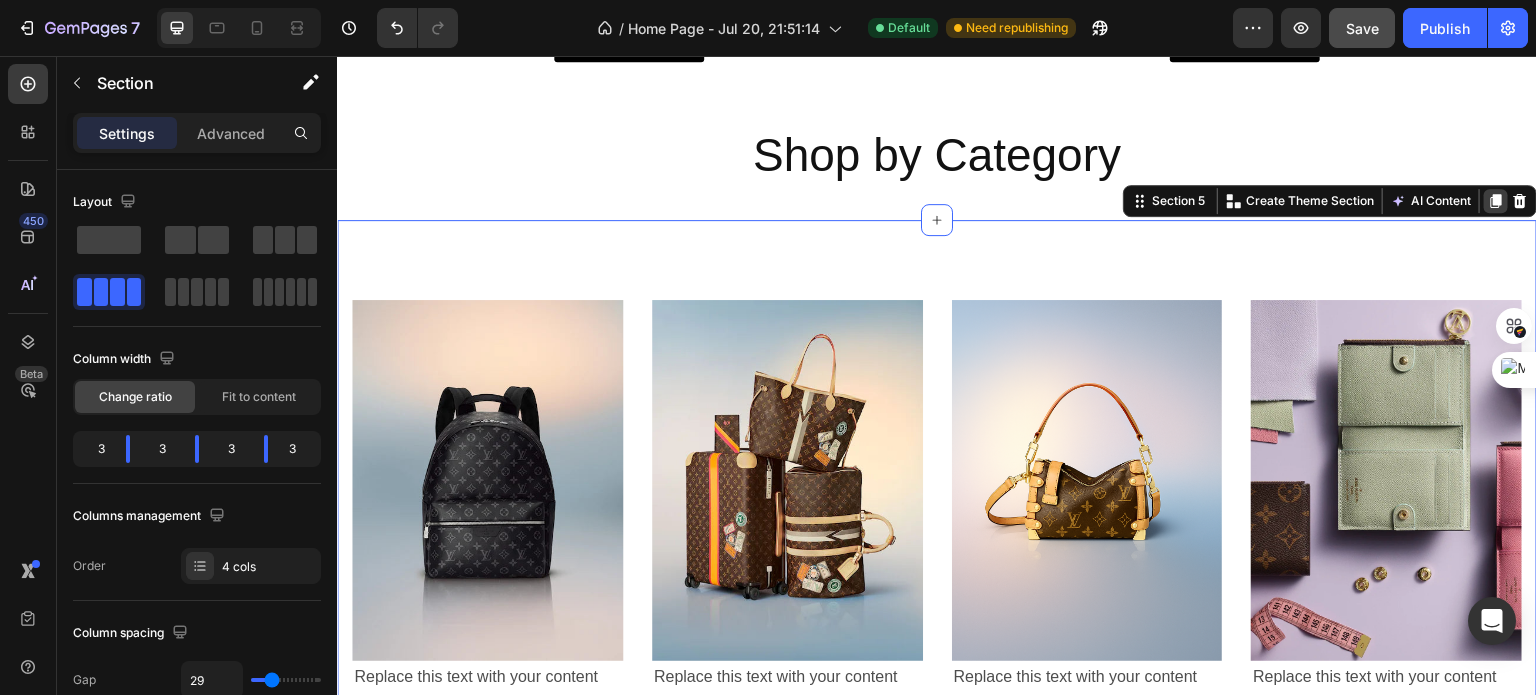 click at bounding box center [1496, 201] 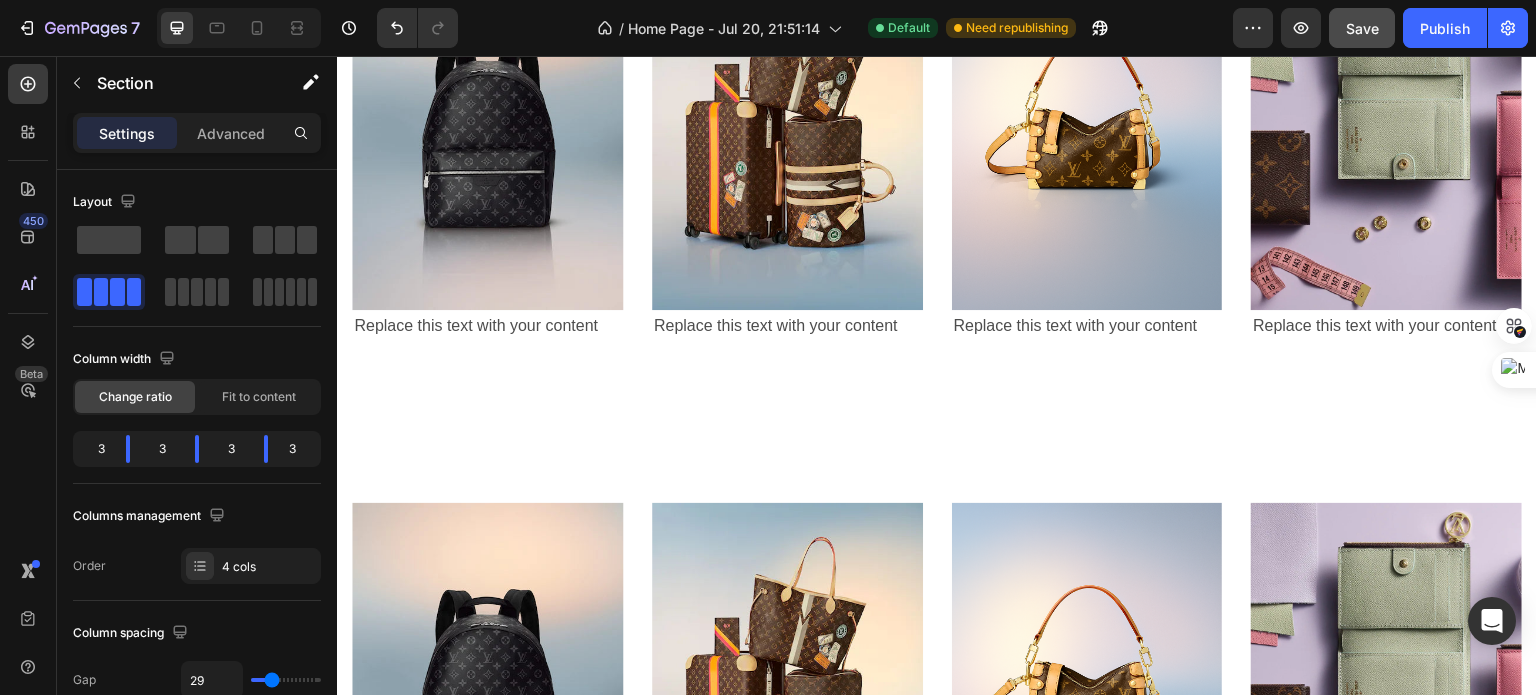 scroll, scrollTop: 1982, scrollLeft: 0, axis: vertical 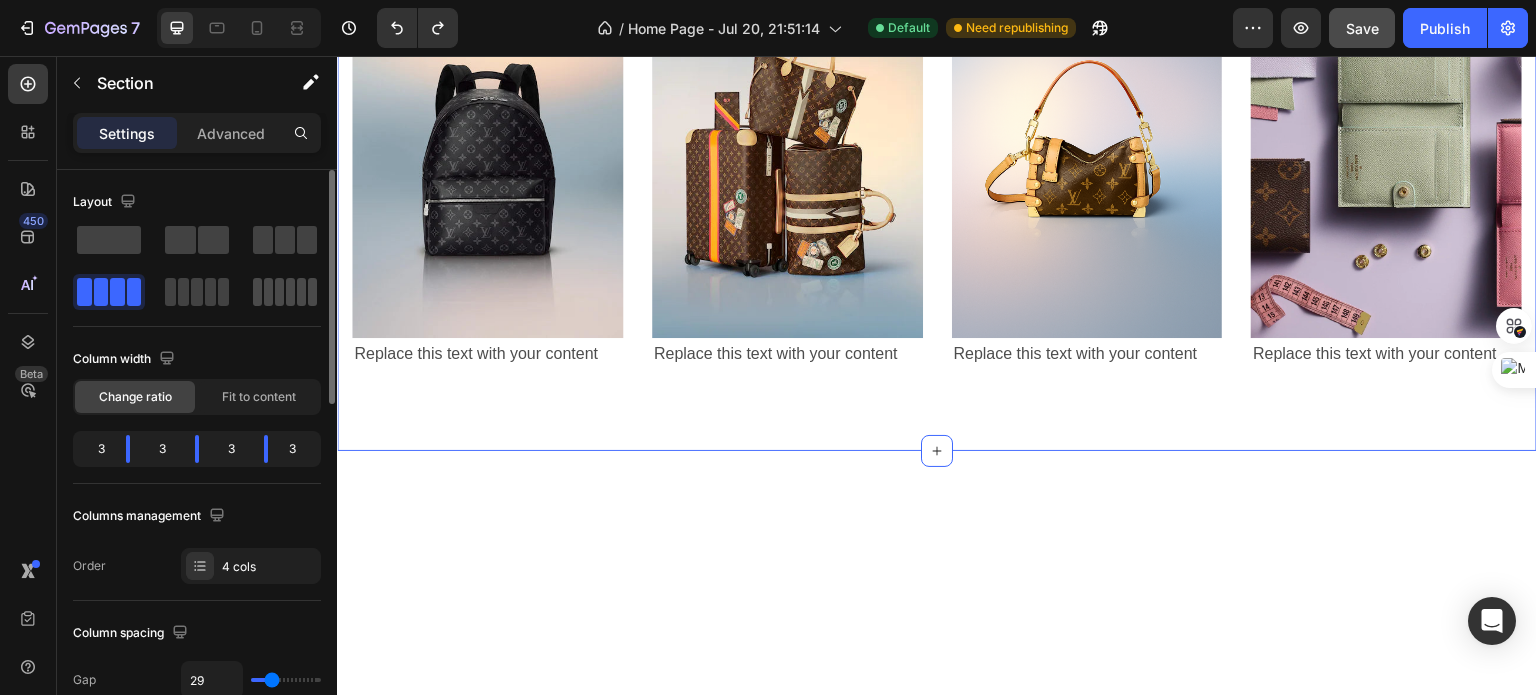 click 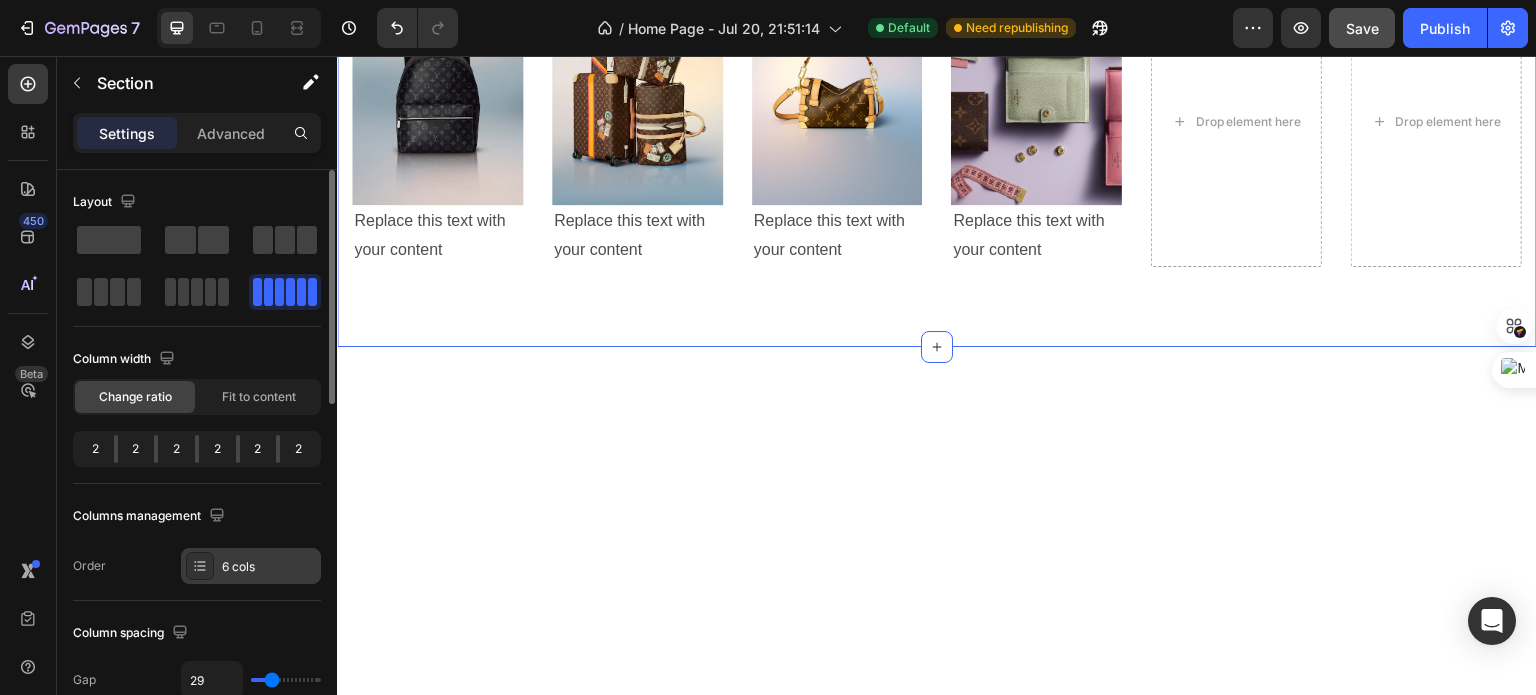 click on "6 cols" at bounding box center [269, 567] 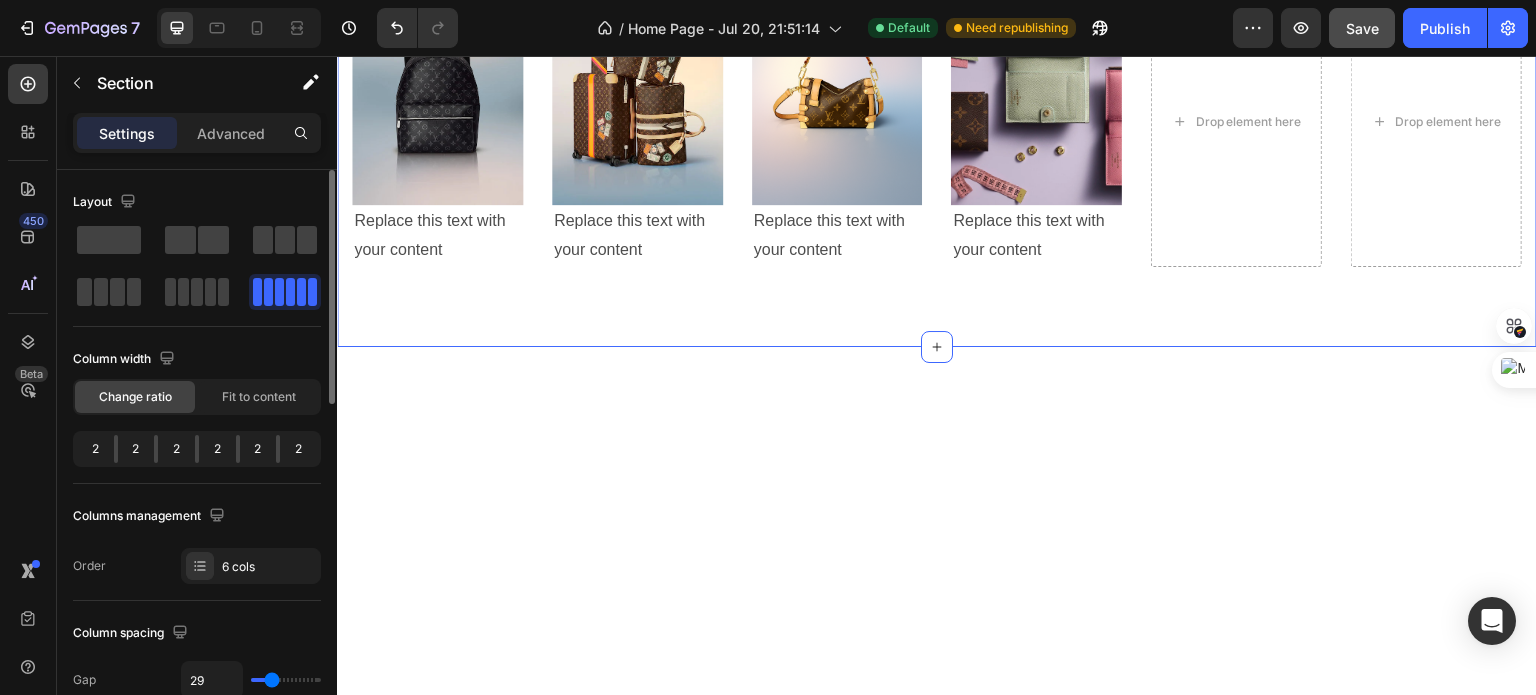 click on "Column spacing" at bounding box center [197, 633] 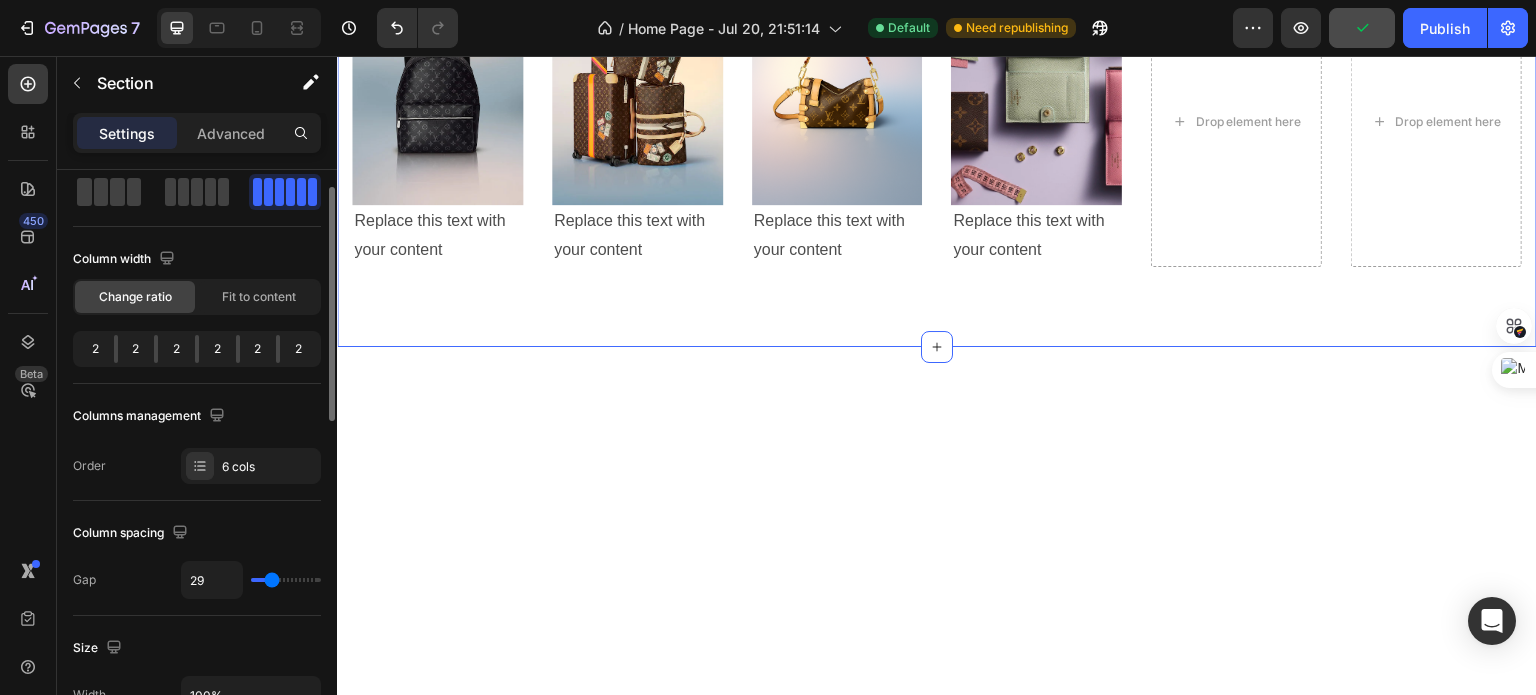 scroll, scrollTop: 82, scrollLeft: 0, axis: vertical 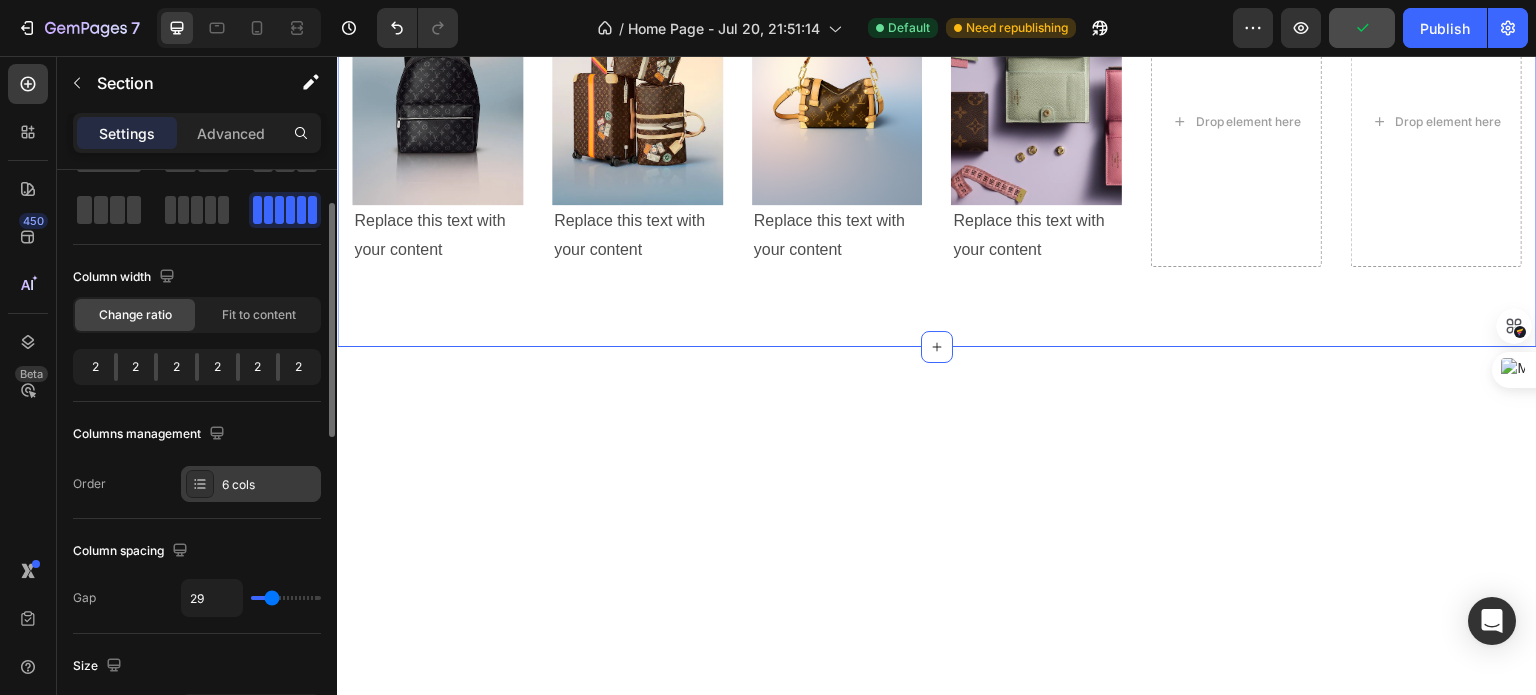 click 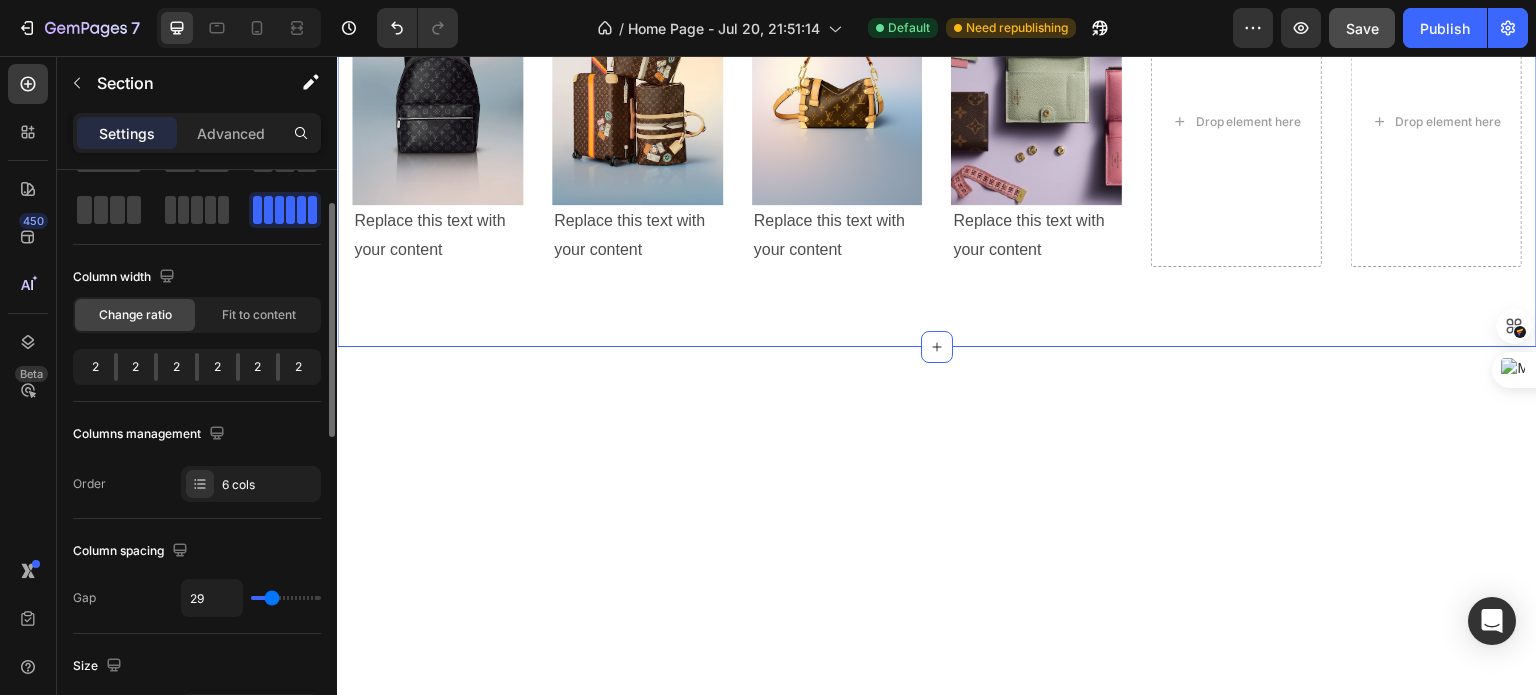click on "Order 6 cols" at bounding box center [197, 484] 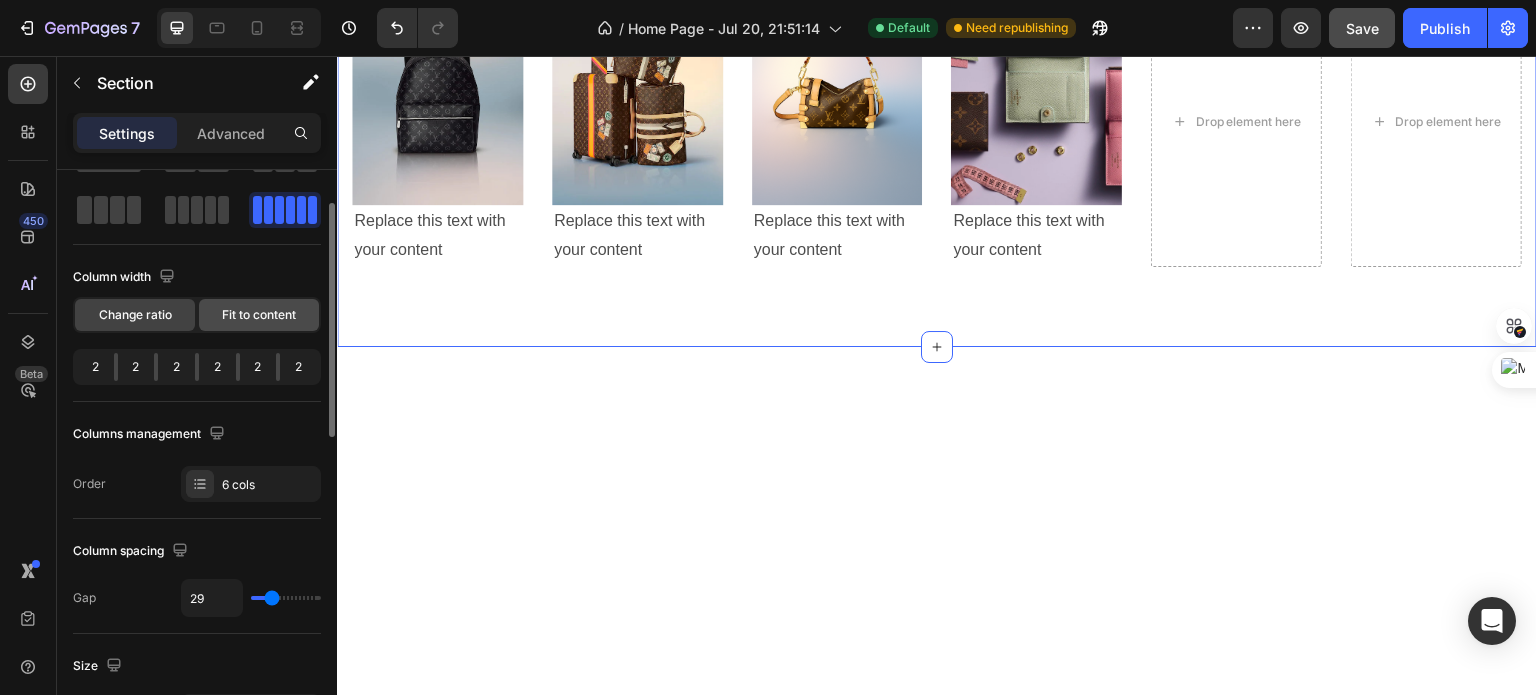 scroll, scrollTop: 0, scrollLeft: 0, axis: both 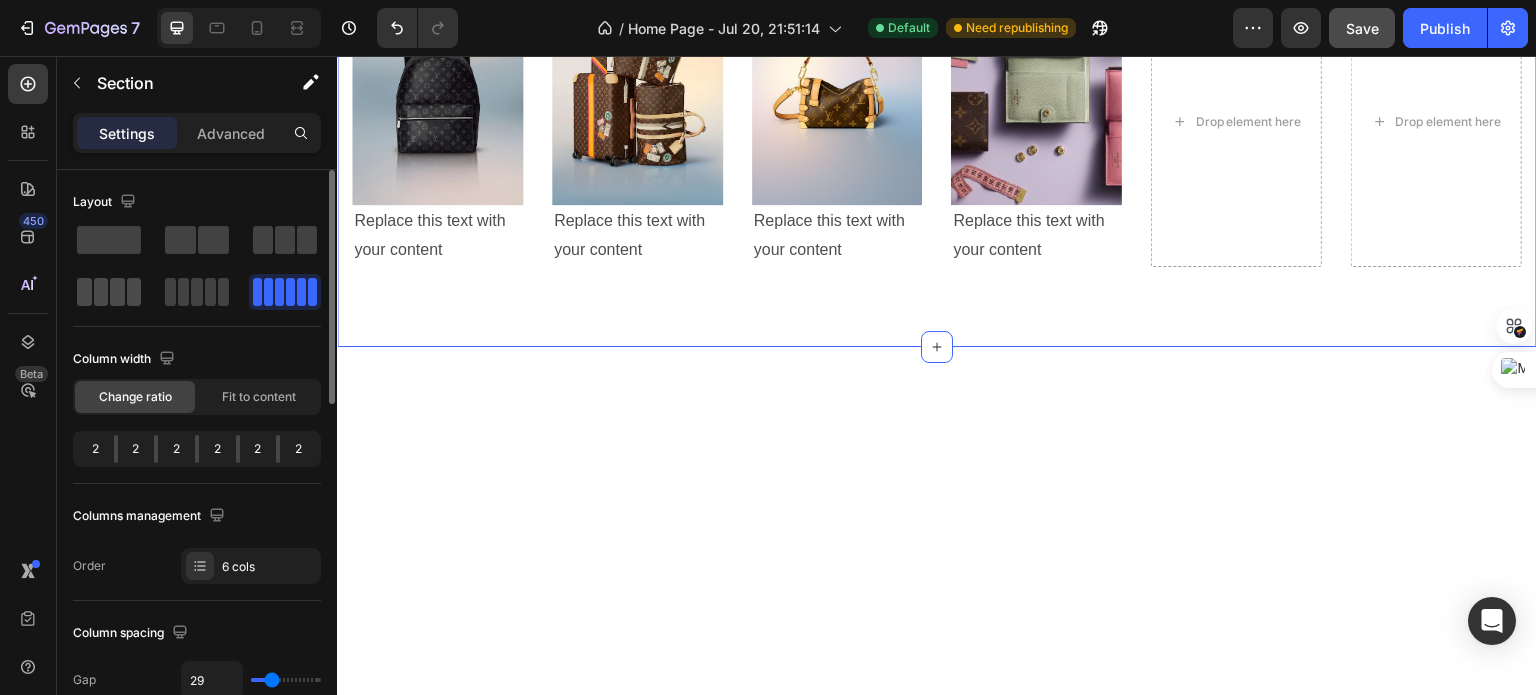 drag, startPoint x: 125, startPoint y: 290, endPoint x: 58, endPoint y: 256, distance: 75.13322 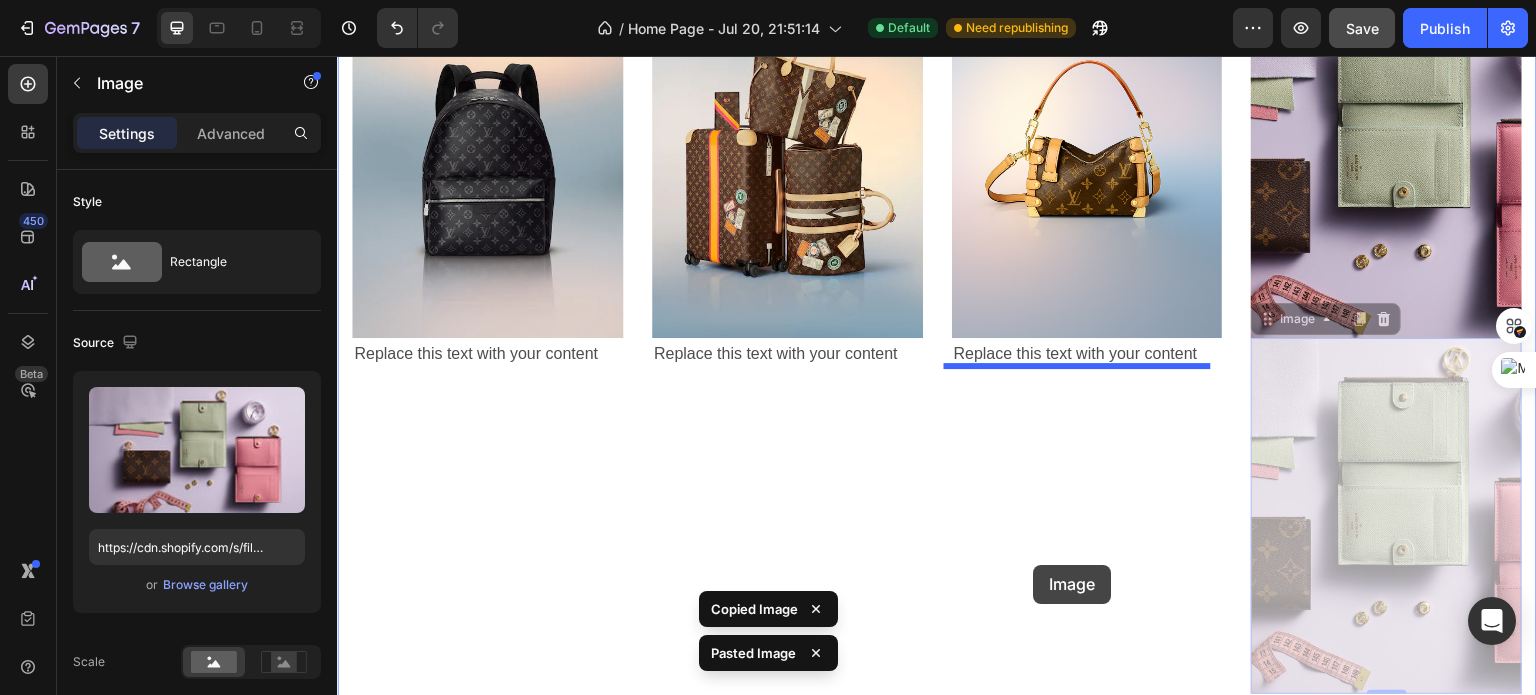 scroll, scrollTop: 1998, scrollLeft: 0, axis: vertical 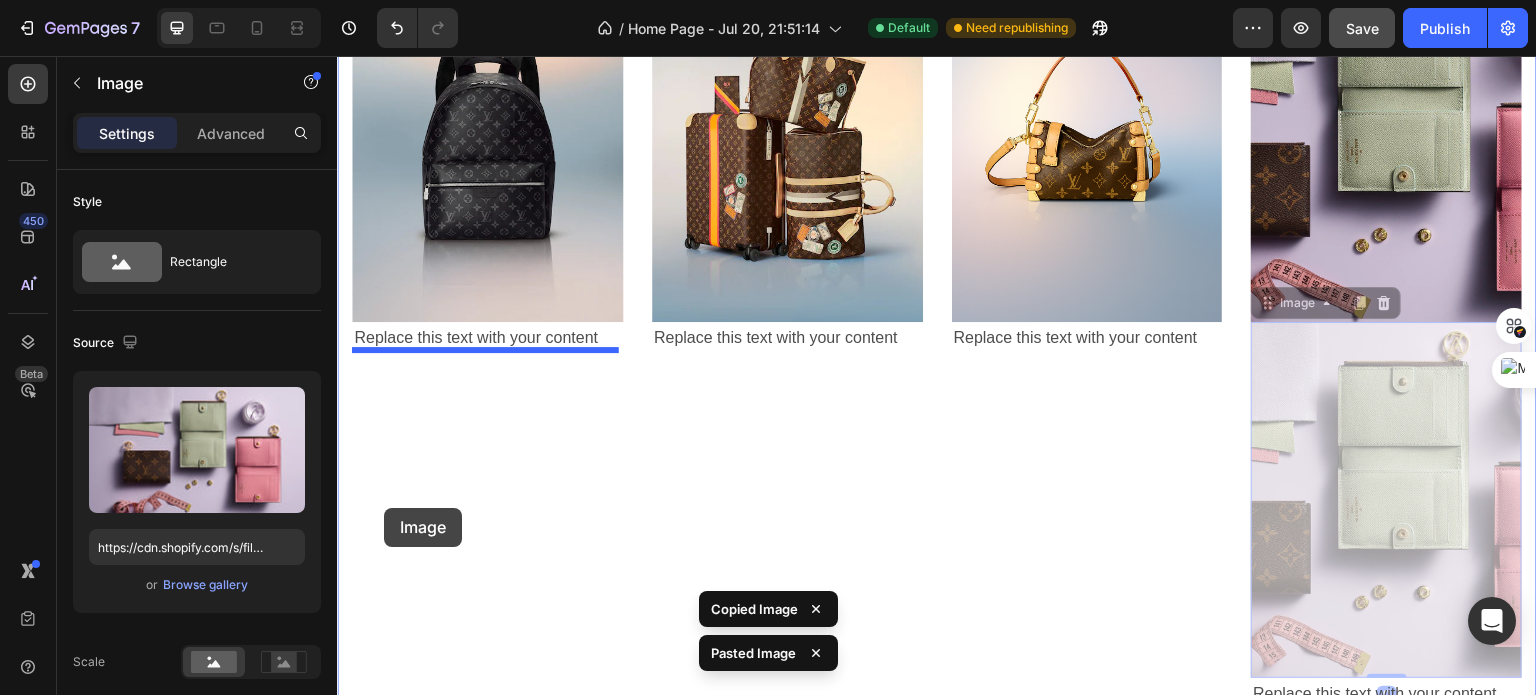 drag, startPoint x: 1333, startPoint y: 386, endPoint x: 385, endPoint y: 508, distance: 955.818 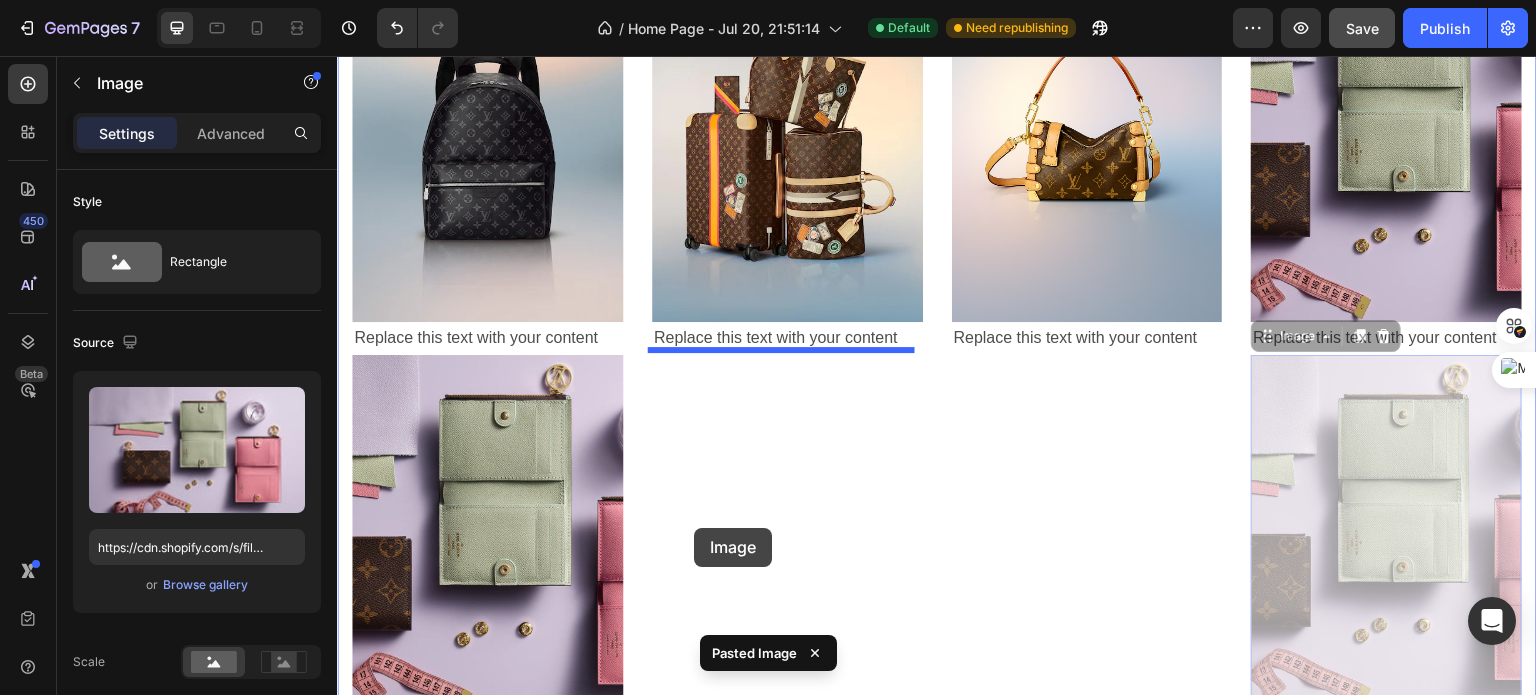 drag, startPoint x: 1428, startPoint y: 480, endPoint x: 691, endPoint y: 488, distance: 737.0434 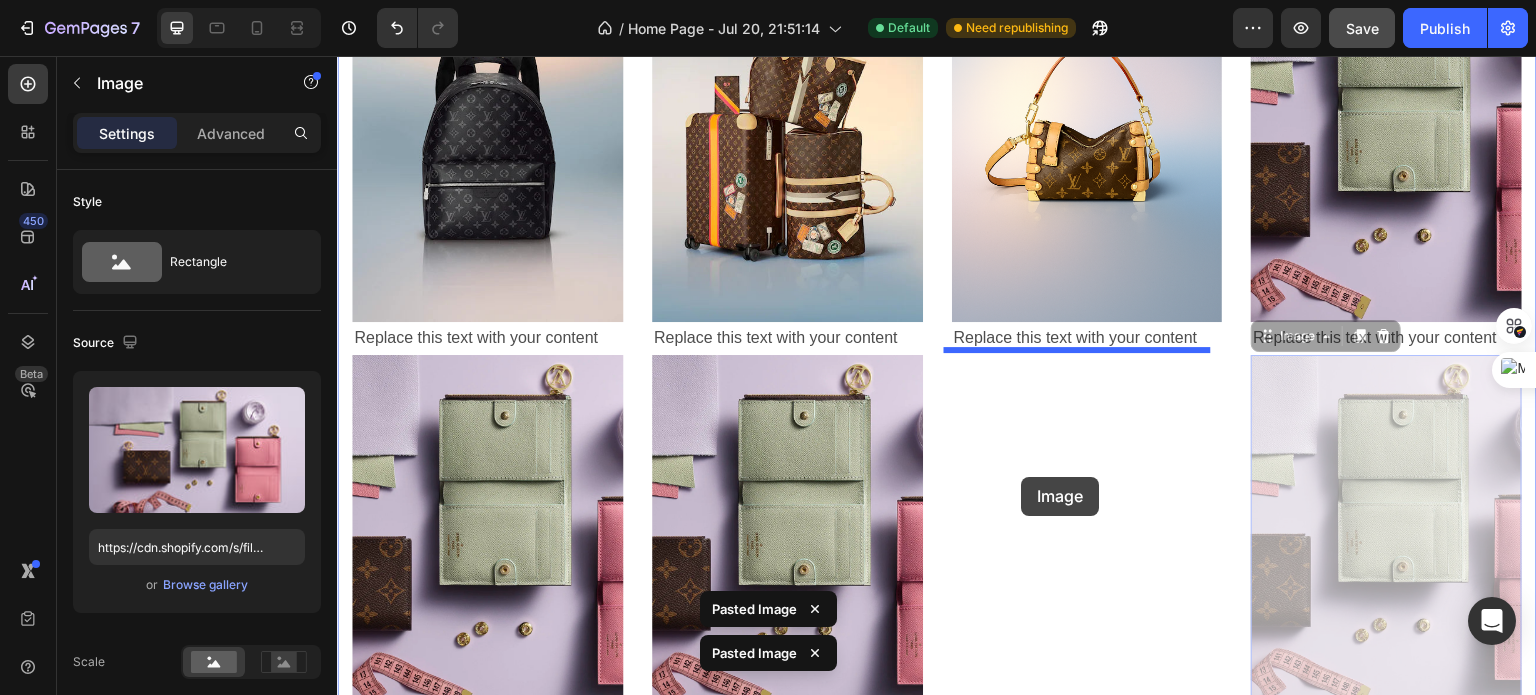 drag, startPoint x: 1334, startPoint y: 507, endPoint x: 1004, endPoint y: 474, distance: 331.6459 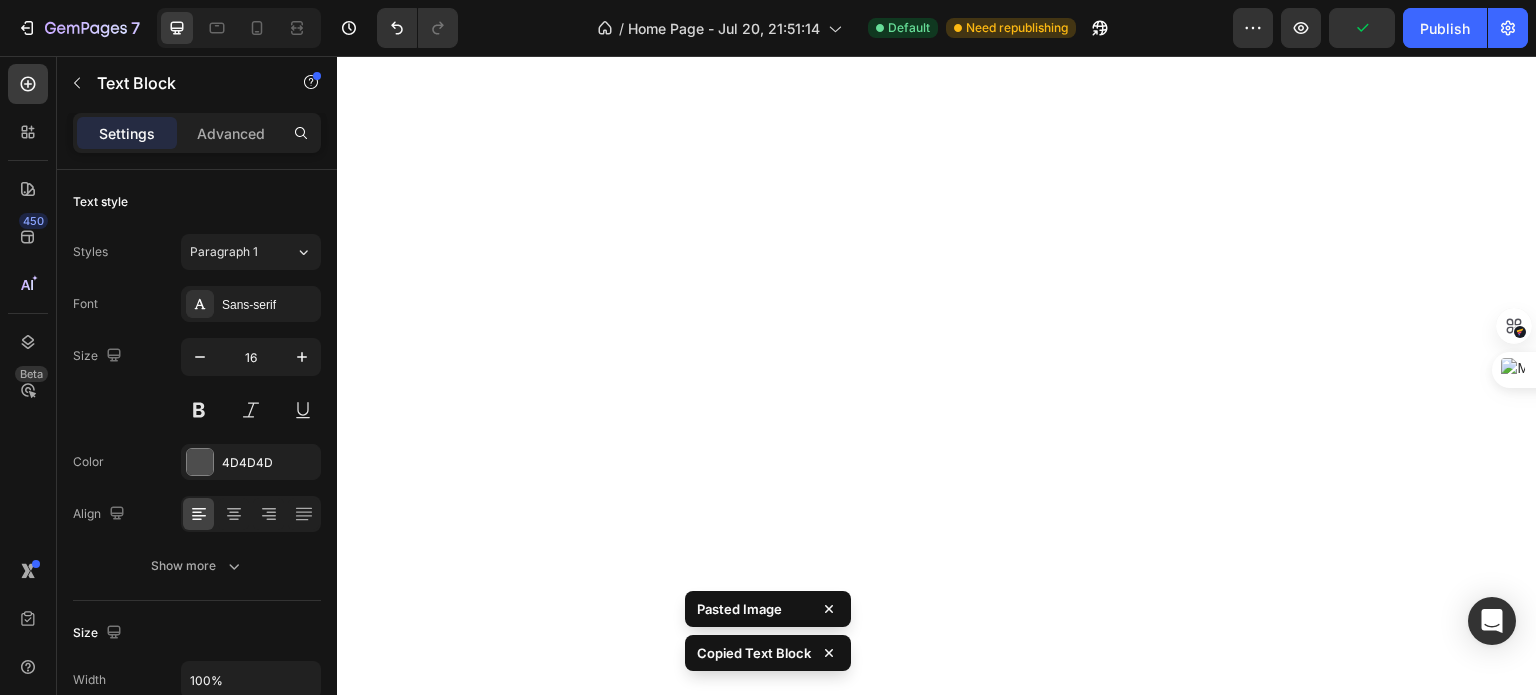 scroll, scrollTop: 0, scrollLeft: 0, axis: both 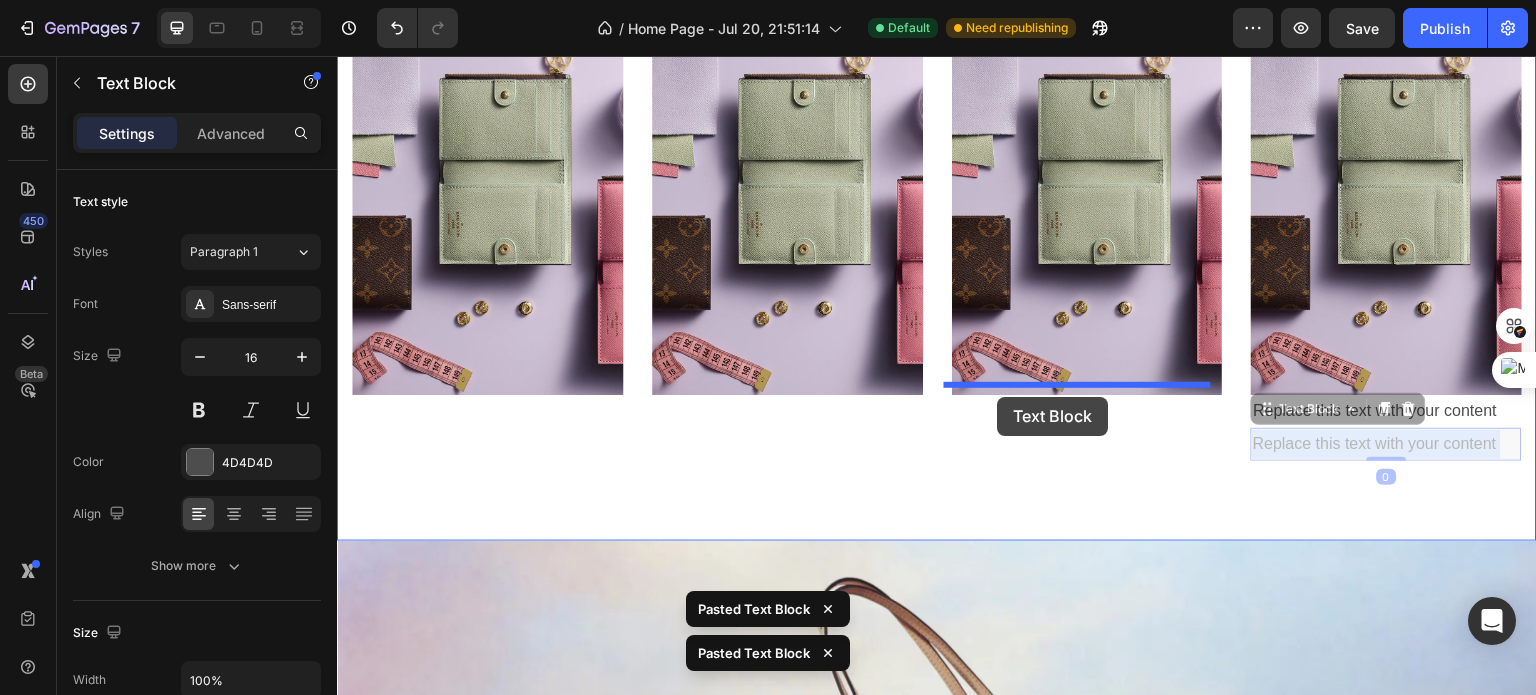 drag, startPoint x: 1296, startPoint y: 428, endPoint x: 999, endPoint y: 398, distance: 298.5113 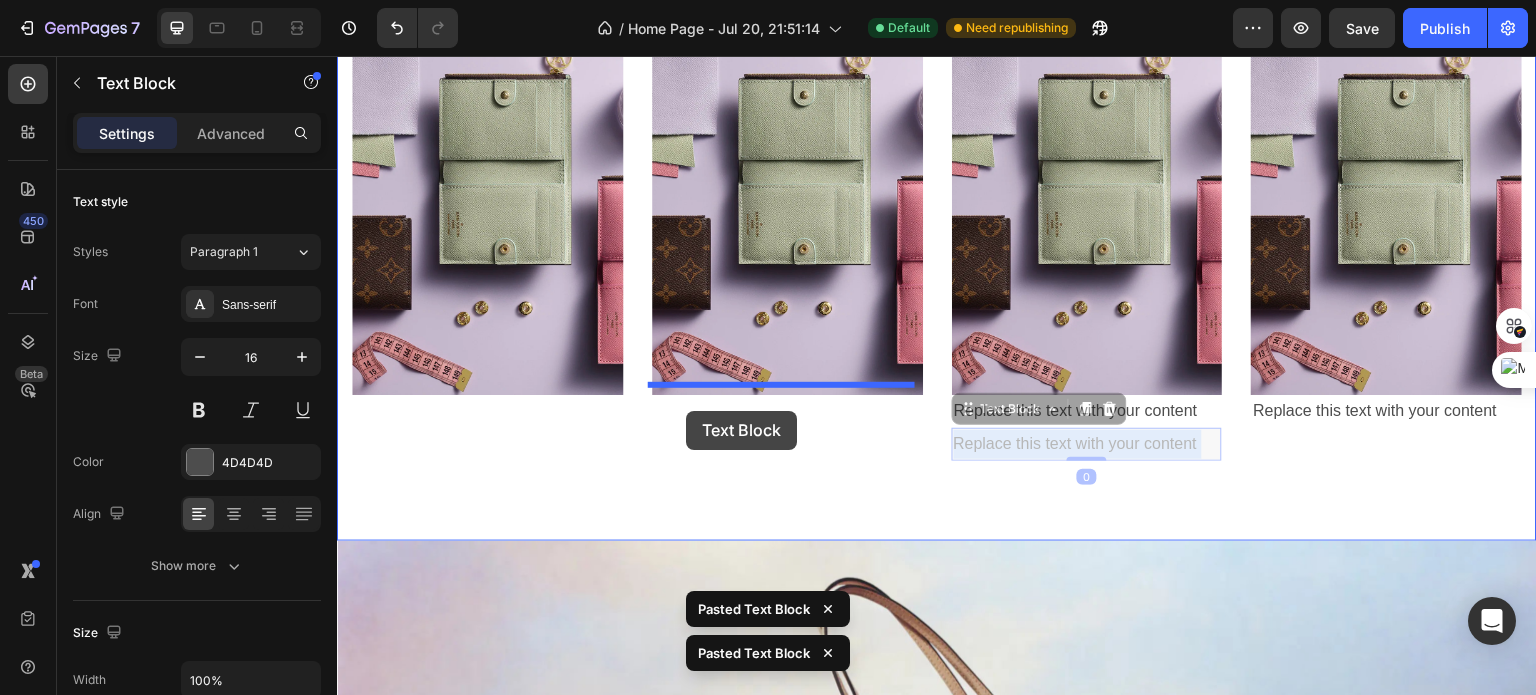 drag, startPoint x: 974, startPoint y: 443, endPoint x: 689, endPoint y: 412, distance: 286.681 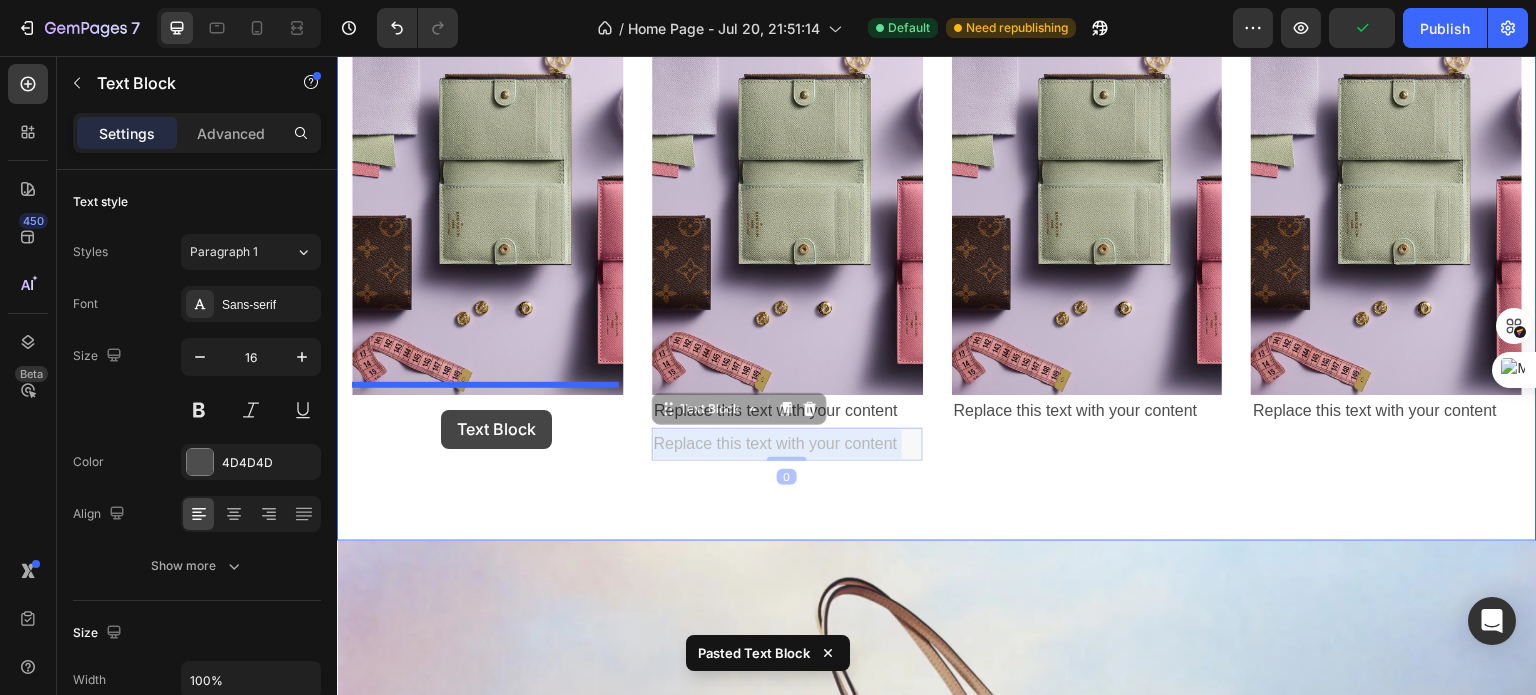 drag, startPoint x: 815, startPoint y: 424, endPoint x: 426, endPoint y: 407, distance: 389.37128 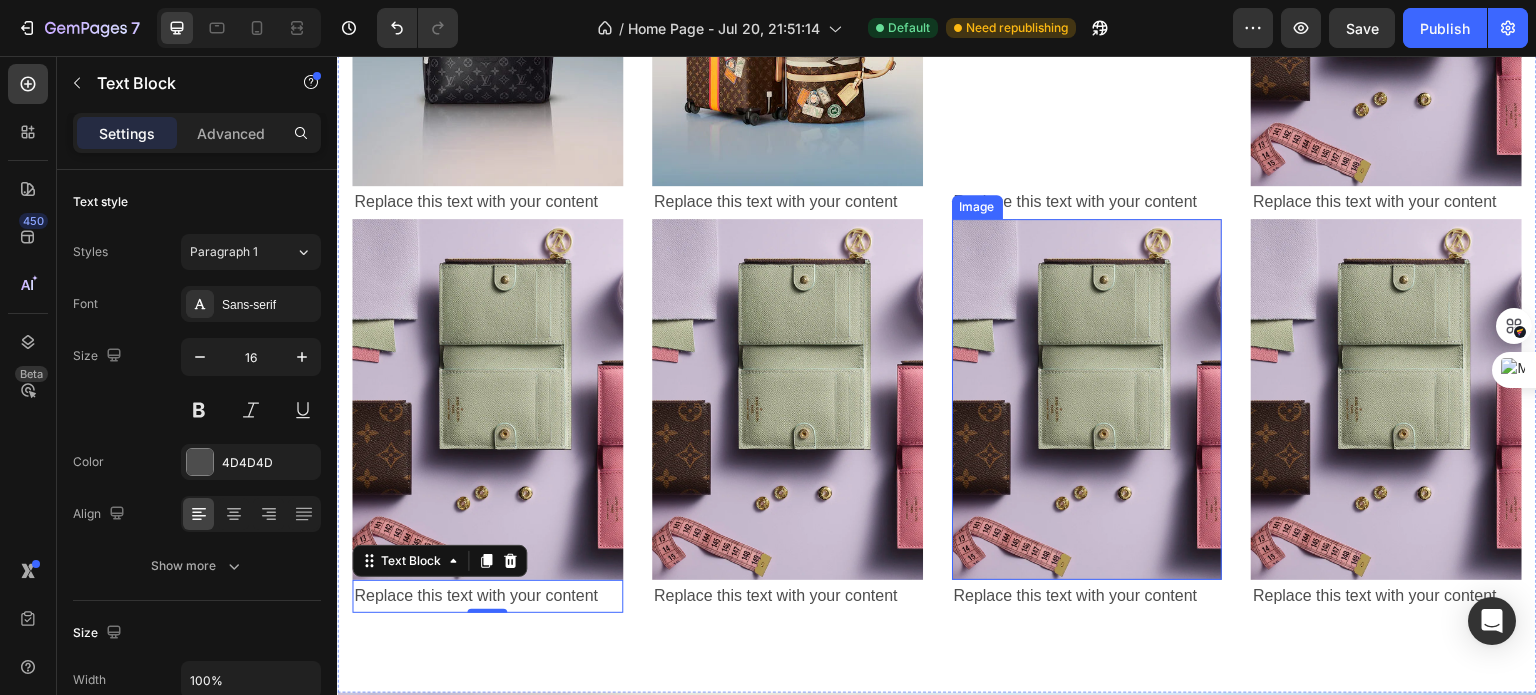 scroll, scrollTop: 2135, scrollLeft: 0, axis: vertical 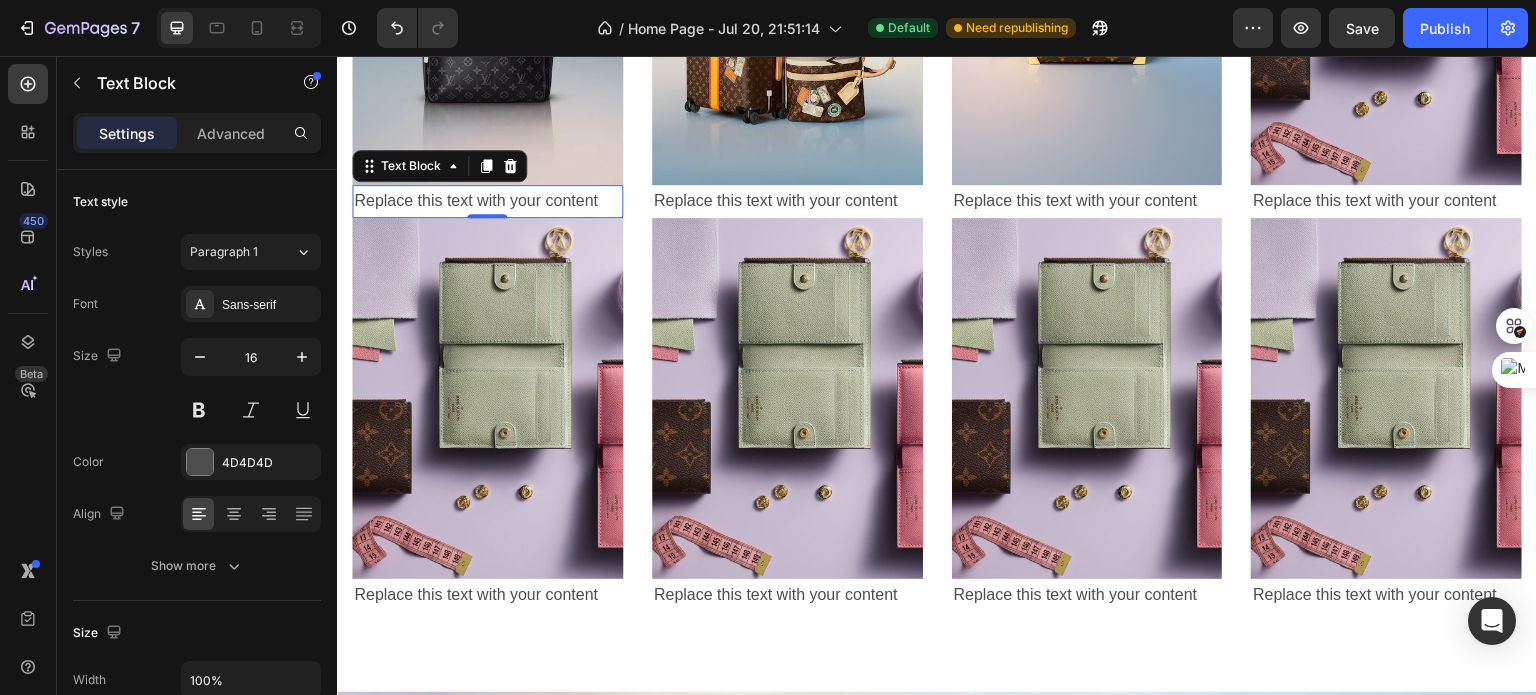 click on "Replace this text with your content" at bounding box center [487, 201] 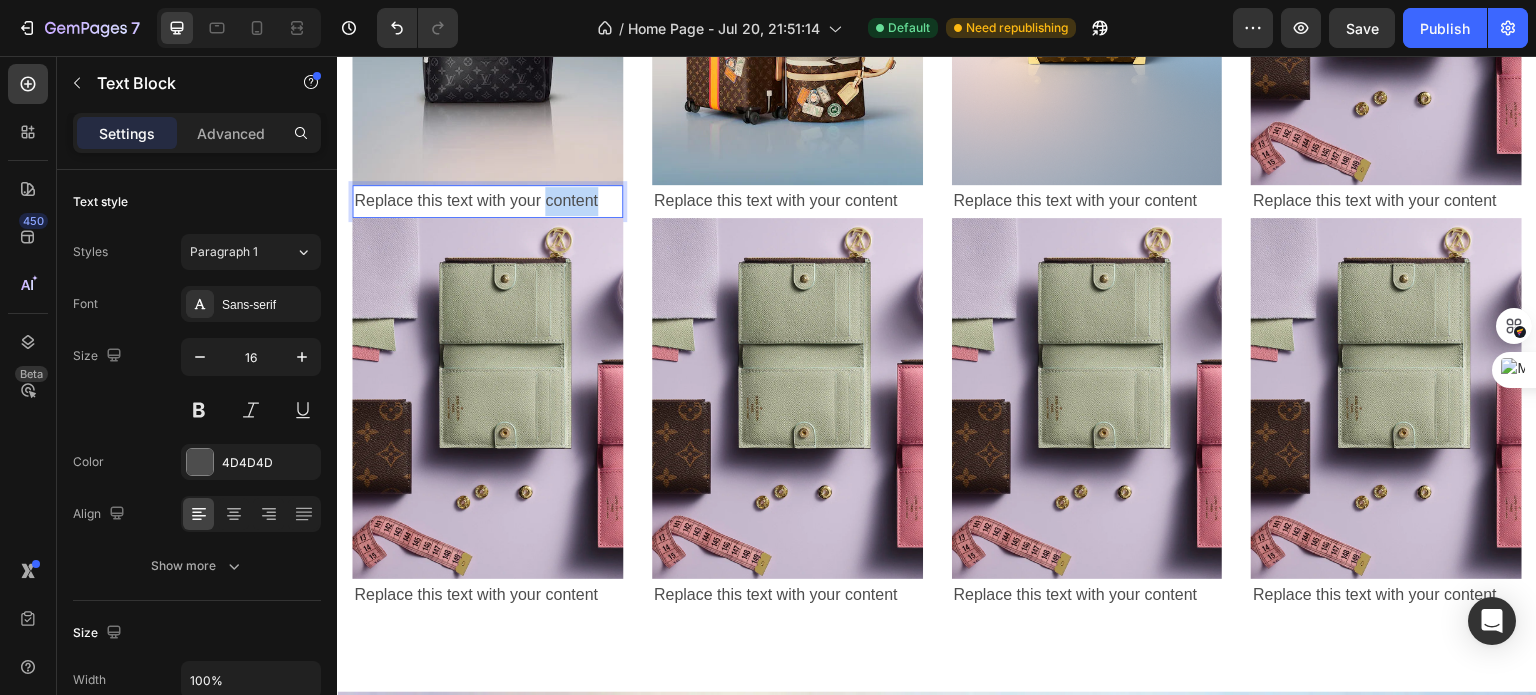 click on "Replace this text with your content" at bounding box center [487, 201] 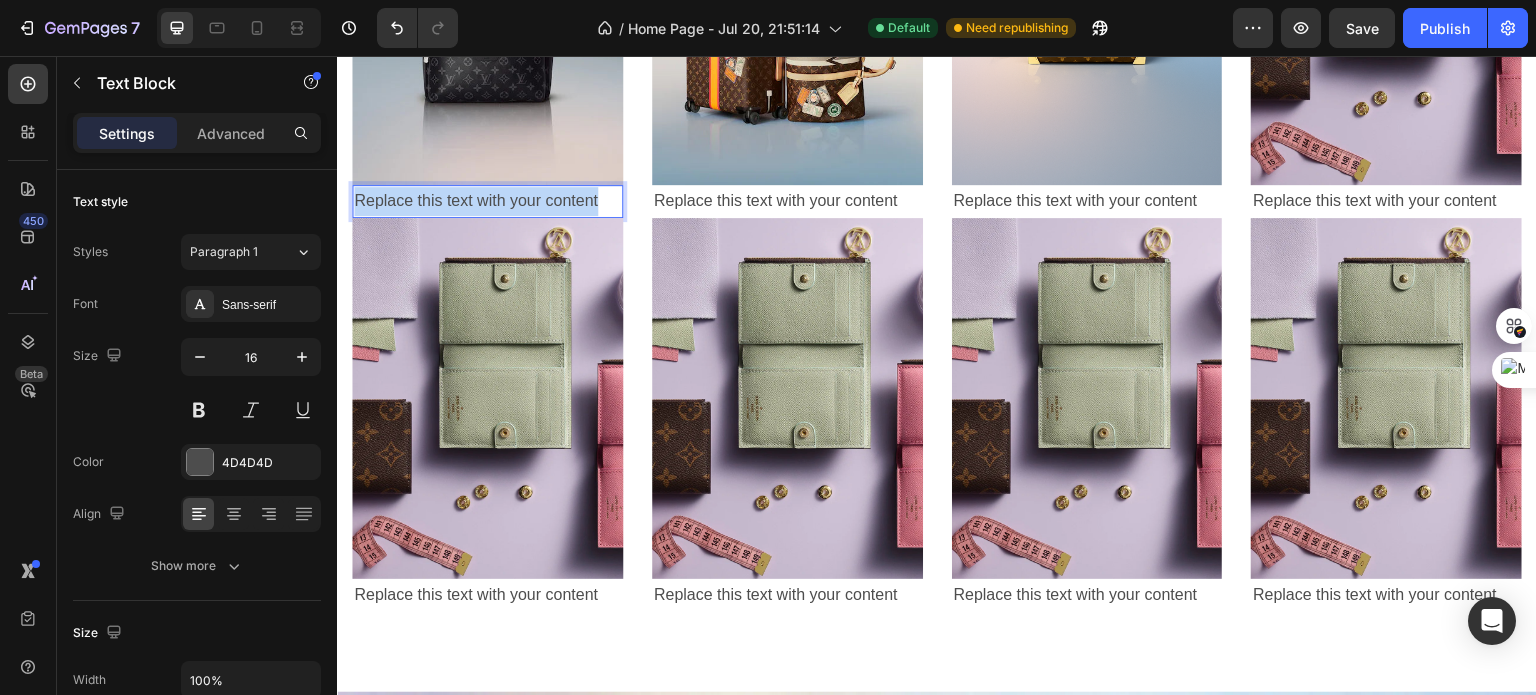 click on "Replace this text with your content" at bounding box center (487, 201) 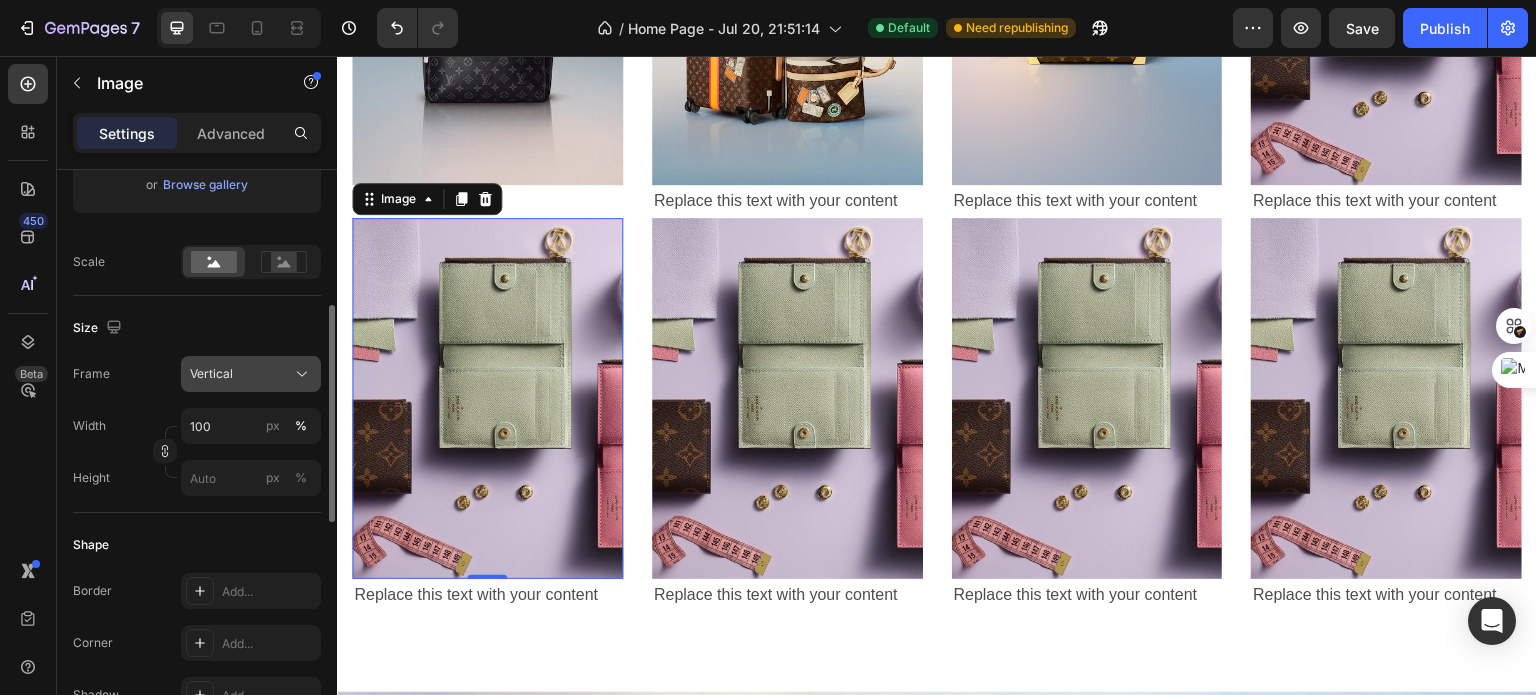 scroll, scrollTop: 404, scrollLeft: 0, axis: vertical 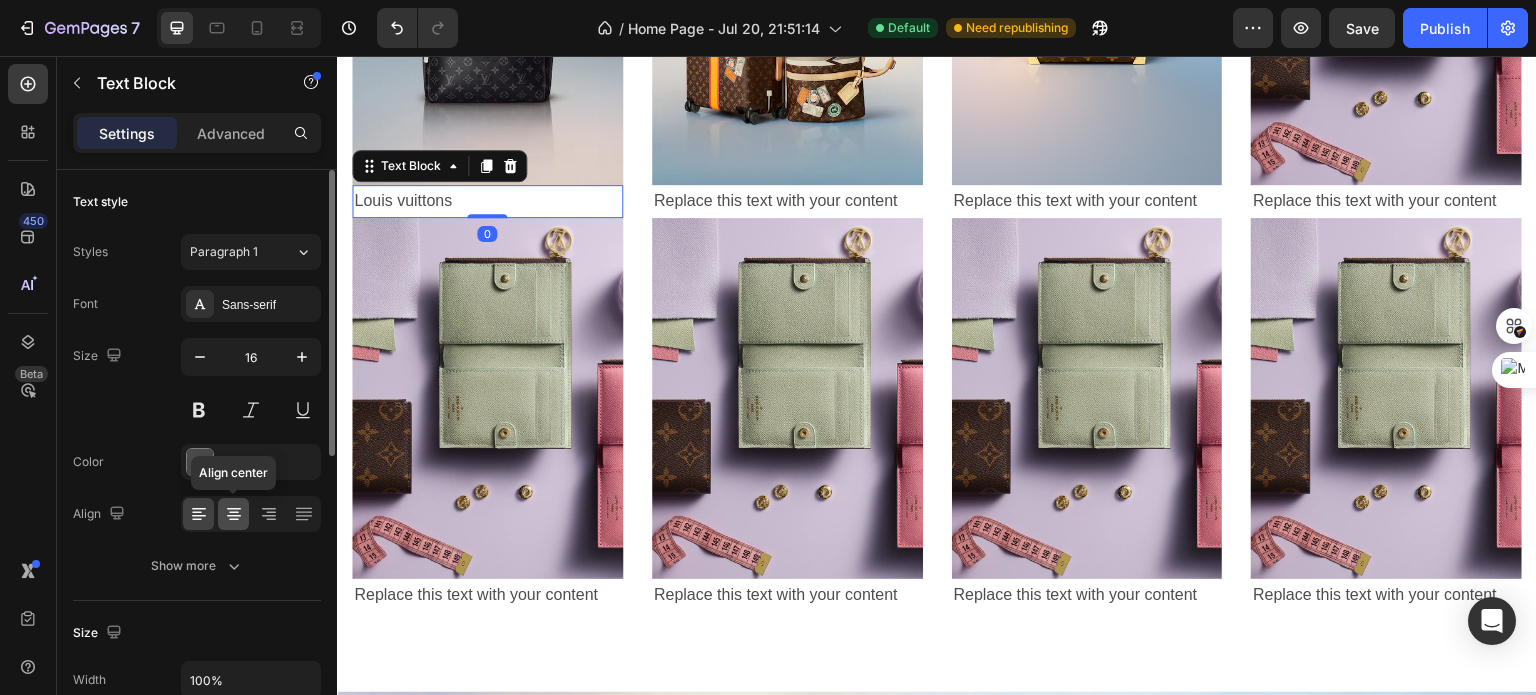 click 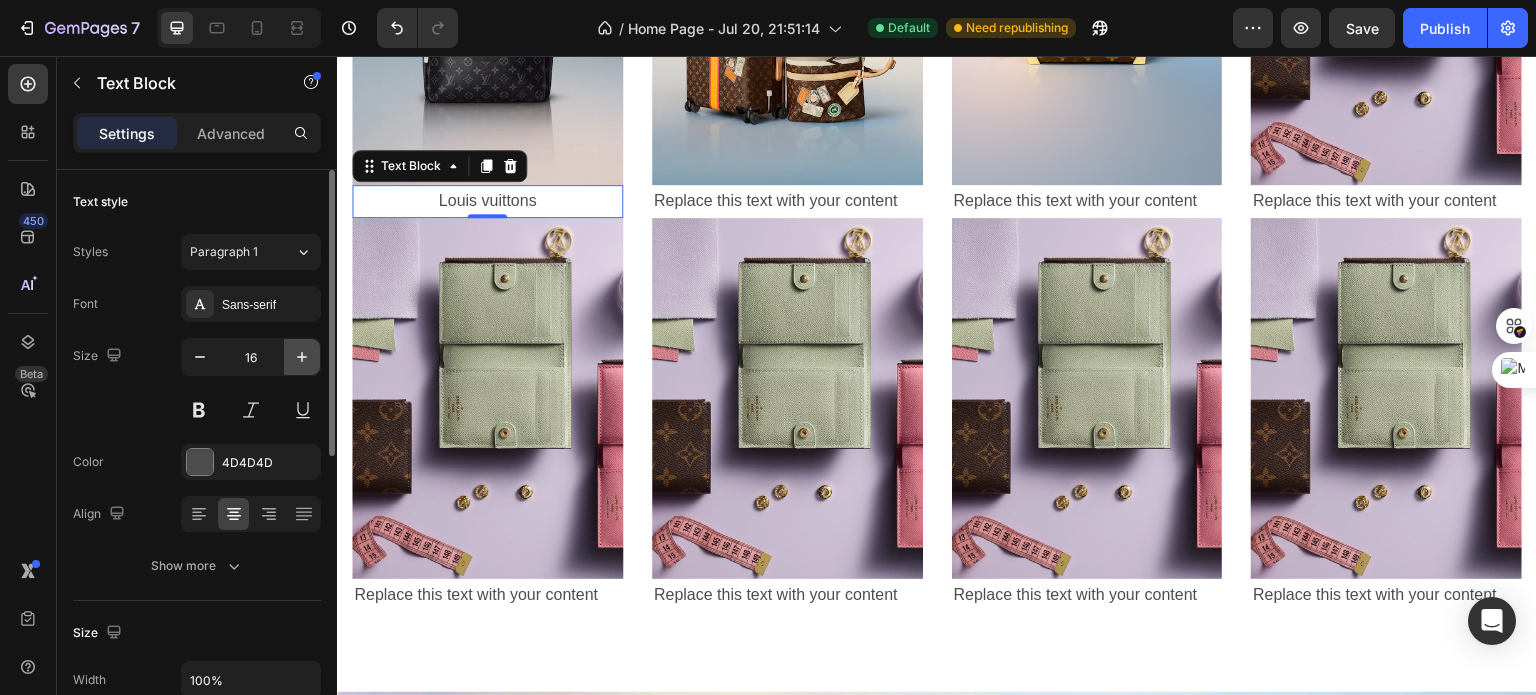 click at bounding box center (302, 357) 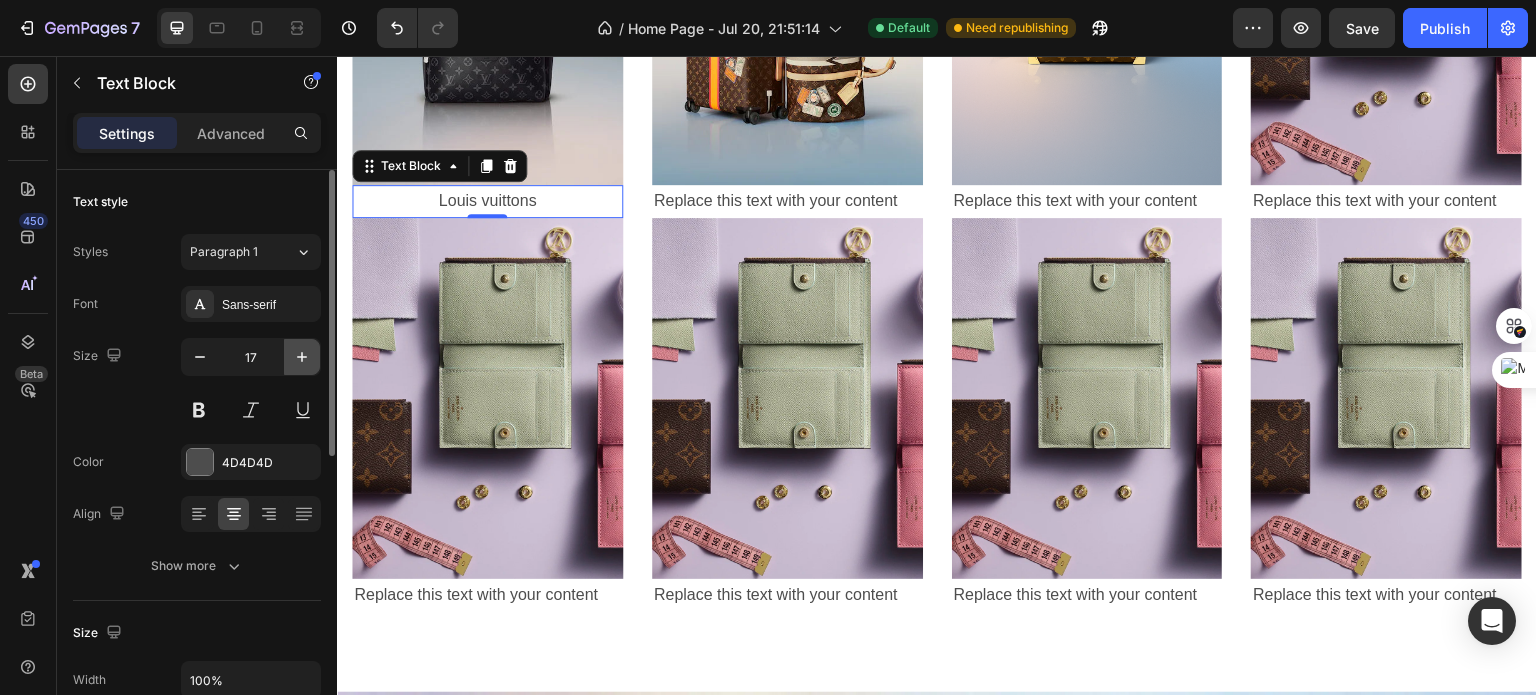click at bounding box center [302, 357] 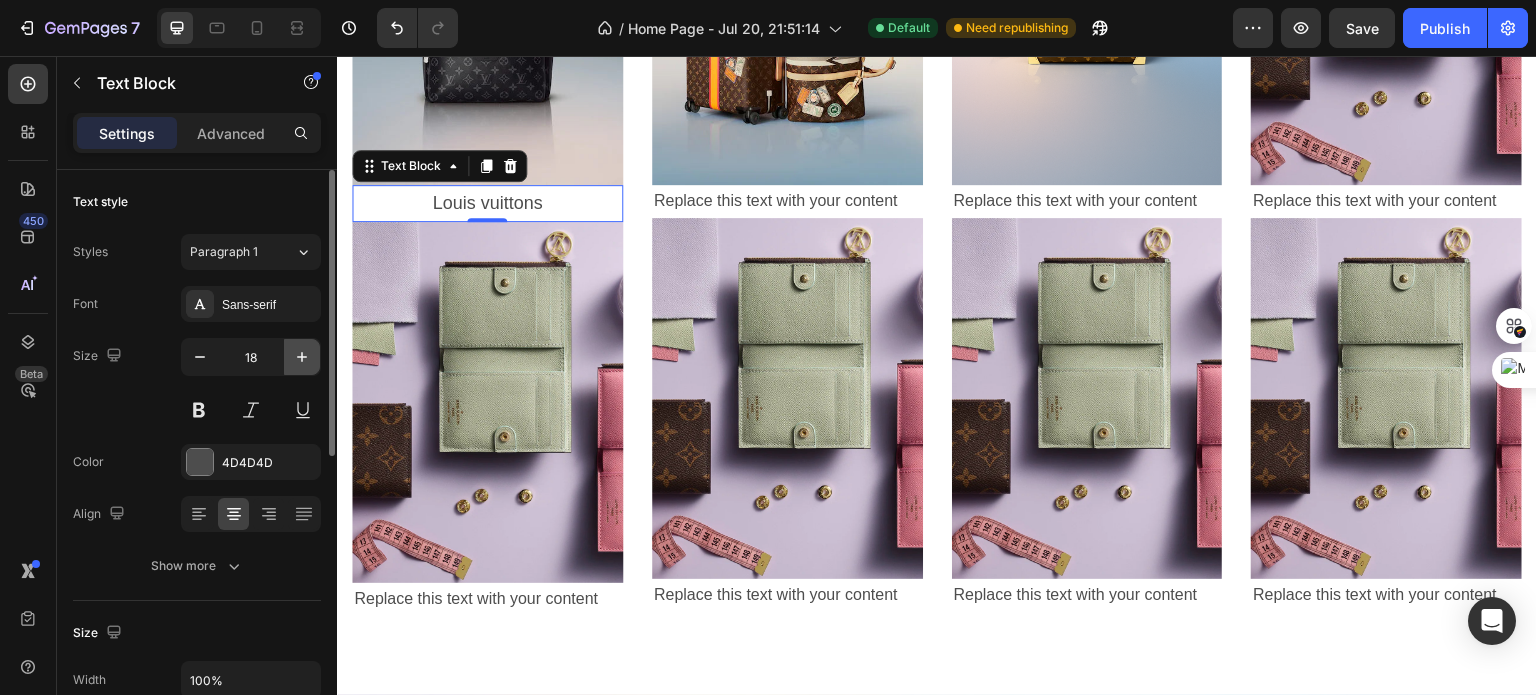 click at bounding box center (302, 357) 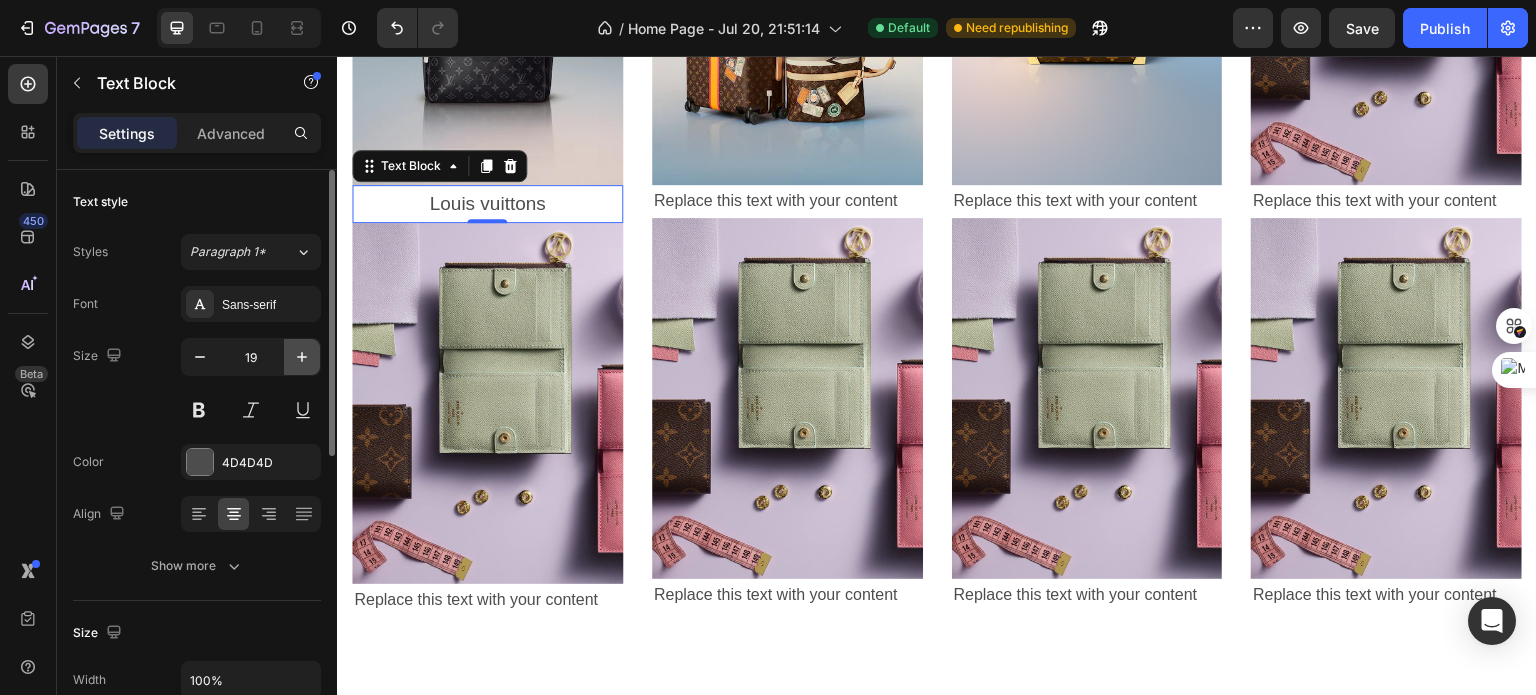 click at bounding box center [302, 357] 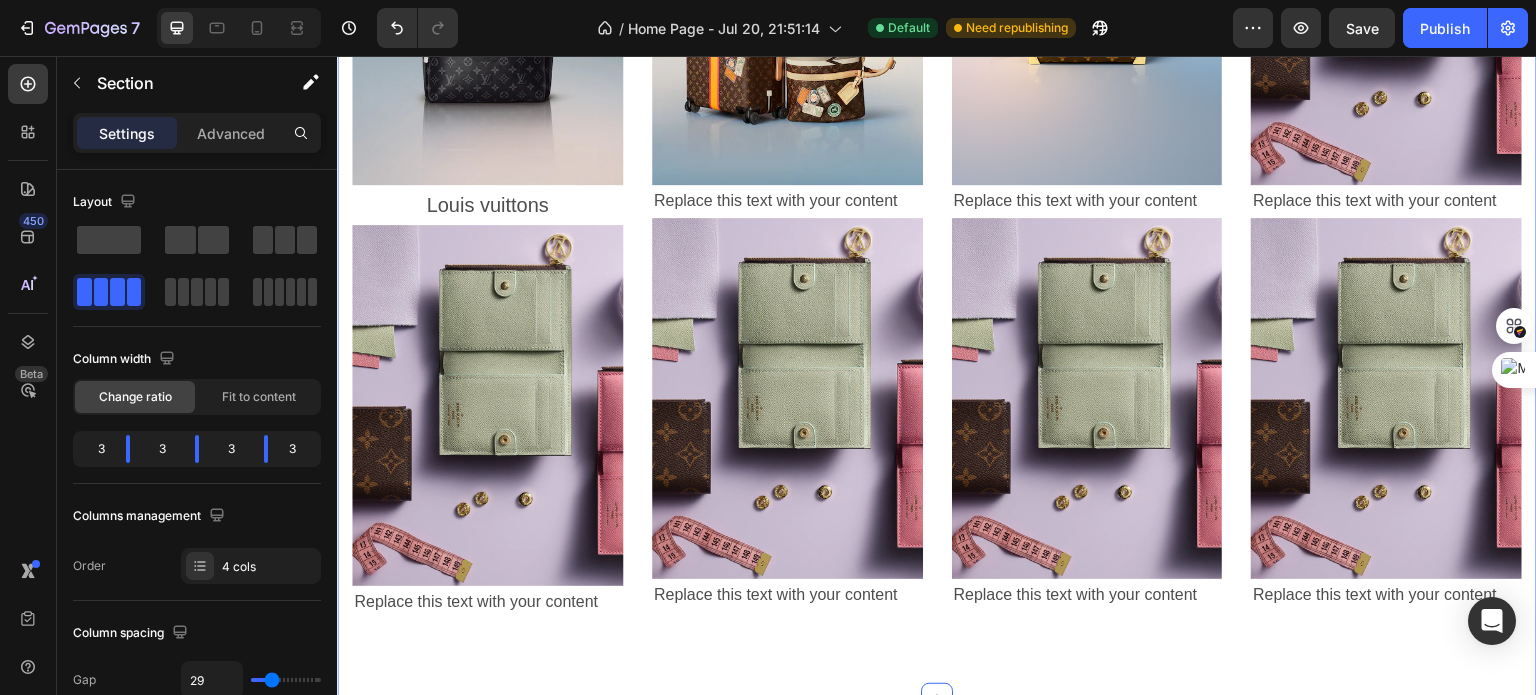 click on "Image Louis vuittons Text Block Image Replace this text with your content Text Block Image Replace this text with your content Text Block Image Replace this text with your content Text Block Image Replace this text with your content Text Block Image Replace this text with your content Text Block Image Replace this text with your content Text Block Image Replace this text with your content Text Block Section 5   You can create reusable sections Create Theme Section AI Content Write with GemAI What would you like to describe here? Tone and Voice Persuasive Product women small-leather-goods Show more Generate" at bounding box center (937, 221) 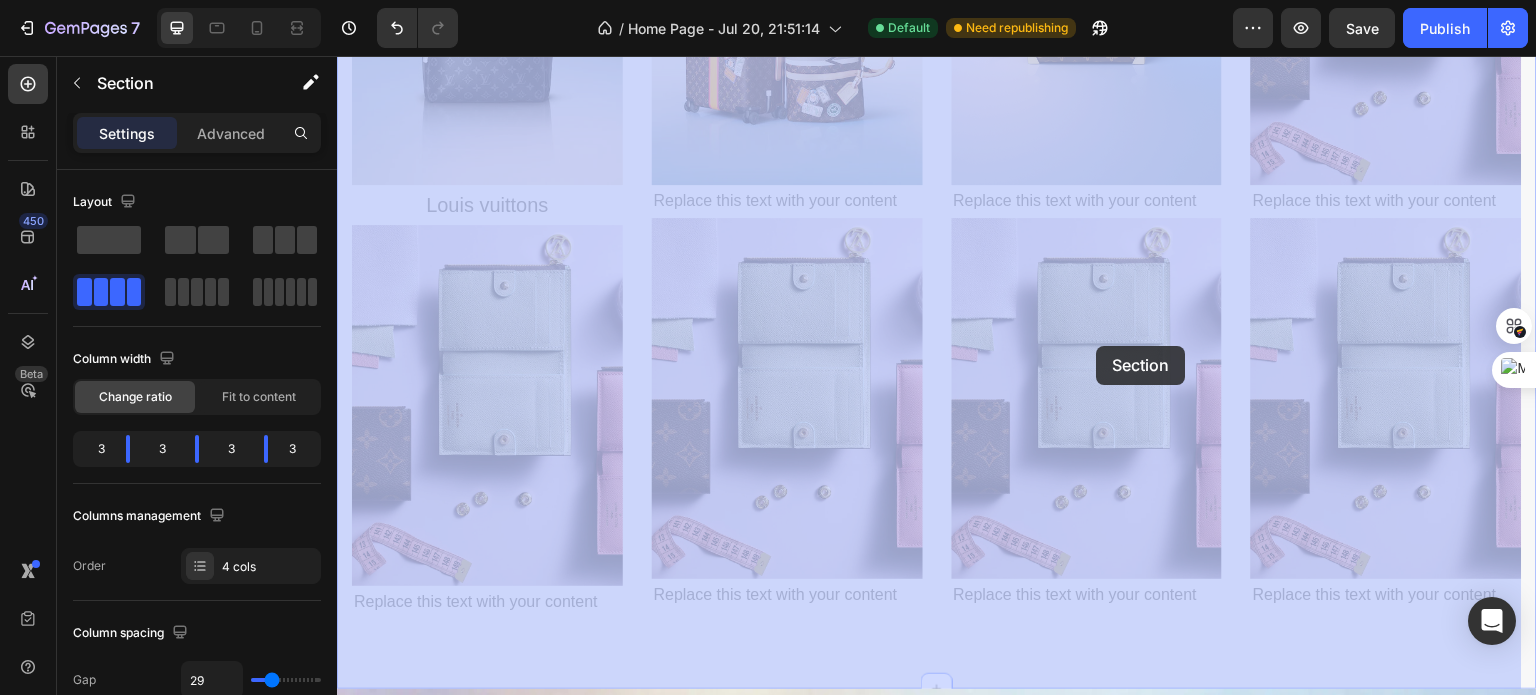 drag, startPoint x: 935, startPoint y: 235, endPoint x: 1170, endPoint y: 335, distance: 255.39186 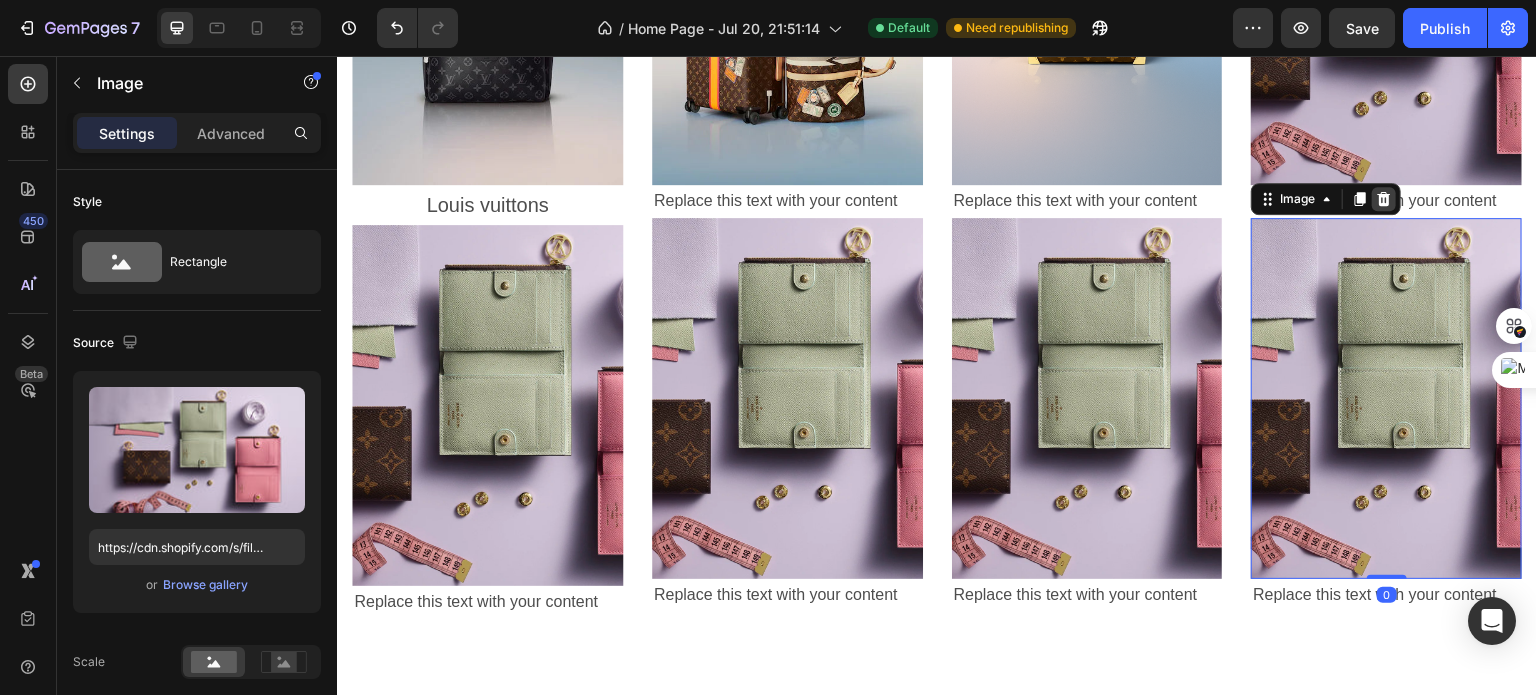 click 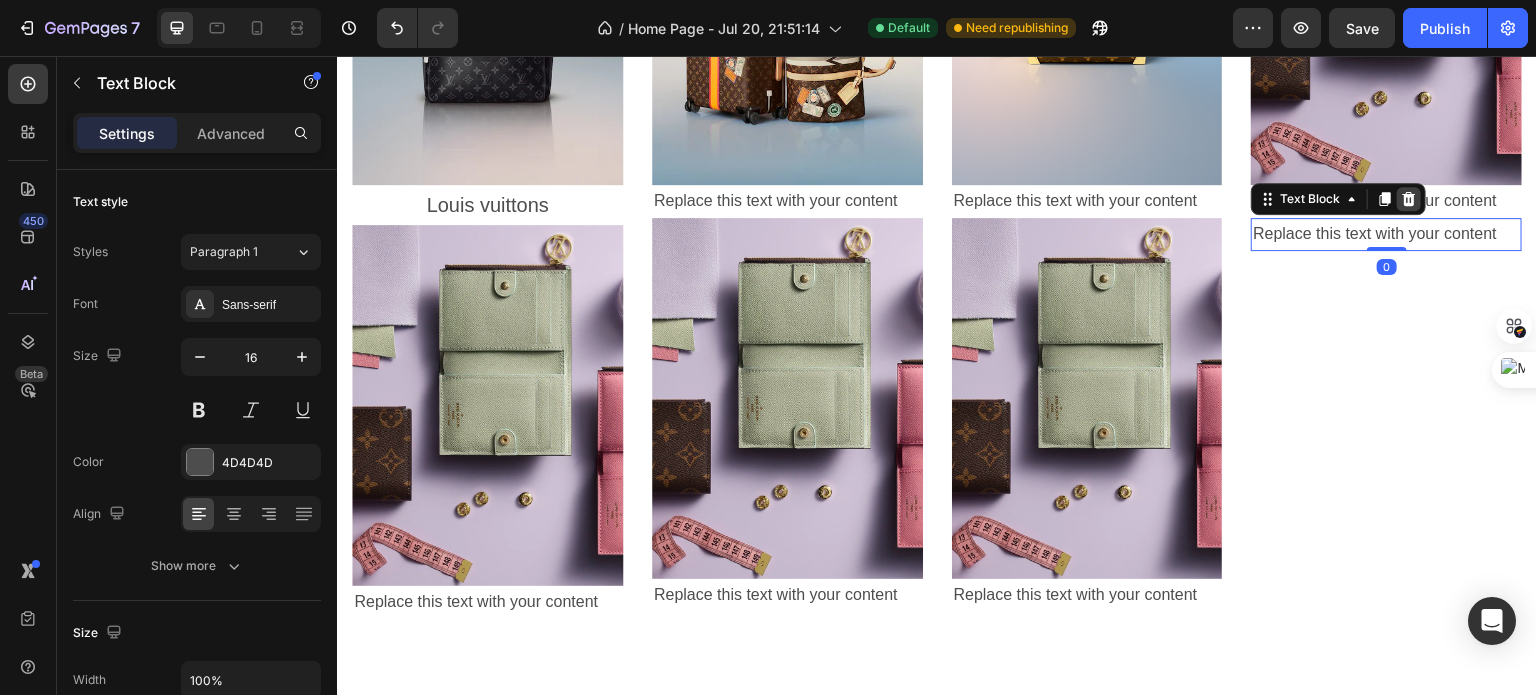 click 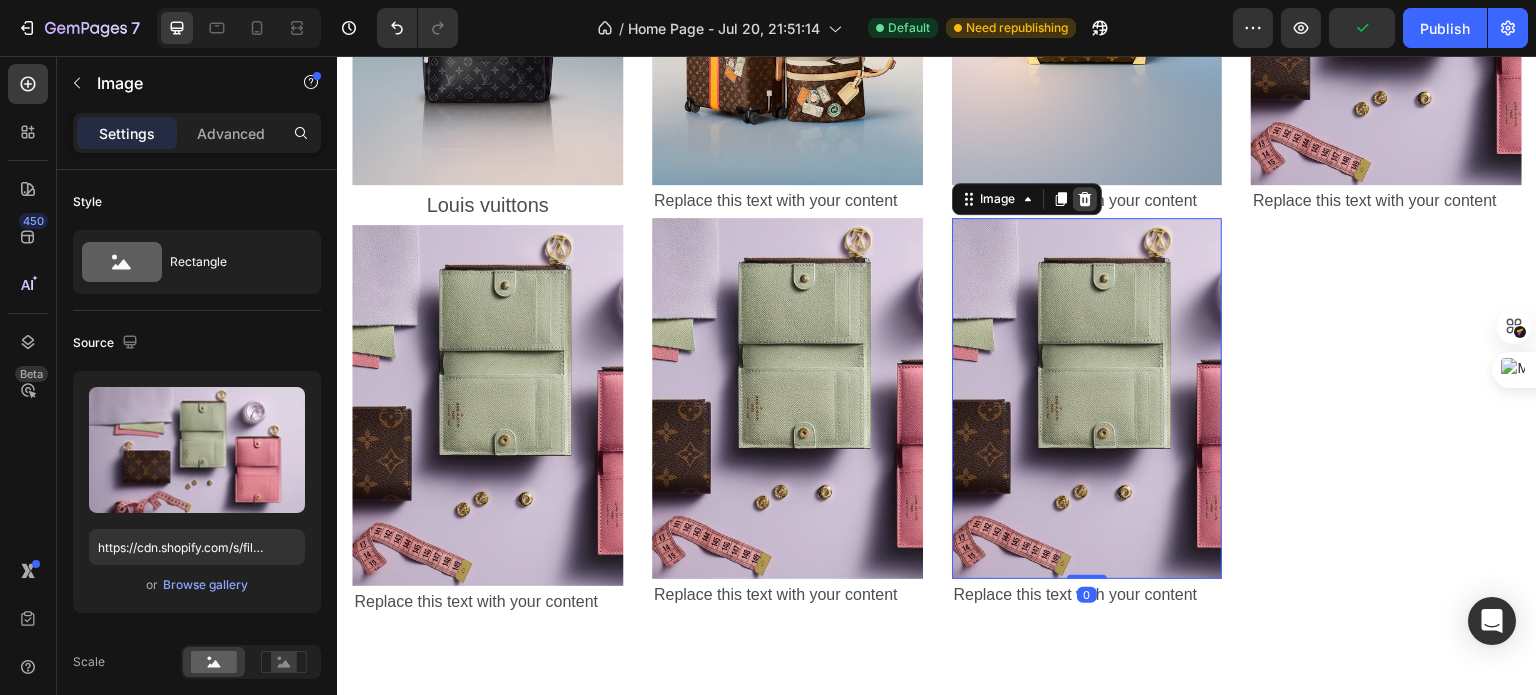 click 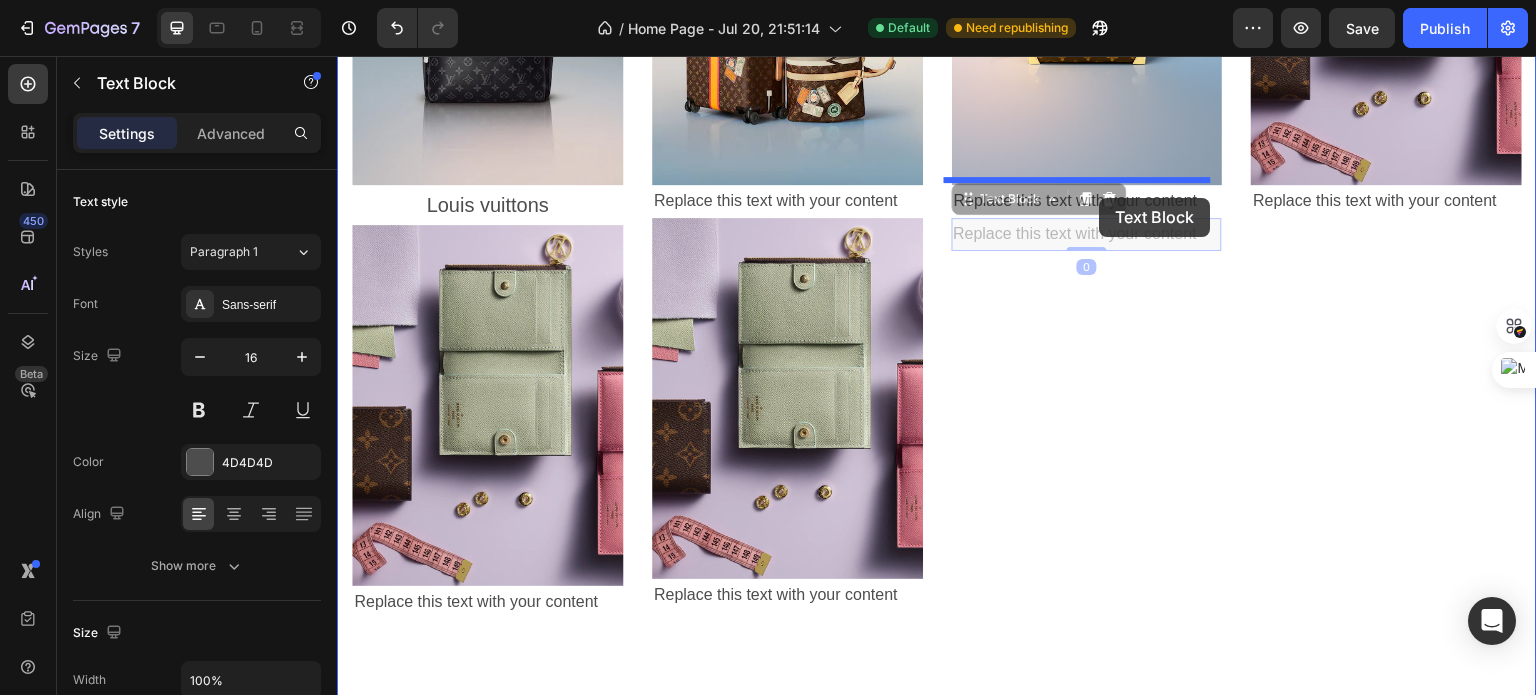 drag, startPoint x: 1010, startPoint y: 224, endPoint x: 1100, endPoint y: 198, distance: 93.680305 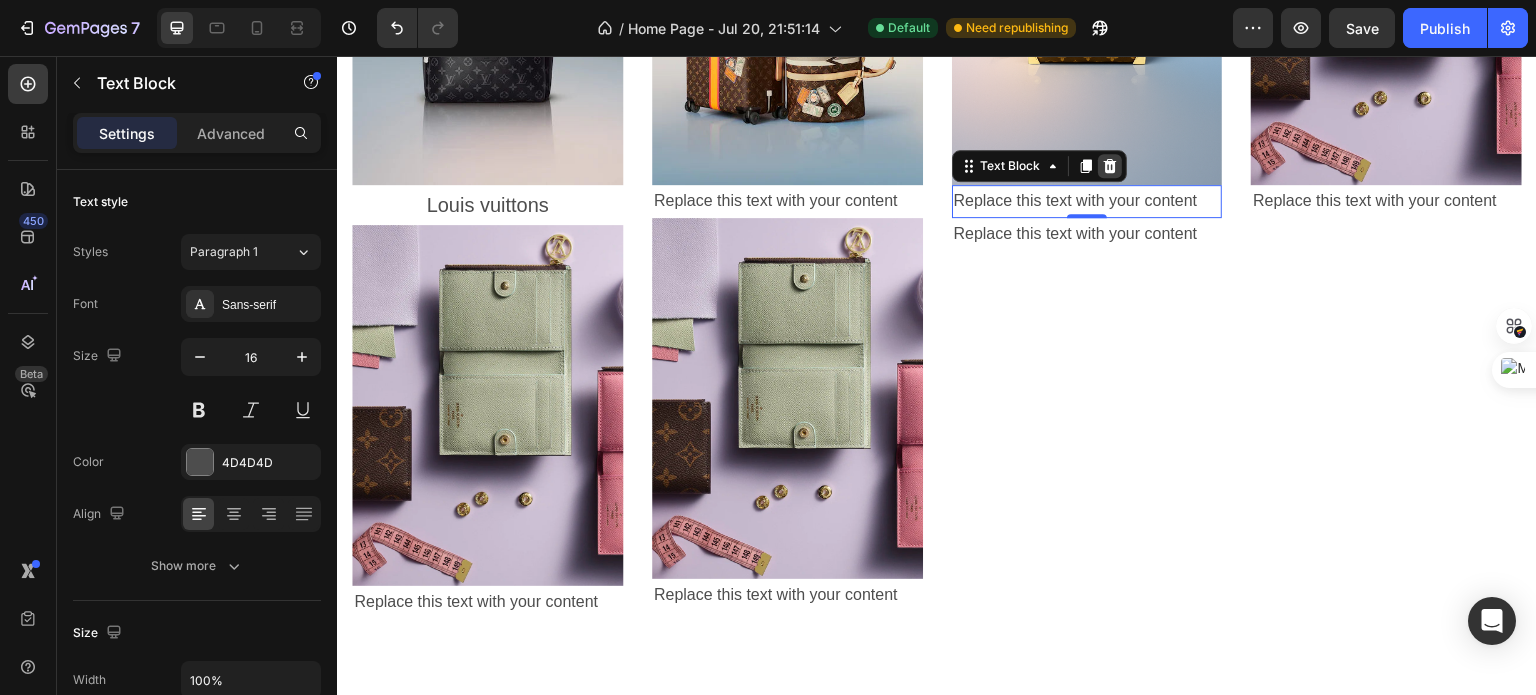 click 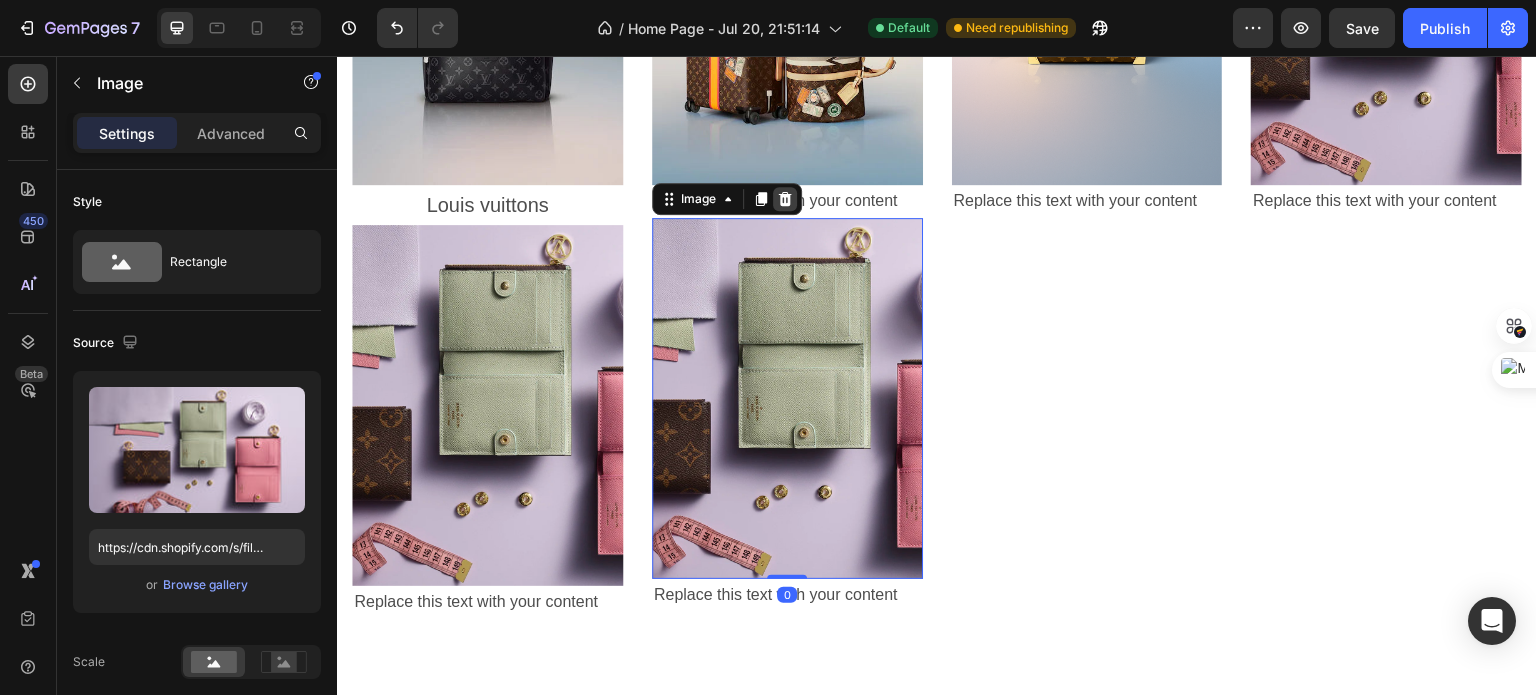click 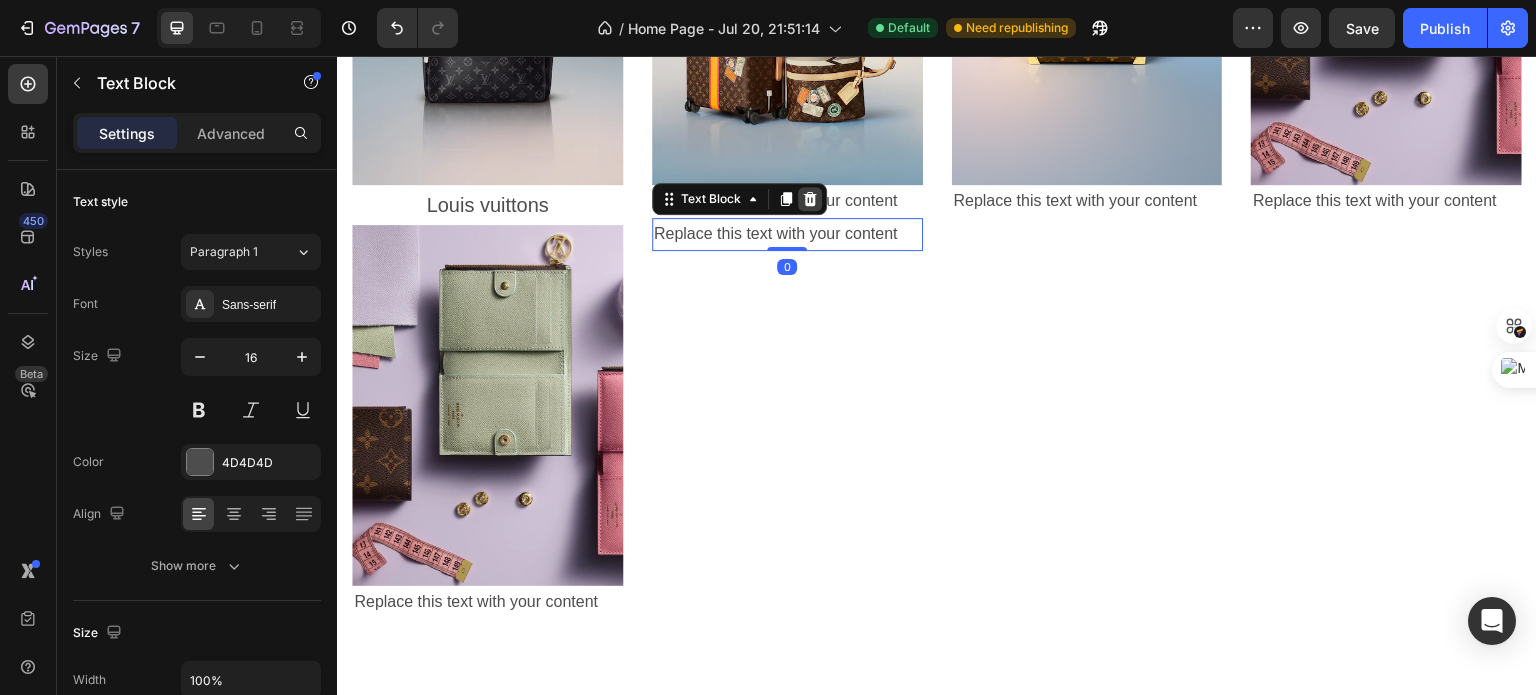 click 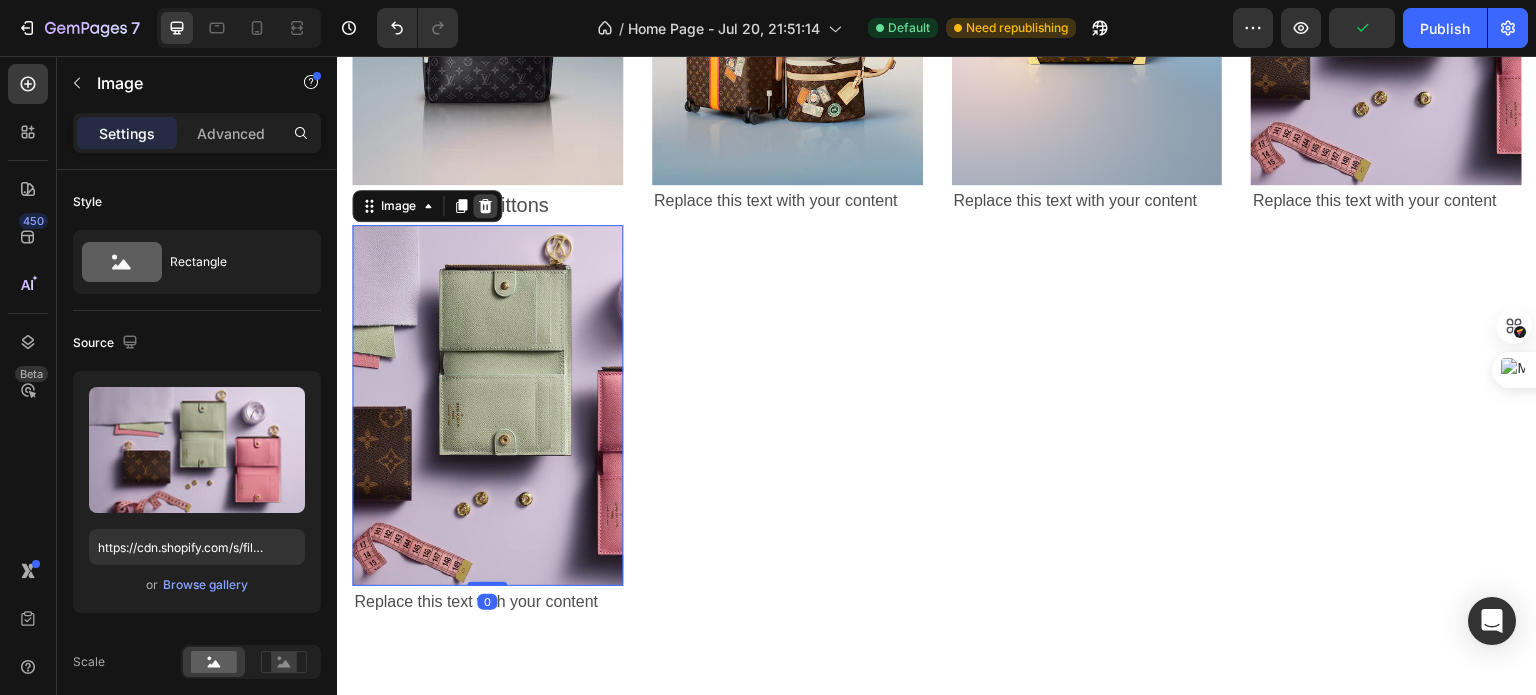 click 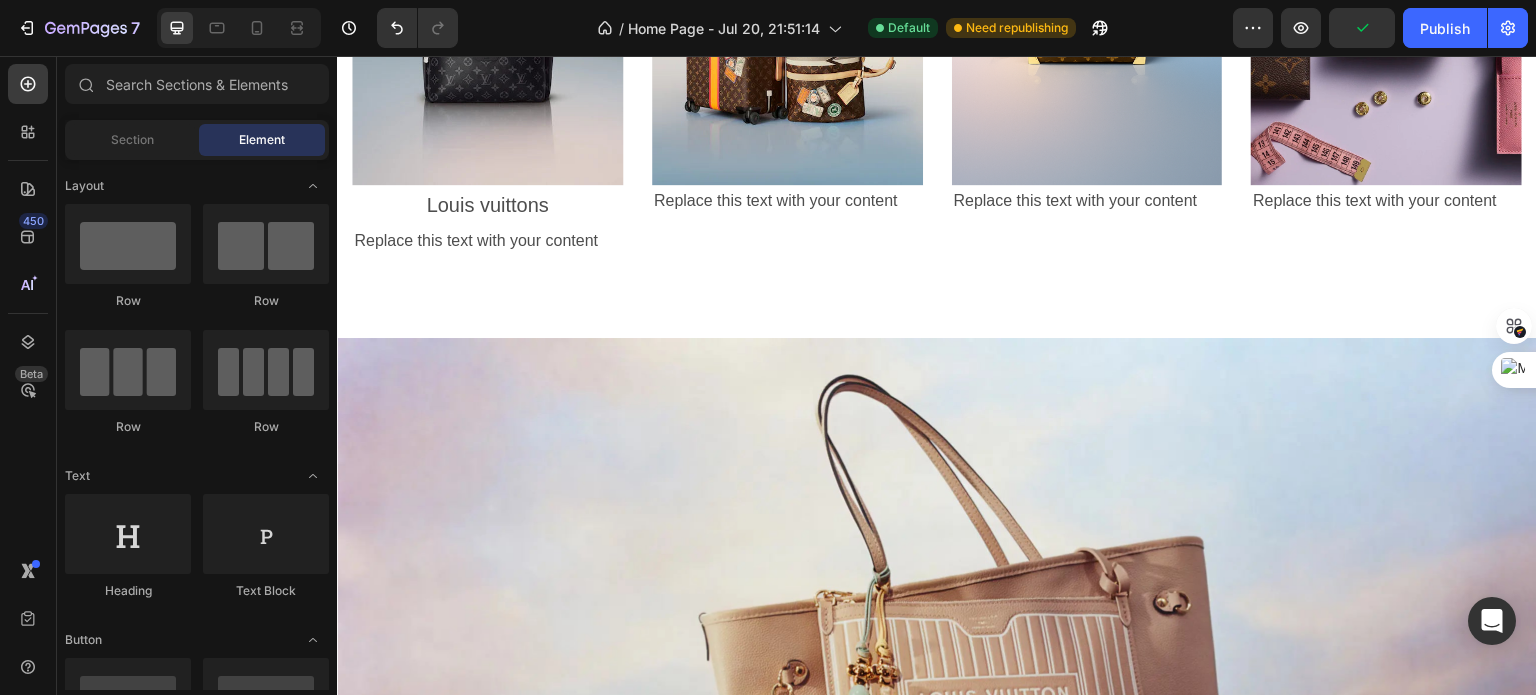 scroll, scrollTop: 1779, scrollLeft: 0, axis: vertical 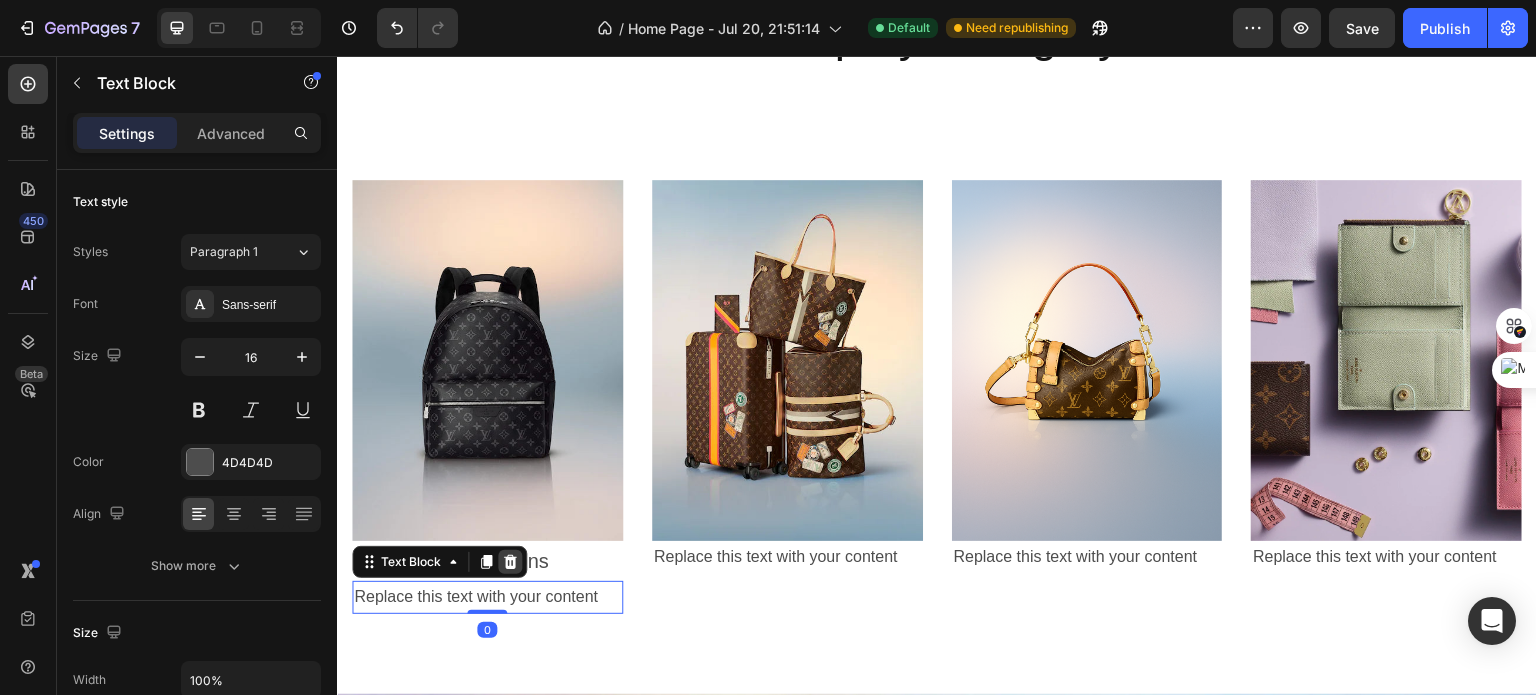 click 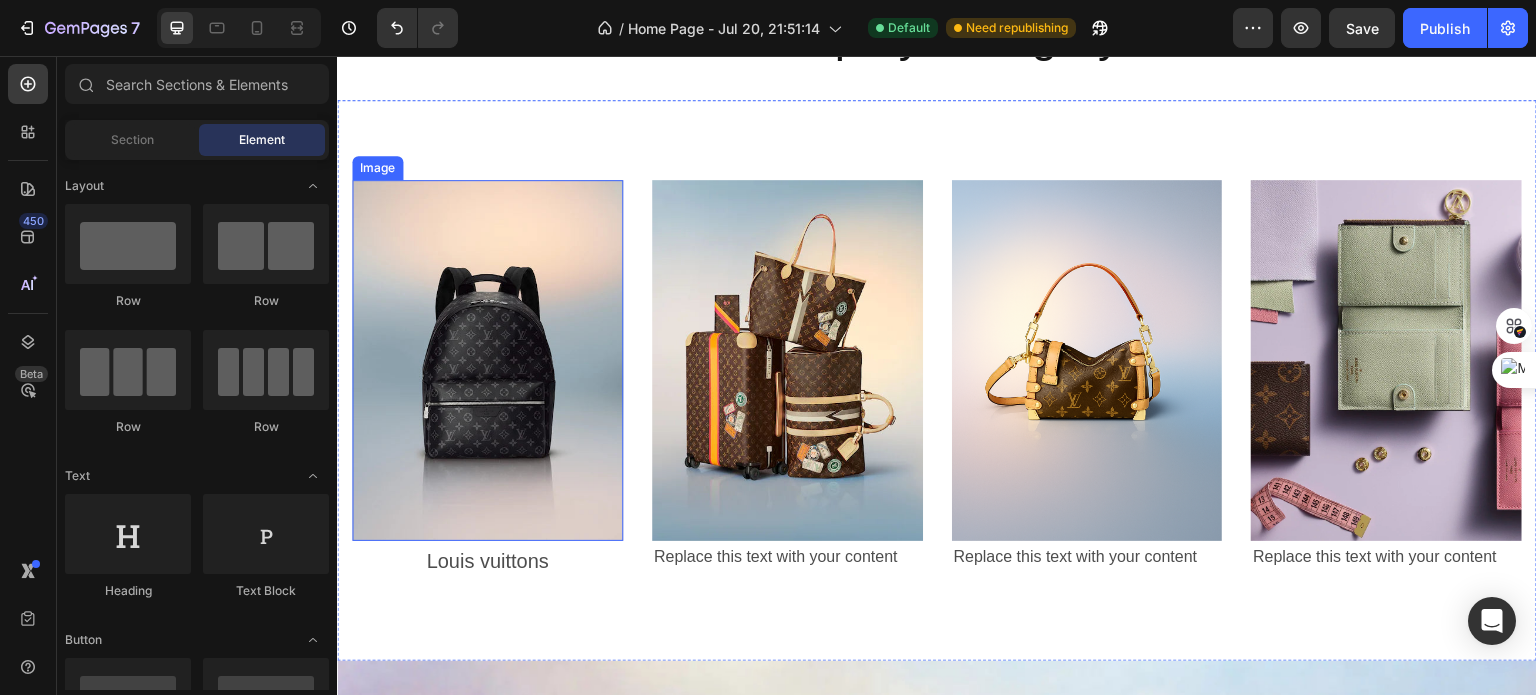 scroll, scrollTop: 1746, scrollLeft: 0, axis: vertical 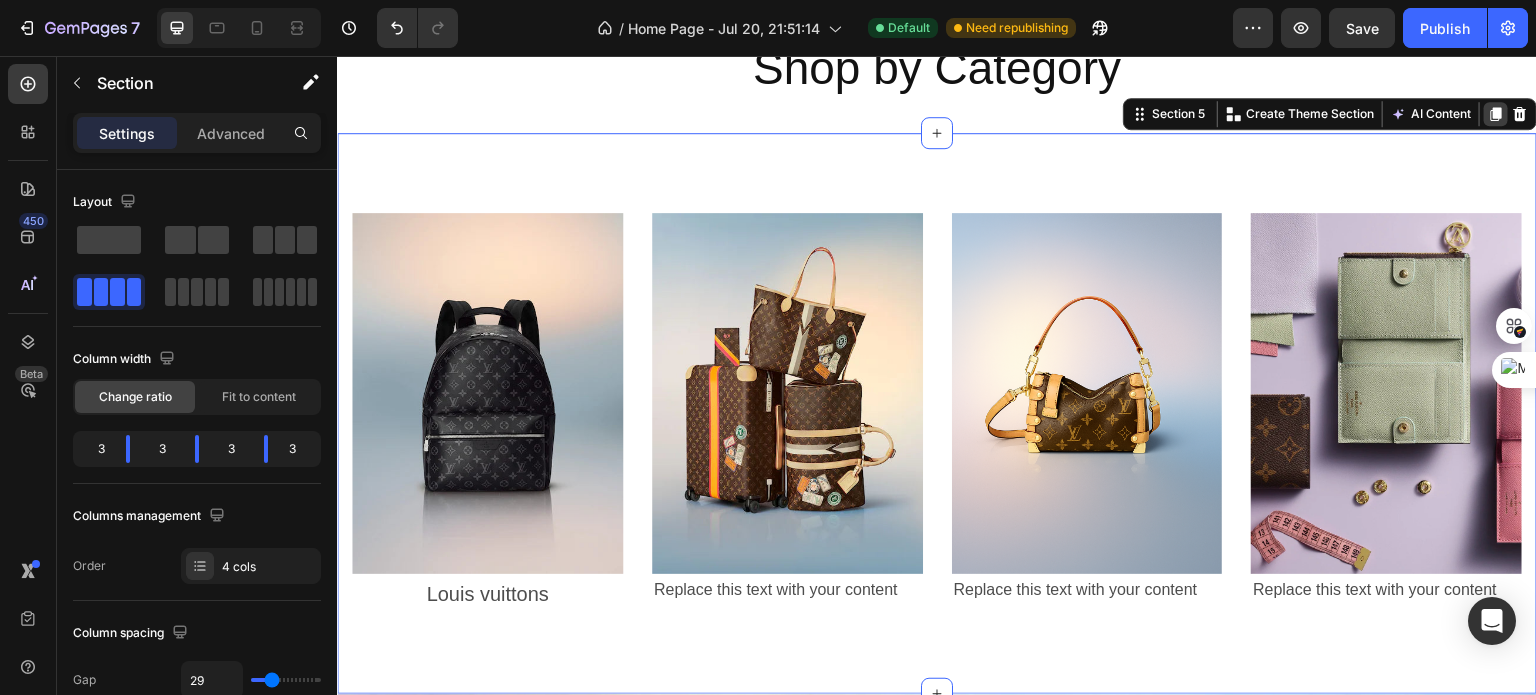 click 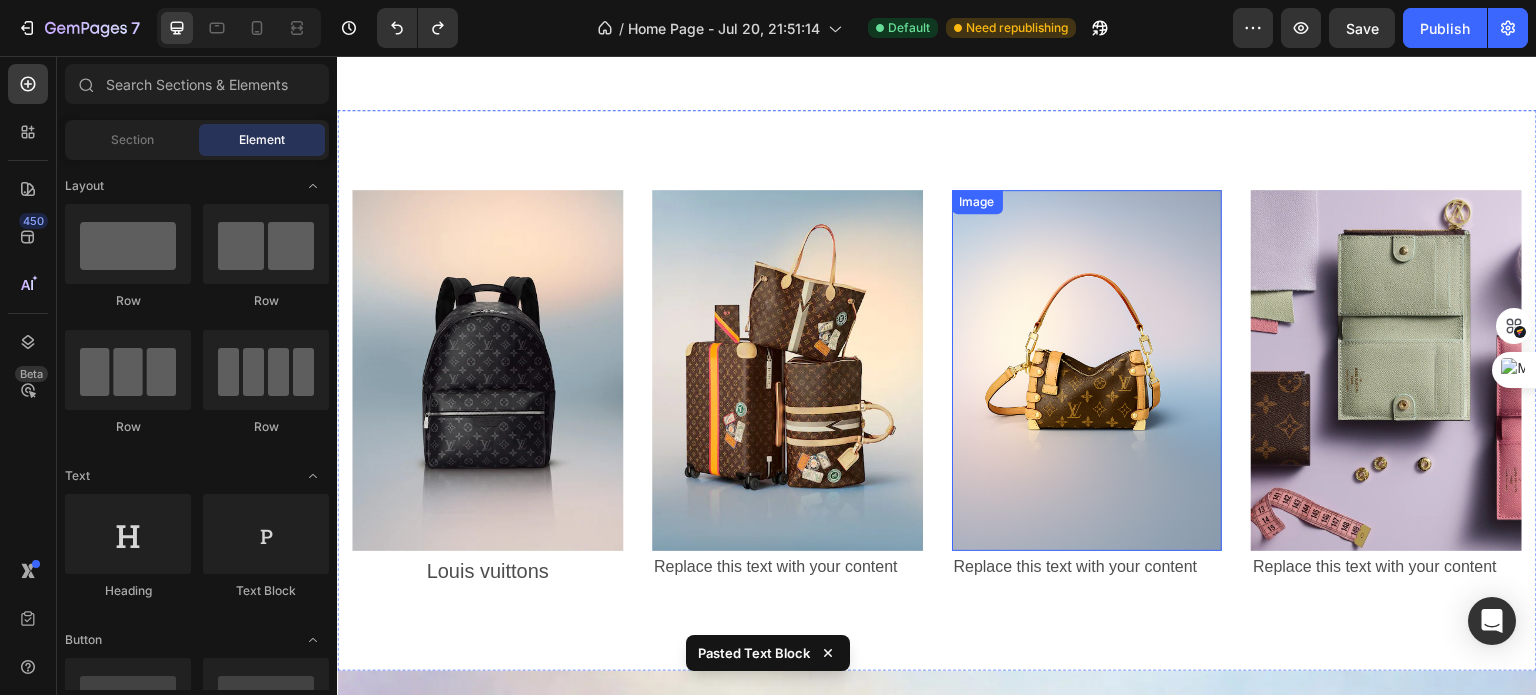 scroll, scrollTop: 2329, scrollLeft: 0, axis: vertical 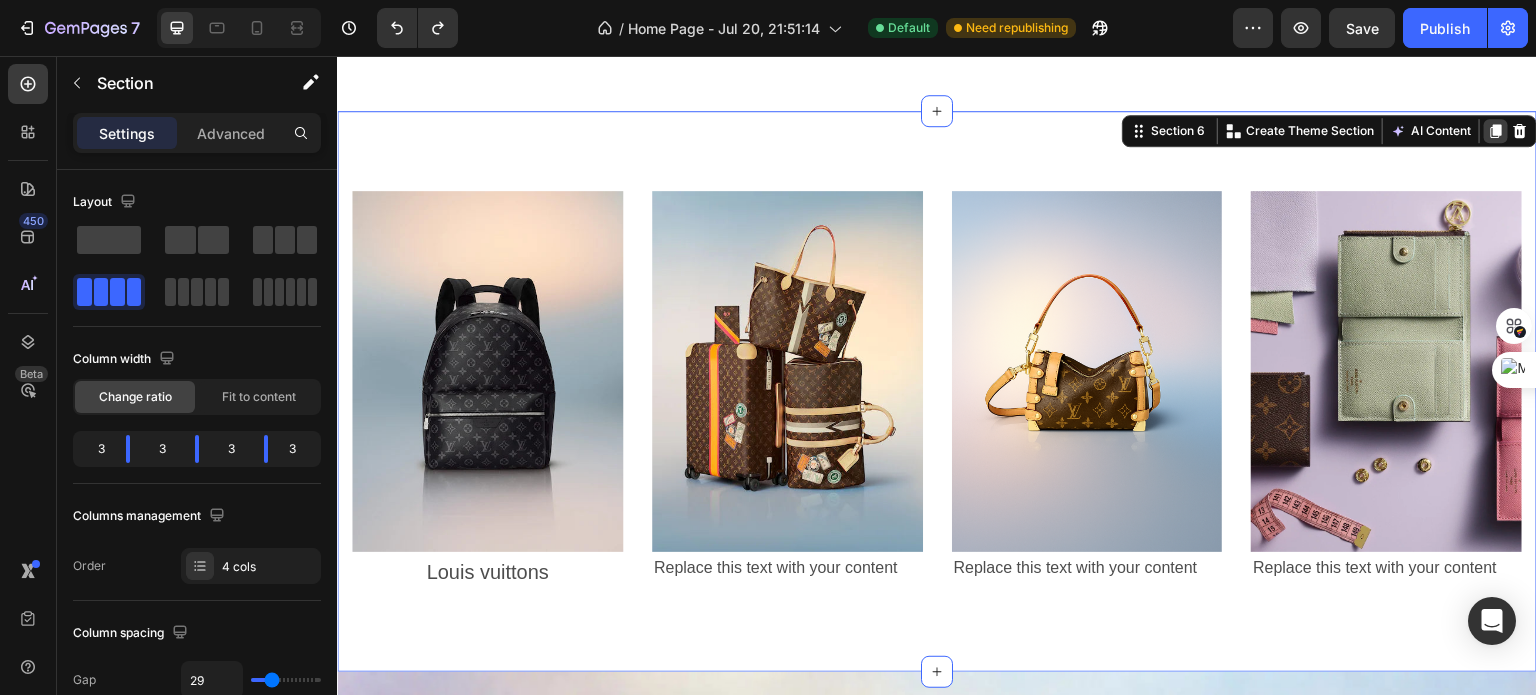 click 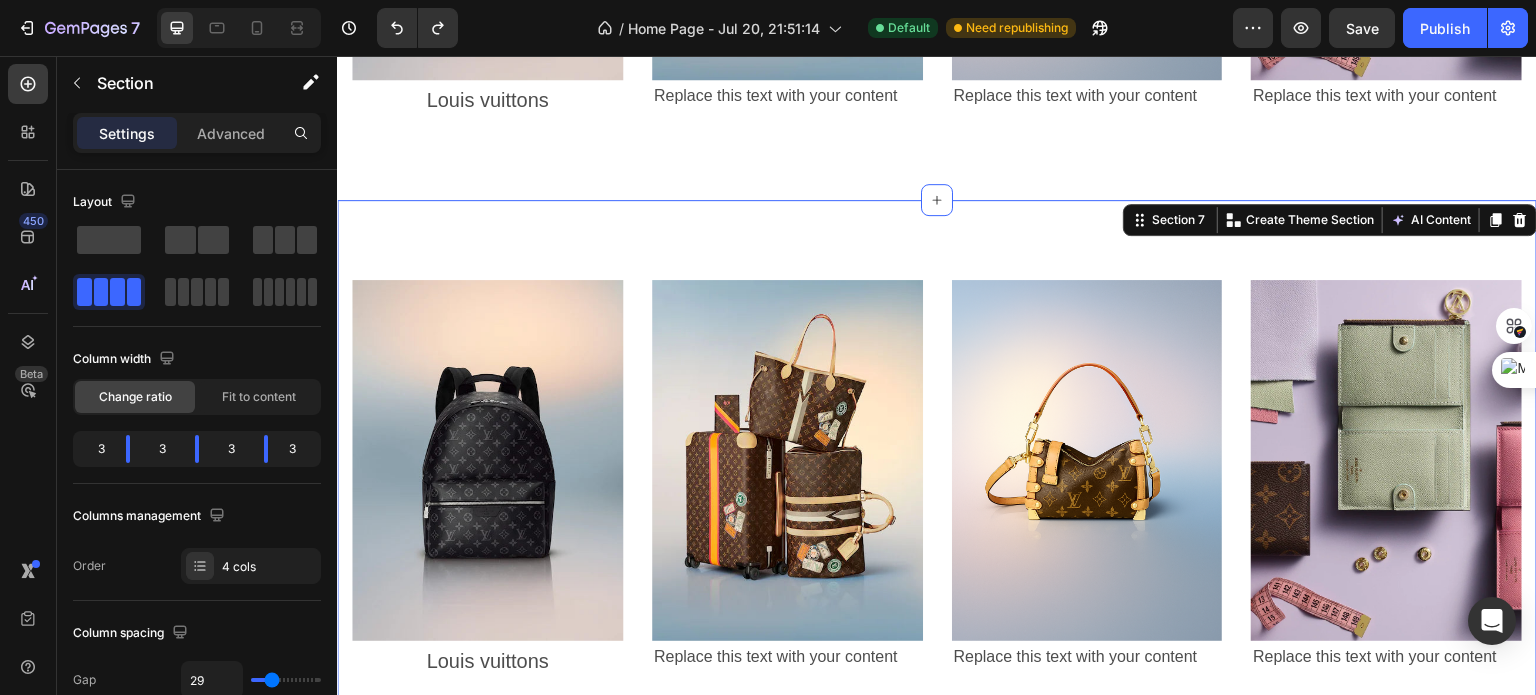 scroll, scrollTop: 2774, scrollLeft: 0, axis: vertical 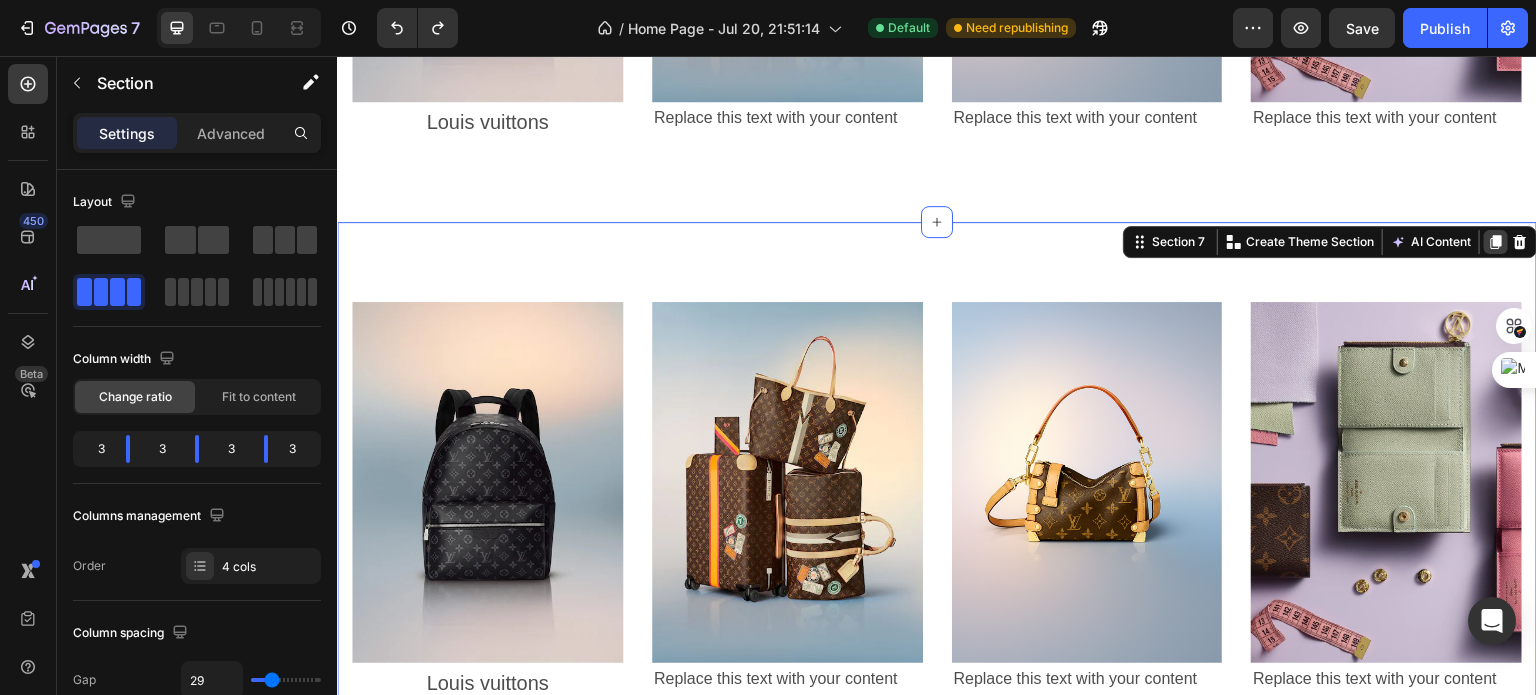 click 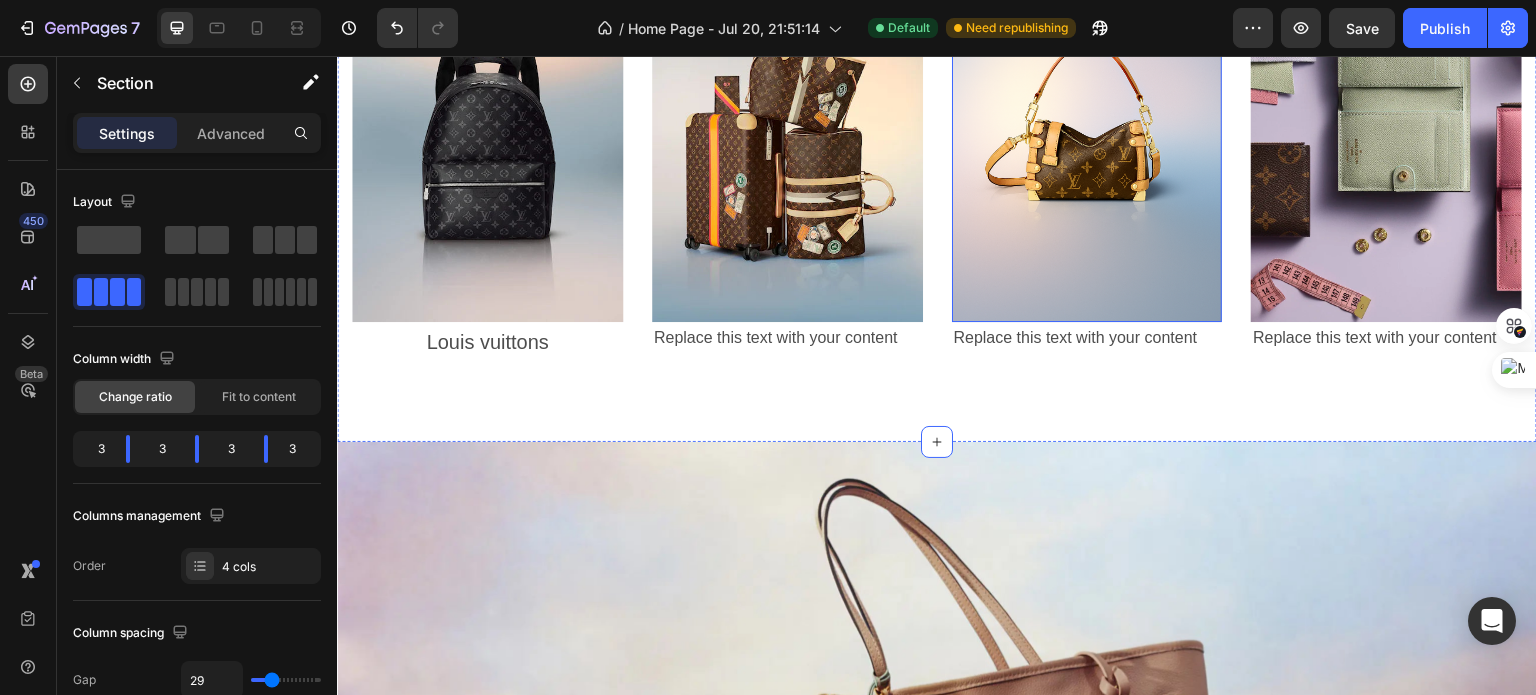 scroll, scrollTop: 3669, scrollLeft: 0, axis: vertical 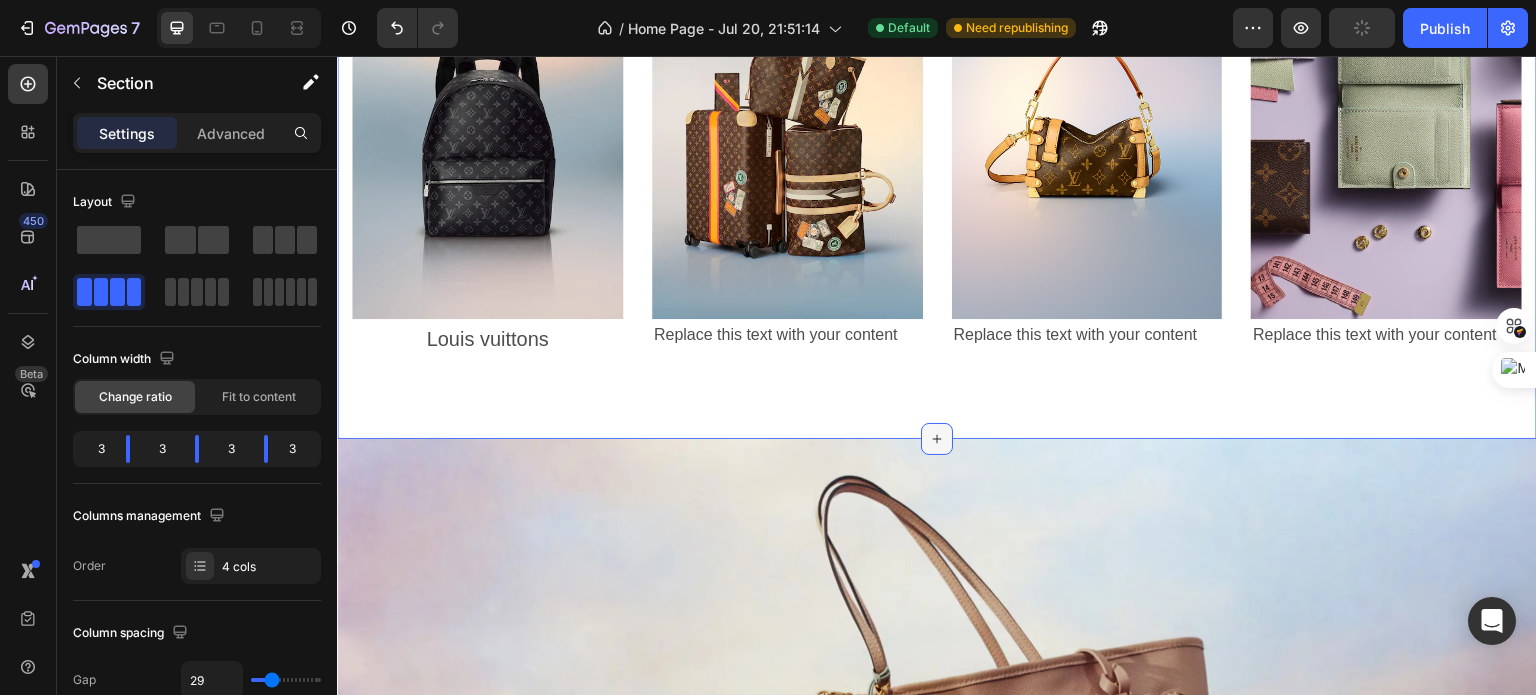 click 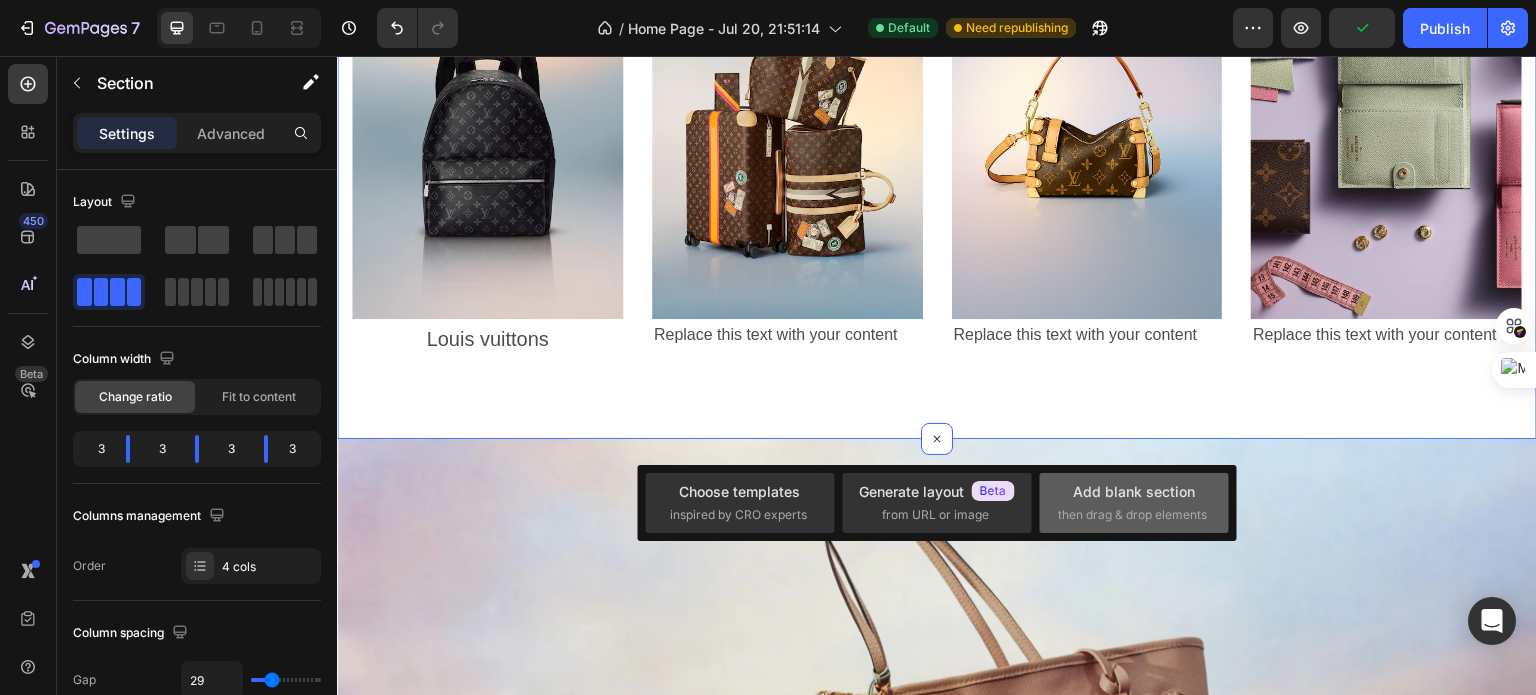 click on "Add blank section" at bounding box center (1134, 491) 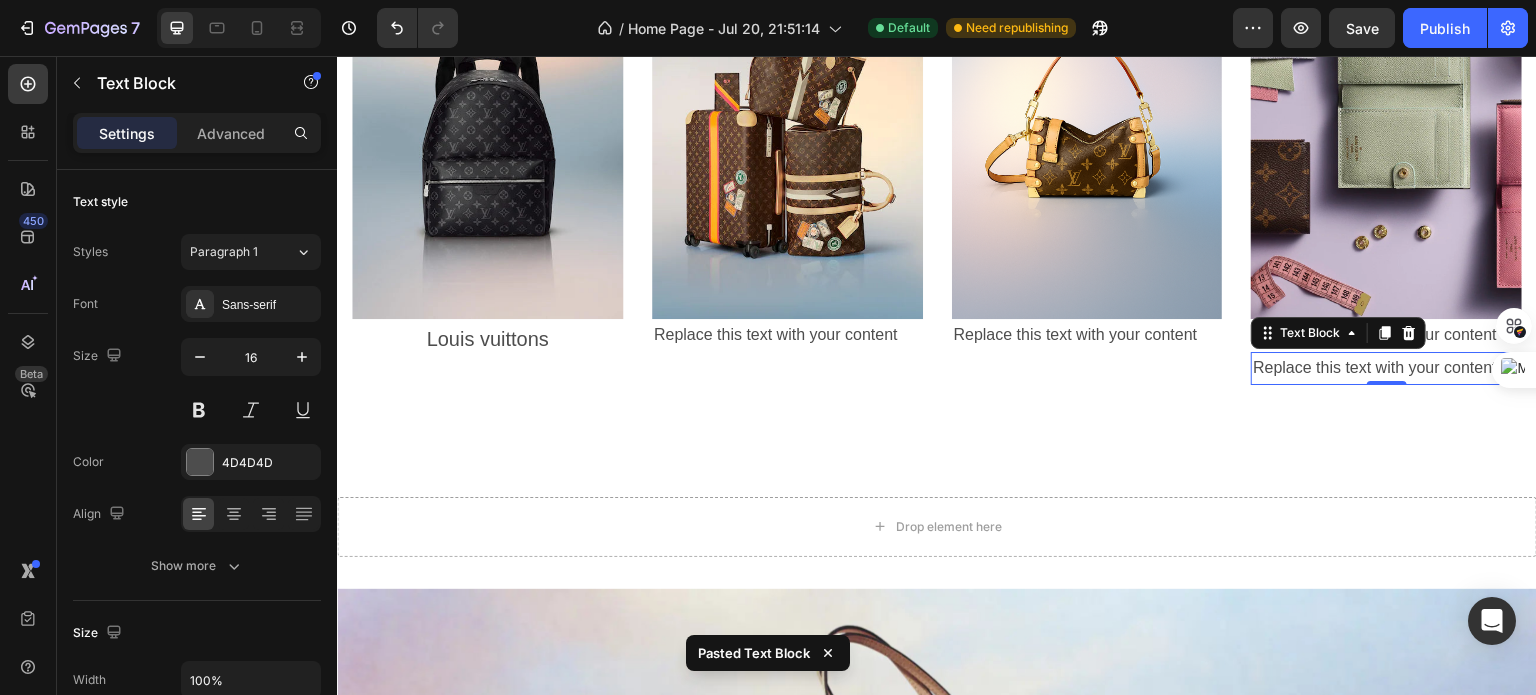 click on "Replace this text with your content" at bounding box center [1386, 368] 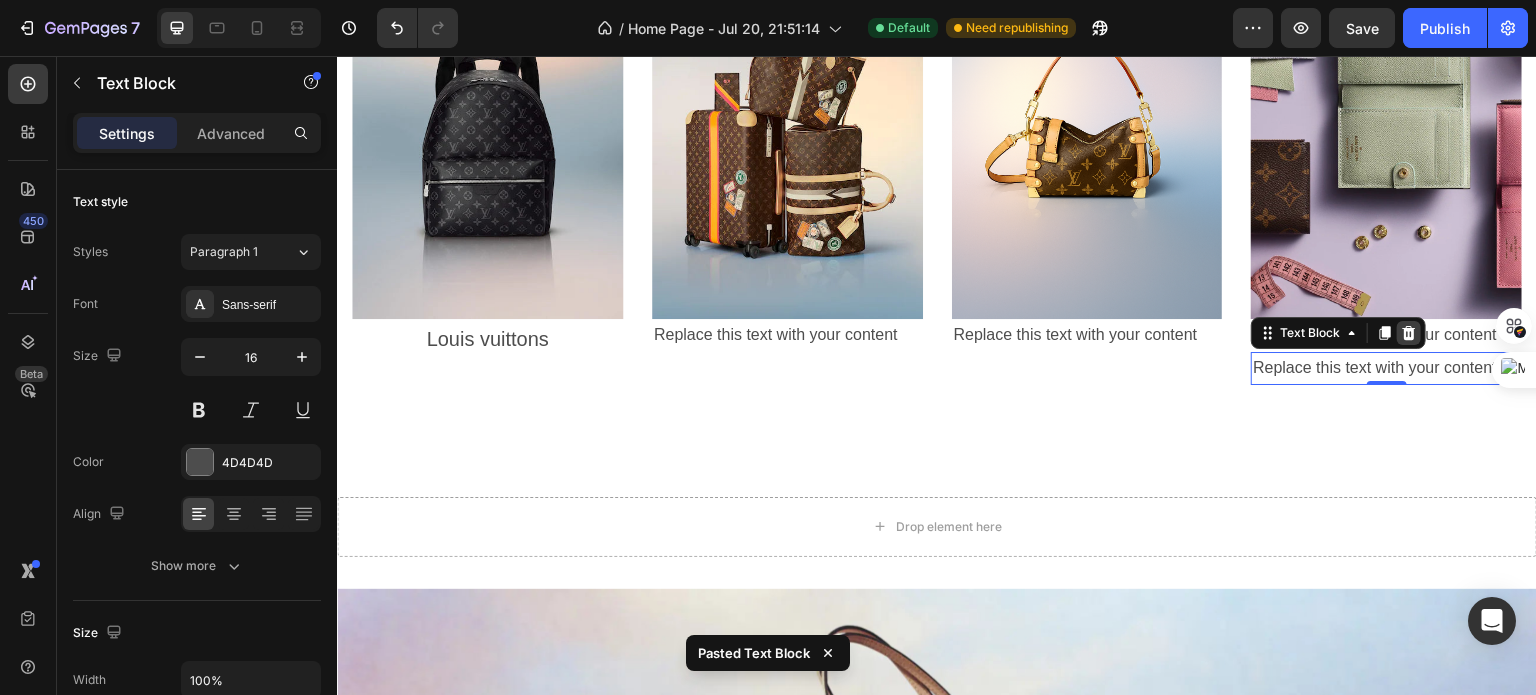 click 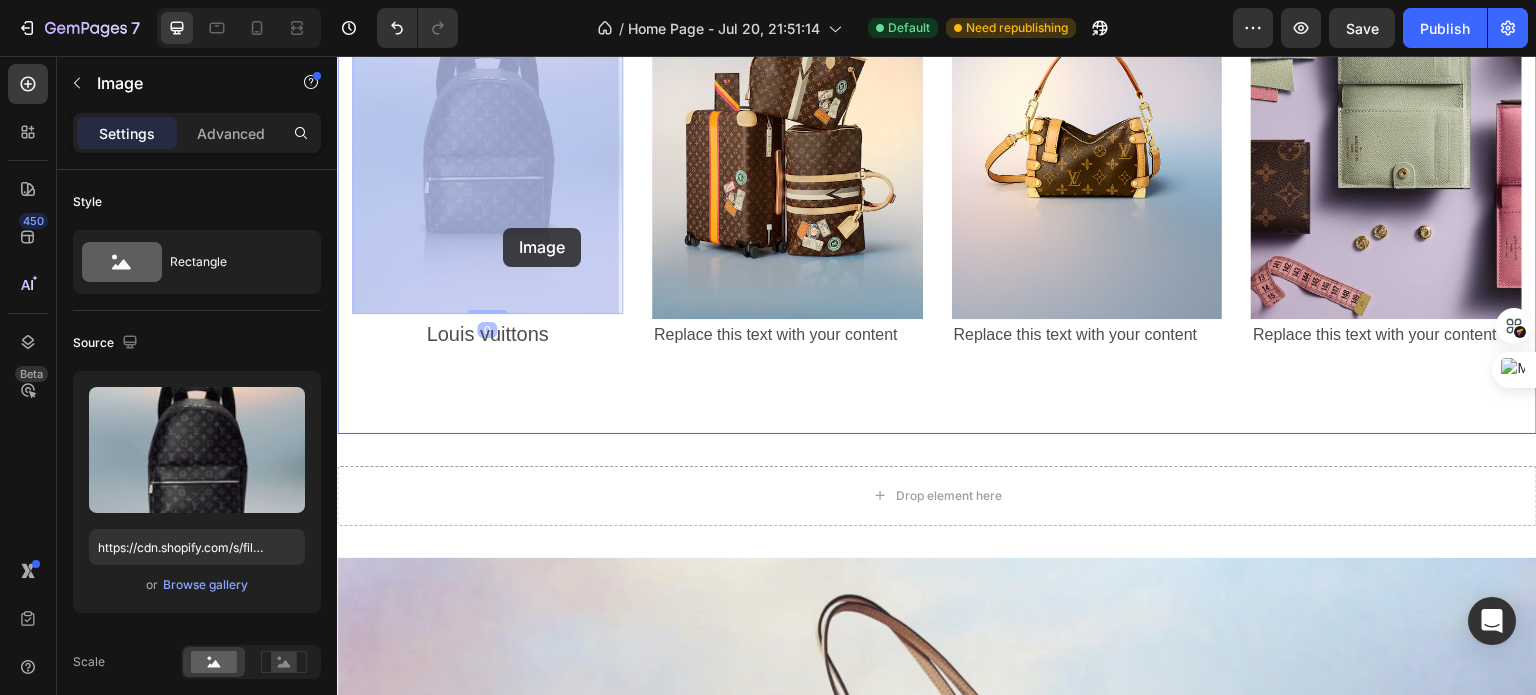 drag, startPoint x: 523, startPoint y: 181, endPoint x: 493, endPoint y: 227, distance: 54.91812 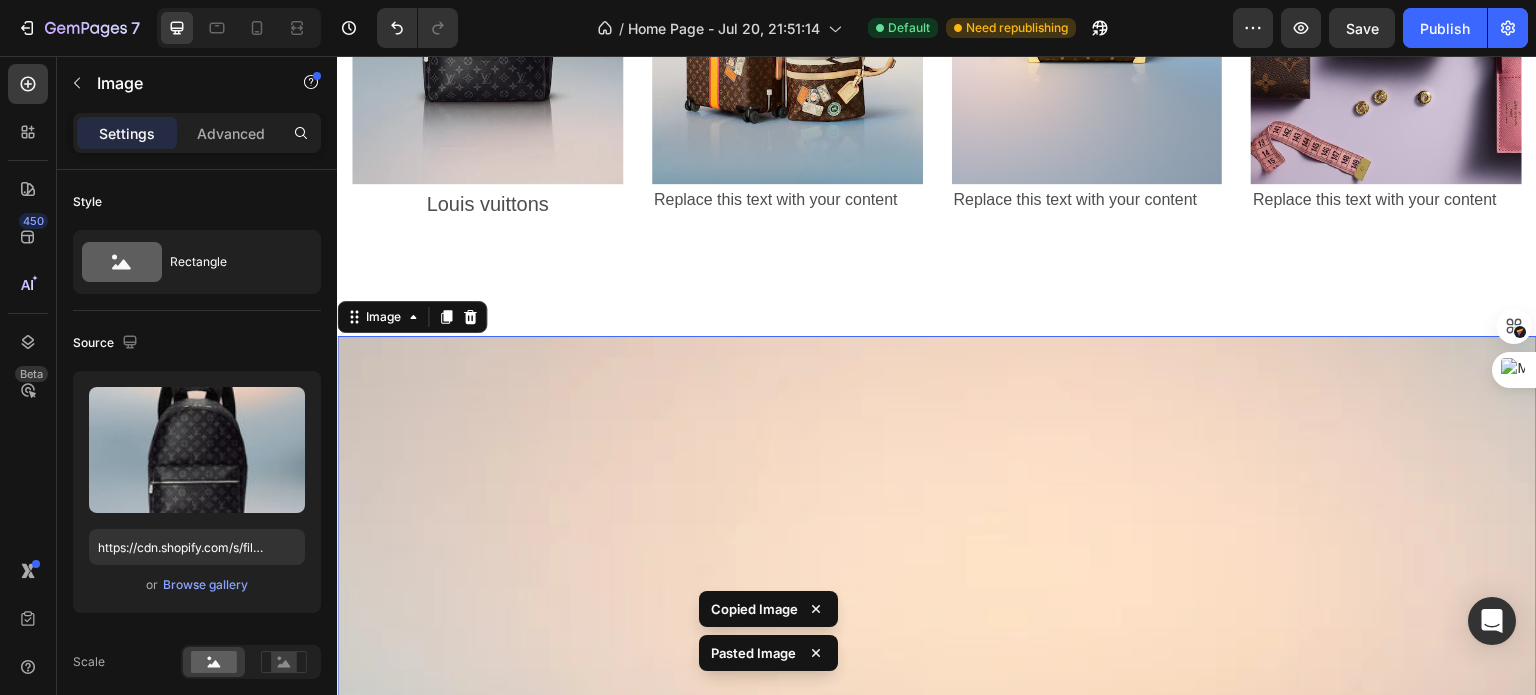 scroll, scrollTop: 3803, scrollLeft: 0, axis: vertical 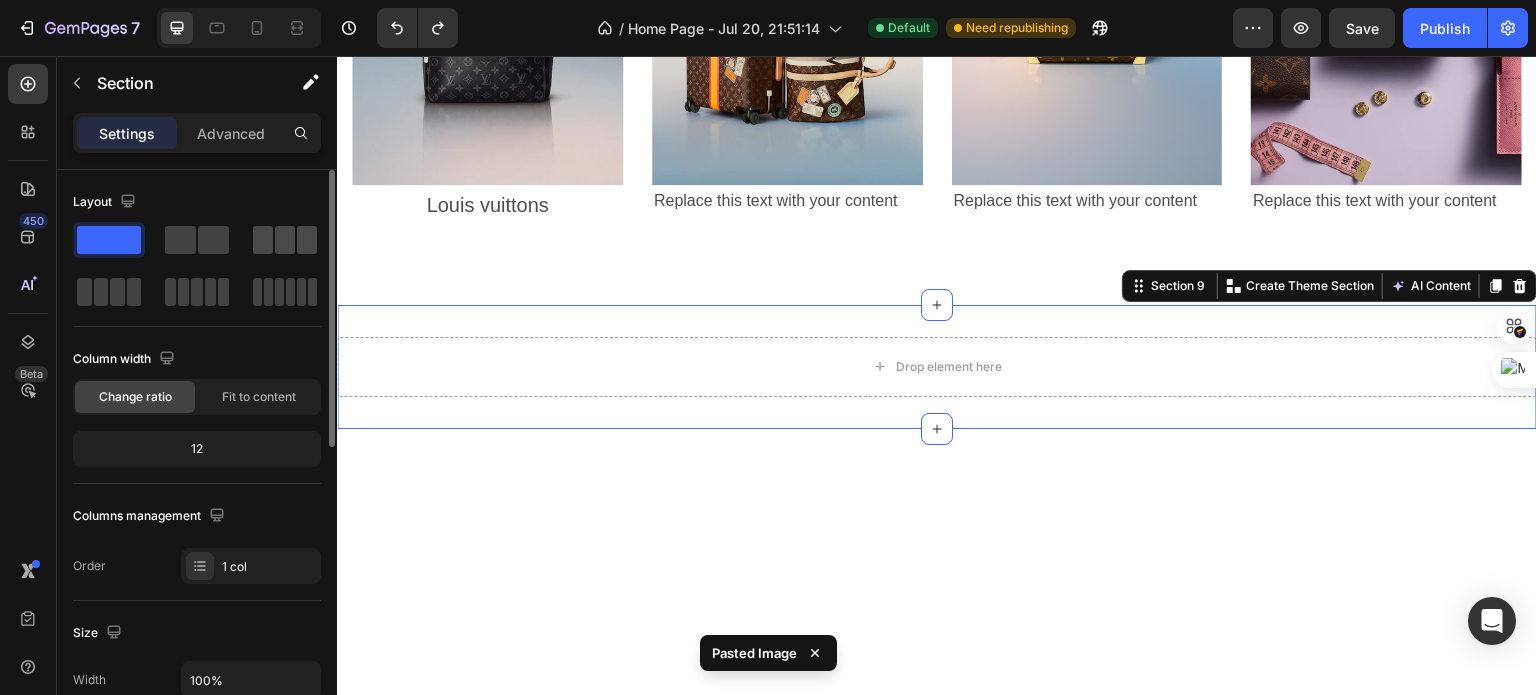 click 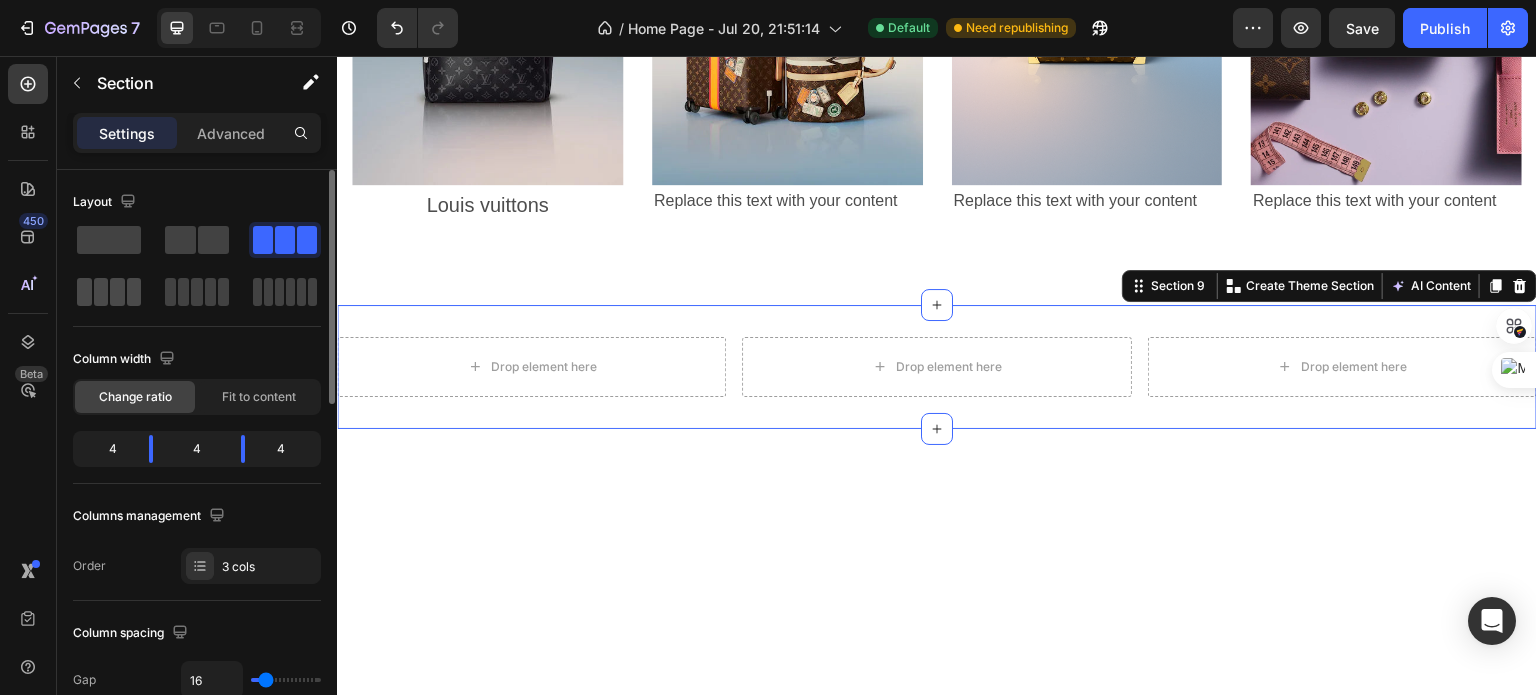 drag, startPoint x: 102, startPoint y: 295, endPoint x: 113, endPoint y: 356, distance: 61.983868 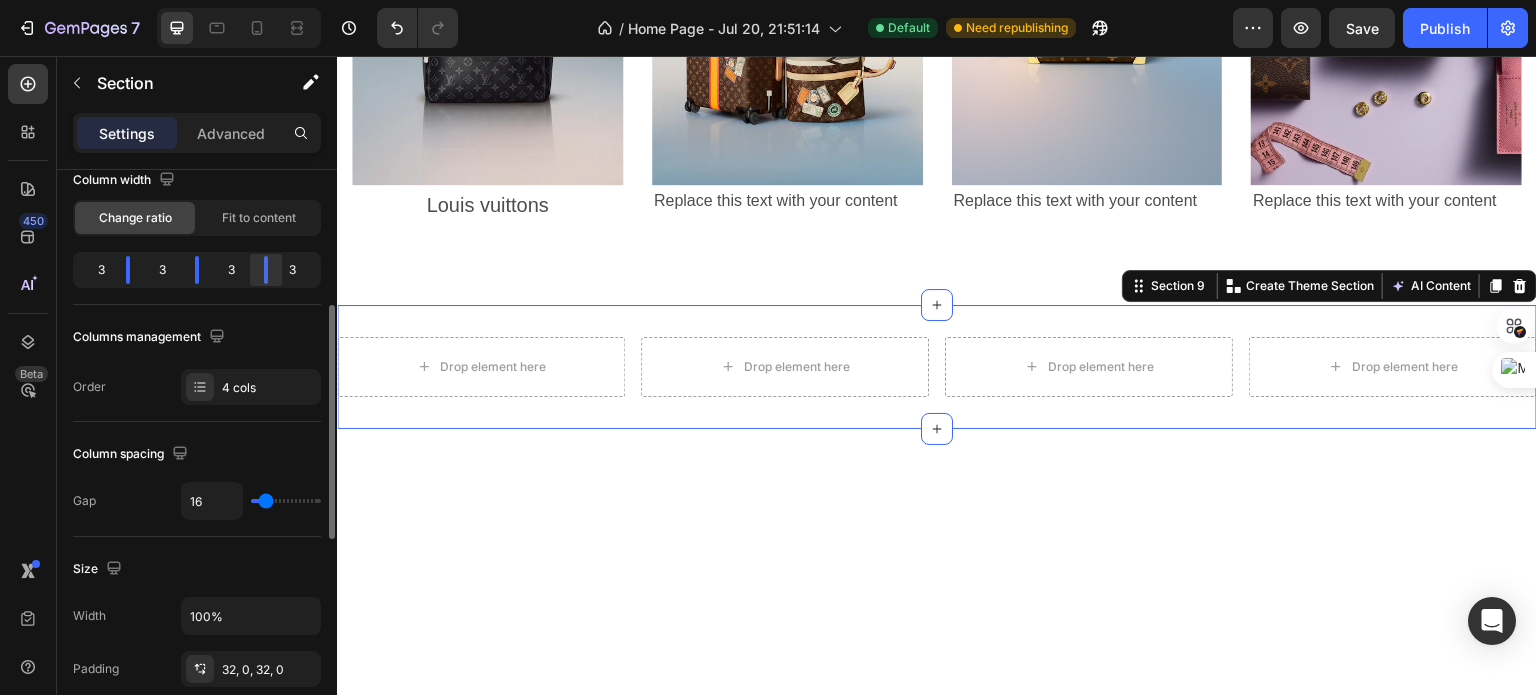 scroll, scrollTop: 169, scrollLeft: 0, axis: vertical 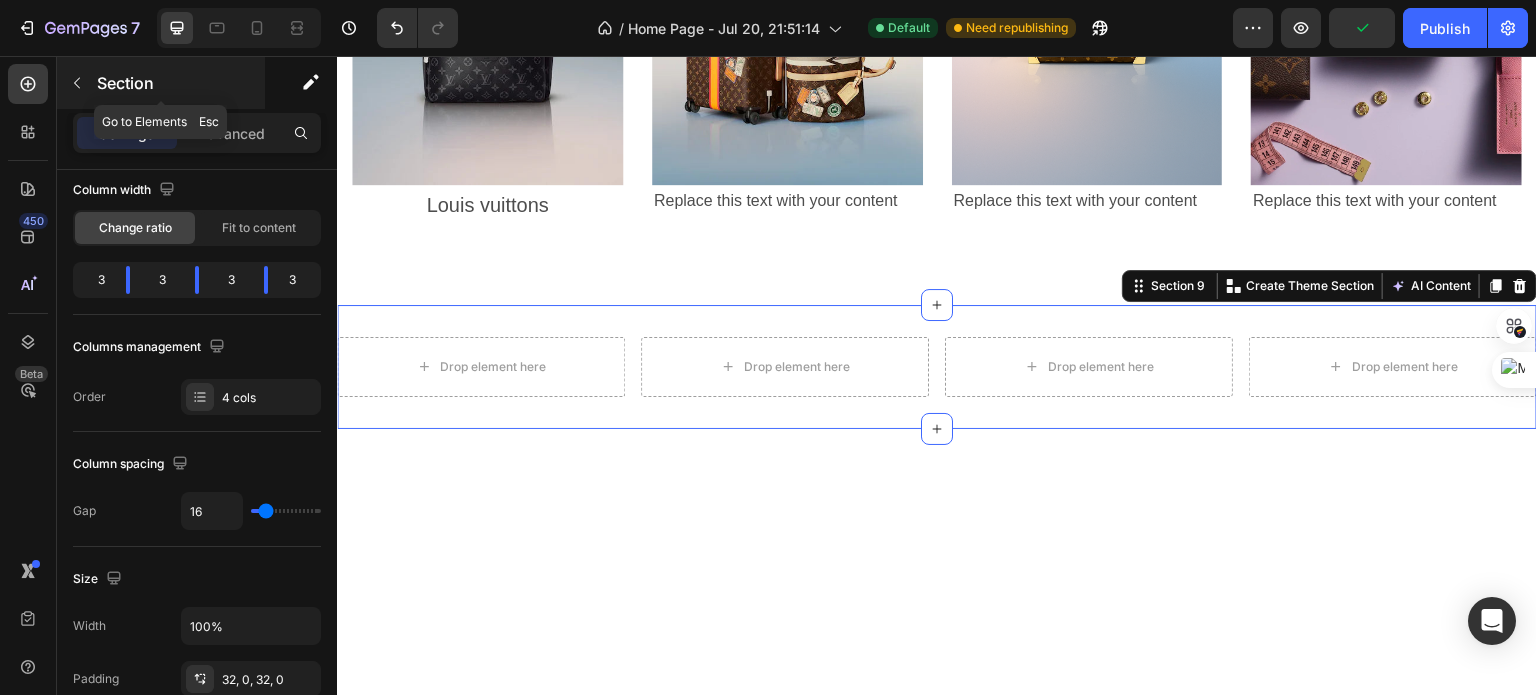 click 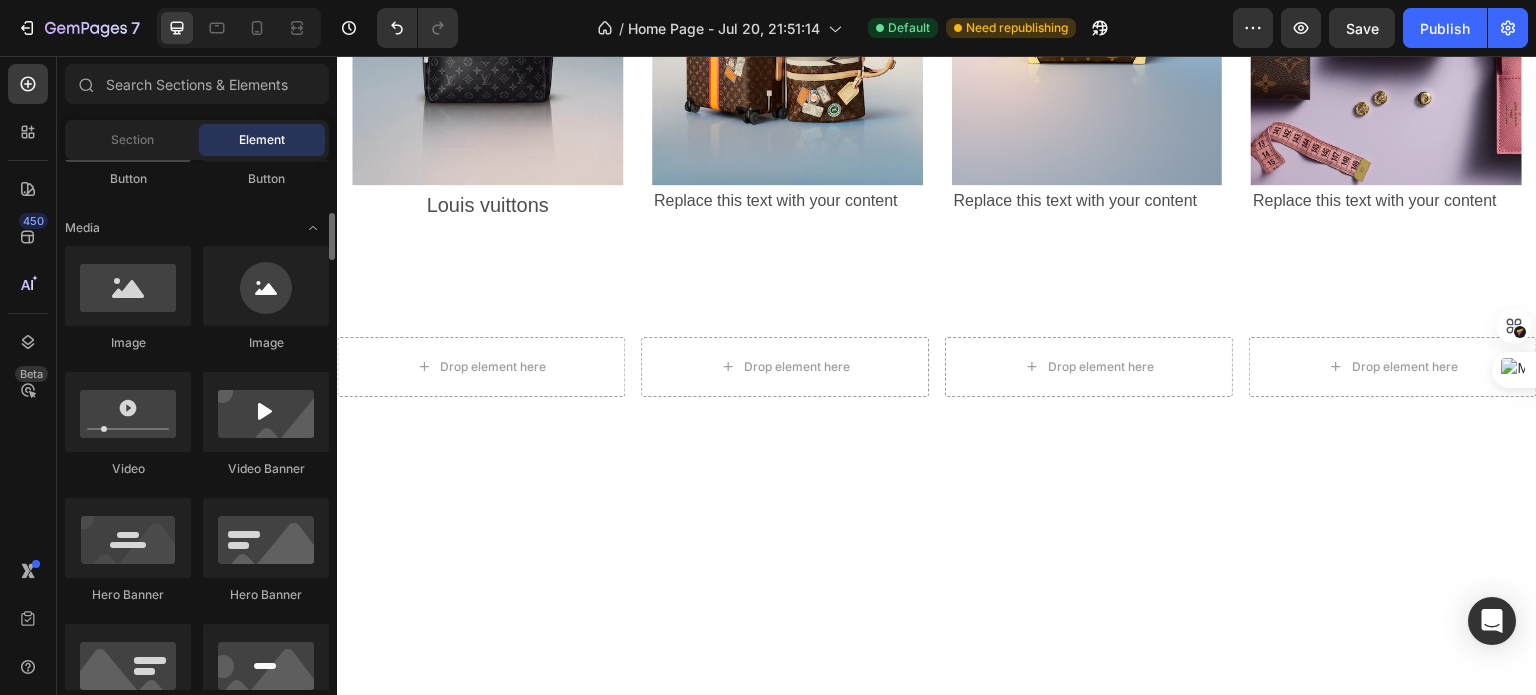 scroll, scrollTop: 578, scrollLeft: 0, axis: vertical 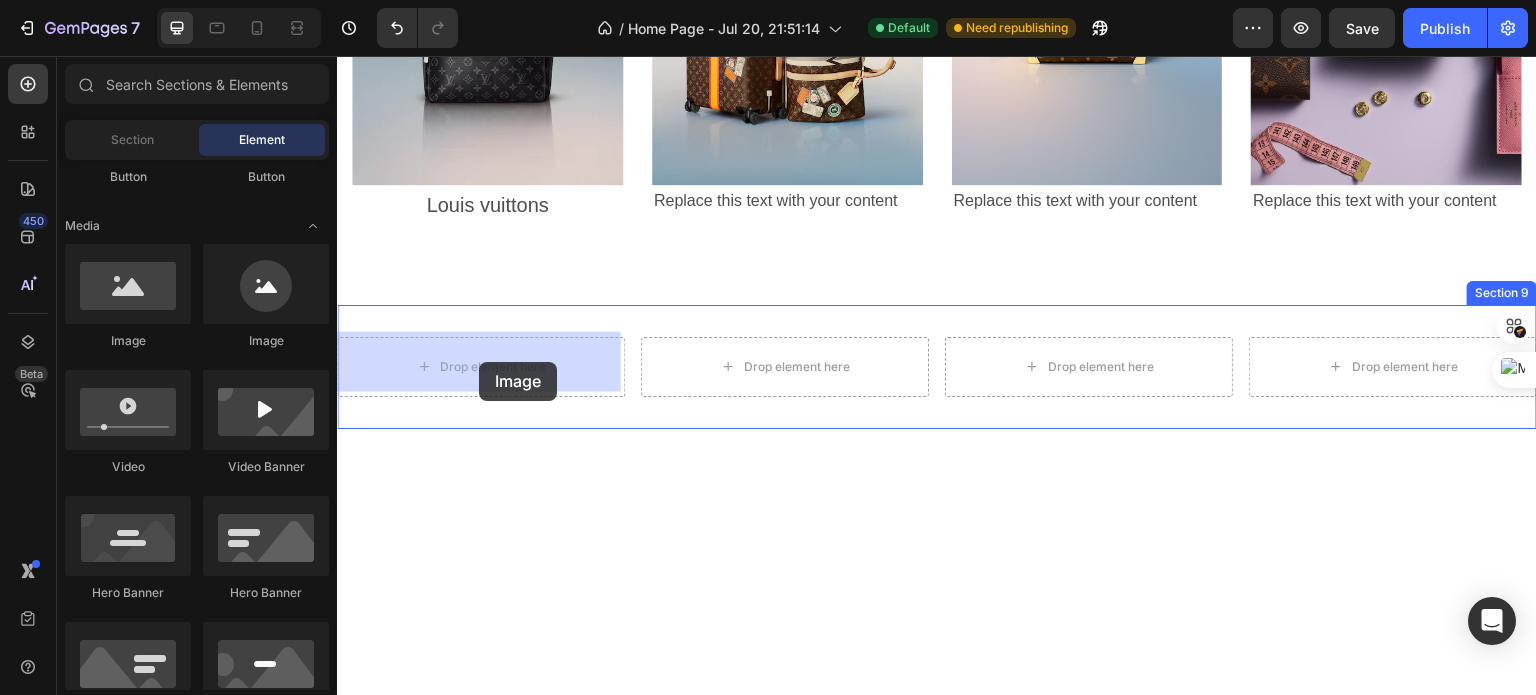 drag, startPoint x: 462, startPoint y: 345, endPoint x: 479, endPoint y: 361, distance: 23.345236 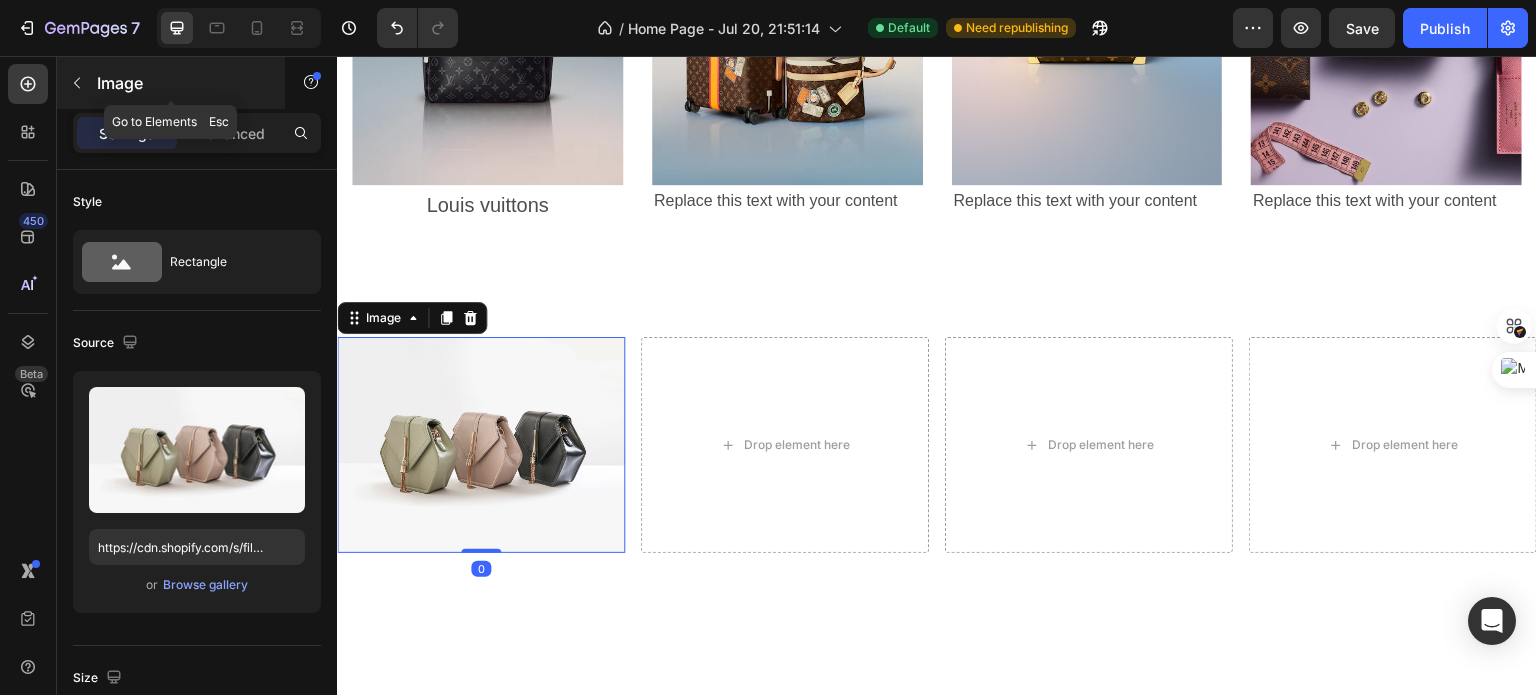 click 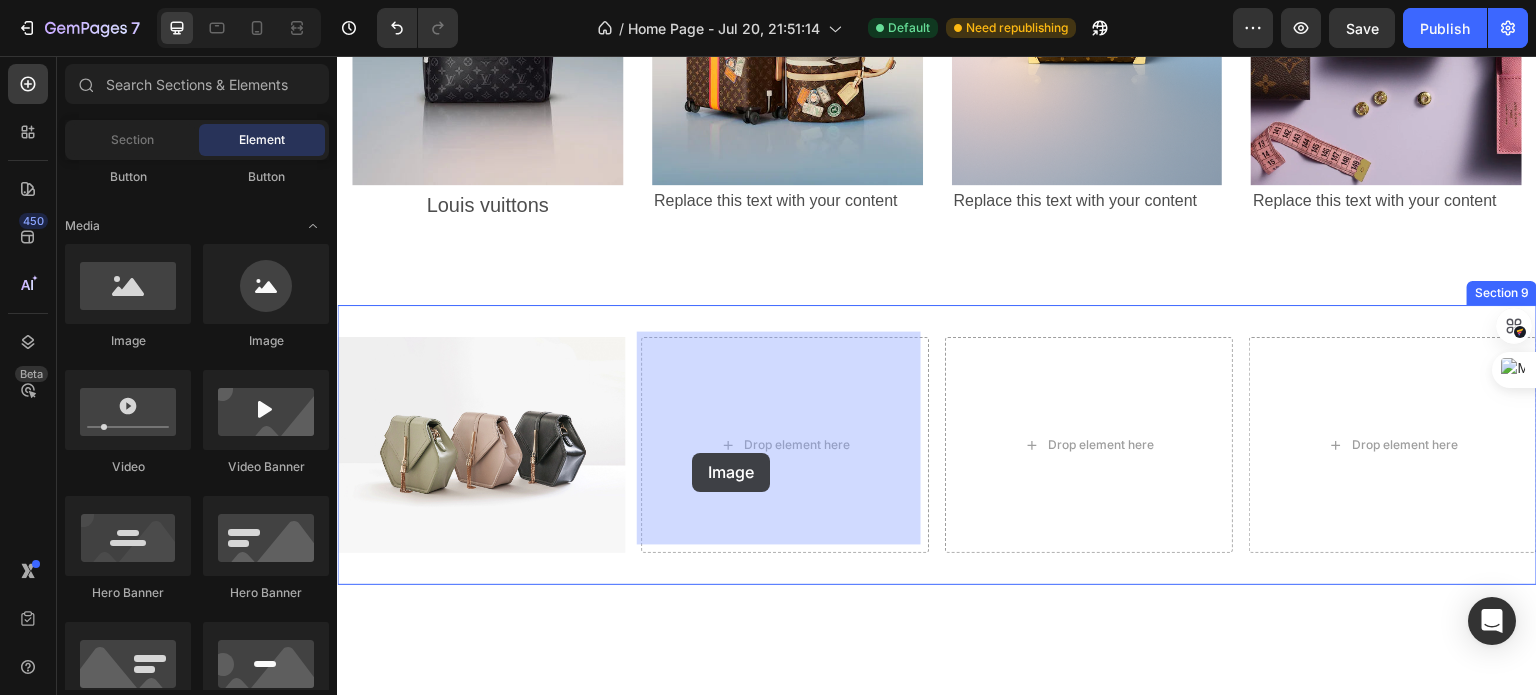 drag, startPoint x: 458, startPoint y: 319, endPoint x: 700, endPoint y: 446, distance: 273.3002 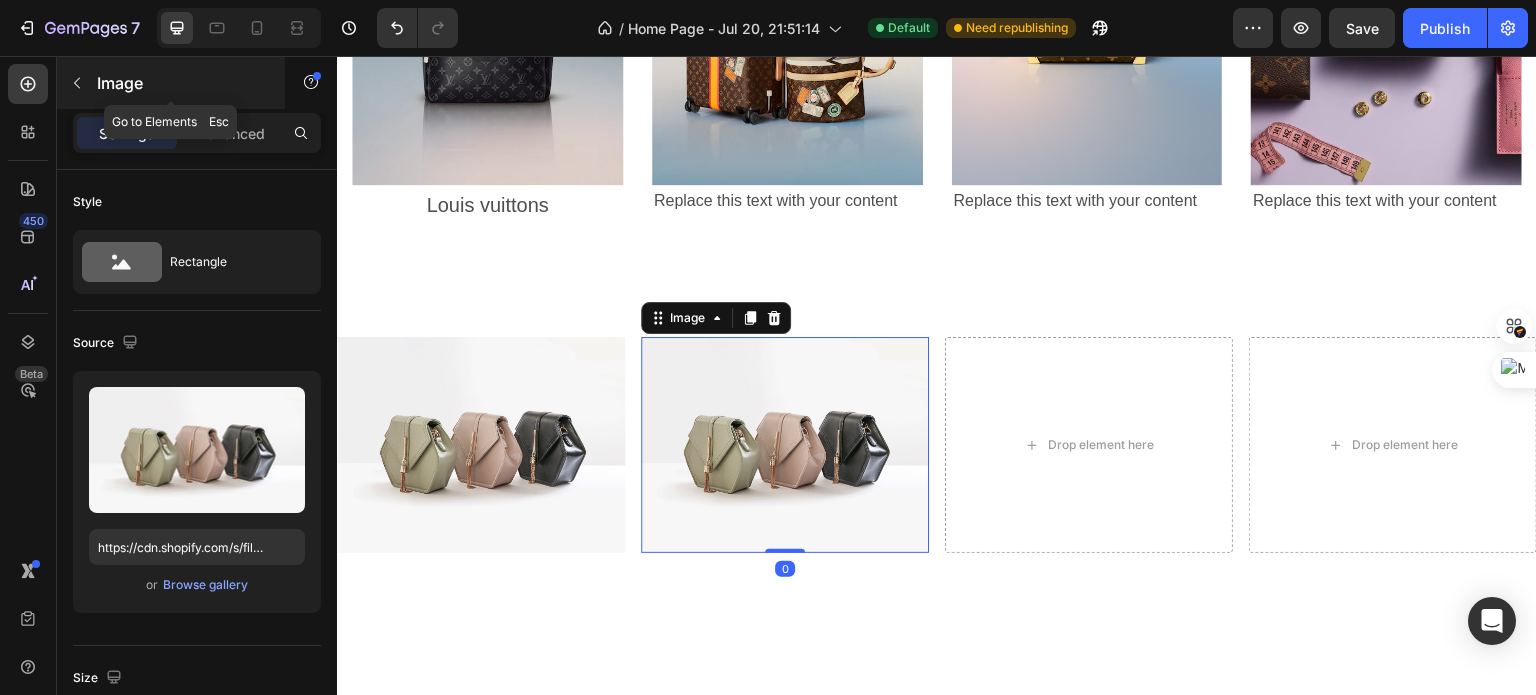click 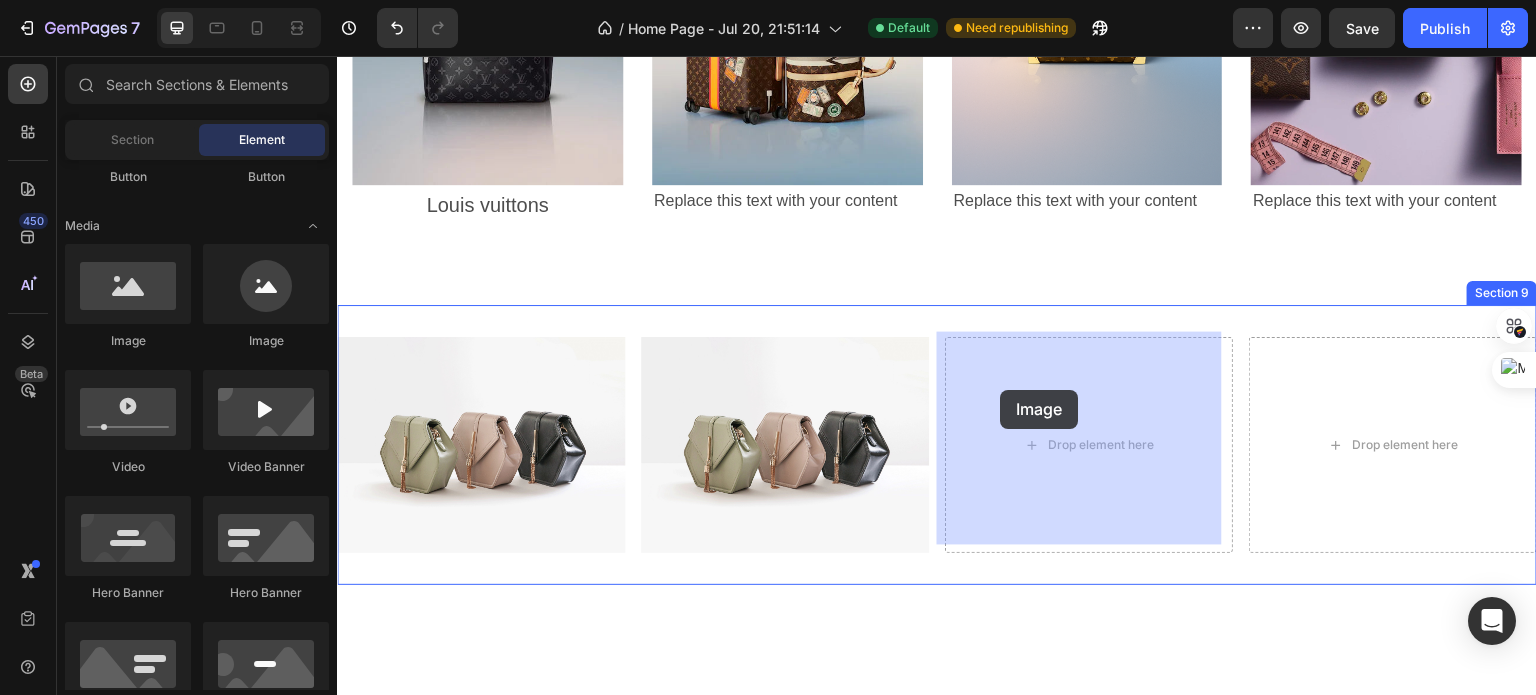 drag, startPoint x: 469, startPoint y: 343, endPoint x: 1007, endPoint y: 393, distance: 540.3184 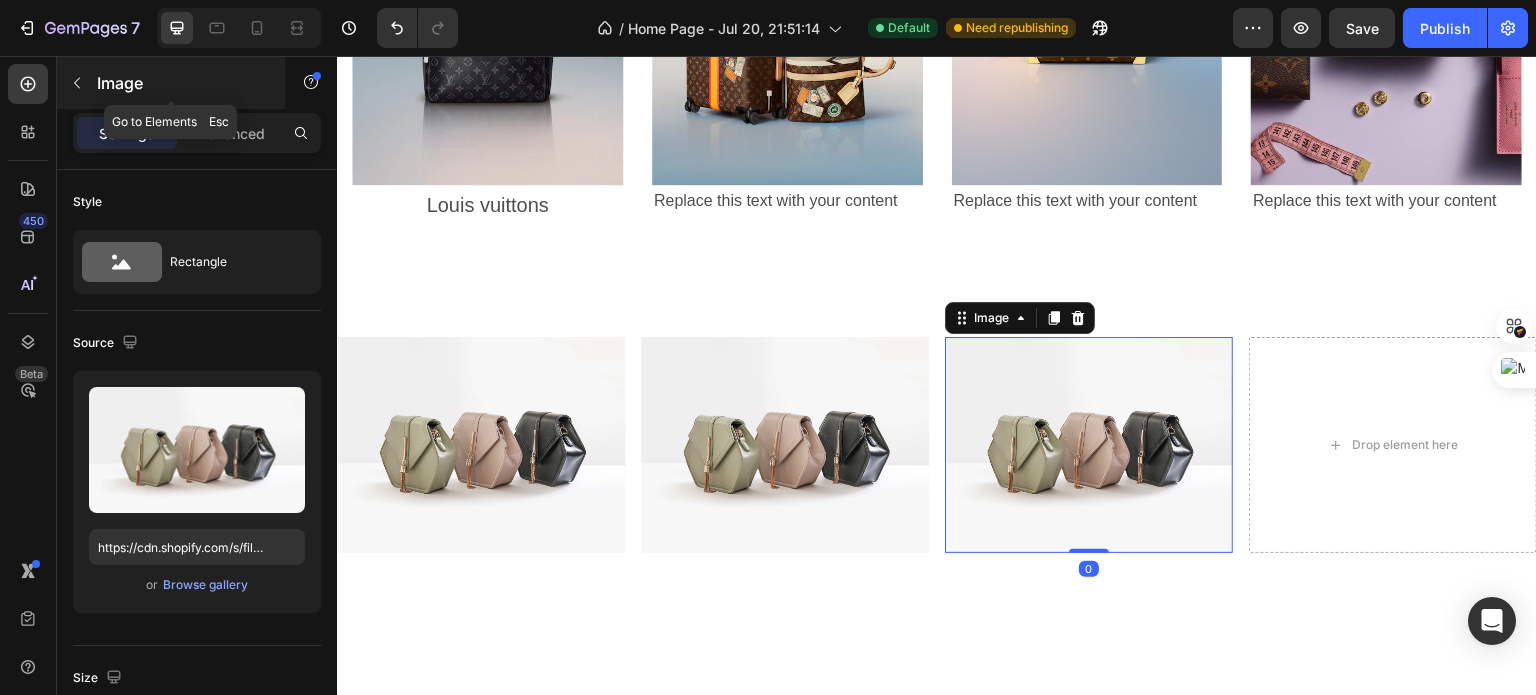 click at bounding box center [77, 83] 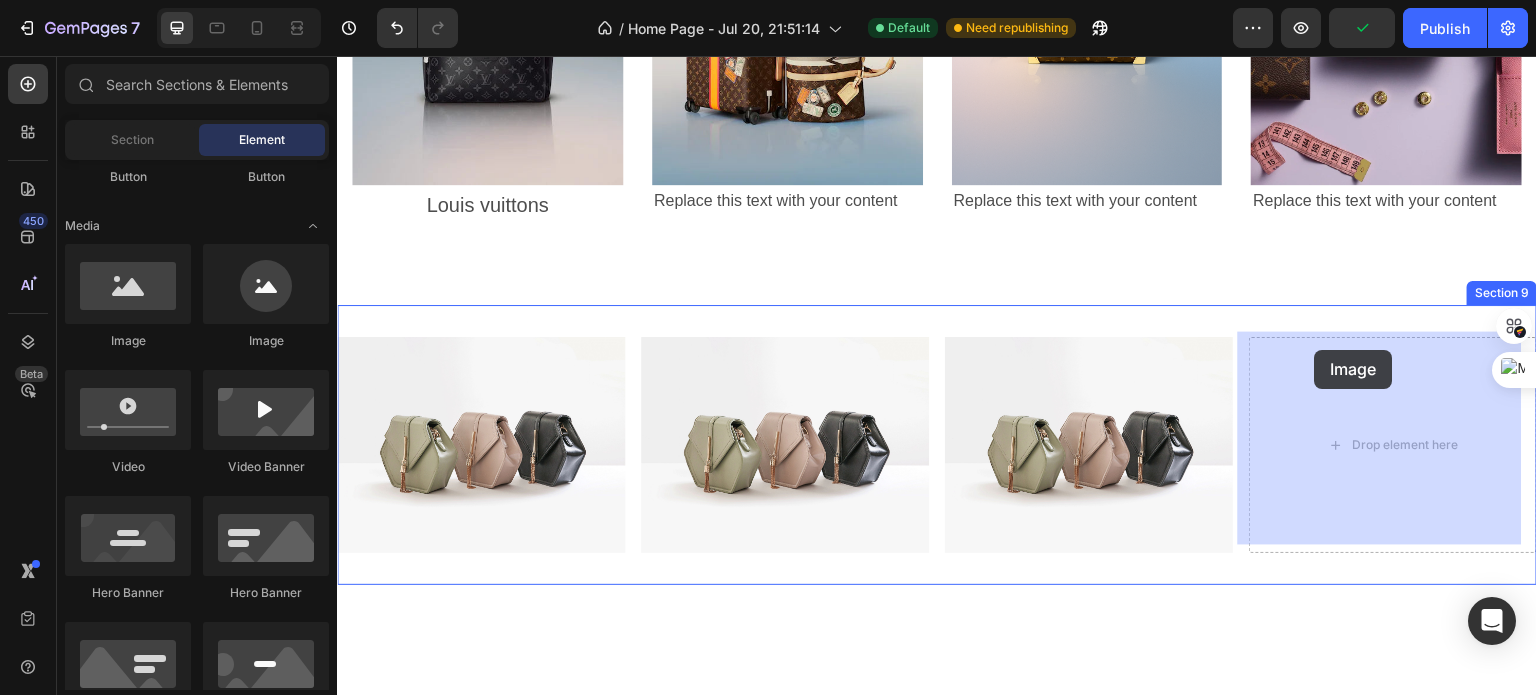 drag, startPoint x: 477, startPoint y: 353, endPoint x: 1359, endPoint y: 389, distance: 882.7344 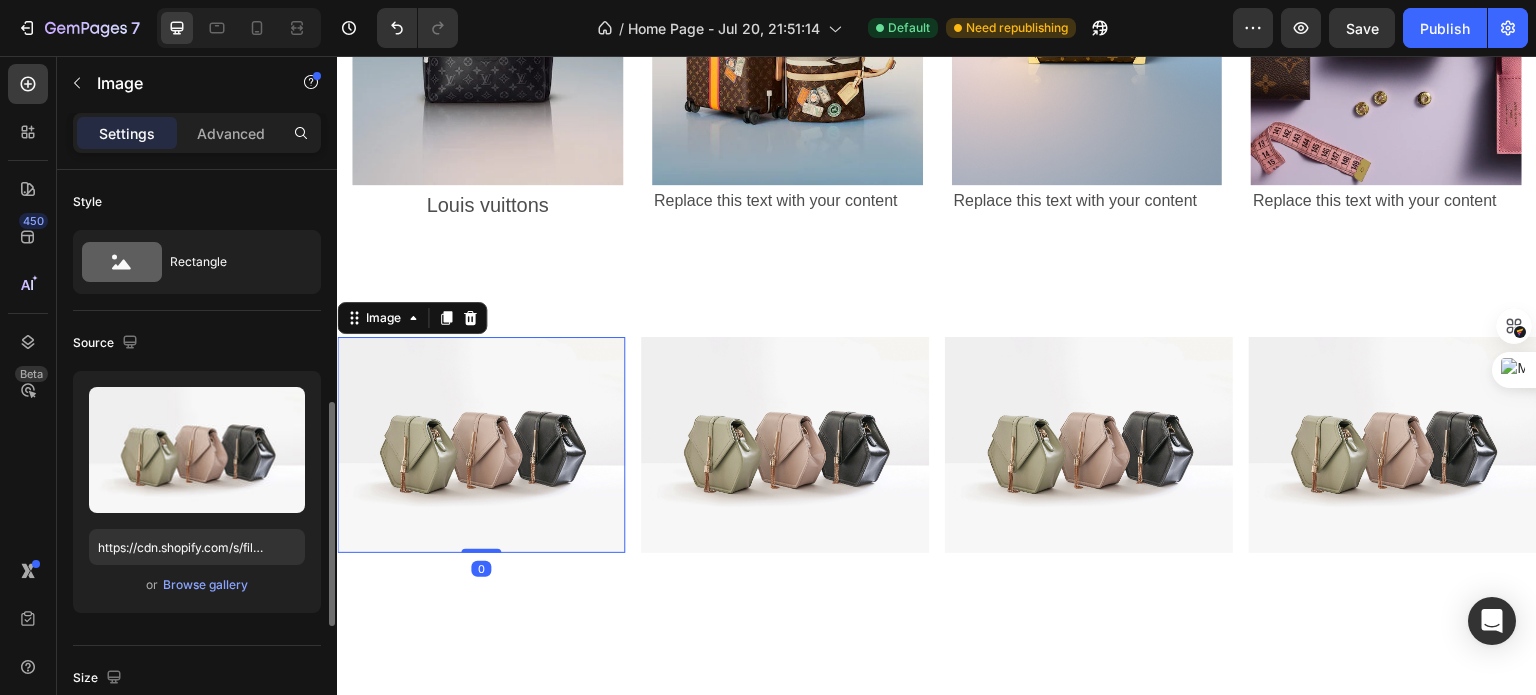scroll, scrollTop: 168, scrollLeft: 0, axis: vertical 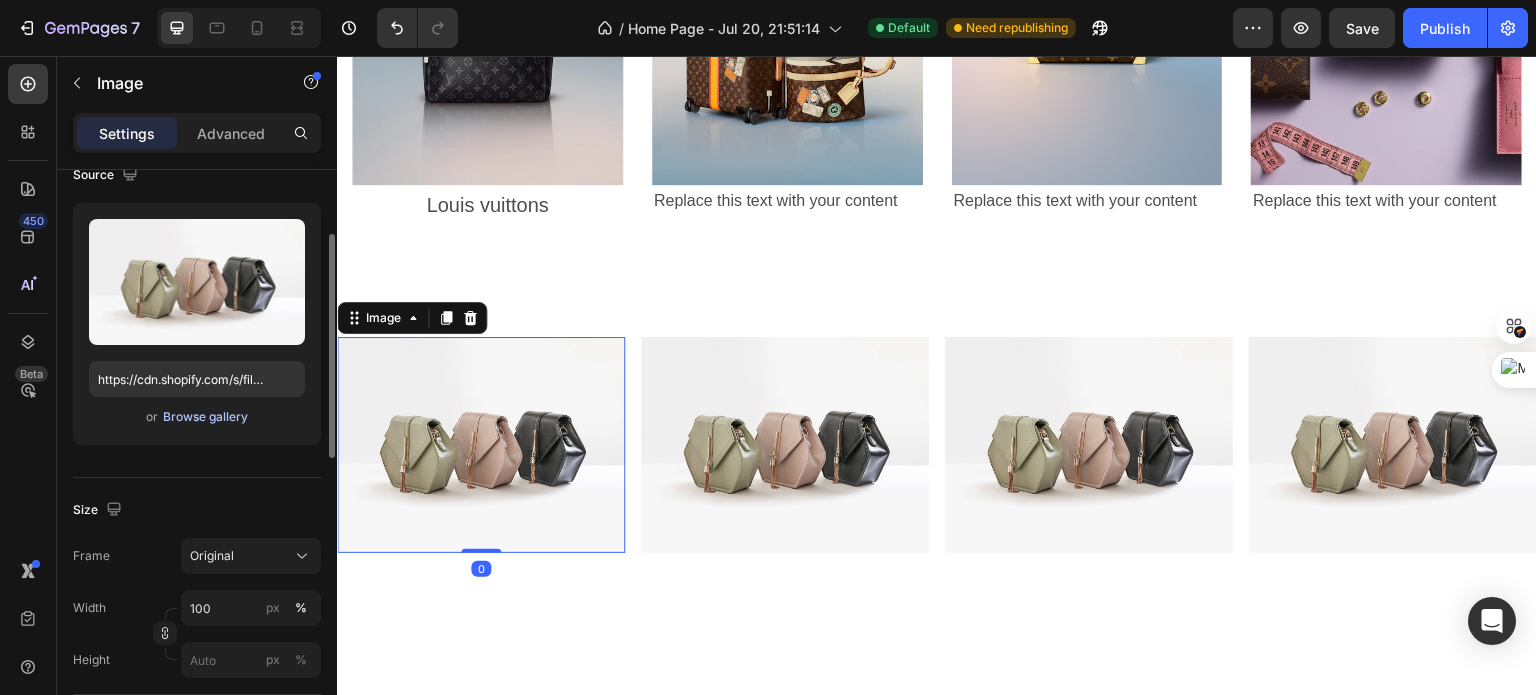 click on "Browse gallery" at bounding box center [205, 417] 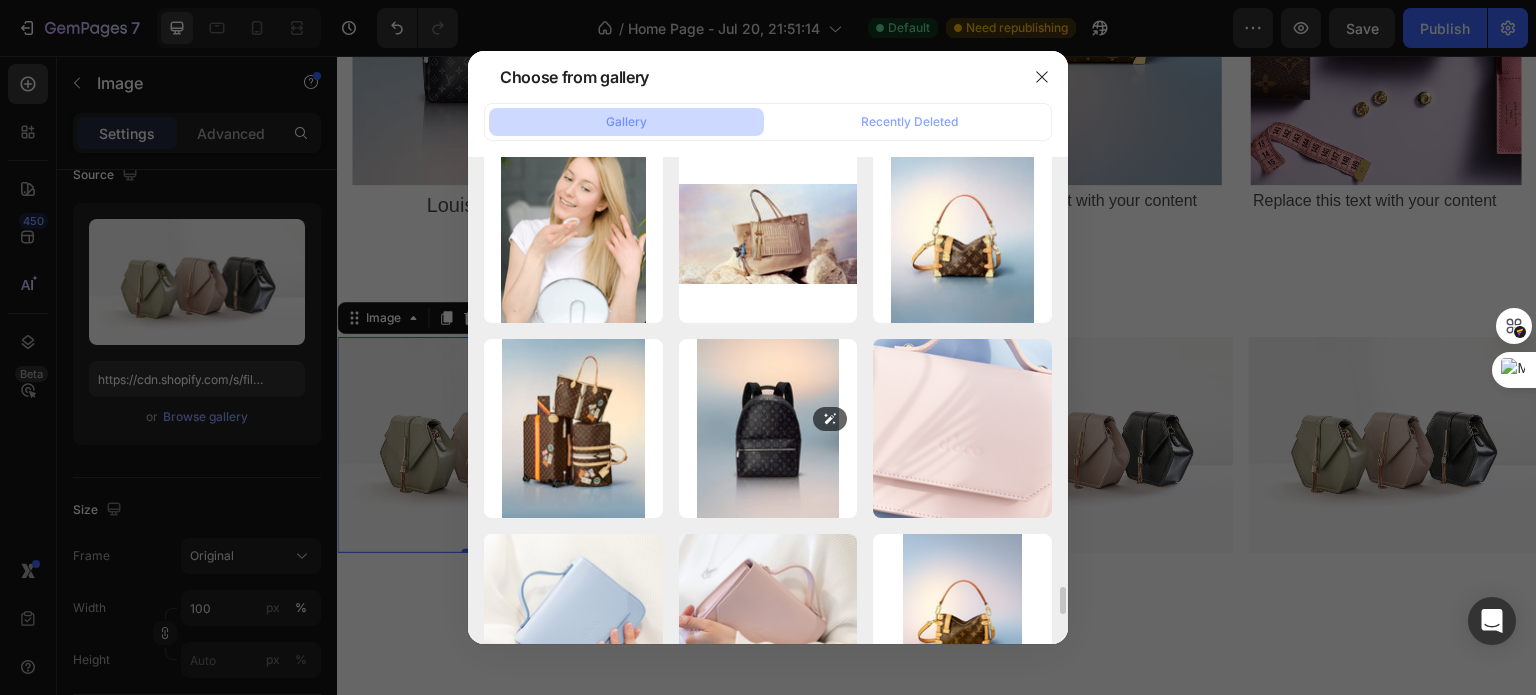 scroll, scrollTop: 7619, scrollLeft: 0, axis: vertical 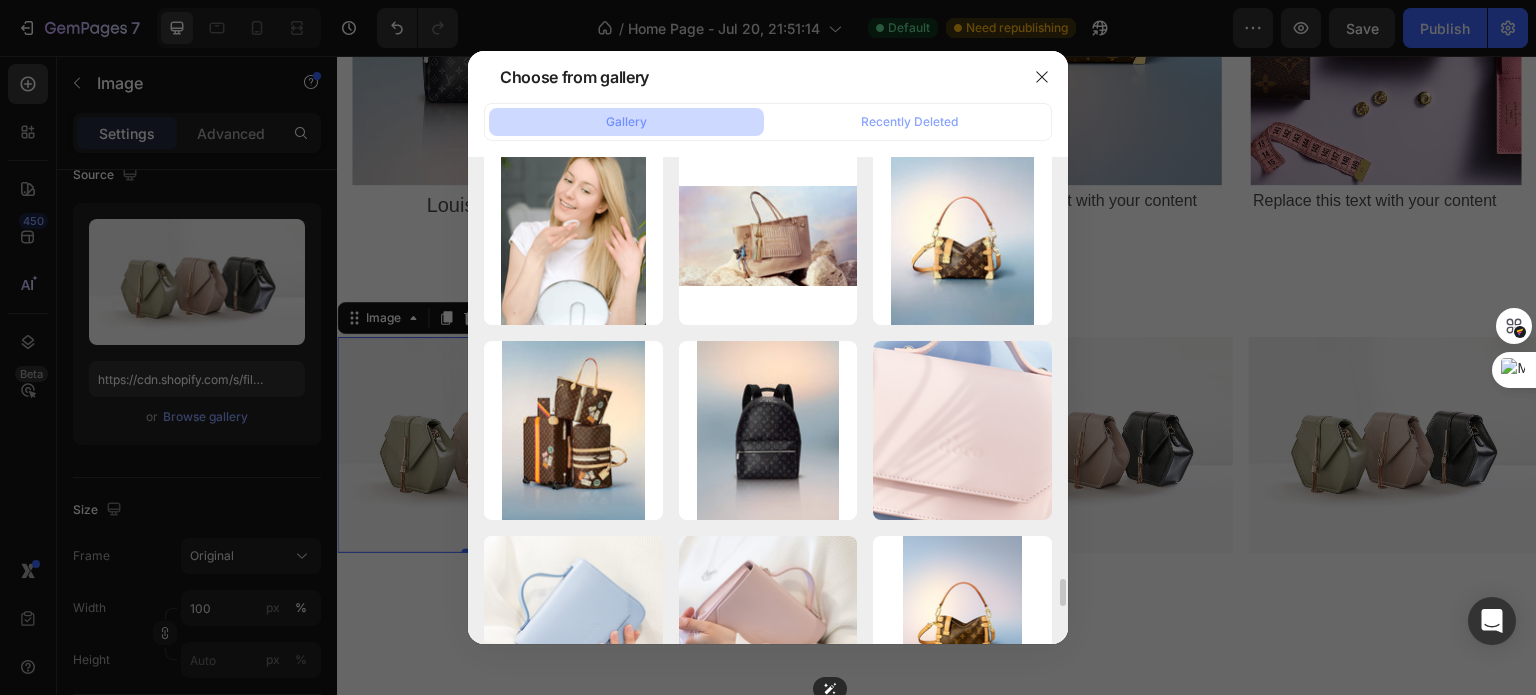 click on "Men_Bags_WW_HP_Categ...II.webp" at bounding box center (0, 0) 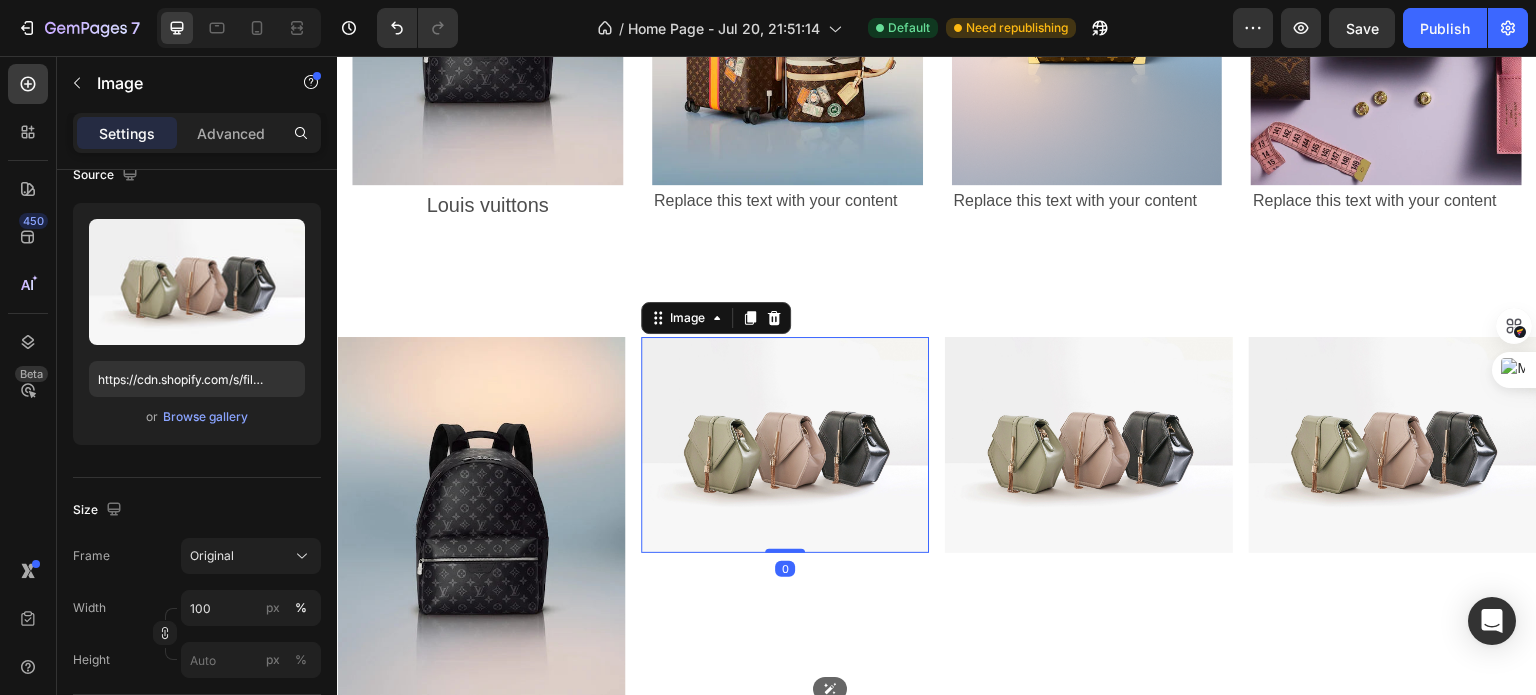 scroll, scrollTop: 168, scrollLeft: 0, axis: vertical 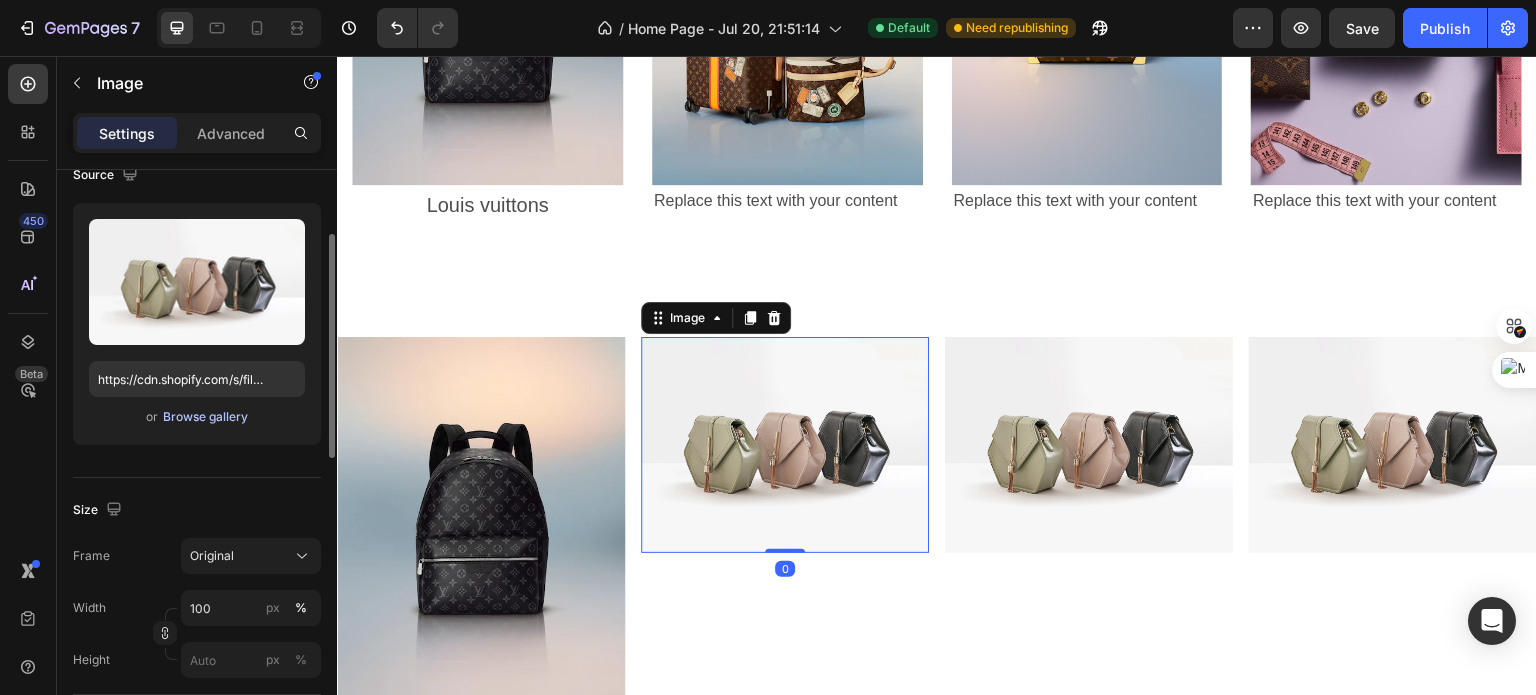 click on "Browse gallery" at bounding box center (205, 417) 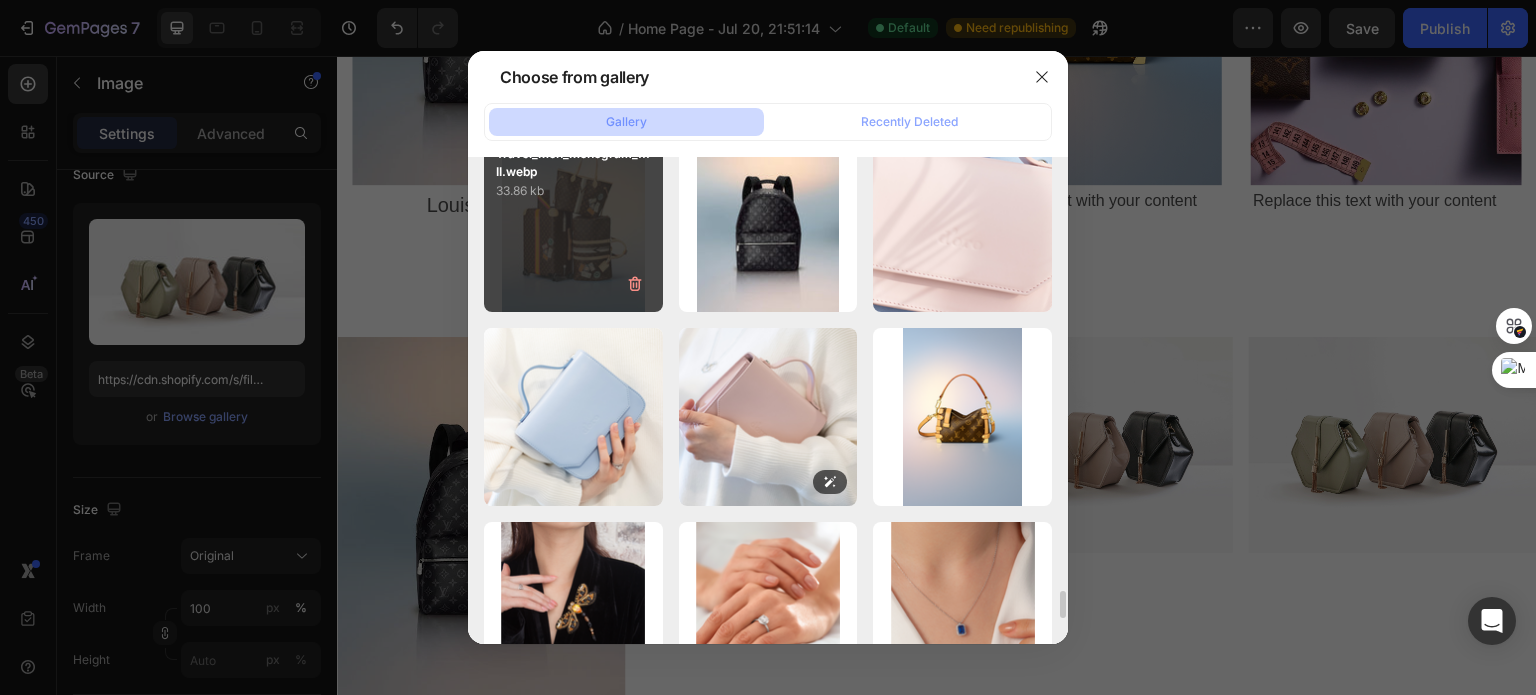scroll, scrollTop: 7826, scrollLeft: 0, axis: vertical 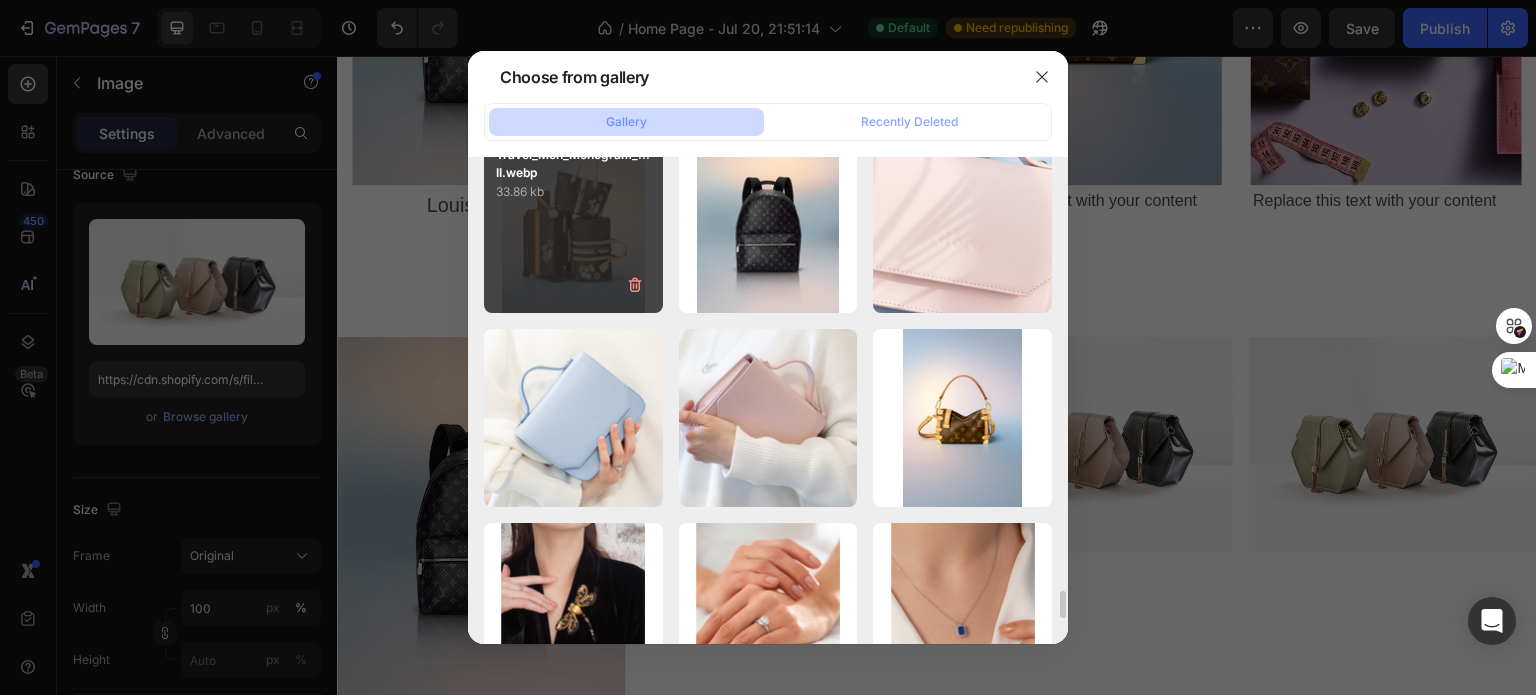 click on "Travel_Mon_Monogram_...II.webp 33.86 kb" at bounding box center [573, 223] 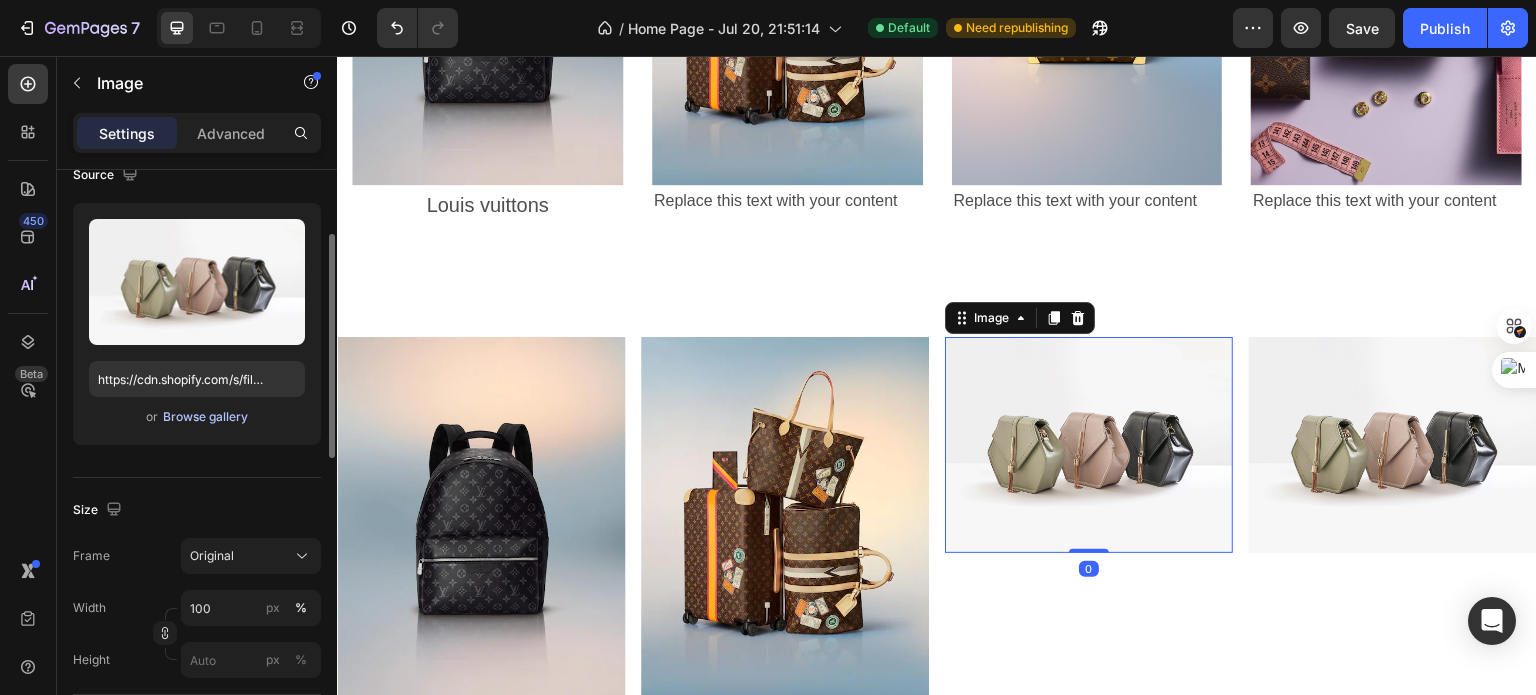 click on "Browse gallery" at bounding box center [205, 417] 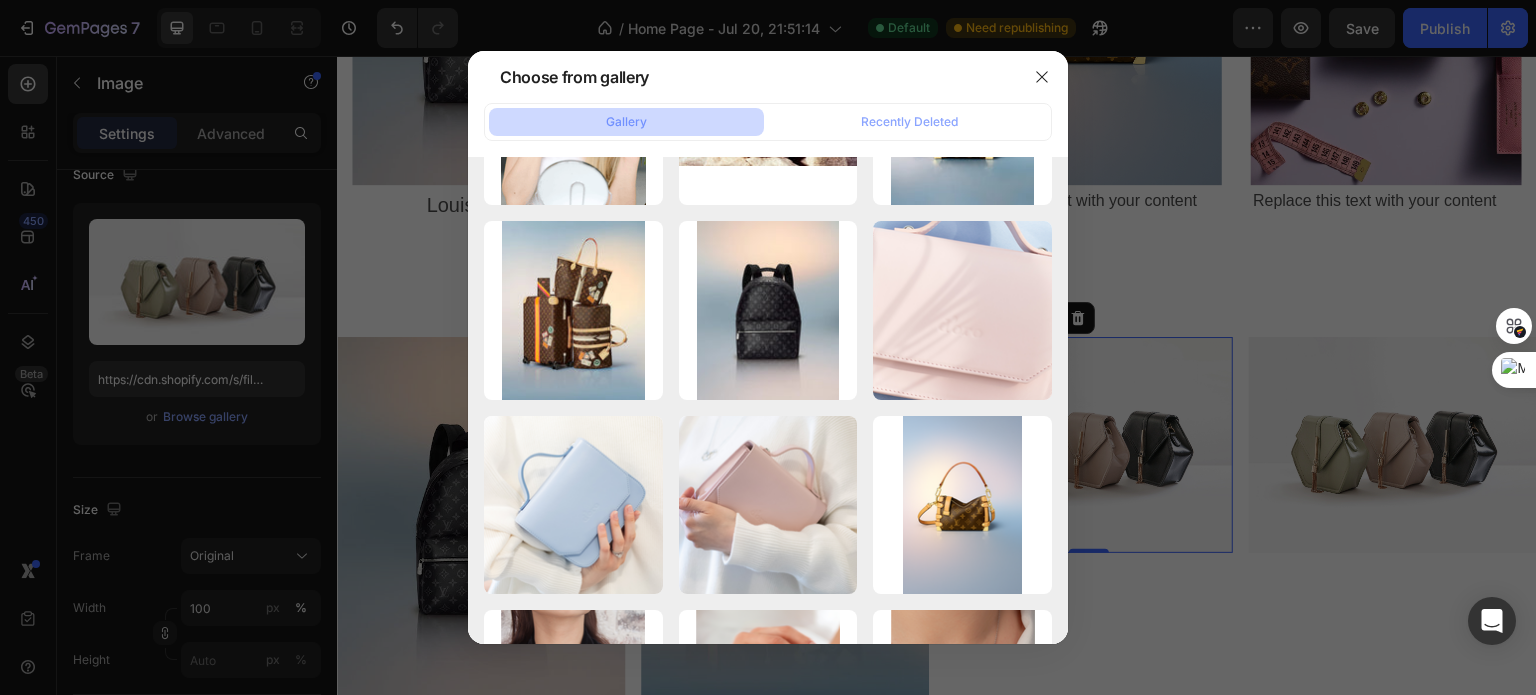 scroll, scrollTop: 7956, scrollLeft: 0, axis: vertical 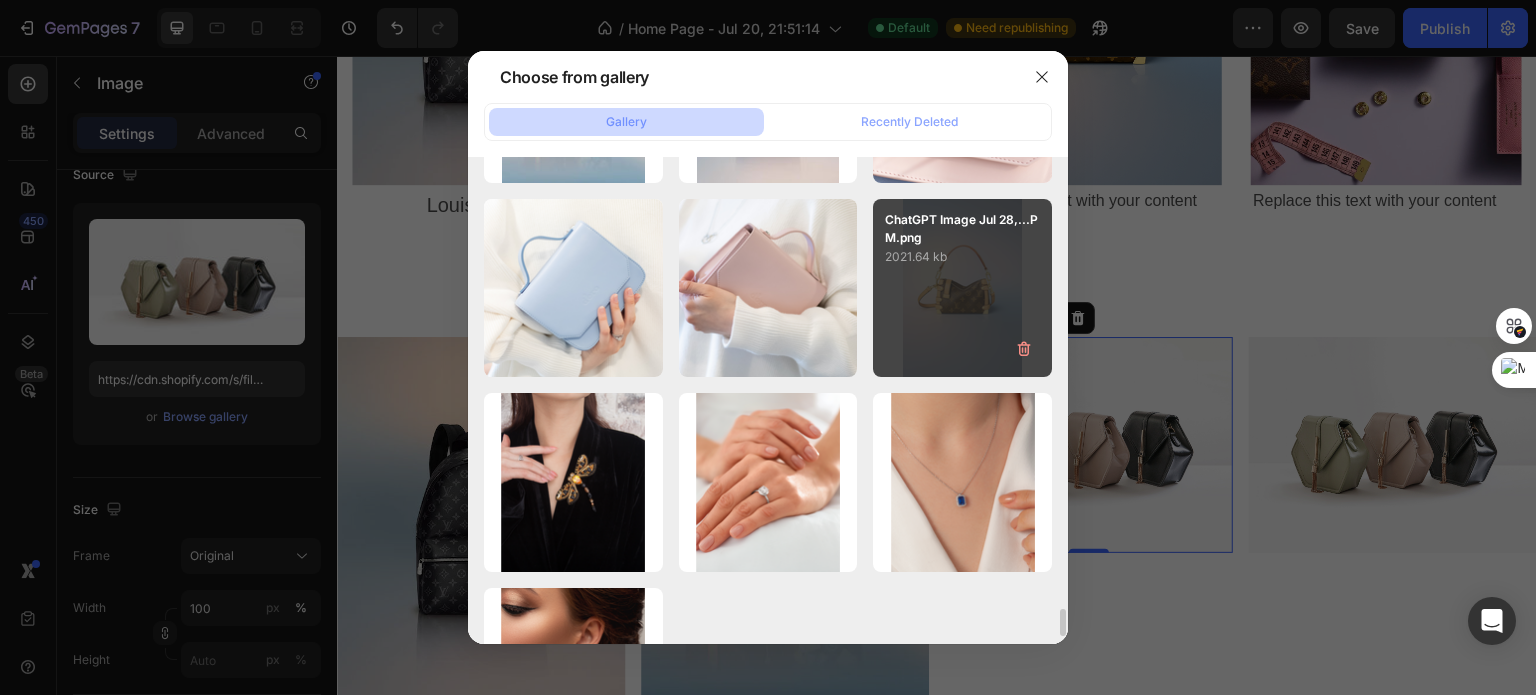 click on "ChatGPT Image Jul 28,...PM.png 2021.64 kb" at bounding box center [962, 288] 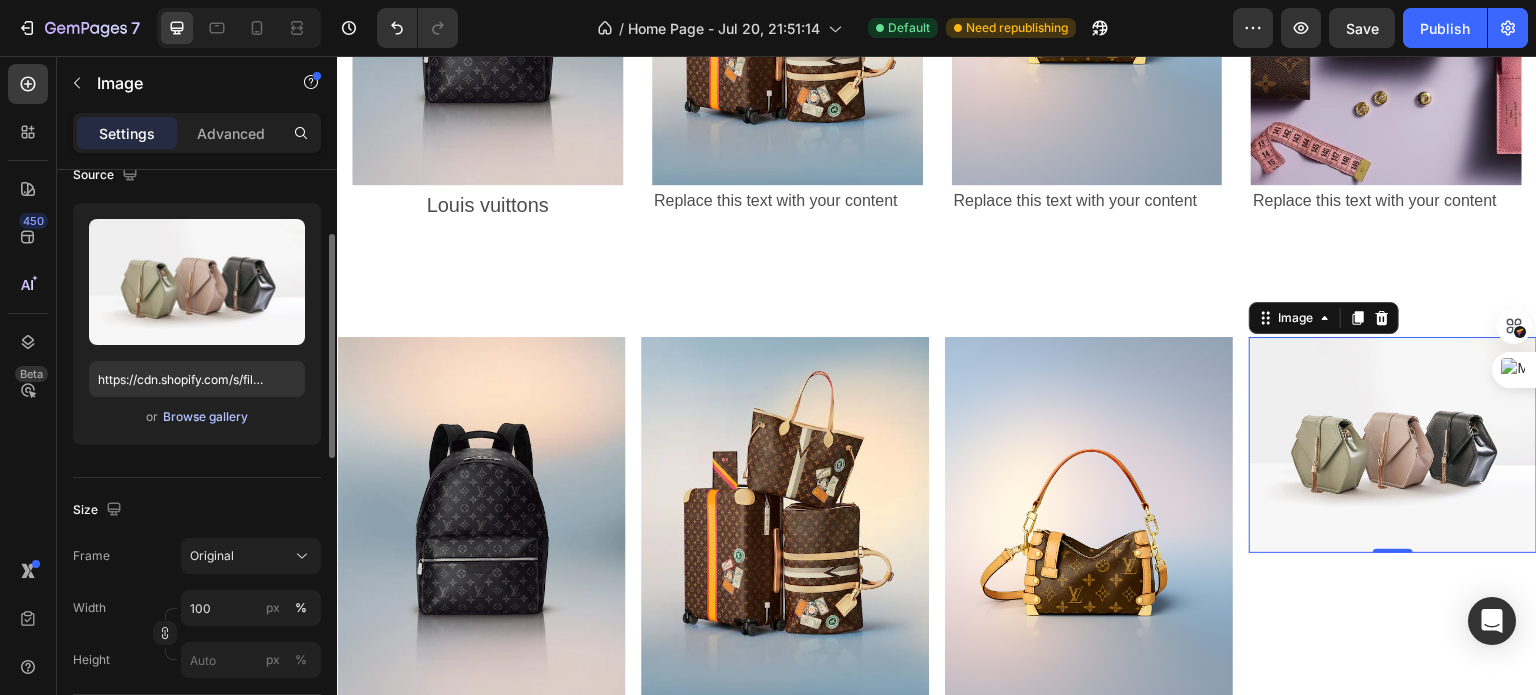 click on "Browse gallery" at bounding box center (205, 417) 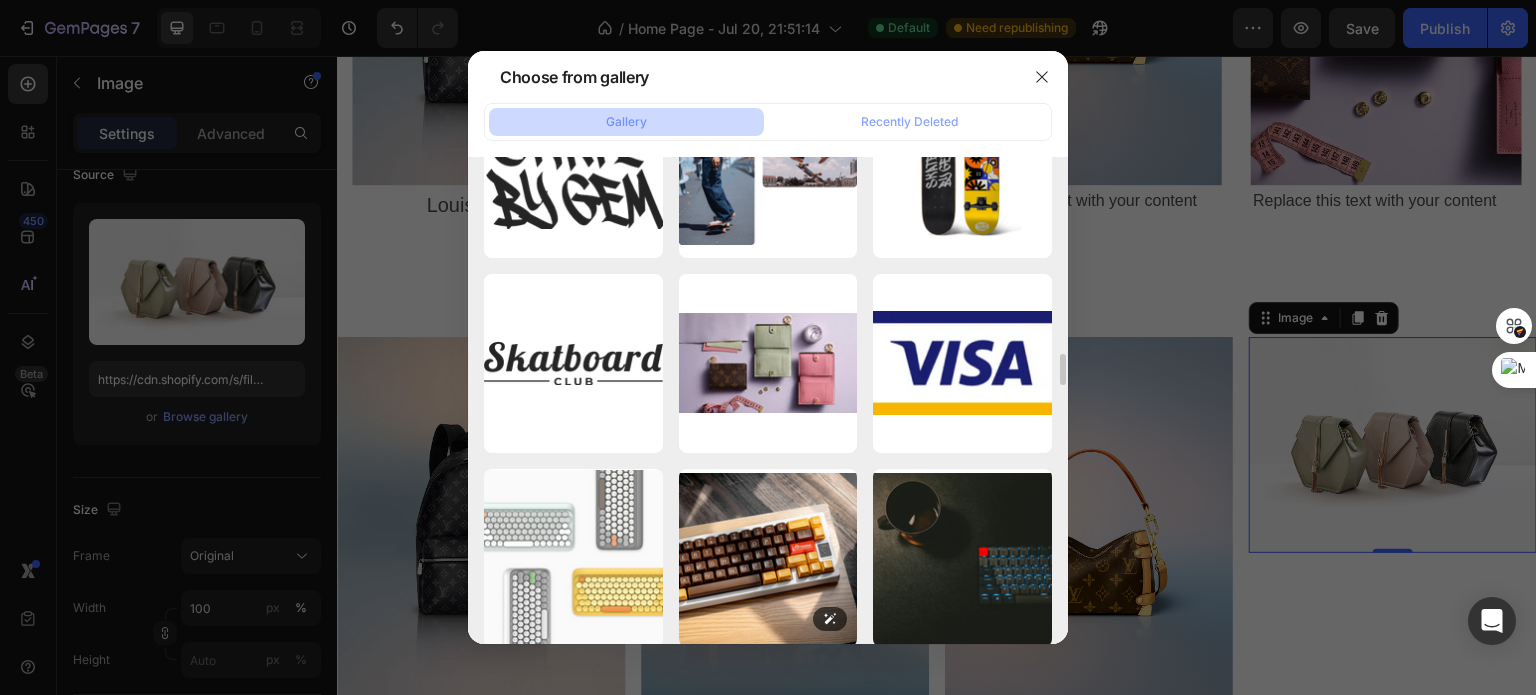 scroll, scrollTop: 3013, scrollLeft: 0, axis: vertical 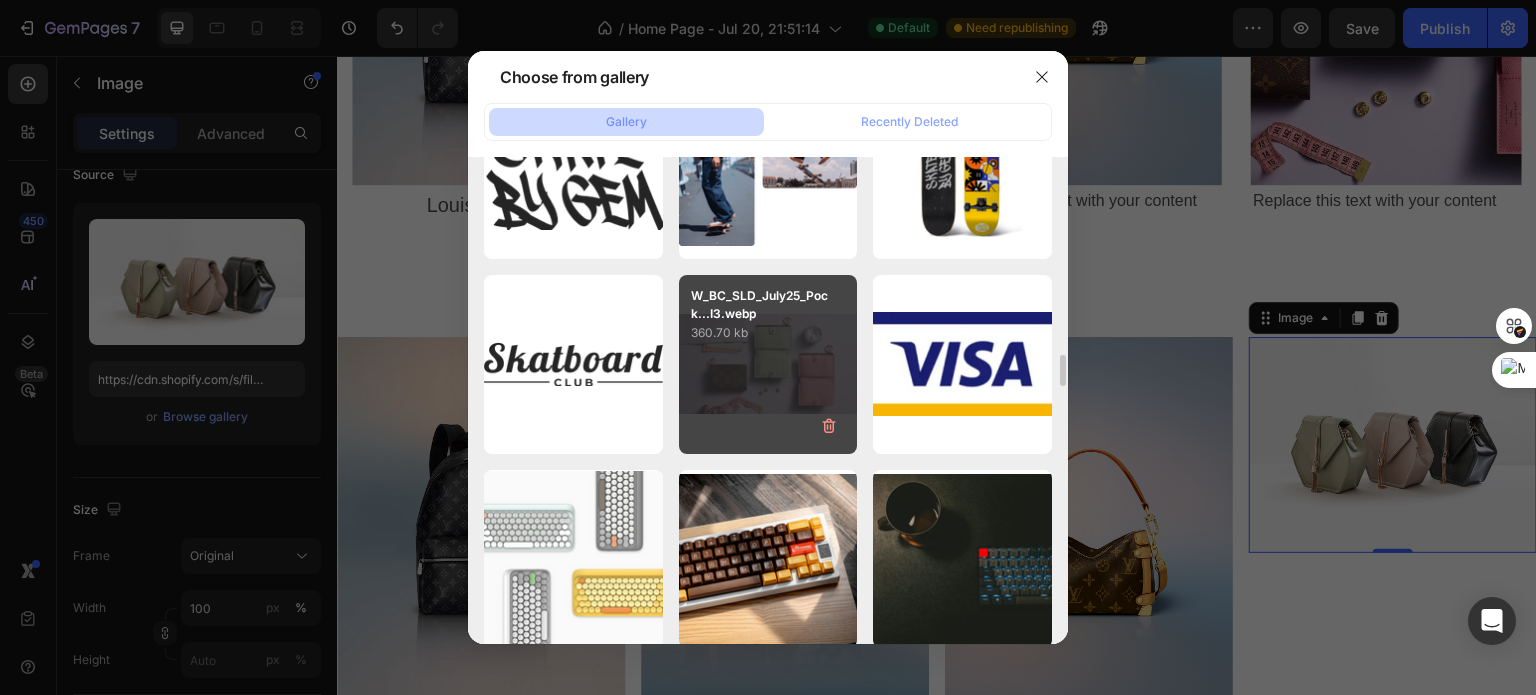 click on "W_BC_SLD_July25_Pock...I3.webp 360.70 kb" at bounding box center (768, 364) 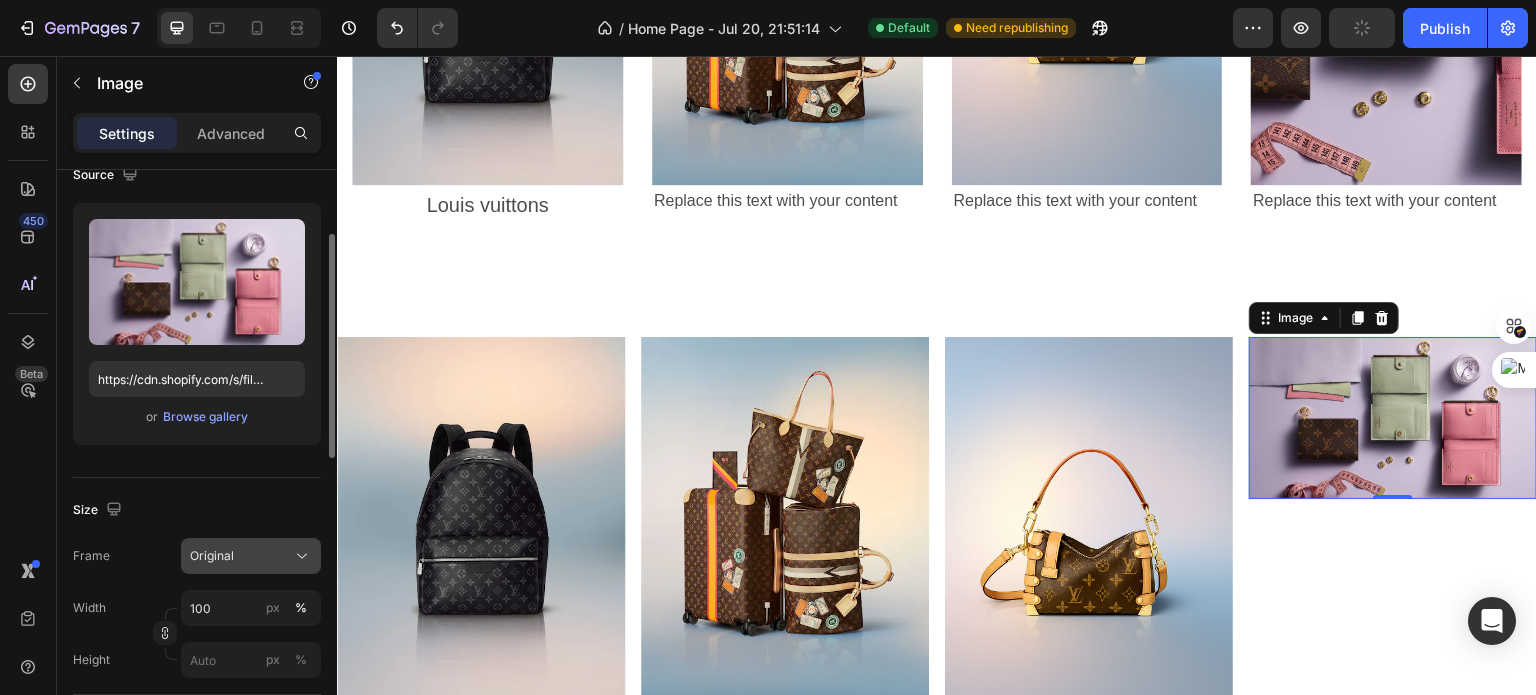 click on "Original" at bounding box center [251, 556] 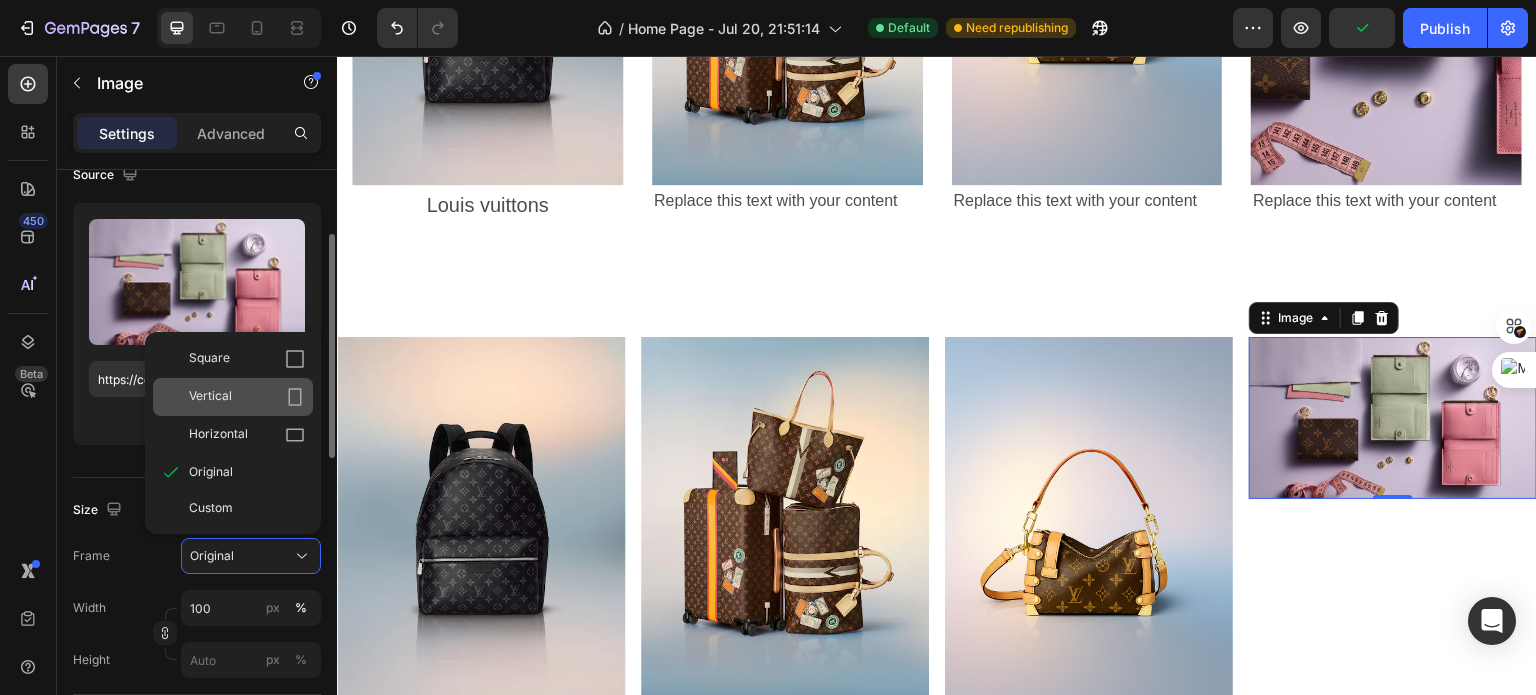 click 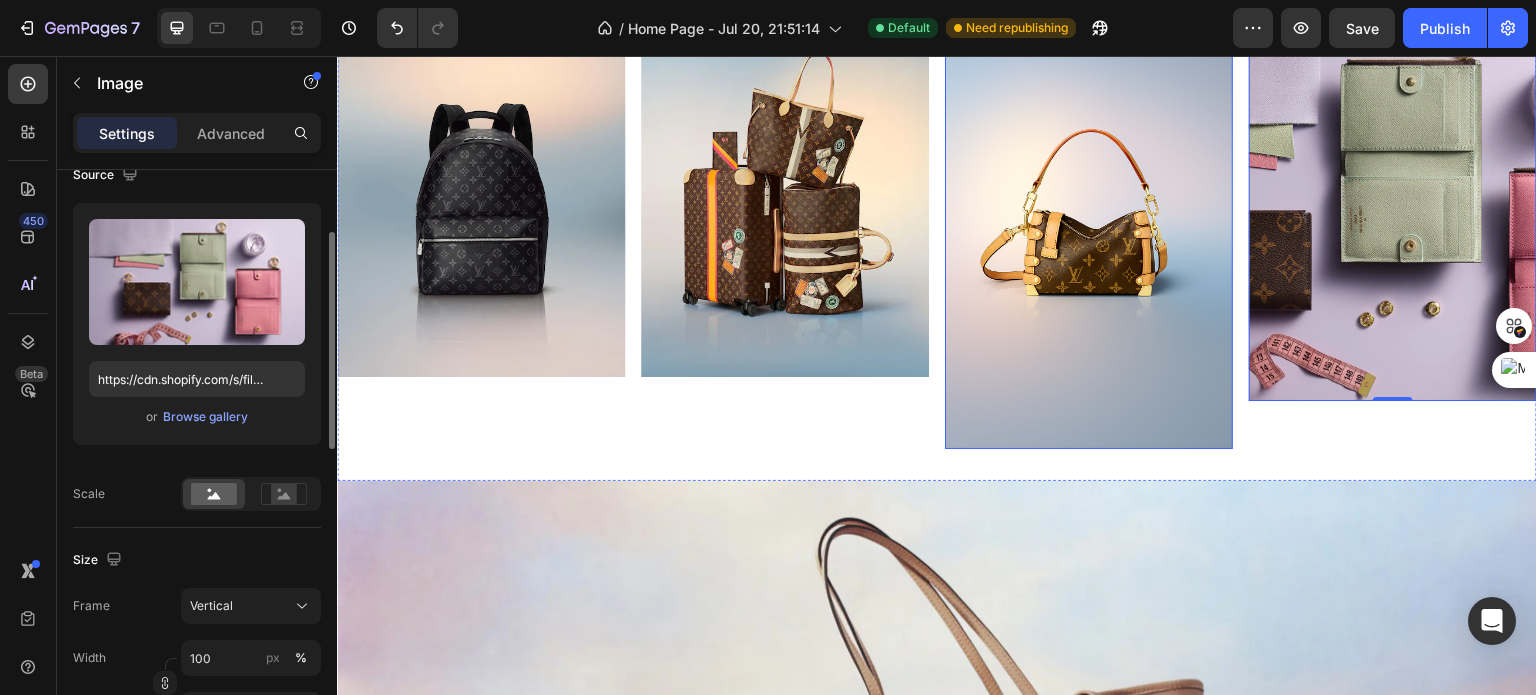 scroll, scrollTop: 4114, scrollLeft: 0, axis: vertical 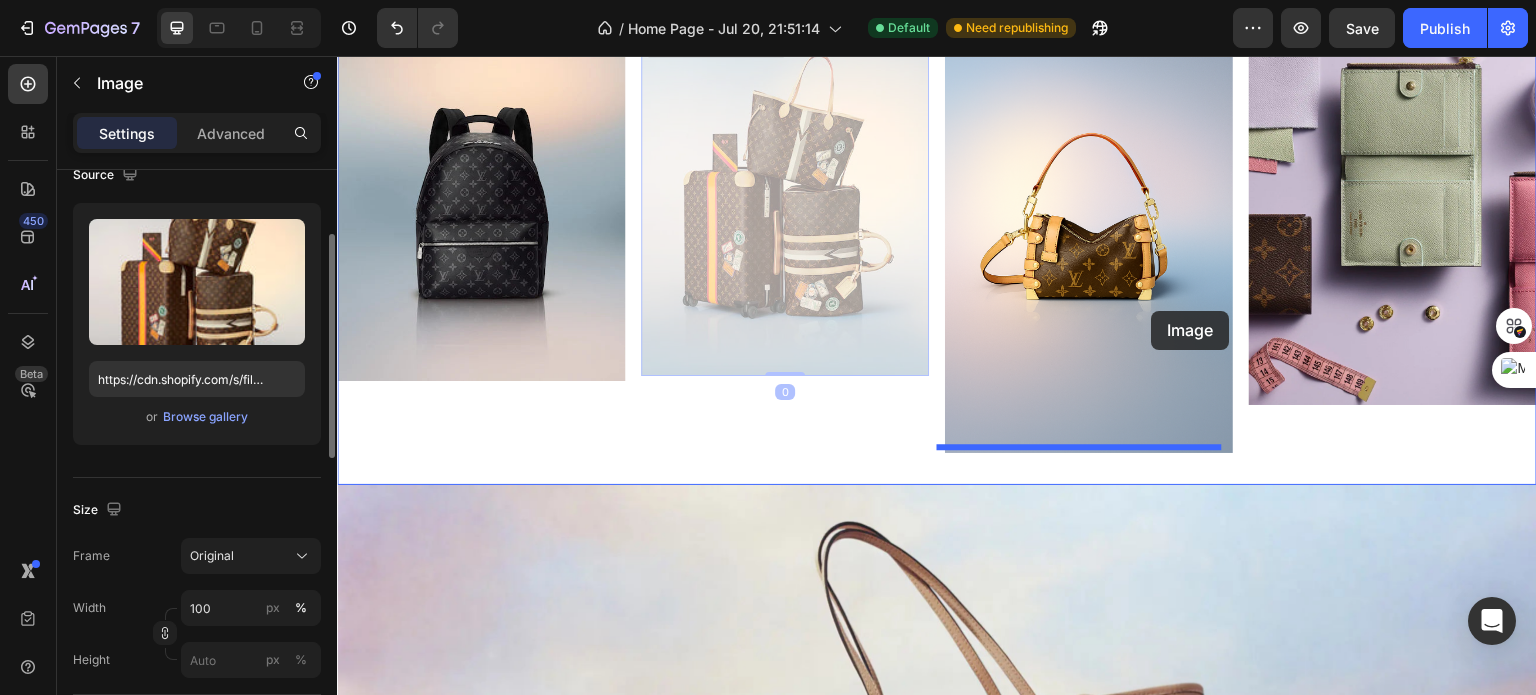 drag, startPoint x: 835, startPoint y: 282, endPoint x: 1172, endPoint y: 312, distance: 338.33267 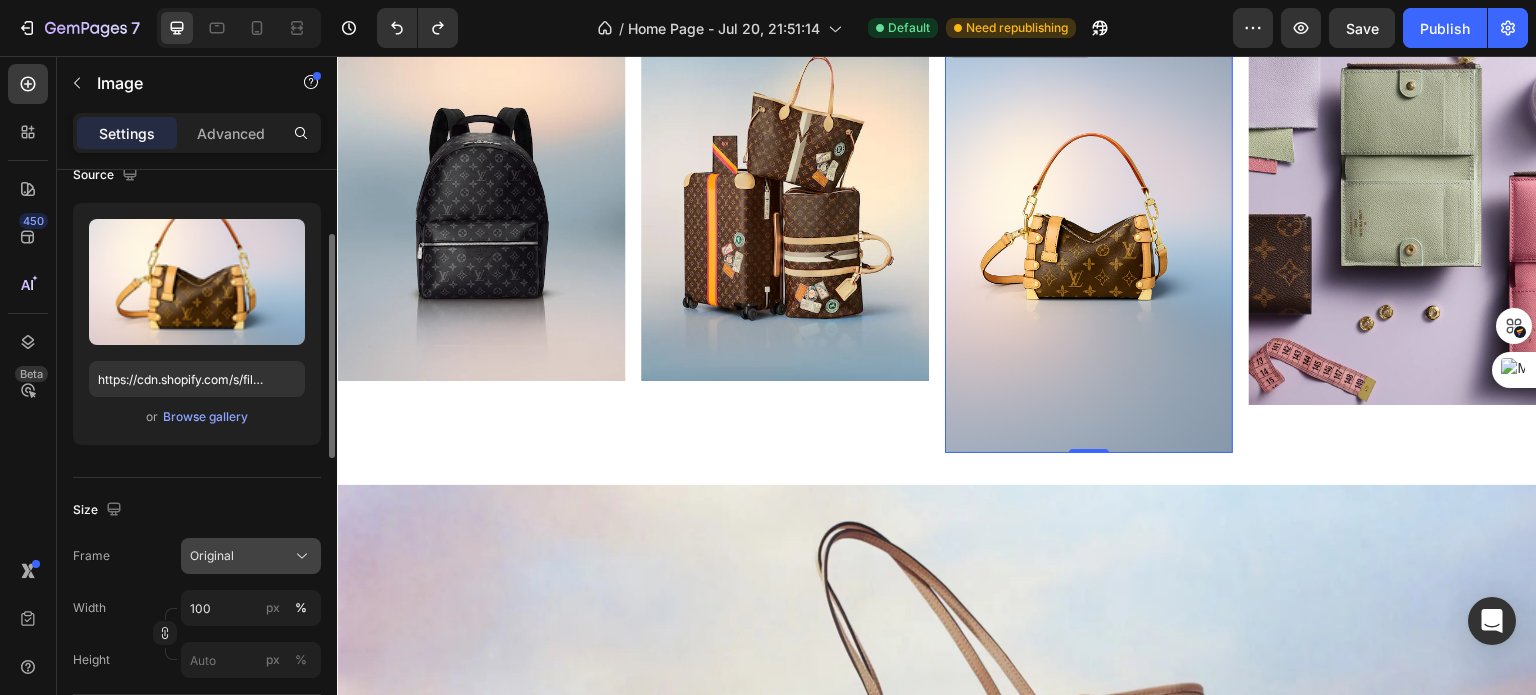 click on "Original" 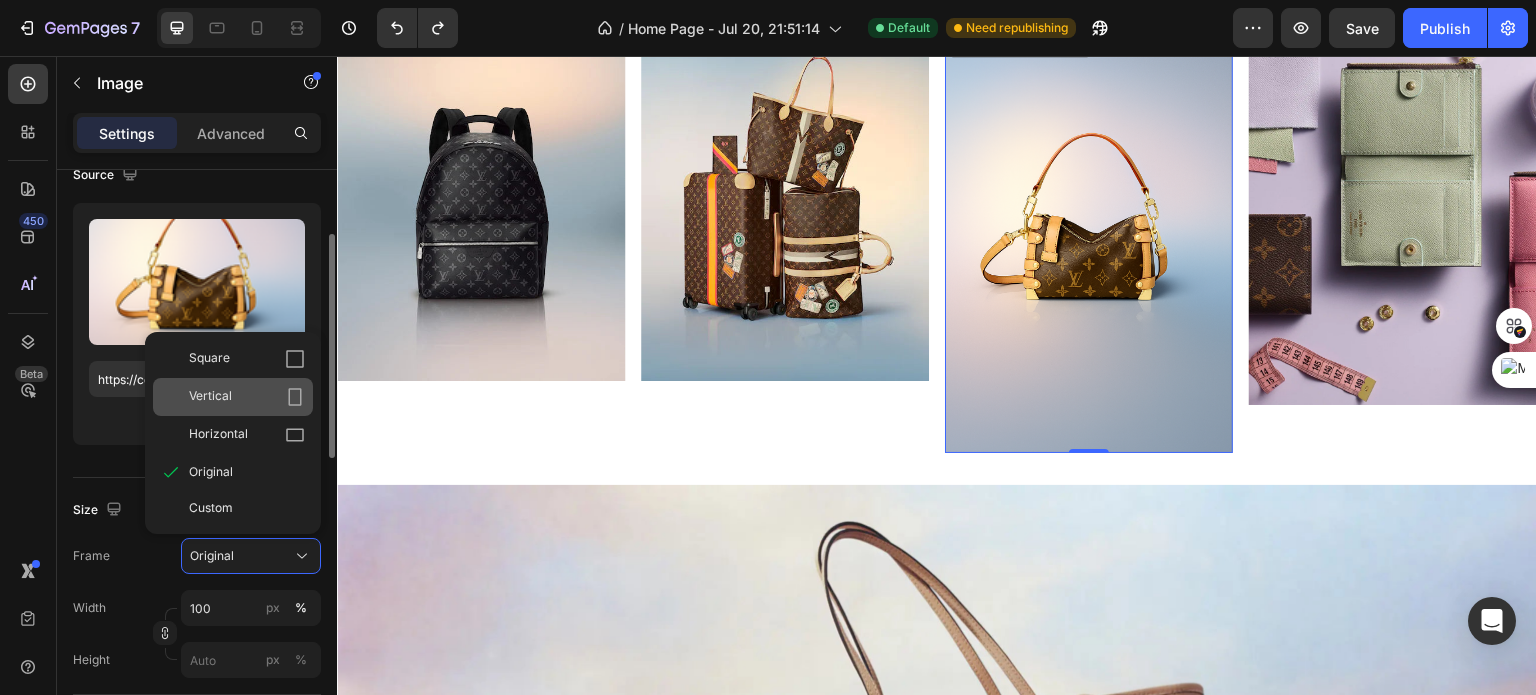 click on "Vertical" at bounding box center [247, 397] 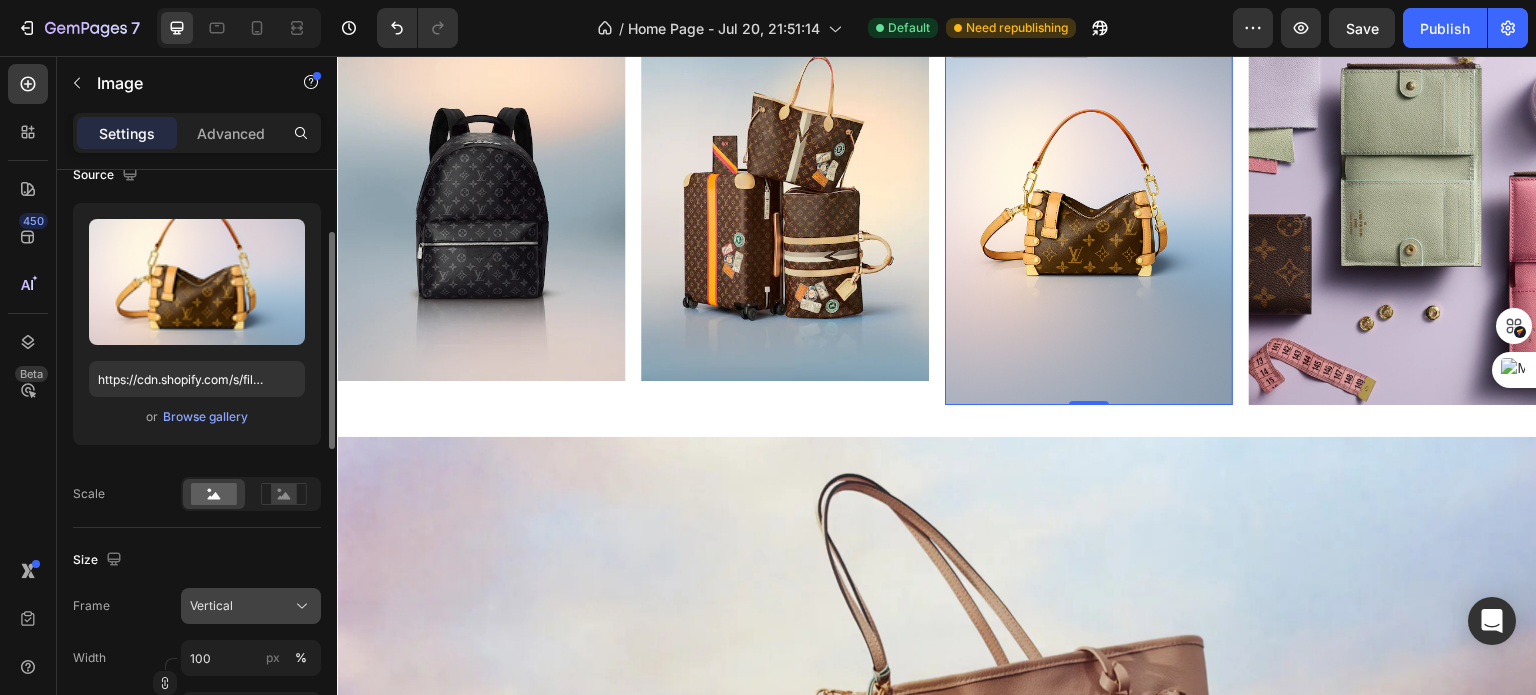 click on "Vertical" at bounding box center [251, 606] 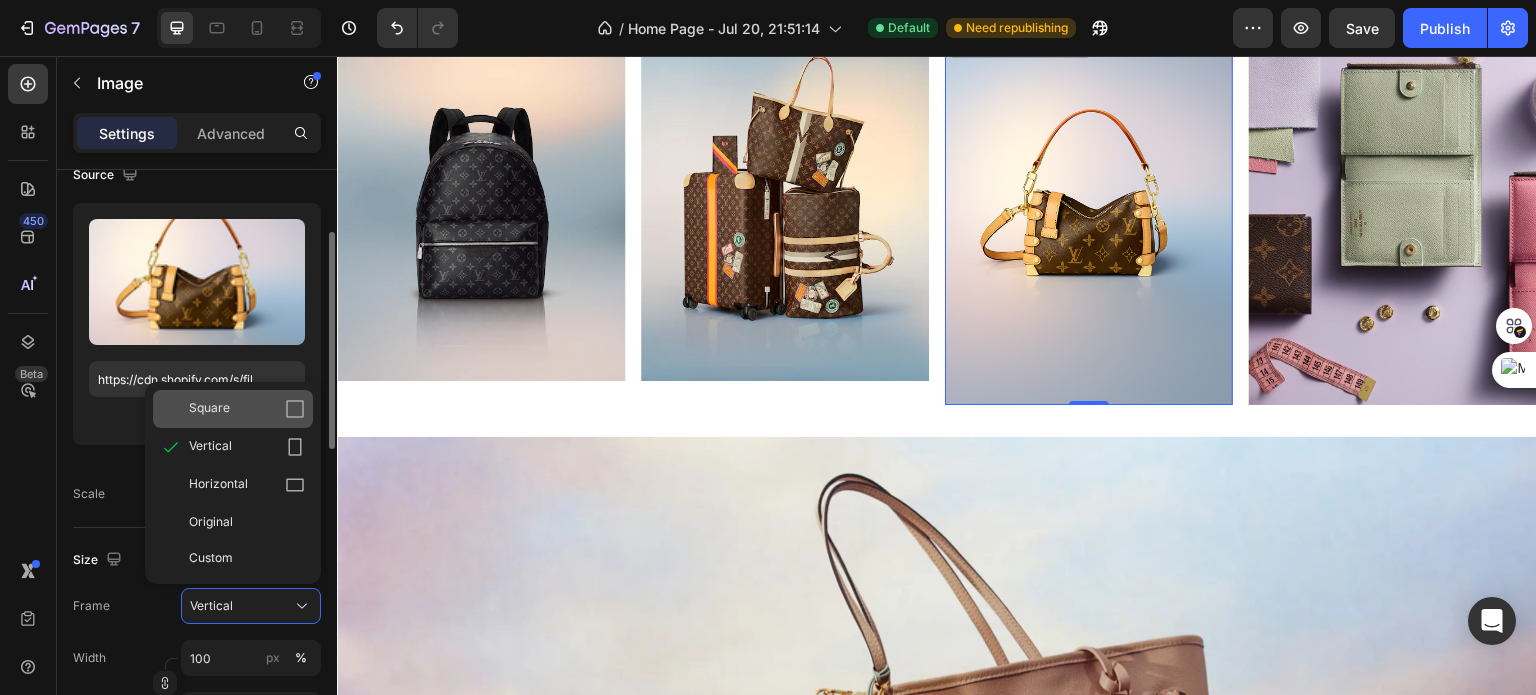 click on "Square" at bounding box center (247, 409) 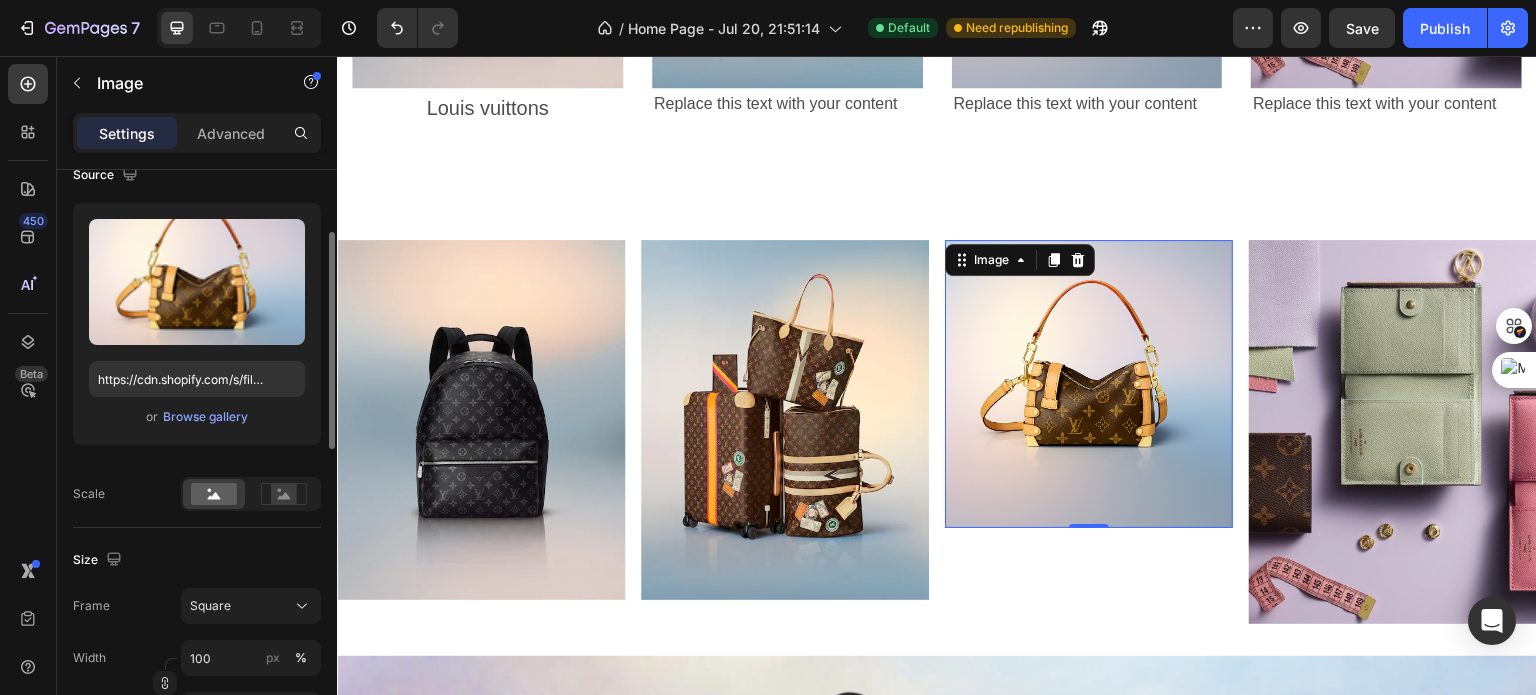 scroll, scrollTop: 3908, scrollLeft: 0, axis: vertical 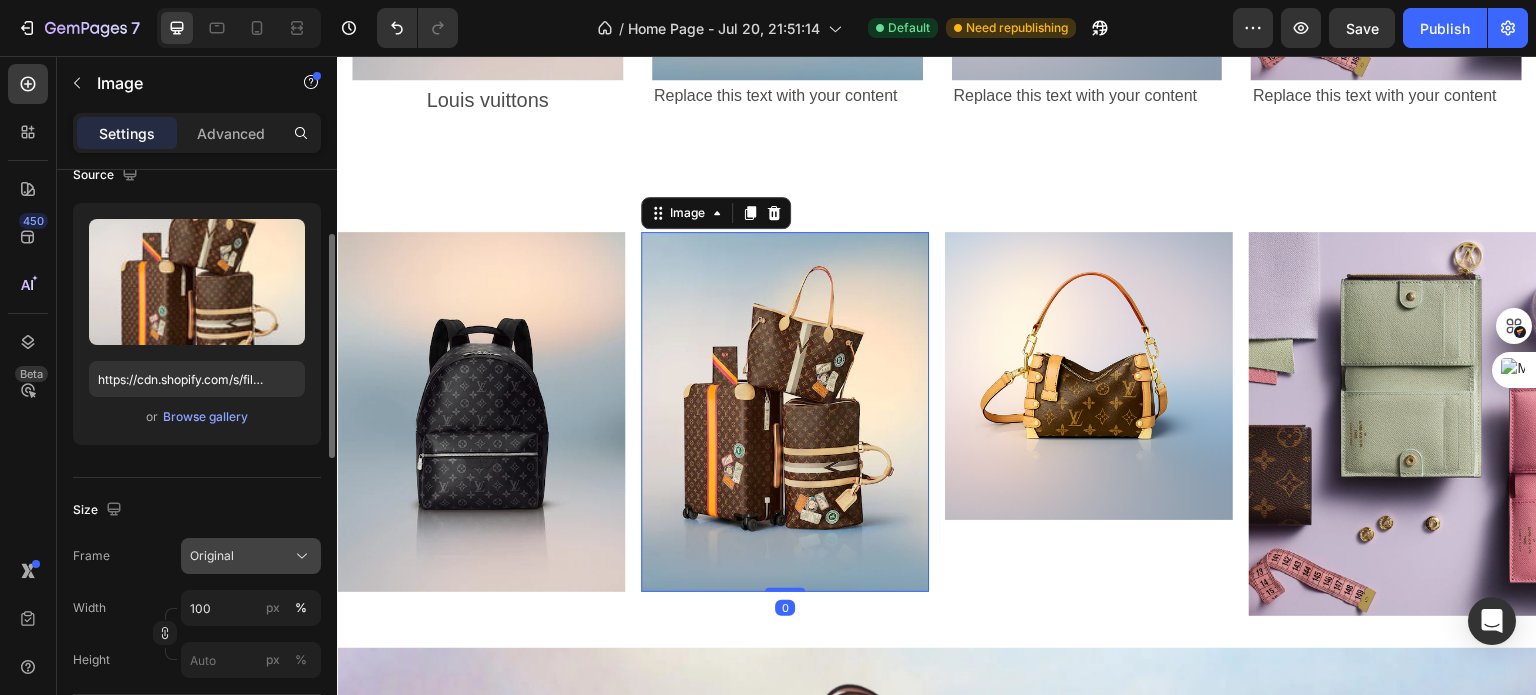 click on "Original" 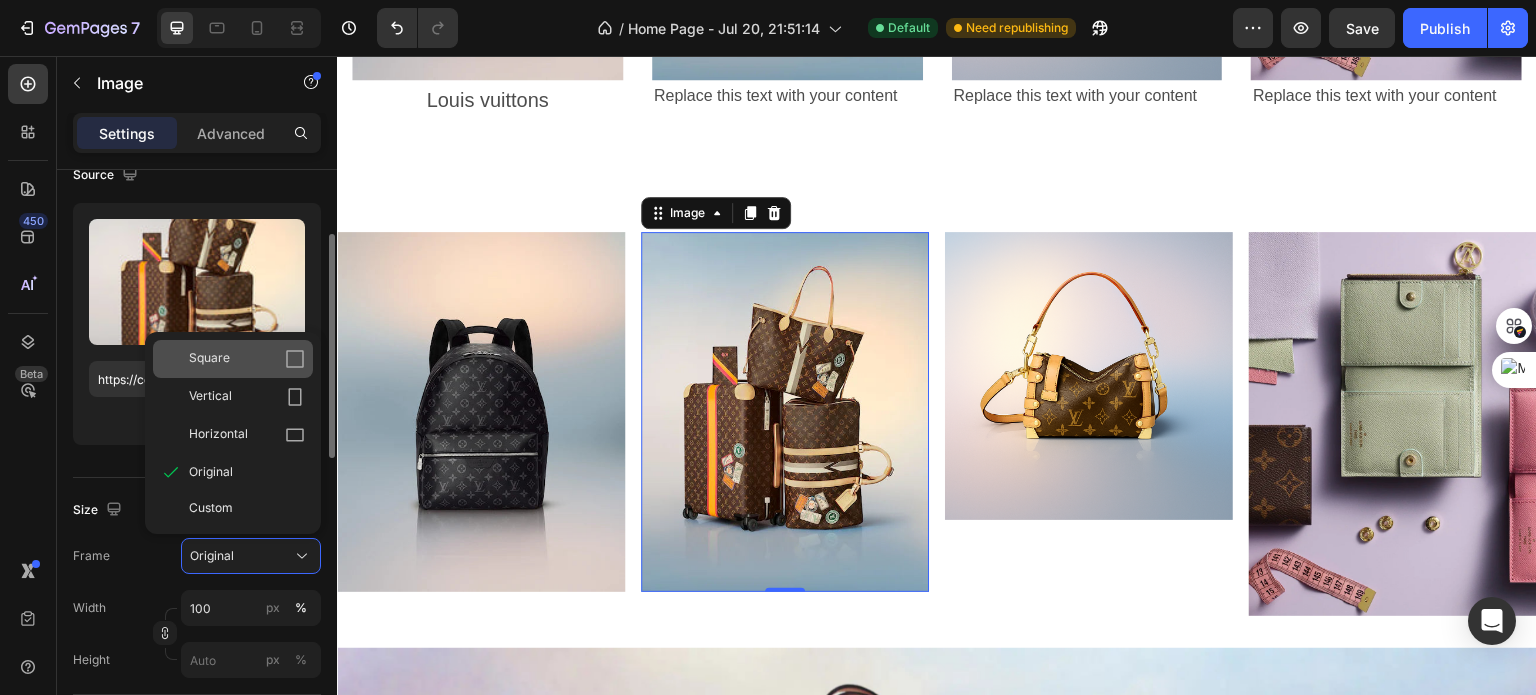 click on "Square" at bounding box center [247, 359] 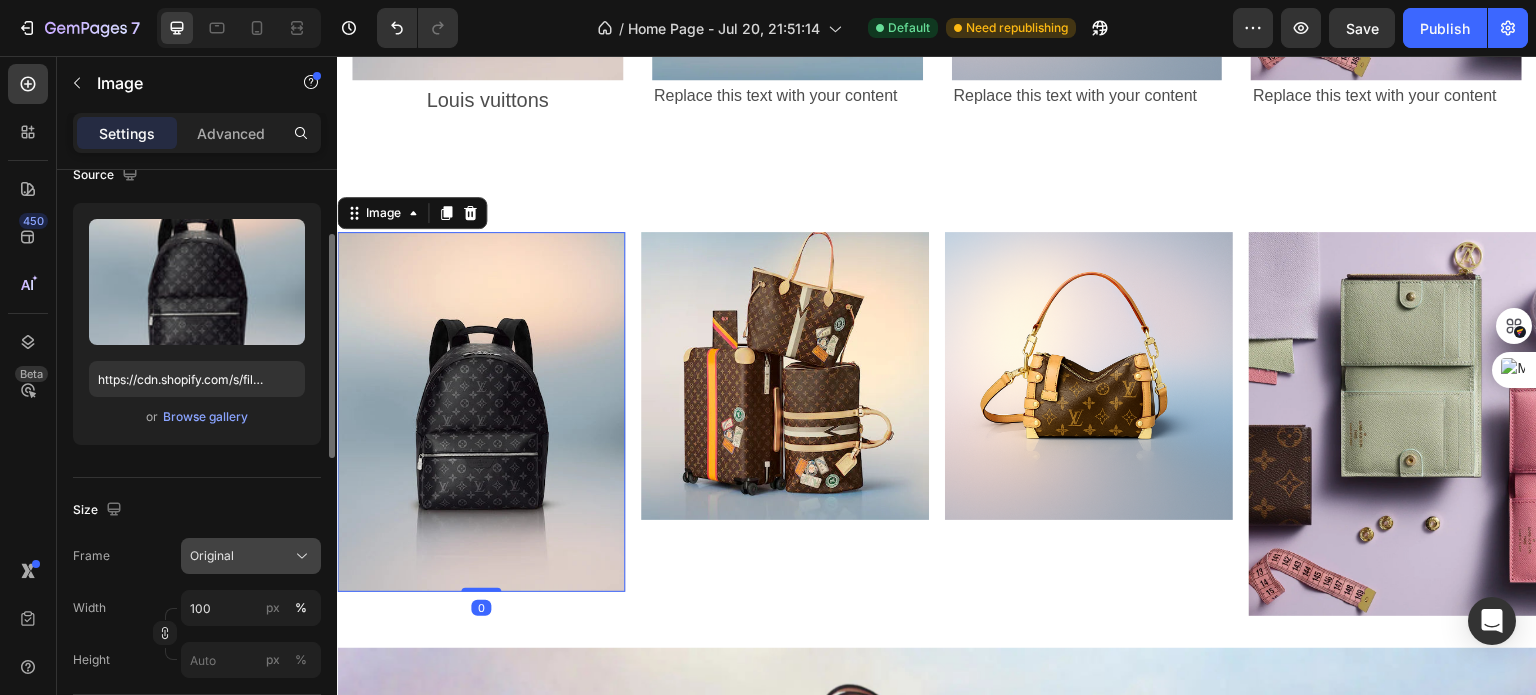 click on "Original" 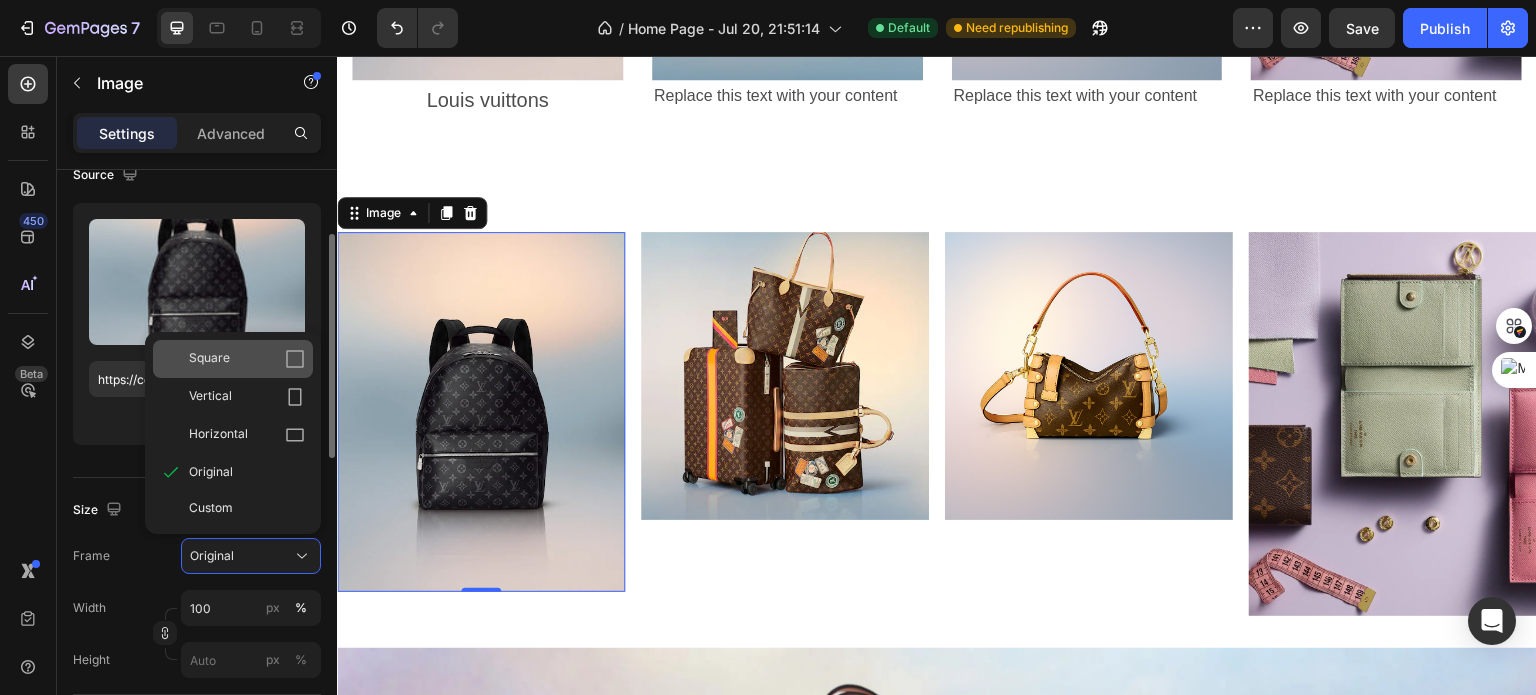 click on "Square" at bounding box center [247, 359] 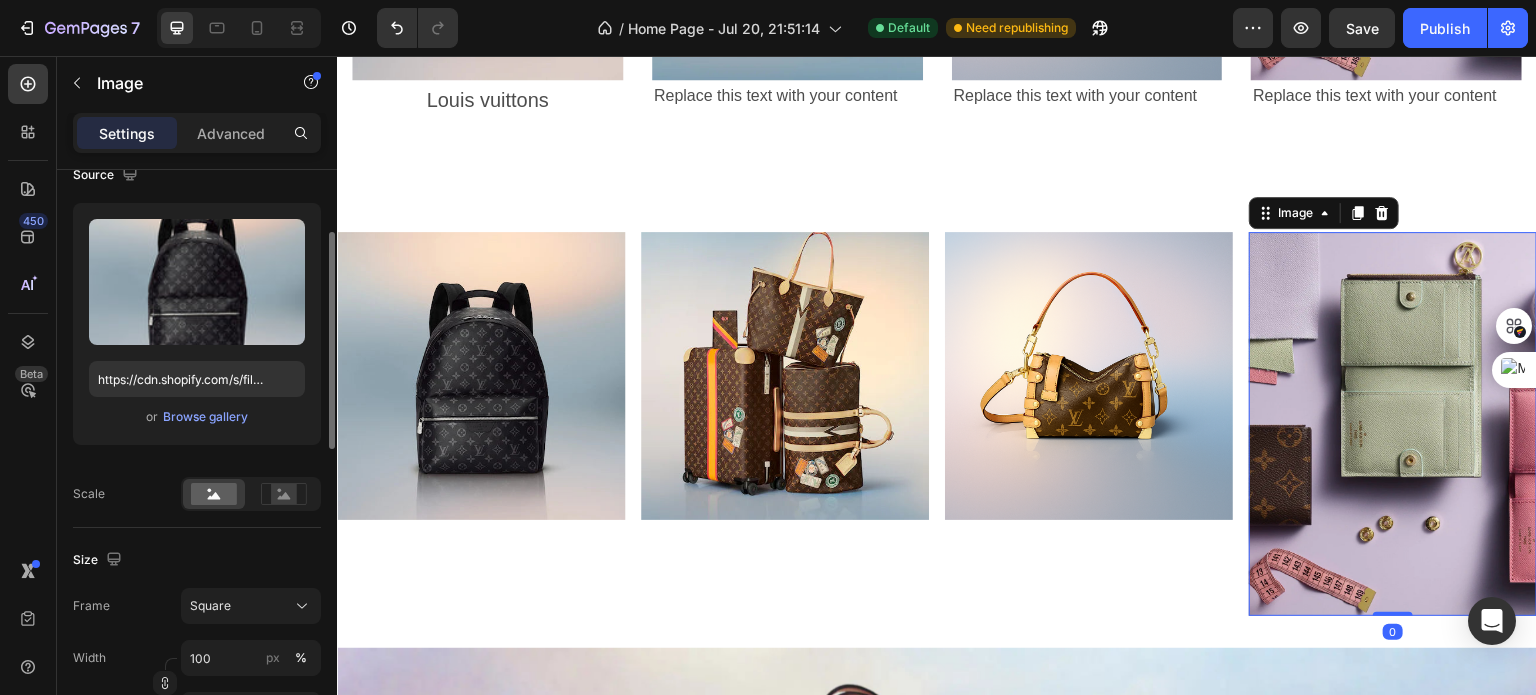 click at bounding box center [1393, 424] 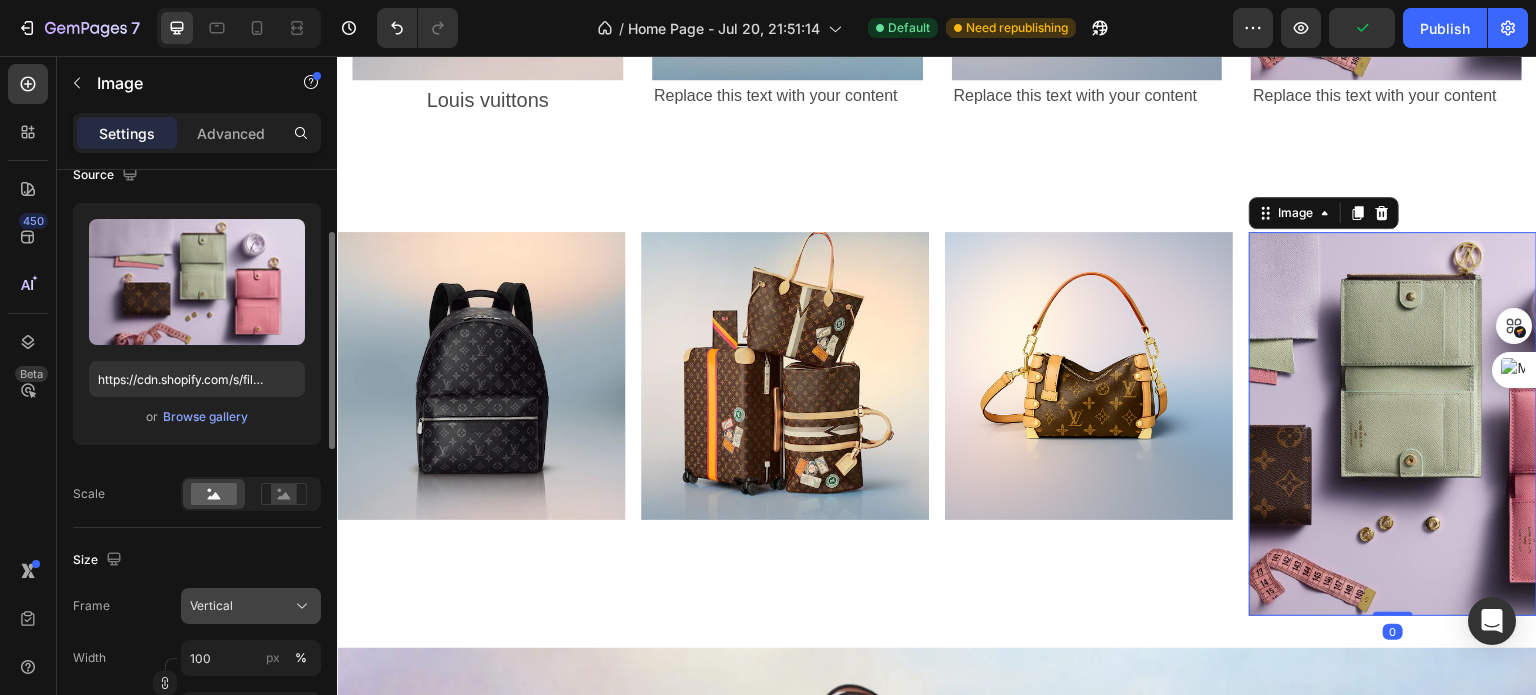 click on "Vertical" at bounding box center [251, 606] 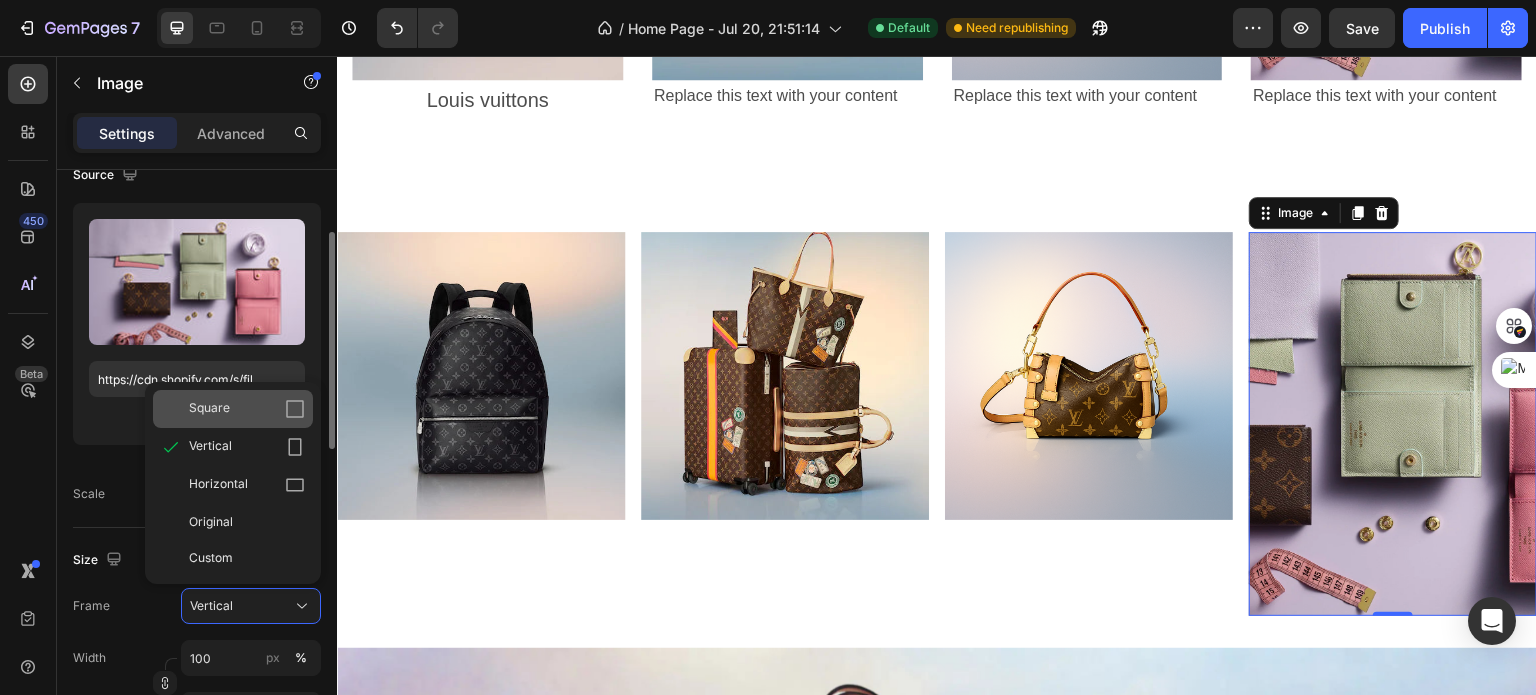 click on "Square" at bounding box center (247, 409) 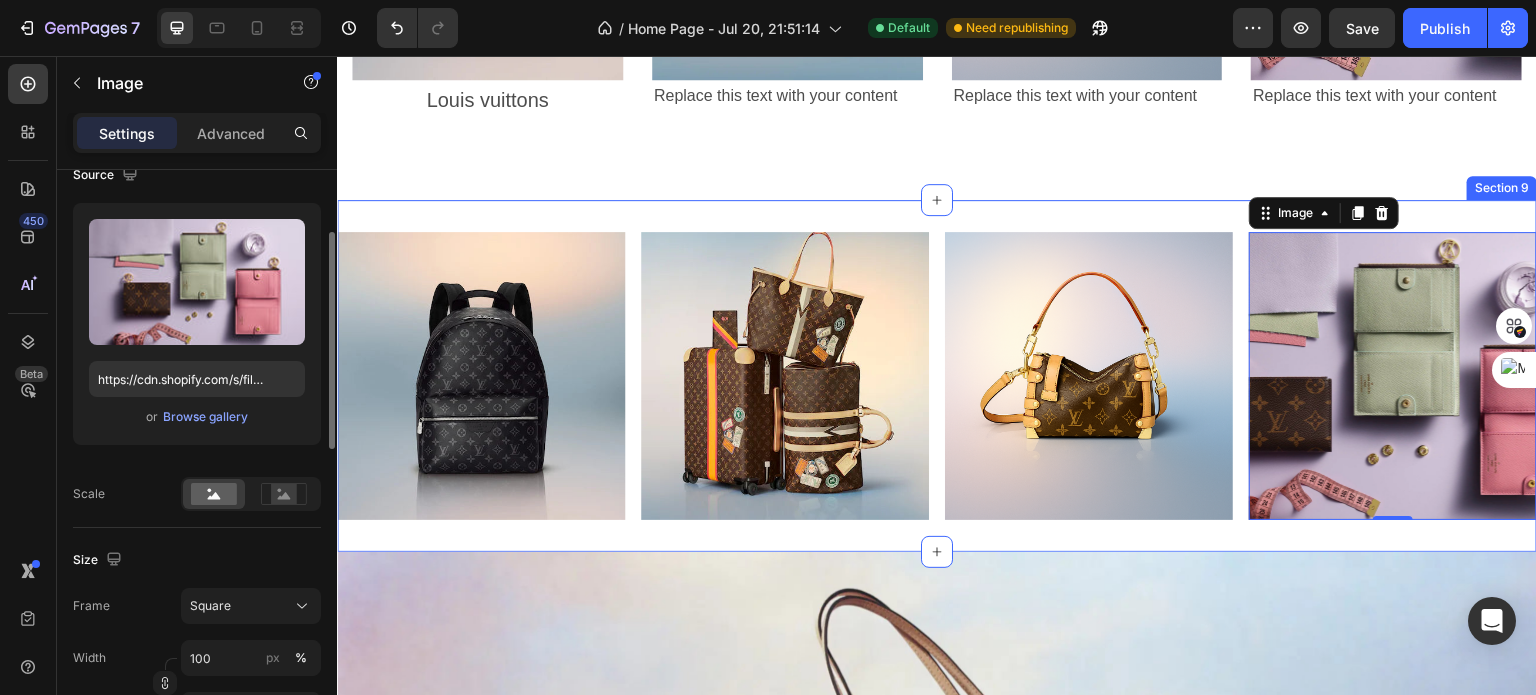 click on "Image Image Image Image   0 Section 9" at bounding box center [937, 376] 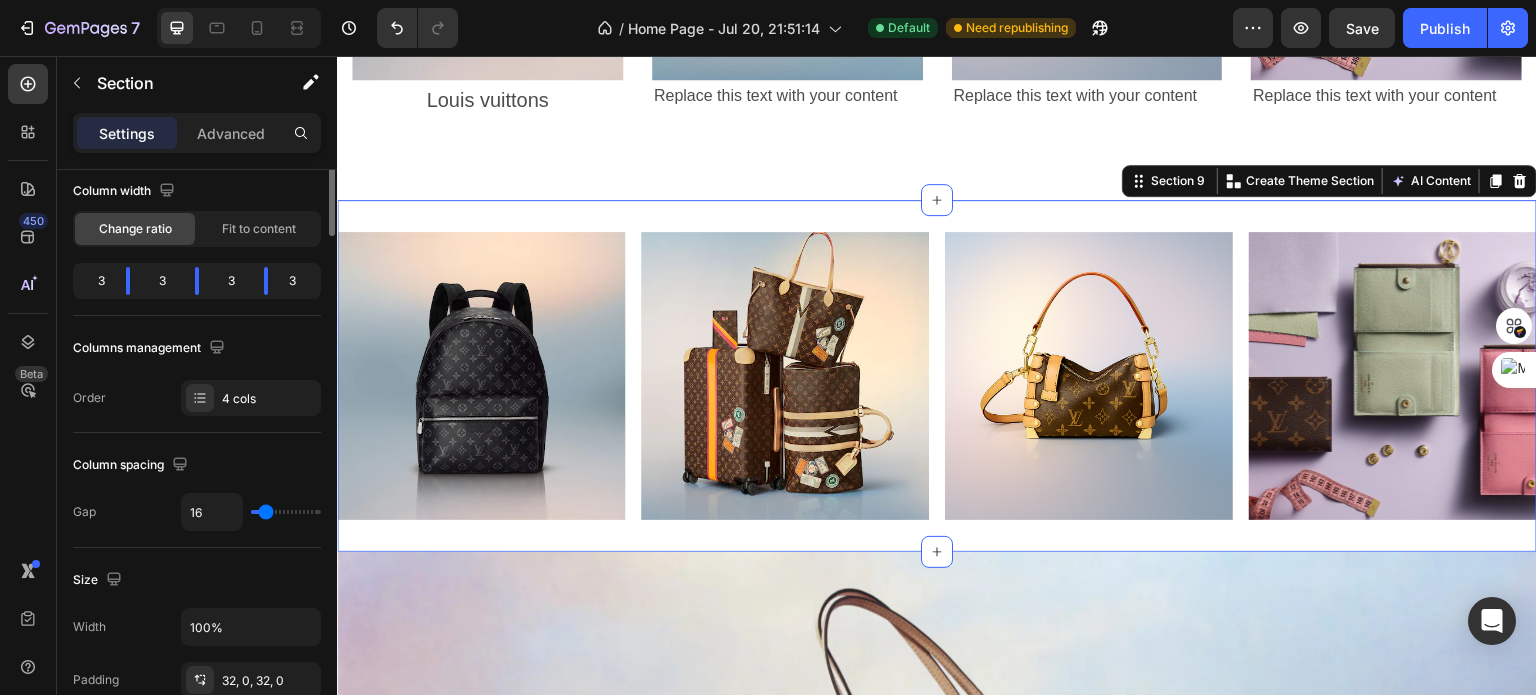 scroll, scrollTop: 0, scrollLeft: 0, axis: both 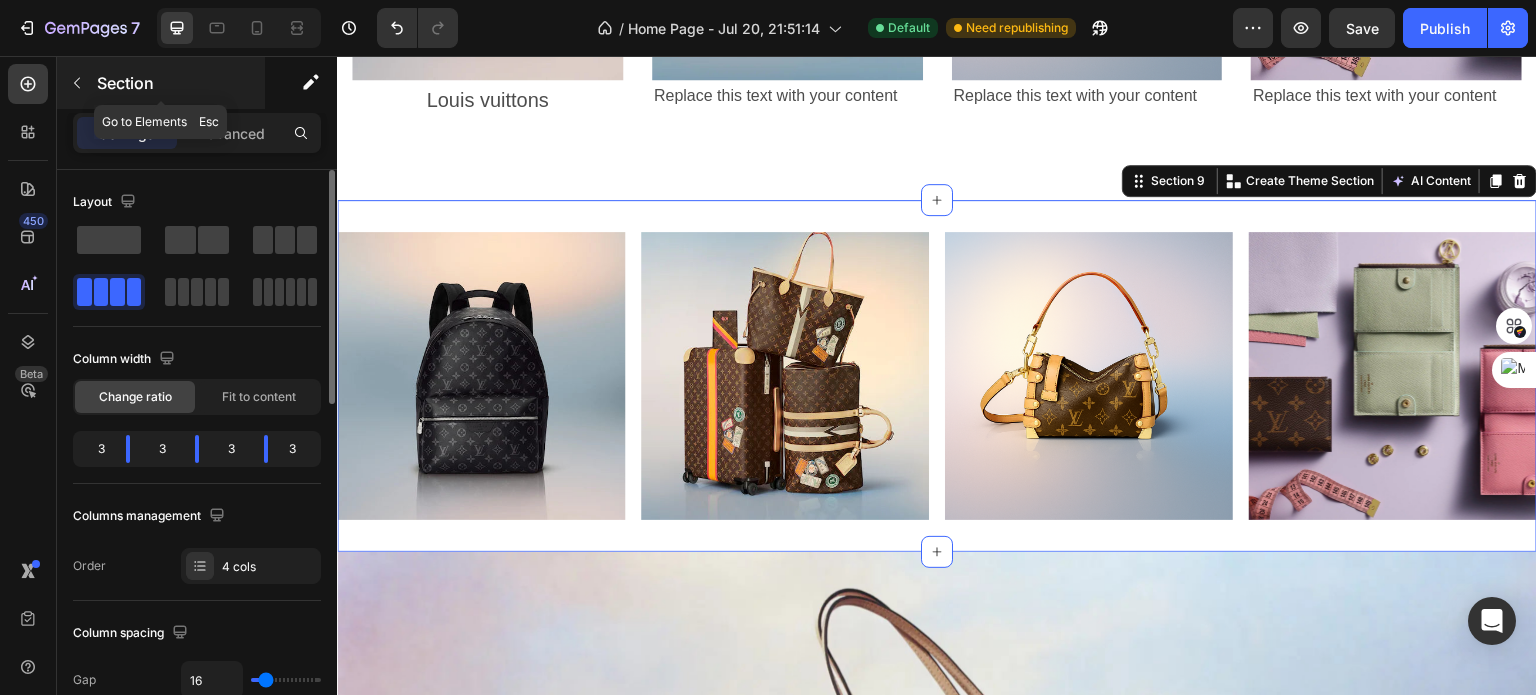 click at bounding box center (77, 83) 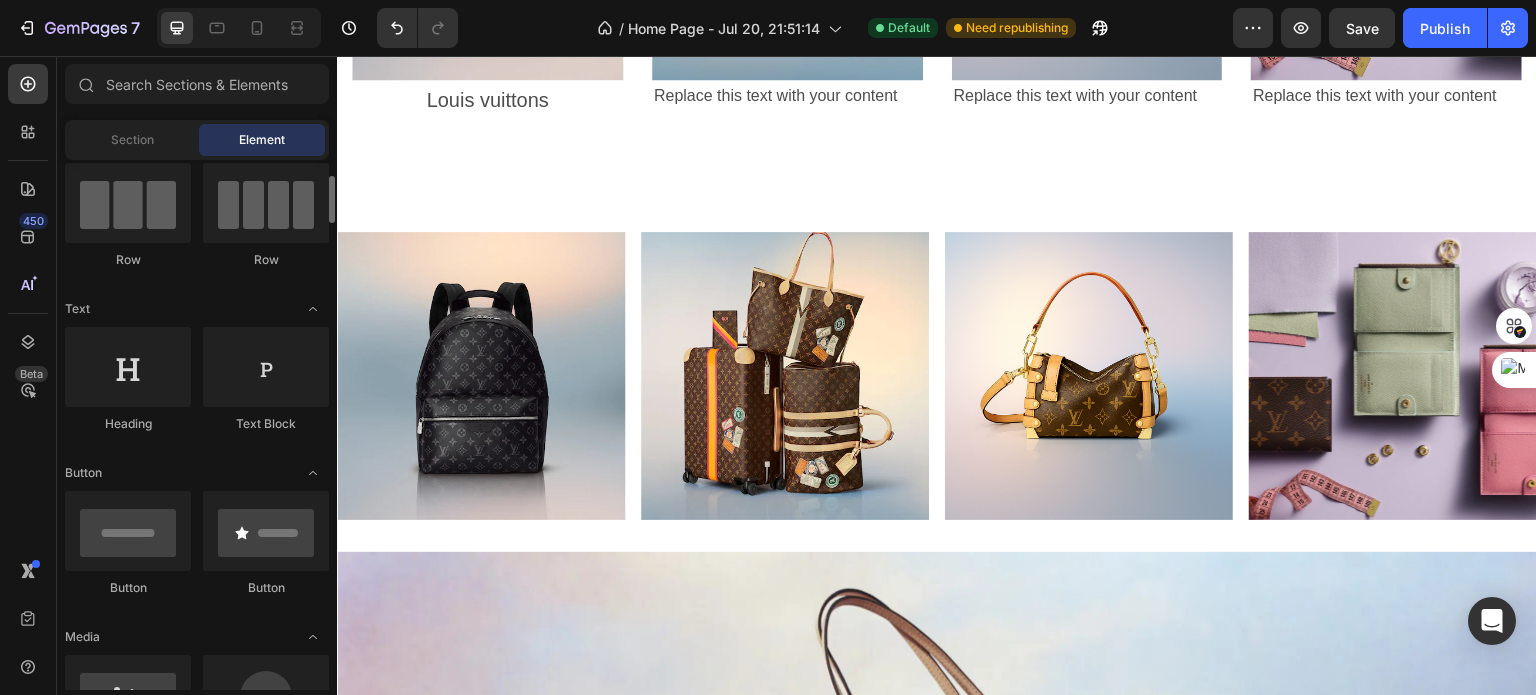 scroll, scrollTop: 168, scrollLeft: 0, axis: vertical 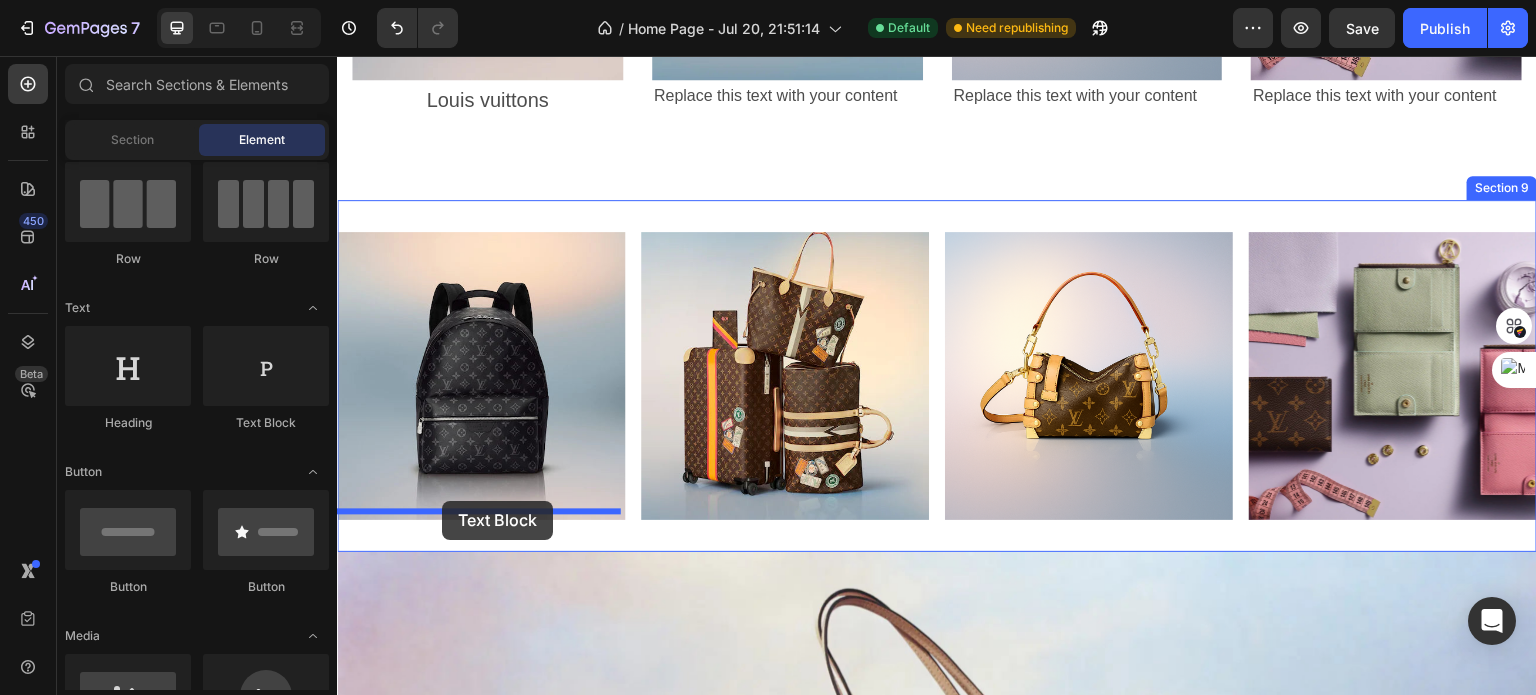 drag, startPoint x: 598, startPoint y: 431, endPoint x: 442, endPoint y: 501, distance: 170.98538 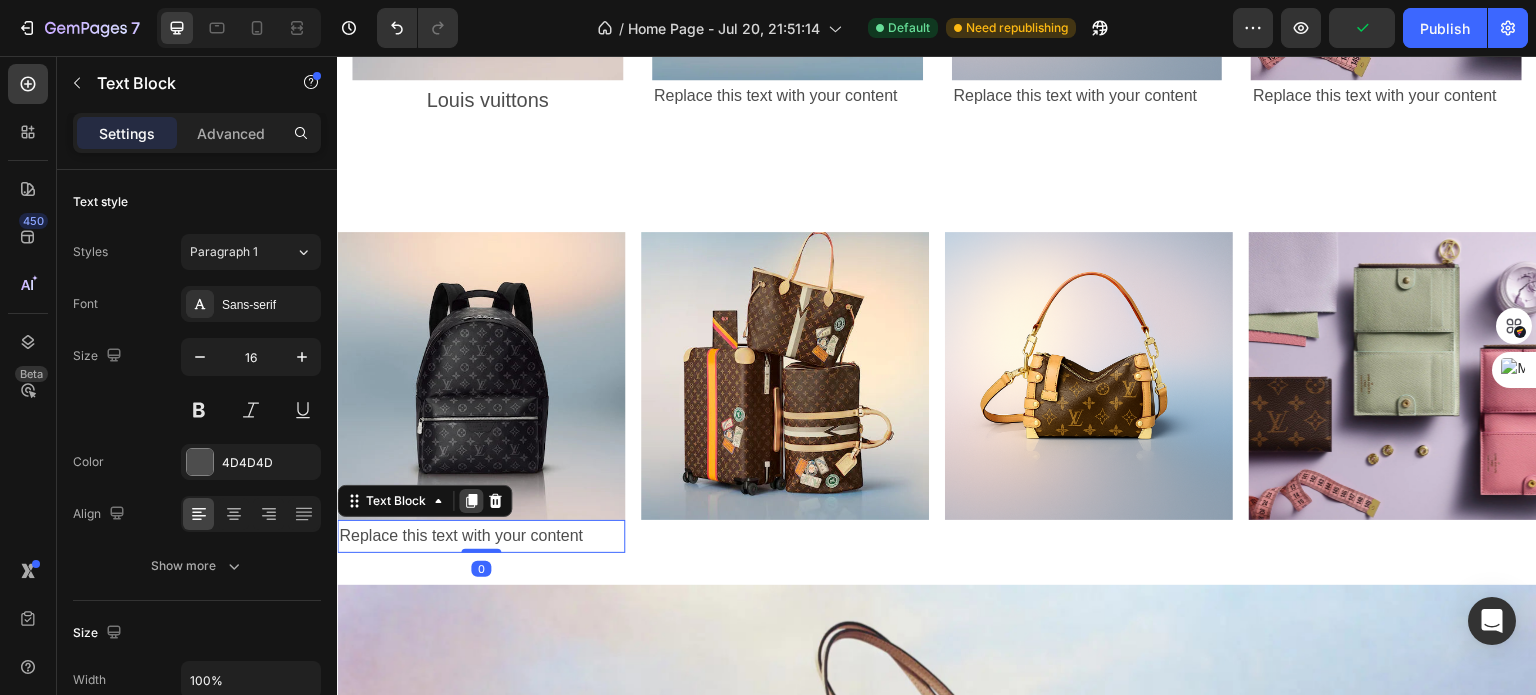 click 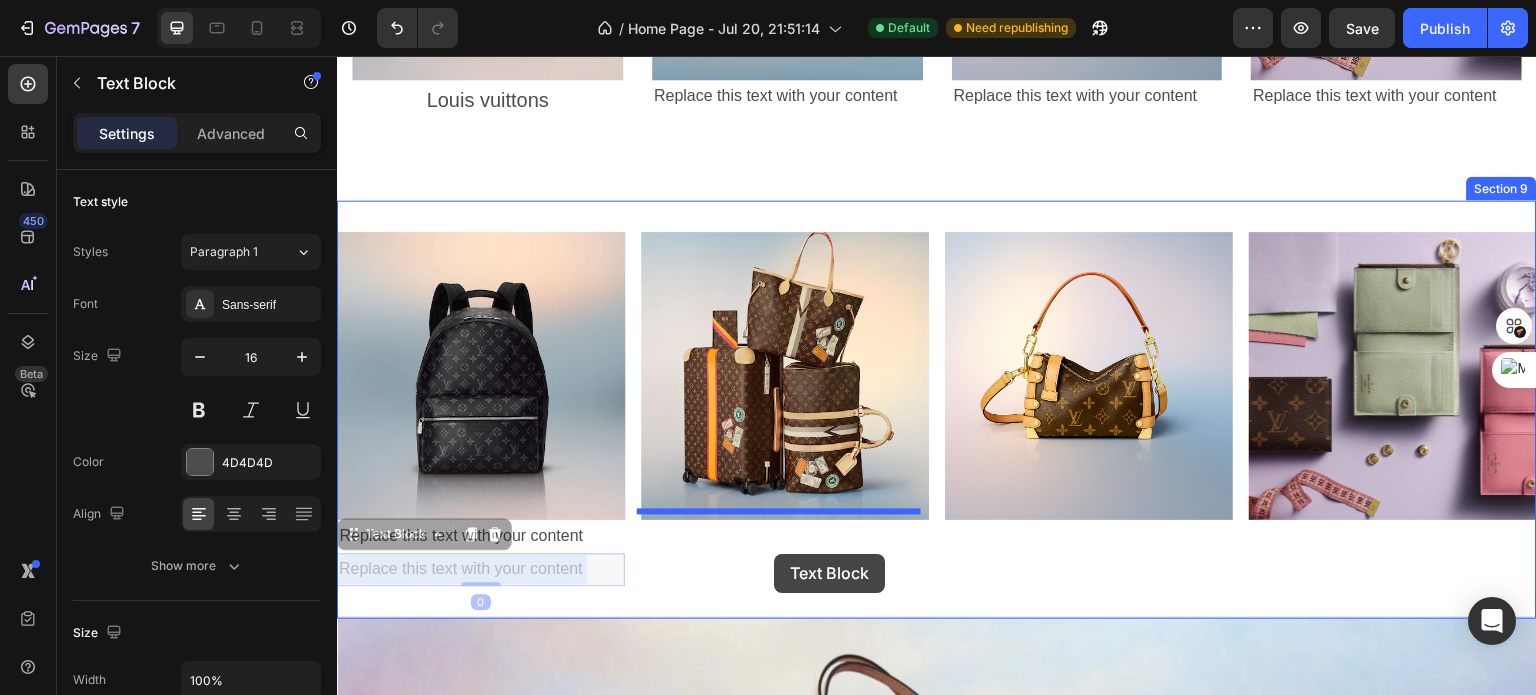 drag, startPoint x: 518, startPoint y: 553, endPoint x: 765, endPoint y: 550, distance: 247.01822 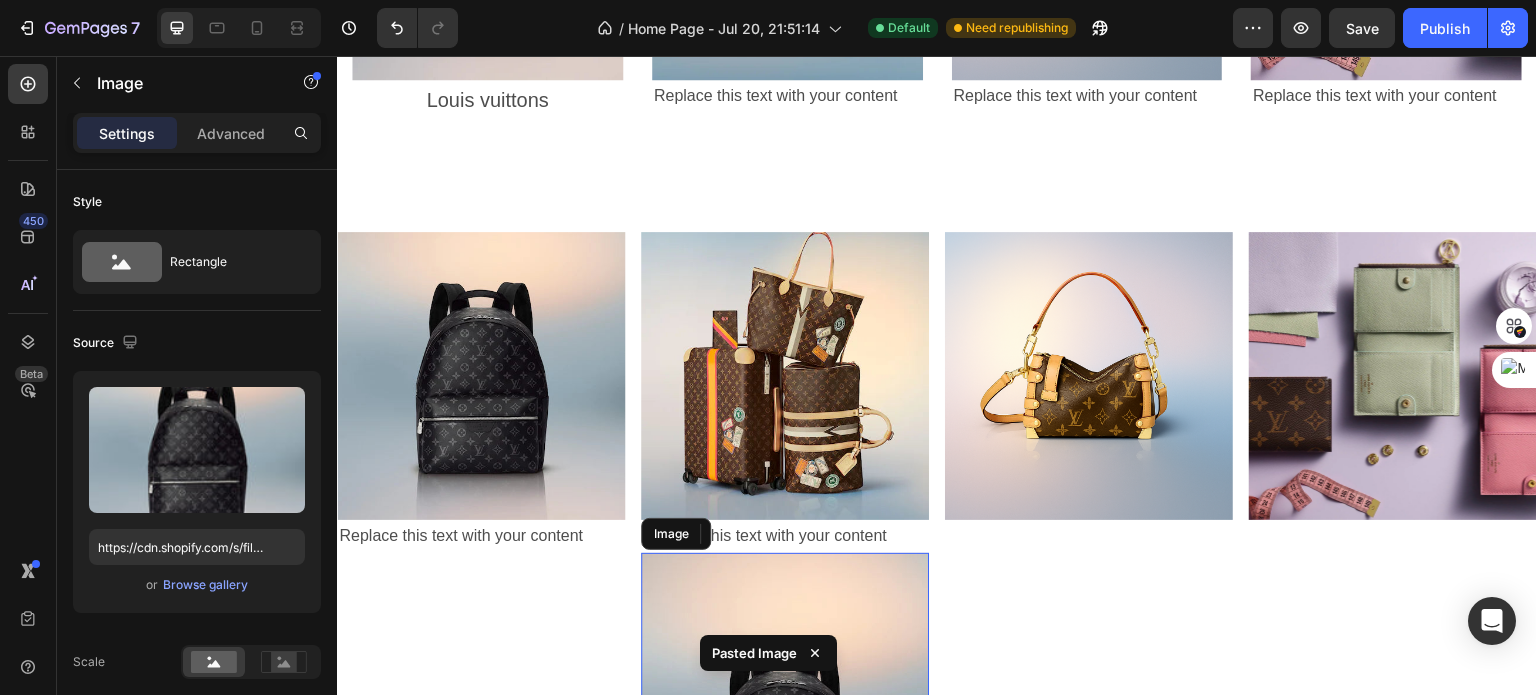 scroll, scrollTop: 4325, scrollLeft: 0, axis: vertical 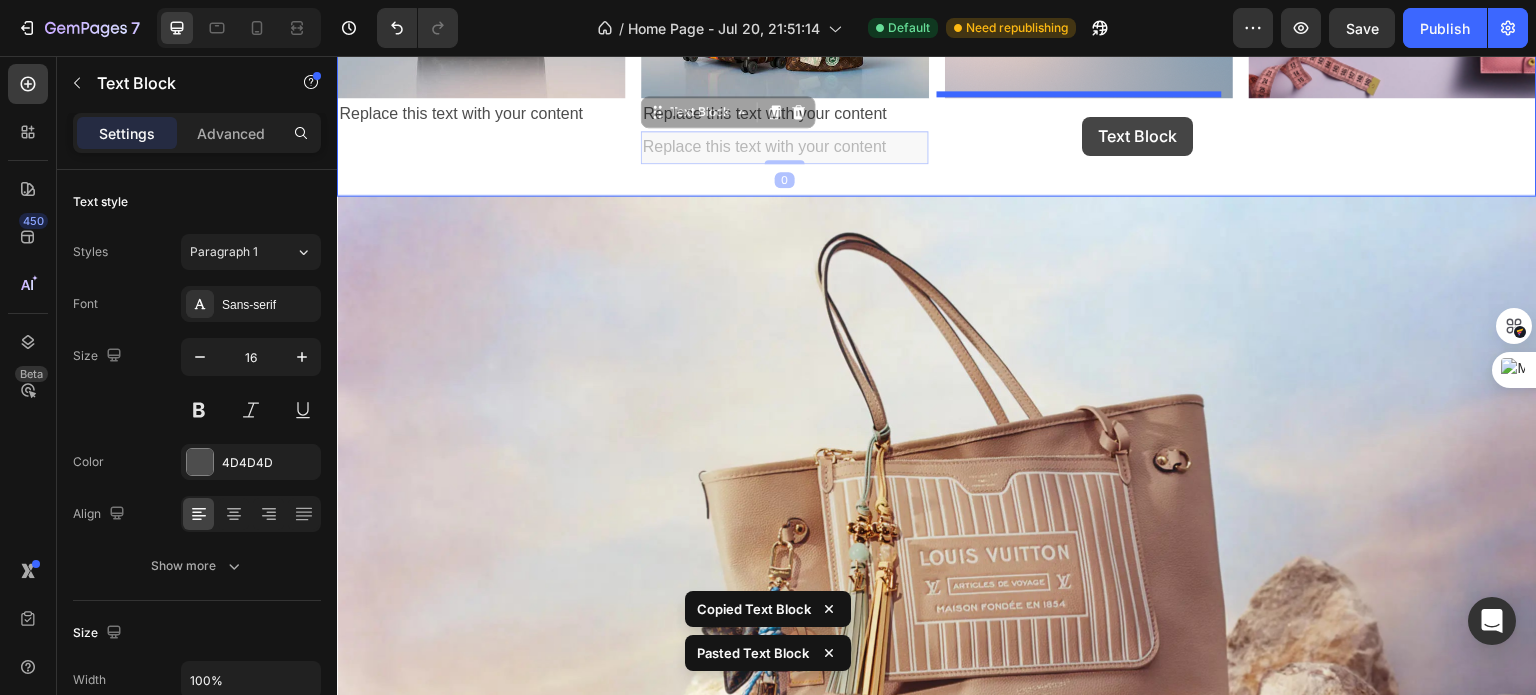 drag, startPoint x: 878, startPoint y: 155, endPoint x: 1082, endPoint y: 119, distance: 207.15211 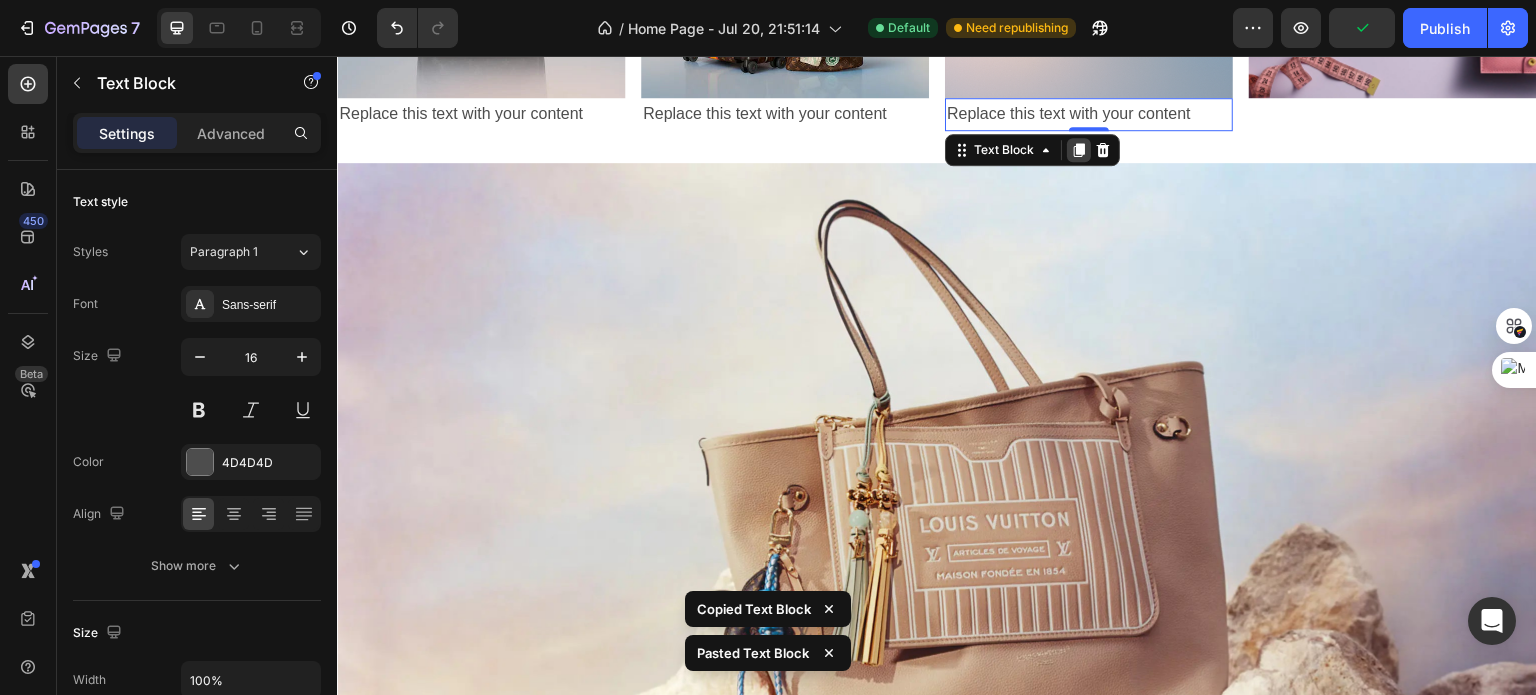 click 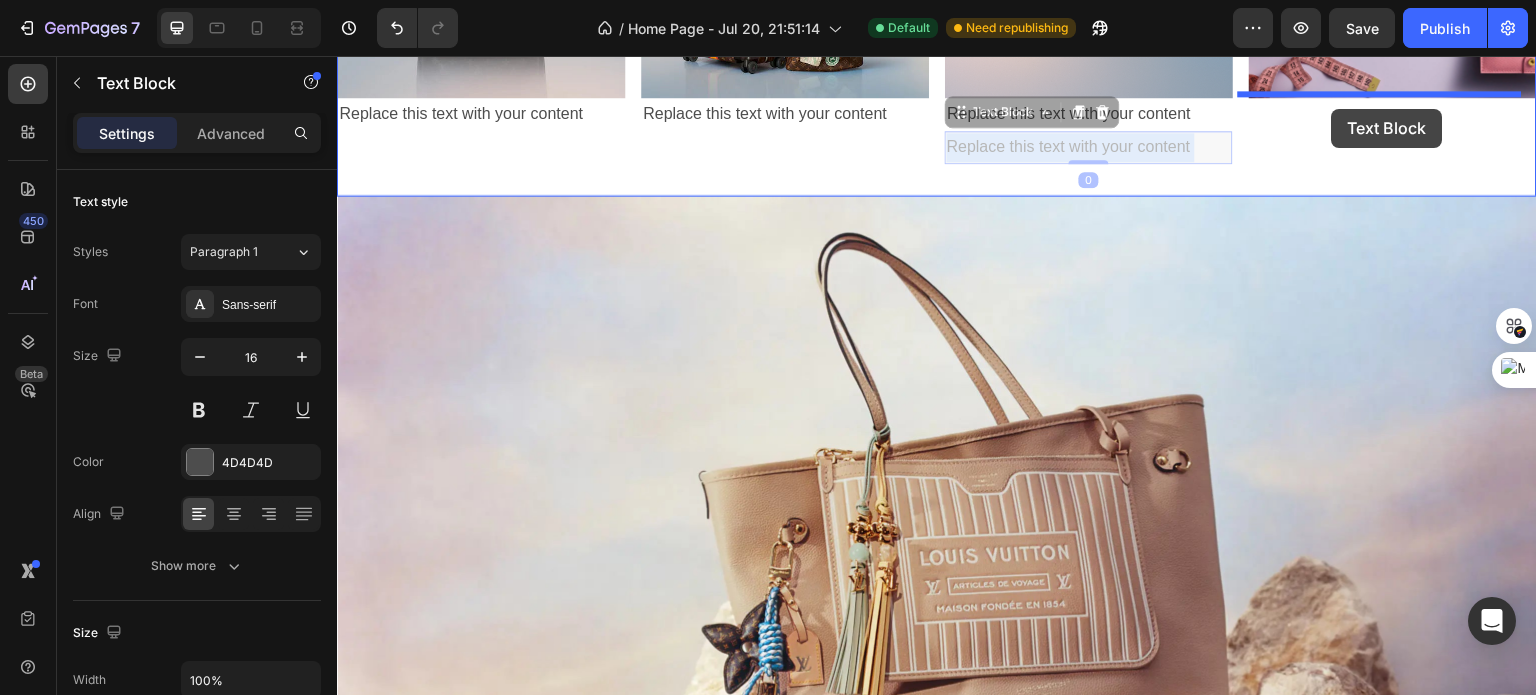 drag, startPoint x: 1119, startPoint y: 141, endPoint x: 1337, endPoint y: 109, distance: 220.3361 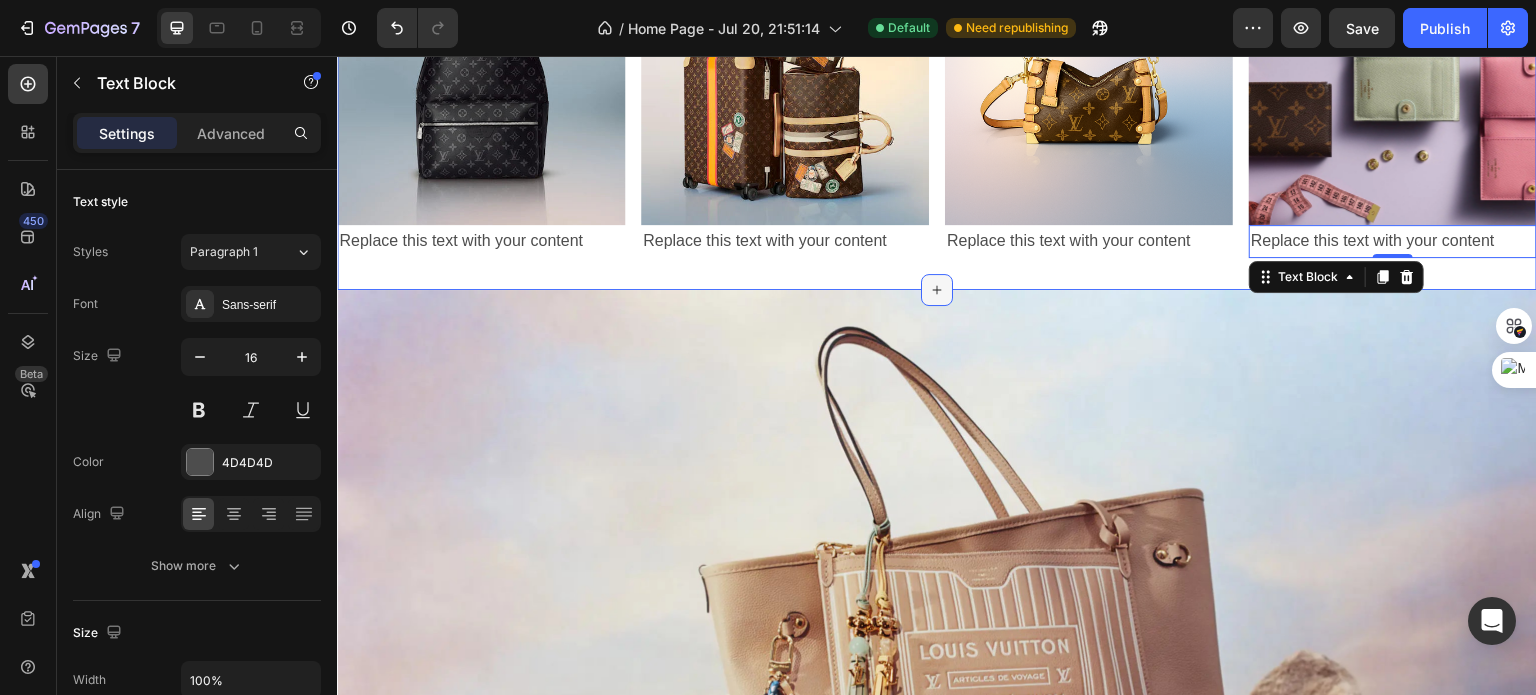 scroll, scrollTop: 4196, scrollLeft: 0, axis: vertical 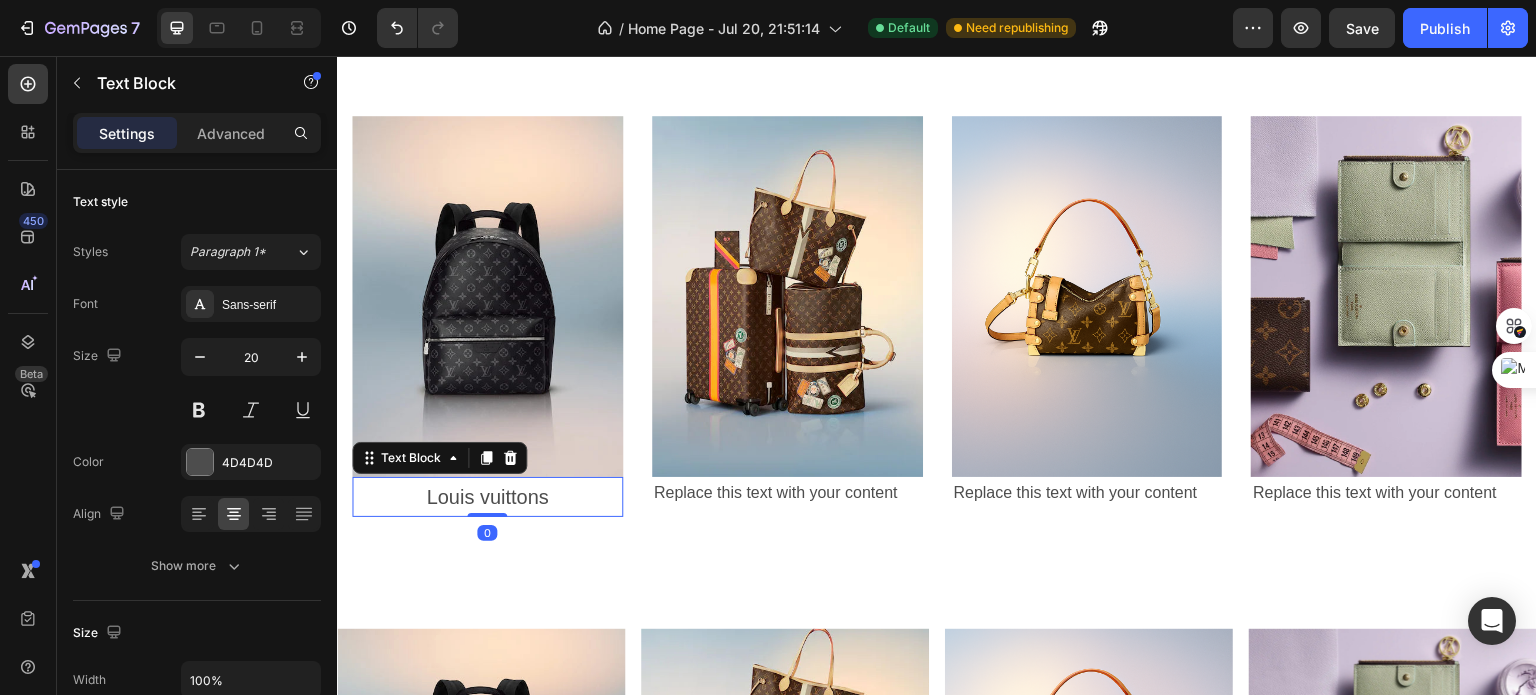 click on "Louis vuittons" at bounding box center [487, 497] 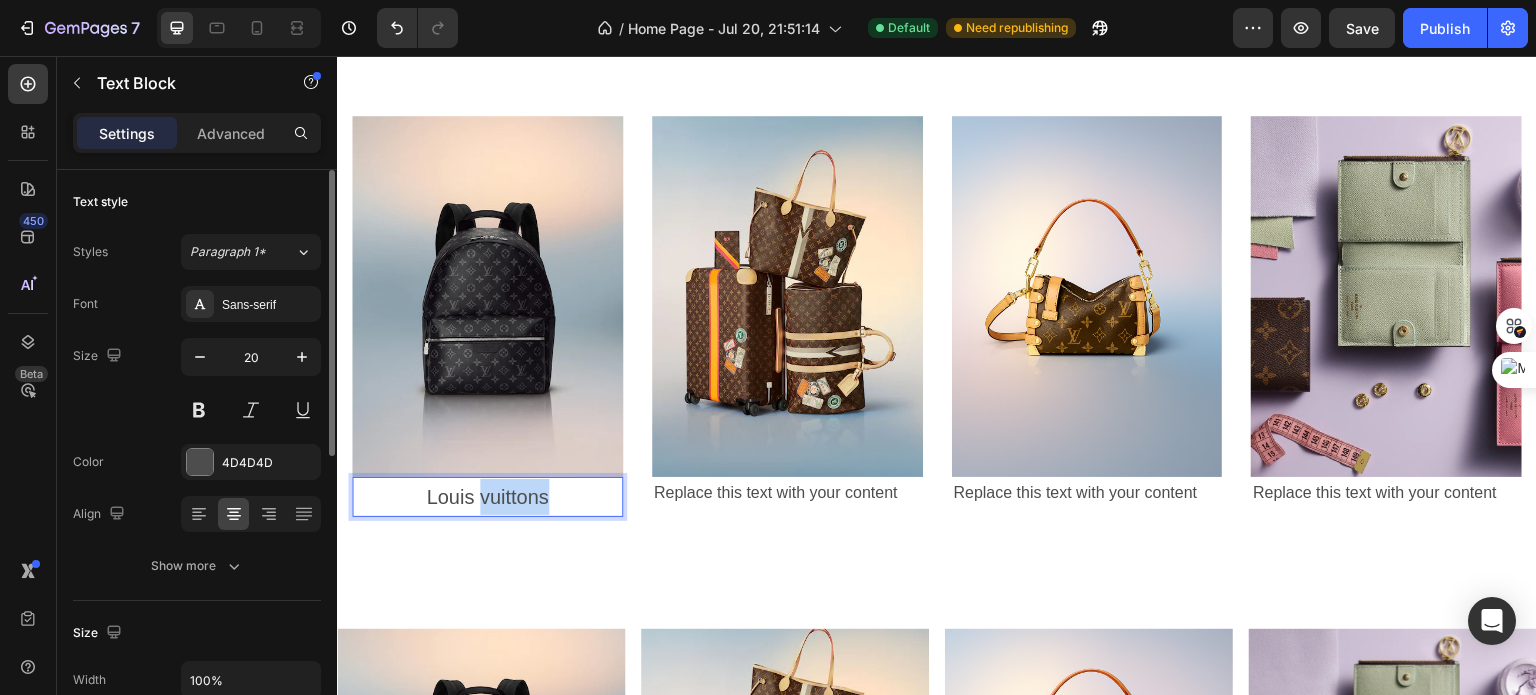 click on "Louis vuittons" at bounding box center [487, 497] 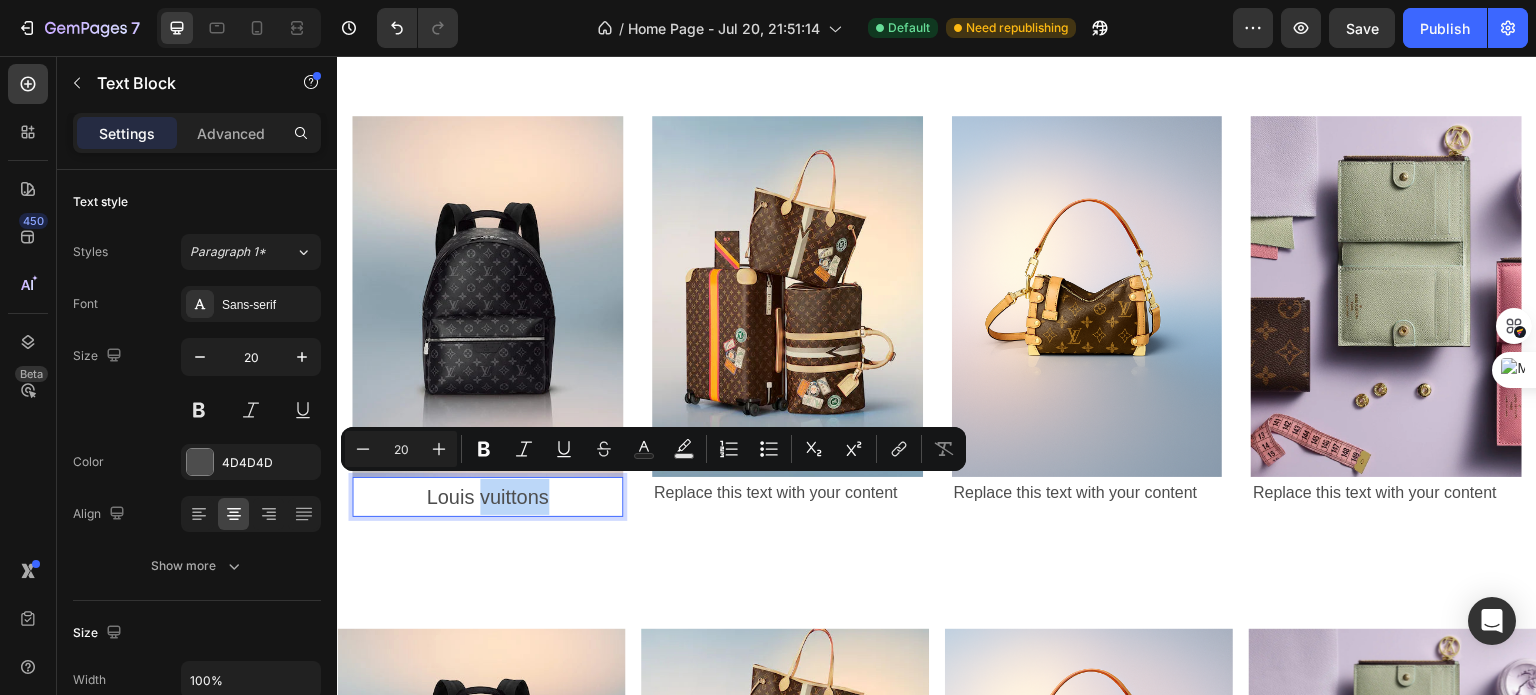 click on "Louis vuittons" at bounding box center (487, 497) 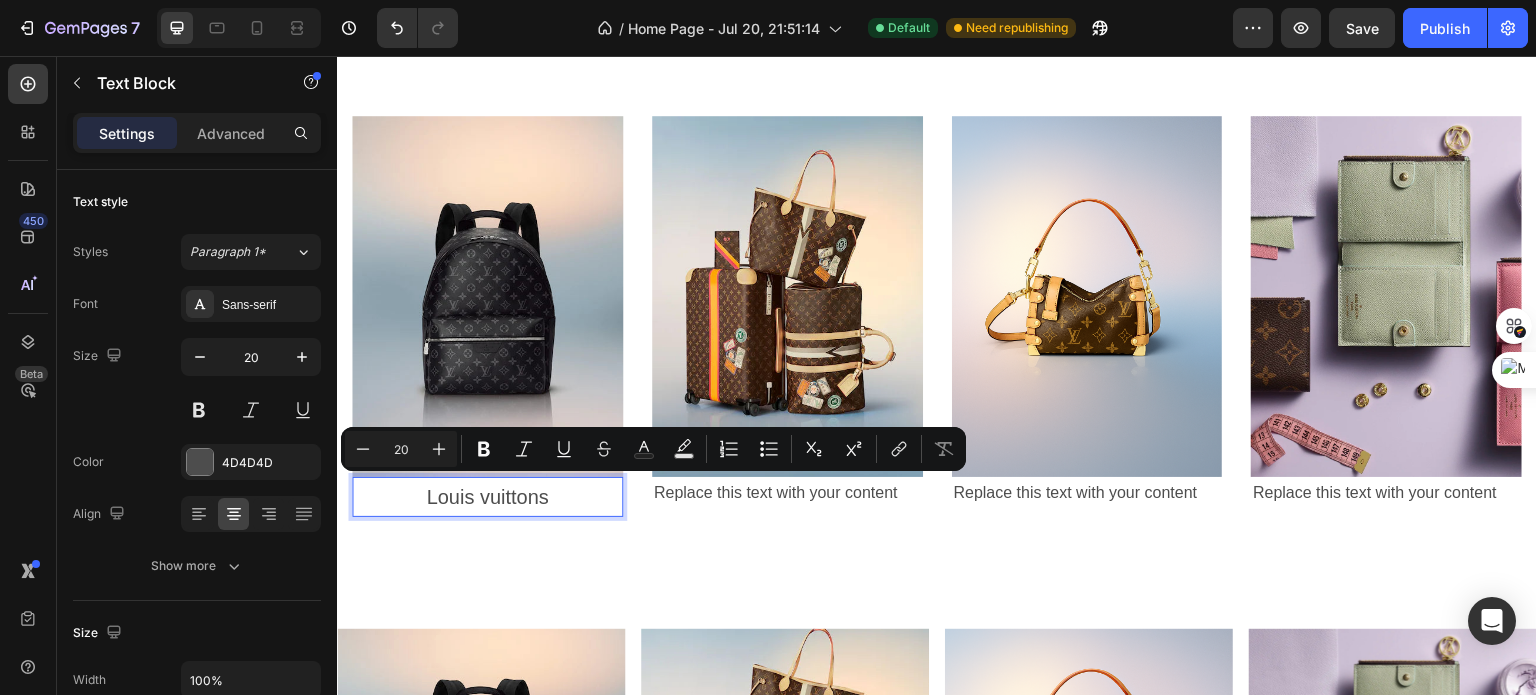 click on "Louis vuittons" at bounding box center (487, 497) 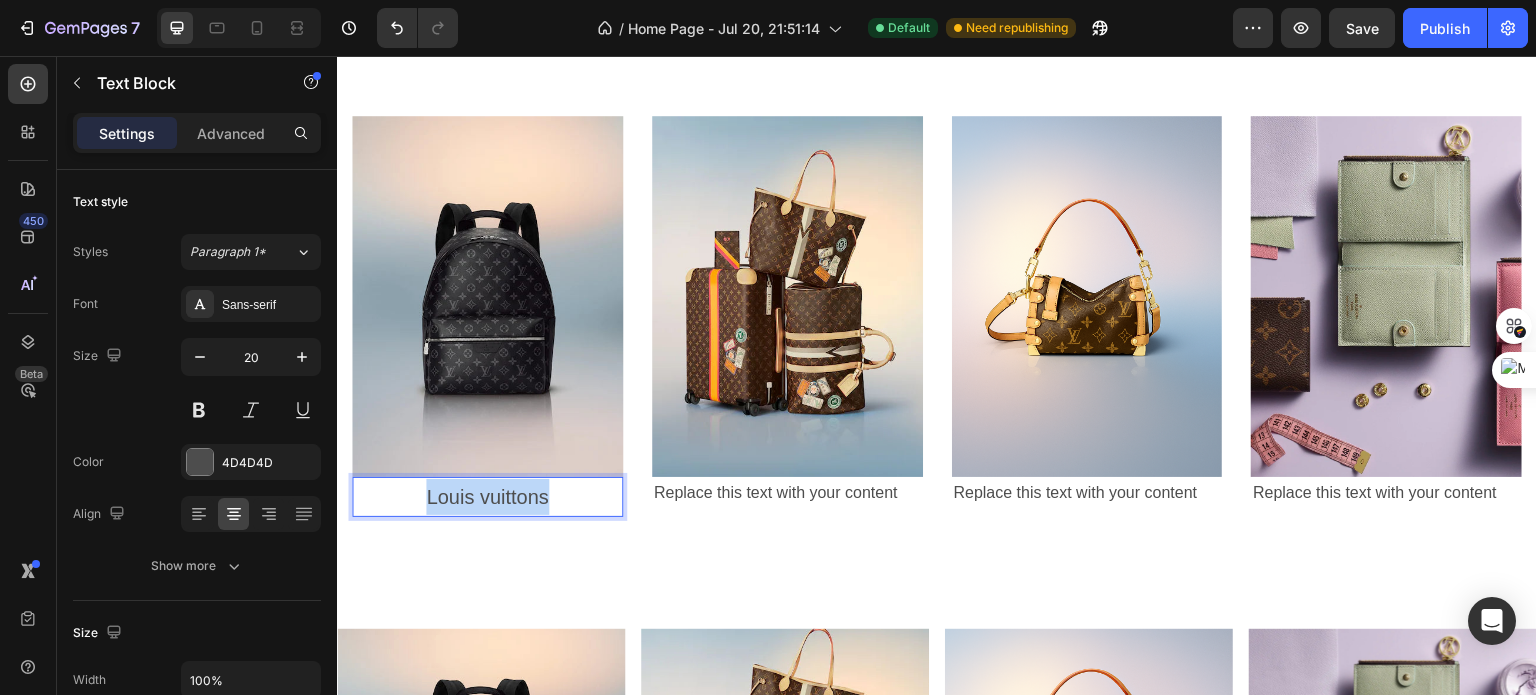 click on "Louis vuittons" at bounding box center (487, 497) 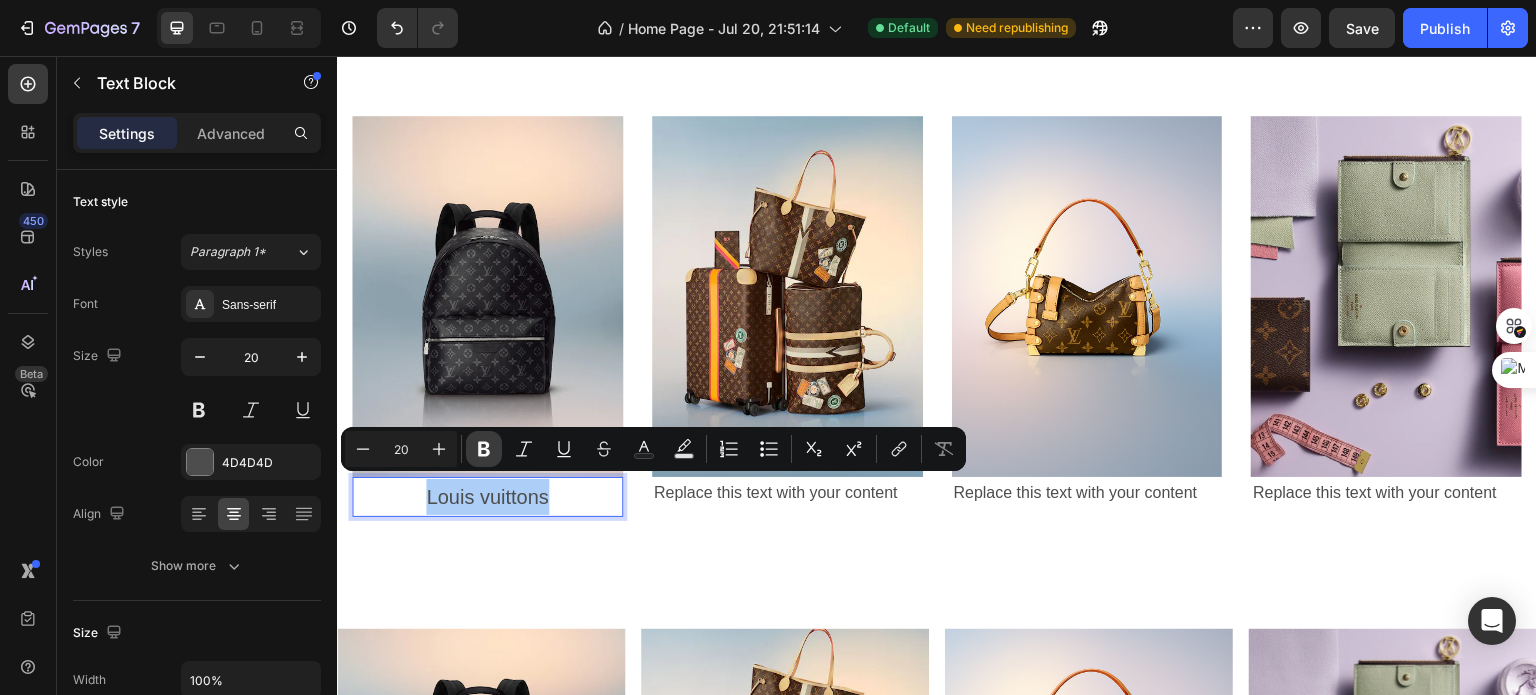 click 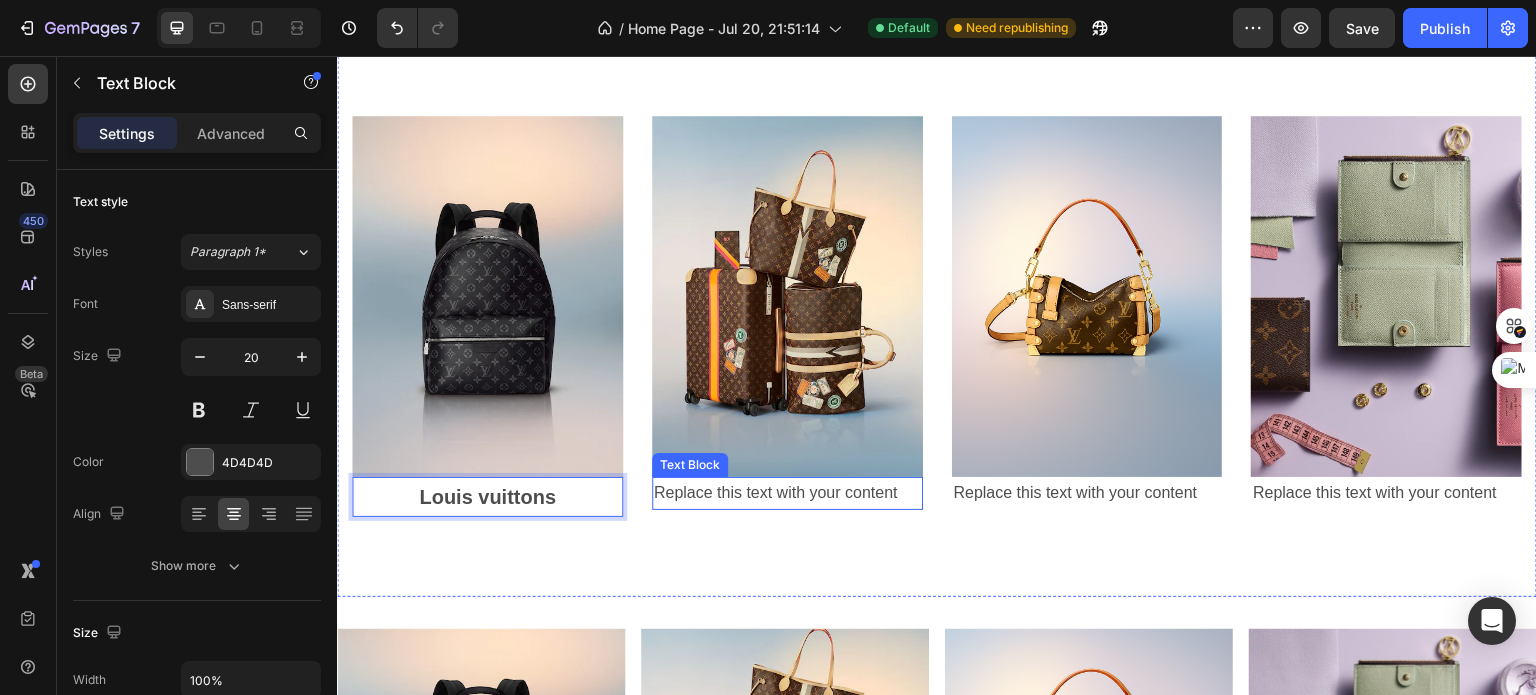 click on "Replace this text with your content" at bounding box center [787, 493] 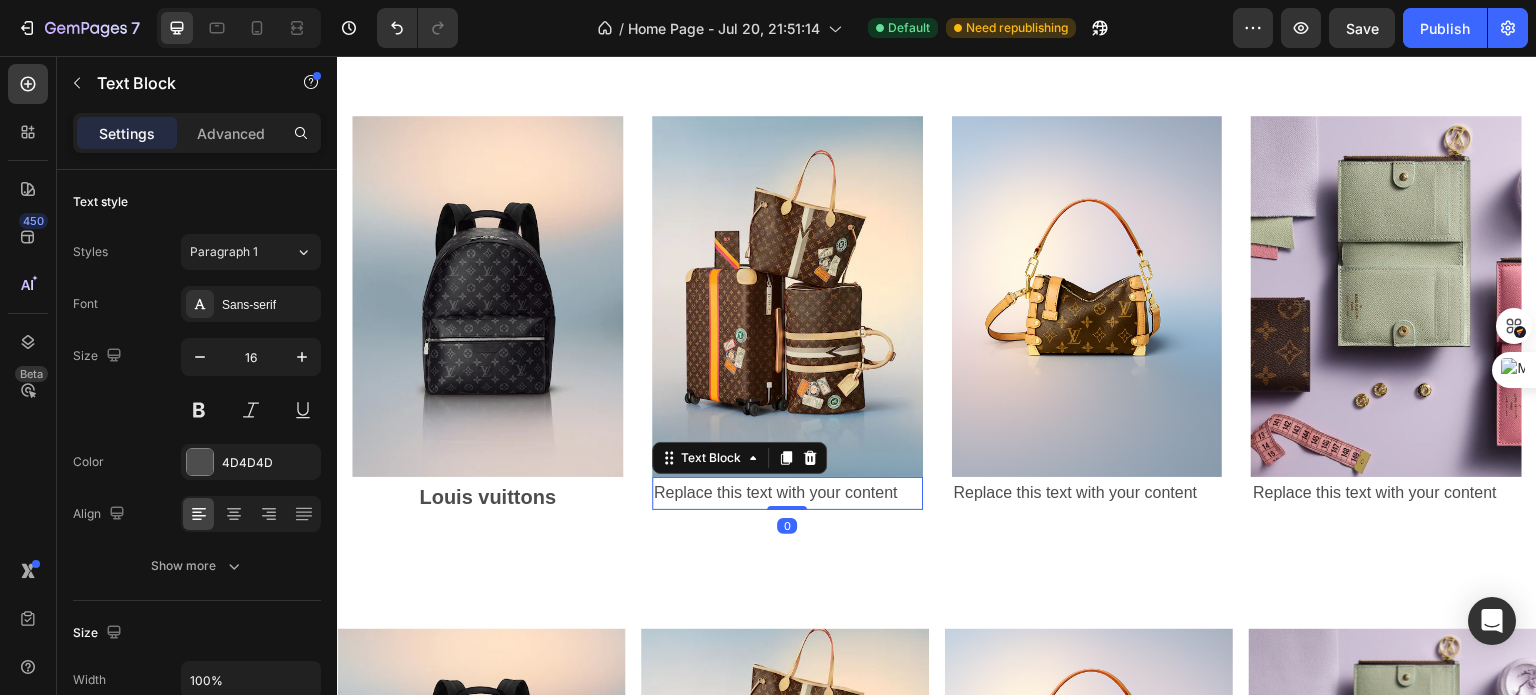 click on "Replace this text with your content" at bounding box center (787, 493) 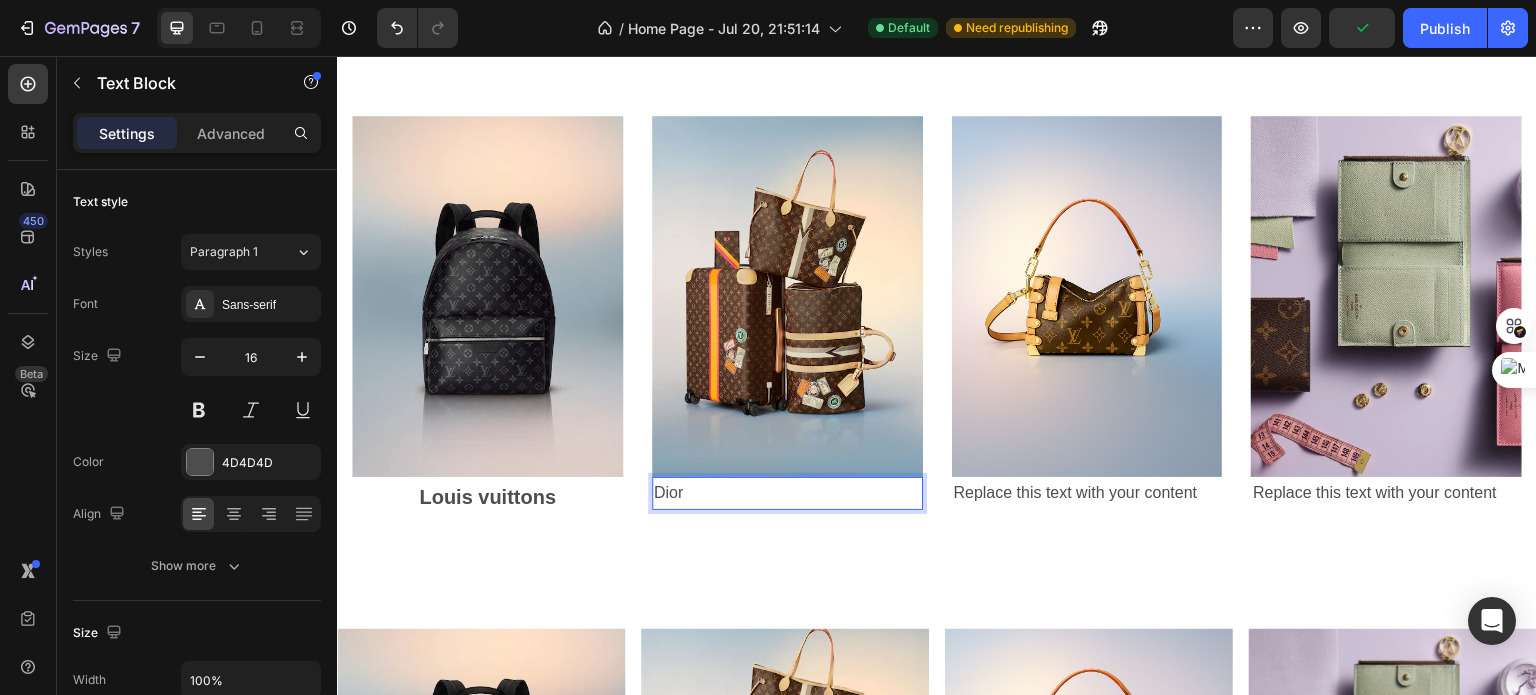 click on "Dior" at bounding box center [787, 493] 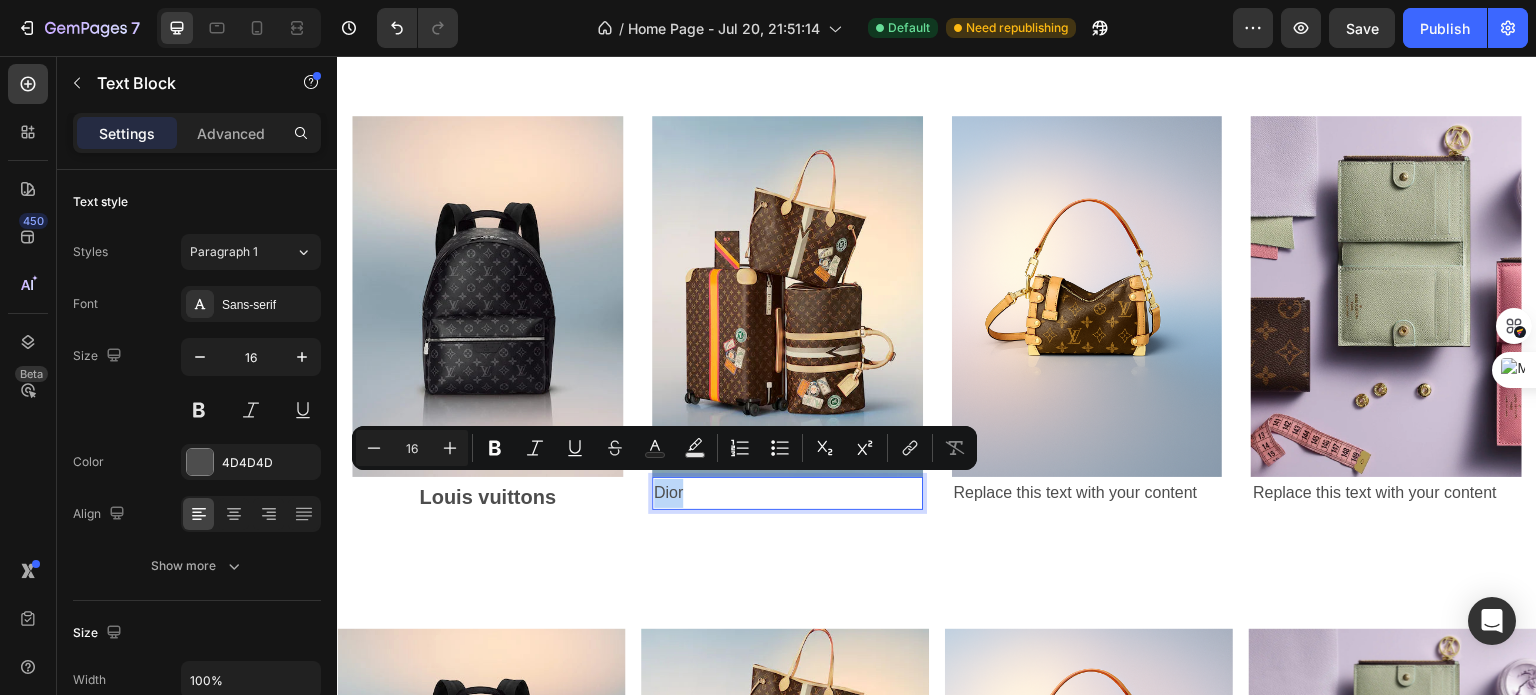 drag, startPoint x: 721, startPoint y: 485, endPoint x: 647, endPoint y: 483, distance: 74.02702 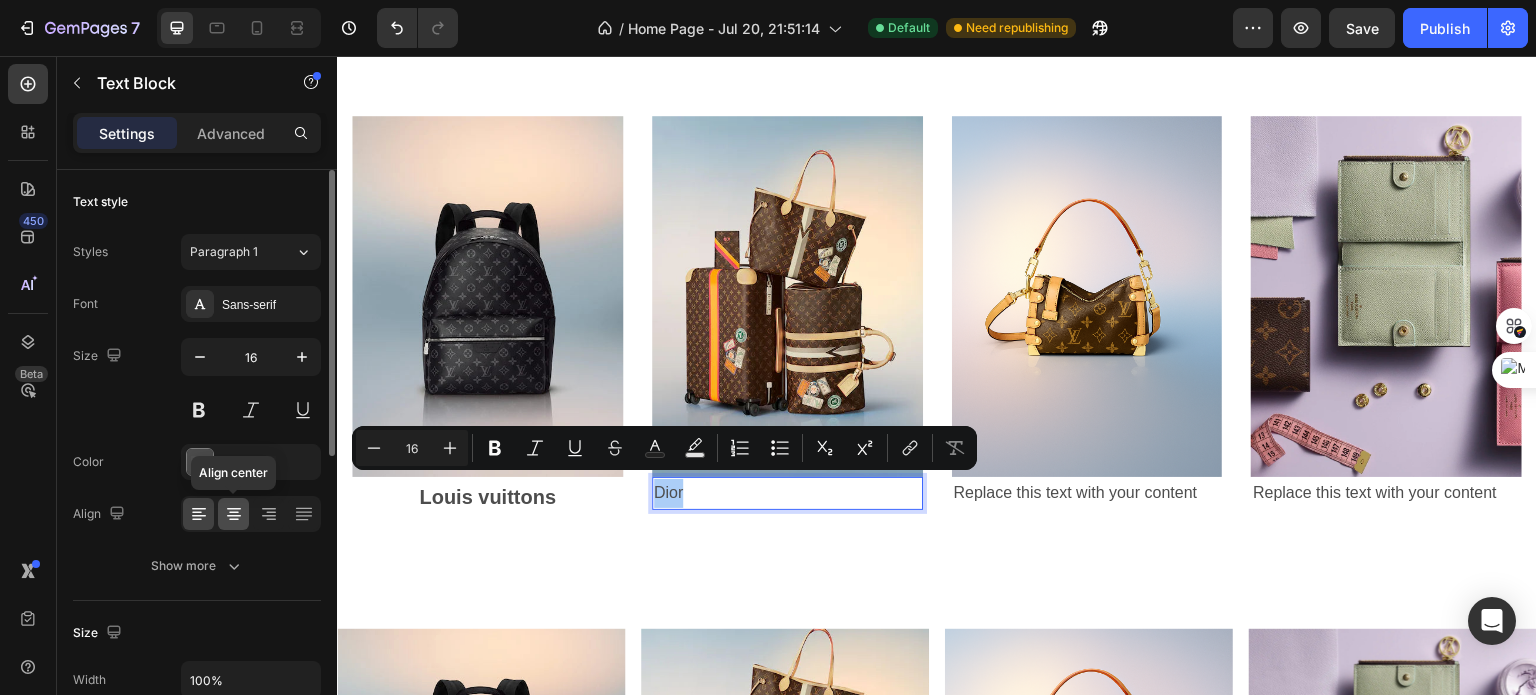 click 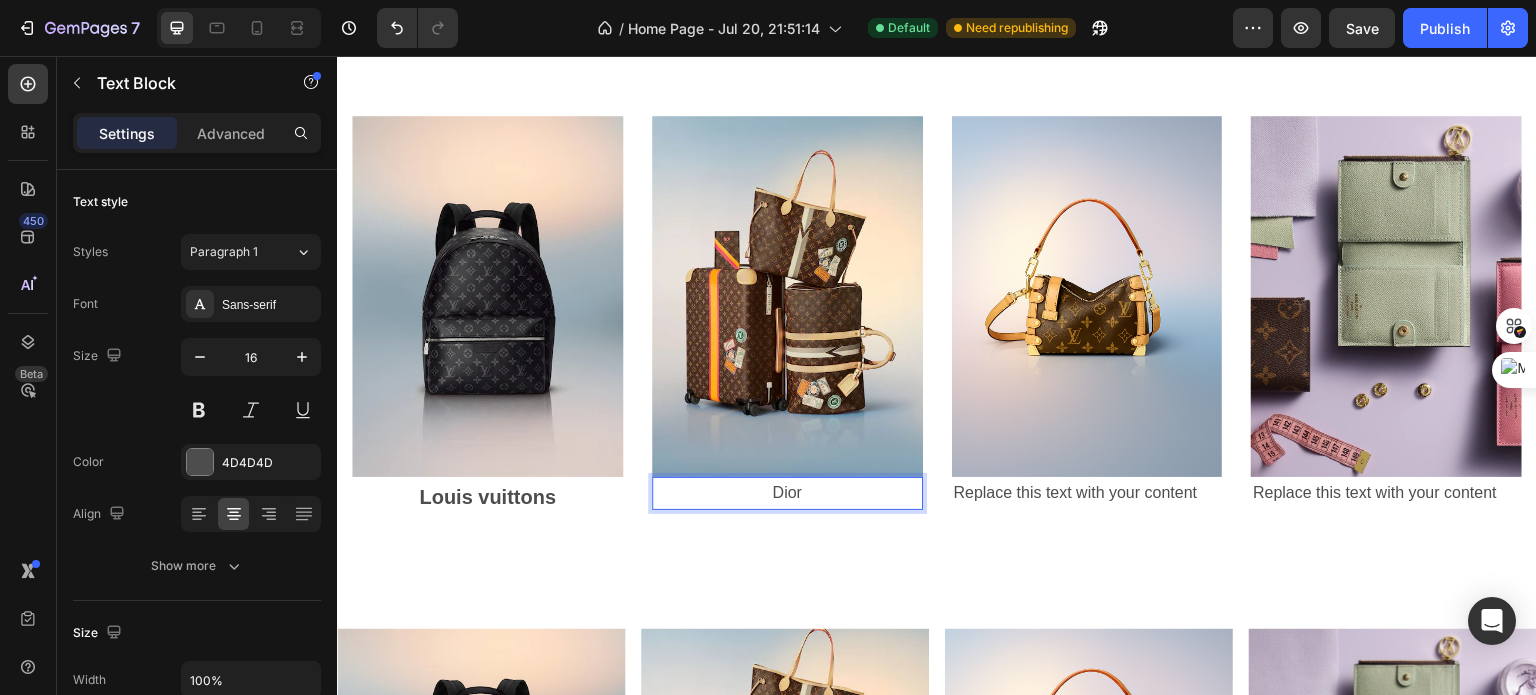 click on "Dior" at bounding box center [787, 493] 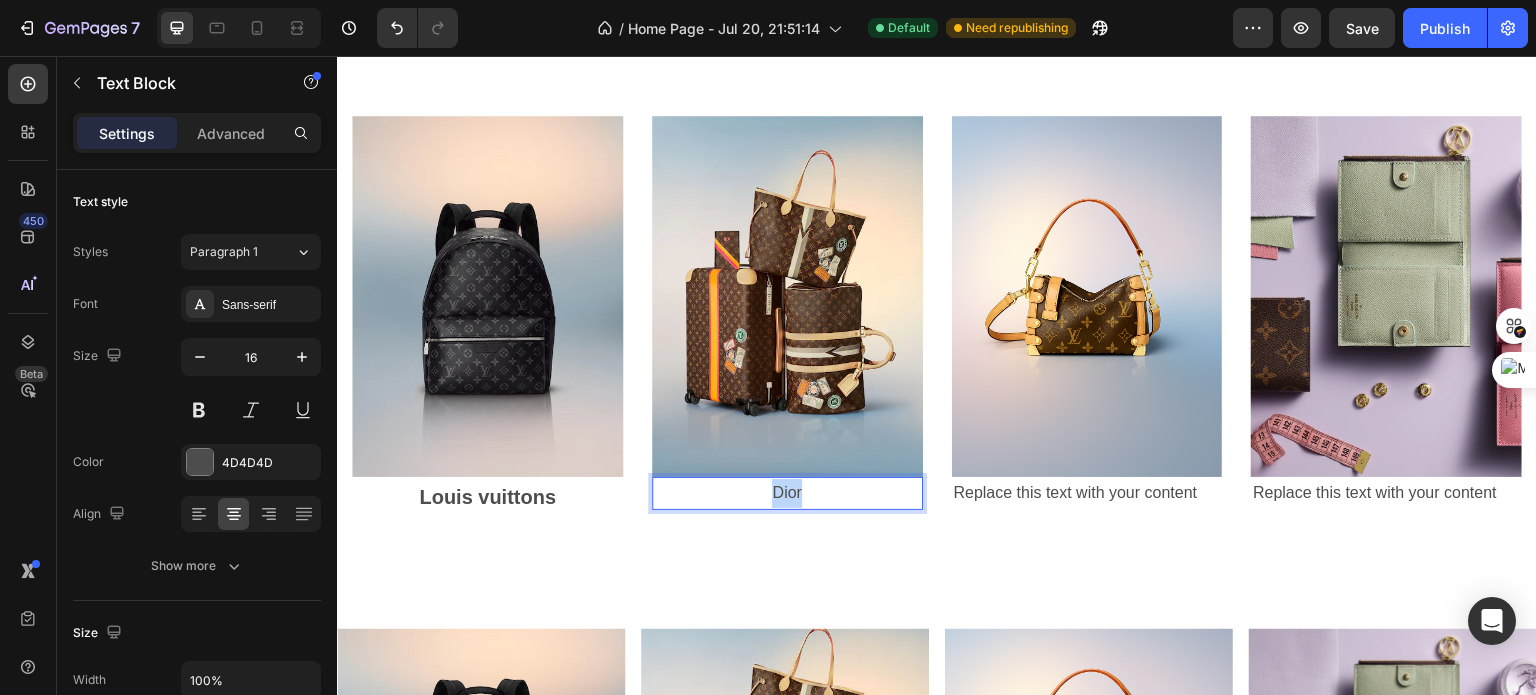 click on "Dior" at bounding box center [787, 493] 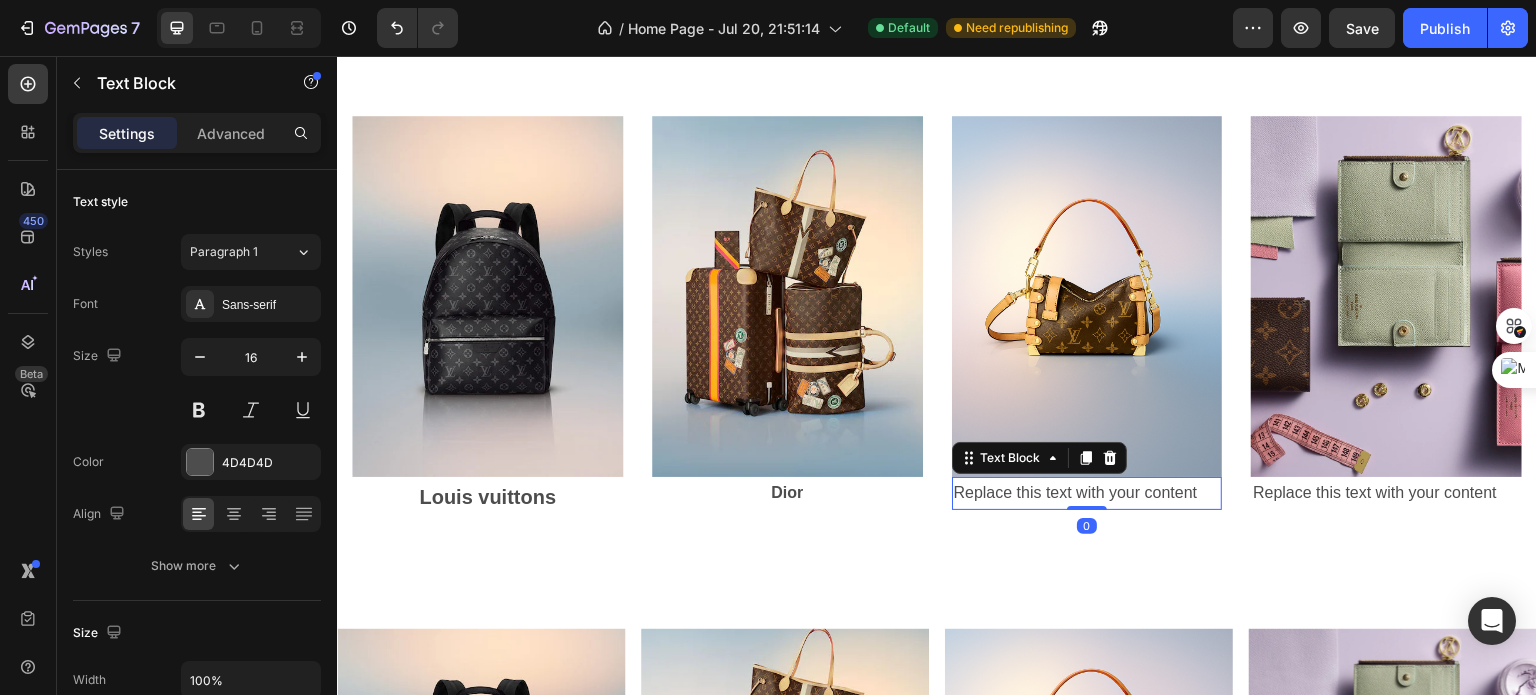 click on "Replace this text with your content" at bounding box center (1087, 493) 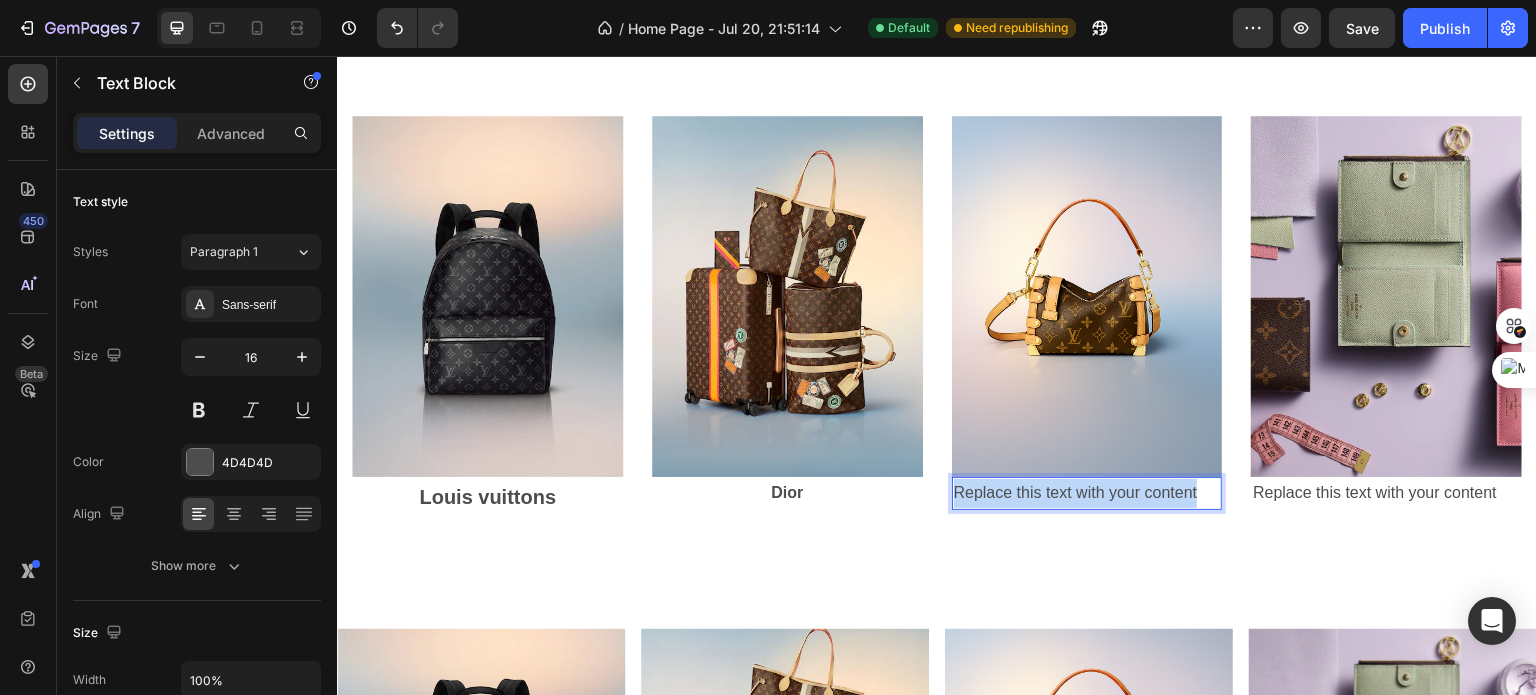 click on "Replace this text with your content" at bounding box center [1087, 493] 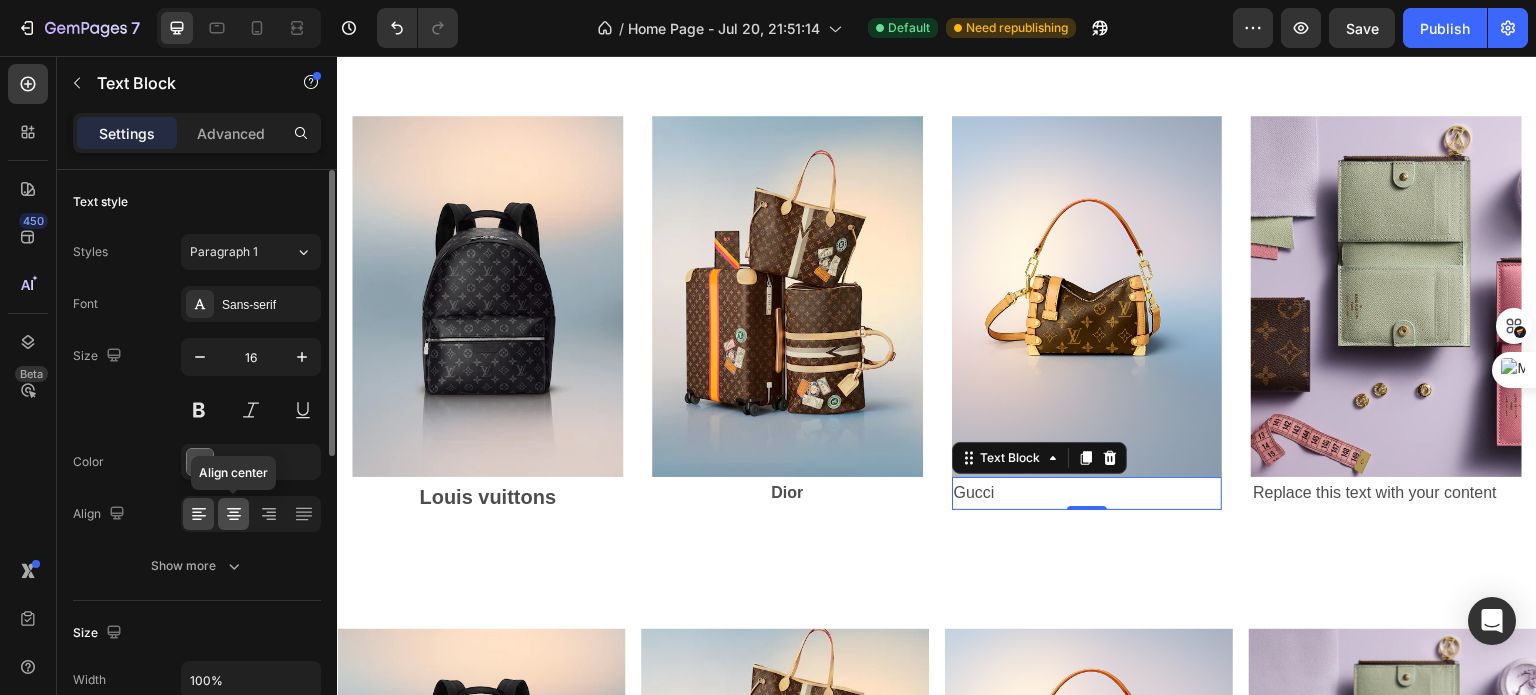 click 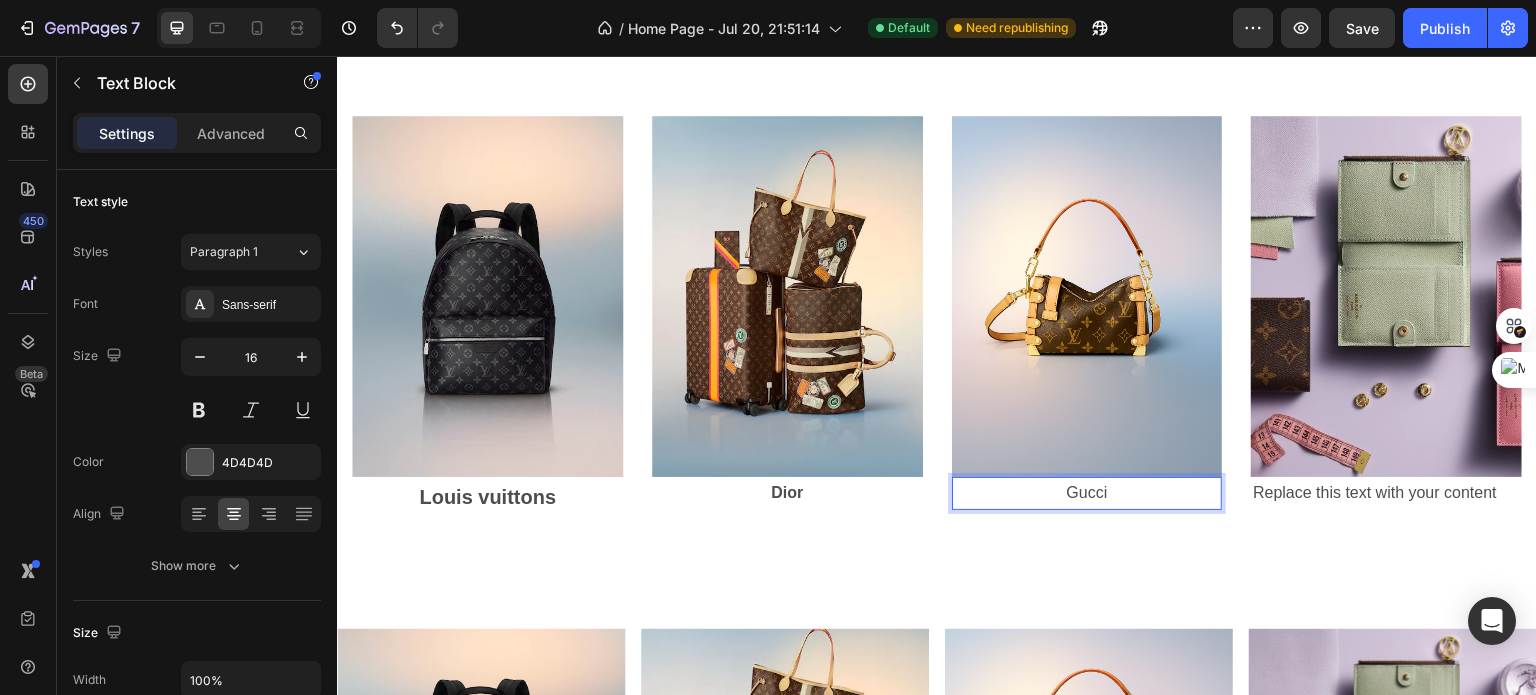click on "Gucci" at bounding box center [1087, 493] 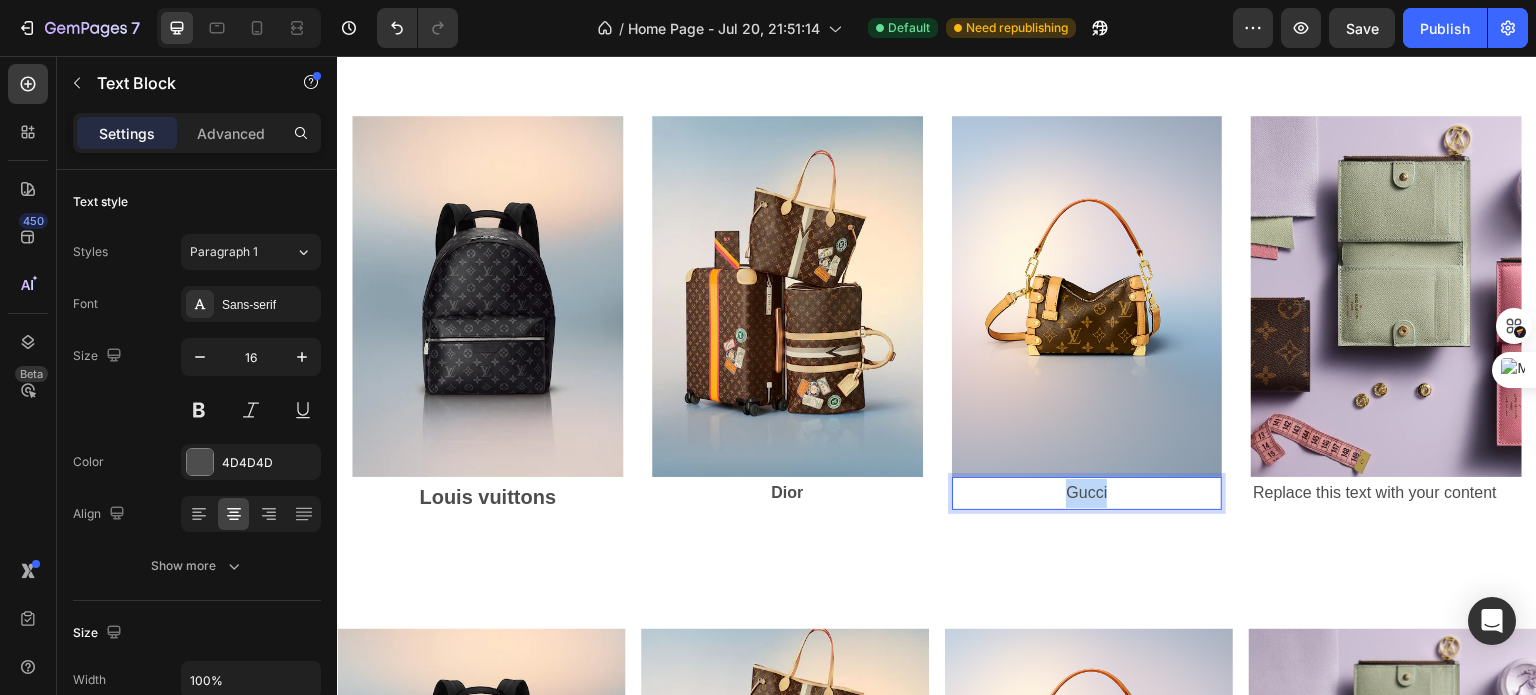 click on "Gucci" at bounding box center [1087, 493] 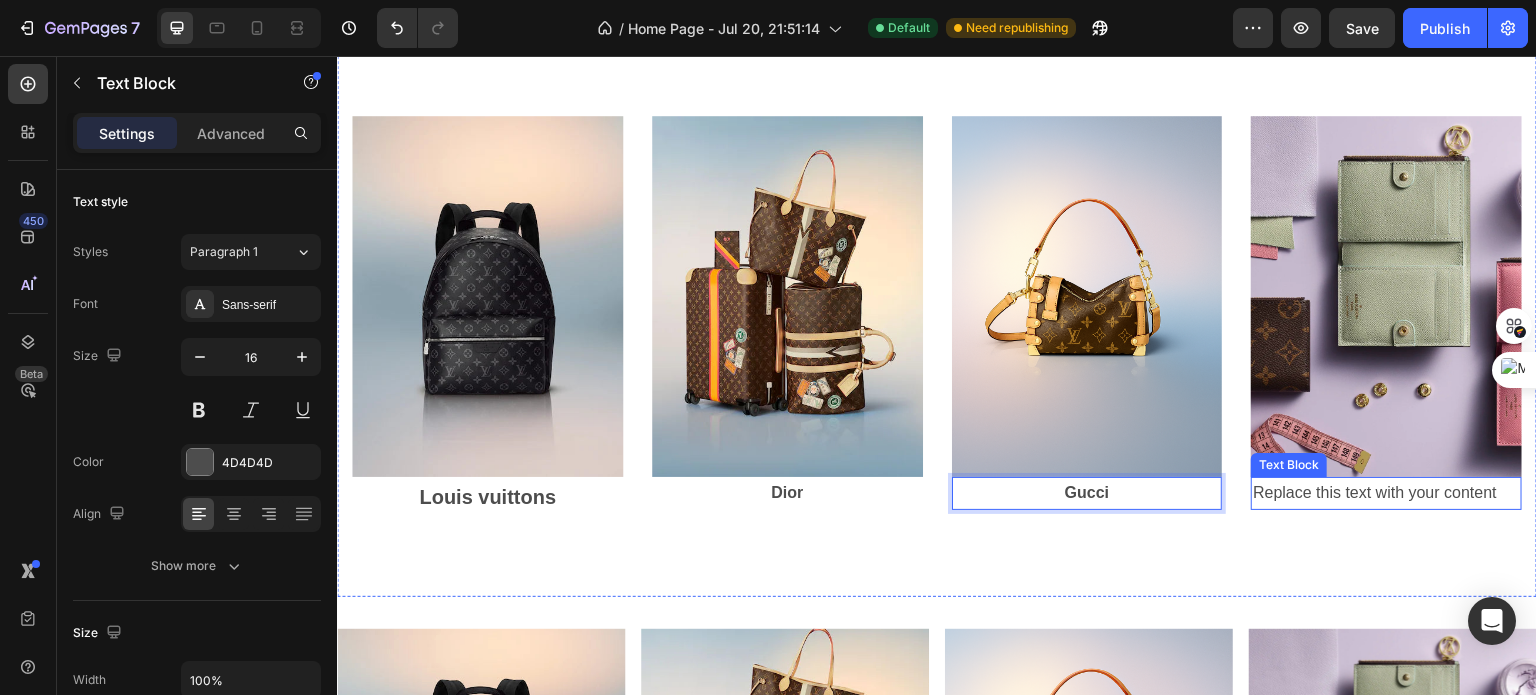 click on "Replace this text with your content" at bounding box center [1386, 493] 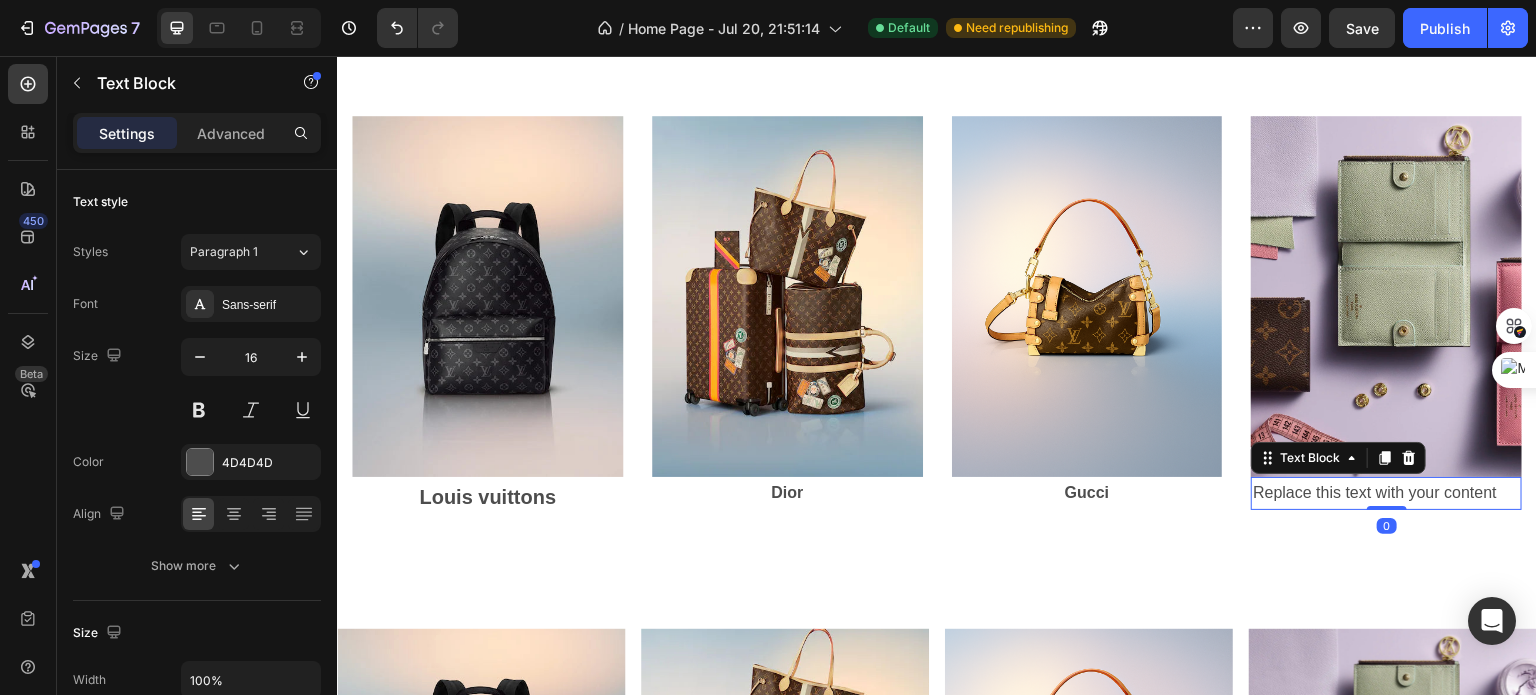 click on "Replace this text with your content" at bounding box center (1386, 493) 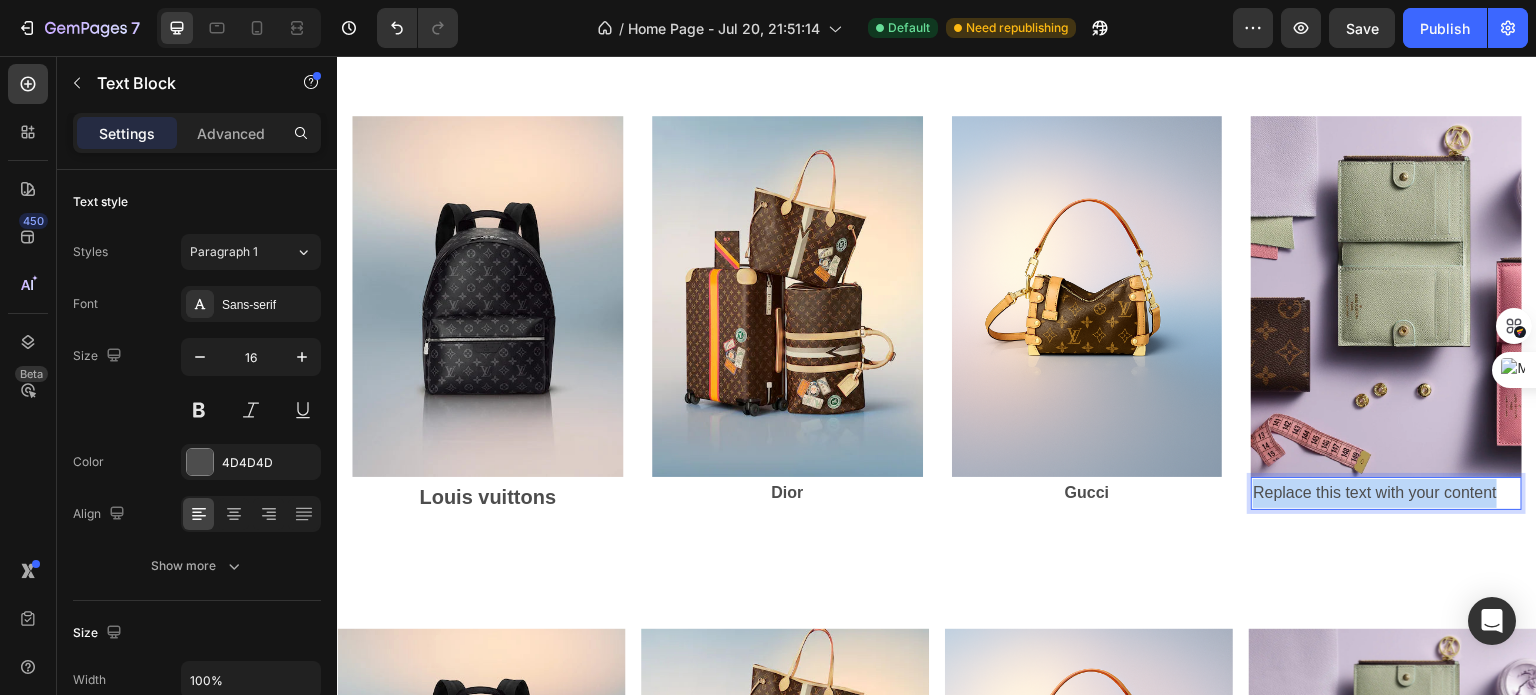 click on "Replace this text with your content" at bounding box center (1386, 493) 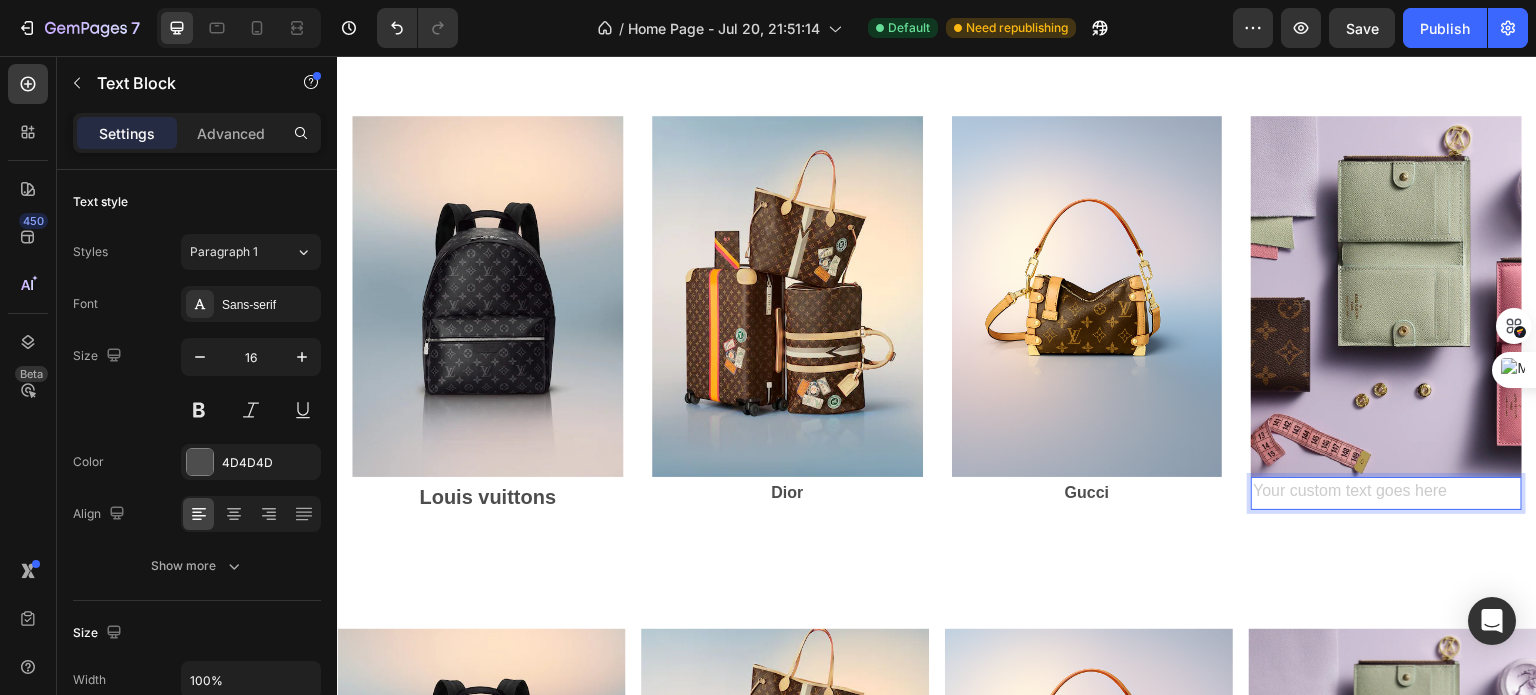 click at bounding box center [1386, 493] 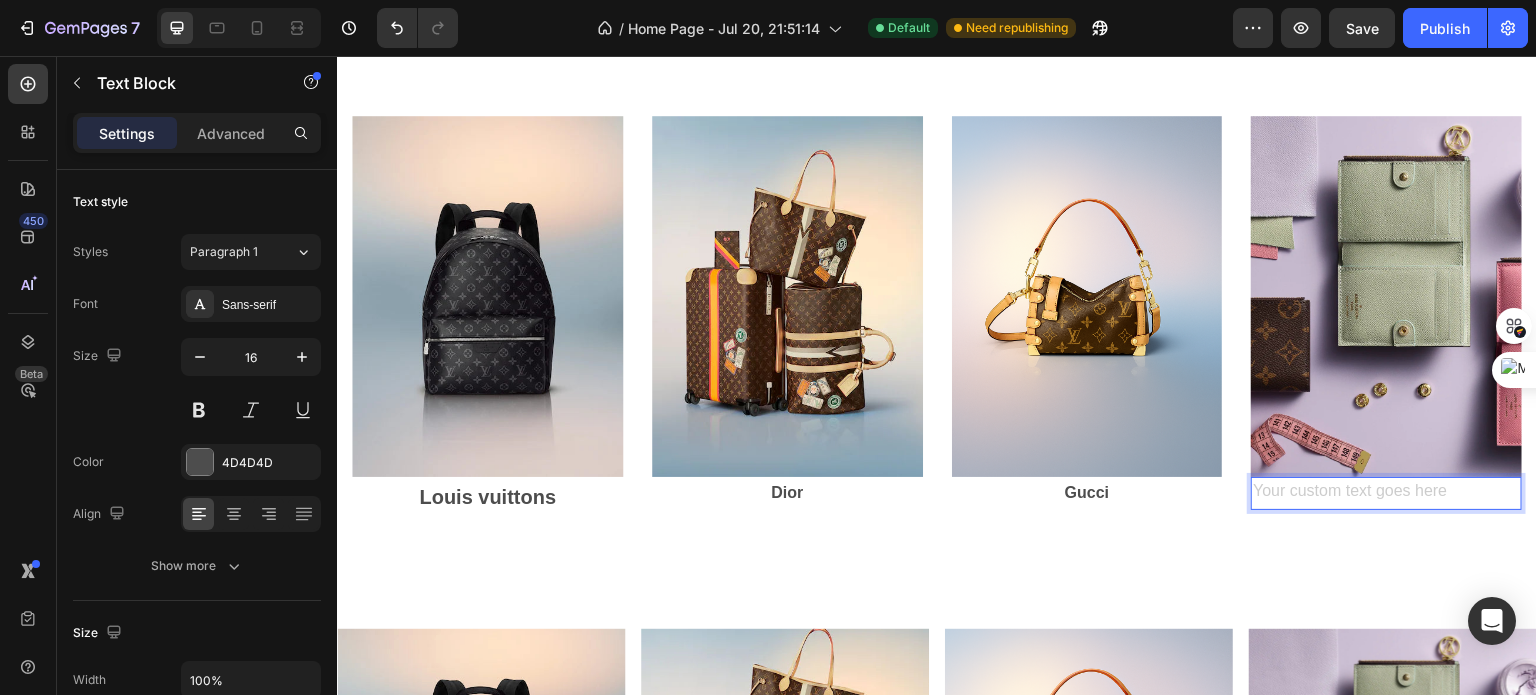 click at bounding box center (1386, 493) 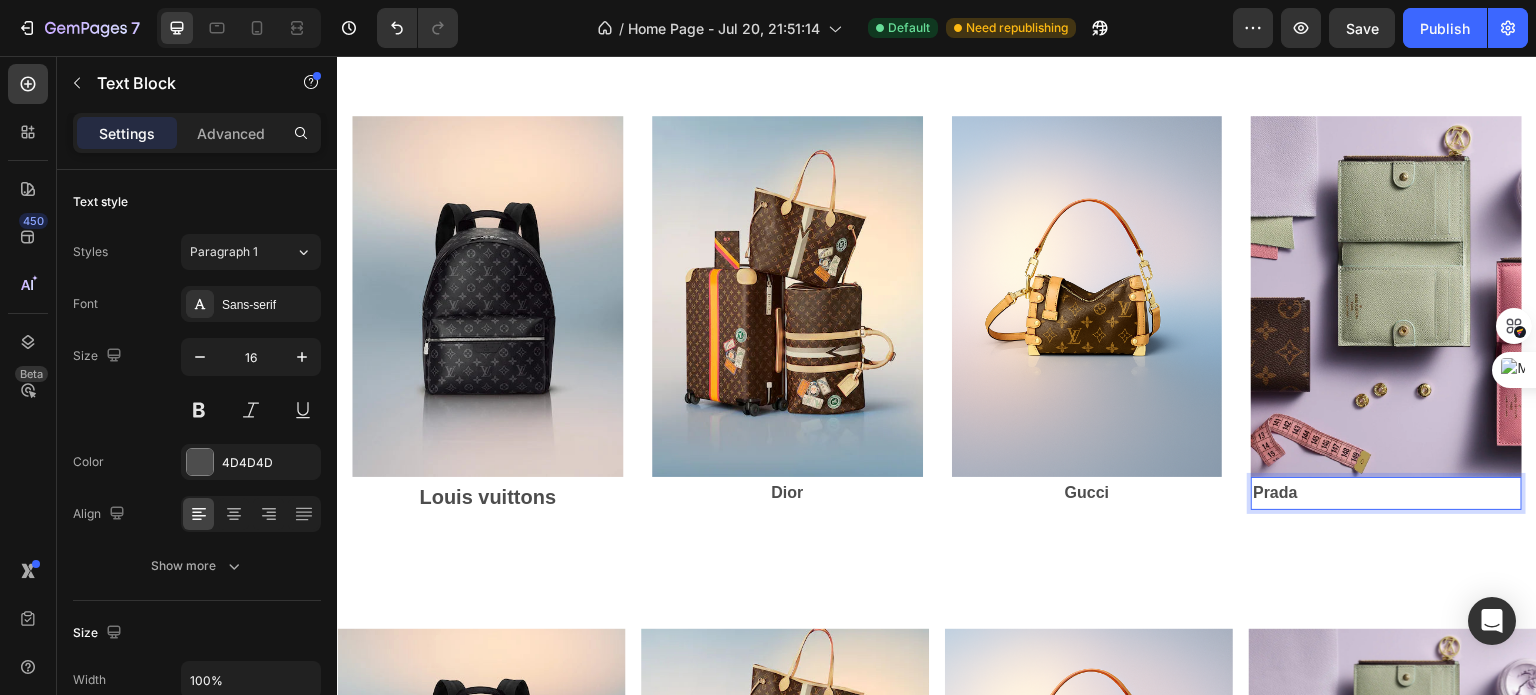 click on "Prada" at bounding box center [1386, 493] 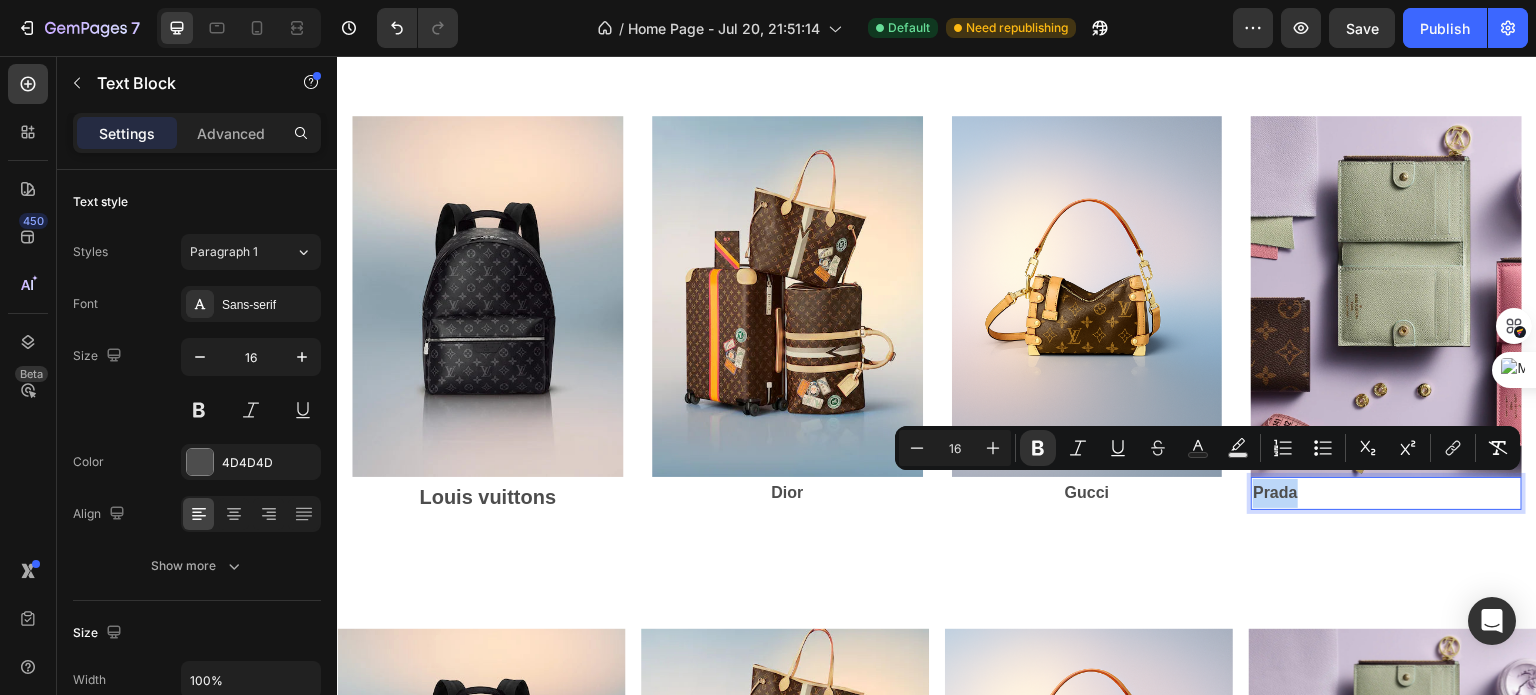 drag, startPoint x: 1303, startPoint y: 482, endPoint x: 1287, endPoint y: 477, distance: 16.763054 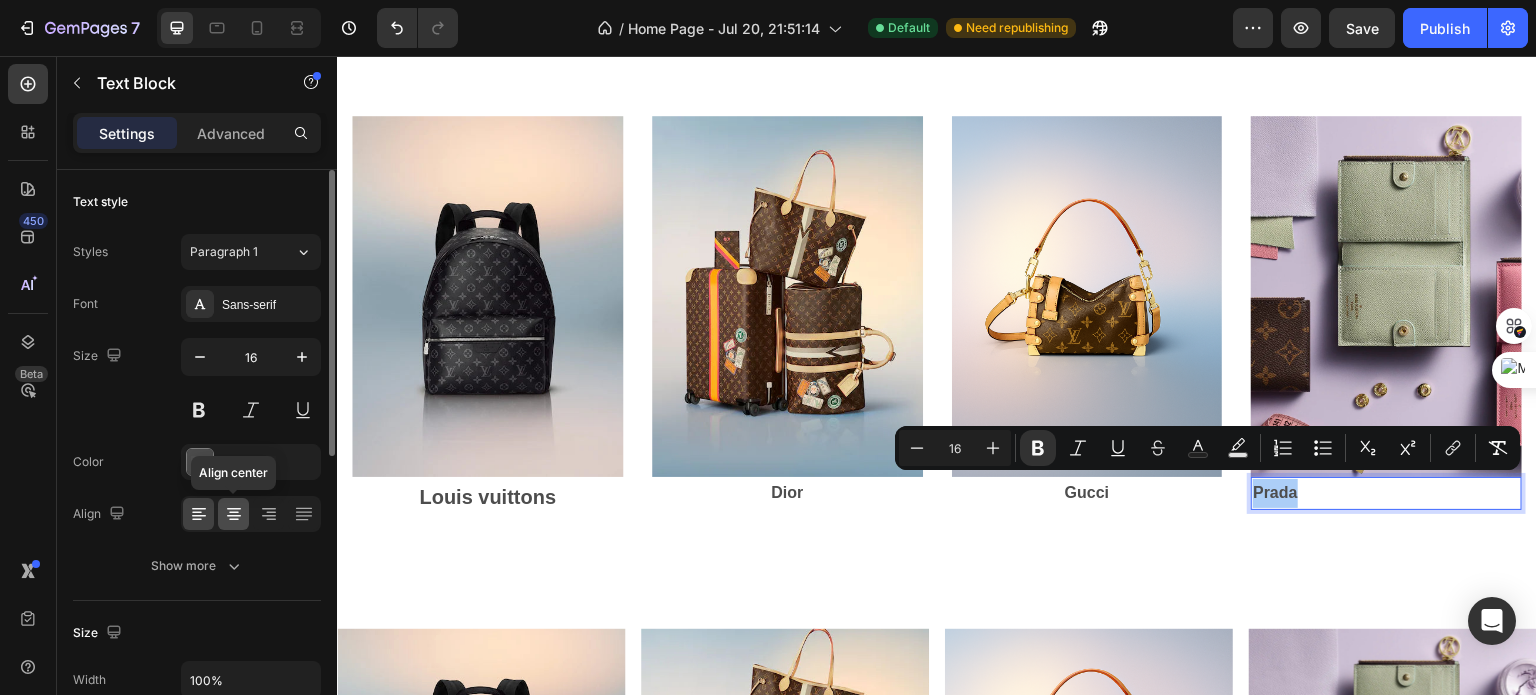 click 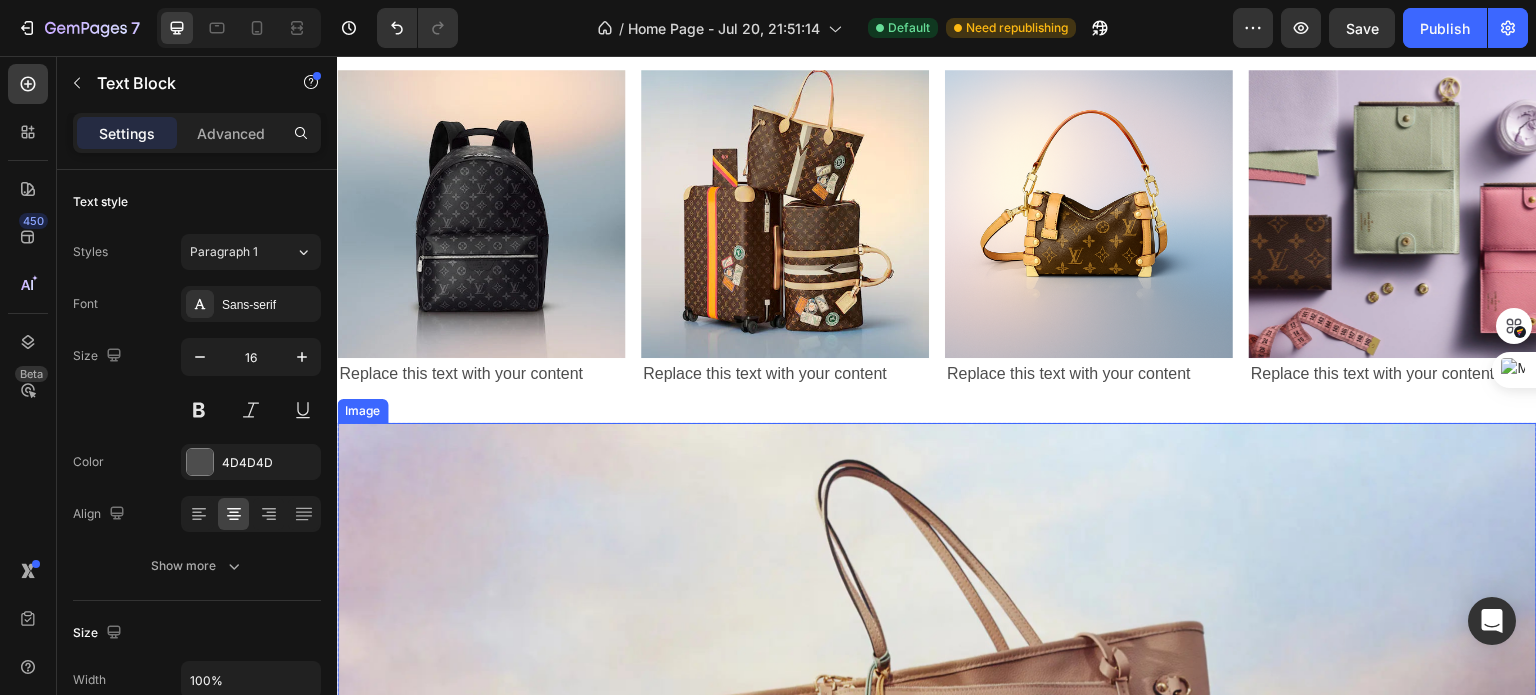 scroll, scrollTop: 4070, scrollLeft: 0, axis: vertical 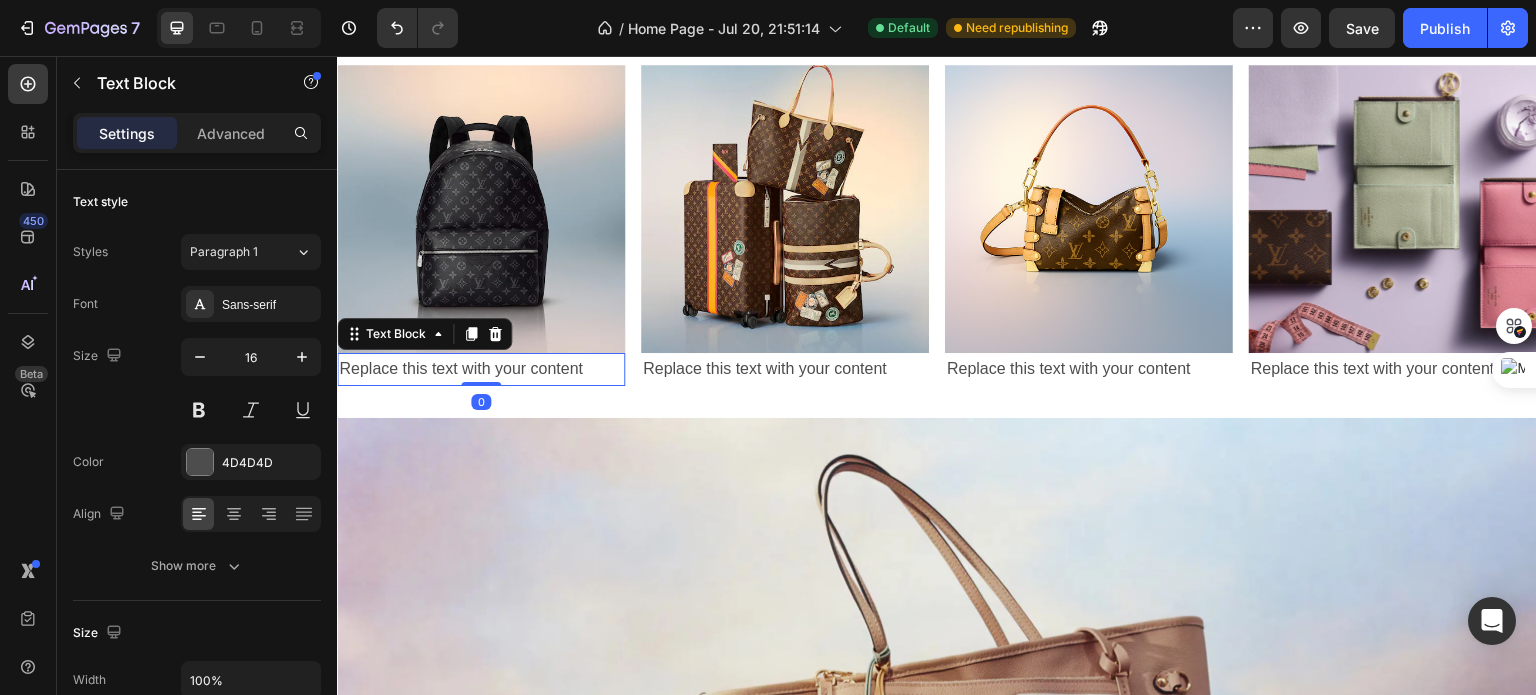 click on "Replace this text with your content" at bounding box center [481, 369] 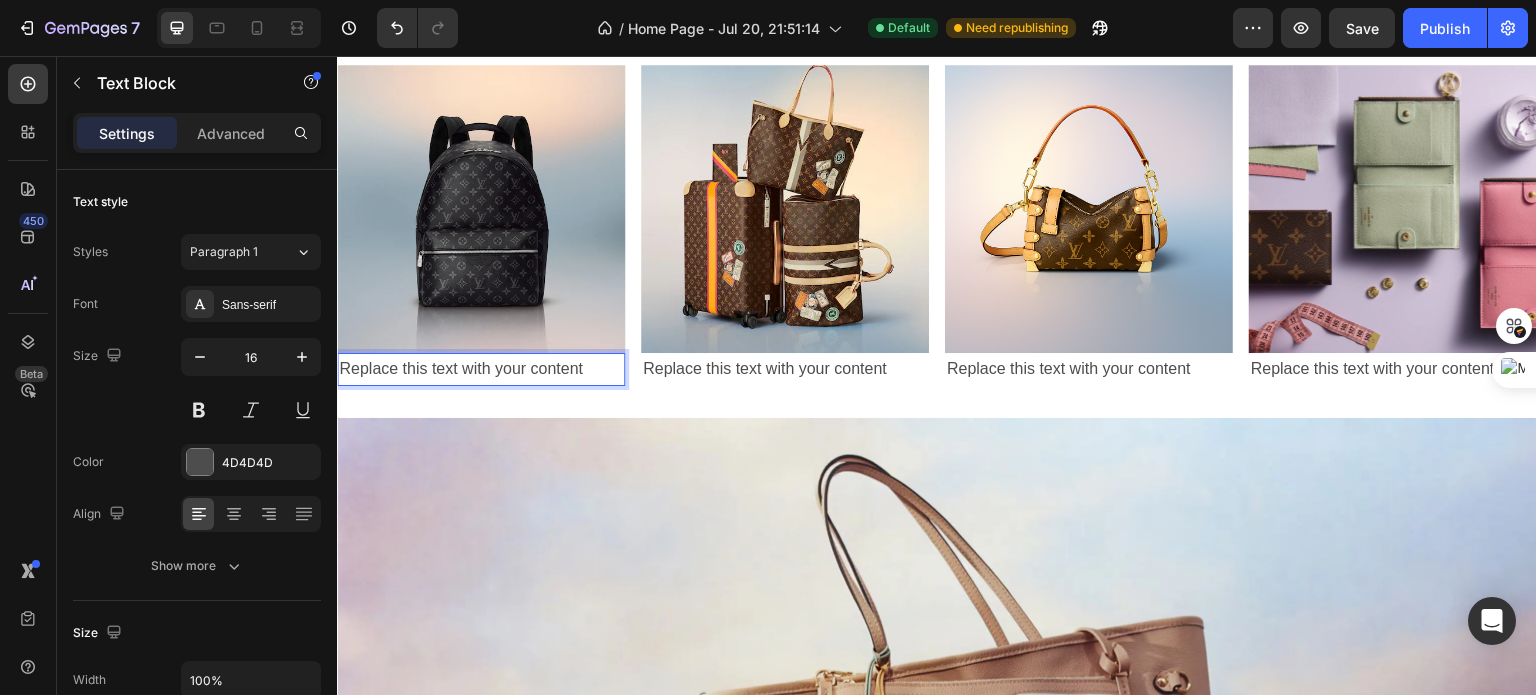 click on "Replace this text with your content" at bounding box center [481, 369] 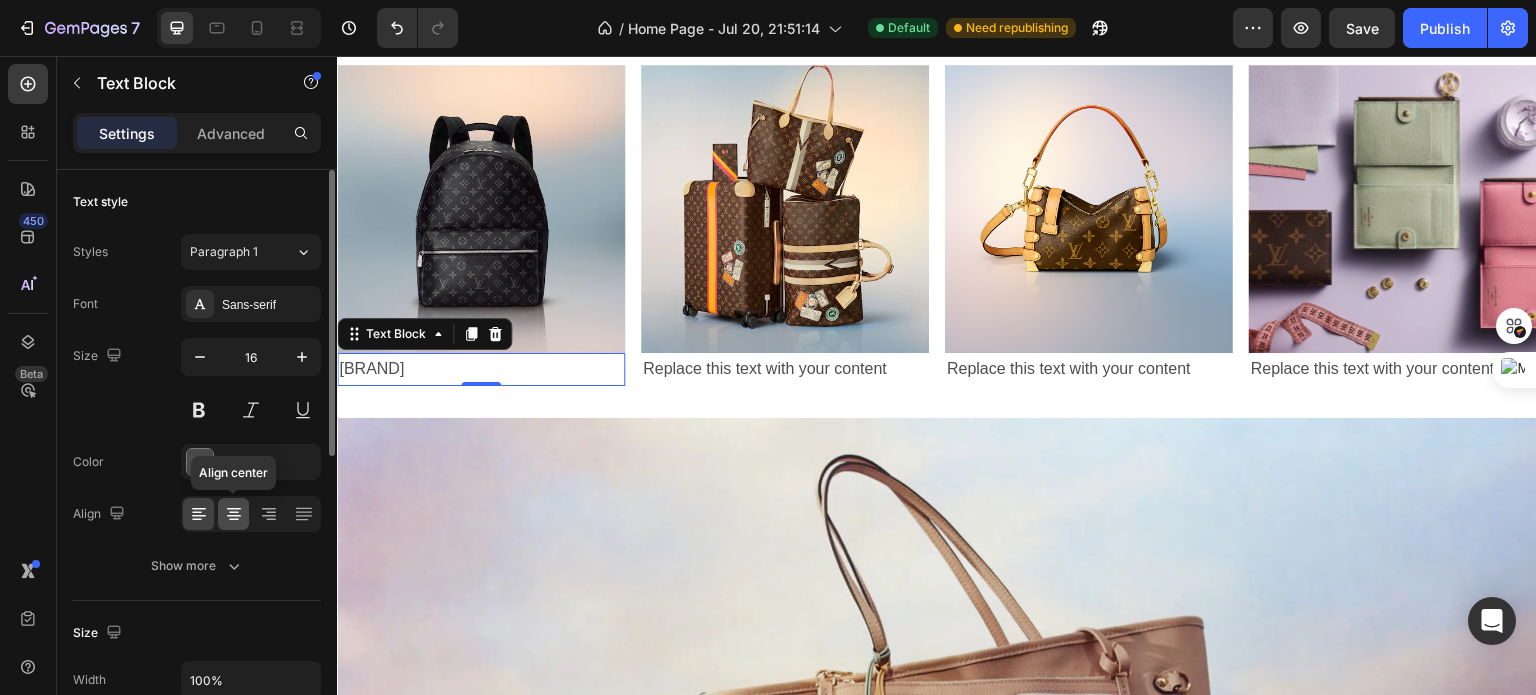 click 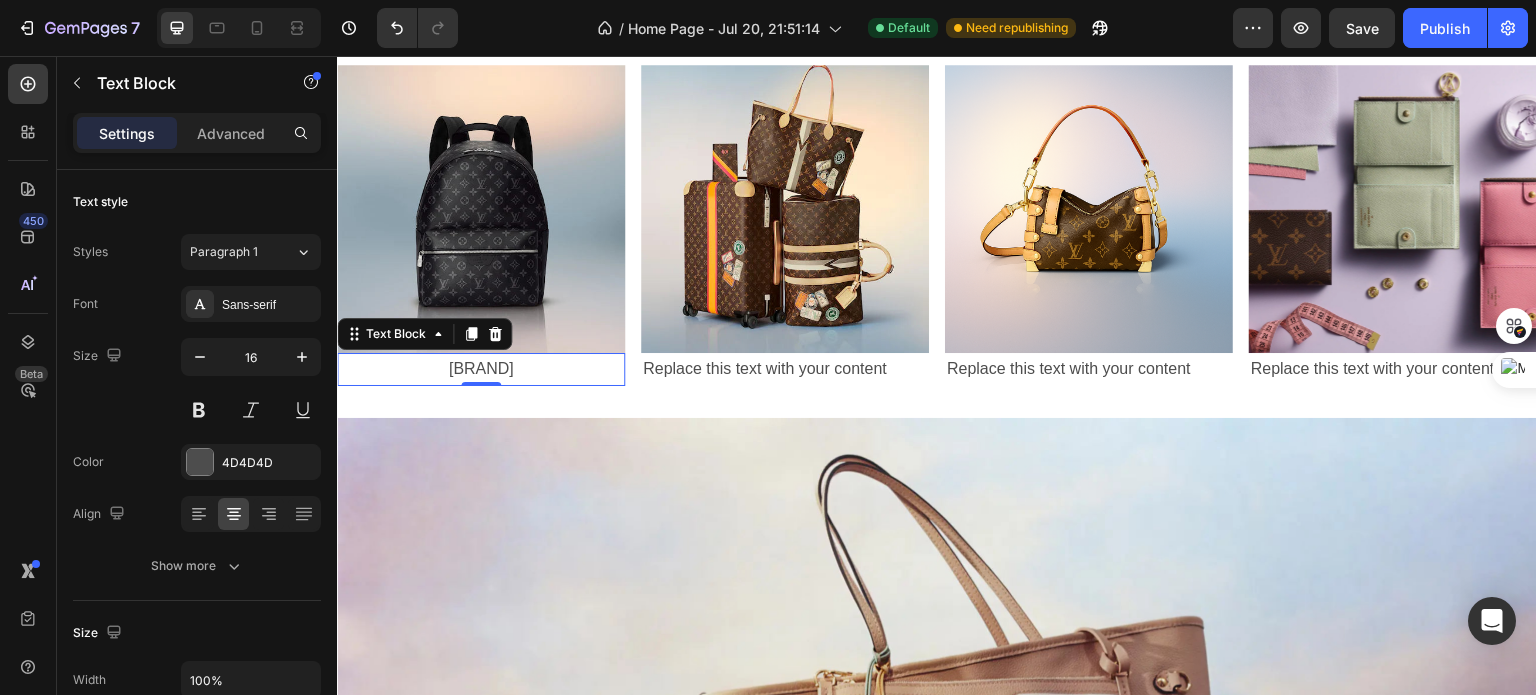 click on "goyard" at bounding box center (481, 369) 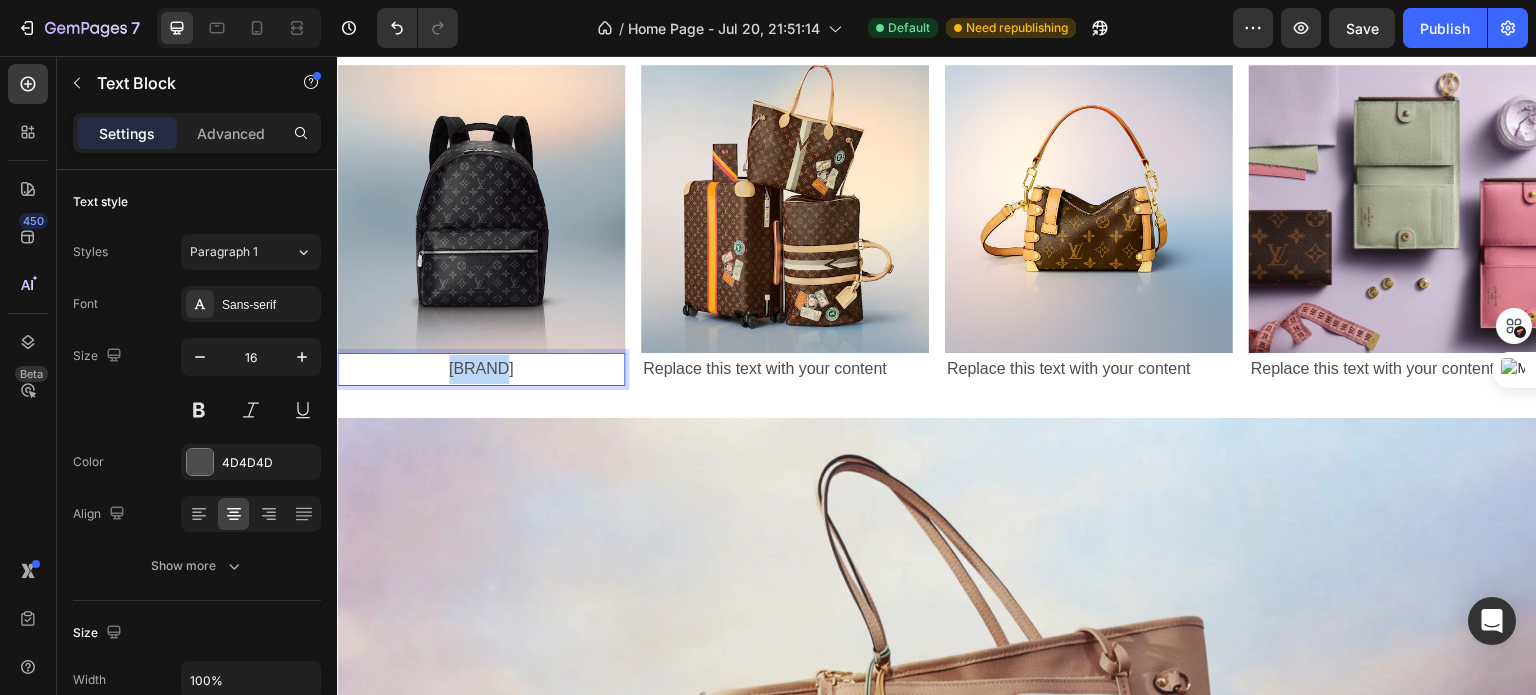 click on "goyard" at bounding box center (481, 369) 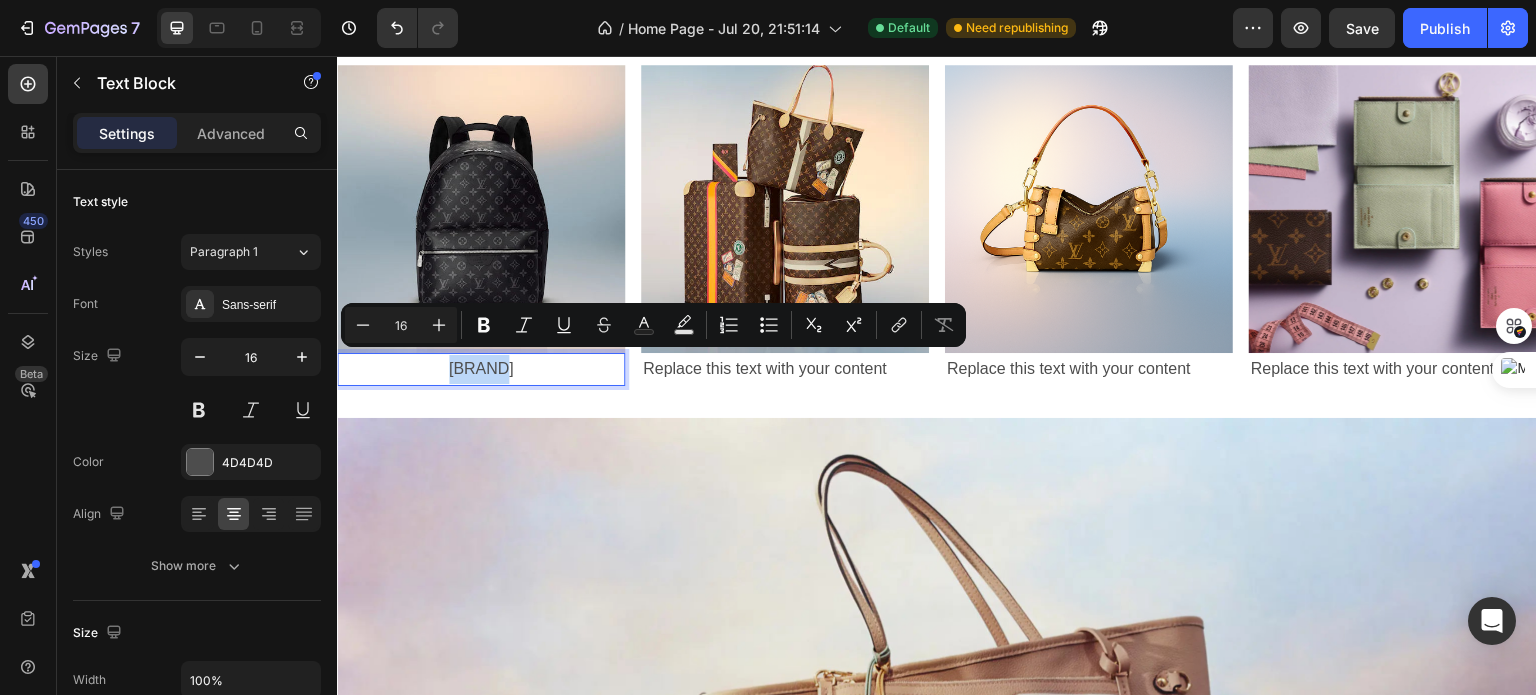 click on "goyard" at bounding box center [481, 369] 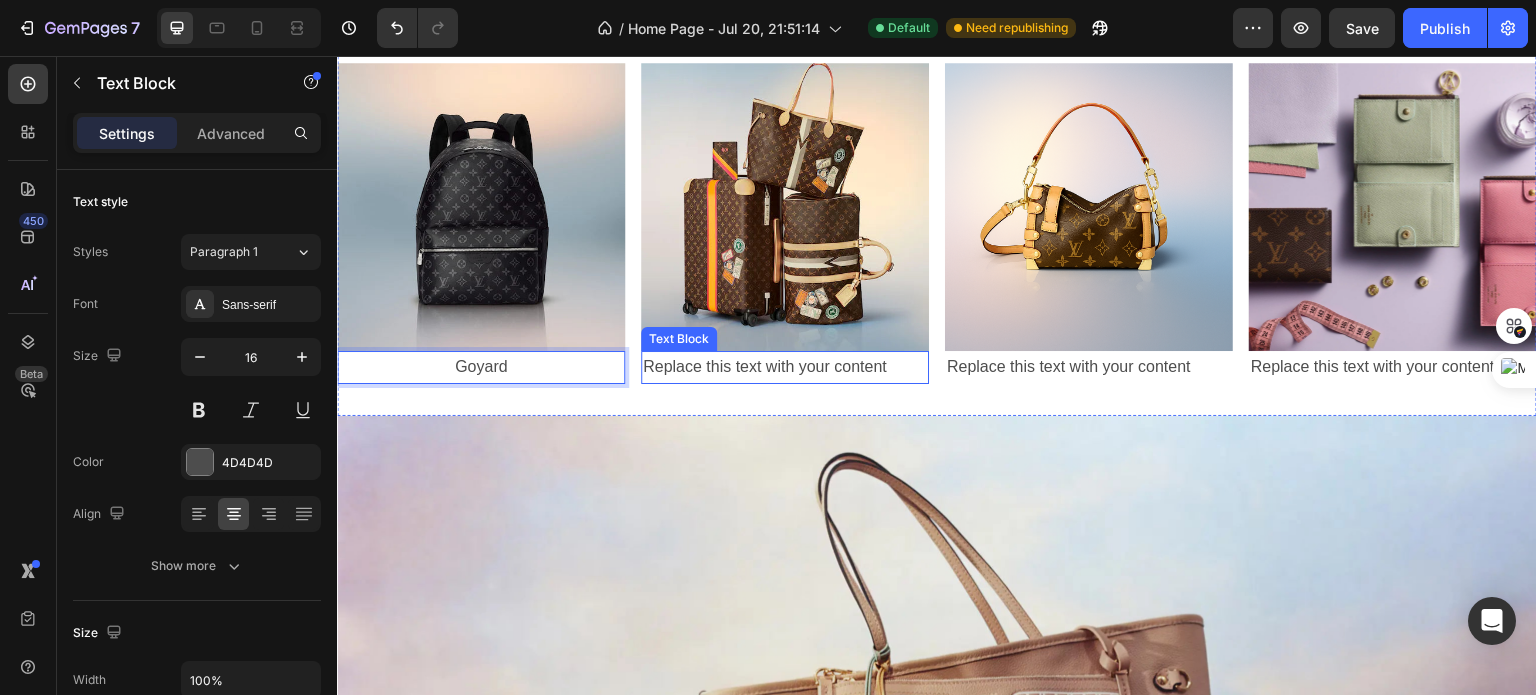 scroll, scrollTop: 4076, scrollLeft: 0, axis: vertical 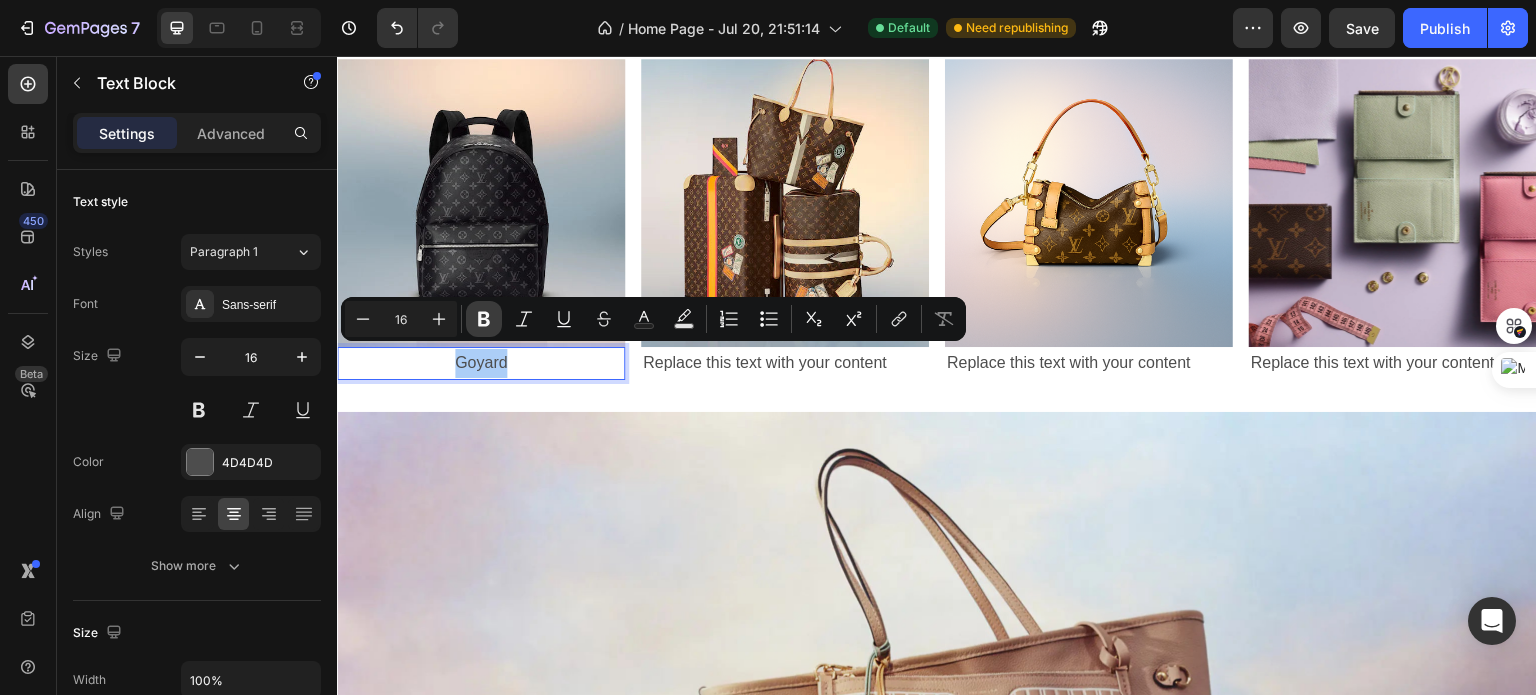 drag, startPoint x: 477, startPoint y: 320, endPoint x: 279, endPoint y: 295, distance: 199.57204 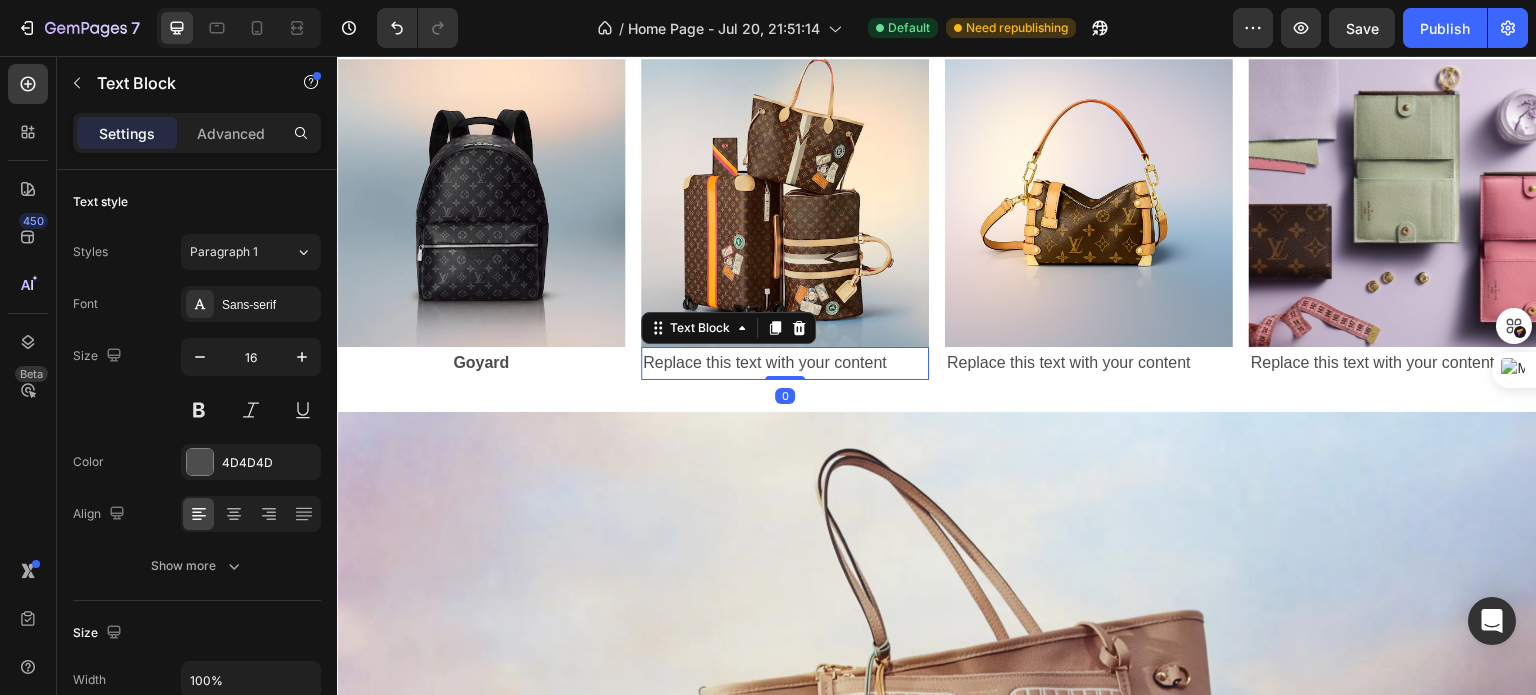 click on "Replace this text with your content" at bounding box center [785, 363] 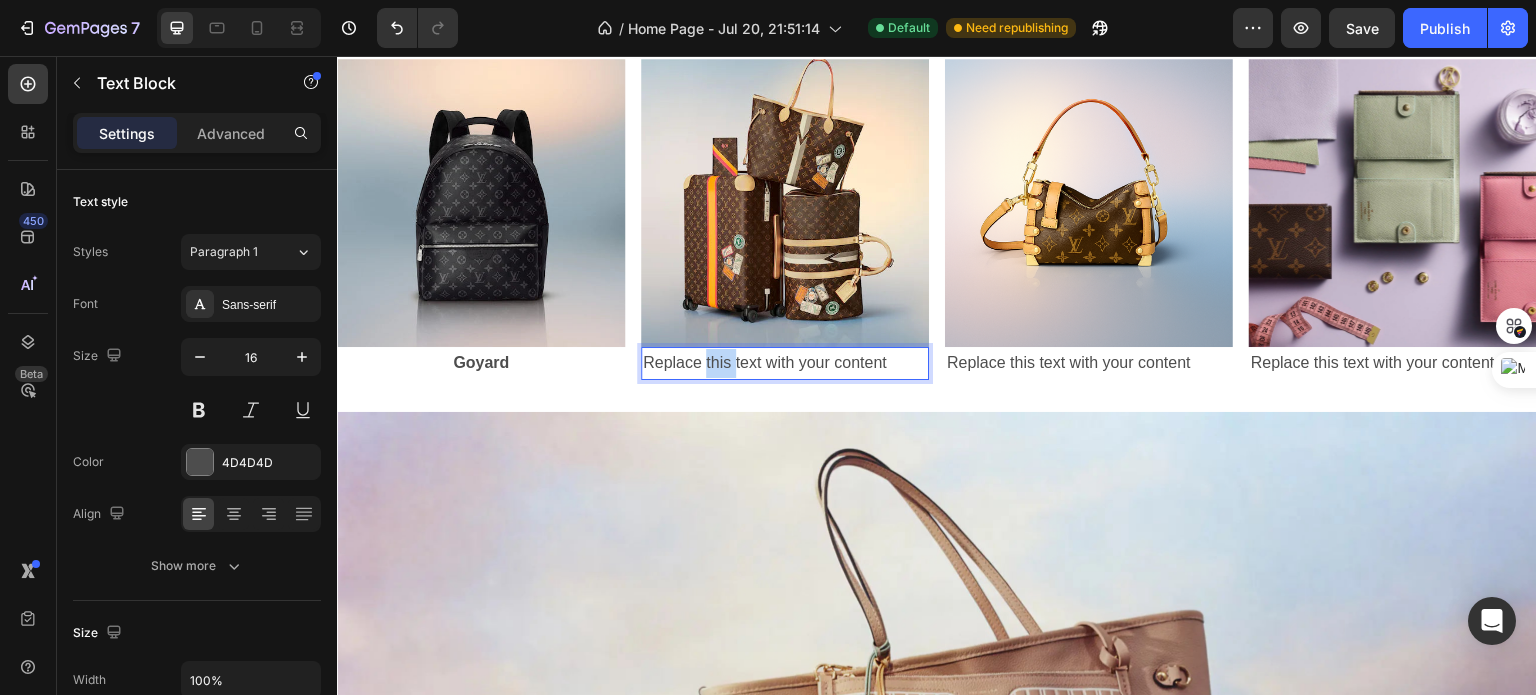 click on "Replace this text with your content" at bounding box center [785, 363] 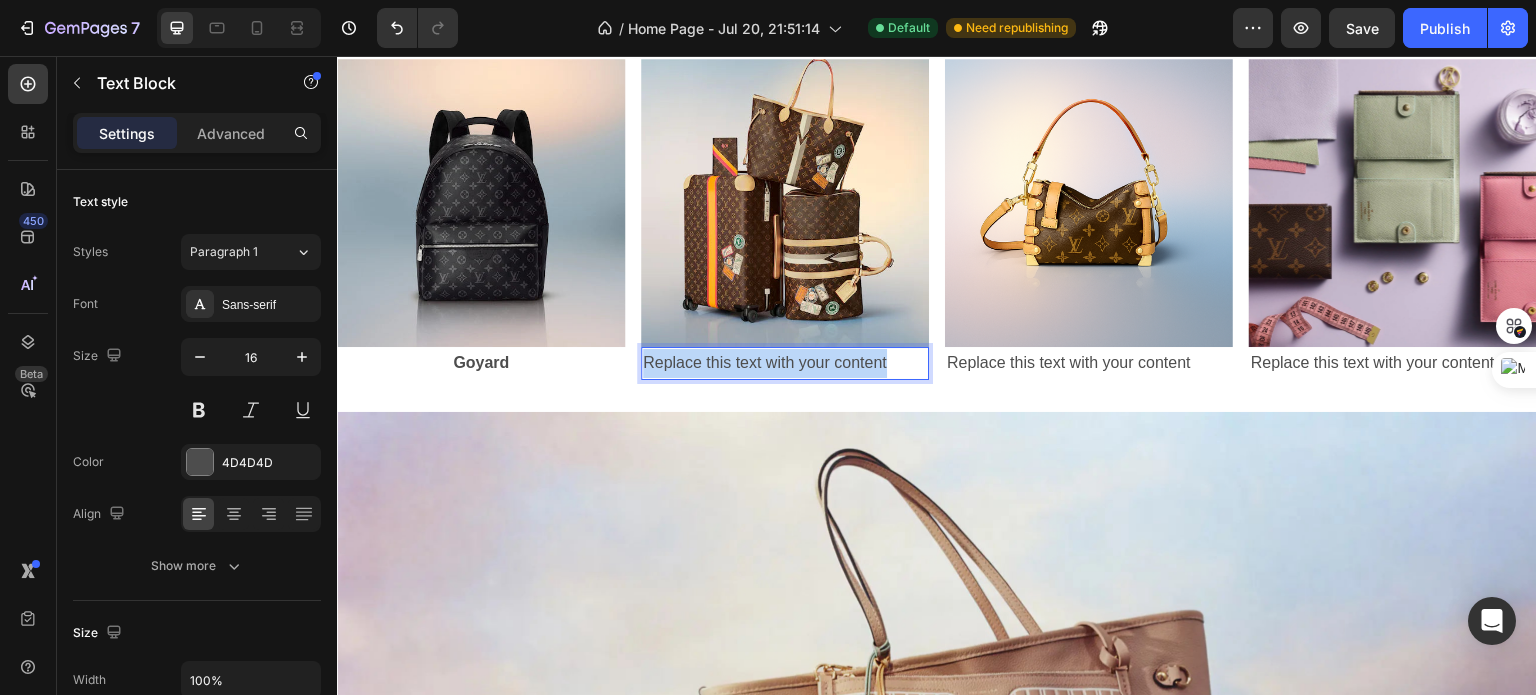 click on "Replace this text with your content" at bounding box center (785, 363) 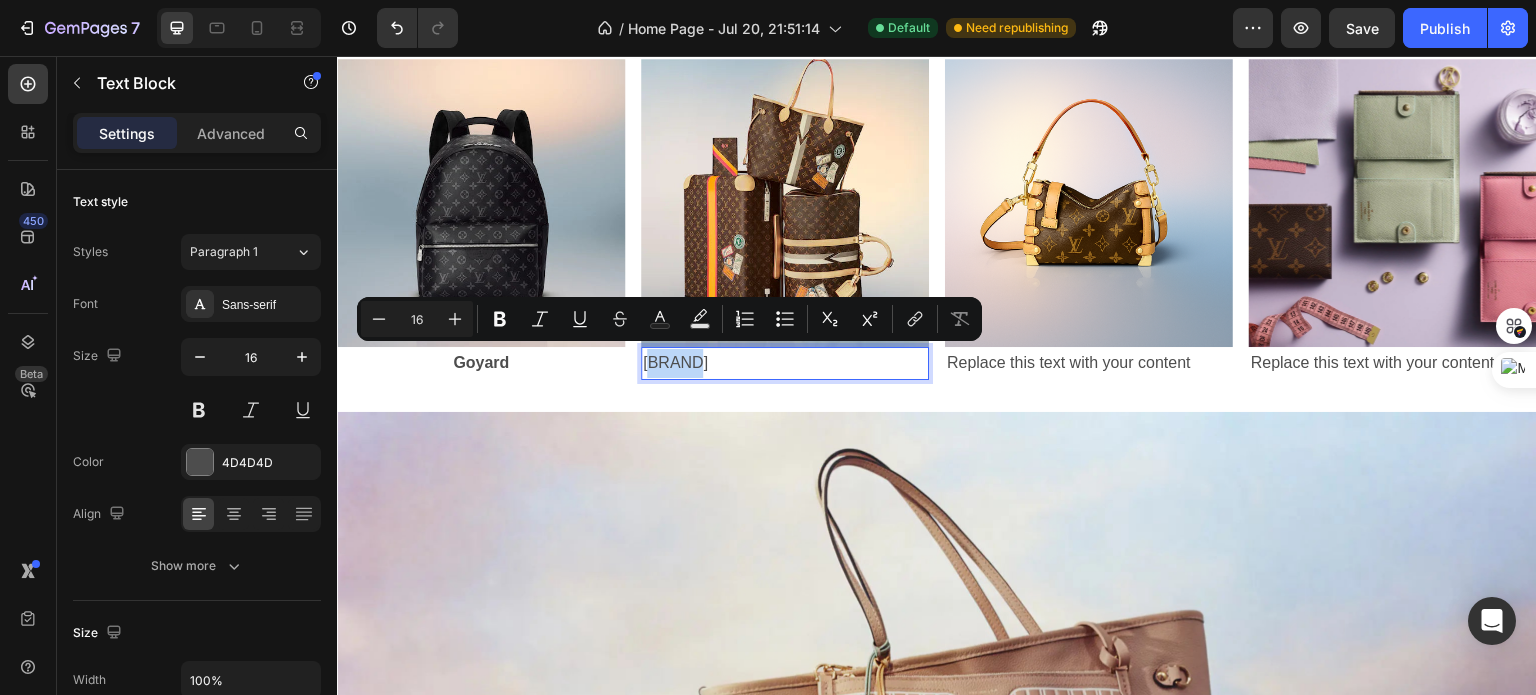 drag, startPoint x: 717, startPoint y: 358, endPoint x: 646, endPoint y: 358, distance: 71 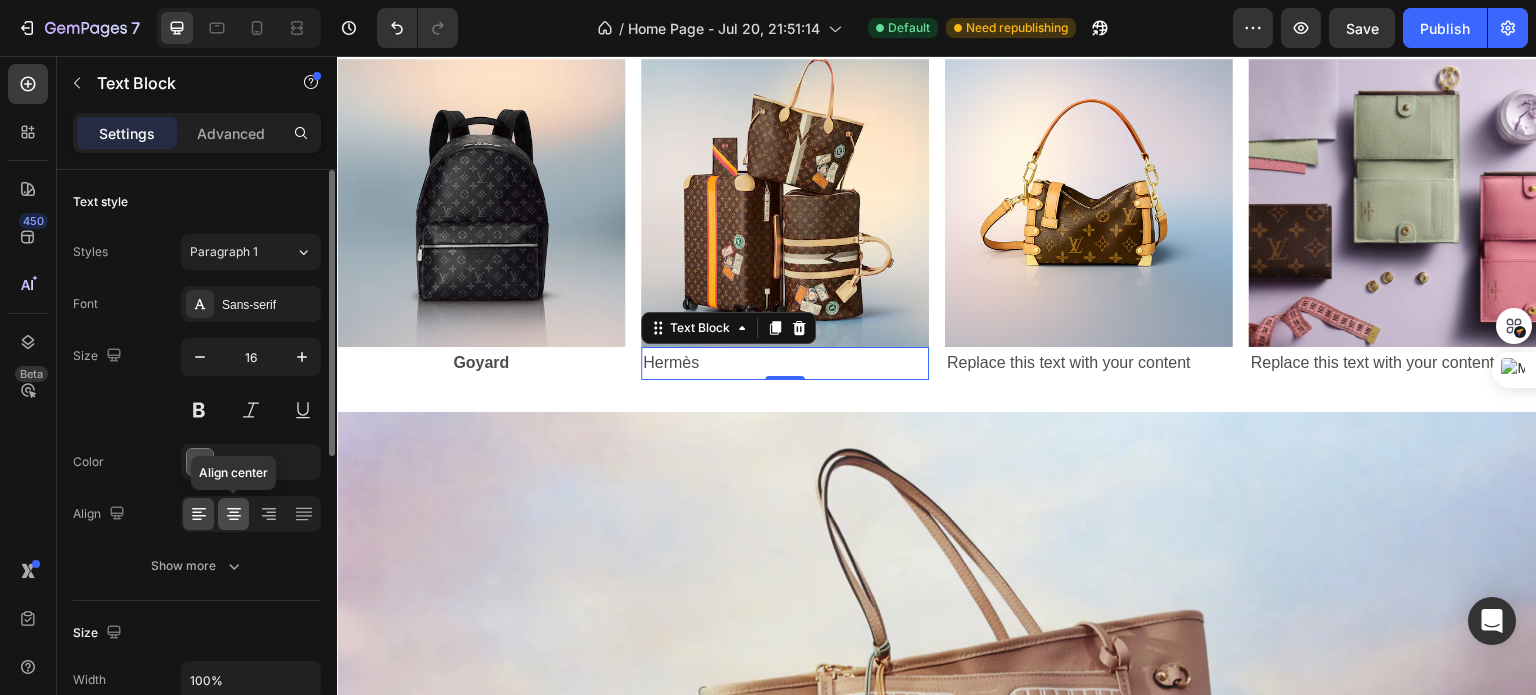 click 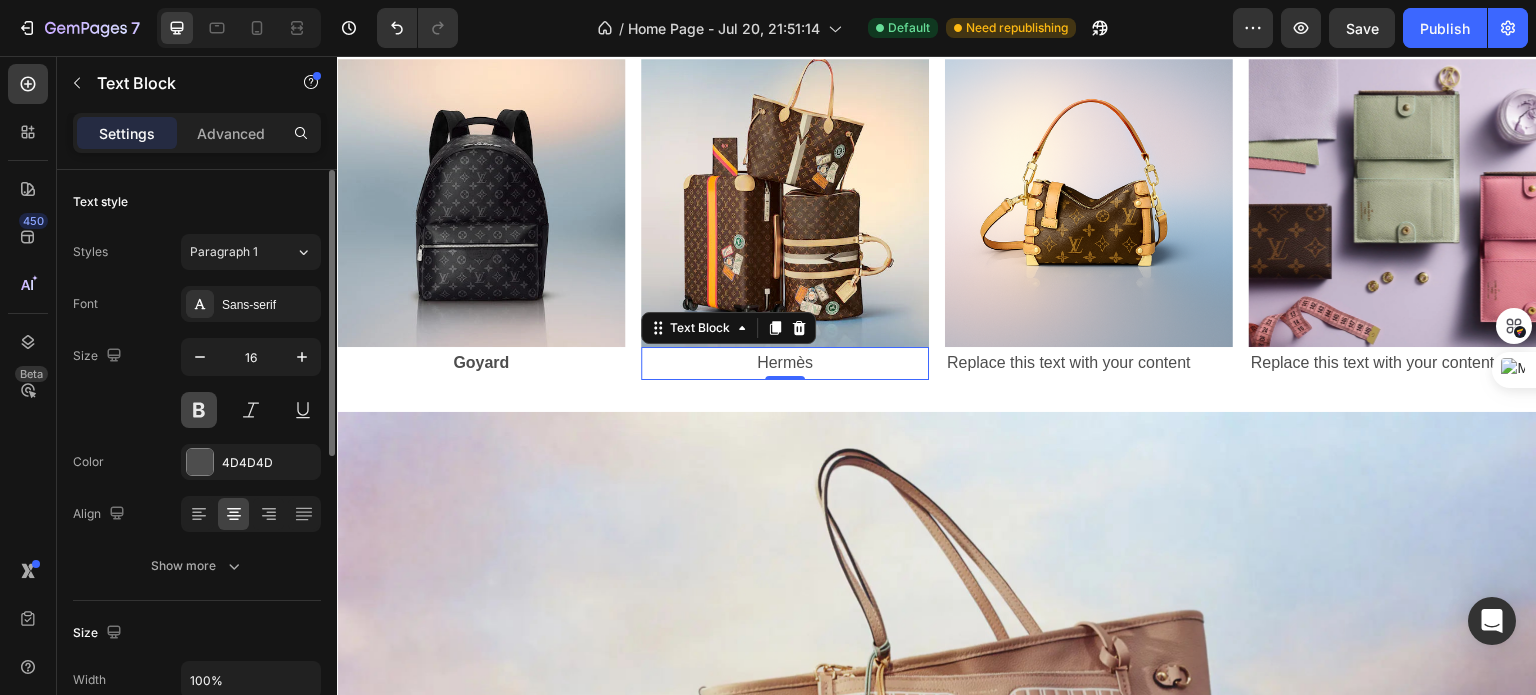 click at bounding box center [199, 410] 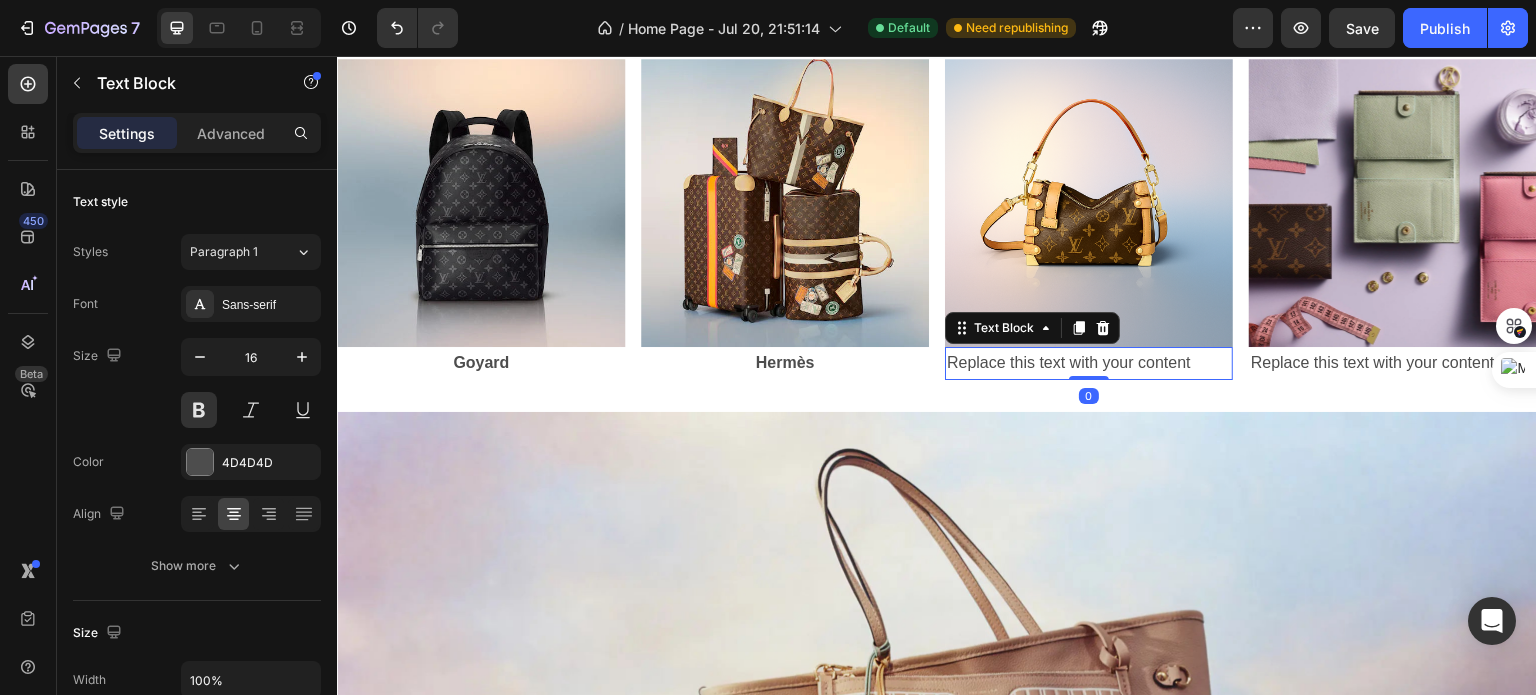 click on "Replace this text with your content" at bounding box center (1089, 363) 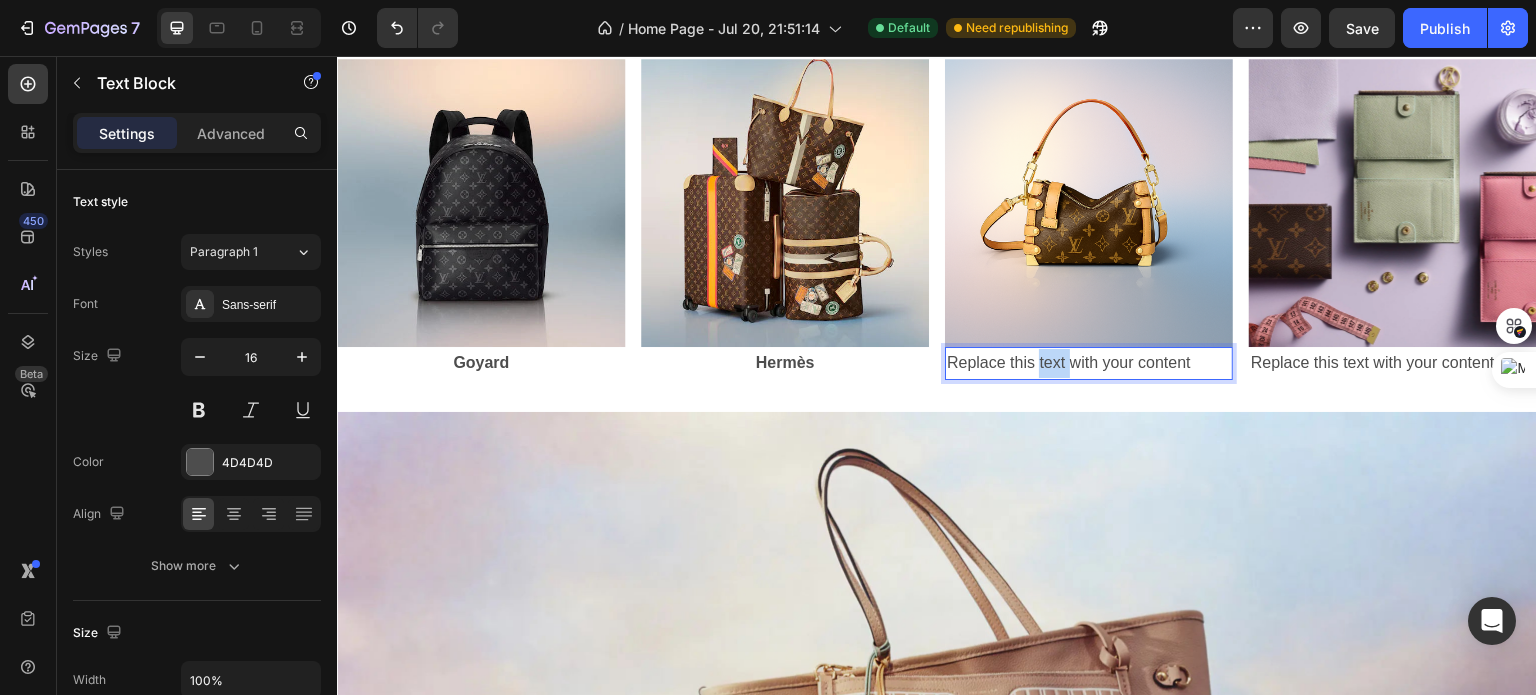 click on "Replace this text with your content" at bounding box center (1089, 363) 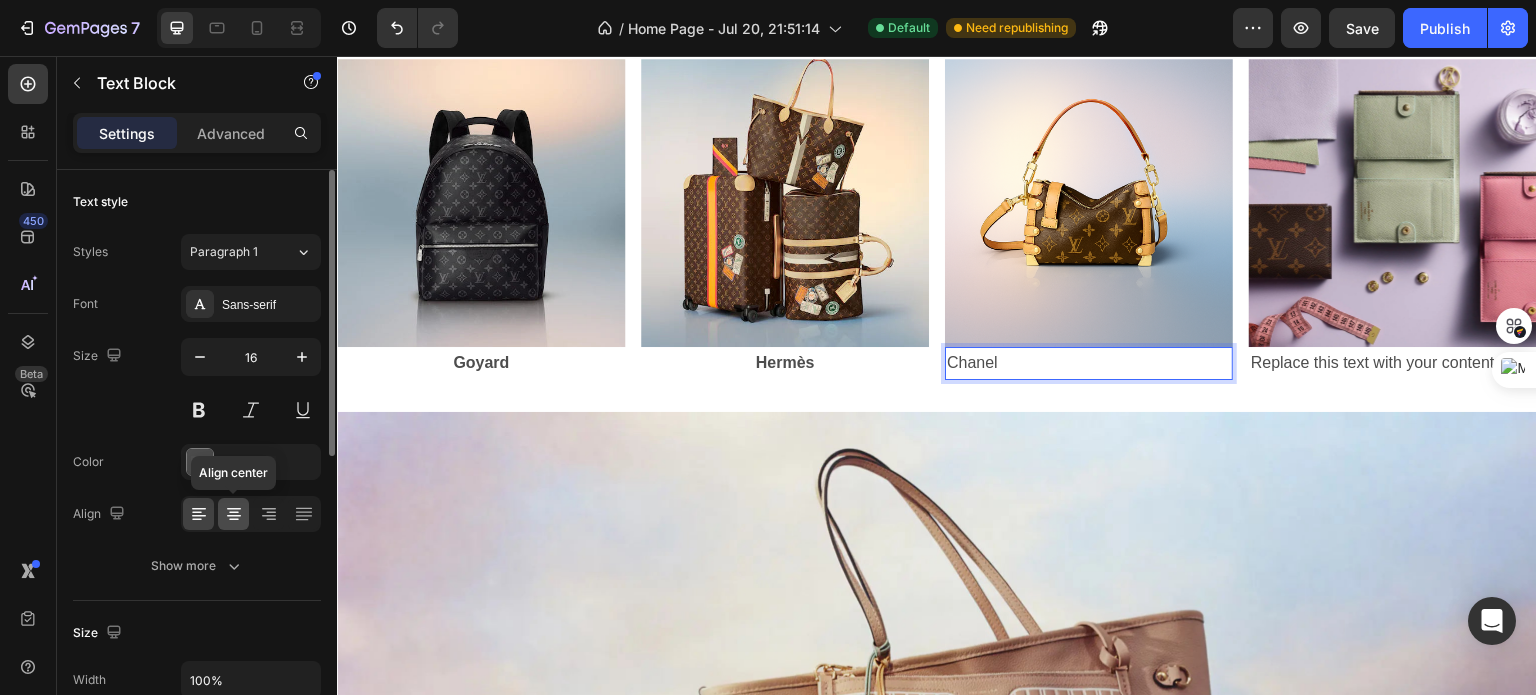 click 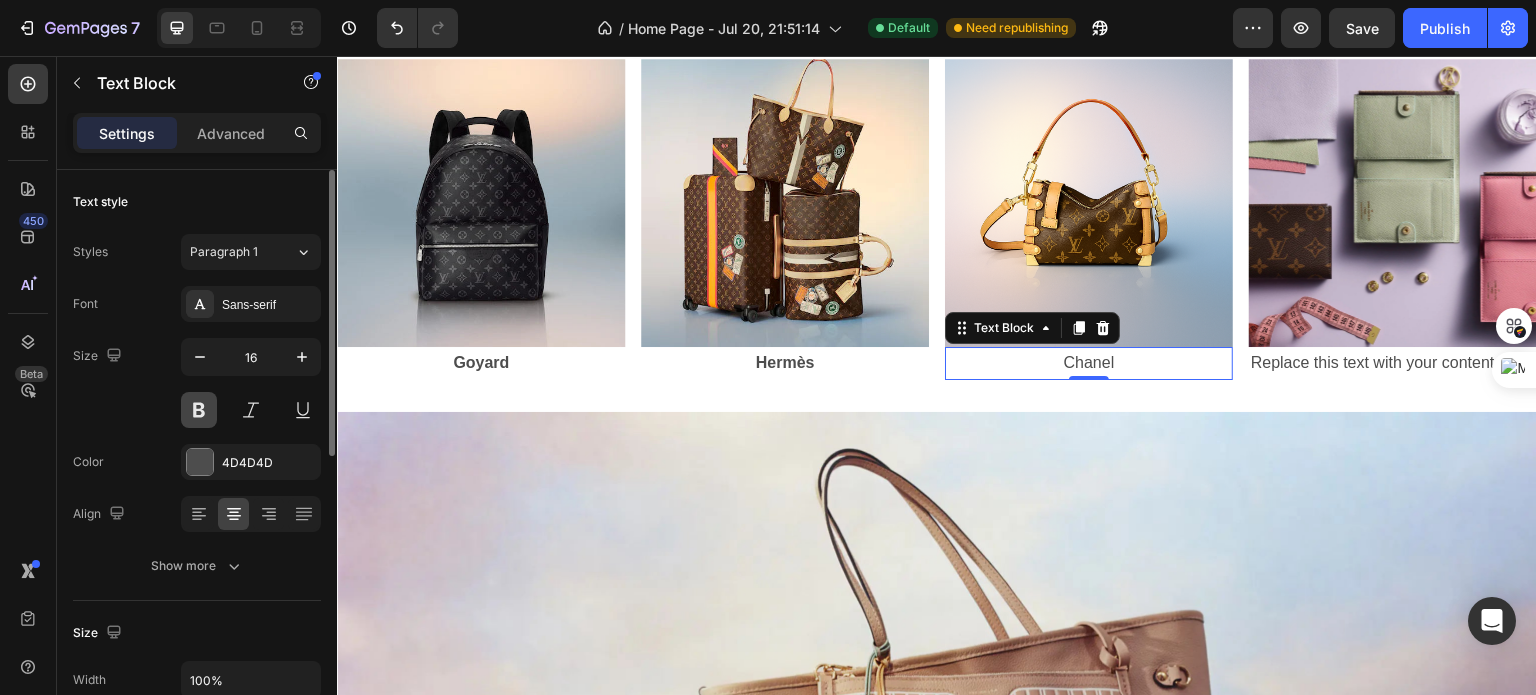 click at bounding box center [199, 410] 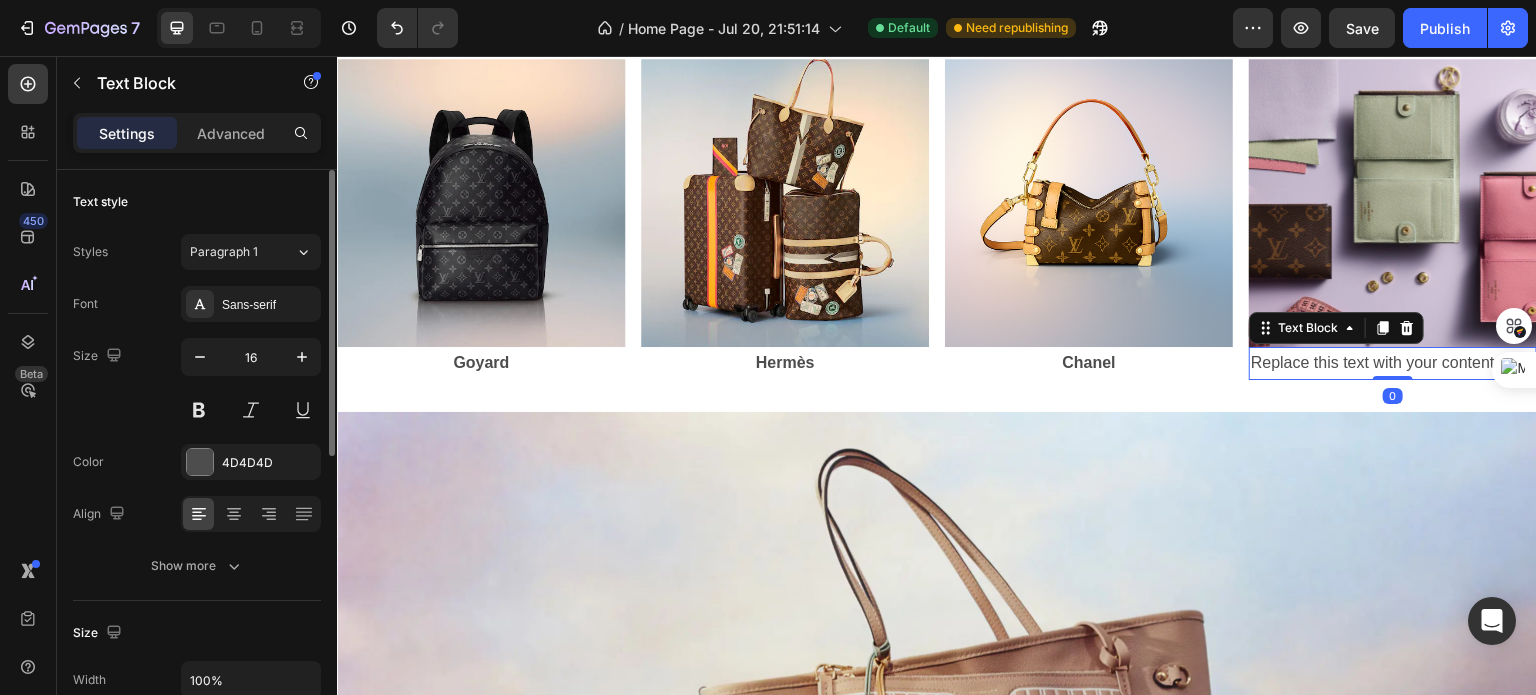 click on "Replace this text with your content" at bounding box center (1393, 363) 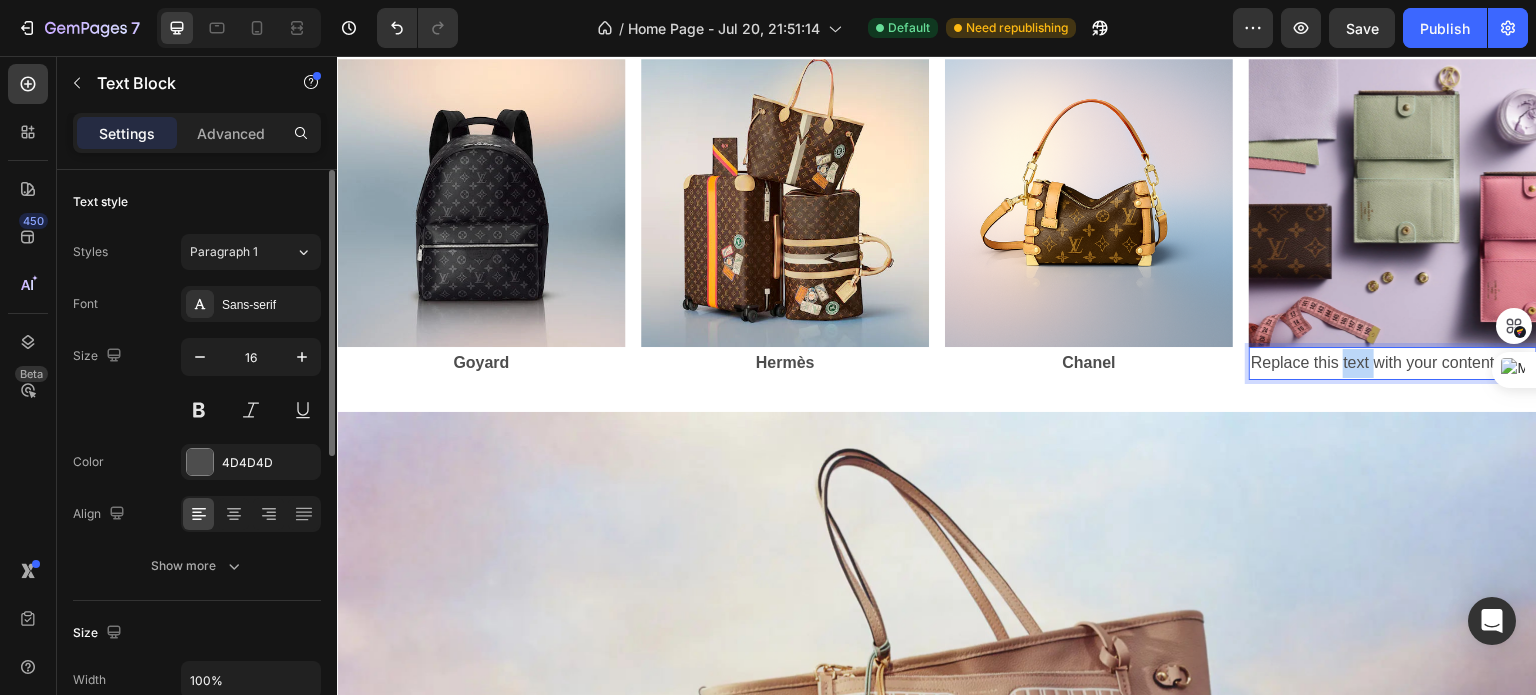 click on "Replace this text with your content" at bounding box center [1393, 363] 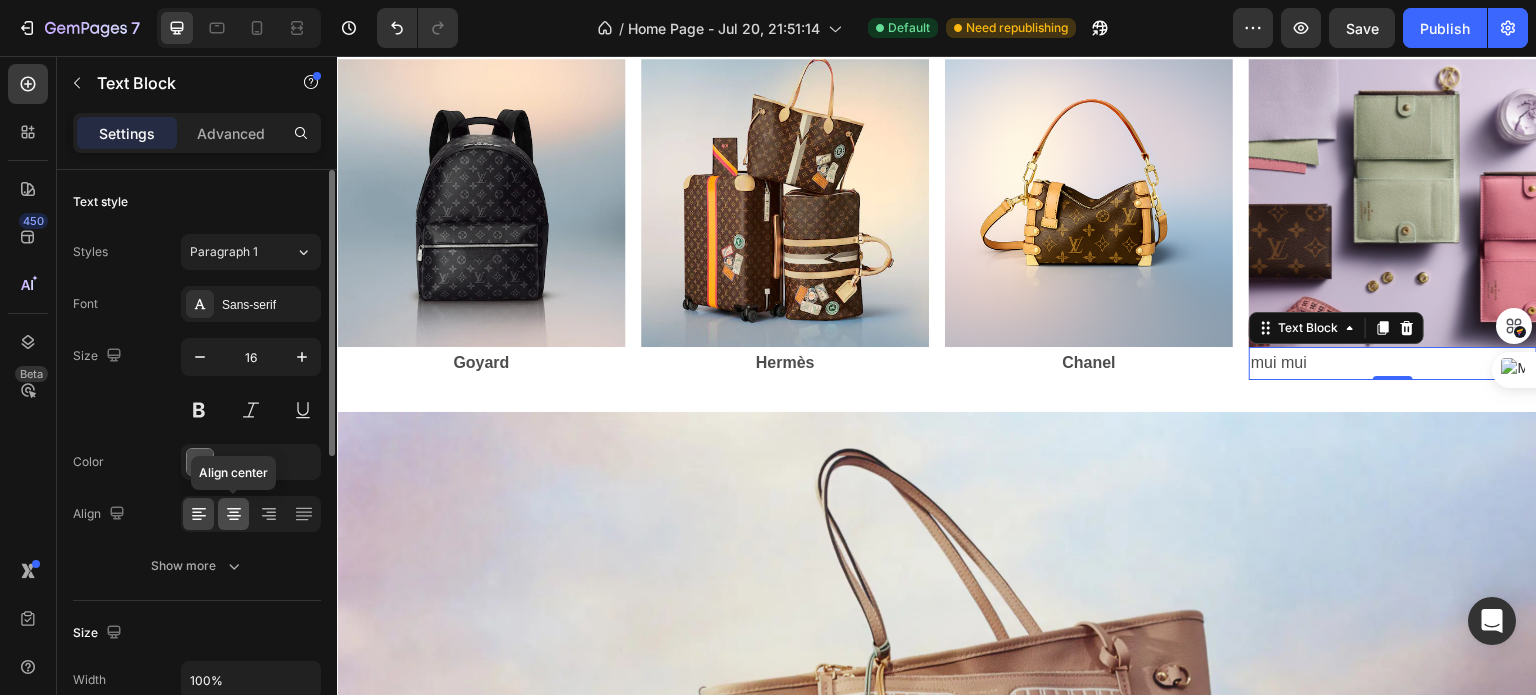 click 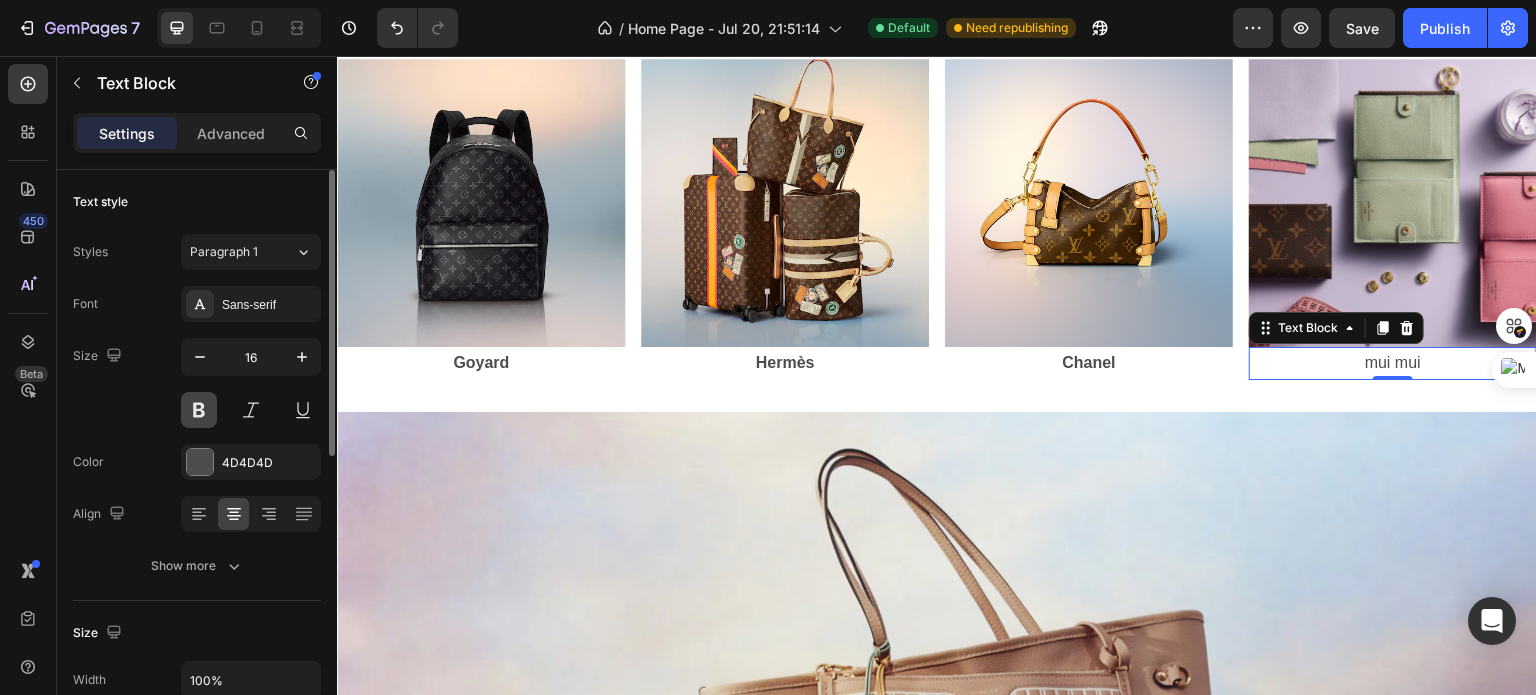 click at bounding box center (199, 410) 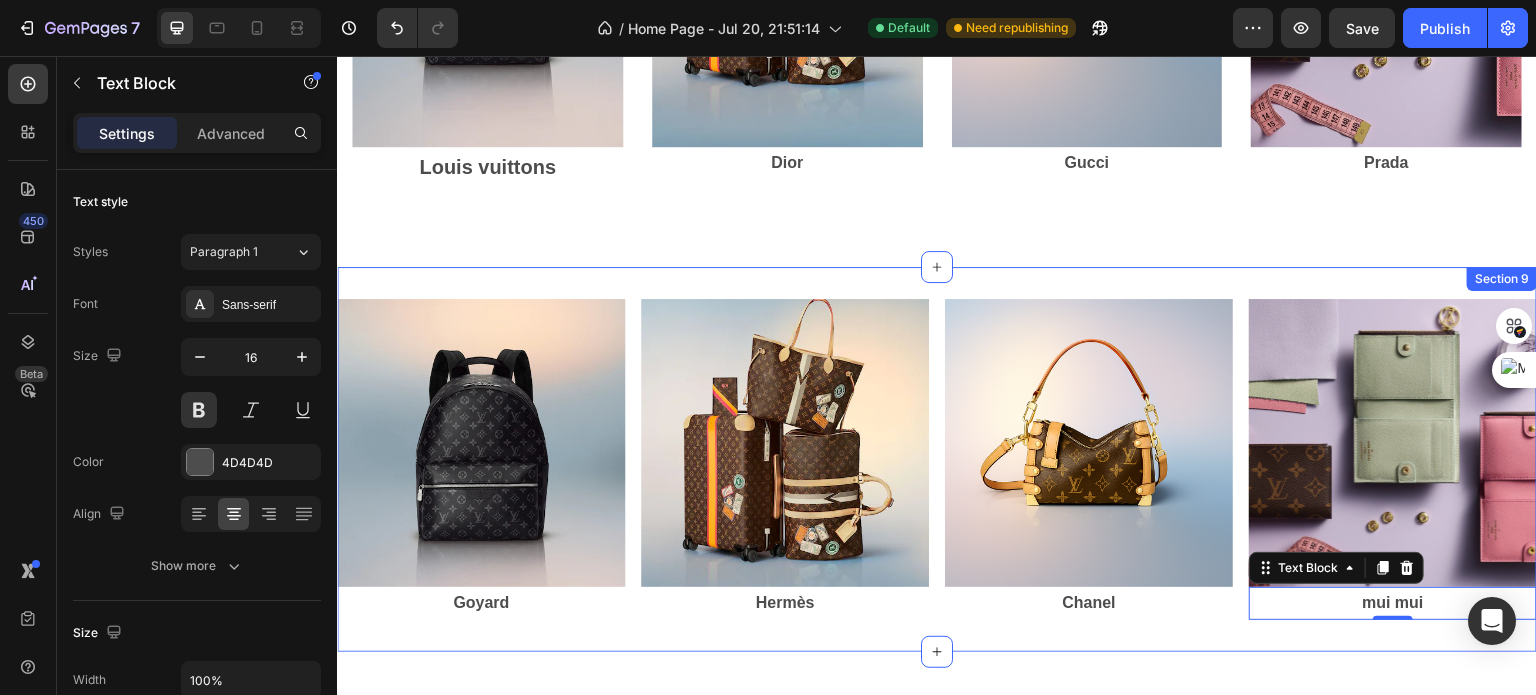 scroll, scrollTop: 3749, scrollLeft: 0, axis: vertical 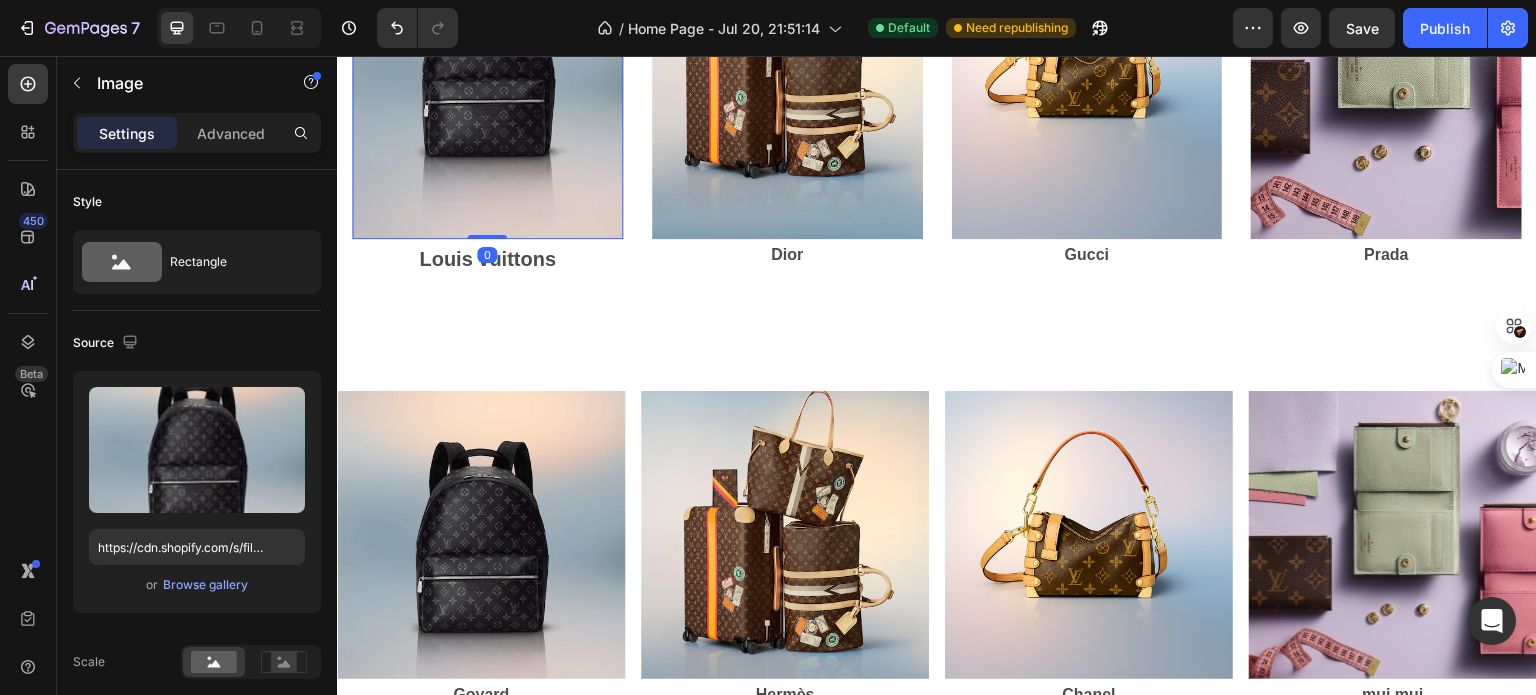 click at bounding box center [487, 58] 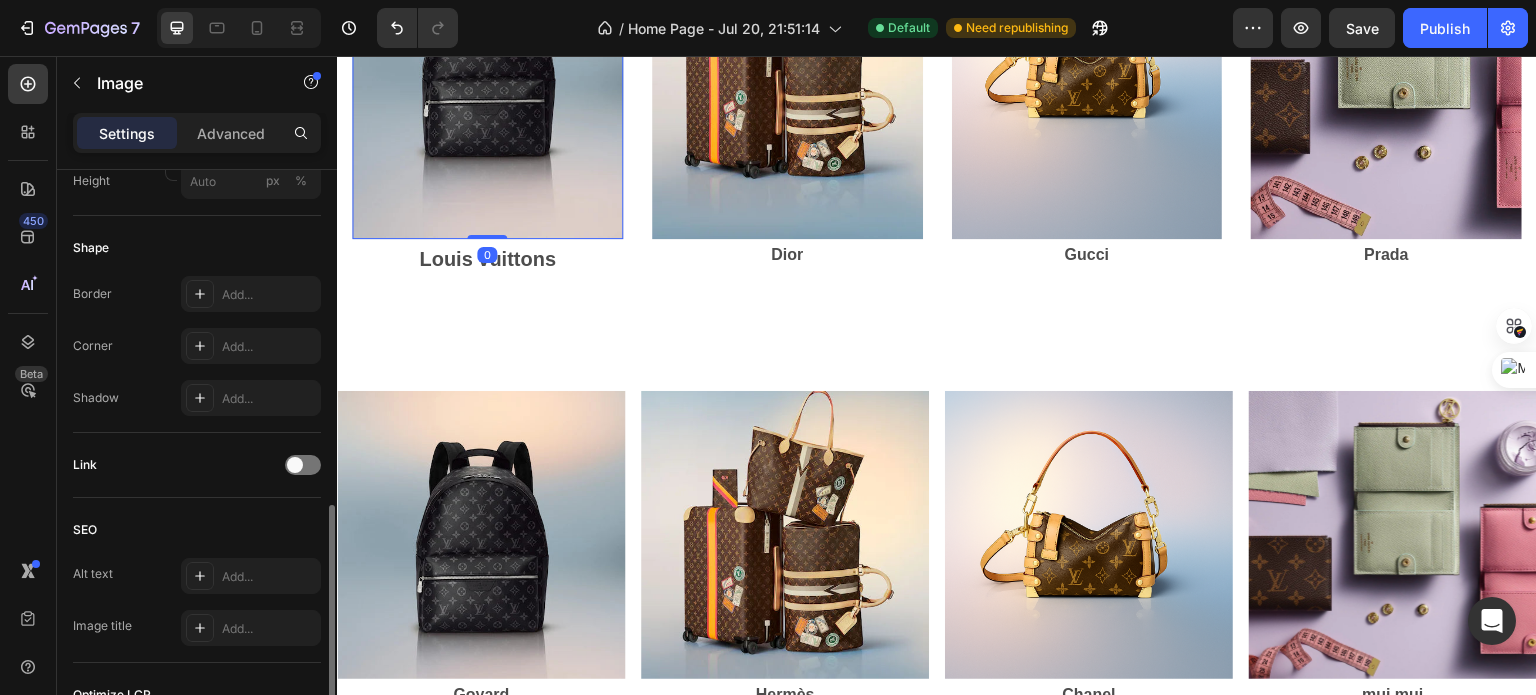scroll, scrollTop: 768, scrollLeft: 0, axis: vertical 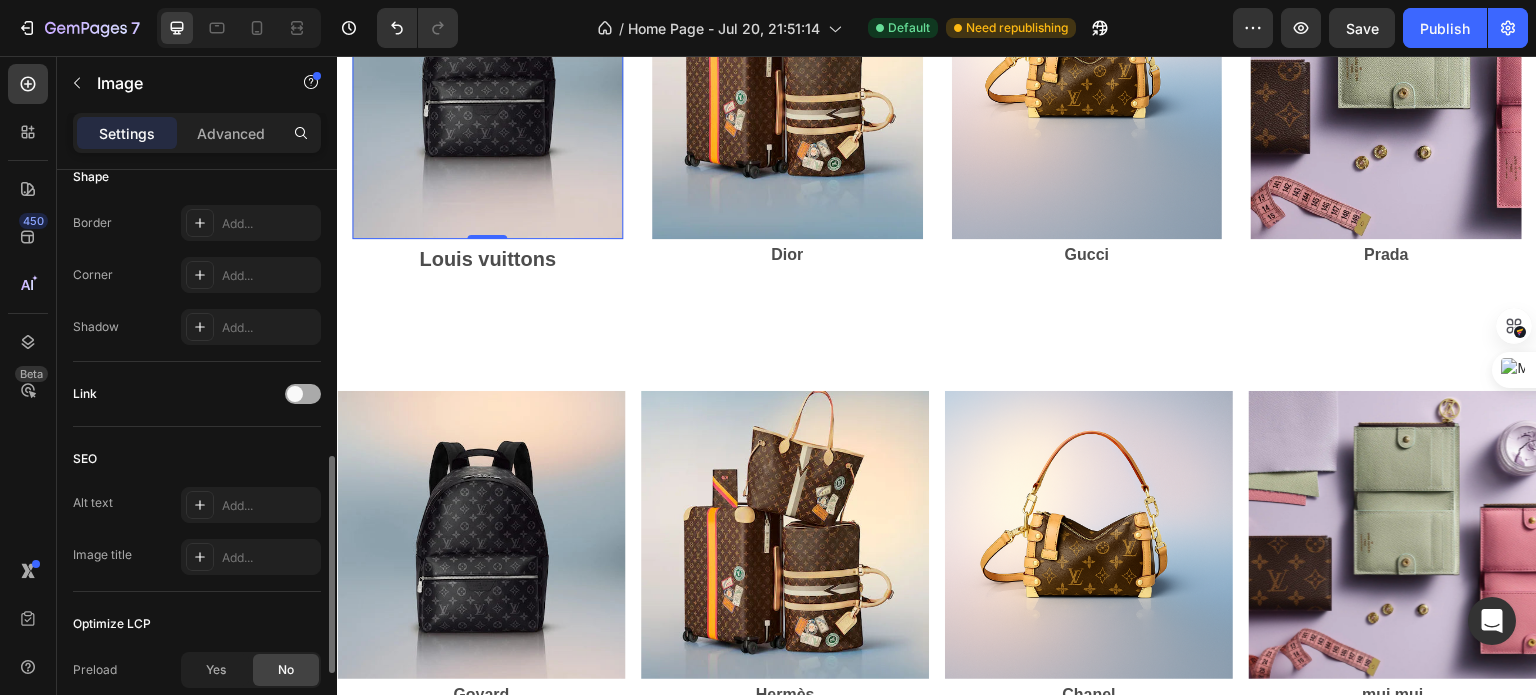 click at bounding box center (295, 394) 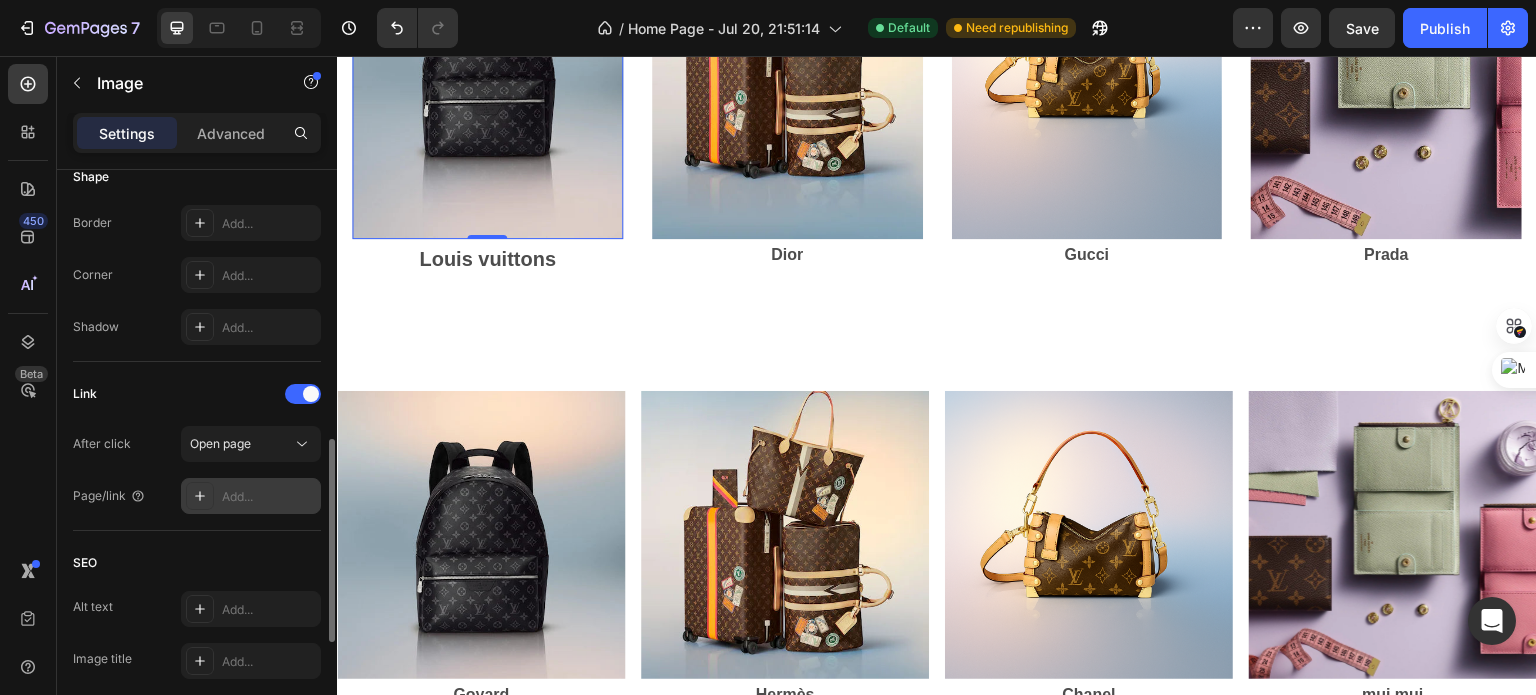 click on "Add..." at bounding box center (269, 497) 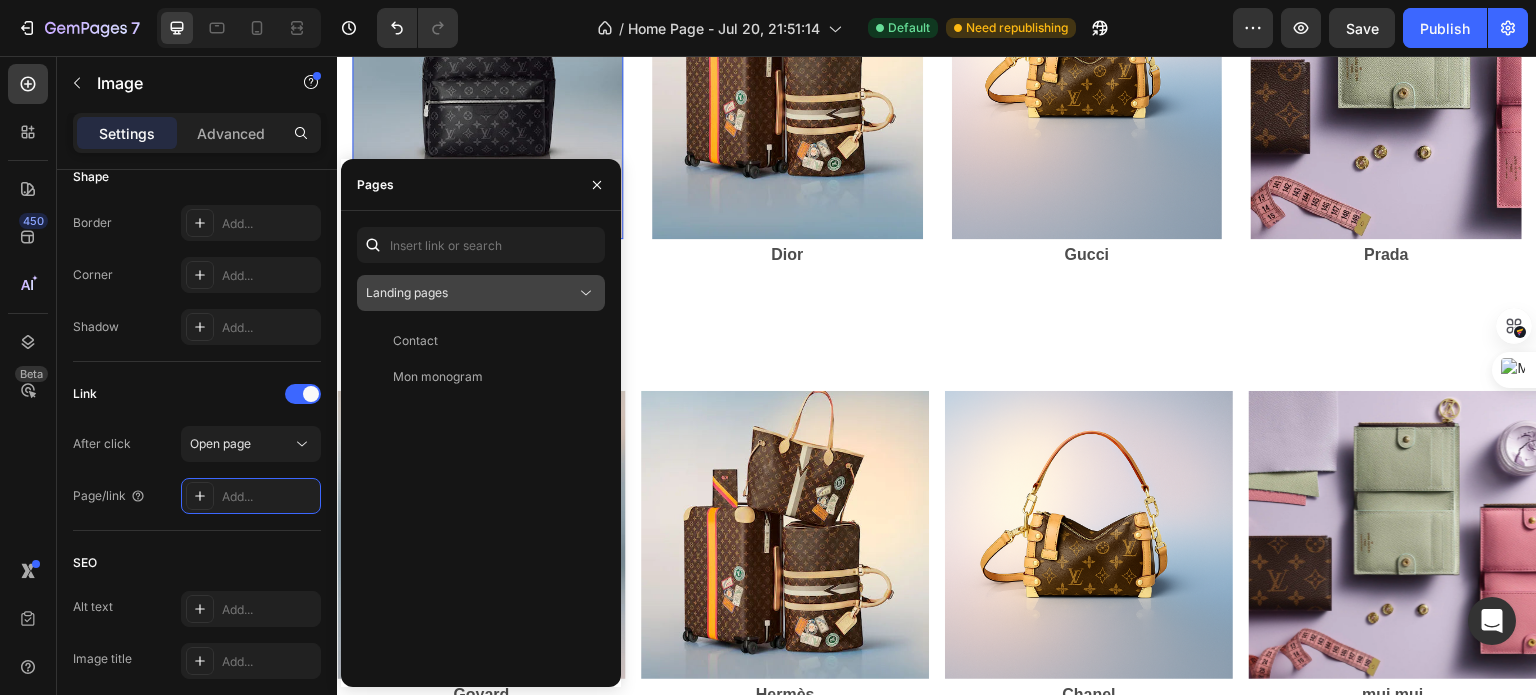 click on "Landing pages" at bounding box center (471, 293) 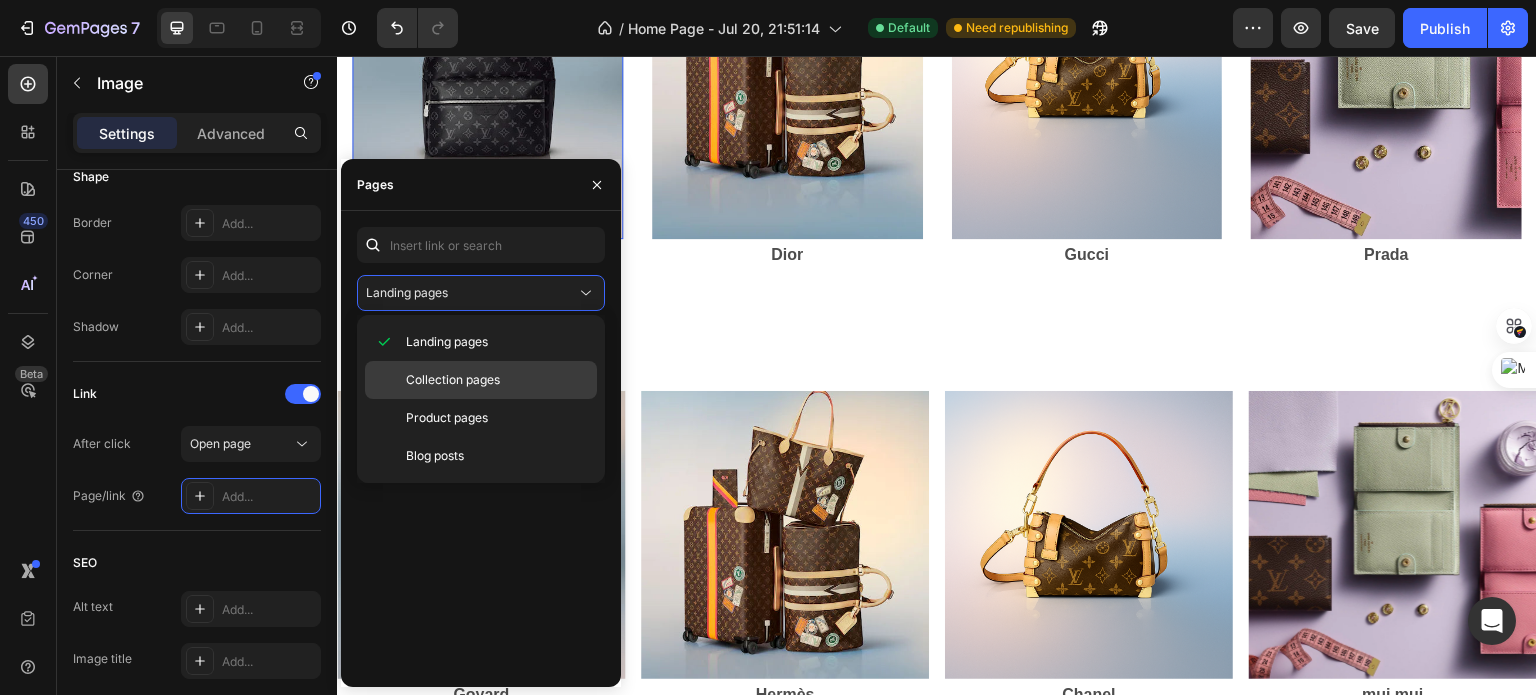 click on "Collection pages" at bounding box center (453, 380) 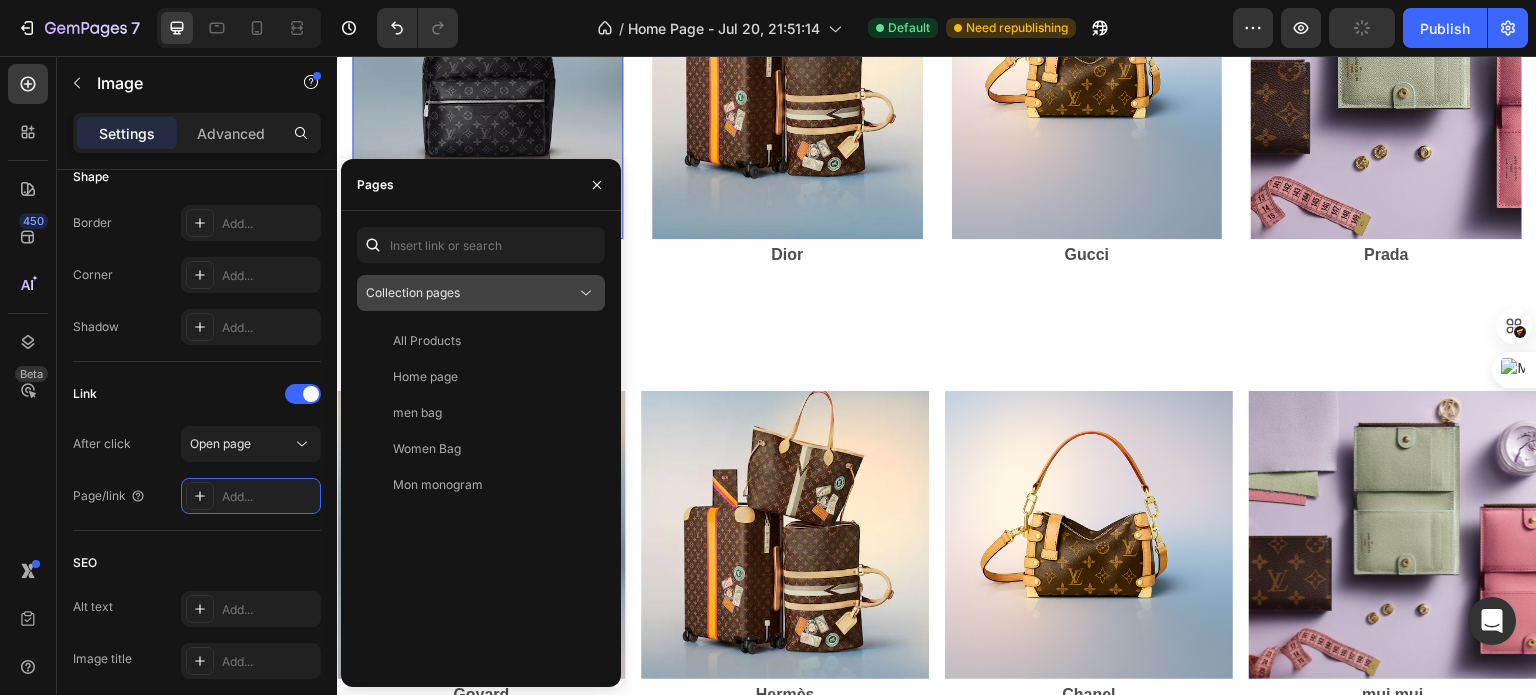 click on "Collection pages" 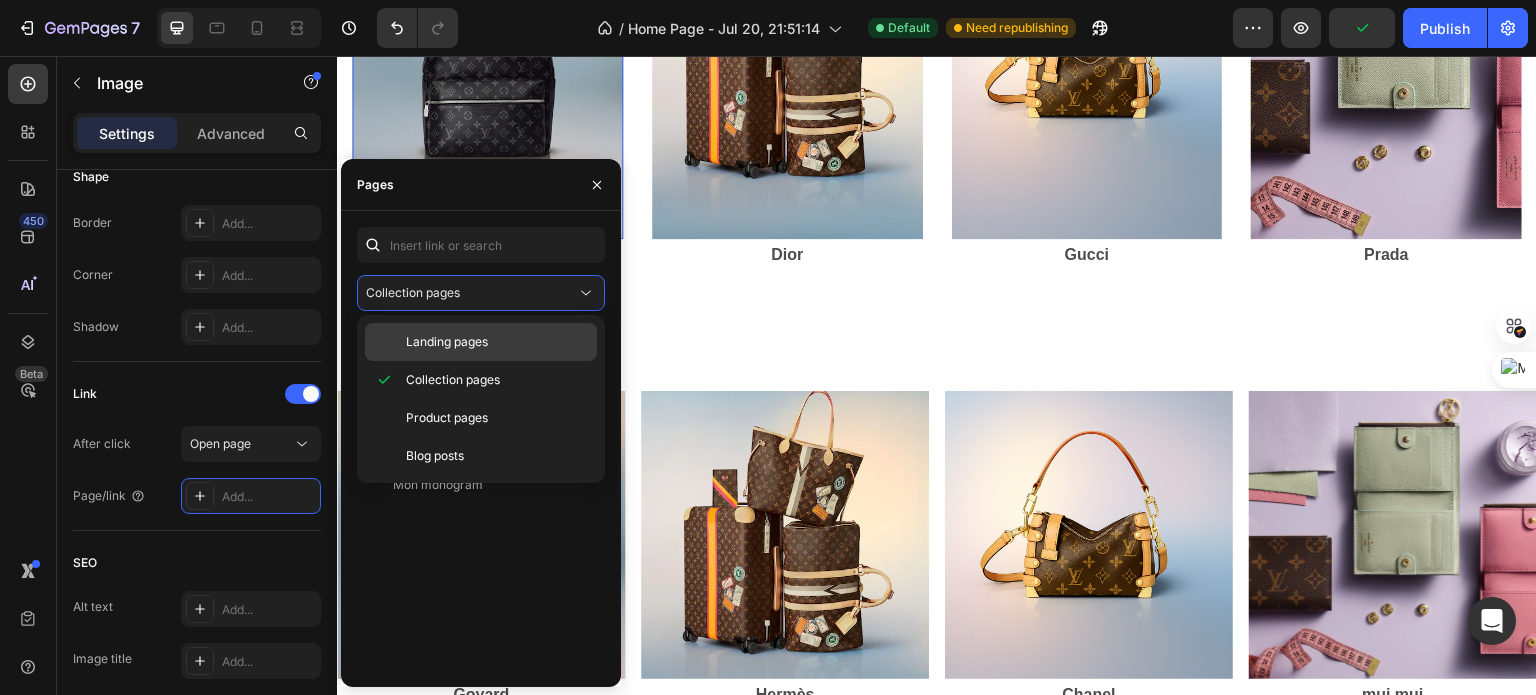 click on "Landing pages" at bounding box center (447, 342) 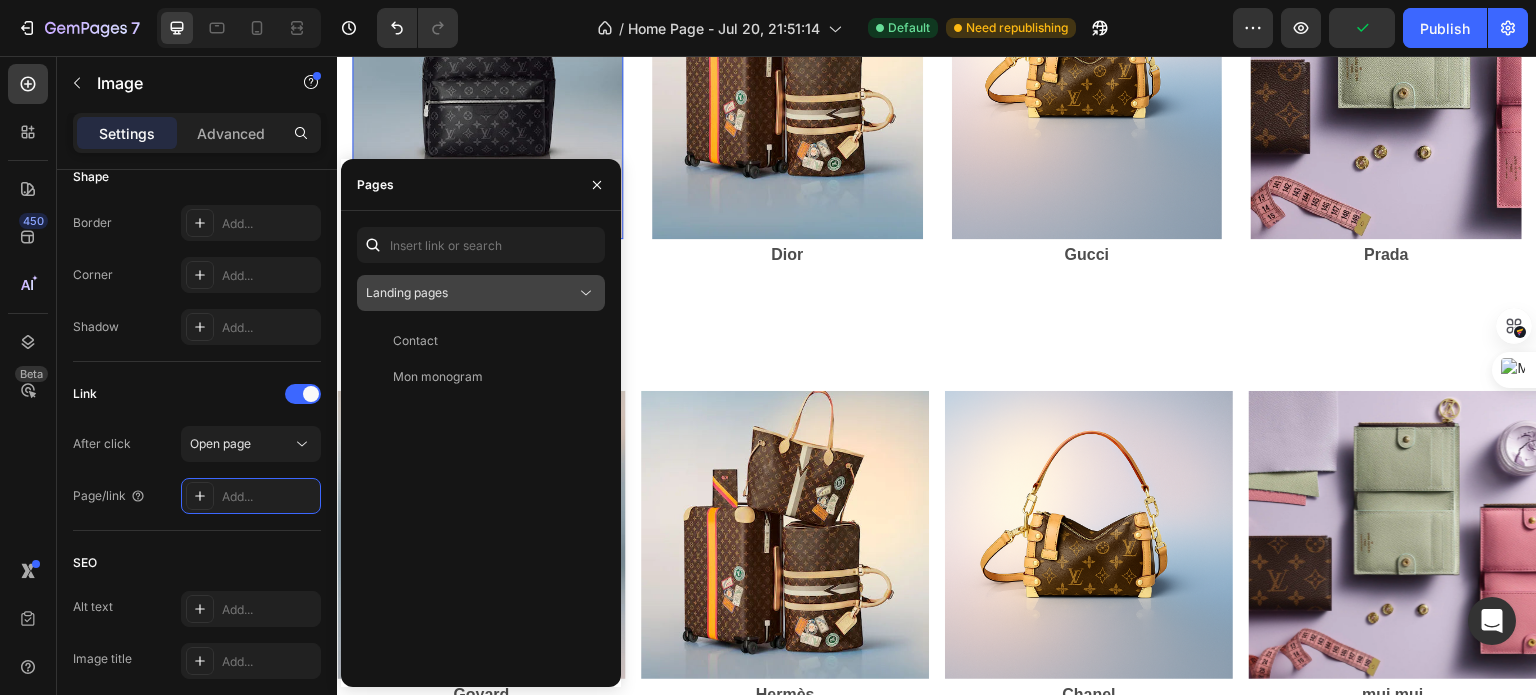 click on "Landing pages" at bounding box center [471, 293] 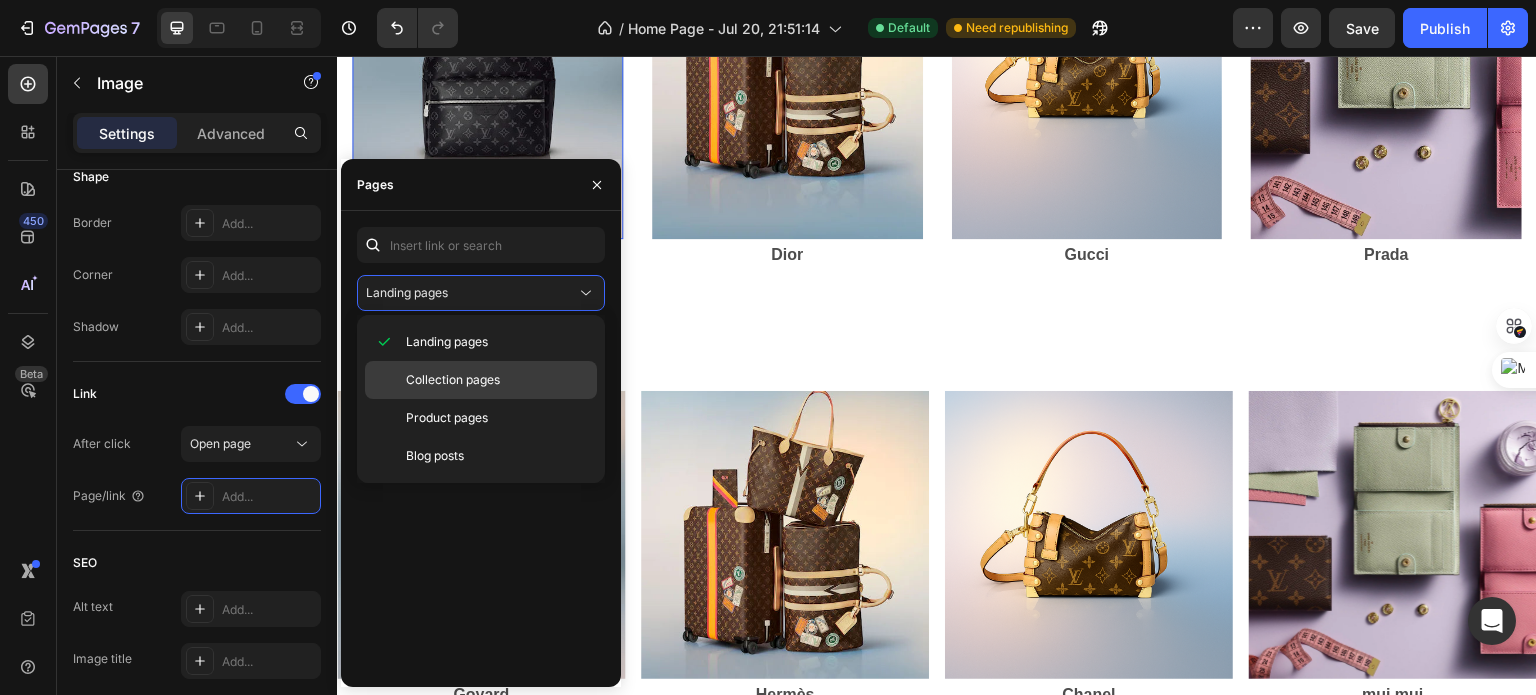 click on "Collection pages" at bounding box center (453, 380) 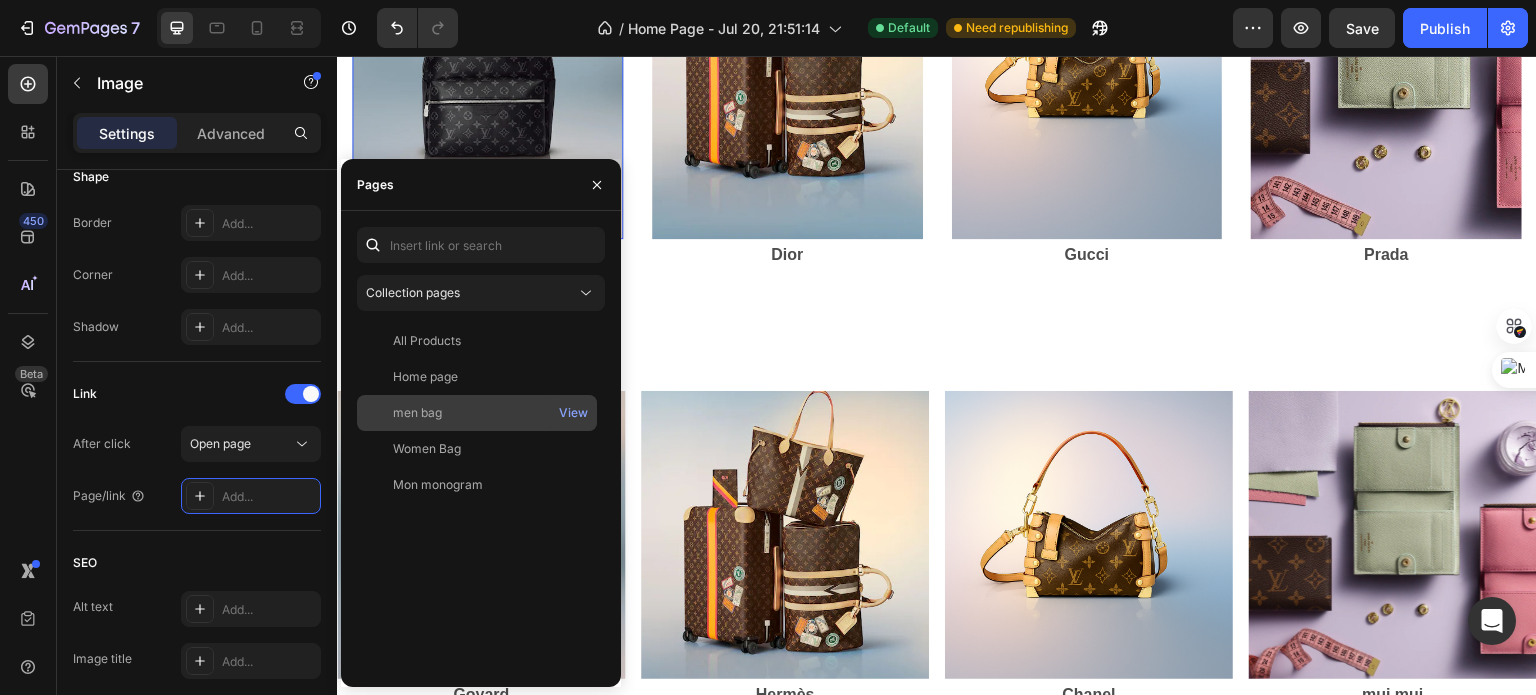 click on "men bag   View" 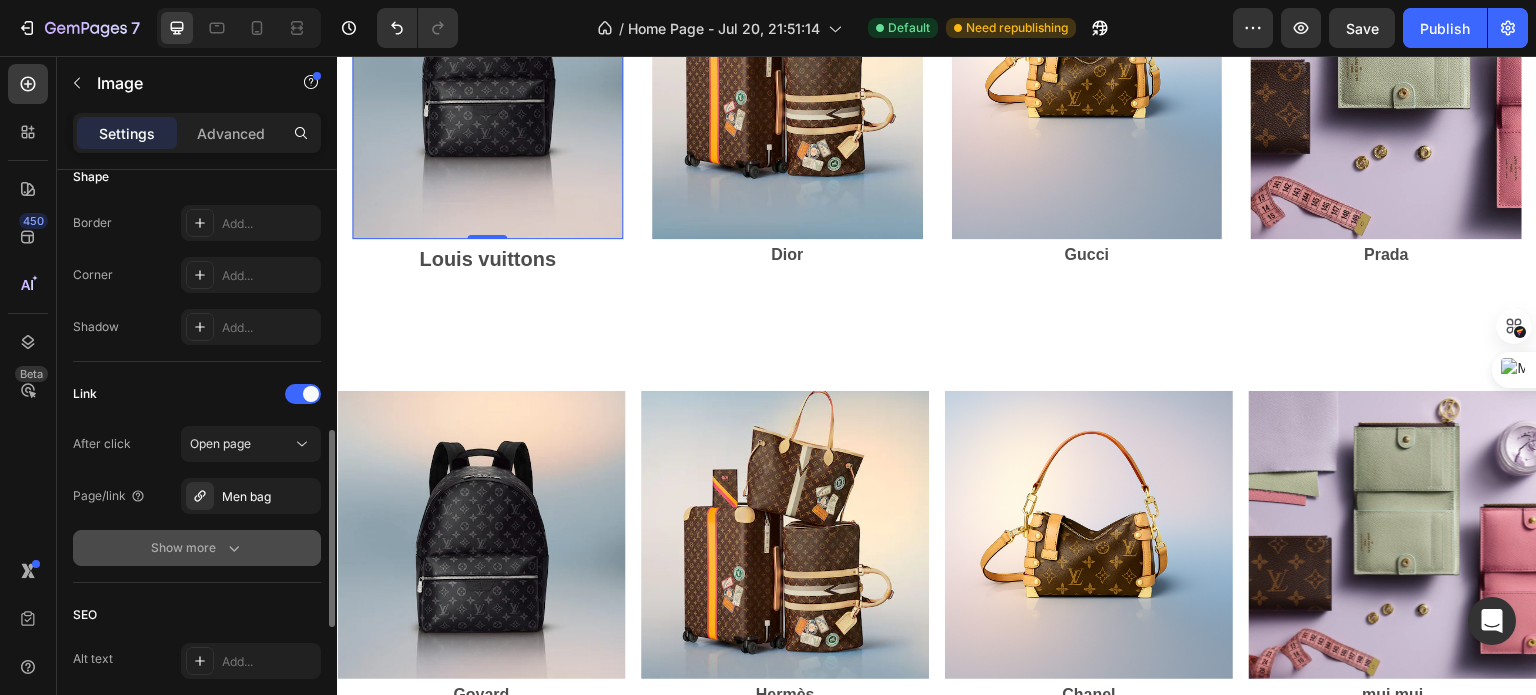 click on "Show more" 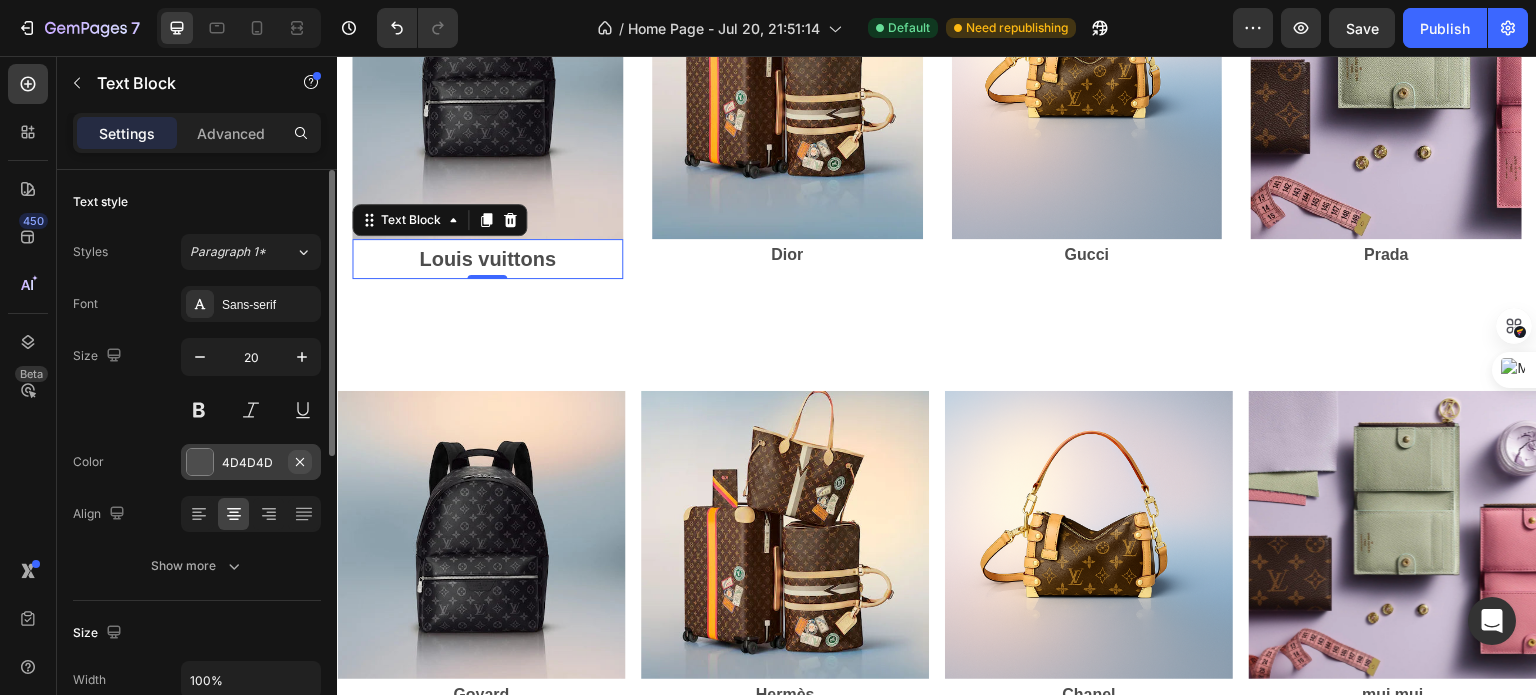 scroll, scrollTop: 0, scrollLeft: 0, axis: both 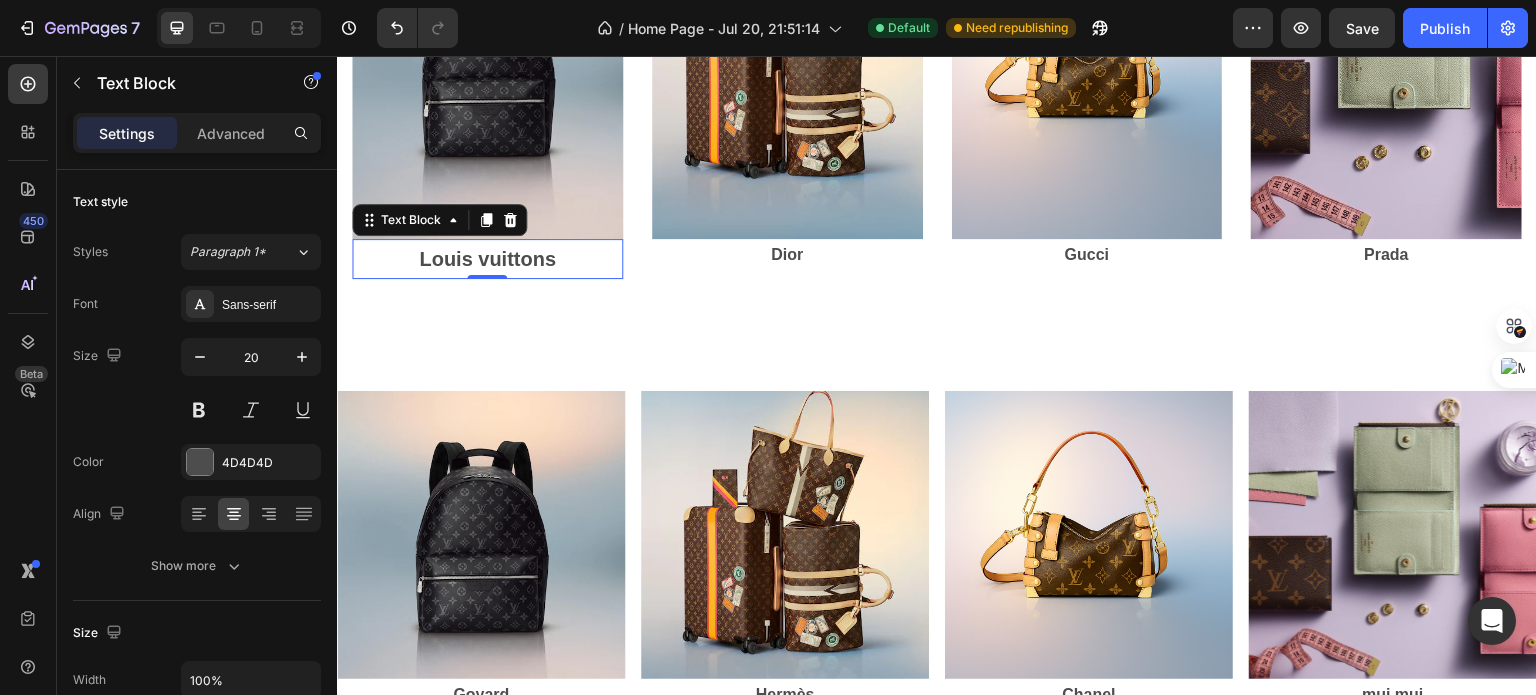 click on "Louis vuittons" at bounding box center [487, 259] 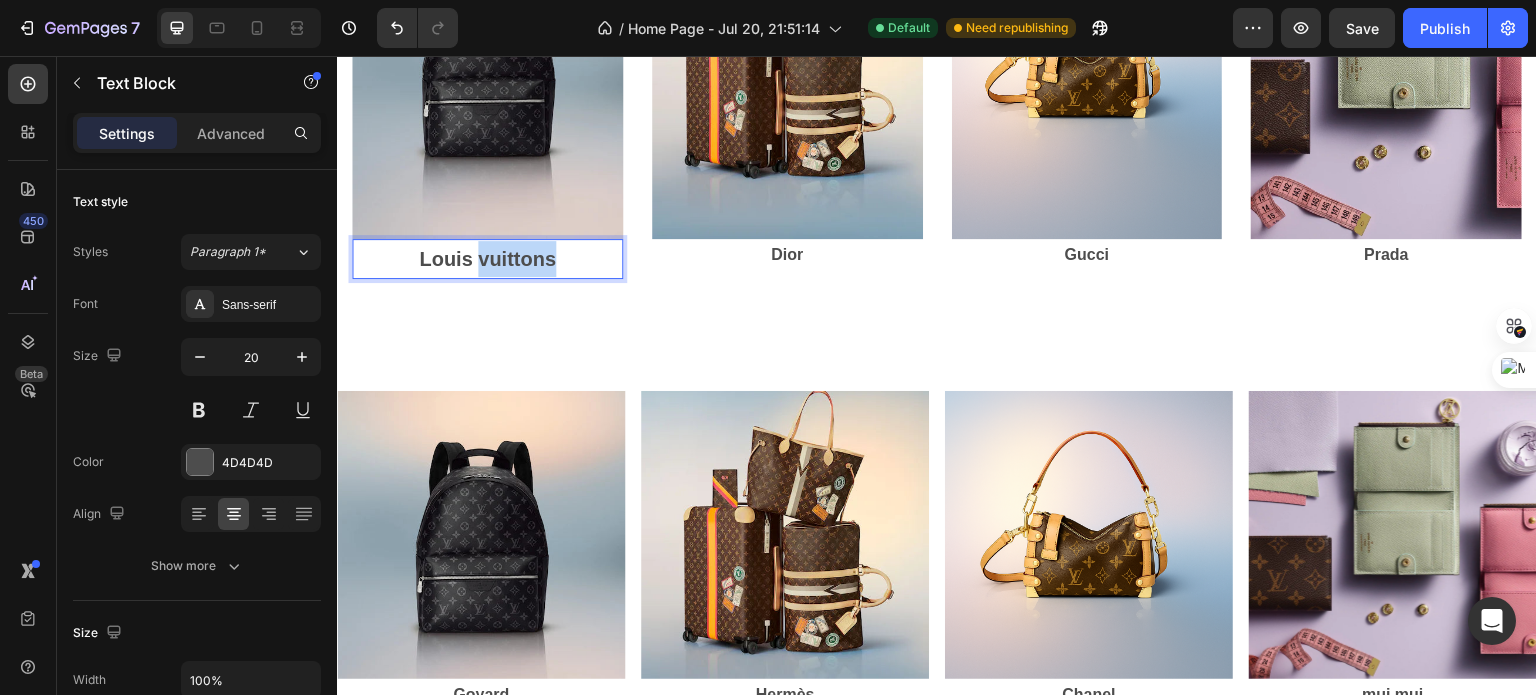 click on "Louis vuittons" at bounding box center (487, 259) 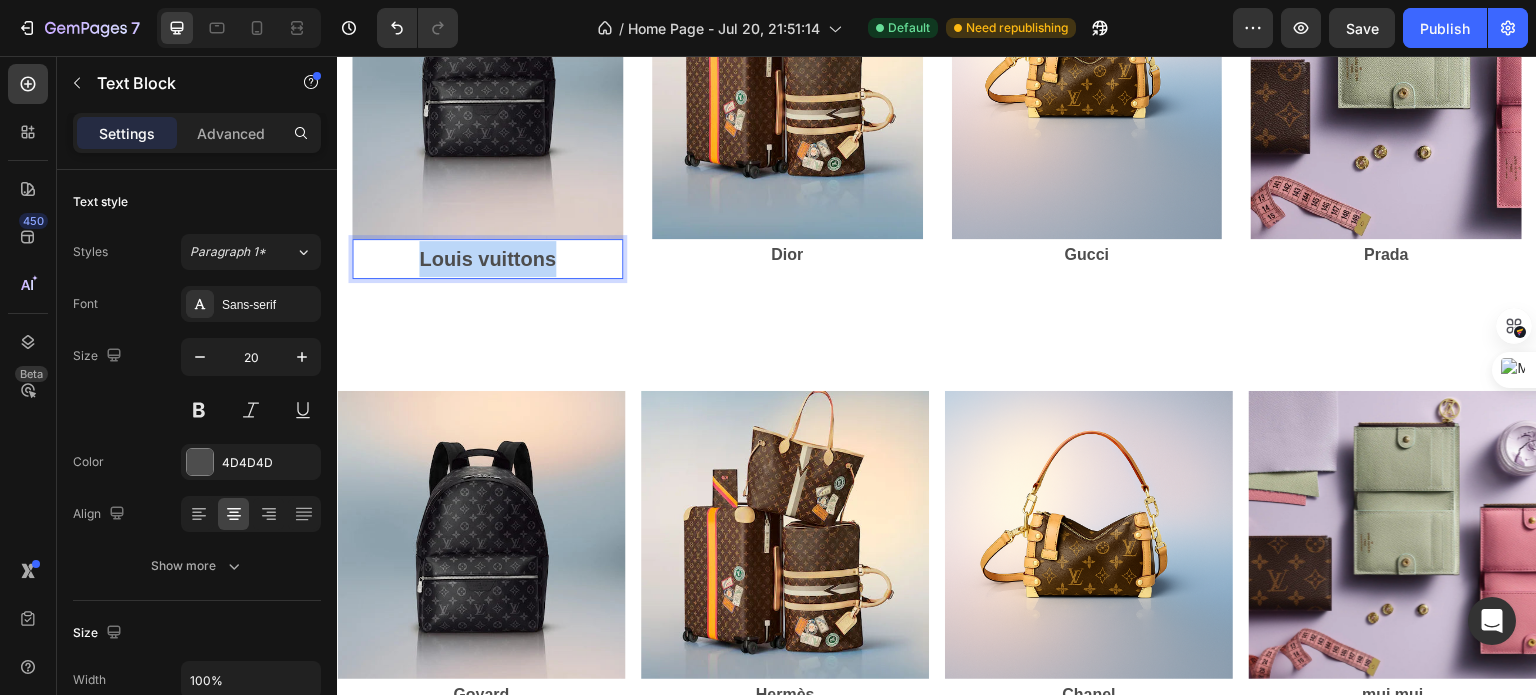 click on "Louis vuittons" at bounding box center (487, 259) 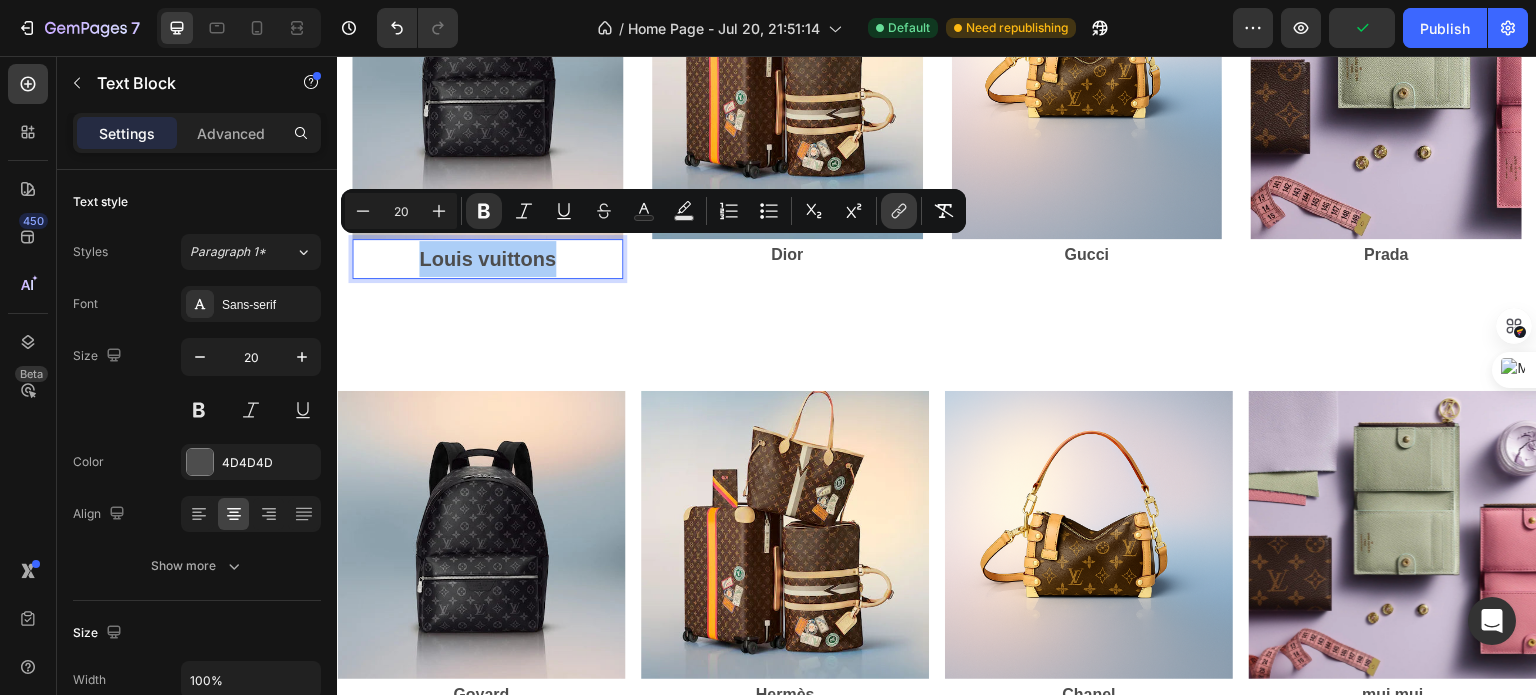 click 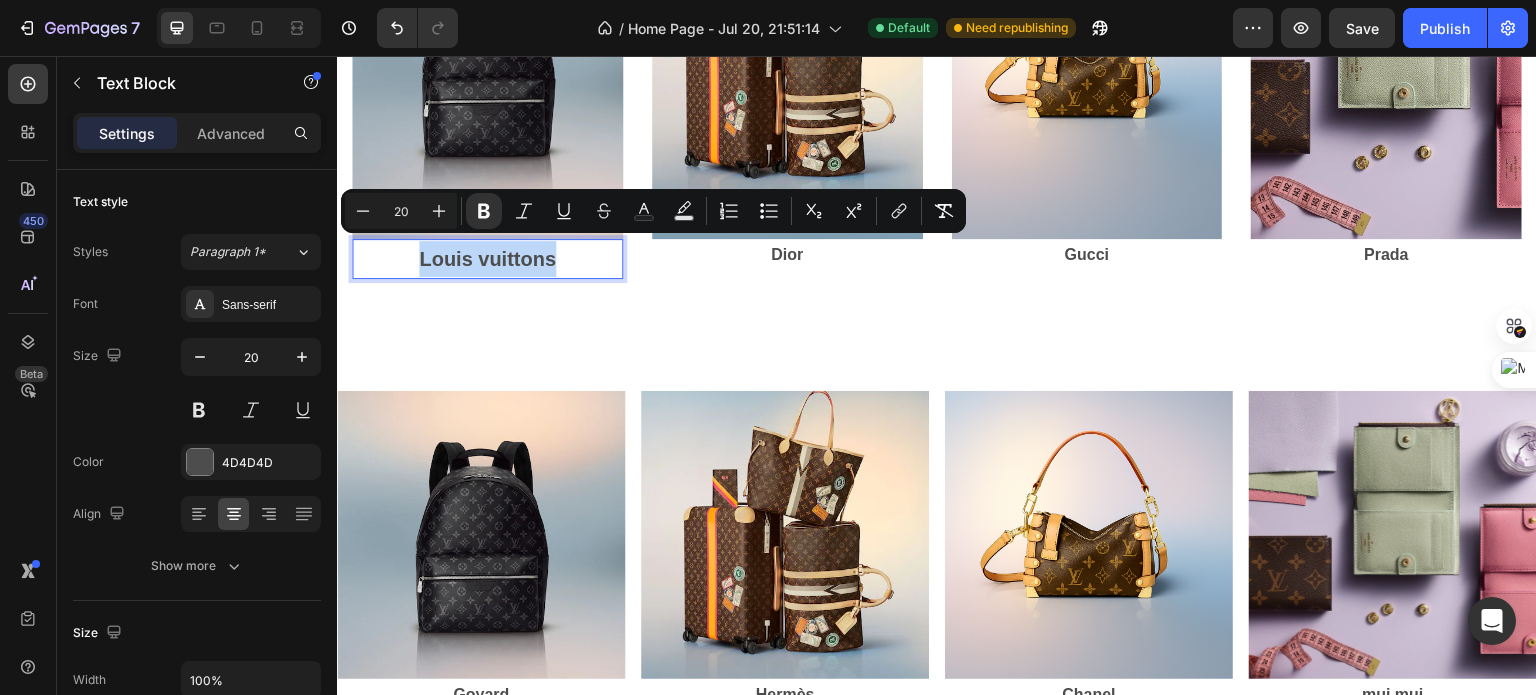 click on "Louis vuittons" at bounding box center [487, 259] 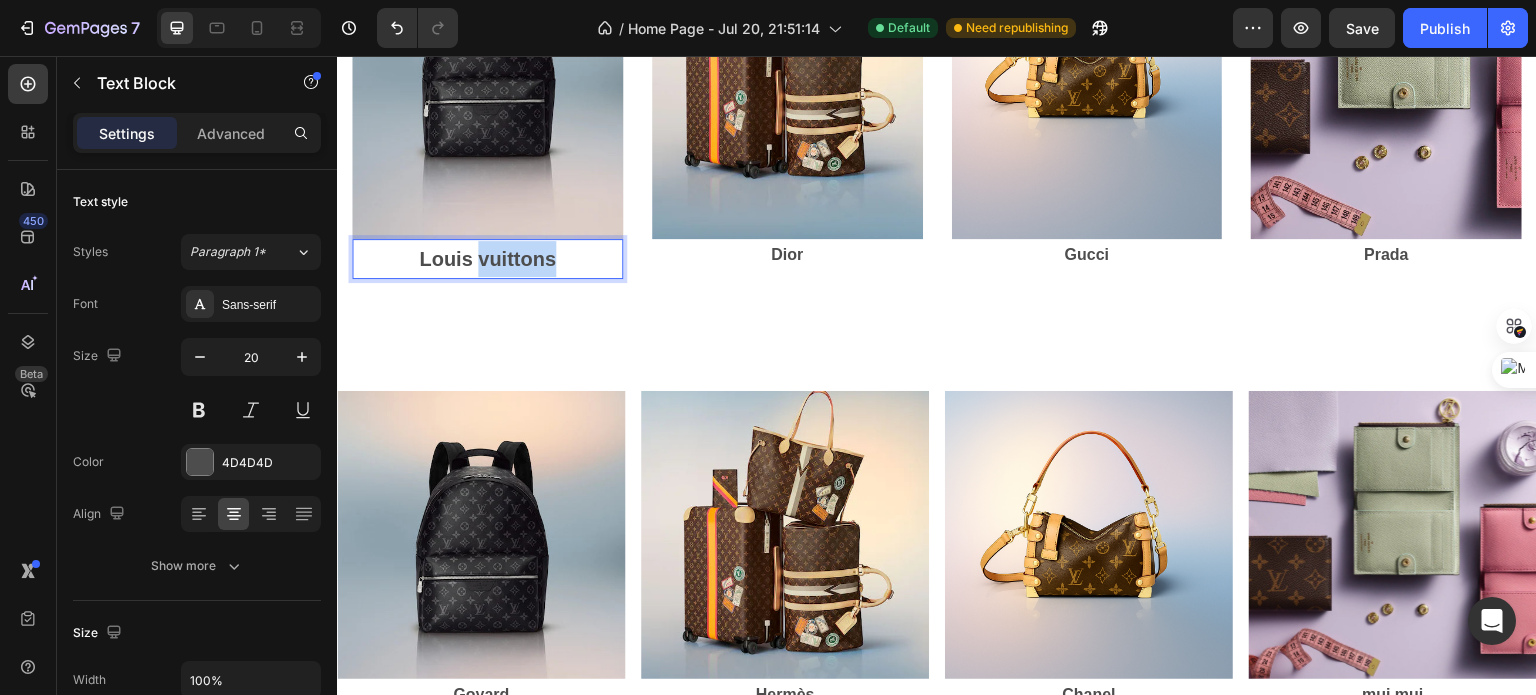 click on "Louis vuittons" at bounding box center (487, 259) 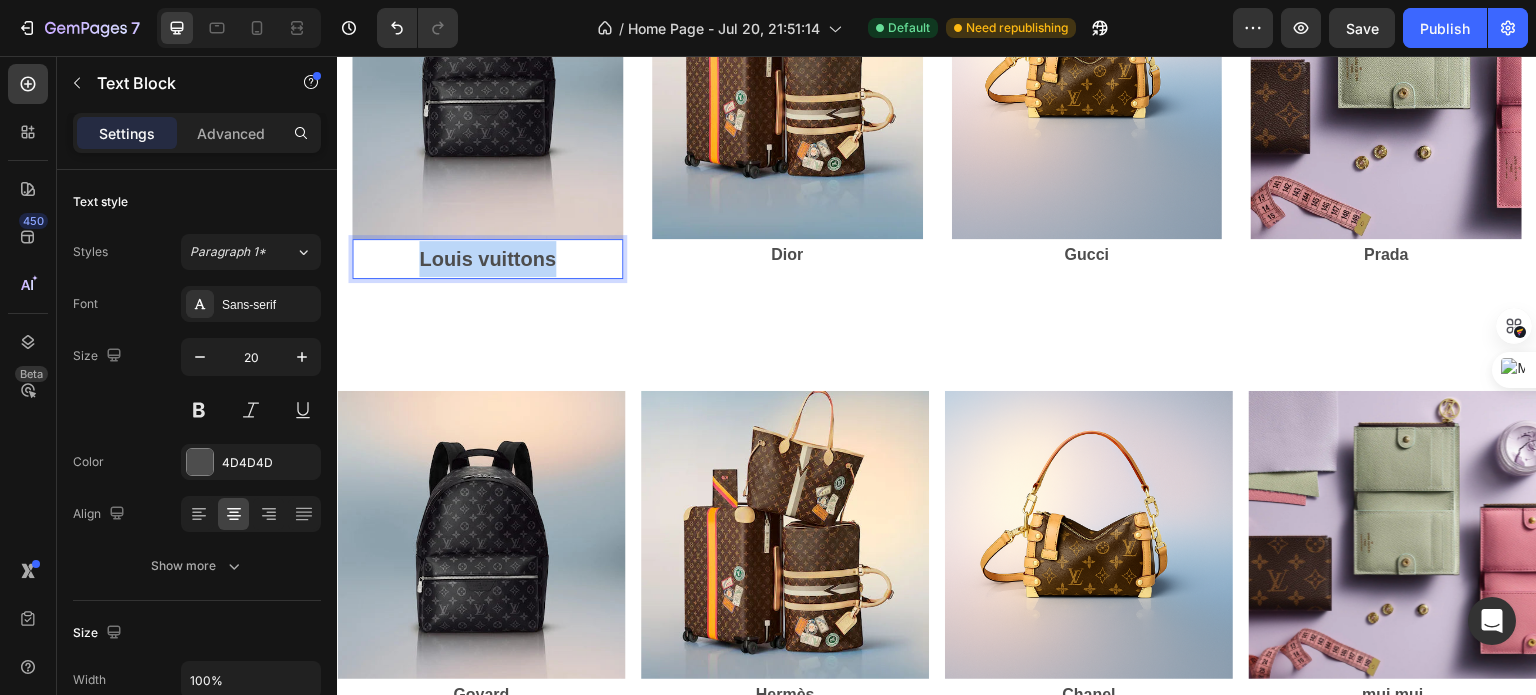 click on "Louis vuittons" at bounding box center (487, 259) 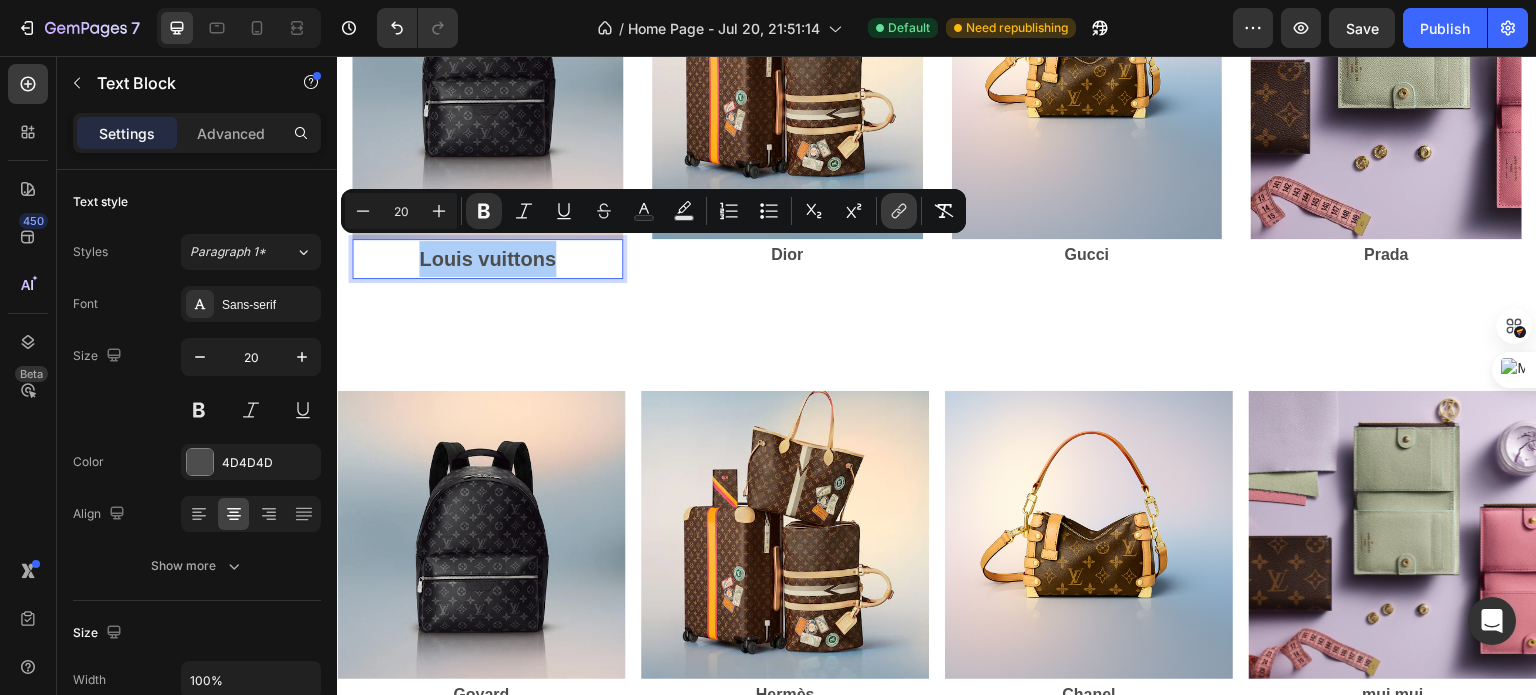 click on "link" at bounding box center [899, 211] 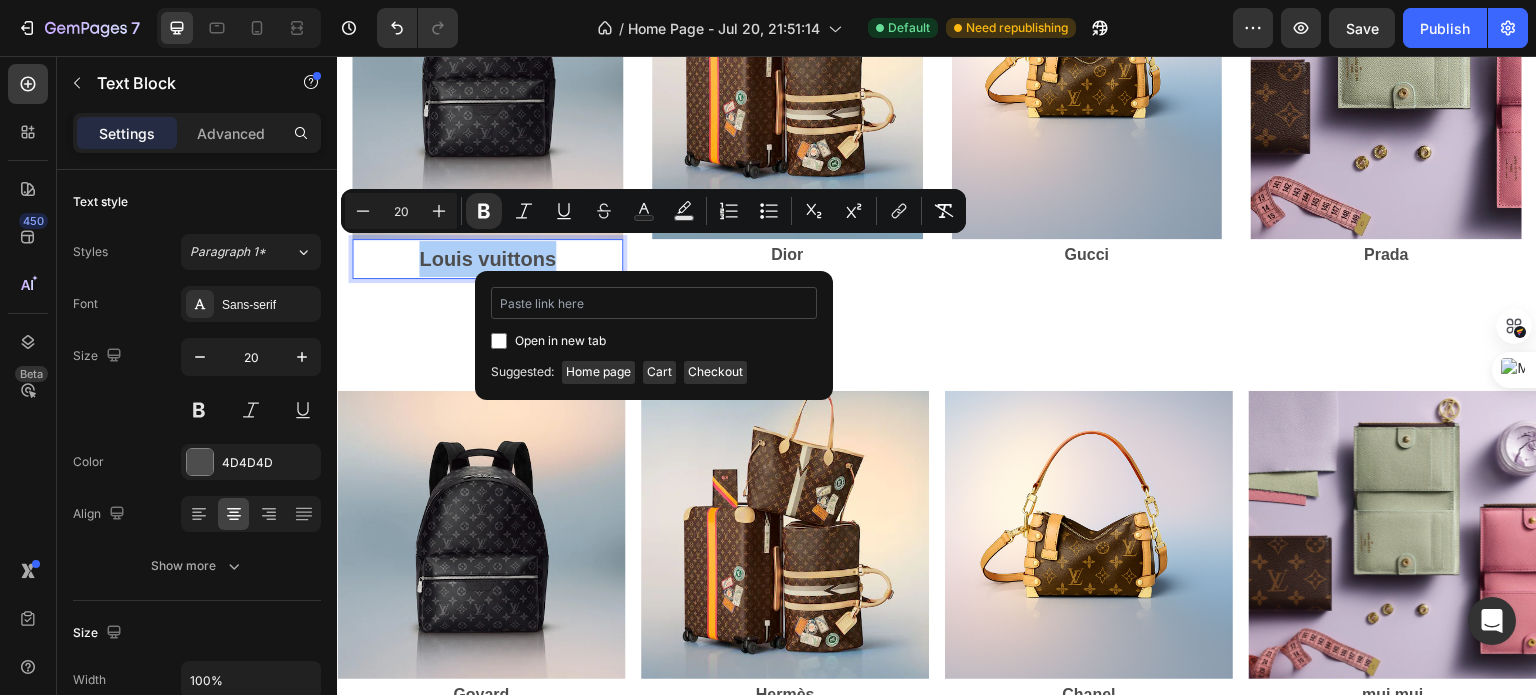 click at bounding box center [654, 303] 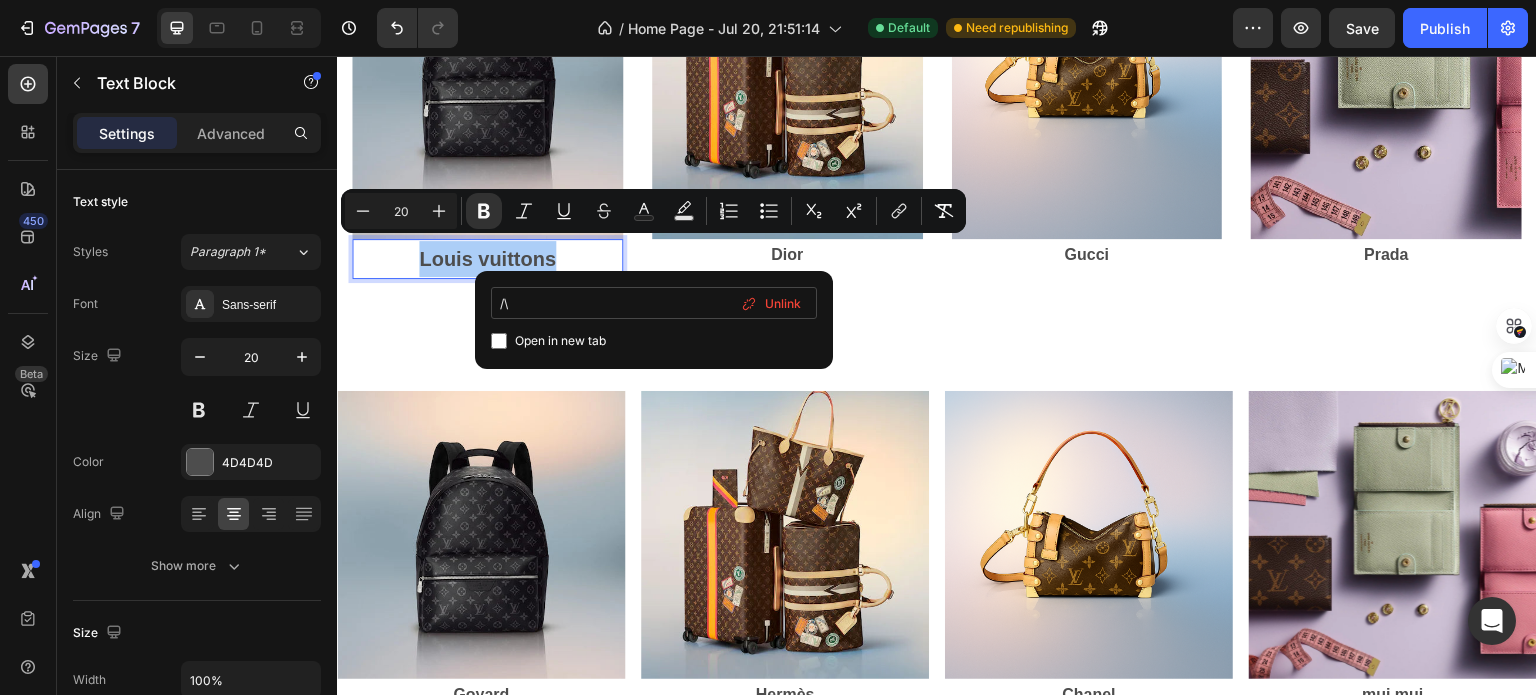type on "/" 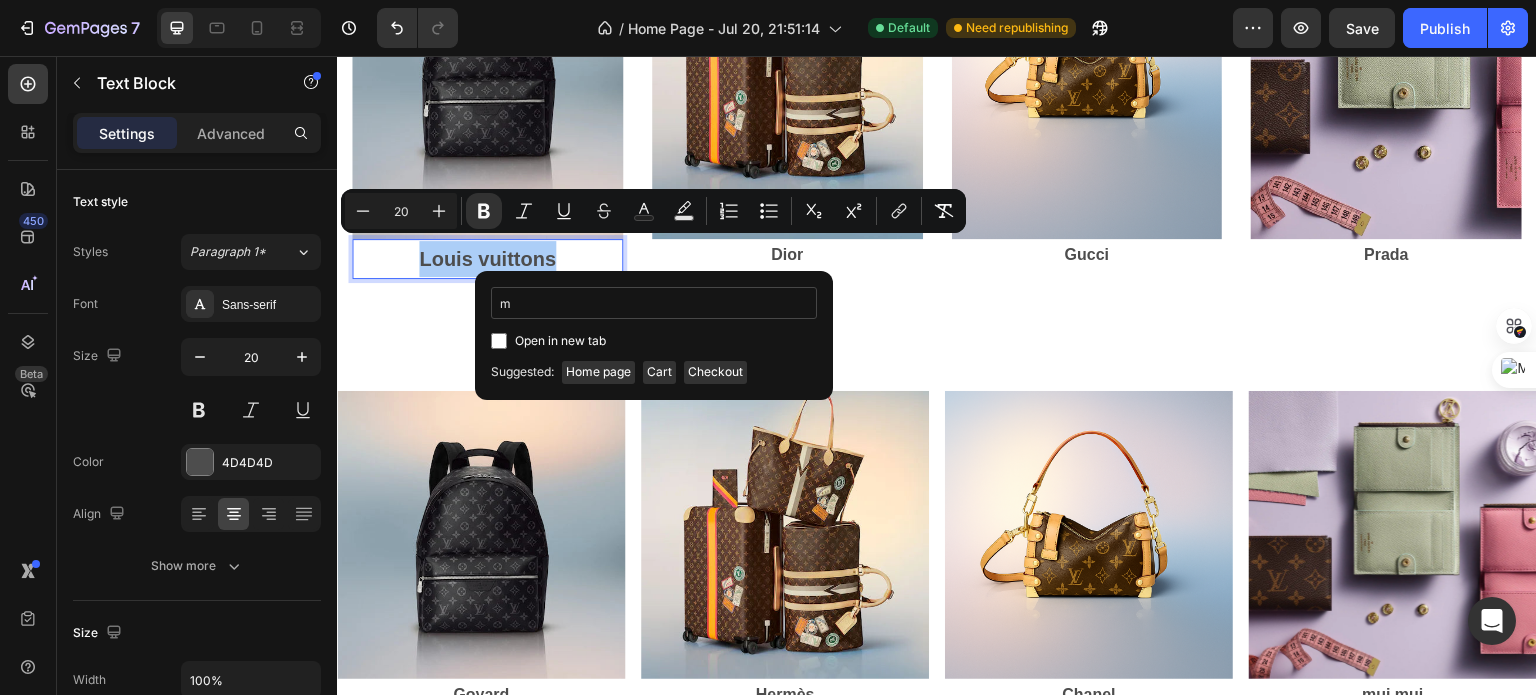 click on "m" at bounding box center [654, 303] 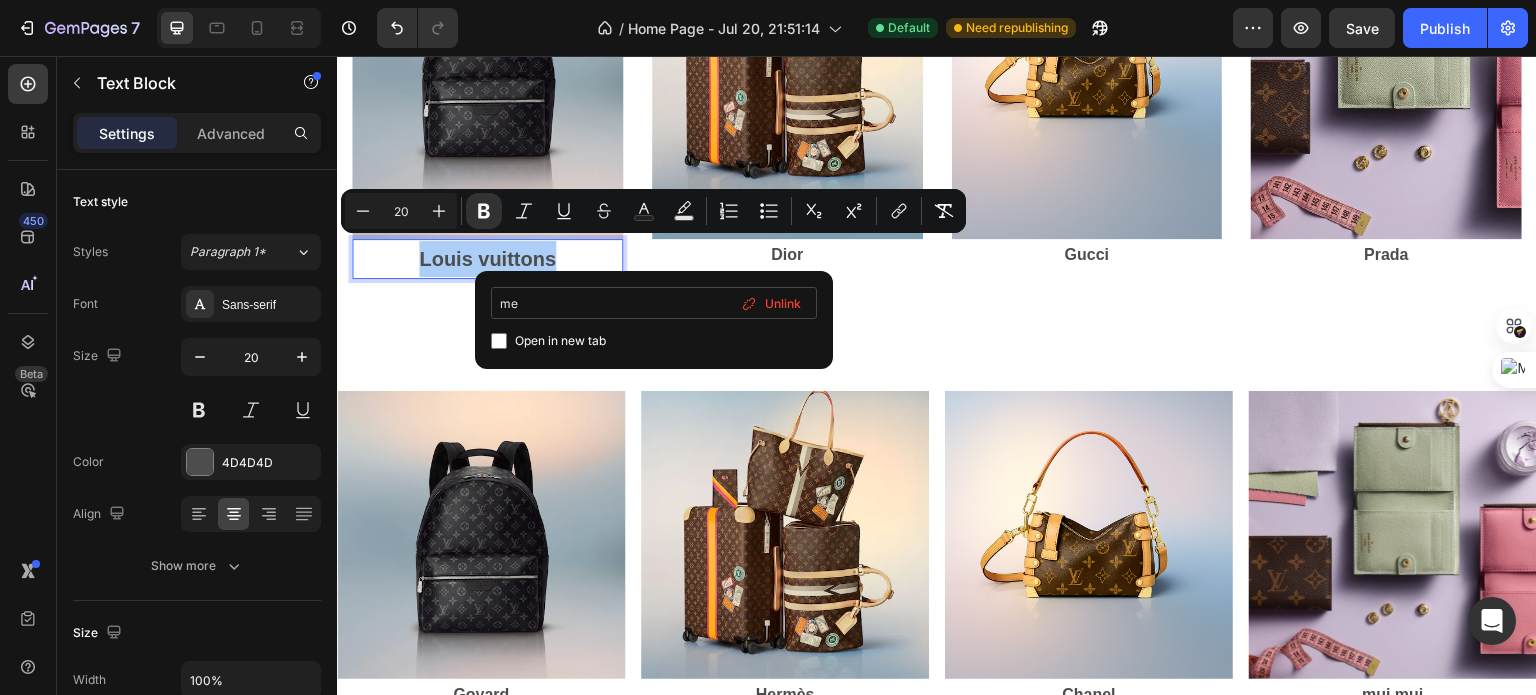 type on "m" 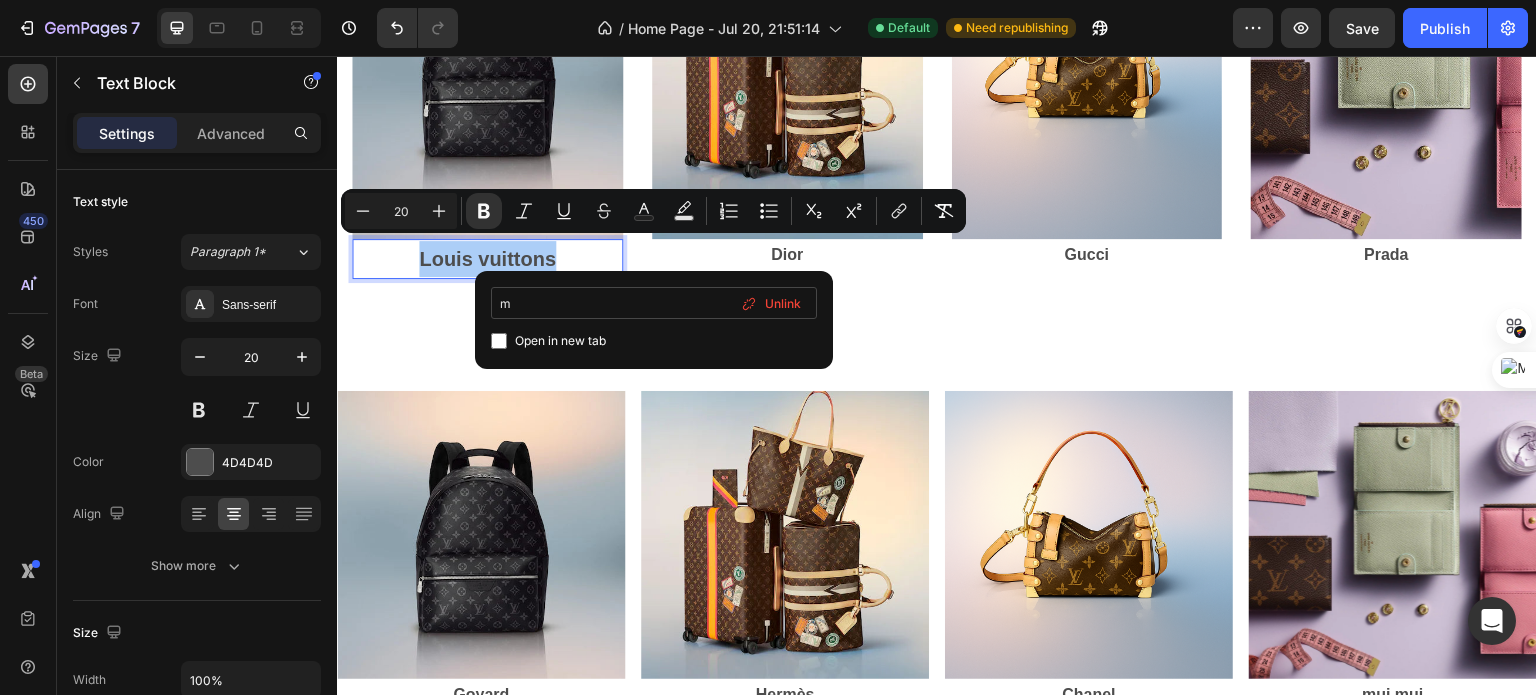 type 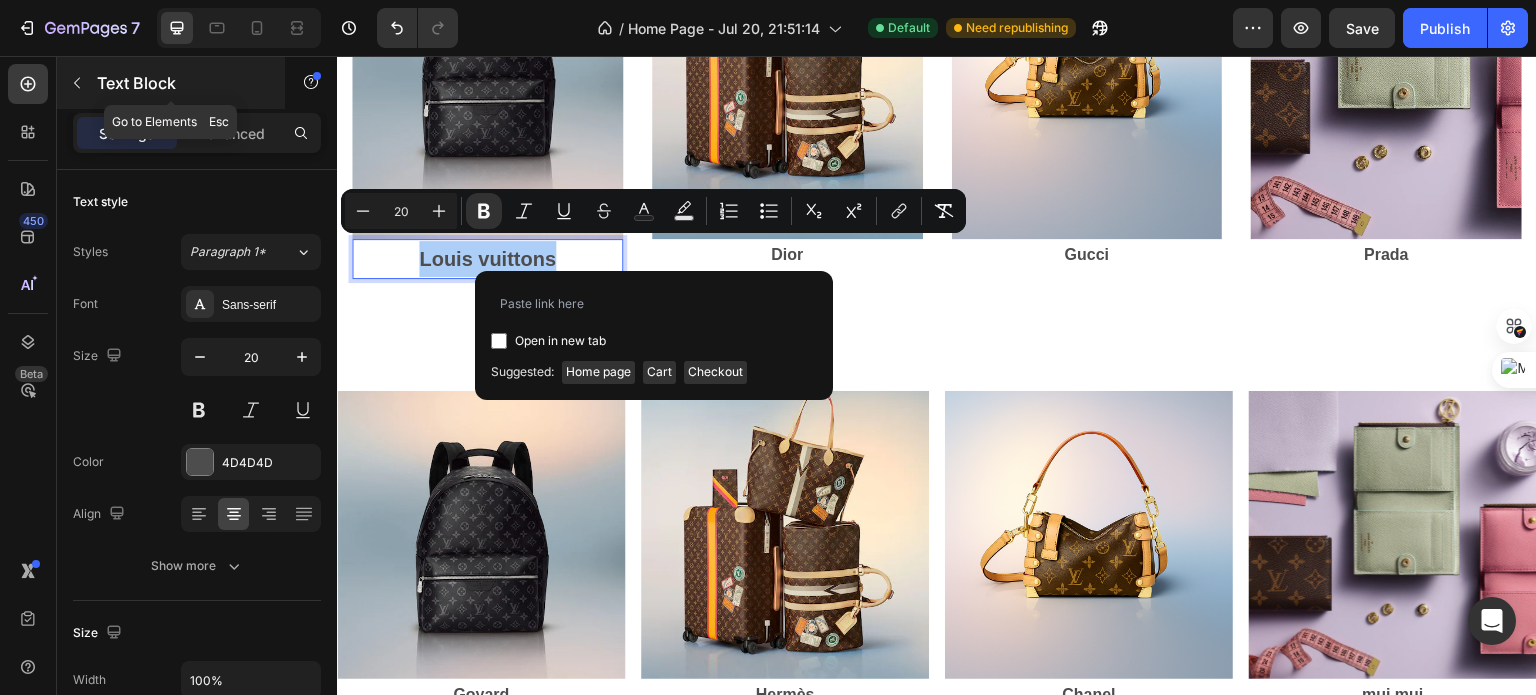 click 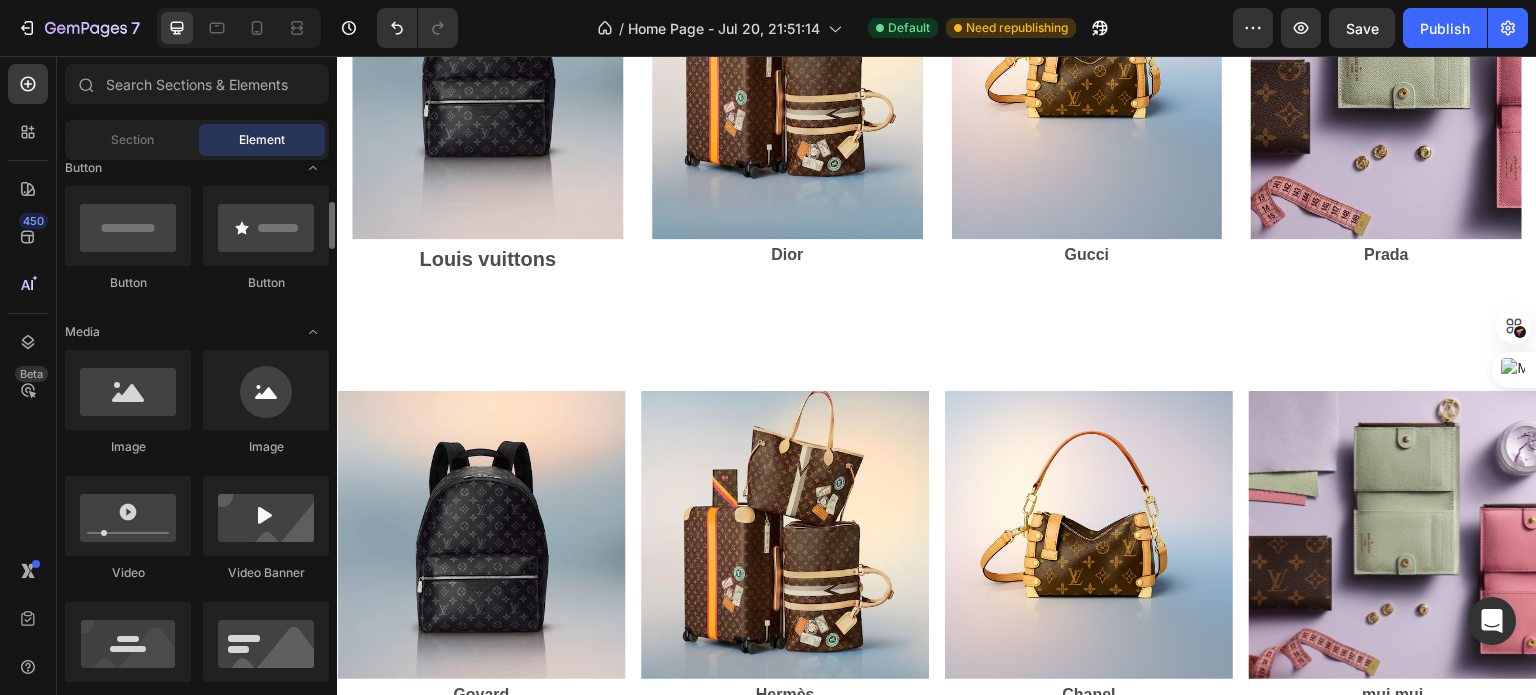 scroll, scrollTop: 435, scrollLeft: 0, axis: vertical 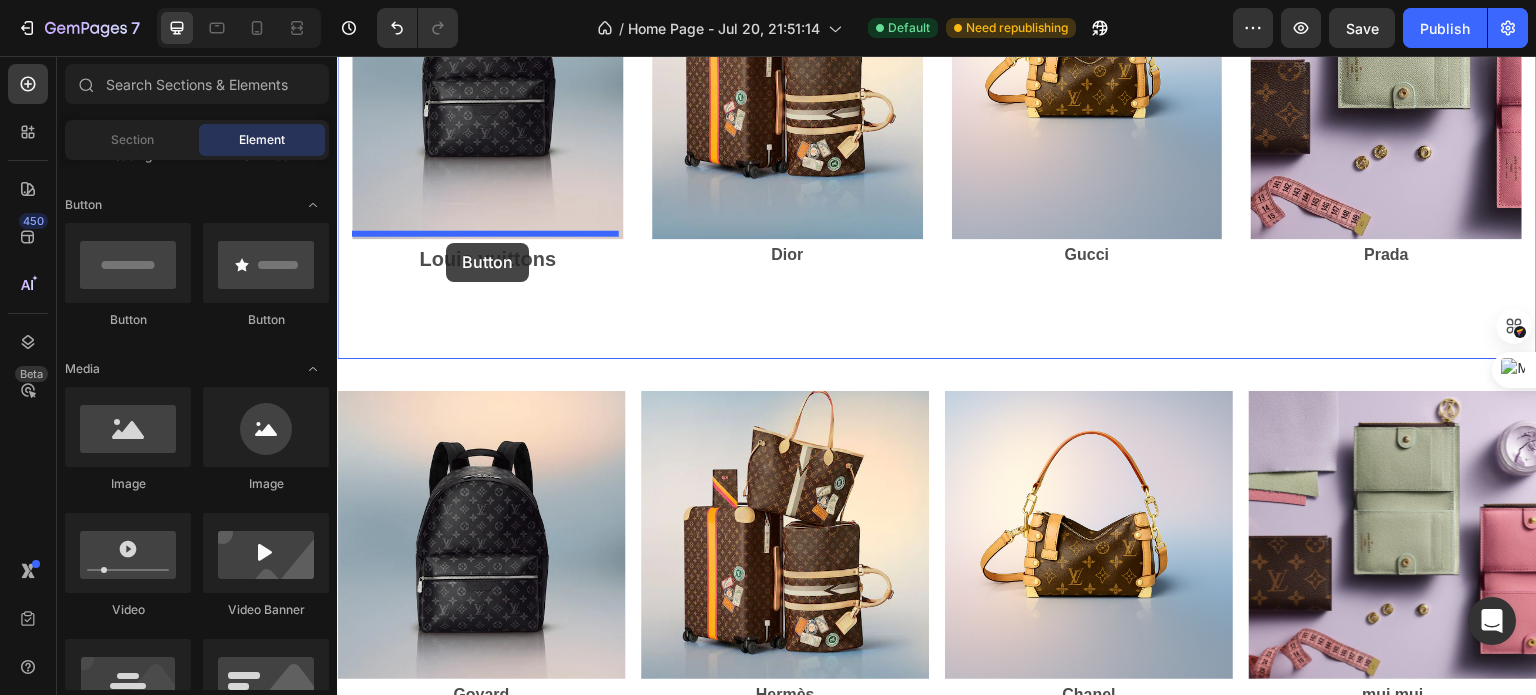 drag, startPoint x: 467, startPoint y: 332, endPoint x: 446, endPoint y: 244, distance: 90.47099 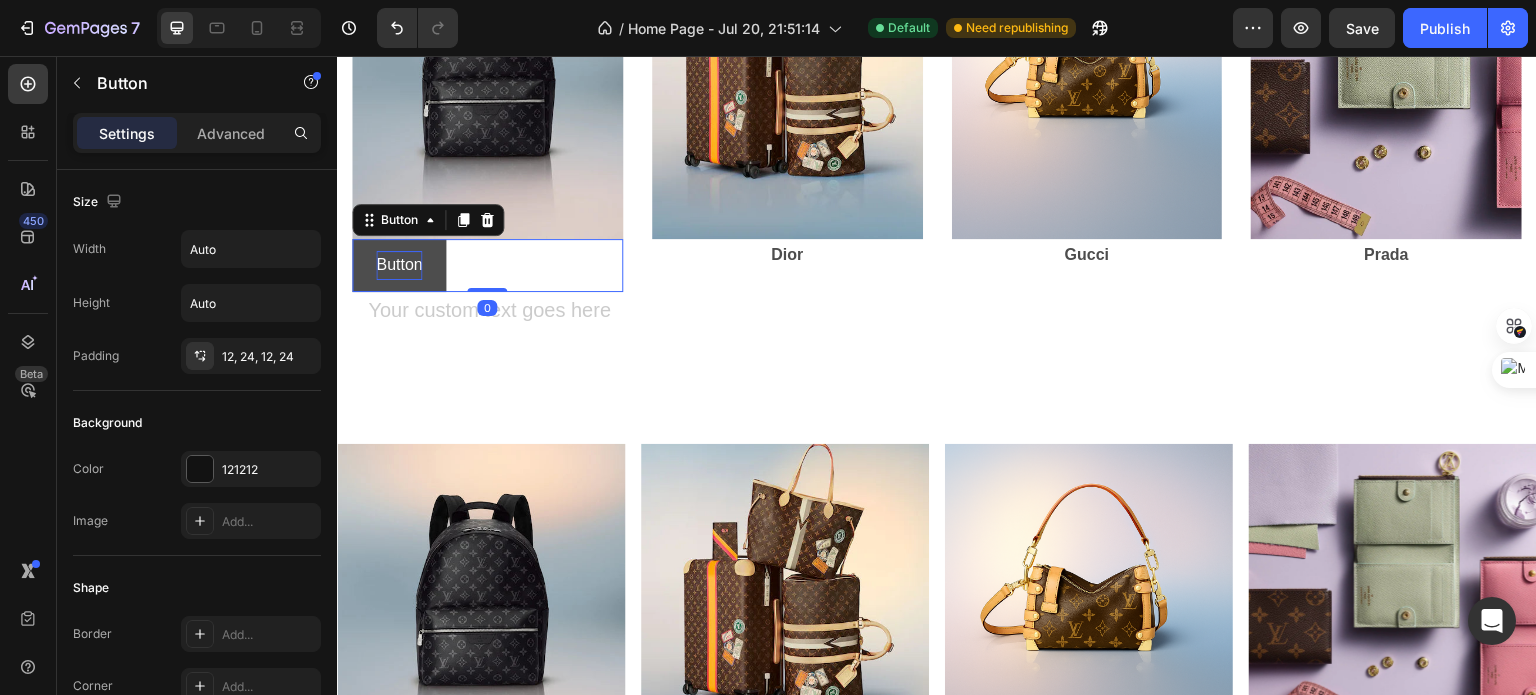 type 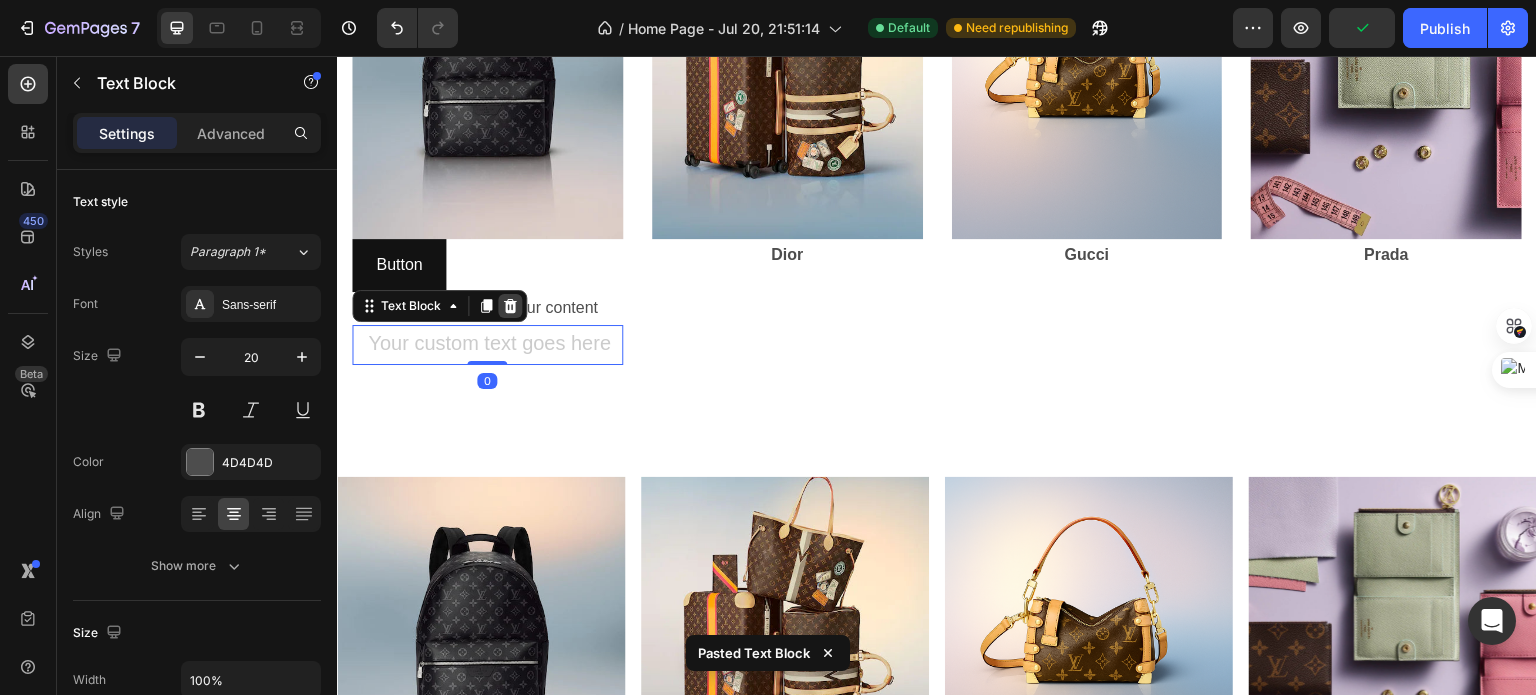 click at bounding box center [510, 306] 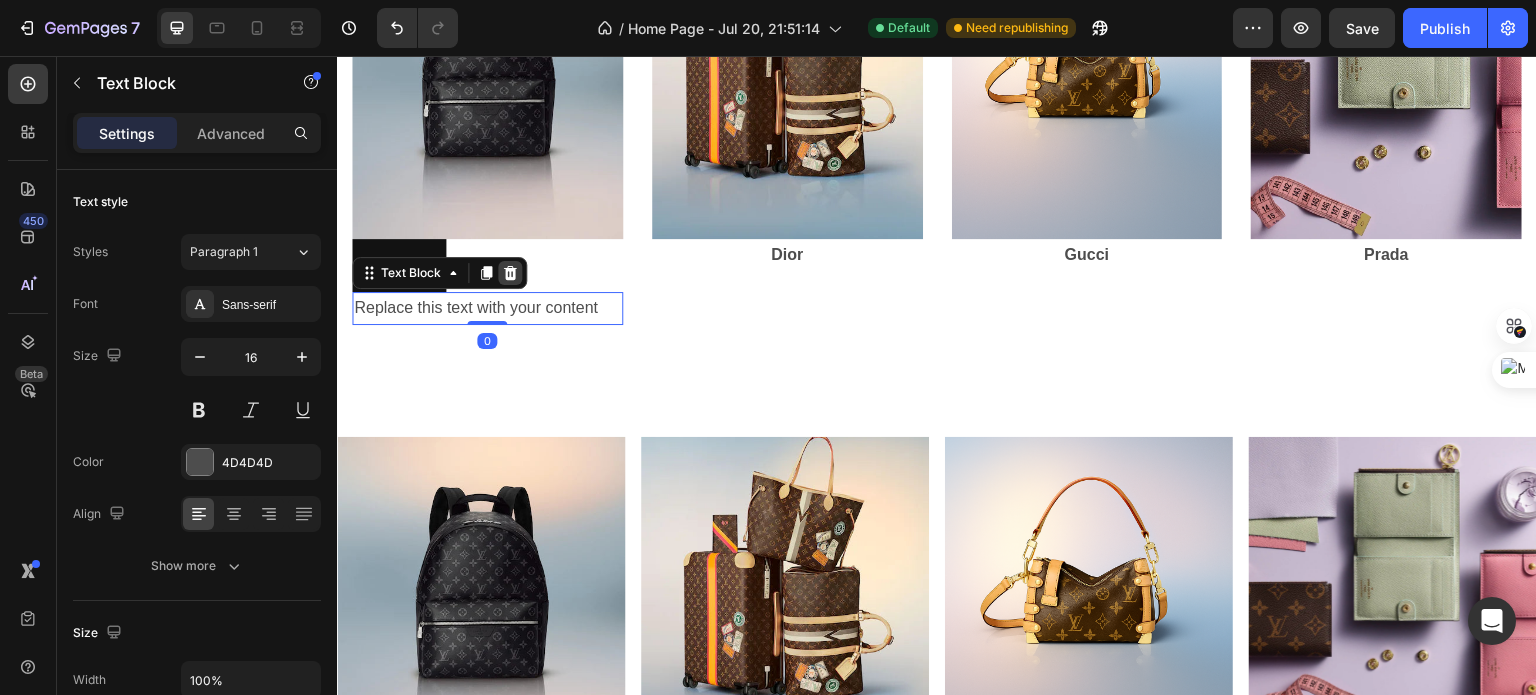 click 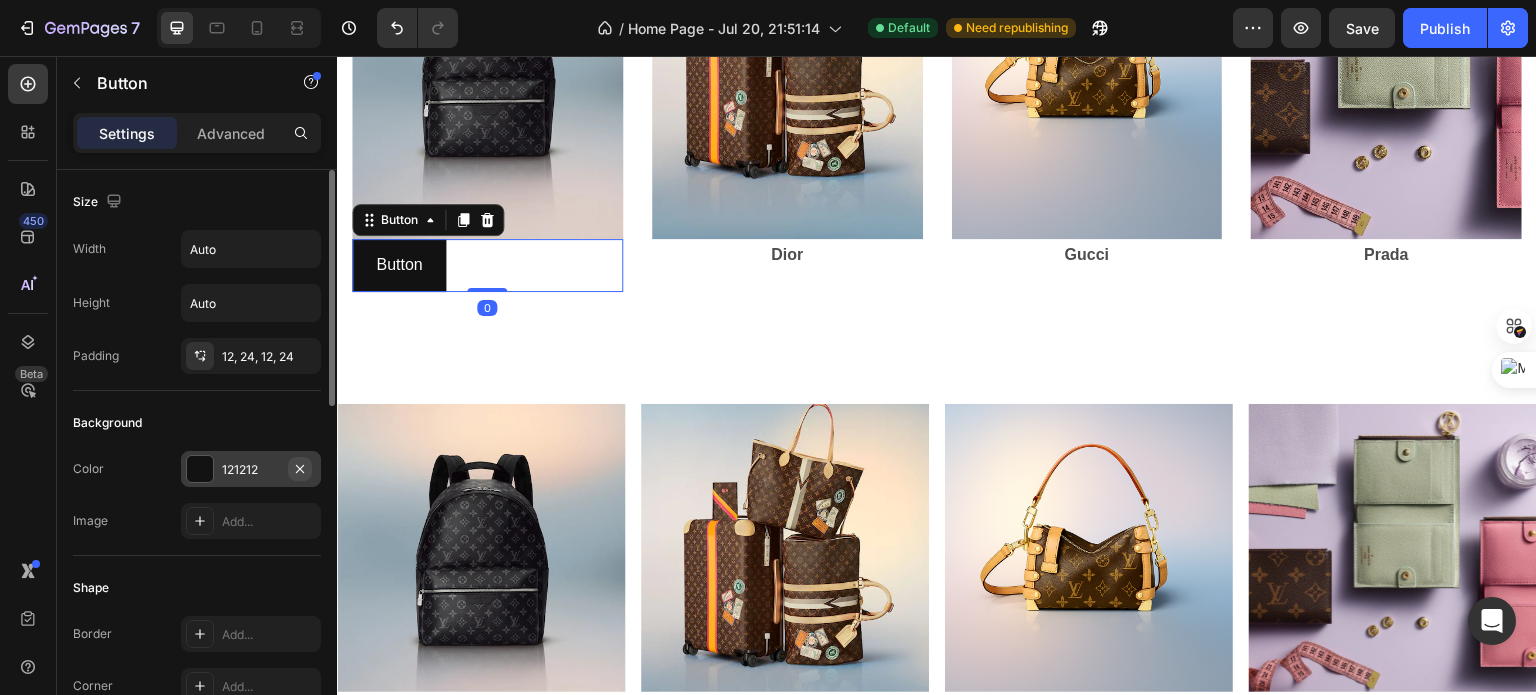 click 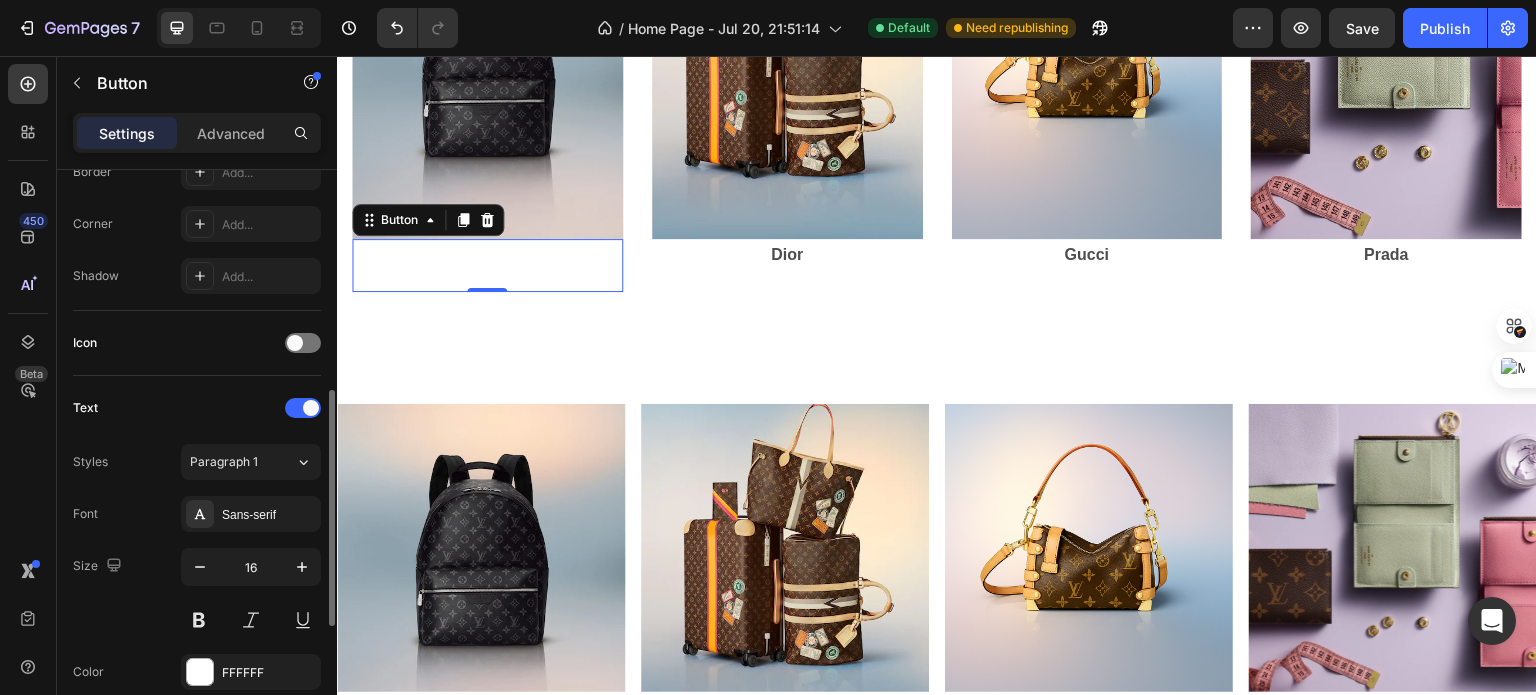 scroll, scrollTop: 588, scrollLeft: 0, axis: vertical 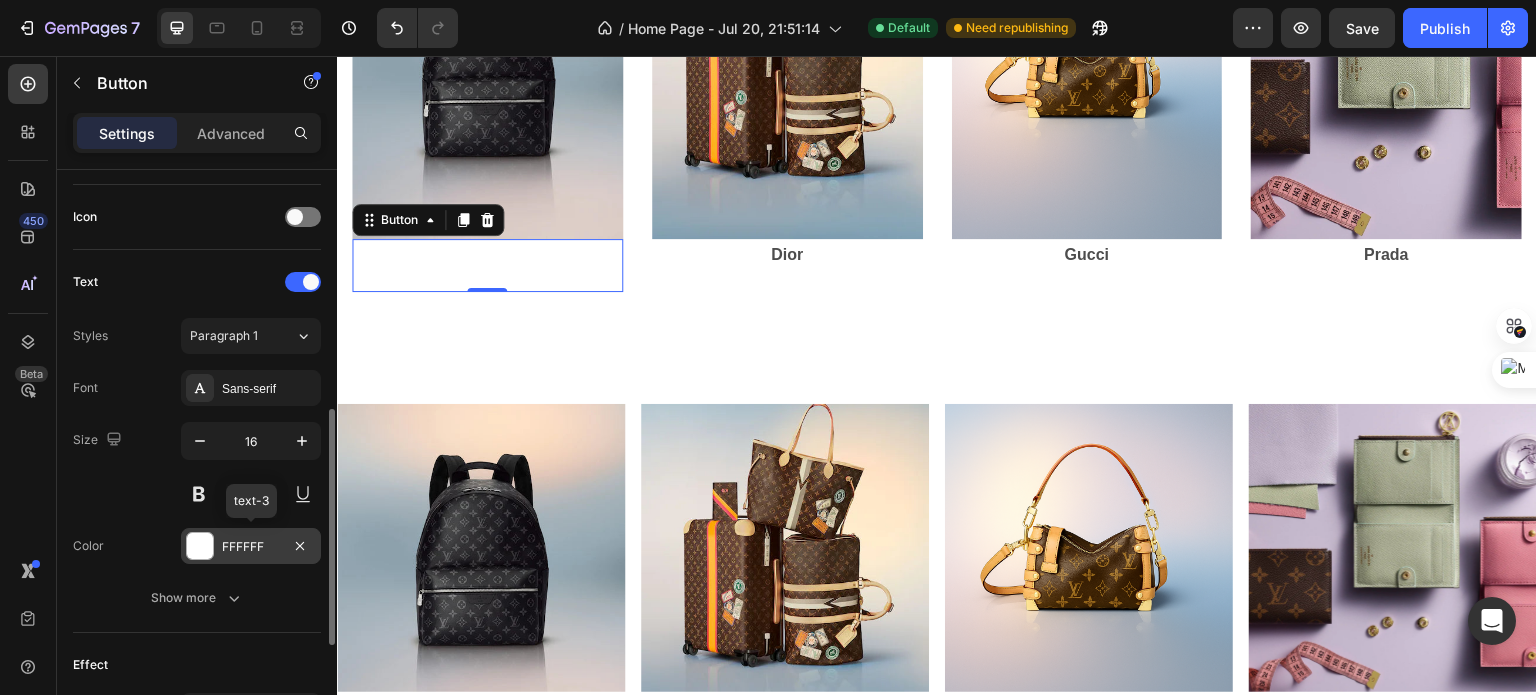 click on "FFFFFF" at bounding box center (251, 546) 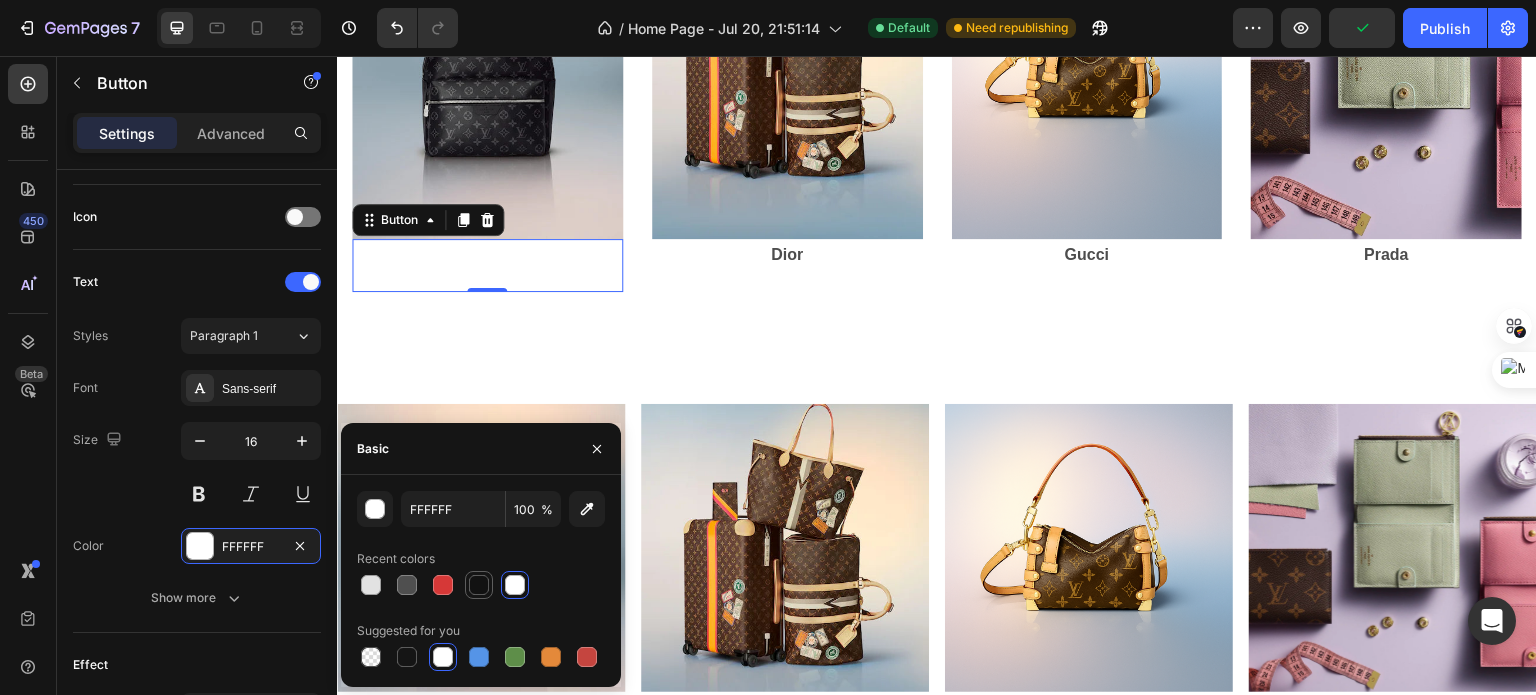 click at bounding box center [479, 585] 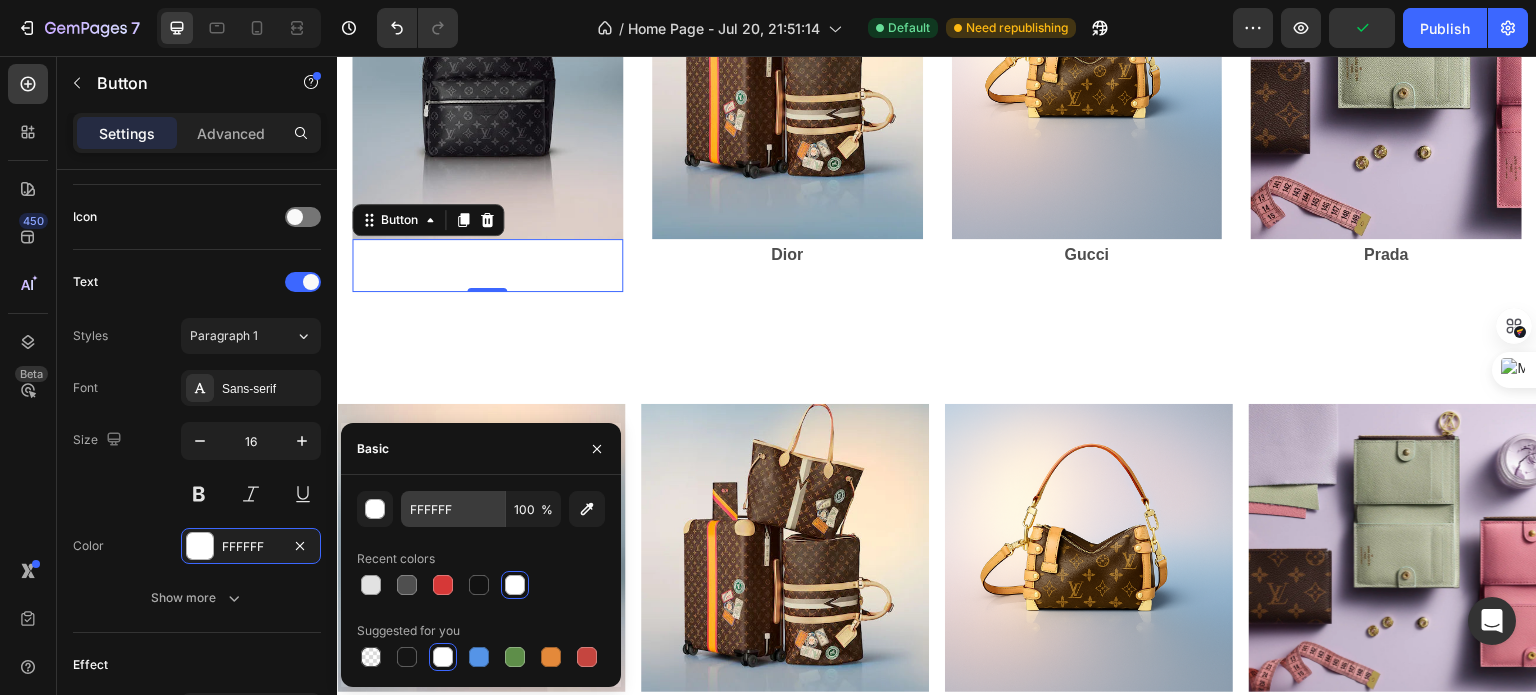 type on "121212" 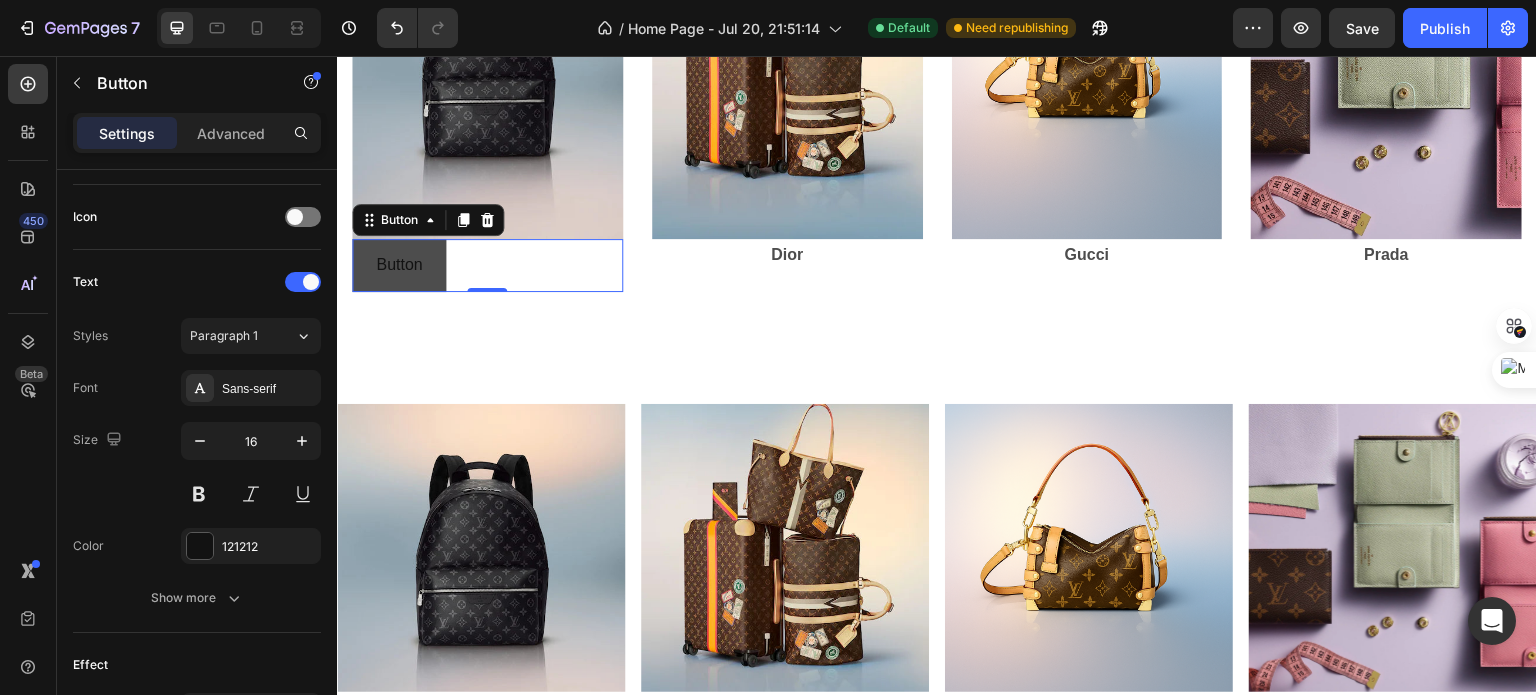 click on "Button" at bounding box center (399, 265) 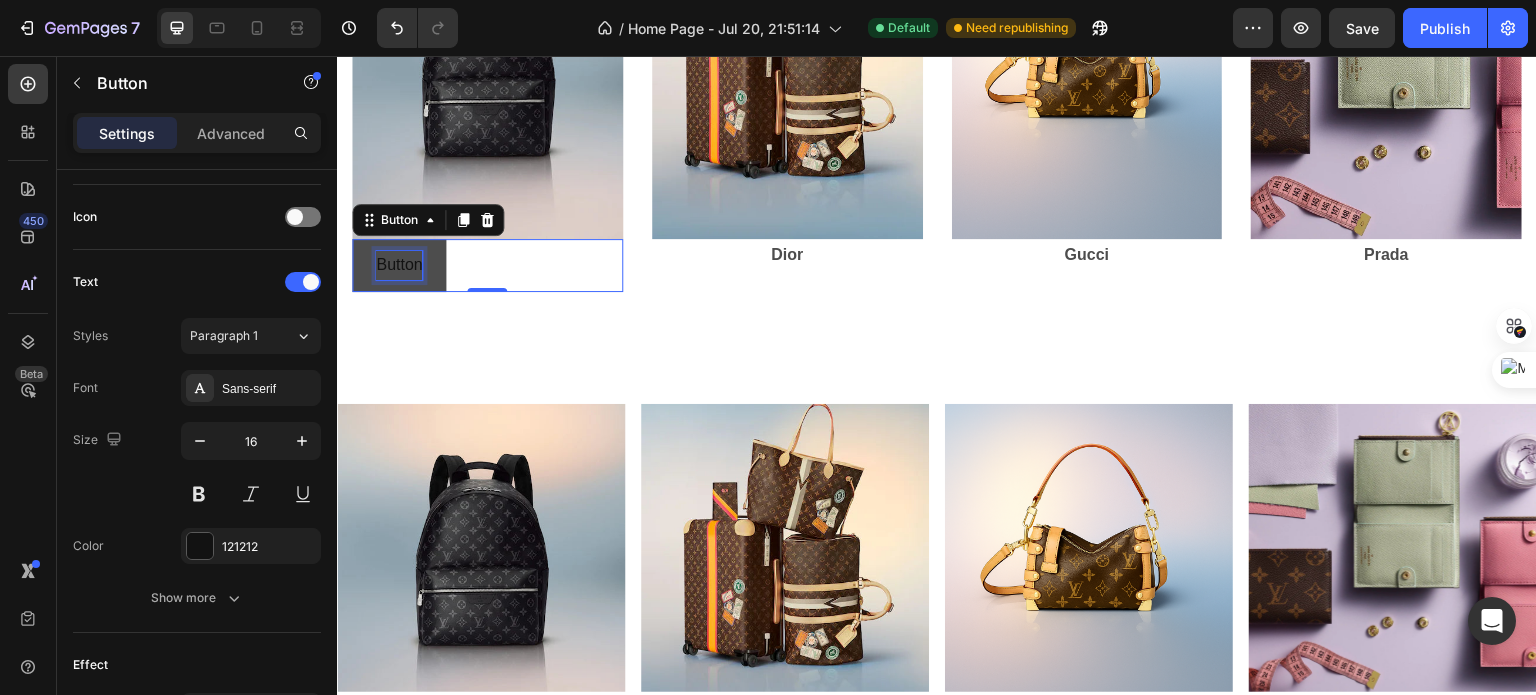 click on "Button" at bounding box center (399, 265) 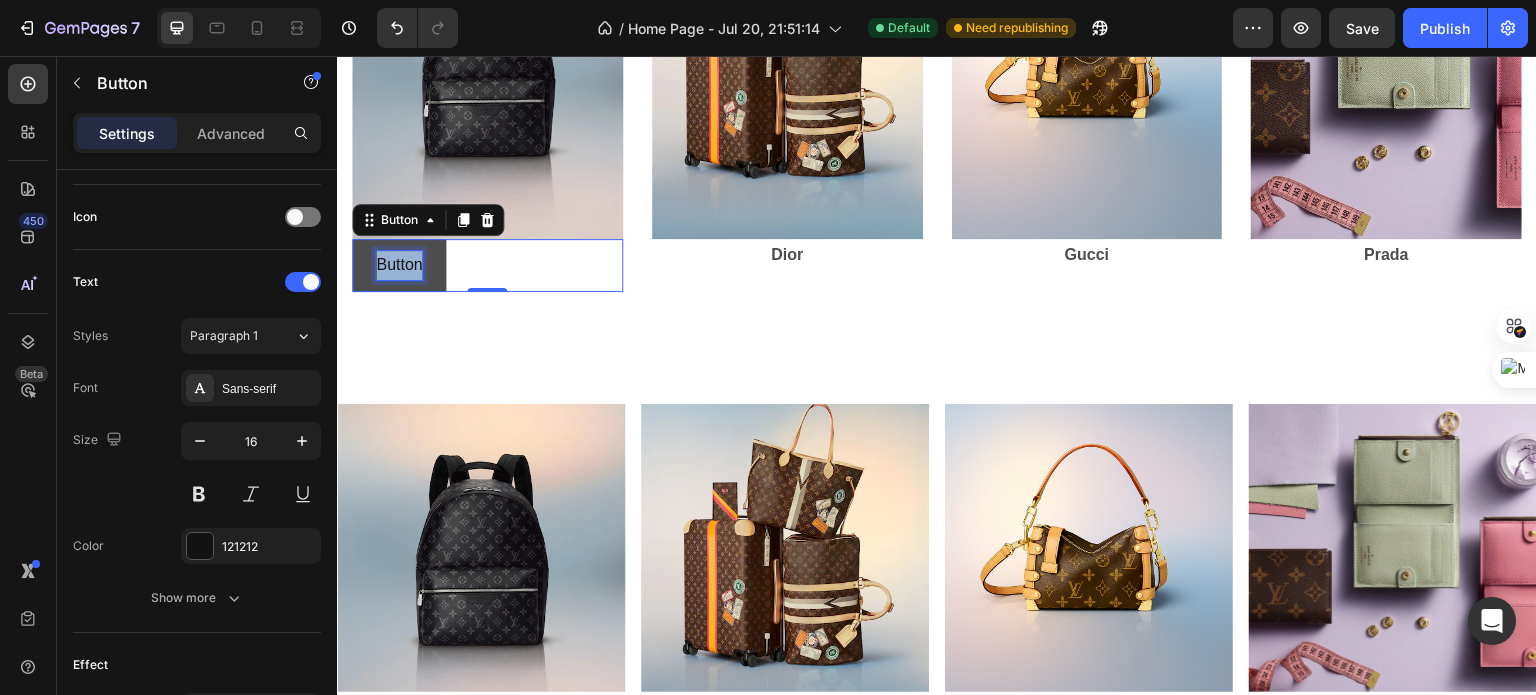 click on "Button" at bounding box center [399, 265] 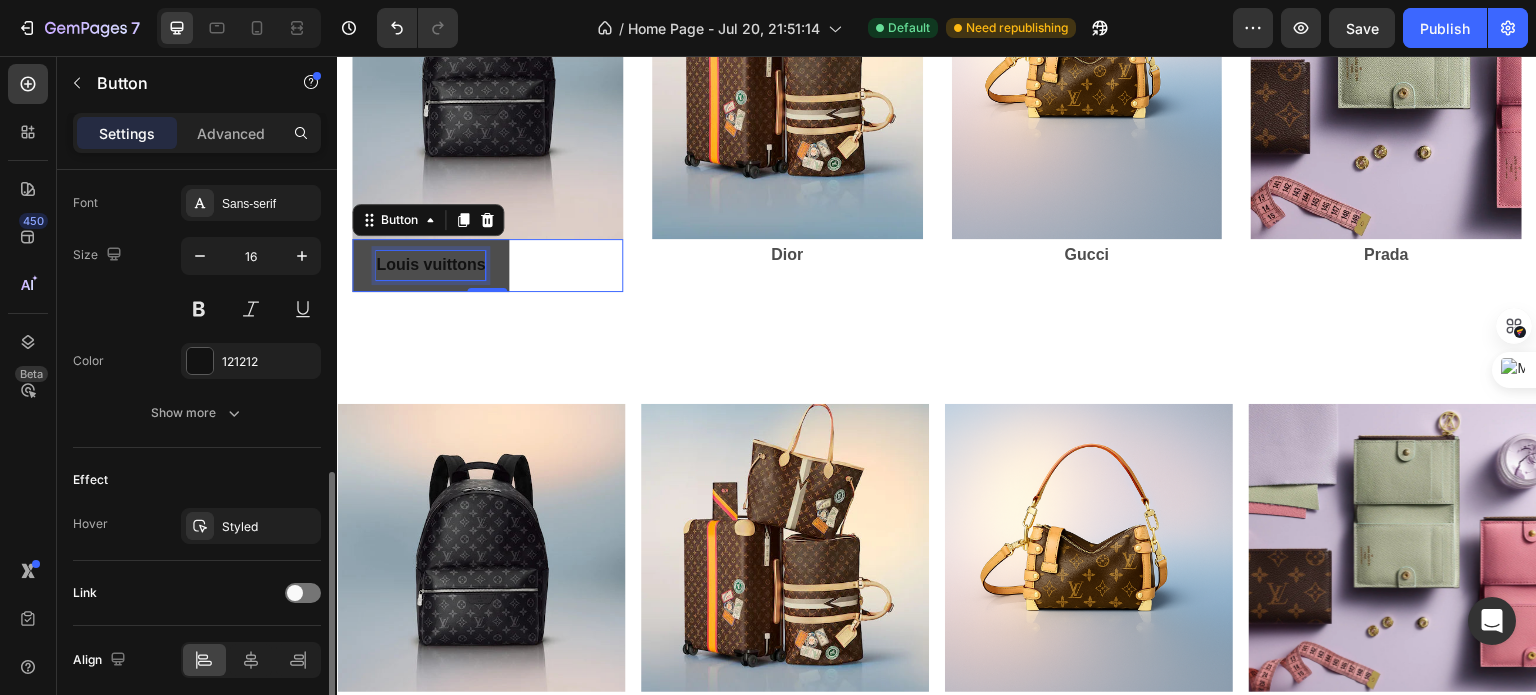 scroll, scrollTop: 848, scrollLeft: 0, axis: vertical 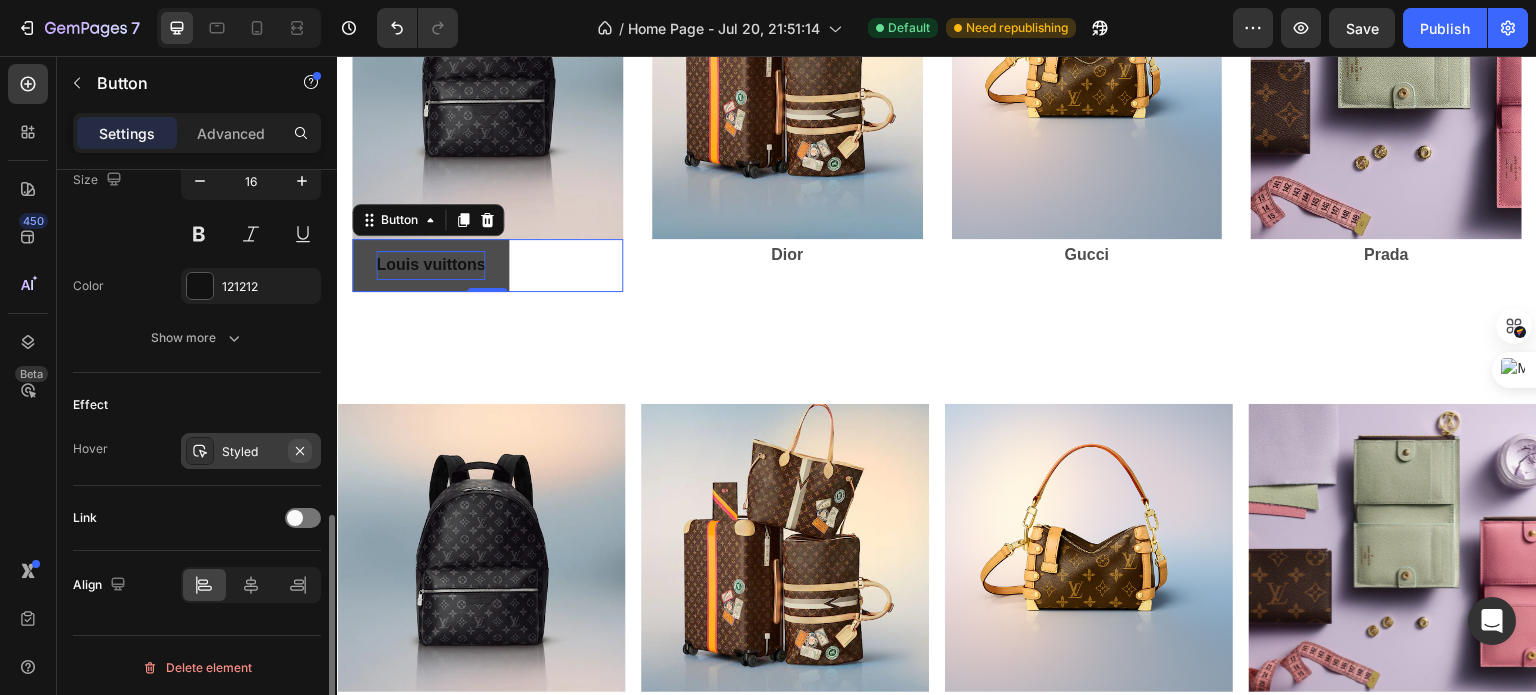 click 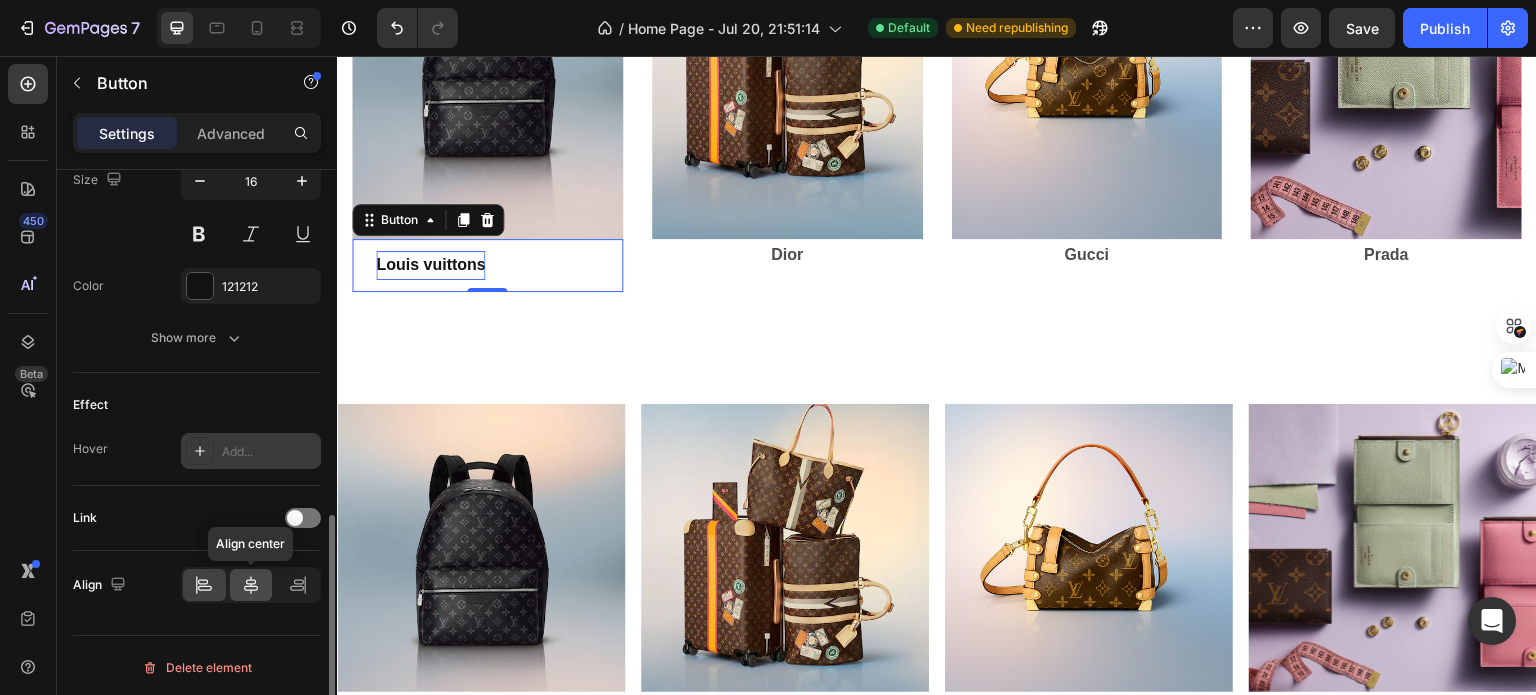click 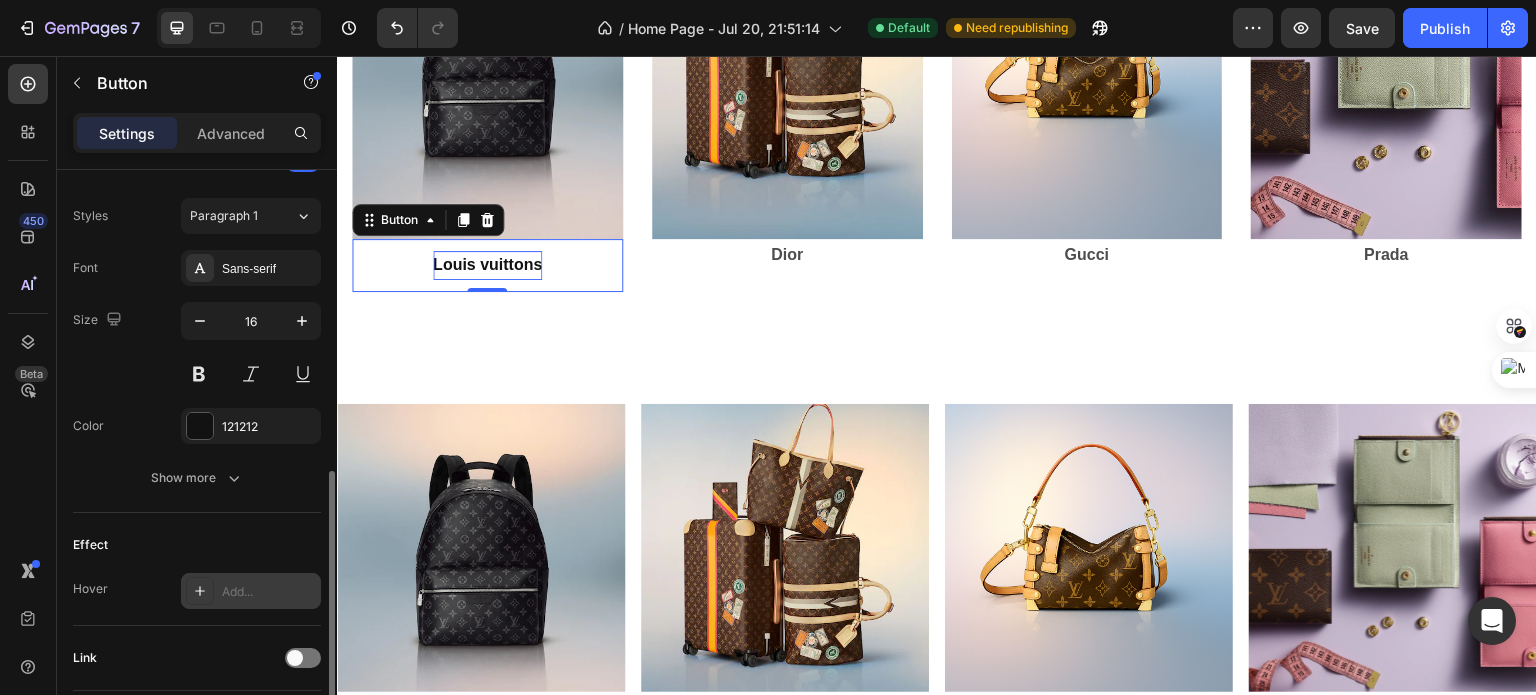 scroll, scrollTop: 717, scrollLeft: 0, axis: vertical 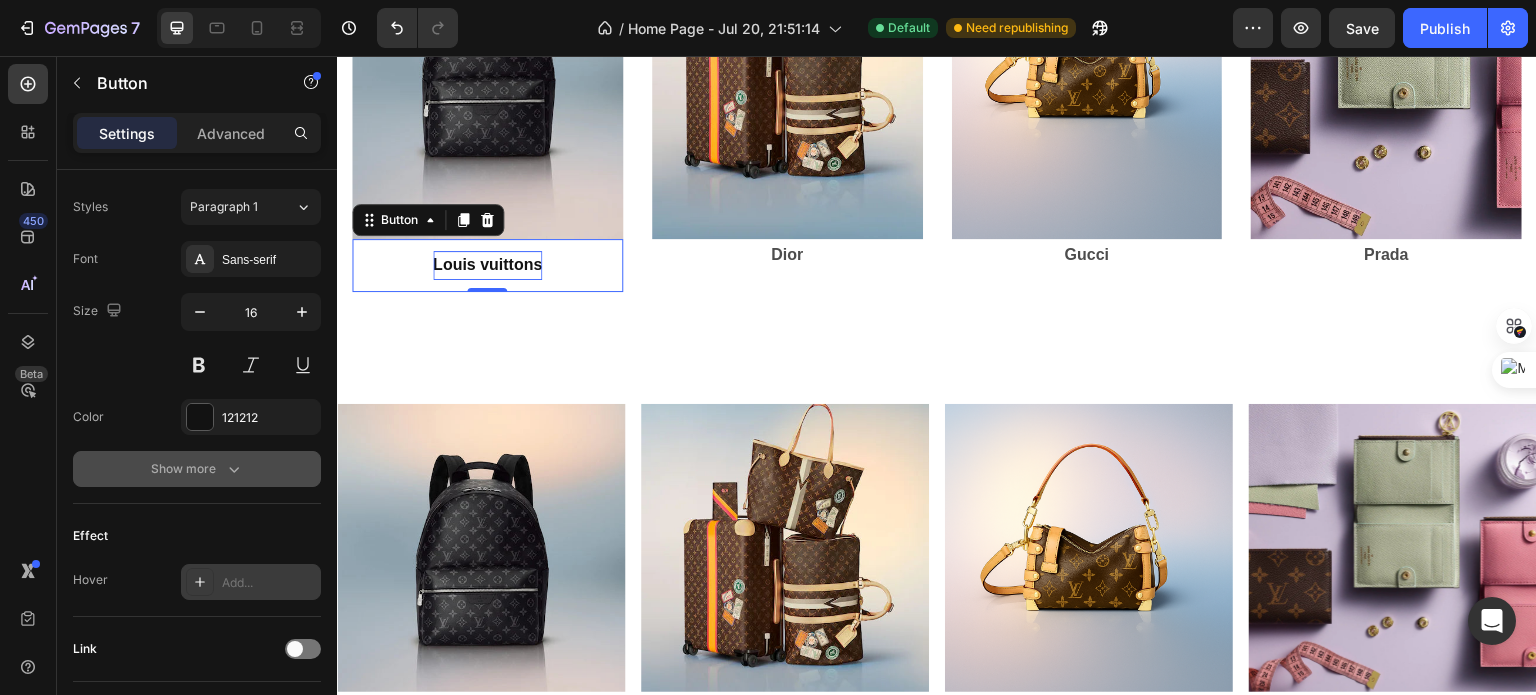 click on "Show more" at bounding box center (197, 469) 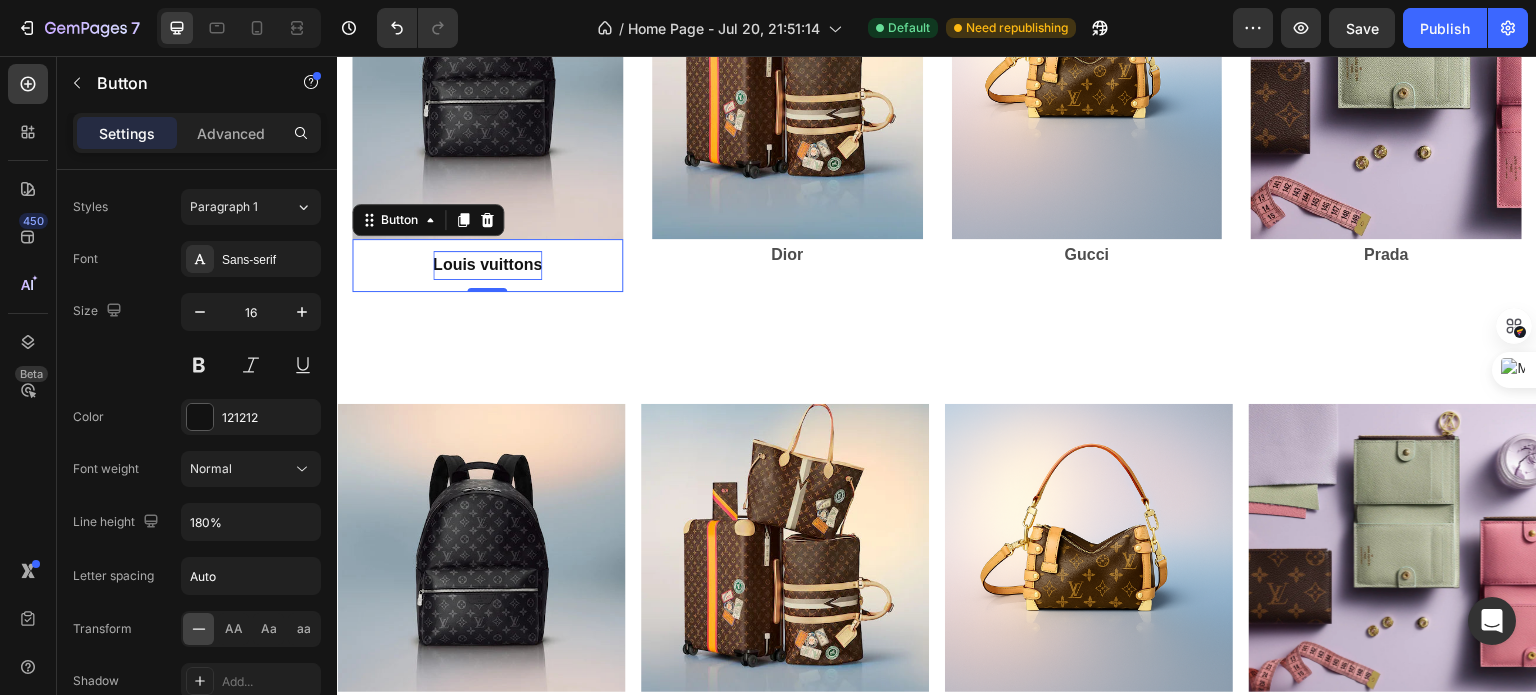 click on "Font weight" at bounding box center [106, 469] 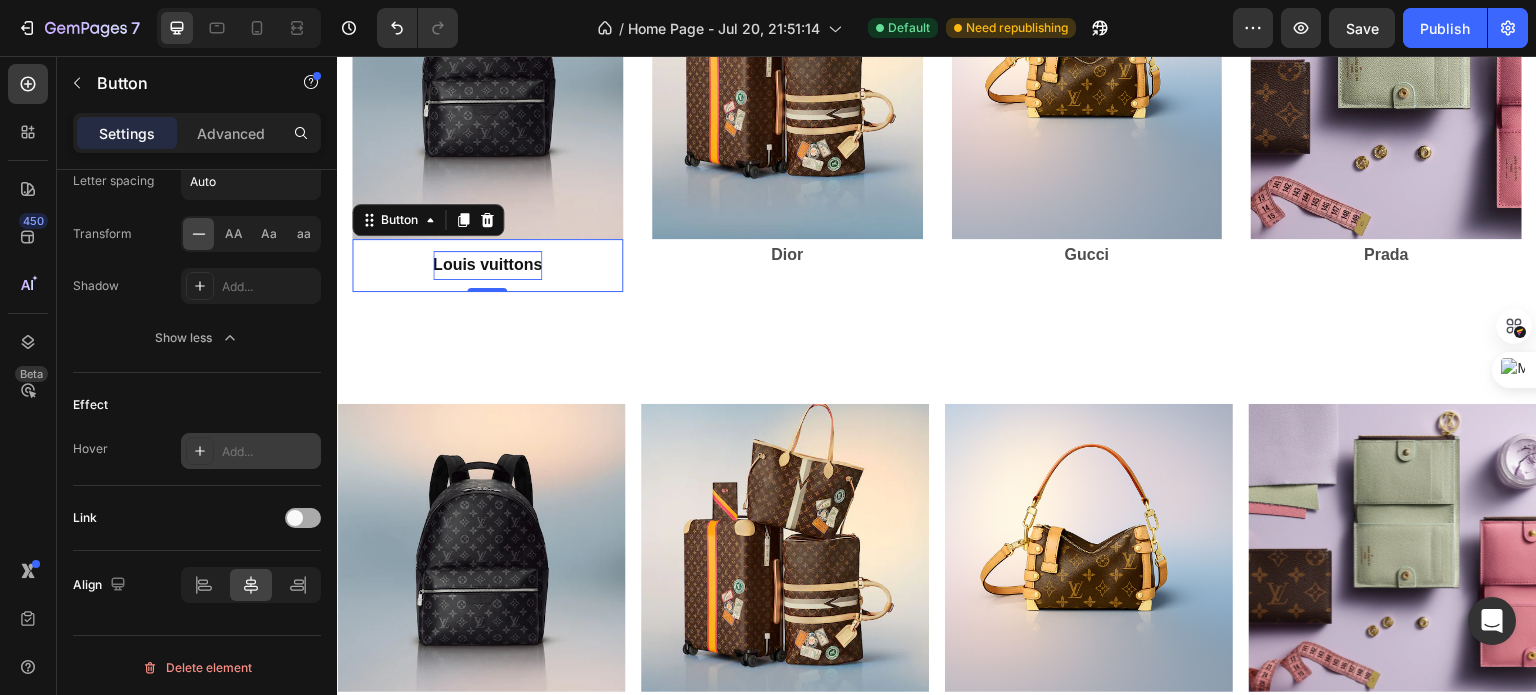click at bounding box center [295, 518] 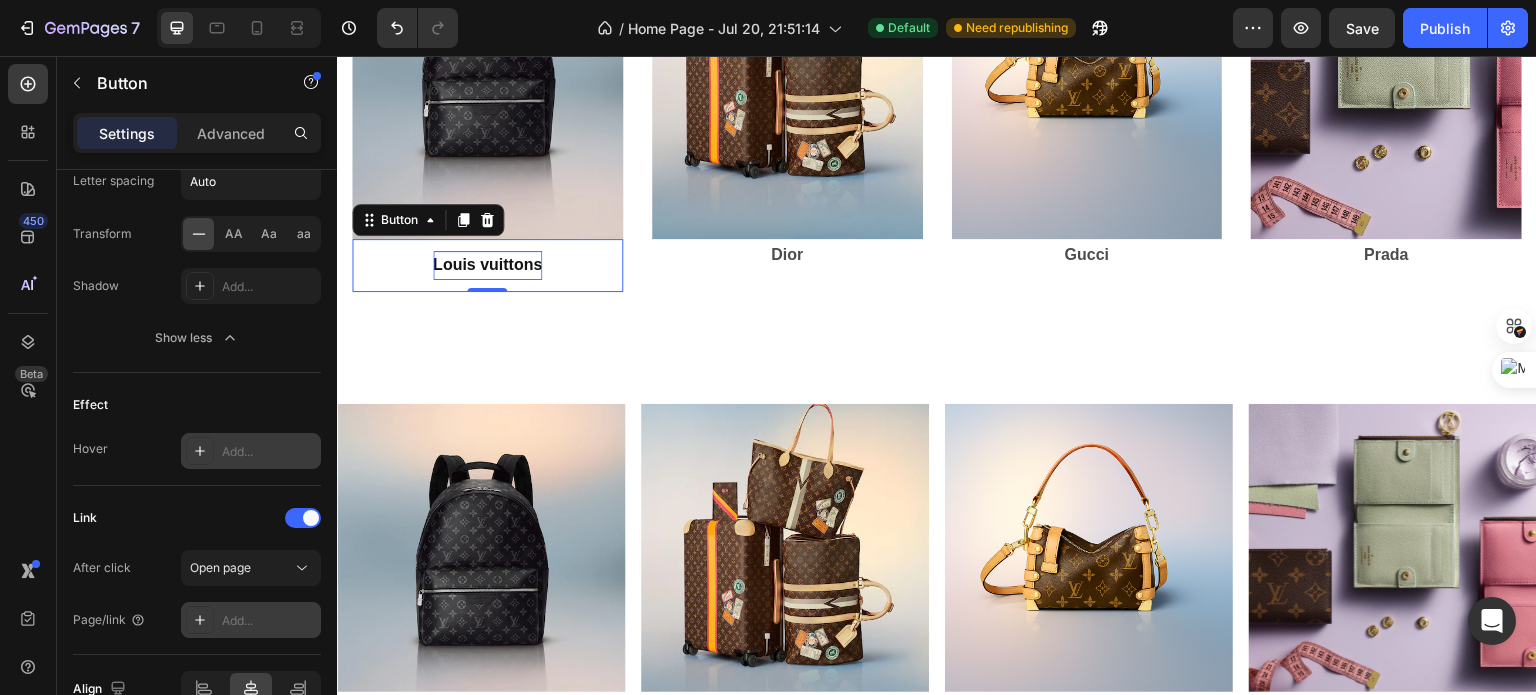click on "Add..." at bounding box center [269, 621] 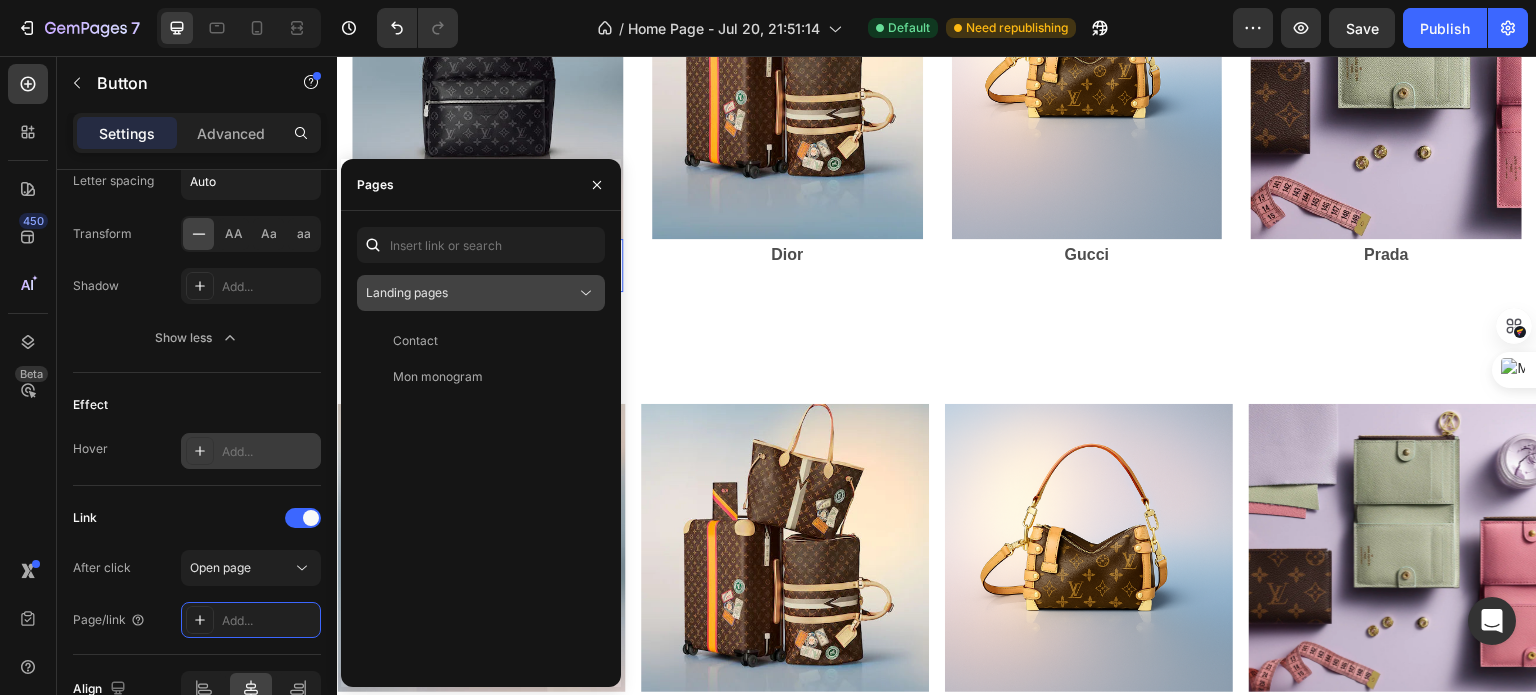 click on "Landing pages" at bounding box center [471, 293] 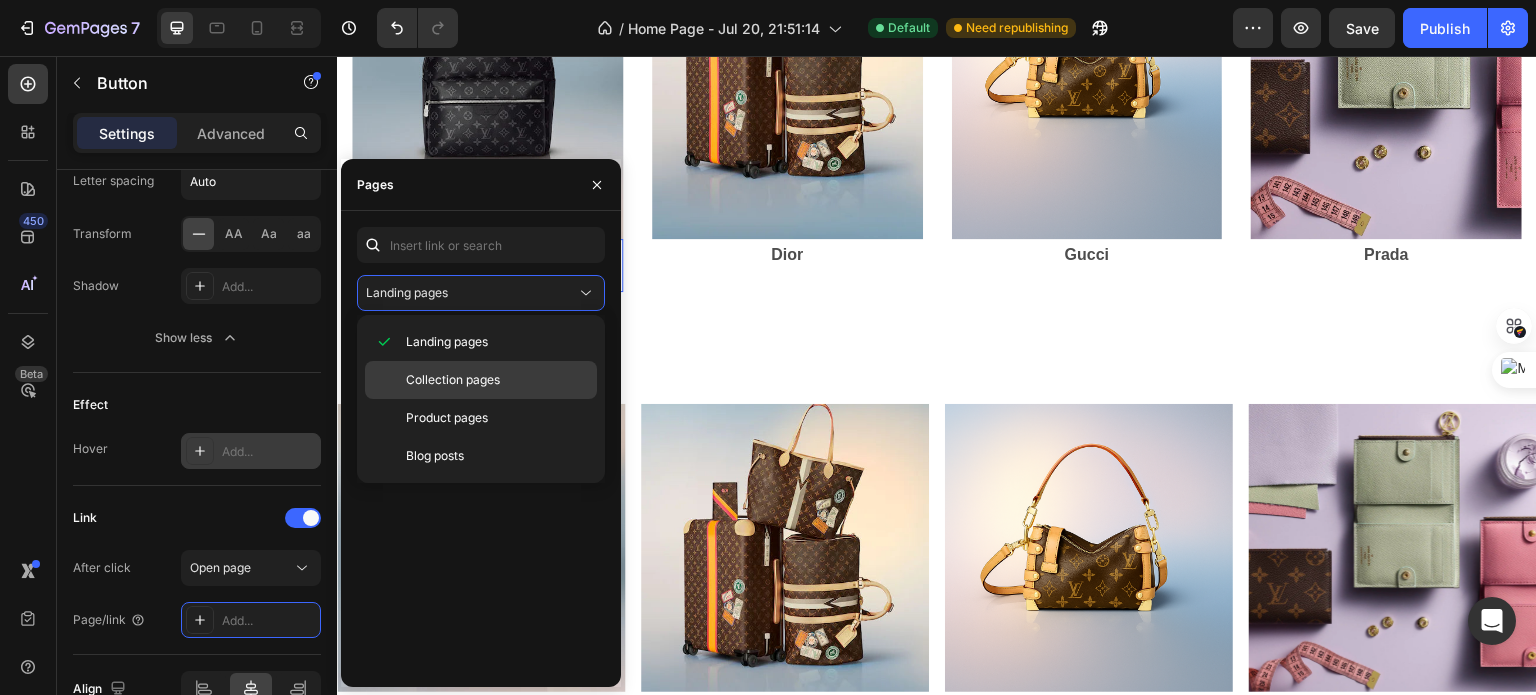 click on "Collection pages" at bounding box center [453, 380] 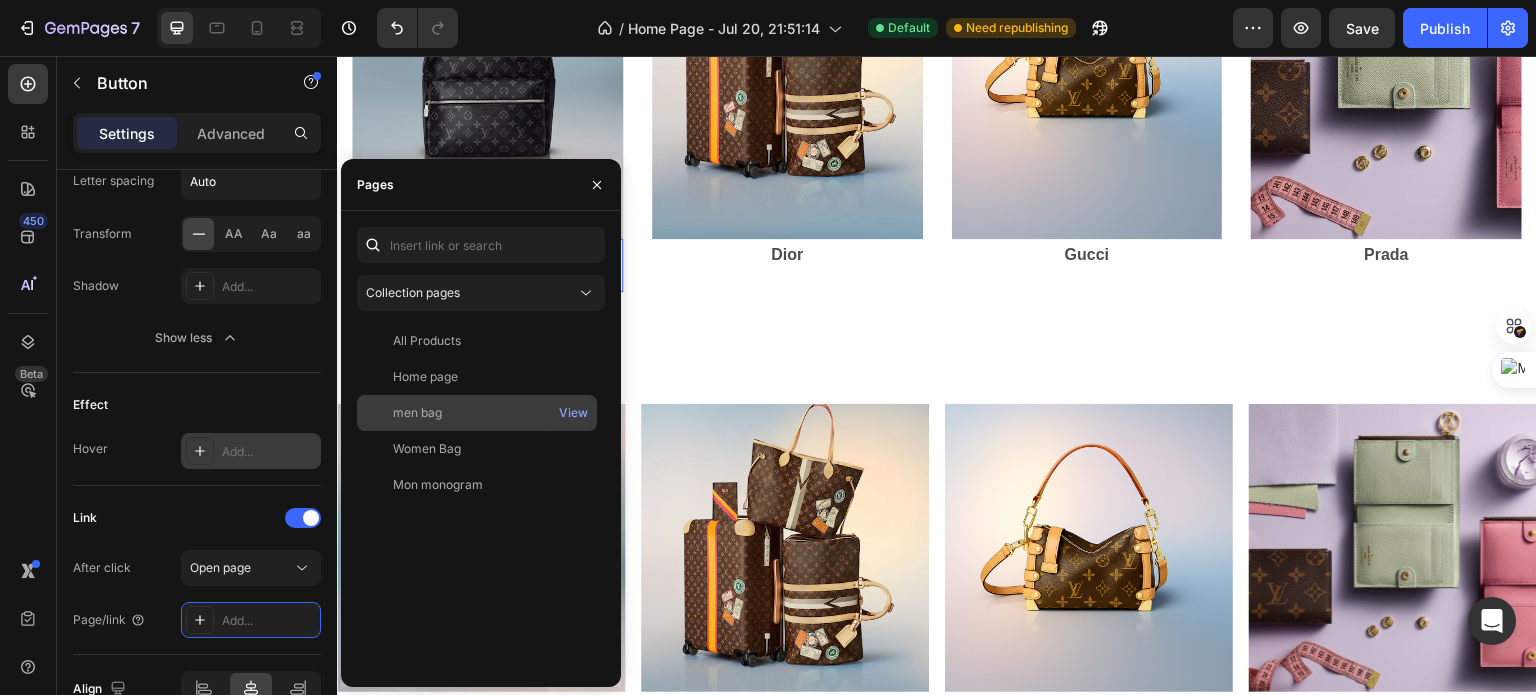 click on "men bag   View" 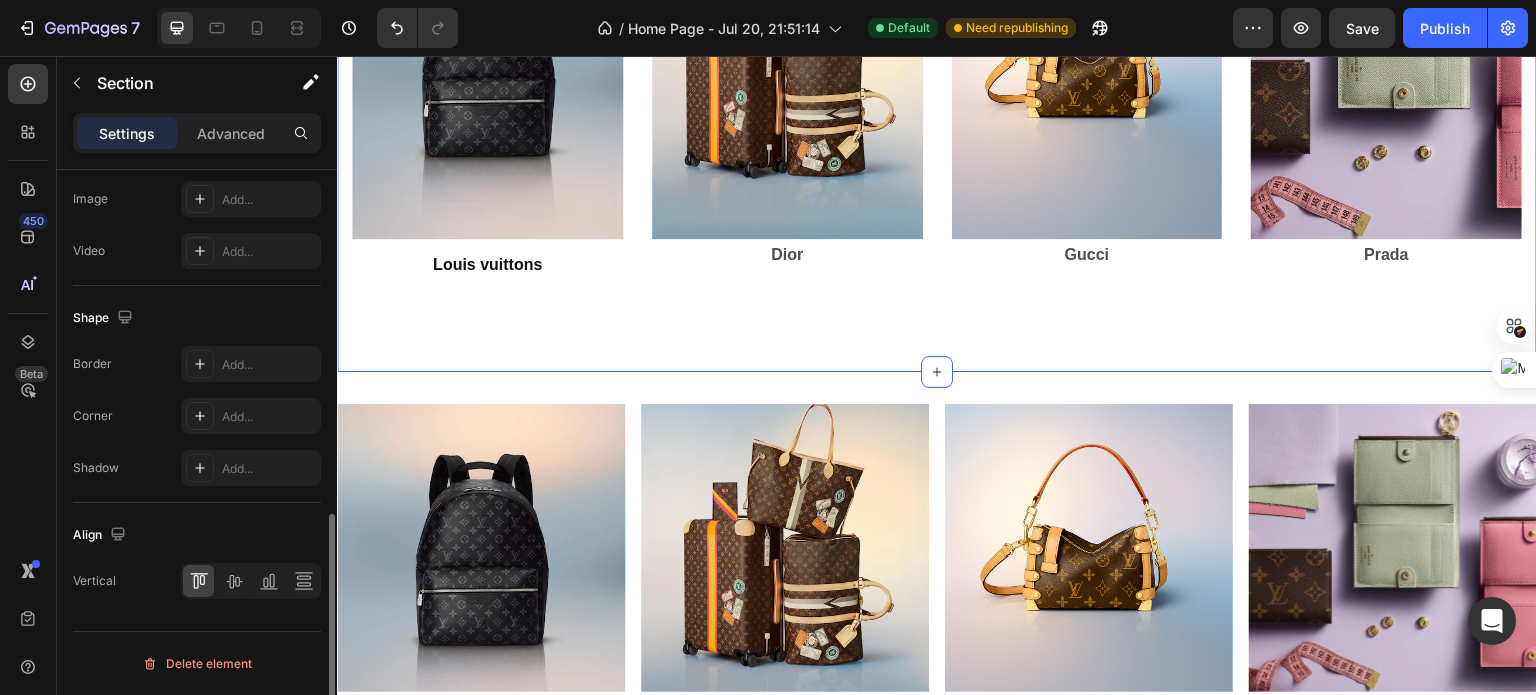 scroll, scrollTop: 0, scrollLeft: 0, axis: both 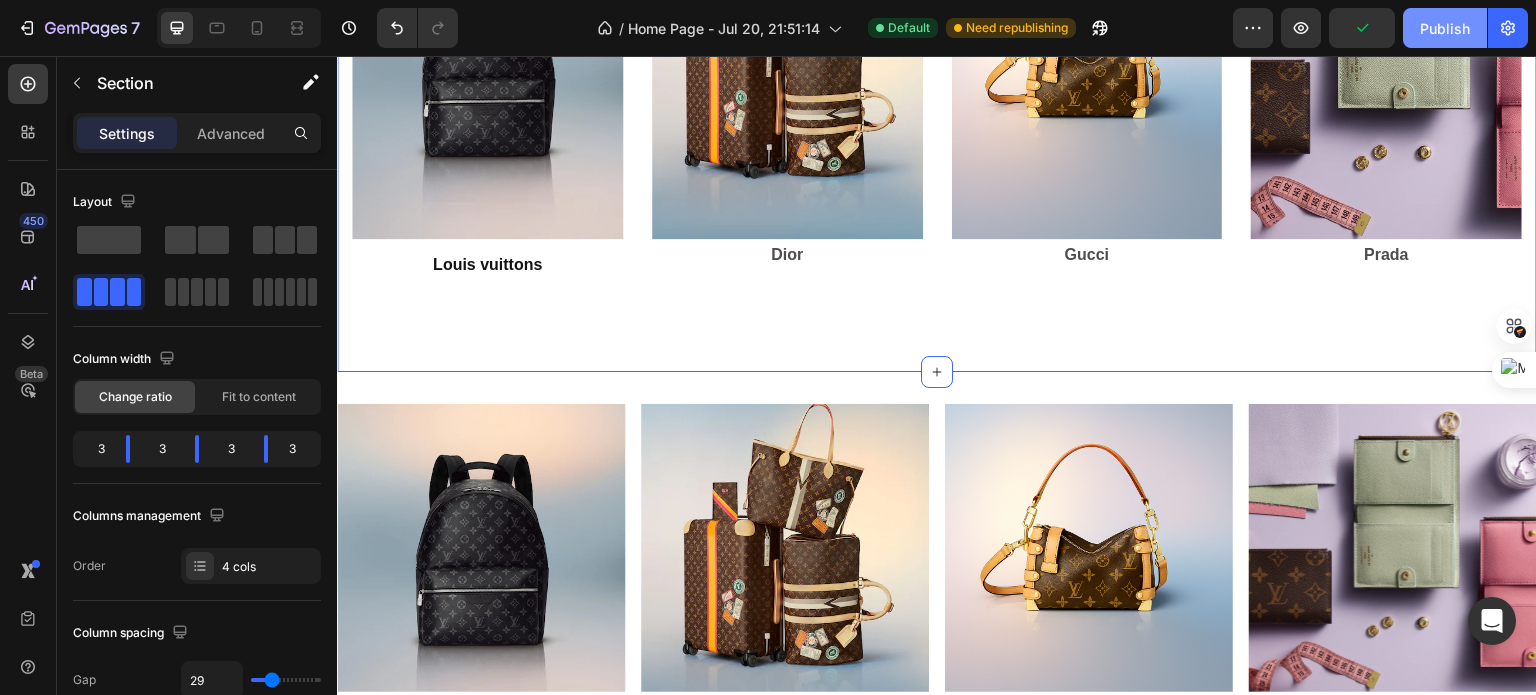 click on "Publish" at bounding box center [1445, 28] 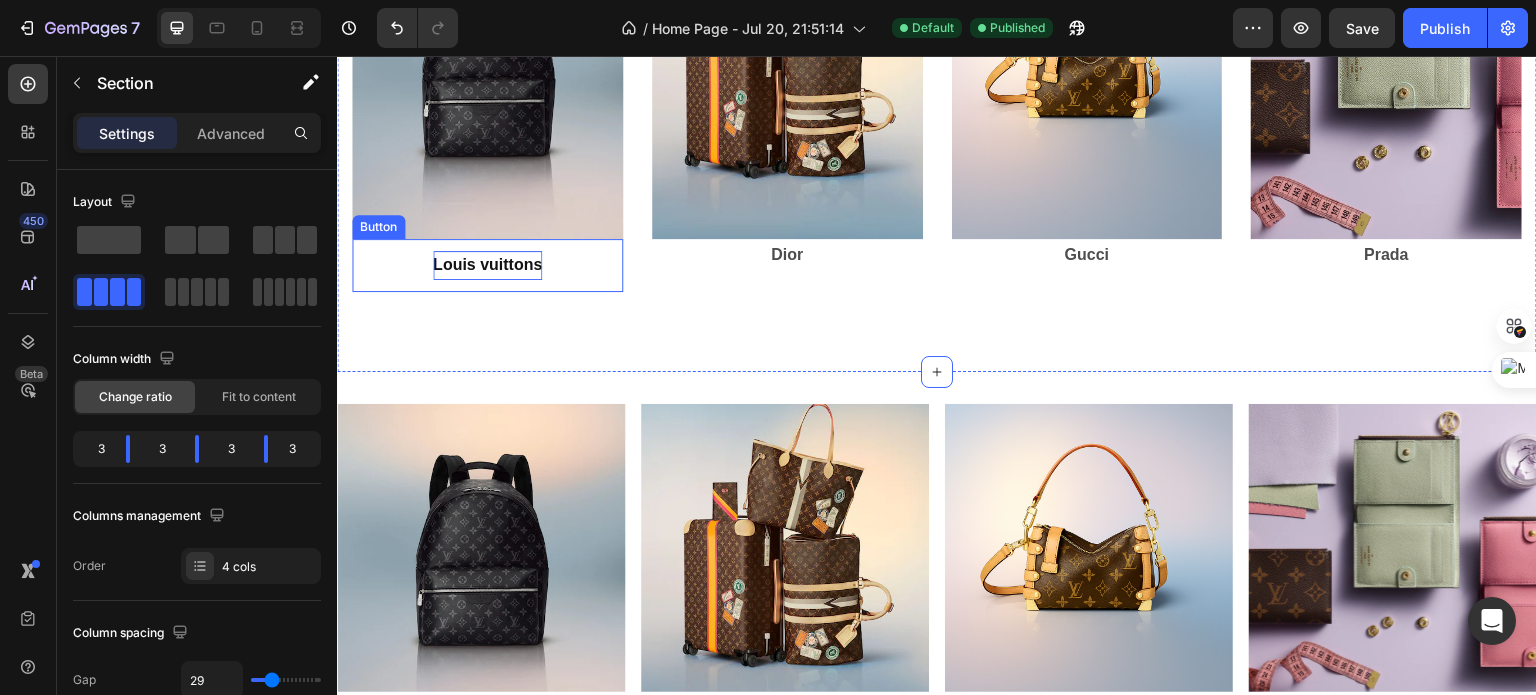 click on "Louis vuittons" at bounding box center (487, 264) 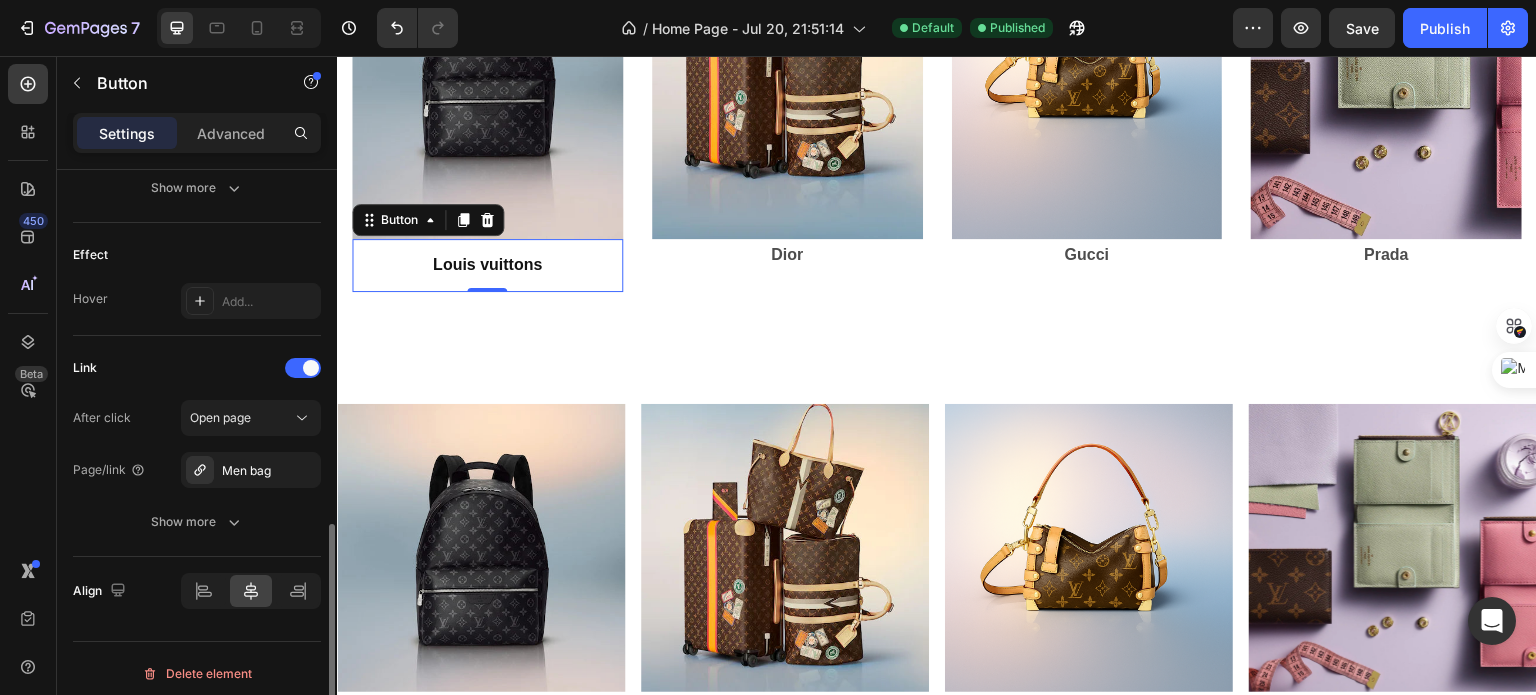 scroll, scrollTop: 1004, scrollLeft: 0, axis: vertical 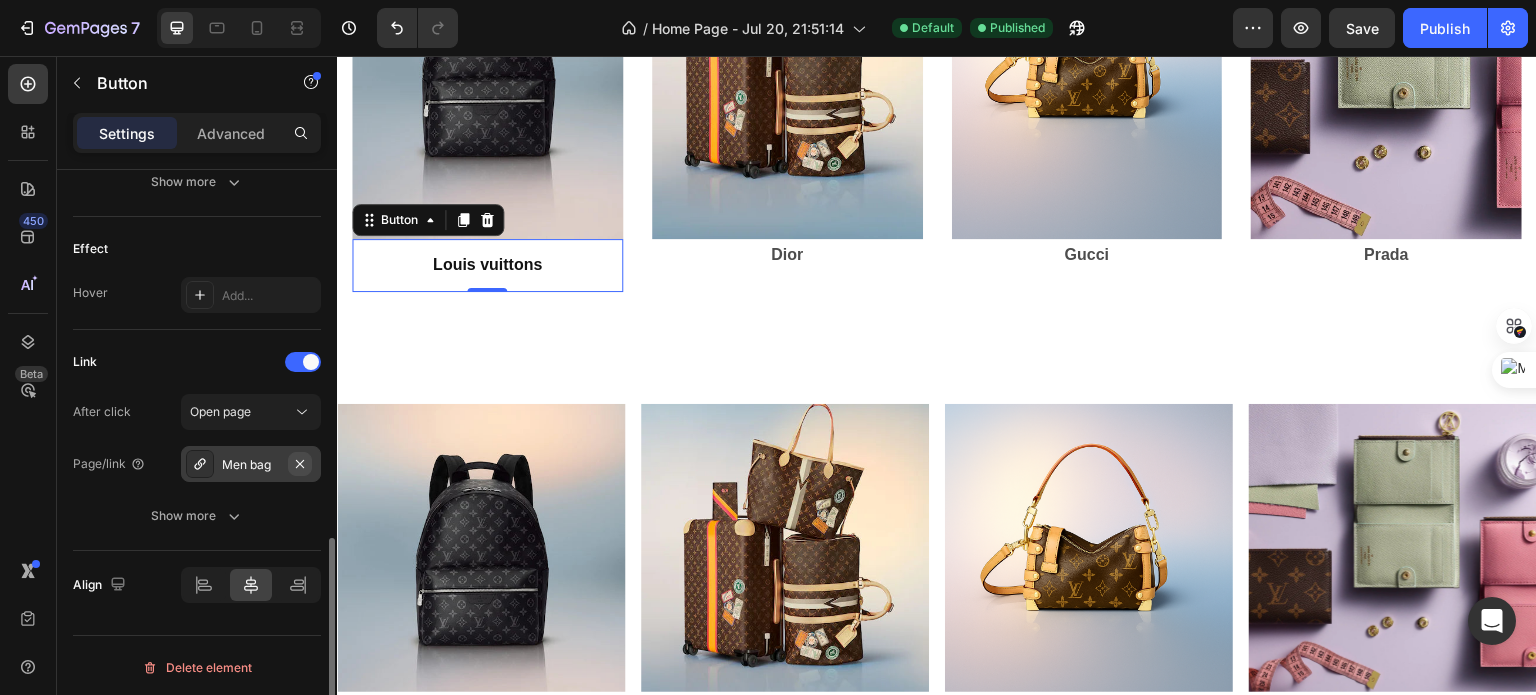 click 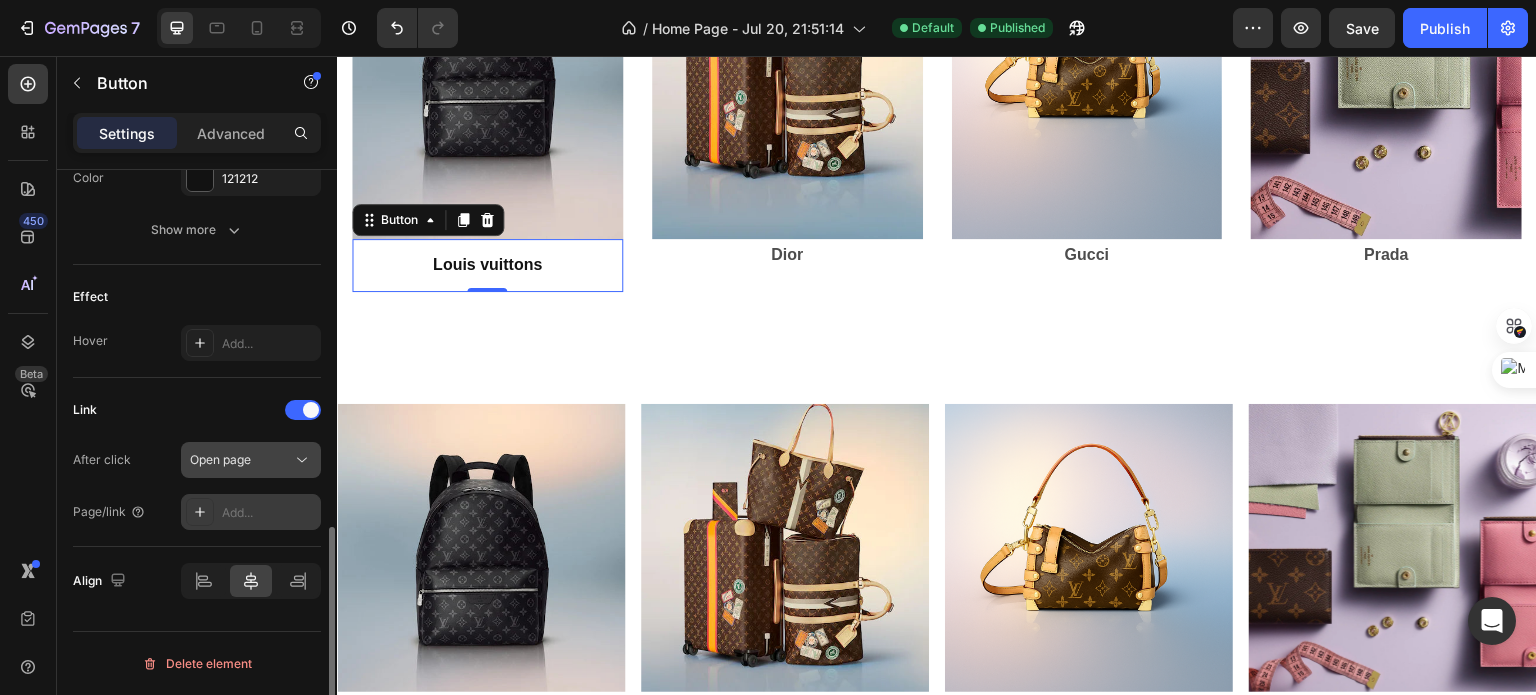 scroll, scrollTop: 952, scrollLeft: 0, axis: vertical 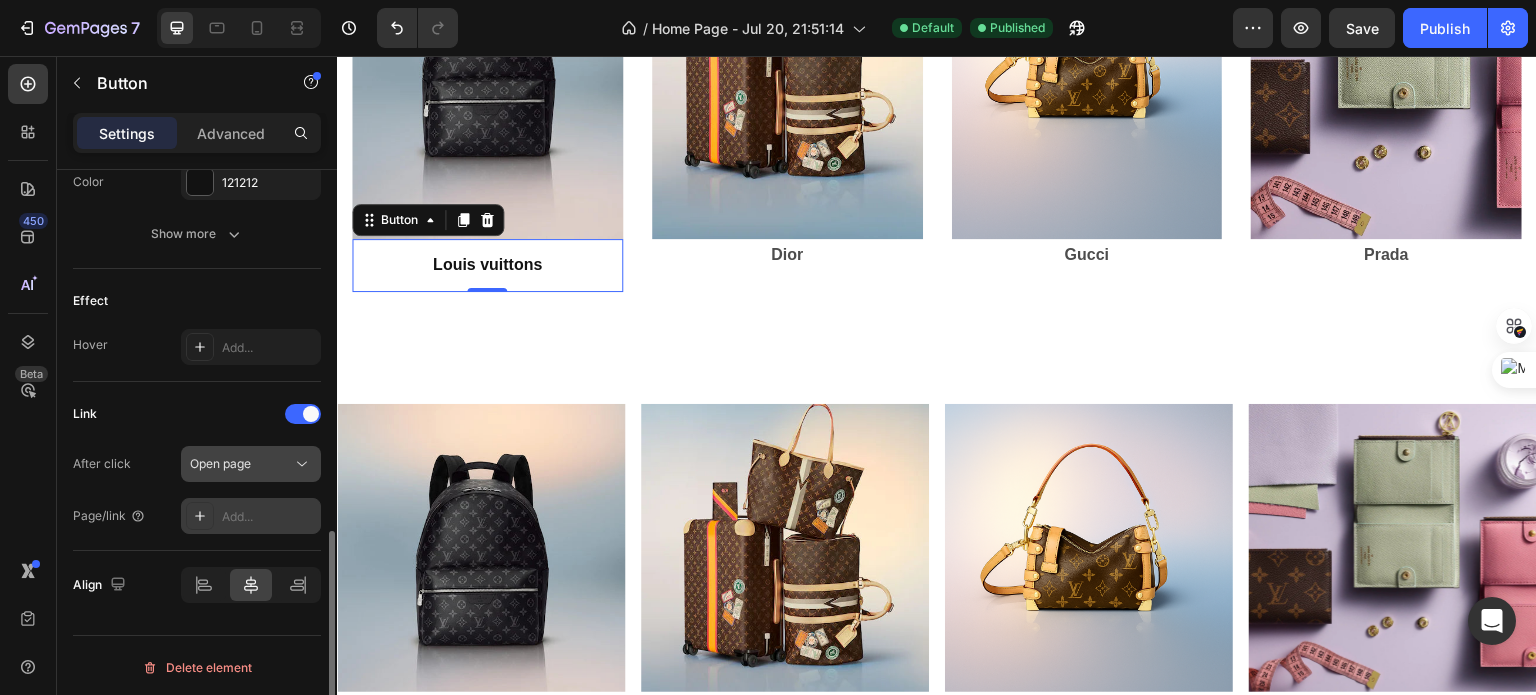 click on "Open page" at bounding box center [241, 464] 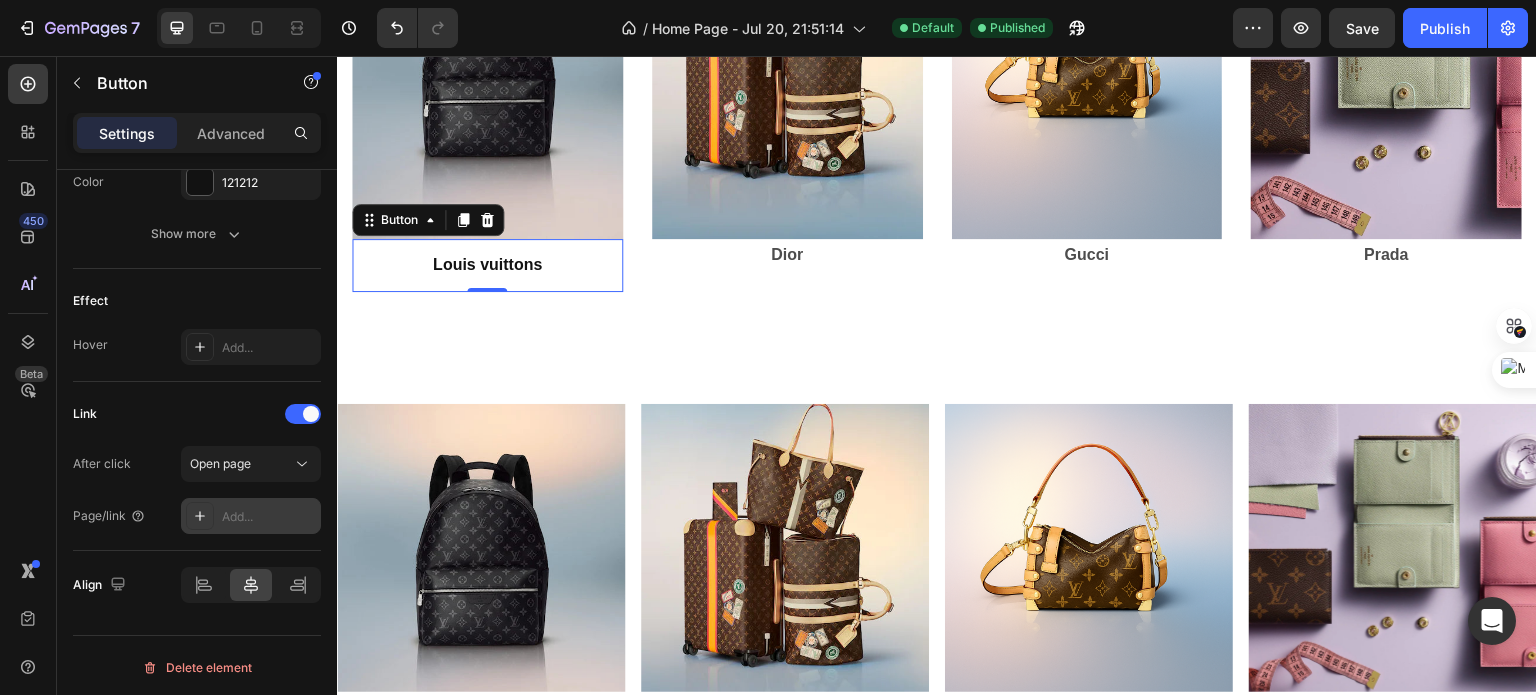 click on "Page/link" at bounding box center [109, 516] 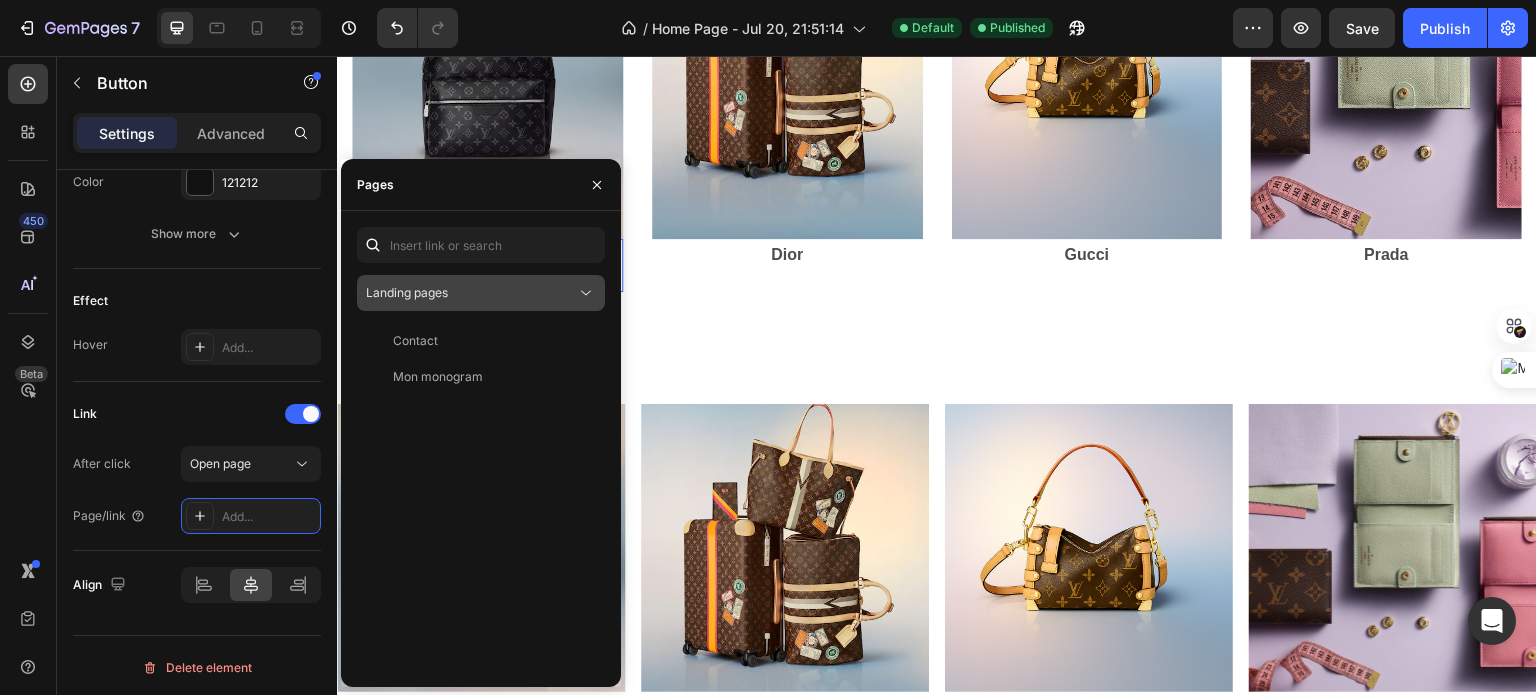 click on "Landing pages" at bounding box center [481, 293] 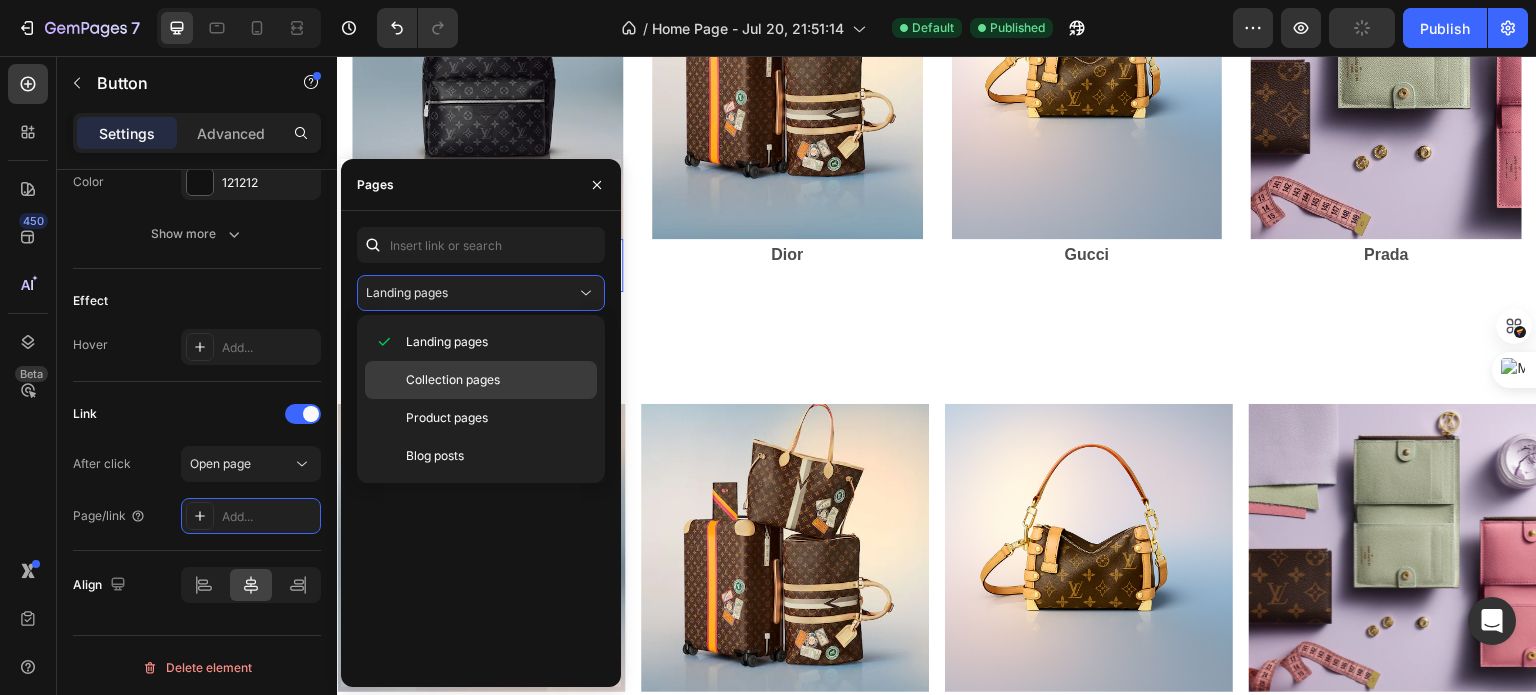 click on "Collection pages" 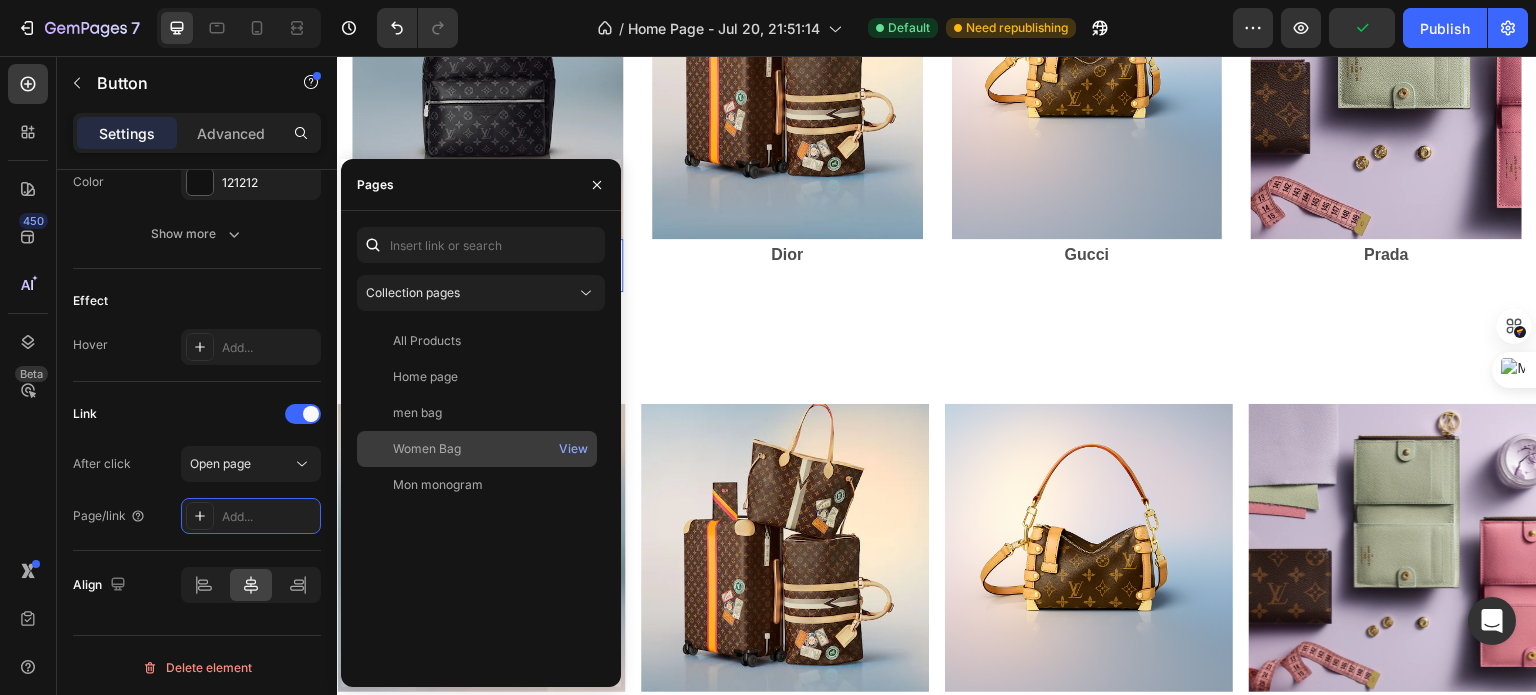 click on "Women Bag   View" 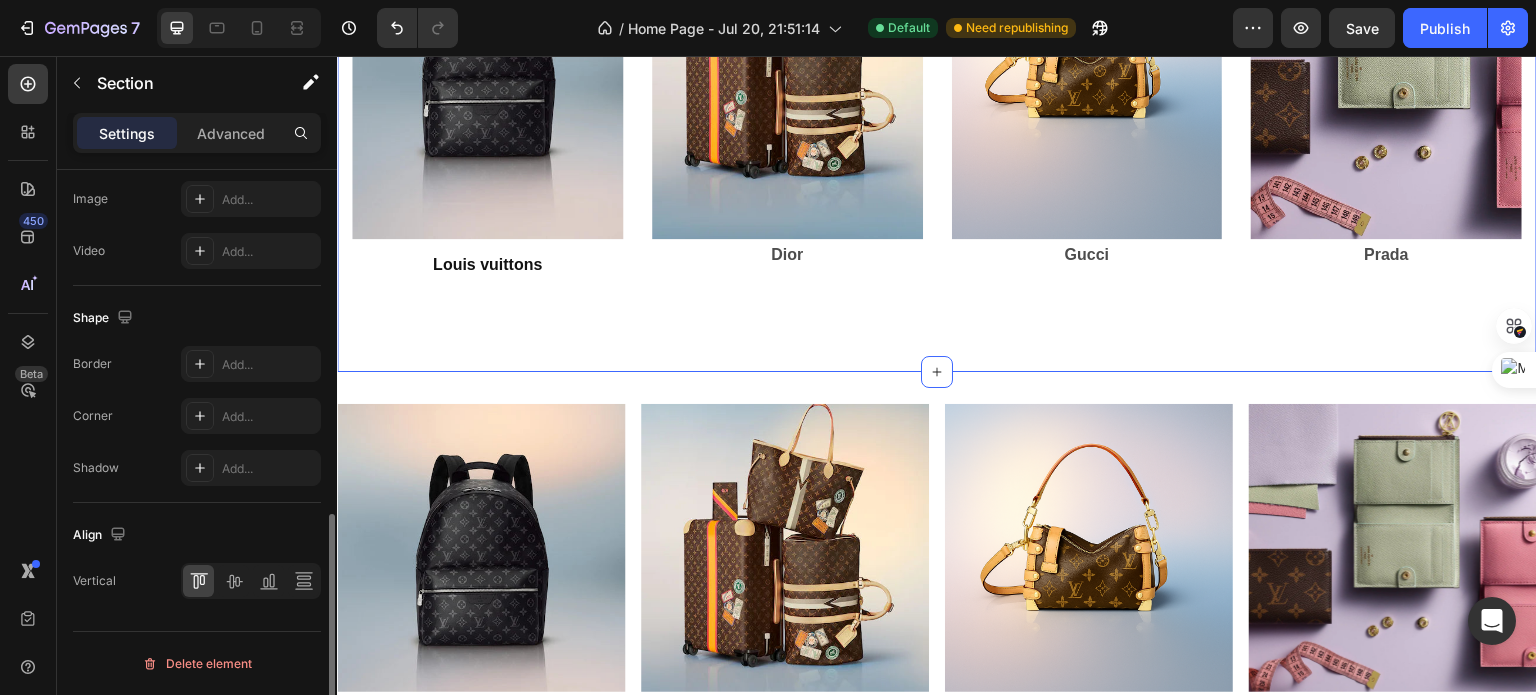 scroll, scrollTop: 0, scrollLeft: 0, axis: both 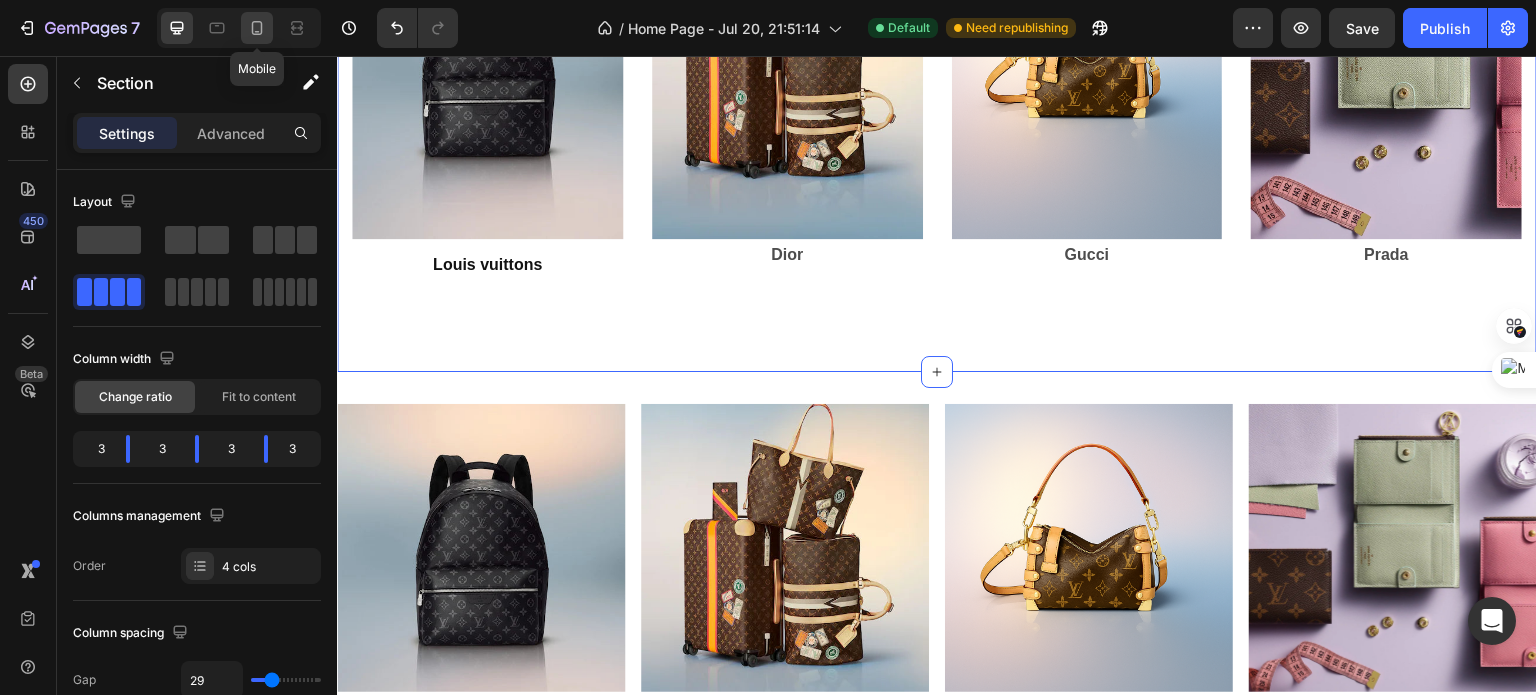 click 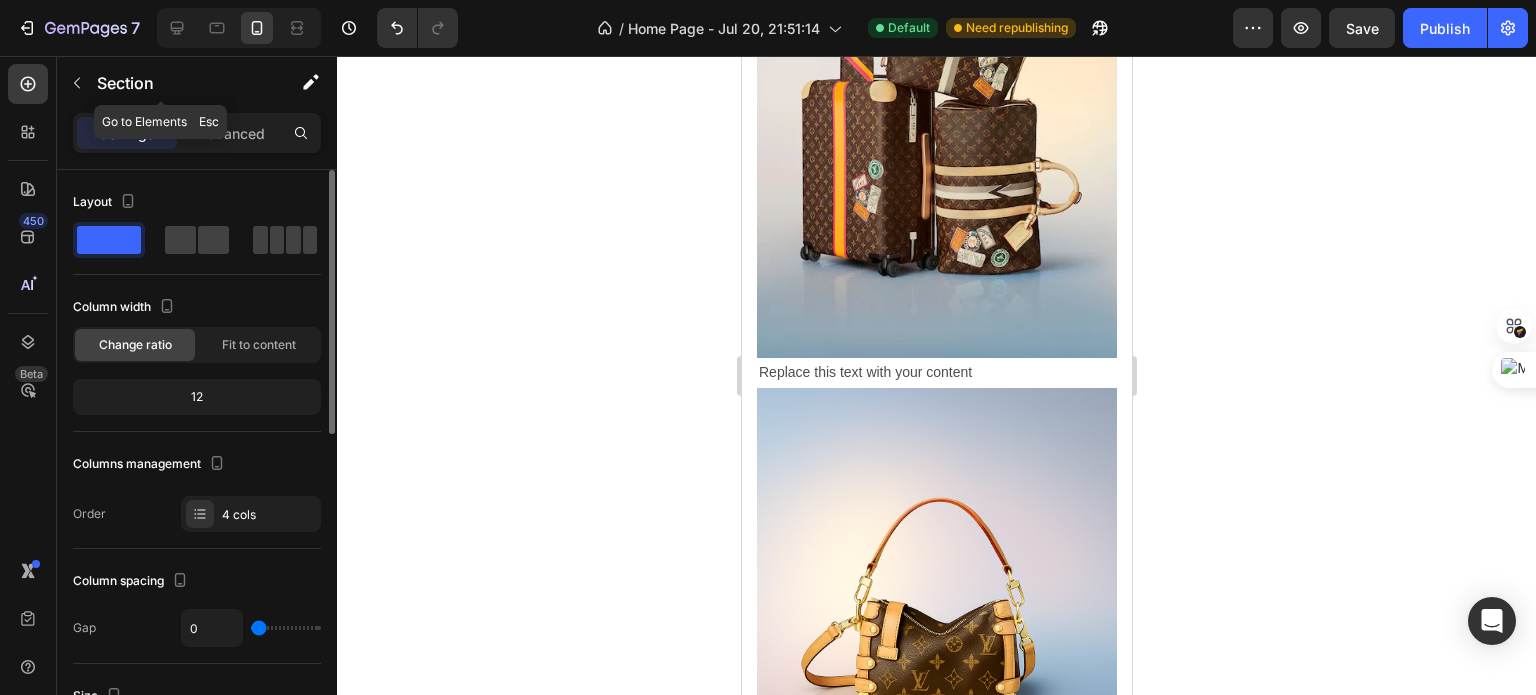scroll, scrollTop: 3180, scrollLeft: 0, axis: vertical 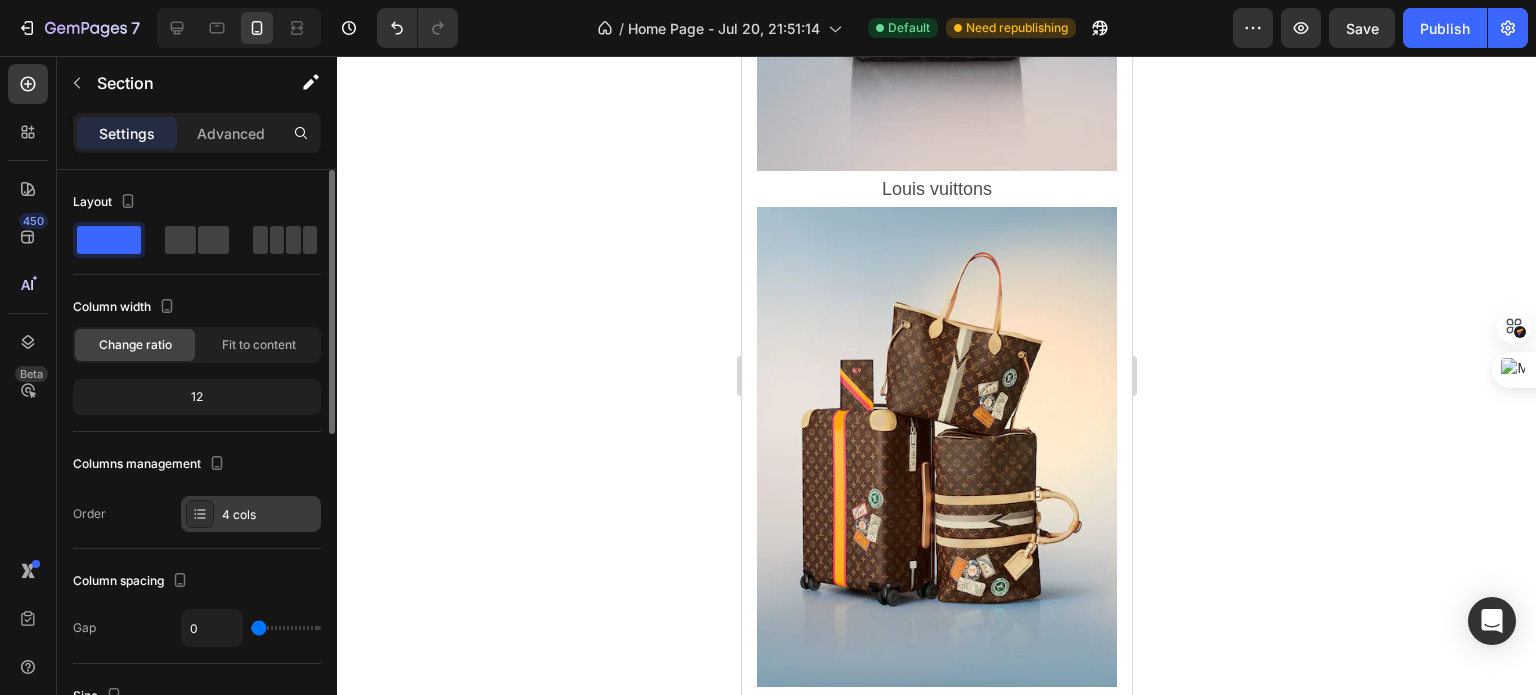 click 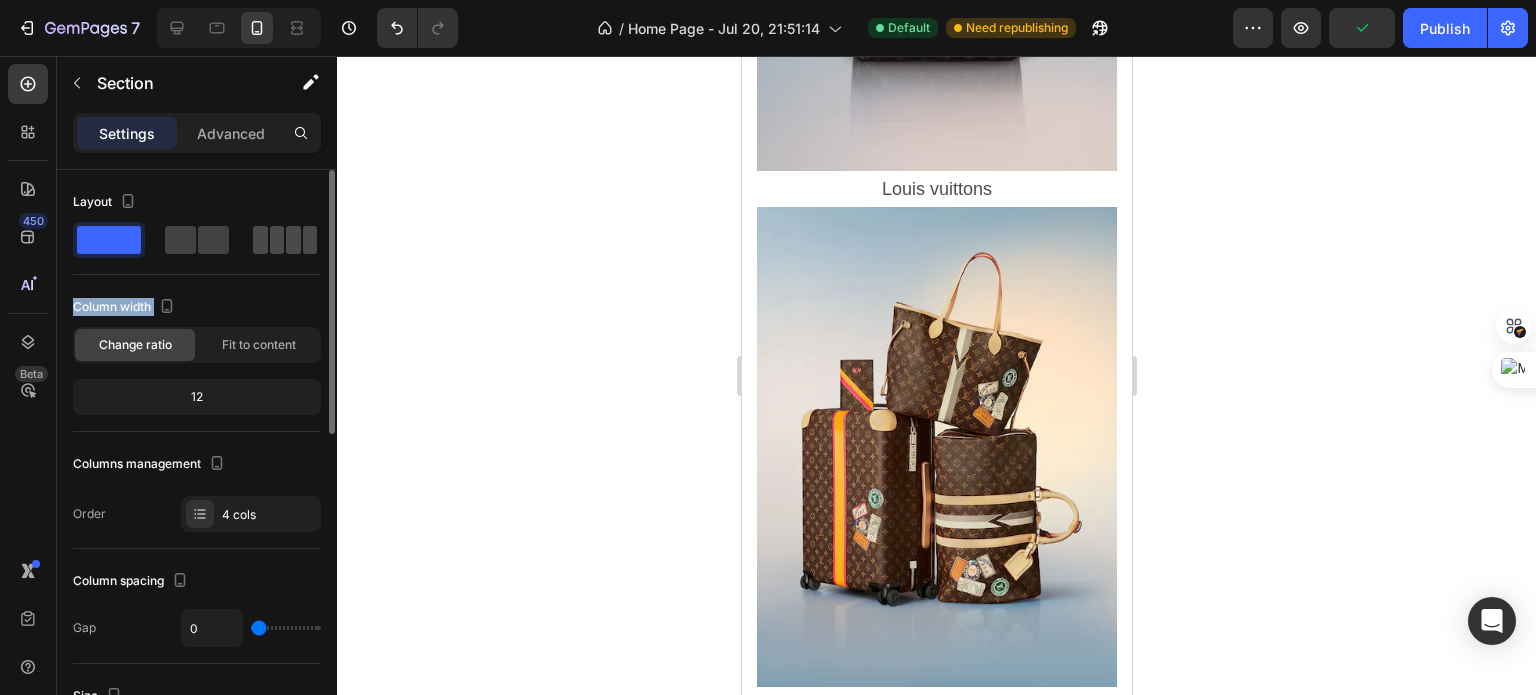 drag, startPoint x: 205, startPoint y: 436, endPoint x: 292, endPoint y: 243, distance: 211.70262 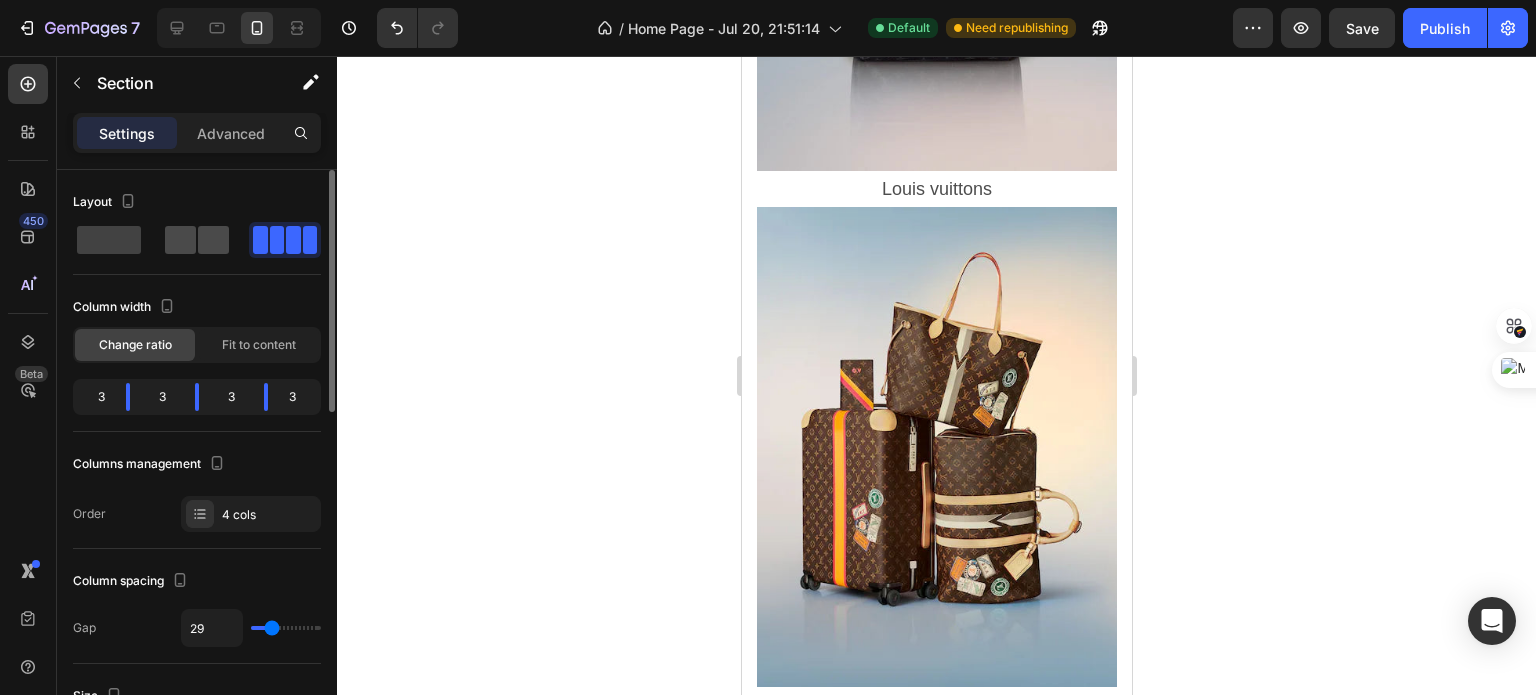 click 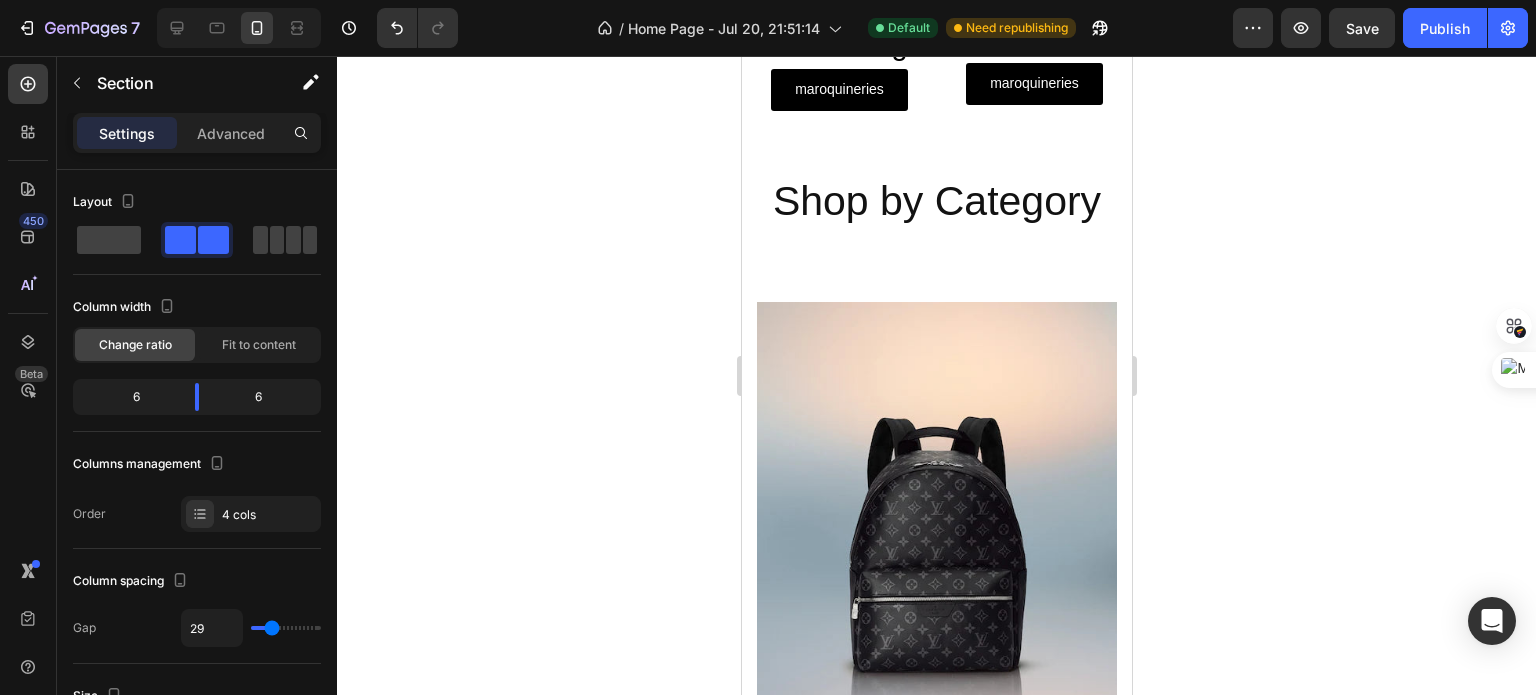 scroll, scrollTop: 1106, scrollLeft: 0, axis: vertical 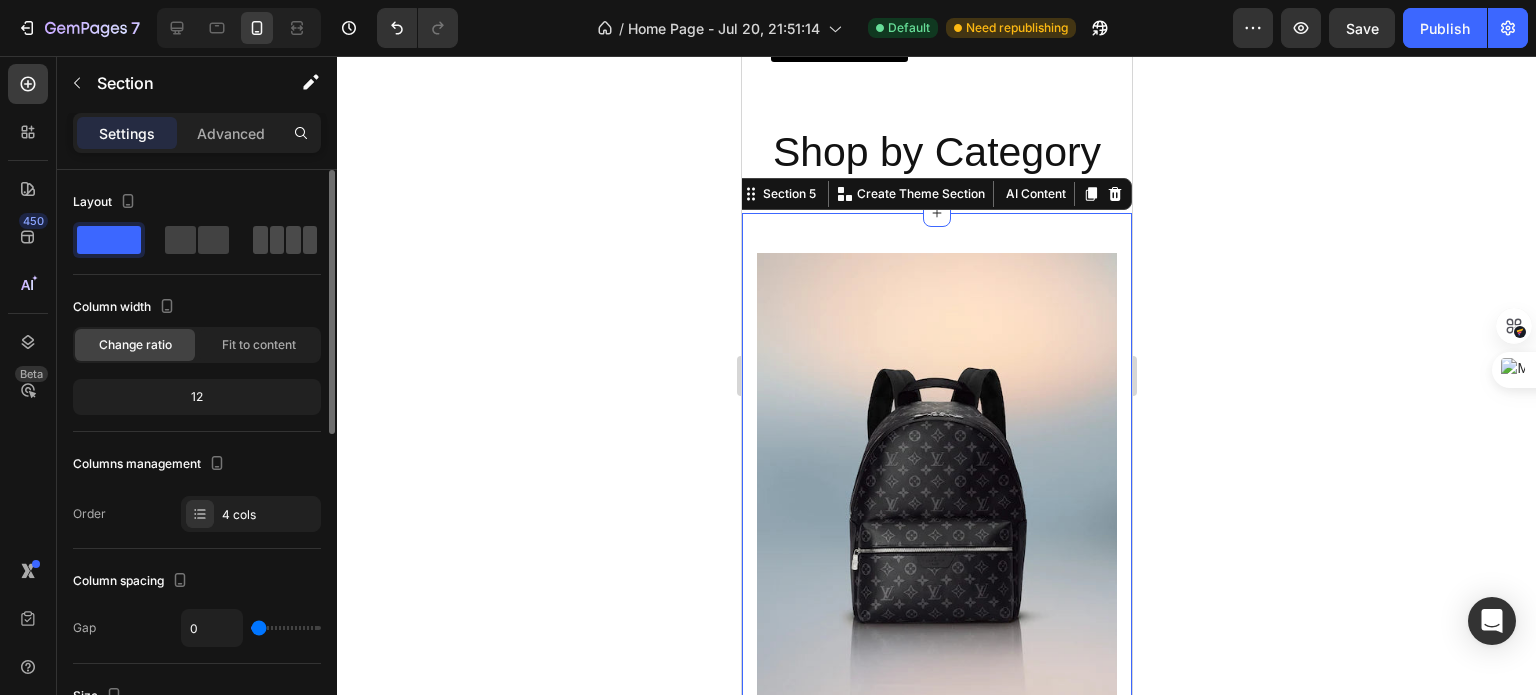 click 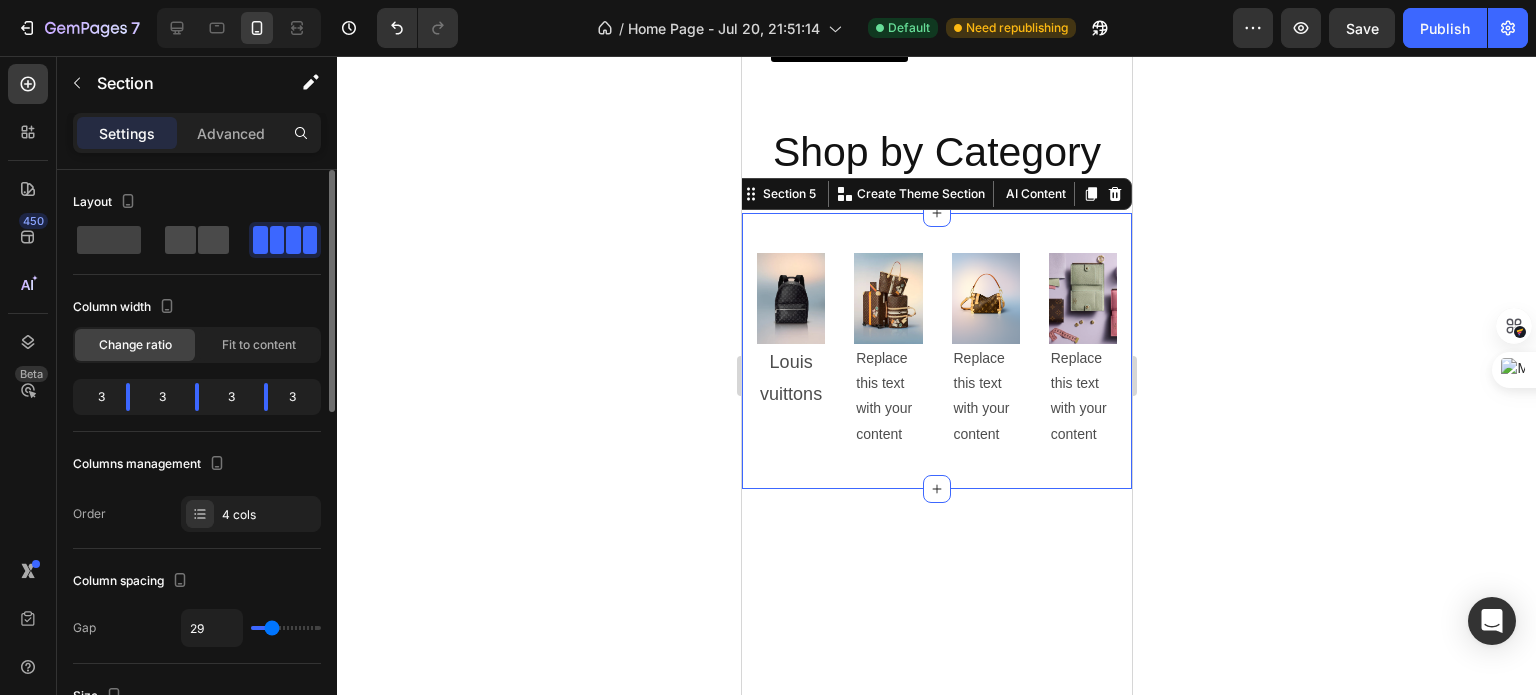 click 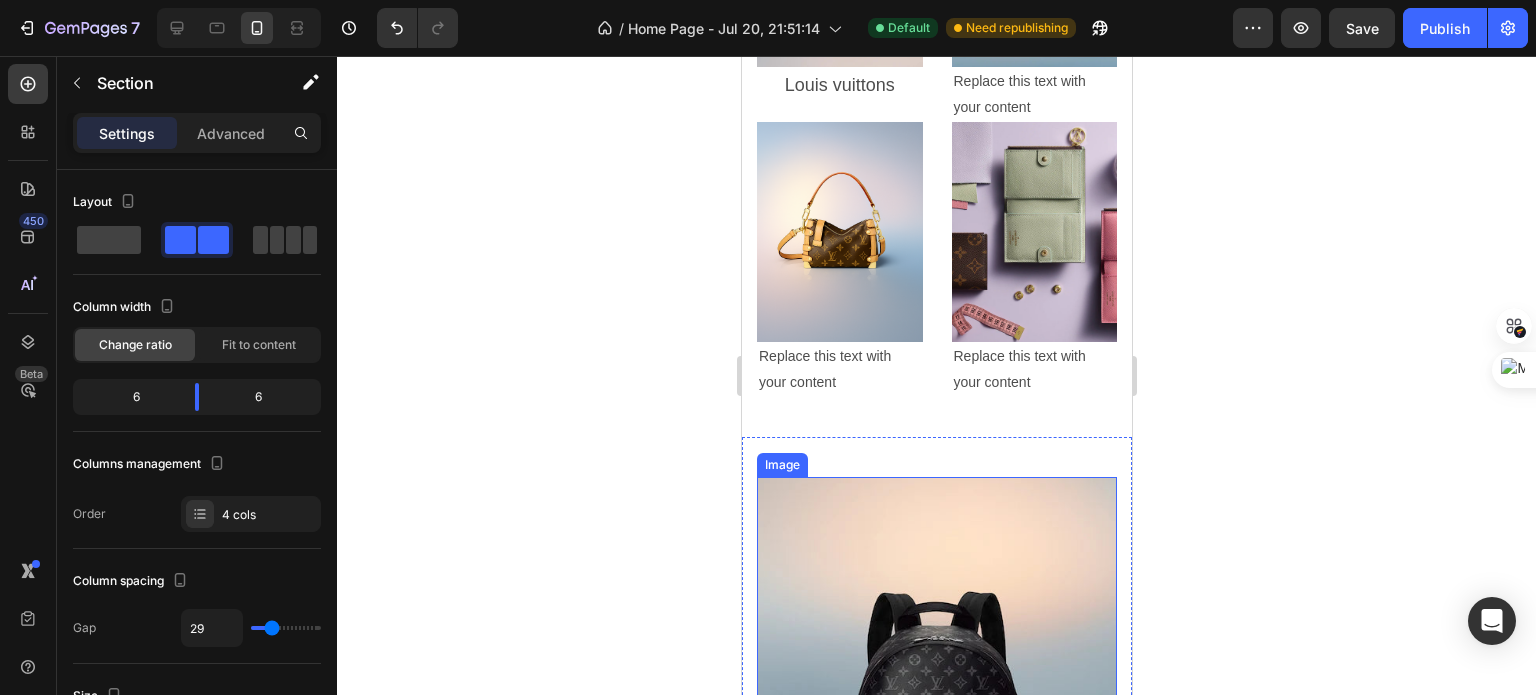 scroll, scrollTop: 1352, scrollLeft: 0, axis: vertical 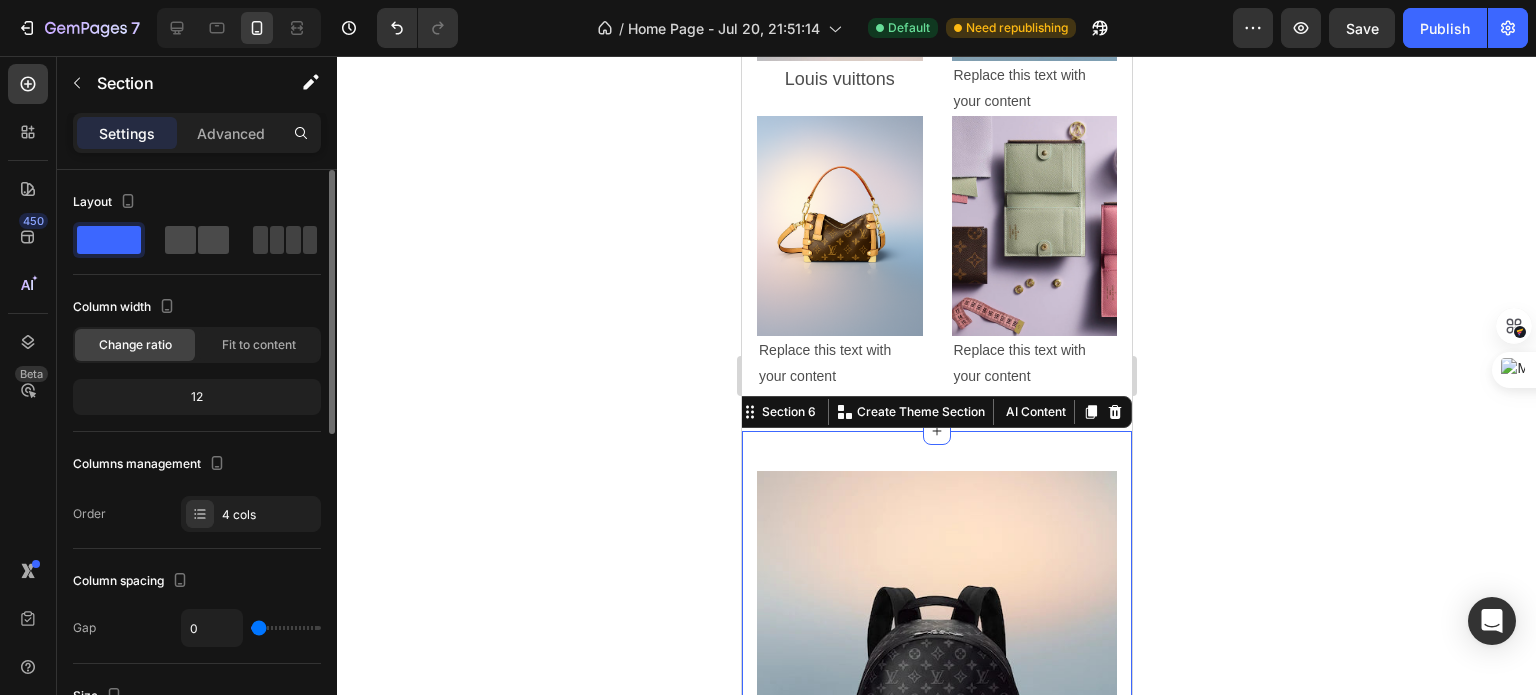 click 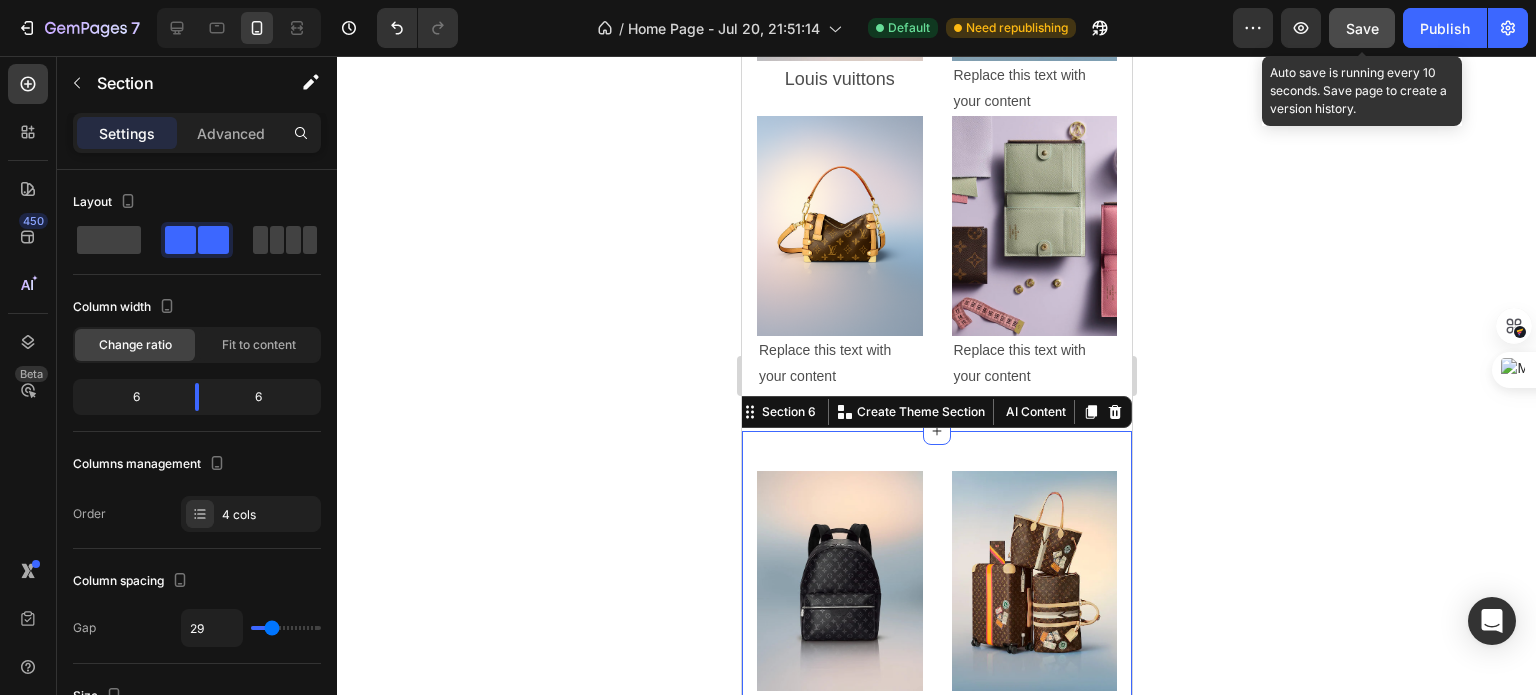 click on "Save" at bounding box center [1362, 28] 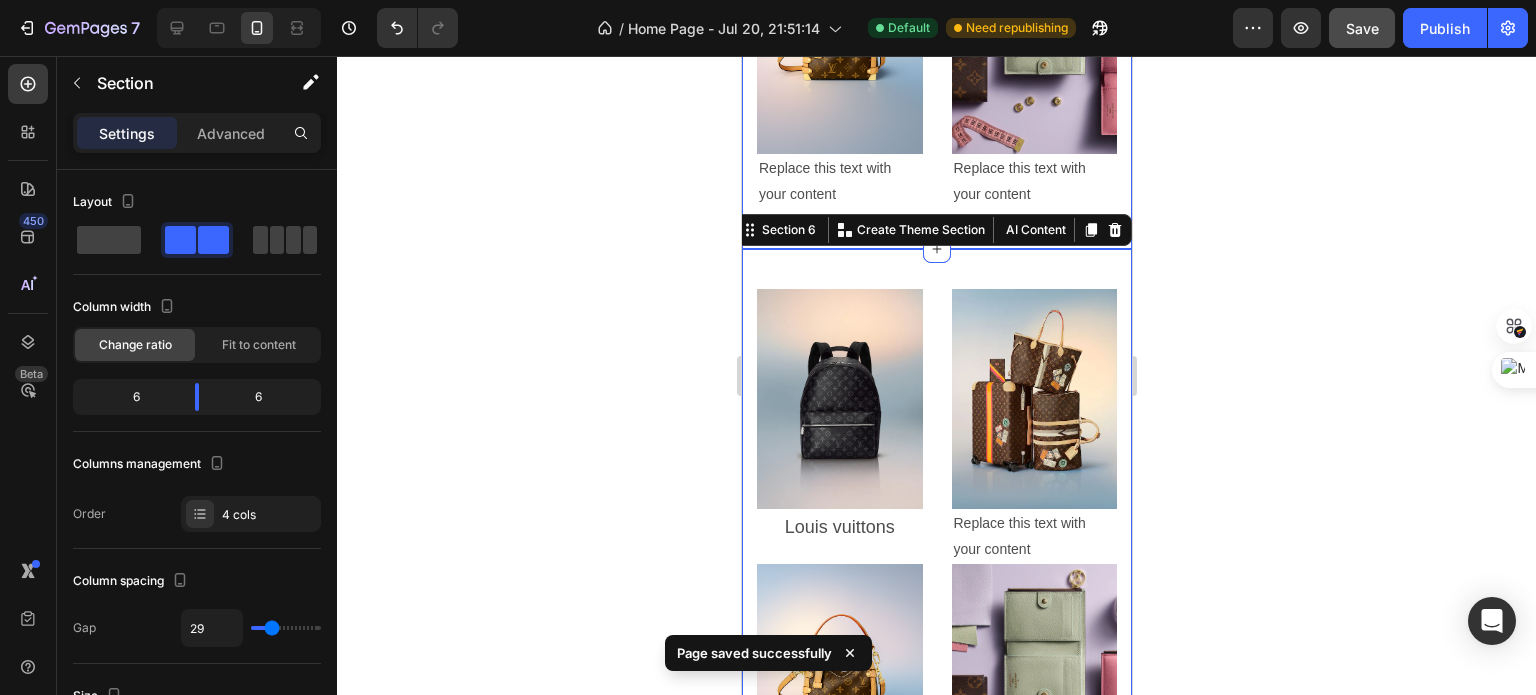 scroll, scrollTop: 1536, scrollLeft: 0, axis: vertical 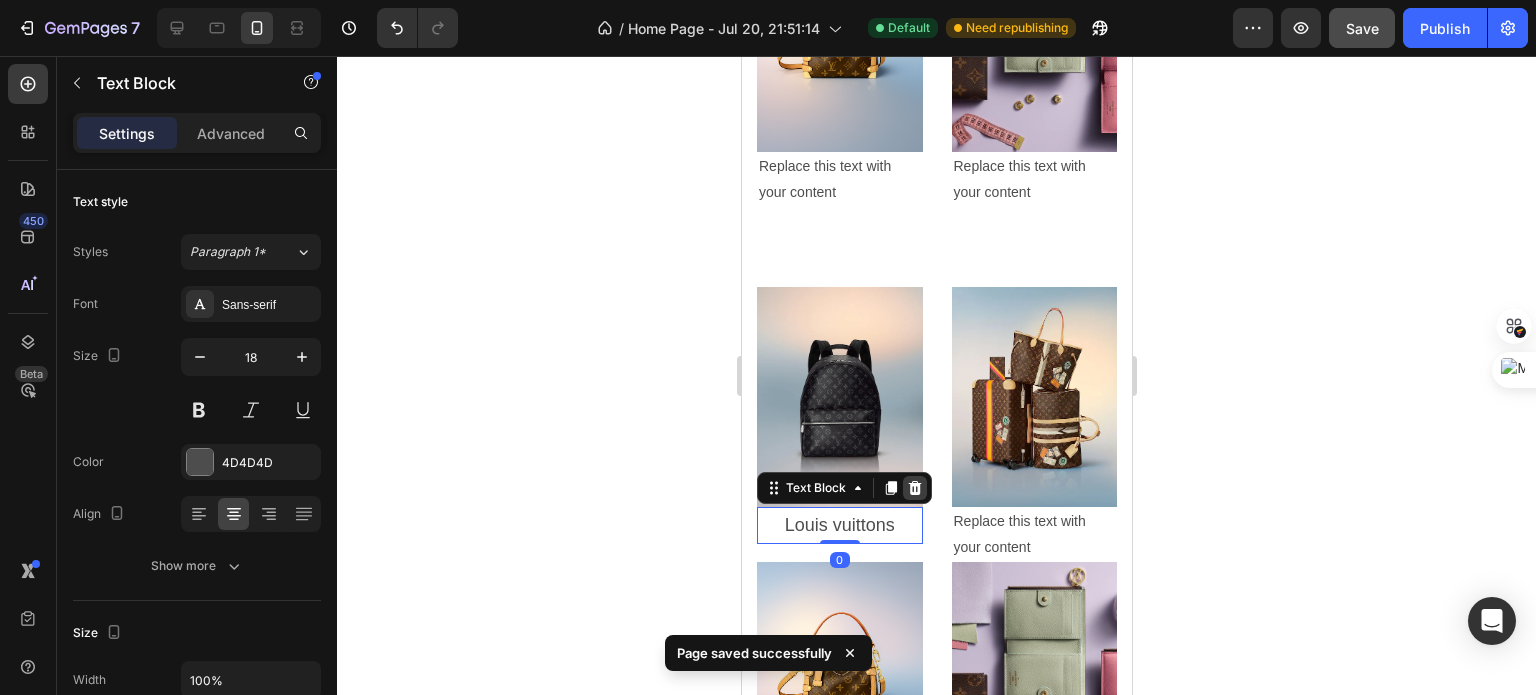 click 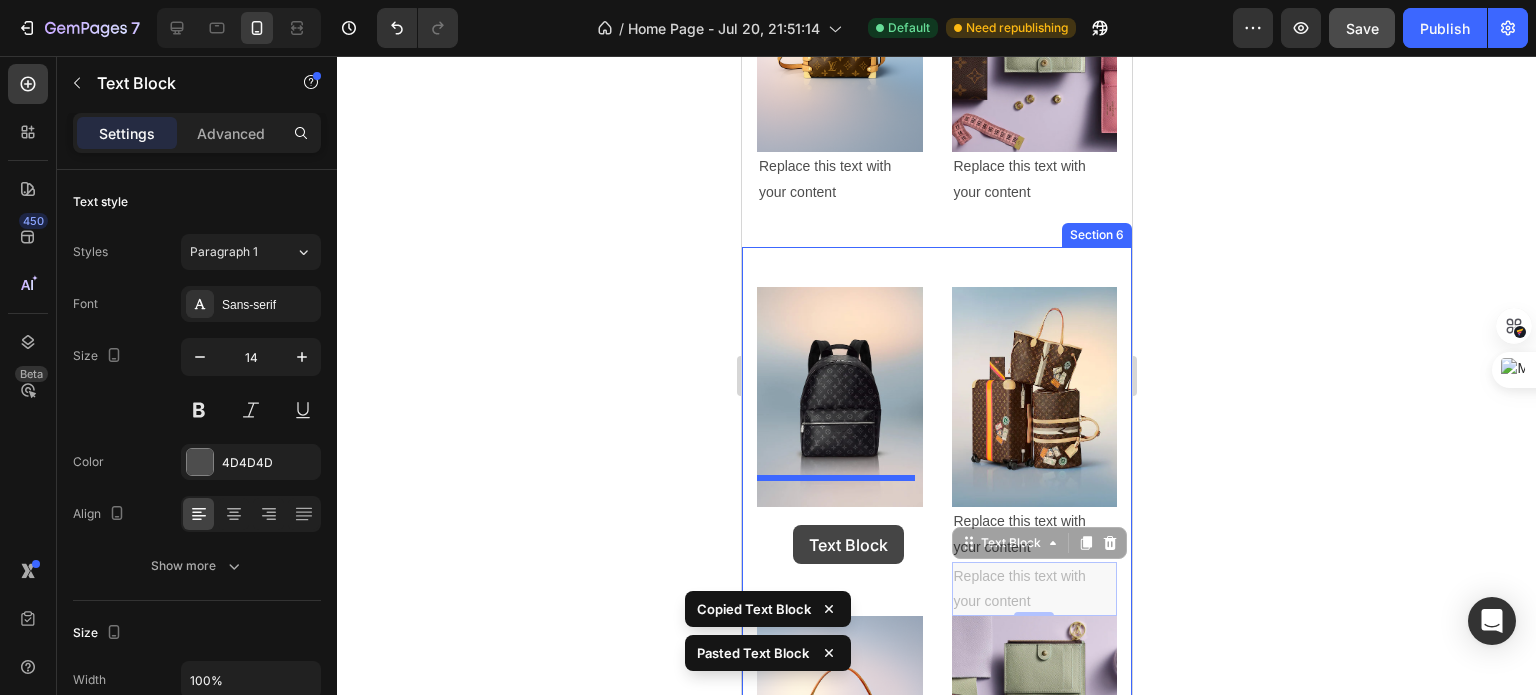 drag, startPoint x: 1033, startPoint y: 559, endPoint x: 792, endPoint y: 521, distance: 243.97746 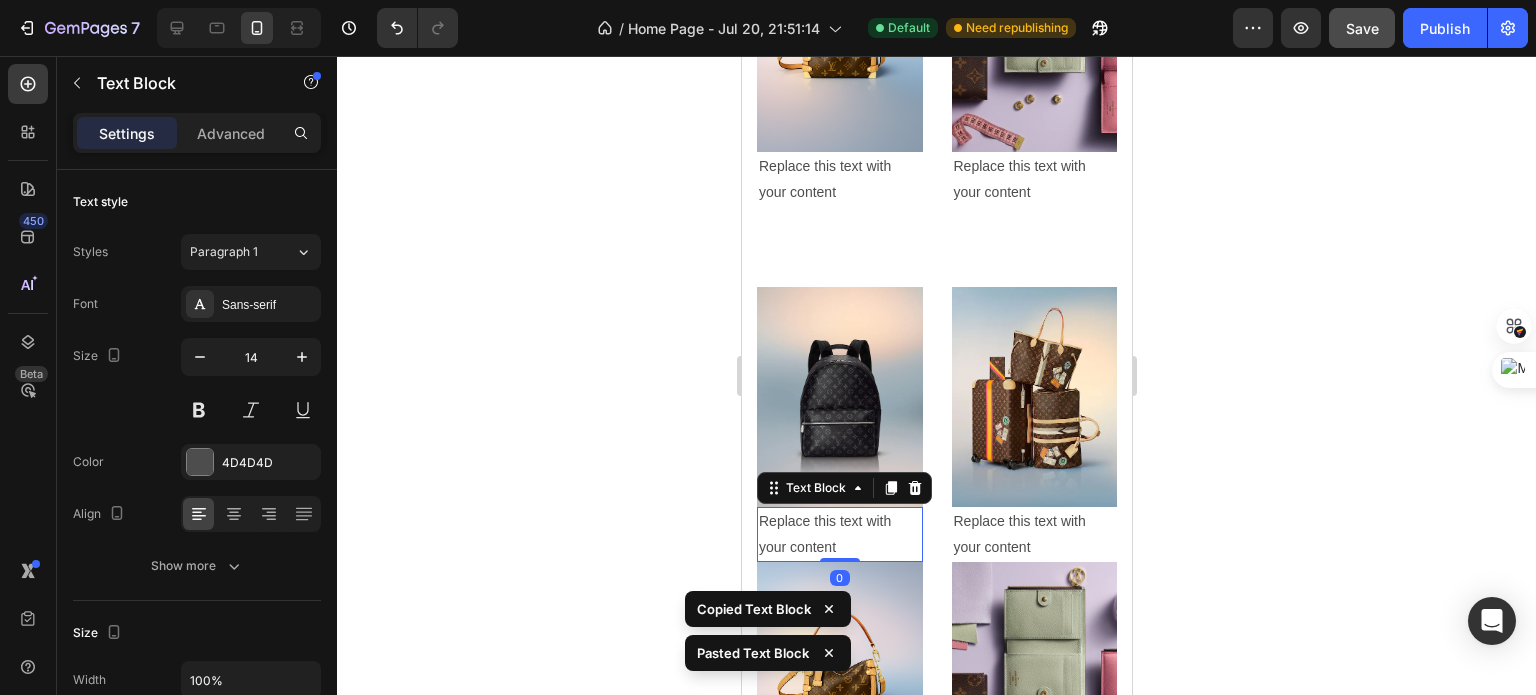 click 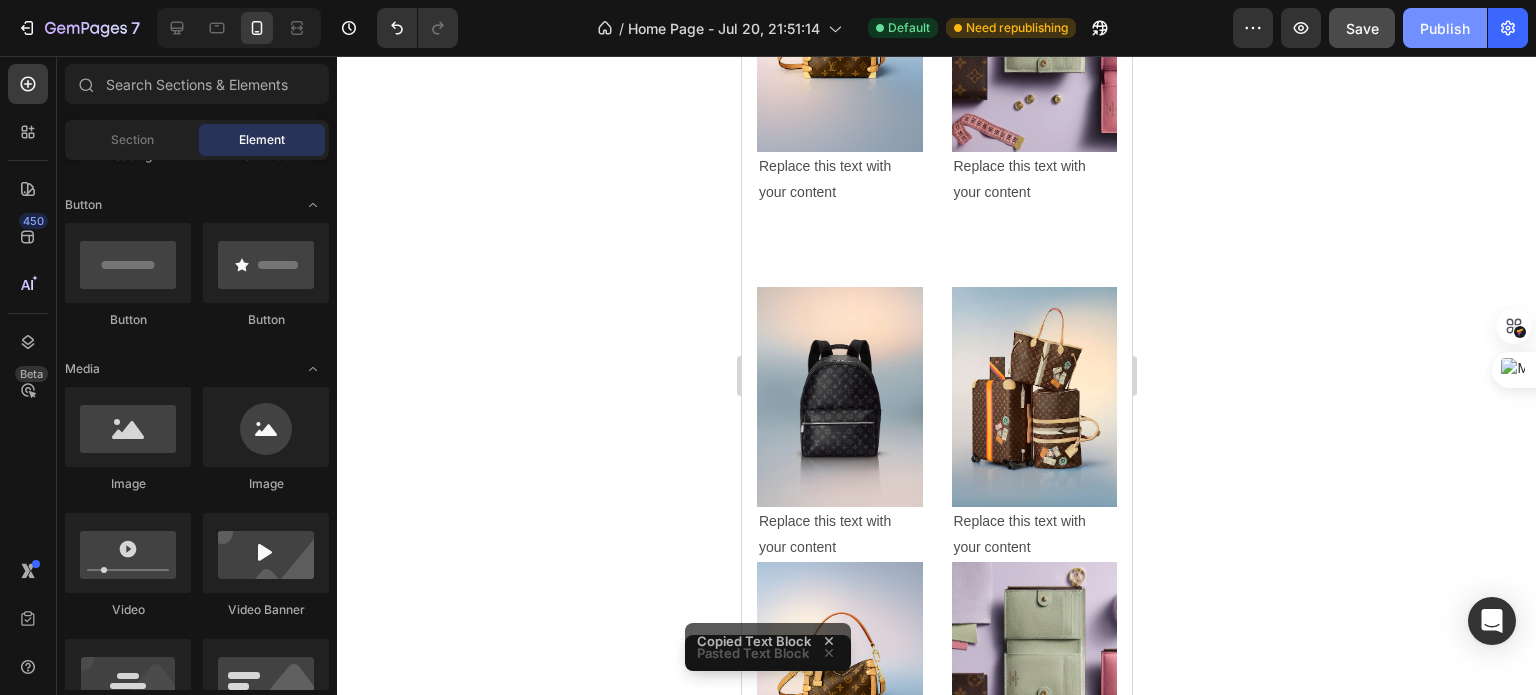 click on "Publish" at bounding box center (1445, 28) 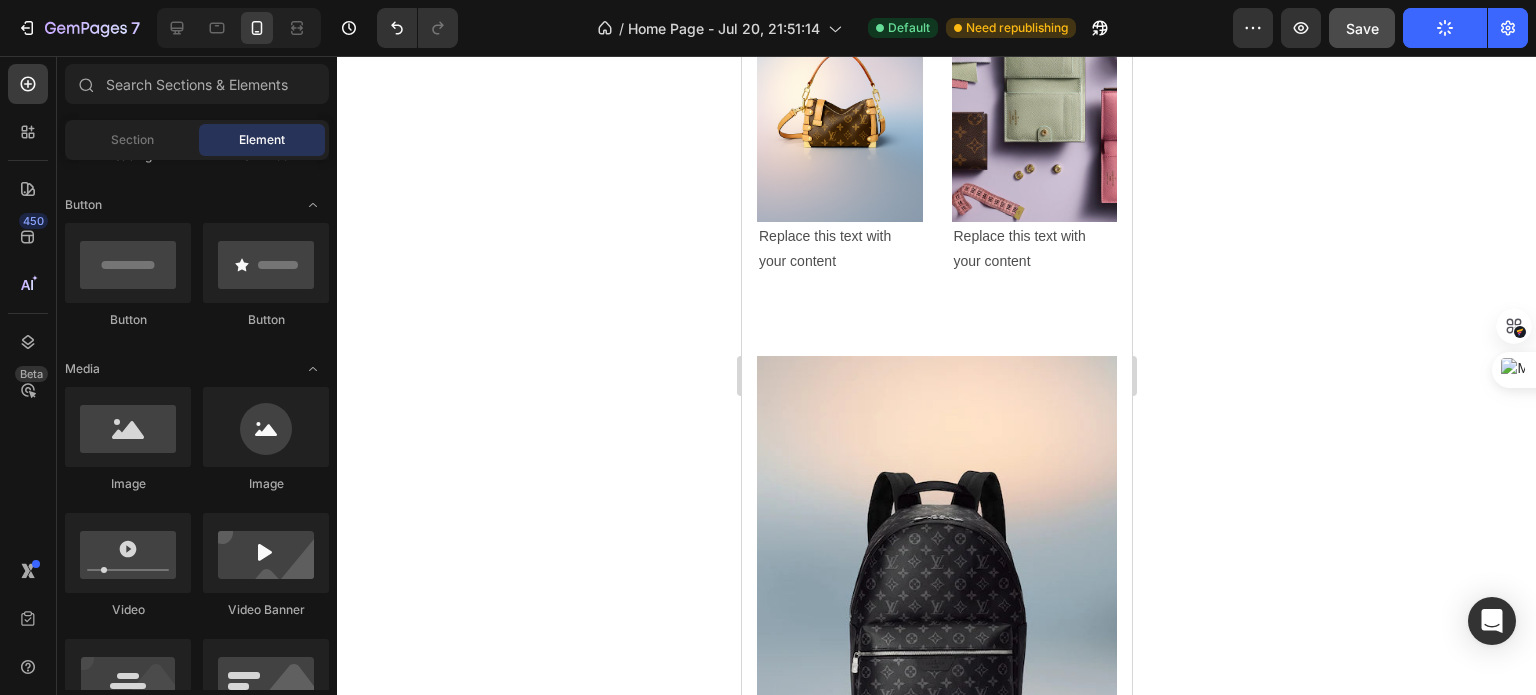scroll, scrollTop: 2029, scrollLeft: 0, axis: vertical 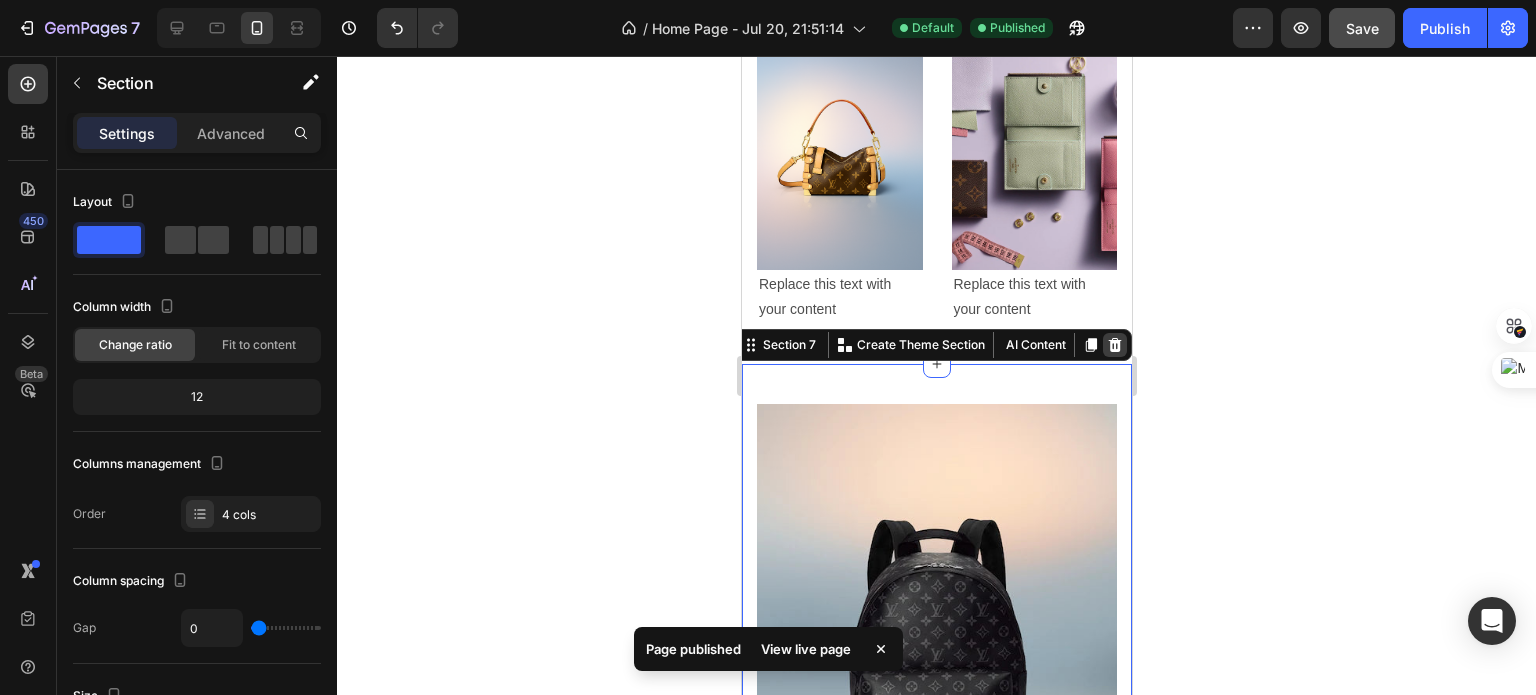 click 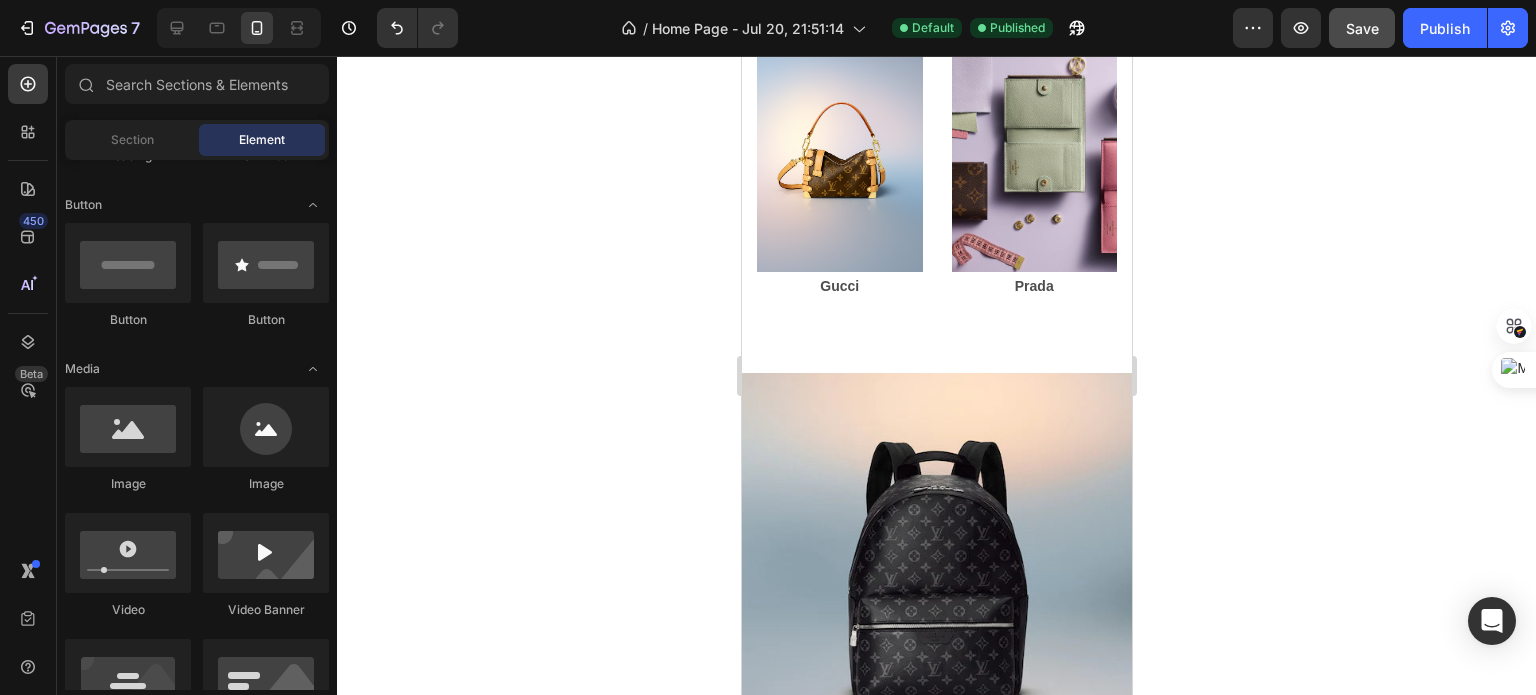 scroll, scrollTop: 2636, scrollLeft: 0, axis: vertical 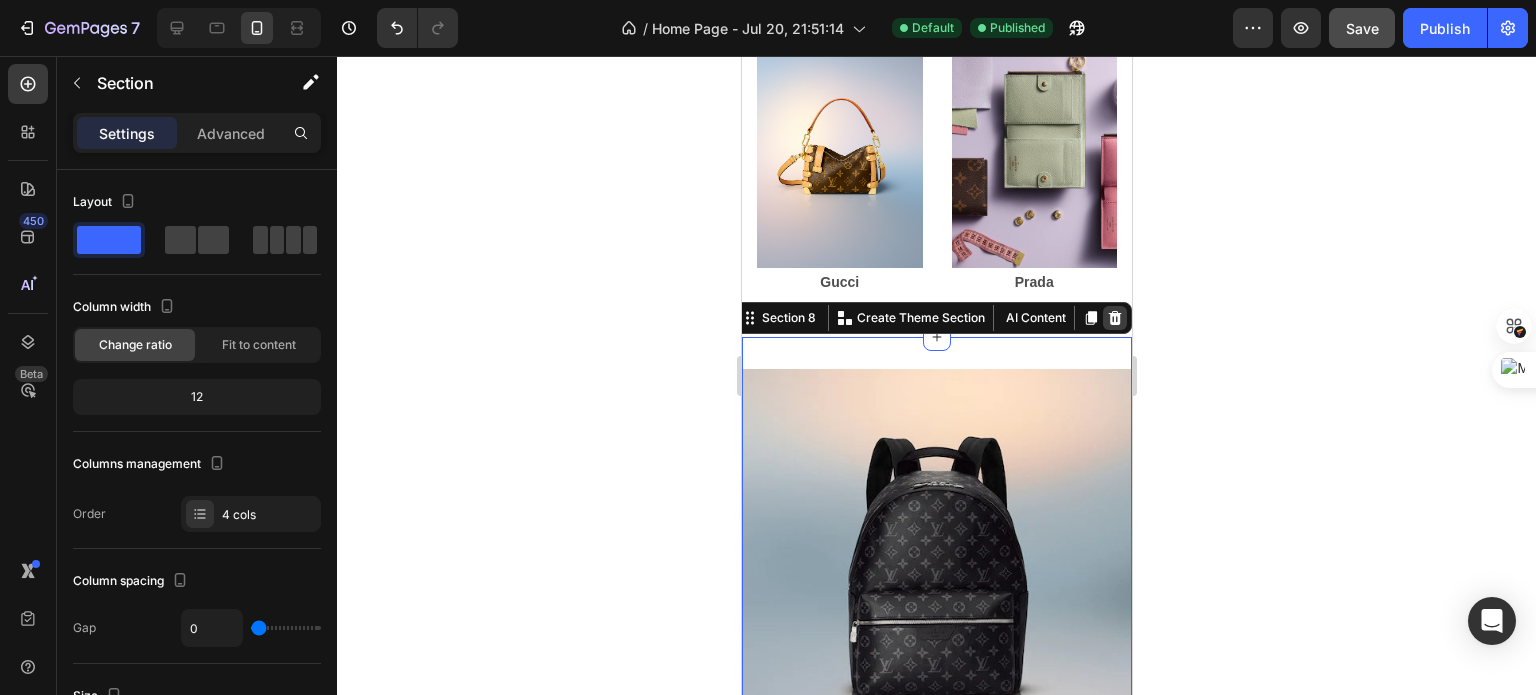 click 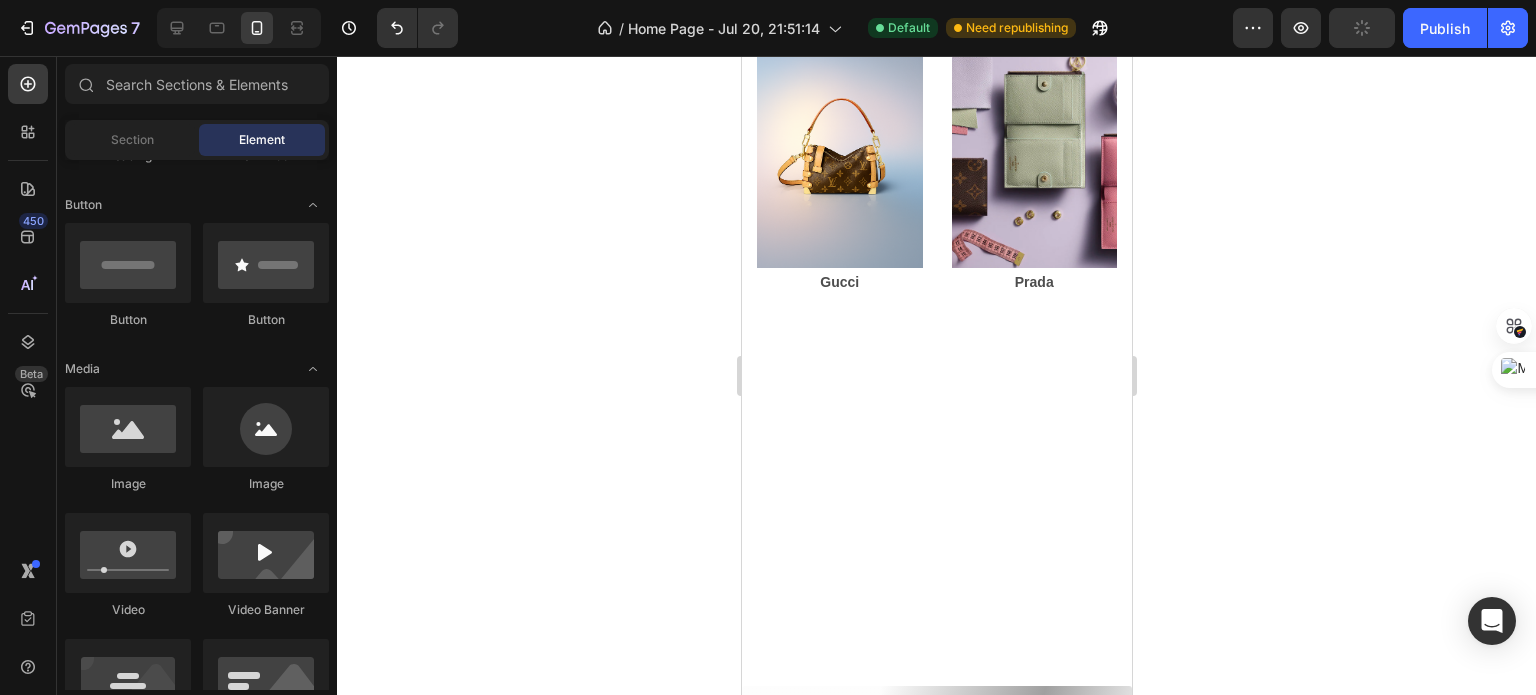 click at bounding box center (936, 442) 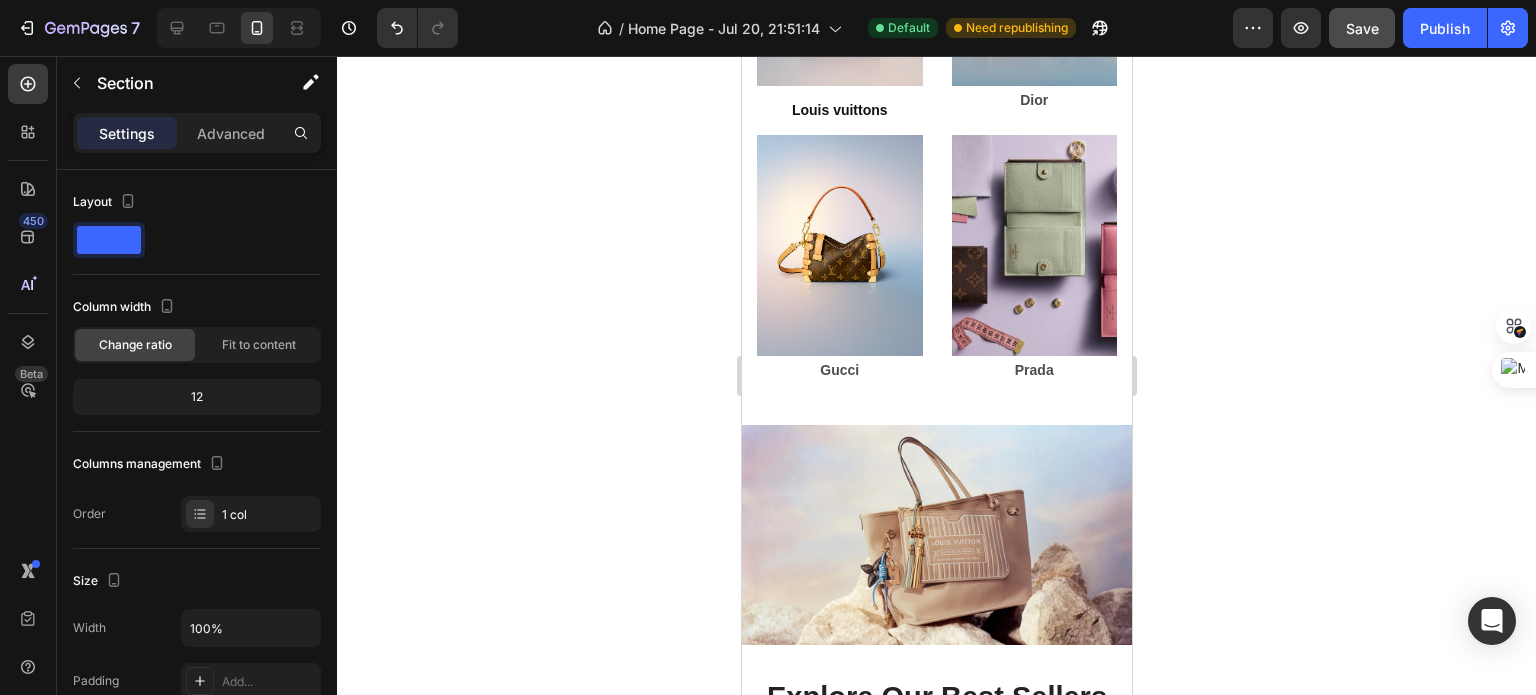 scroll, scrollTop: 2546, scrollLeft: 0, axis: vertical 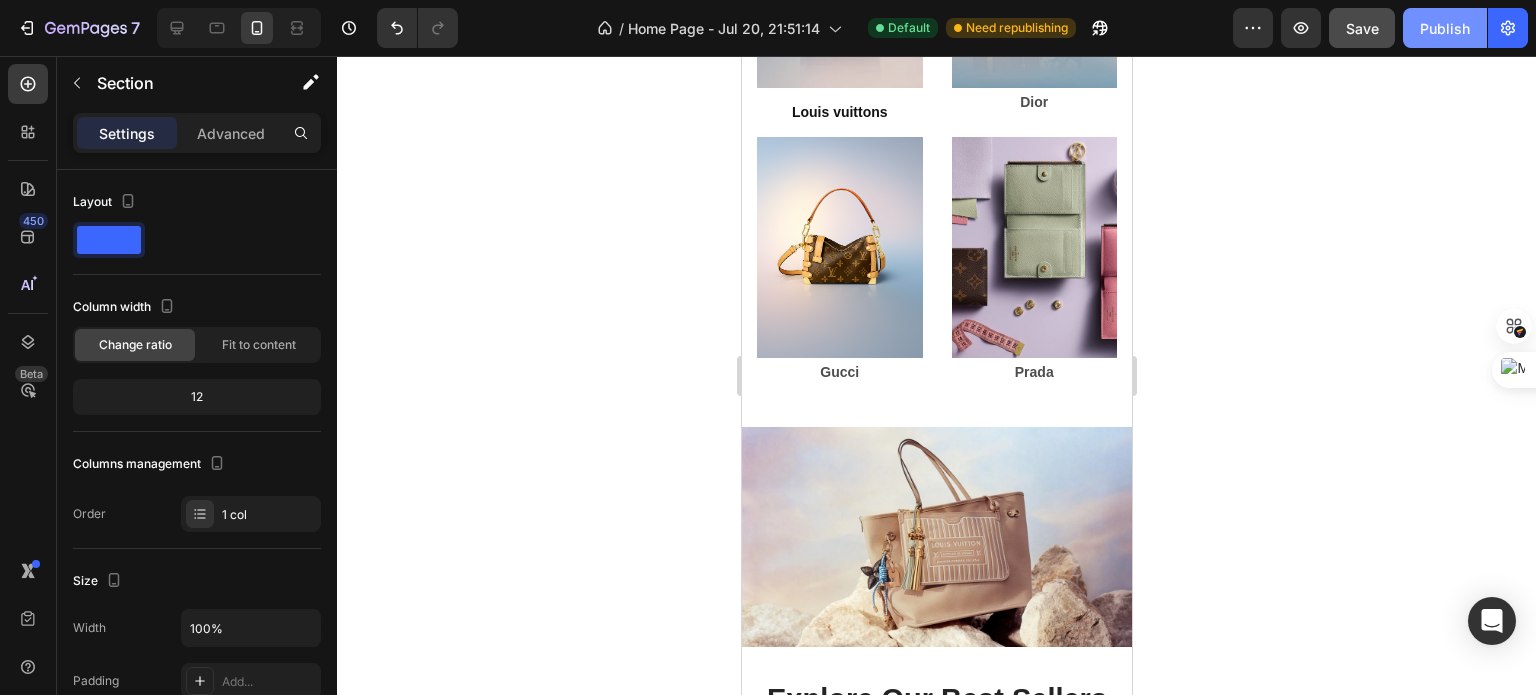 click on "Publish" at bounding box center [1445, 28] 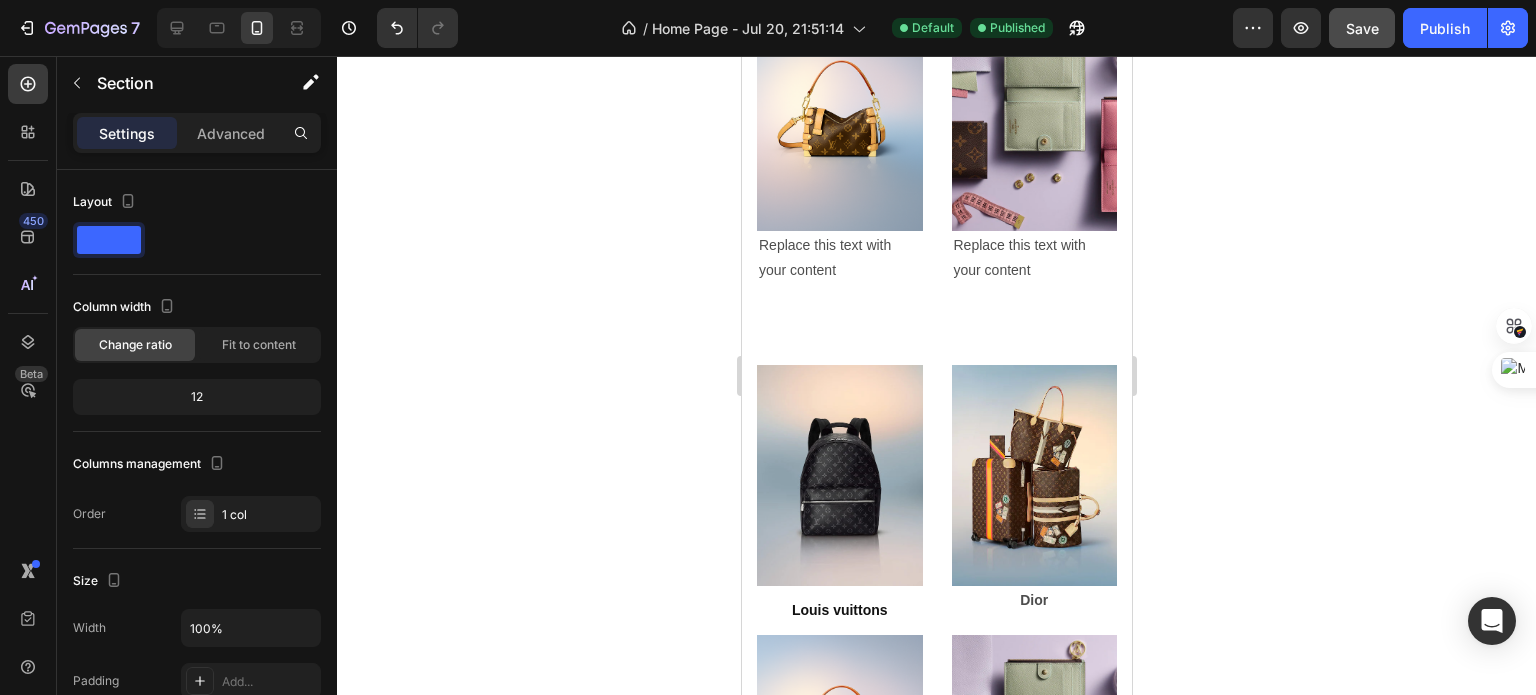 scroll, scrollTop: 2068, scrollLeft: 0, axis: vertical 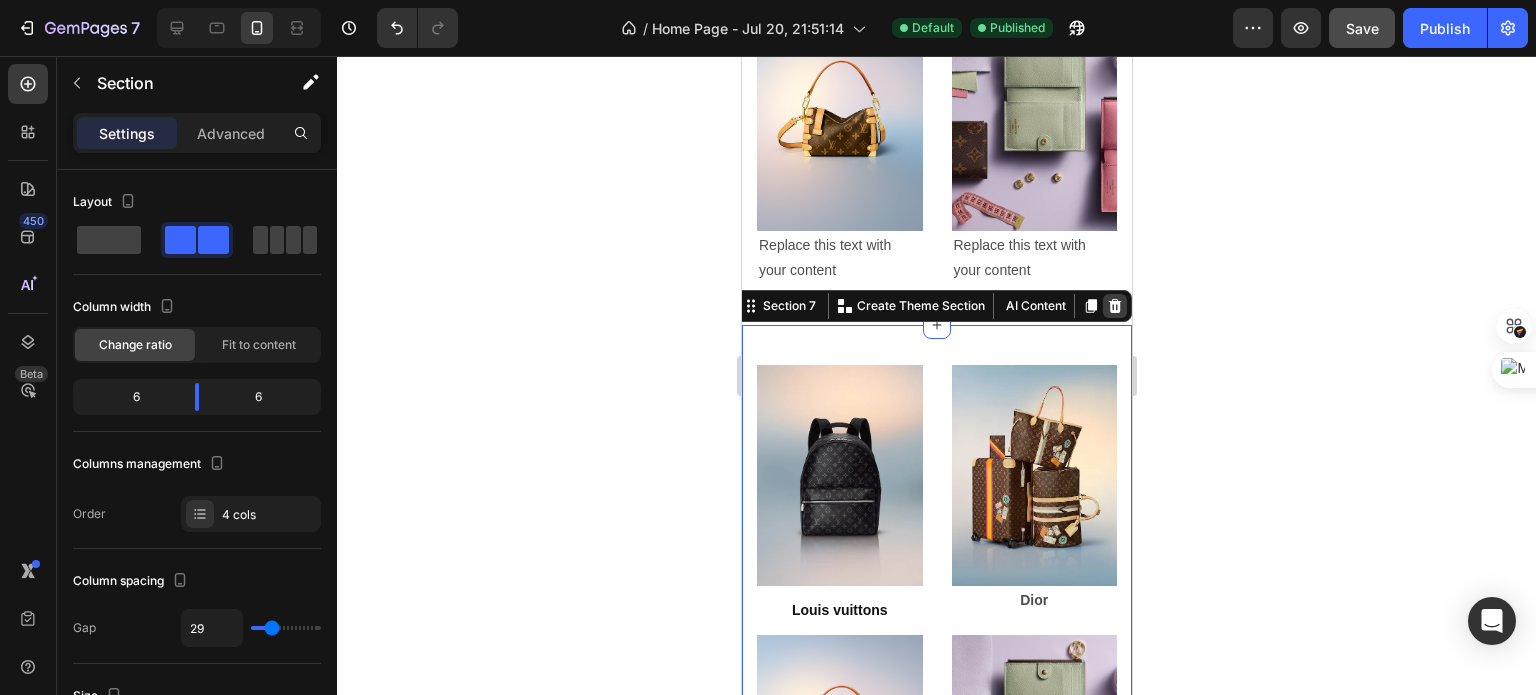 click 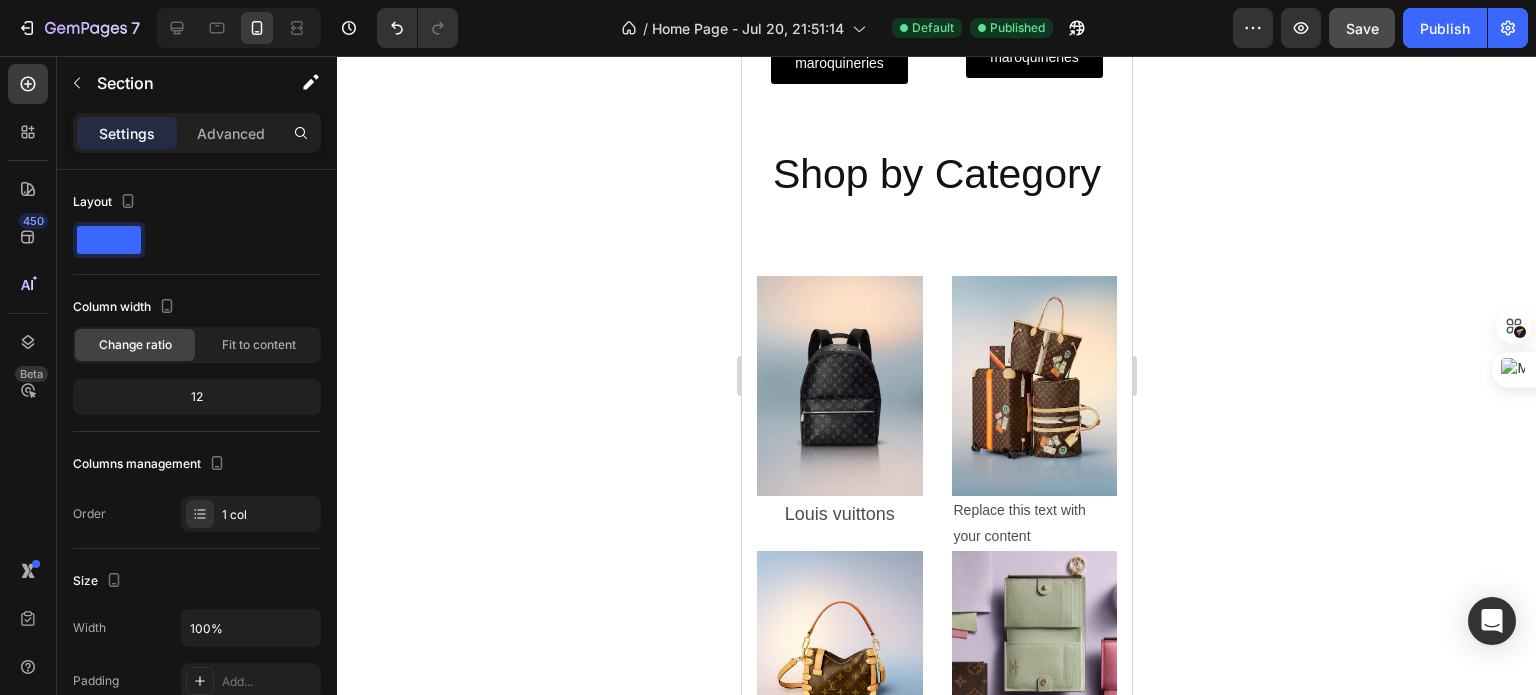 scroll, scrollTop: 916, scrollLeft: 0, axis: vertical 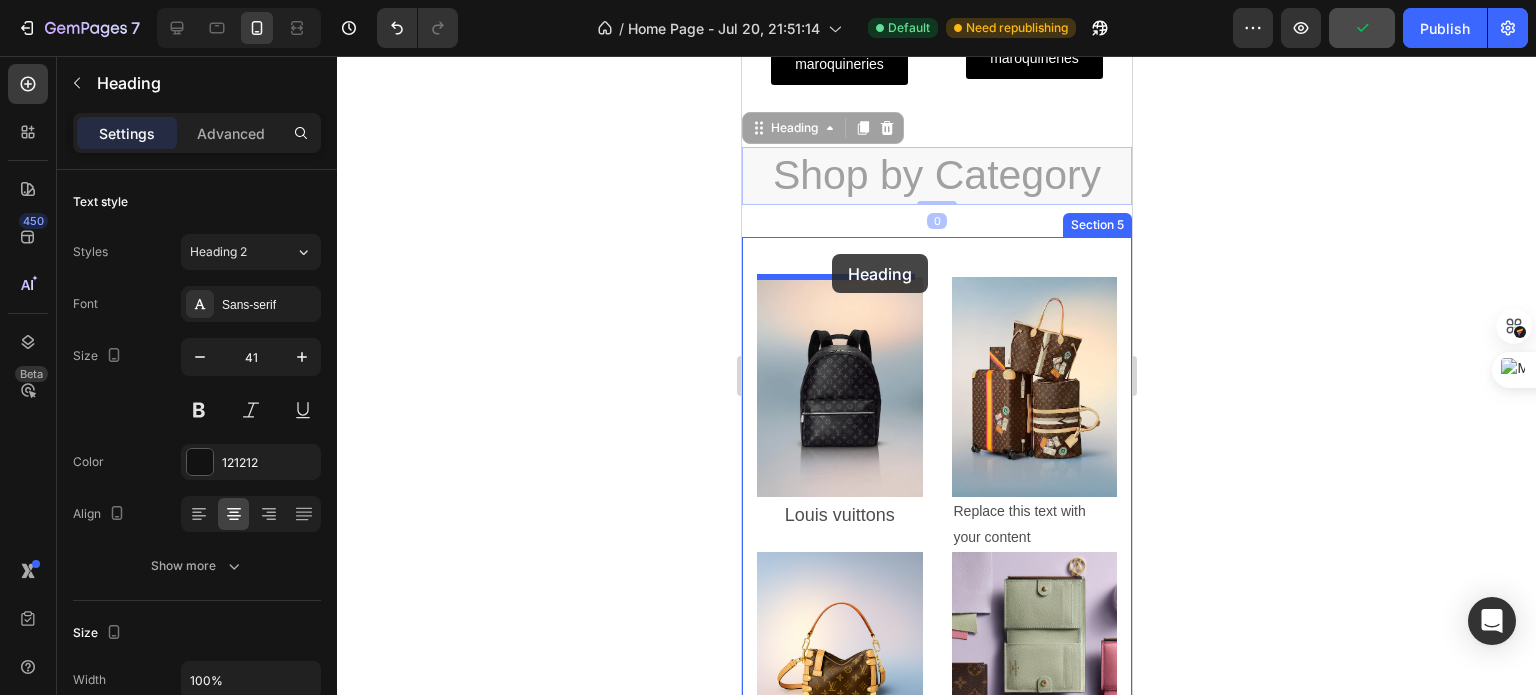 drag, startPoint x: 832, startPoint y: 187, endPoint x: 831, endPoint y: 254, distance: 67.00746 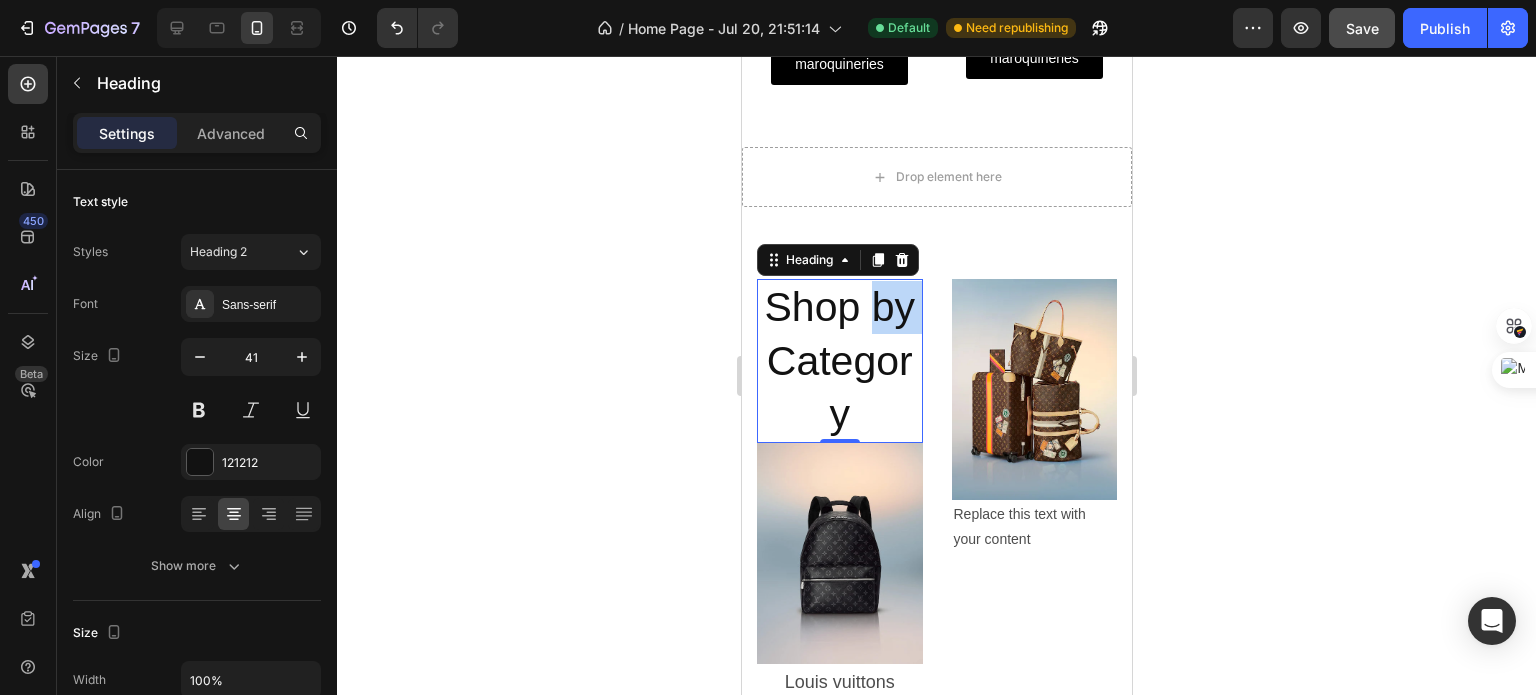 click on "Shop by Category" at bounding box center (839, 361) 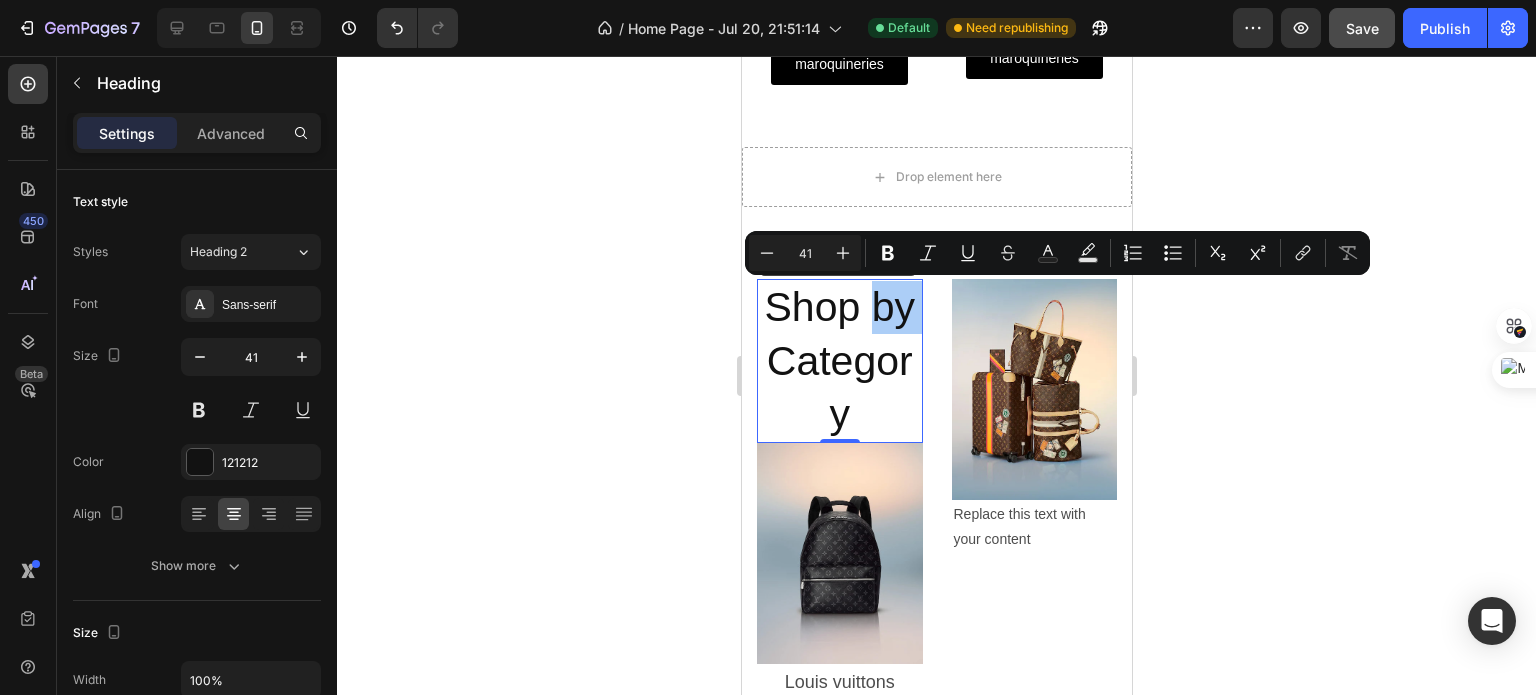 click 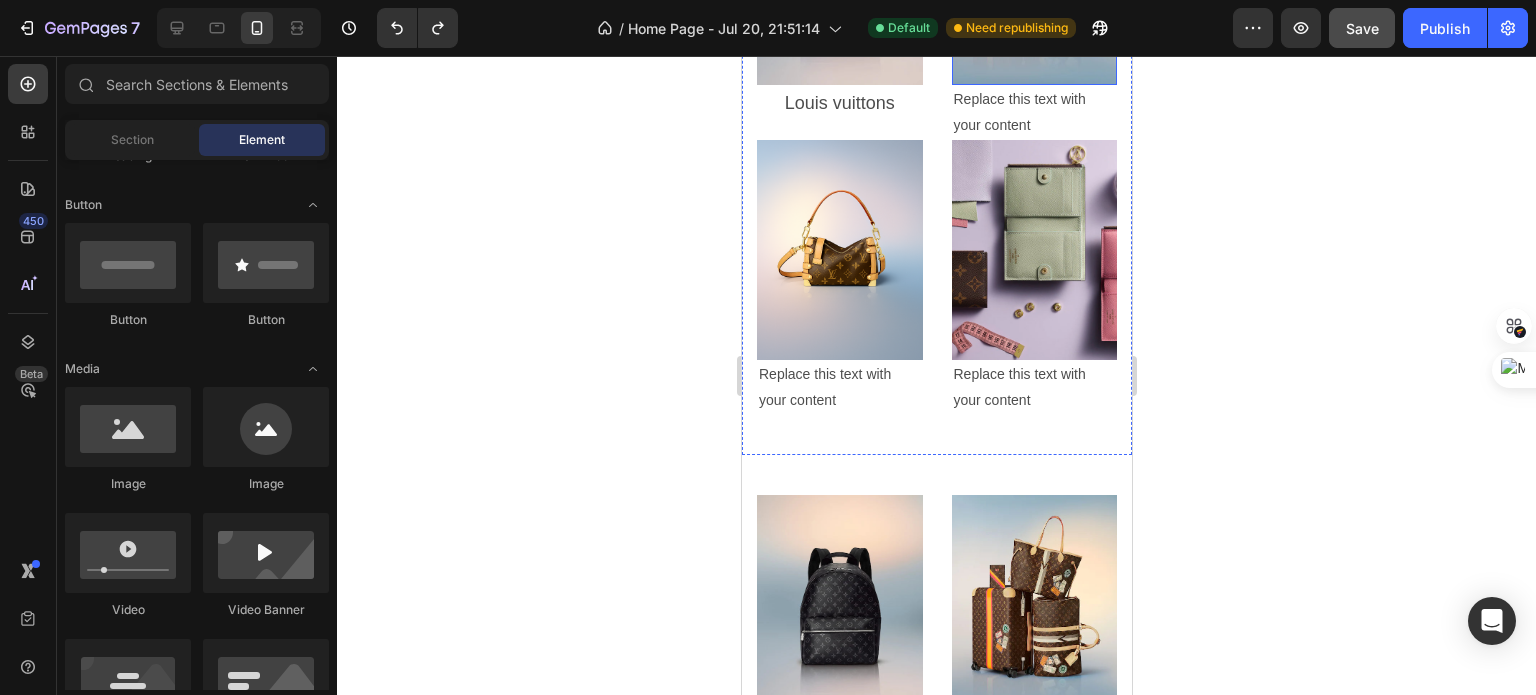 scroll, scrollTop: 1340, scrollLeft: 0, axis: vertical 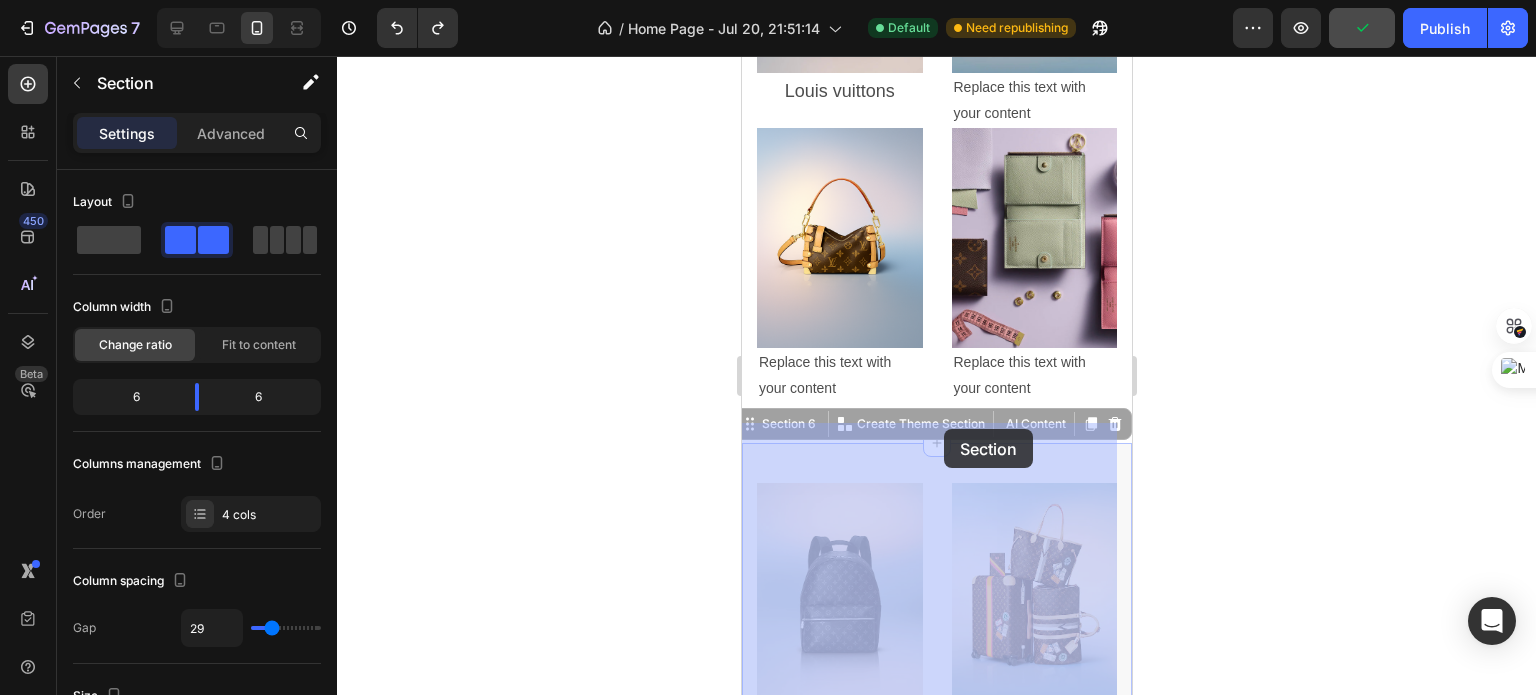drag, startPoint x: 942, startPoint y: 446, endPoint x: 945, endPoint y: 430, distance: 16.27882 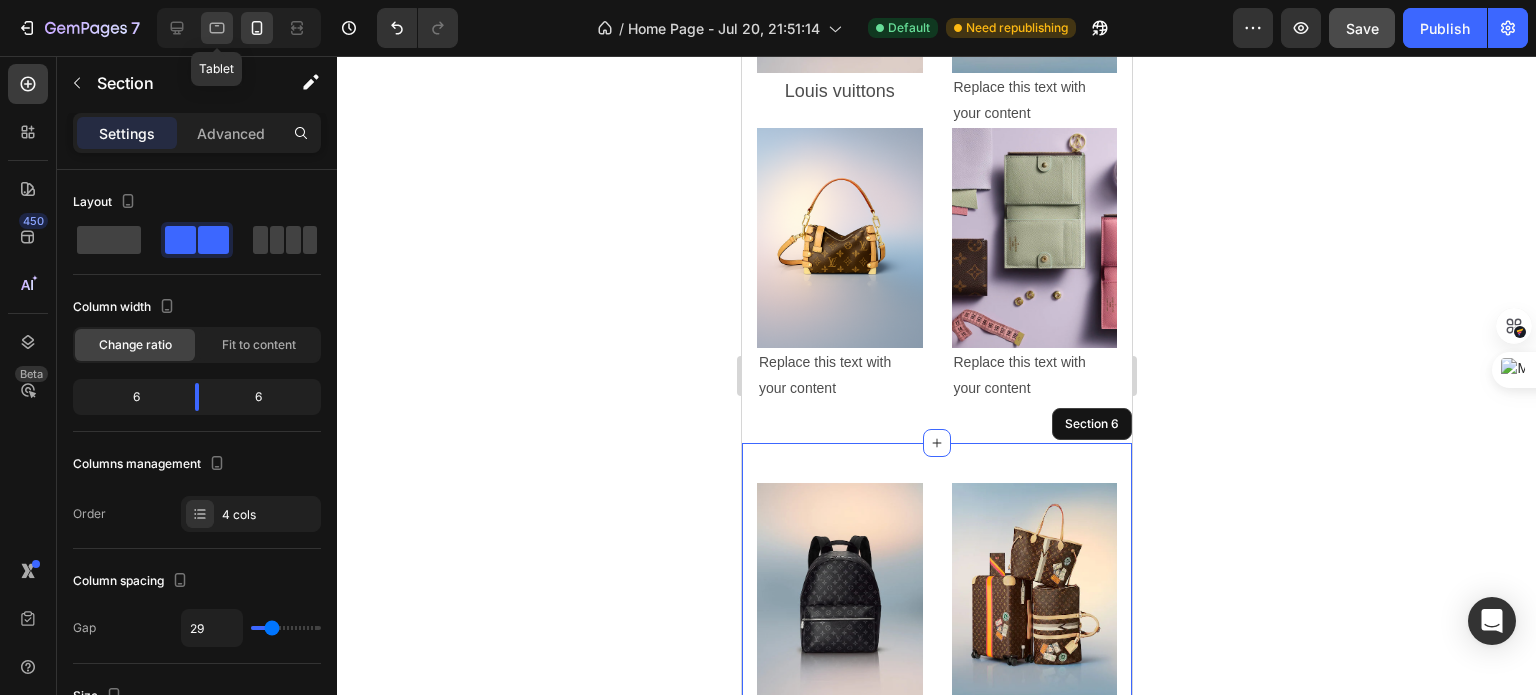 click 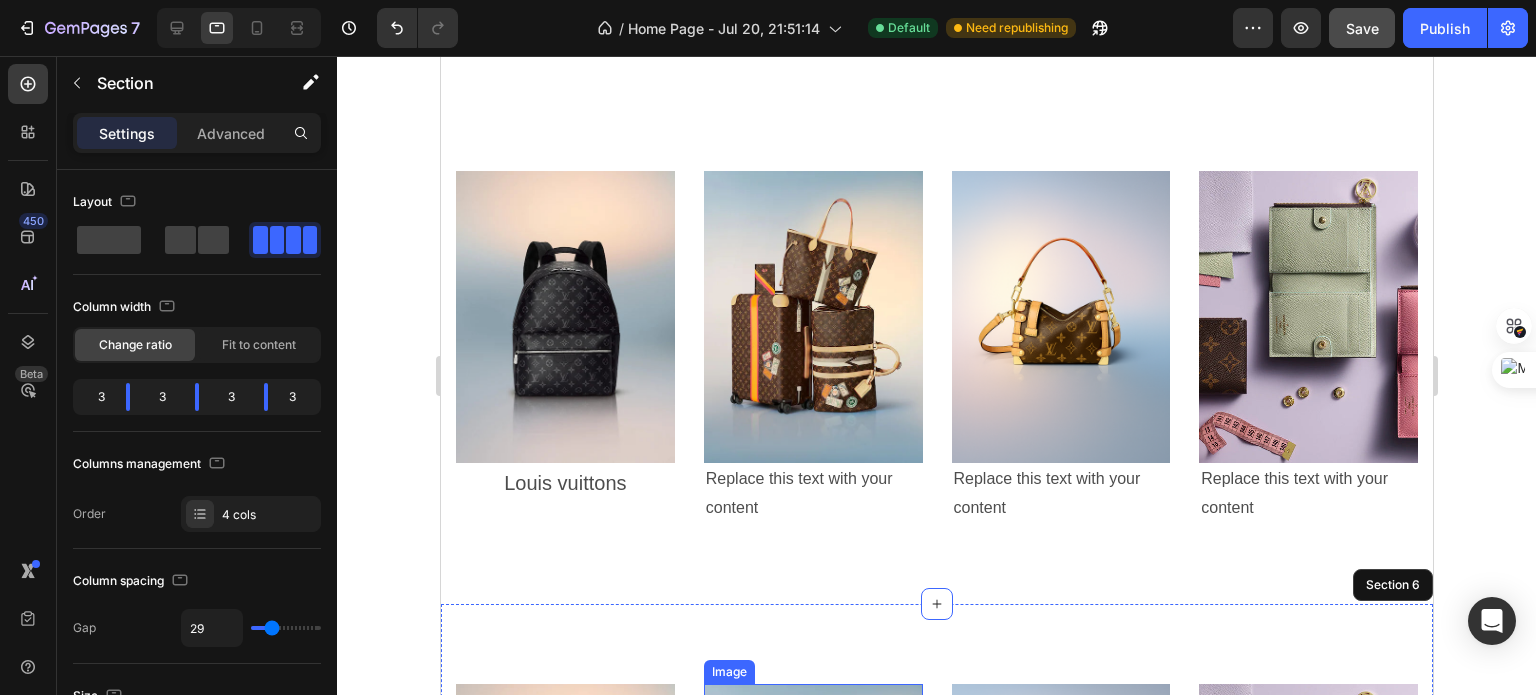 scroll, scrollTop: 1036, scrollLeft: 0, axis: vertical 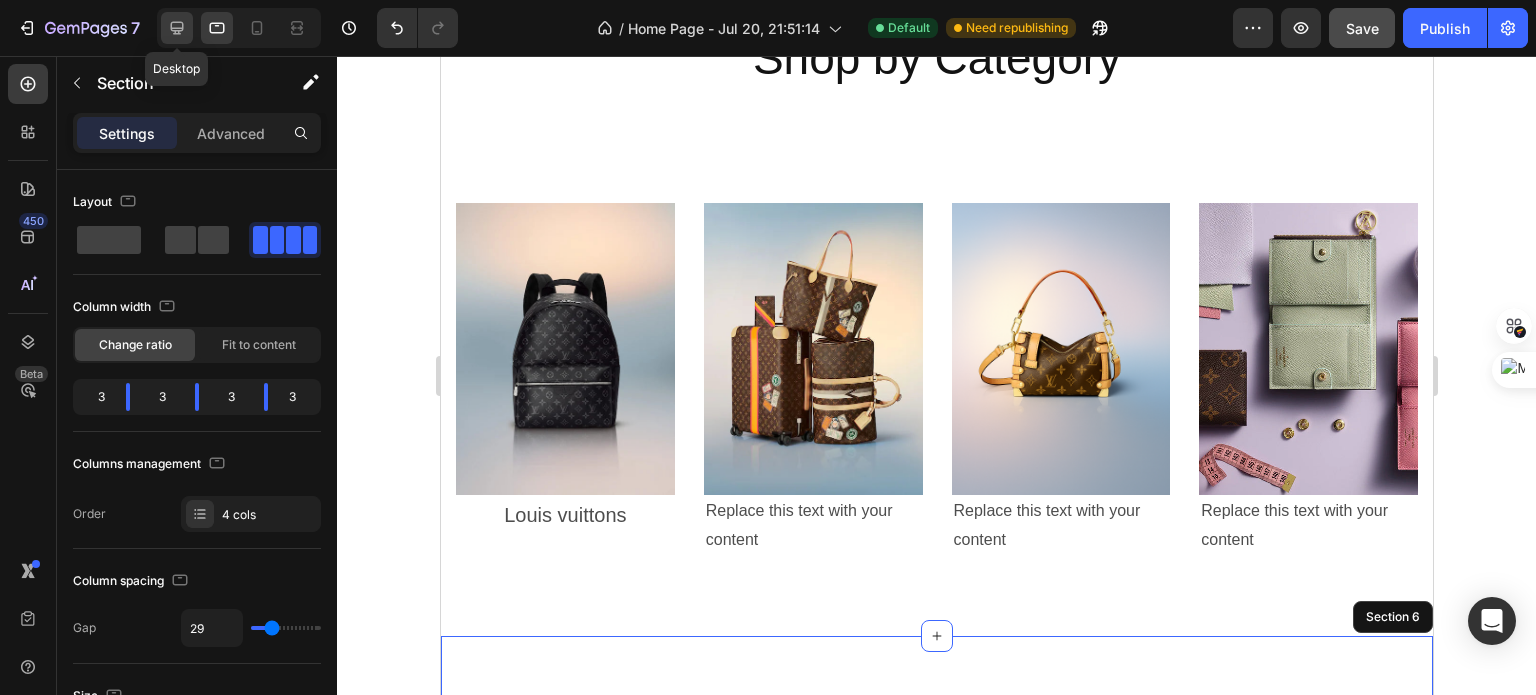 click 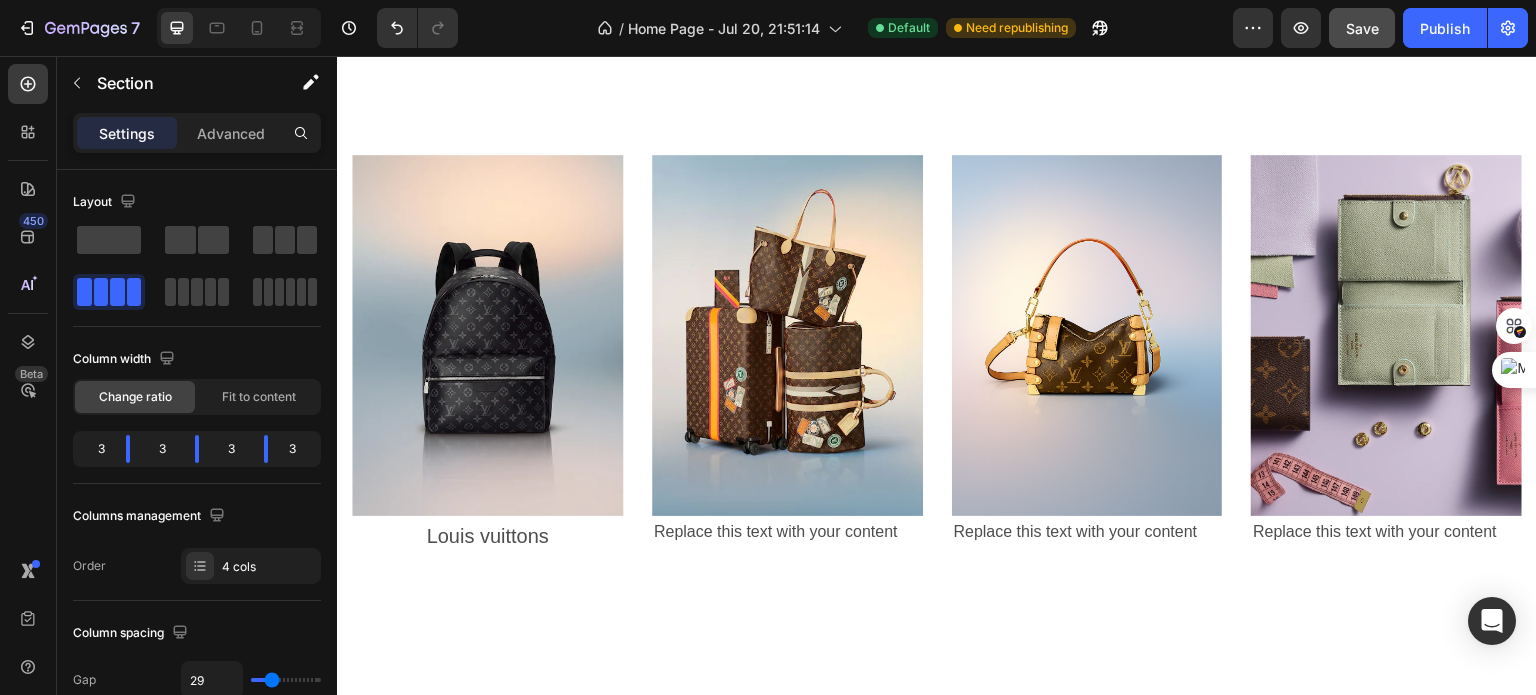 scroll, scrollTop: 1808, scrollLeft: 0, axis: vertical 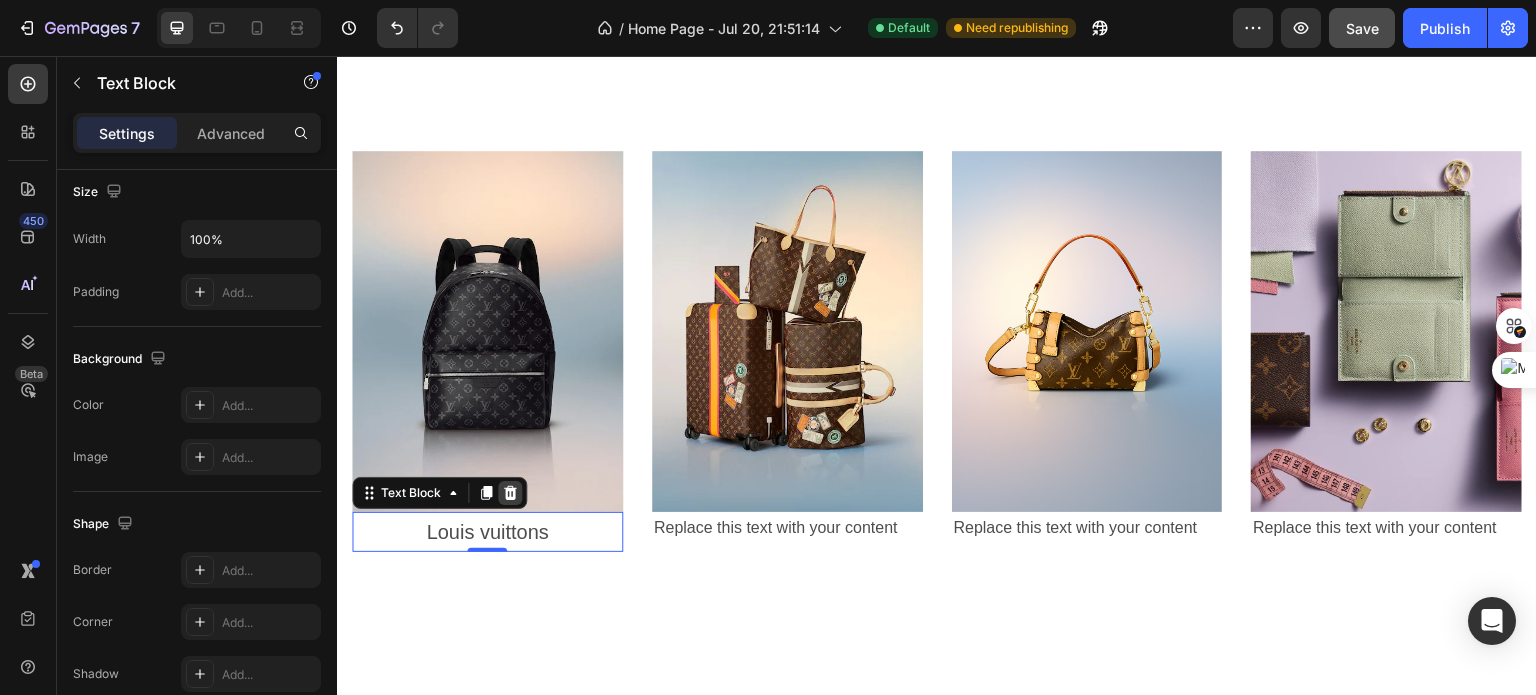click at bounding box center [510, 493] 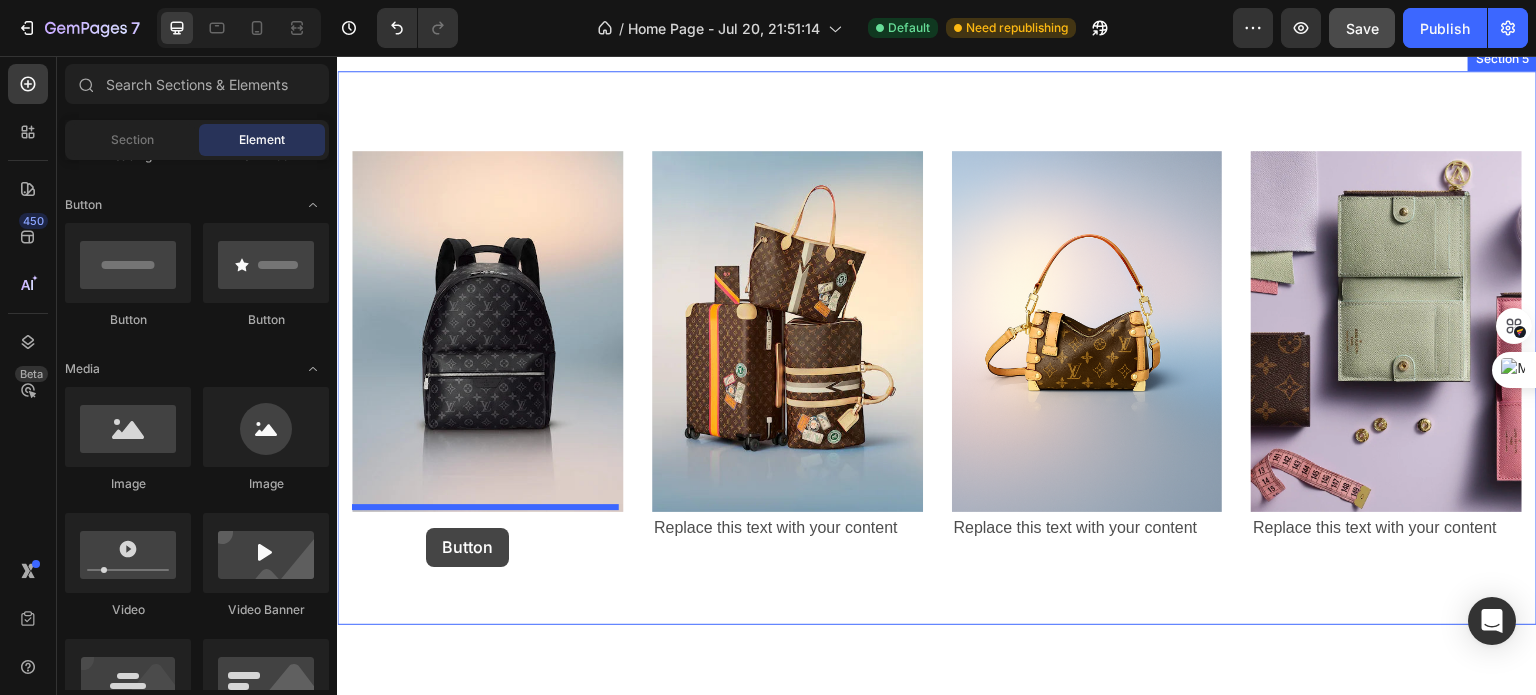 drag, startPoint x: 576, startPoint y: 355, endPoint x: 426, endPoint y: 523, distance: 225.2199 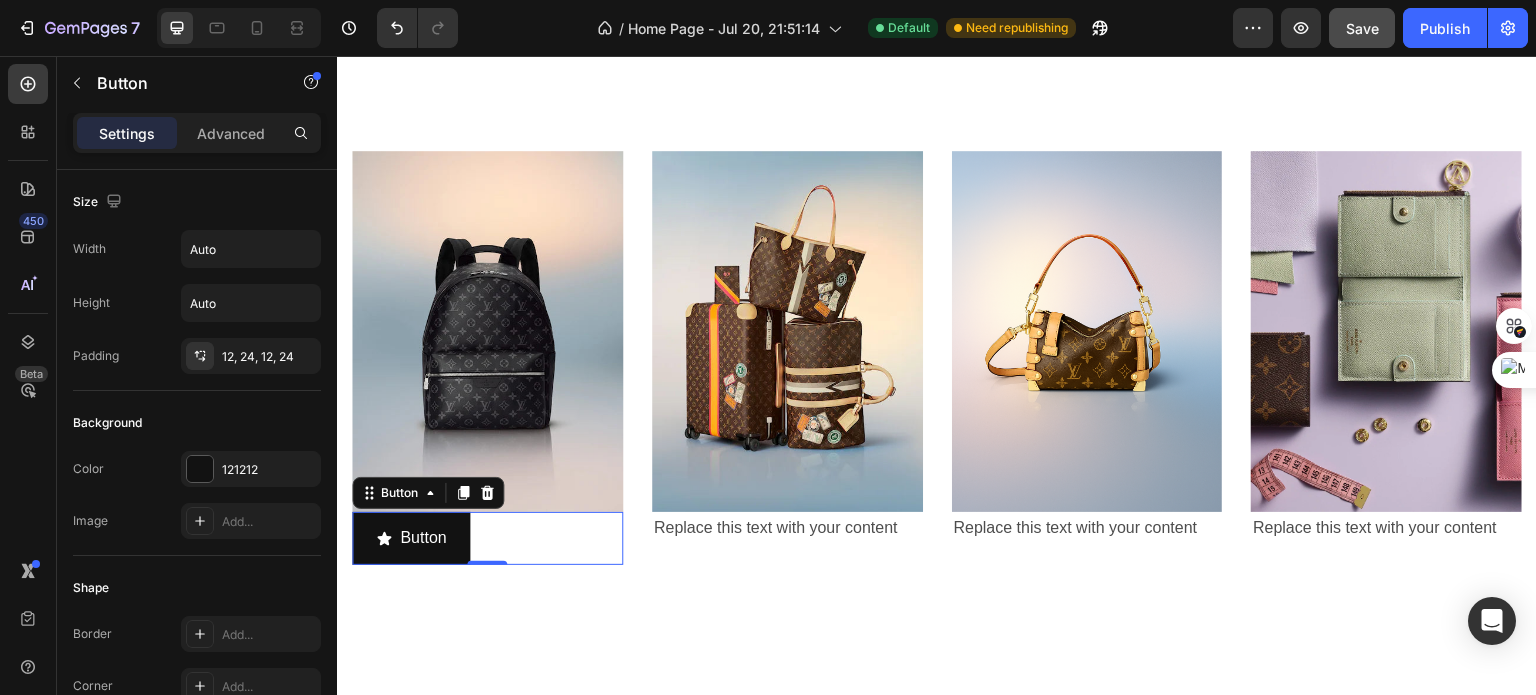 click on "Button Button   0" at bounding box center (487, 538) 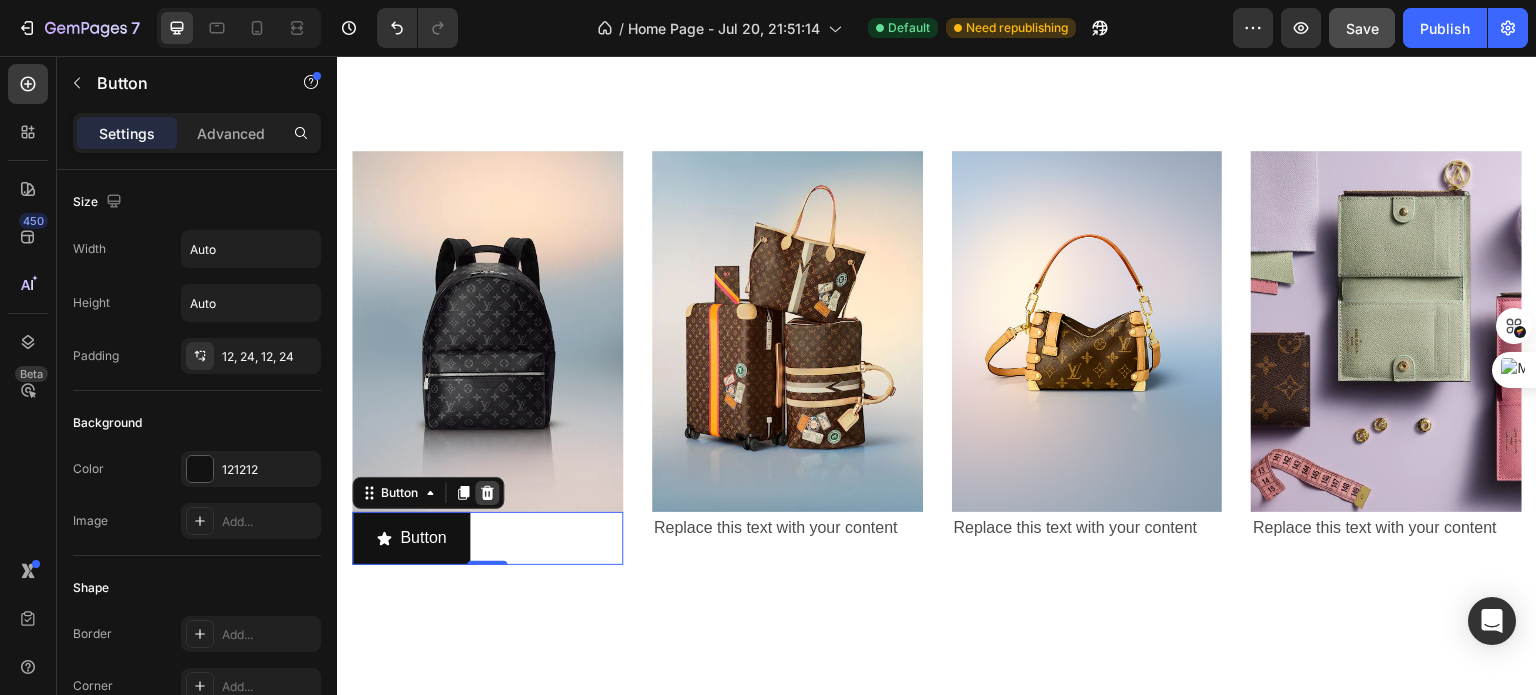 click 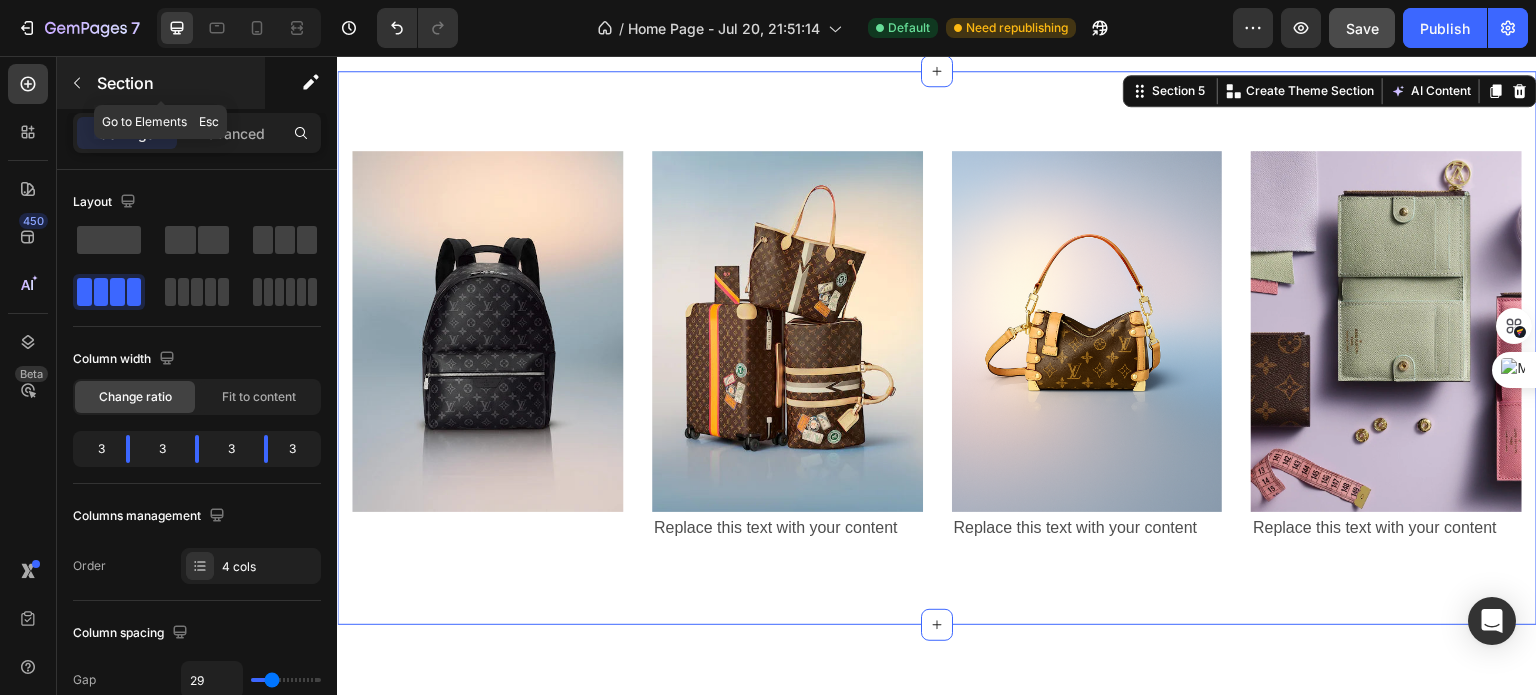 click 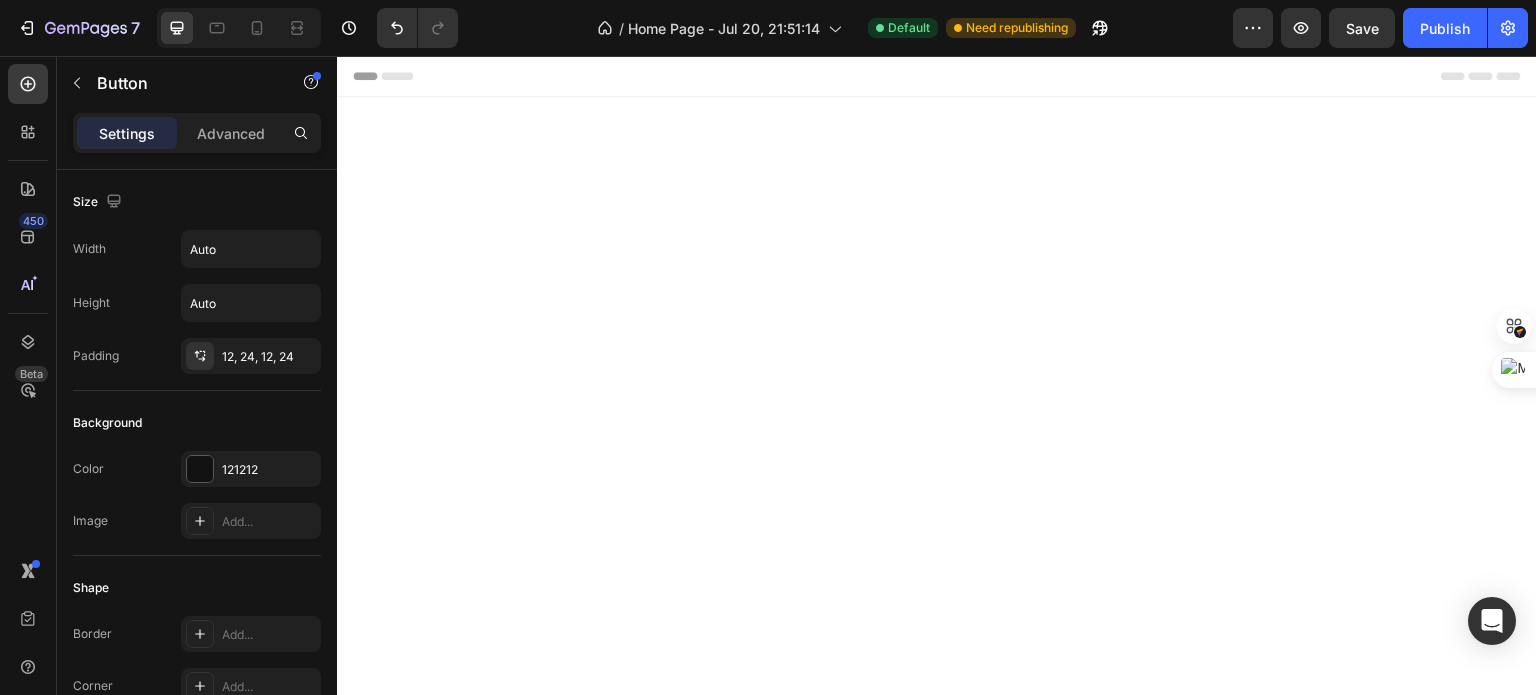 scroll, scrollTop: 1808, scrollLeft: 0, axis: vertical 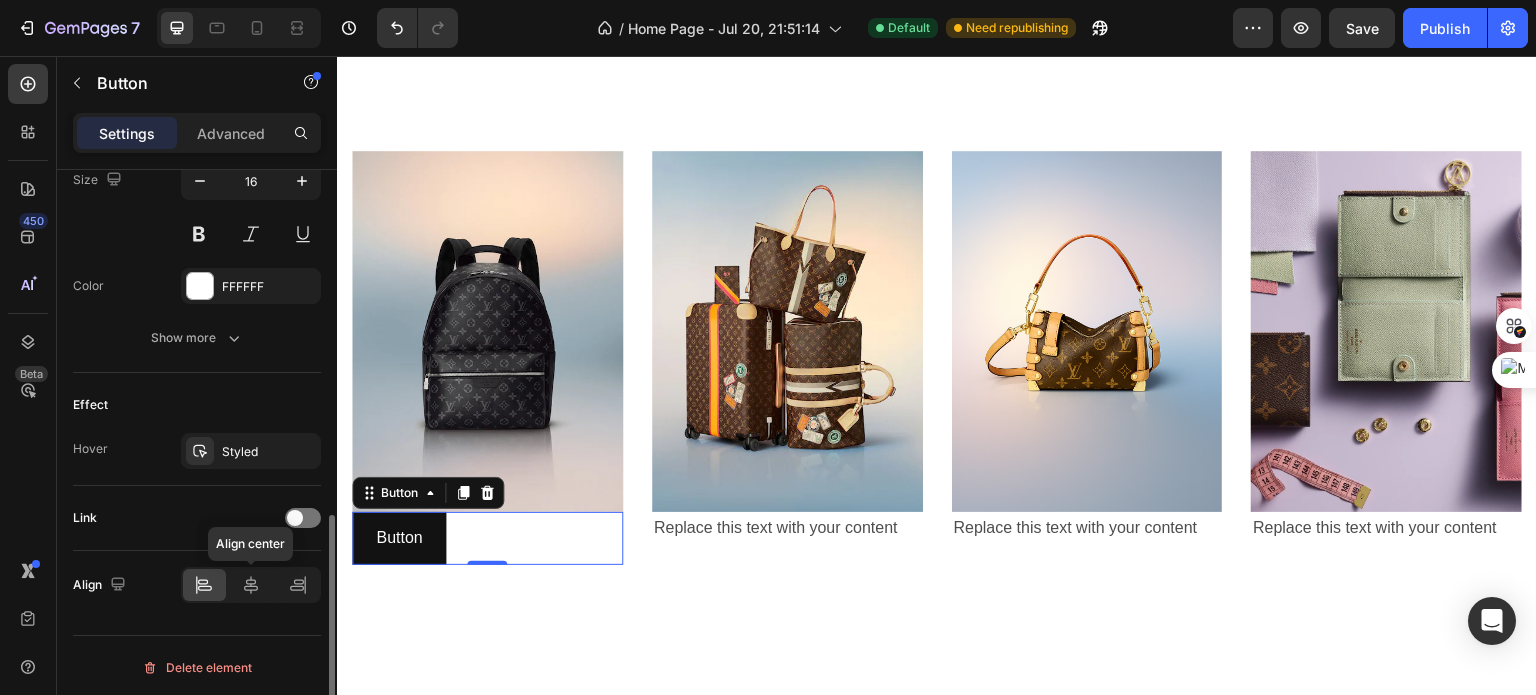 click 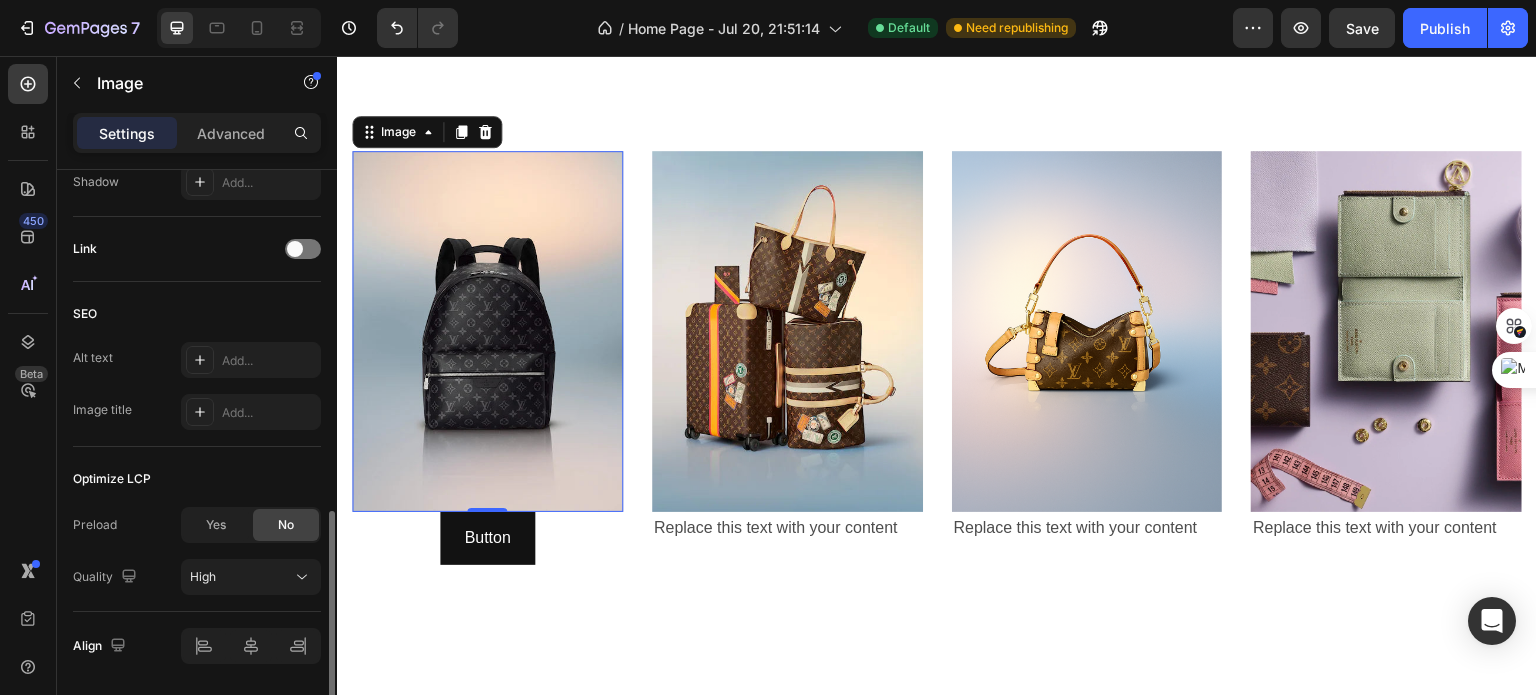 scroll, scrollTop: 912, scrollLeft: 0, axis: vertical 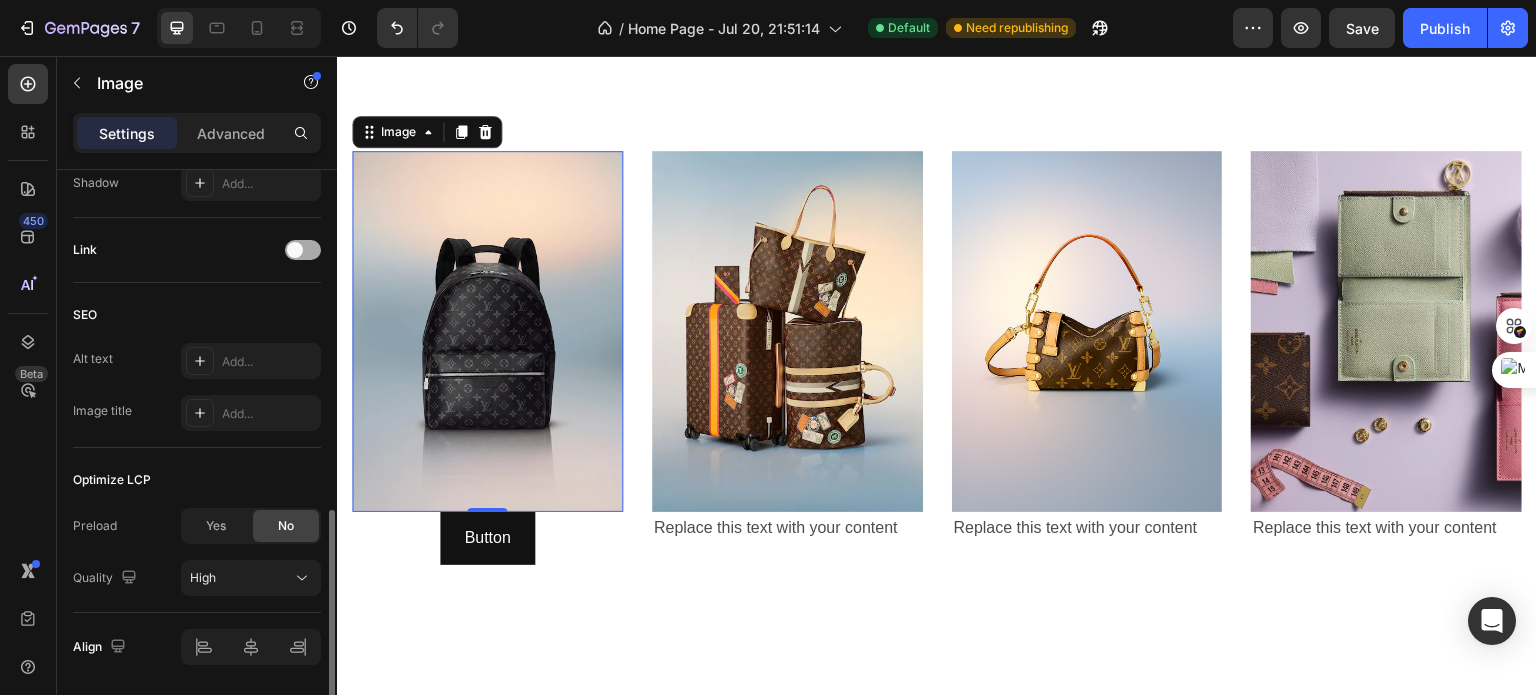 click at bounding box center (295, 250) 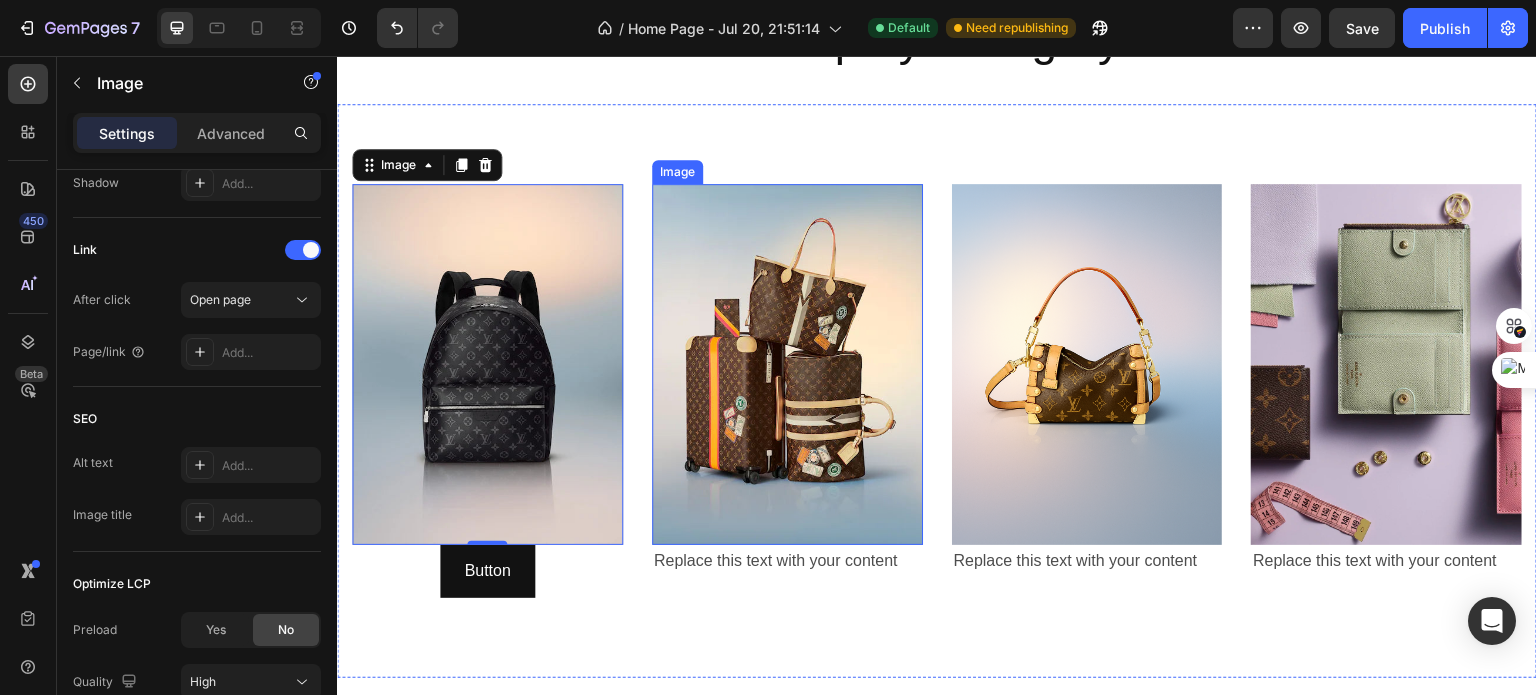 scroll, scrollTop: 1787, scrollLeft: 0, axis: vertical 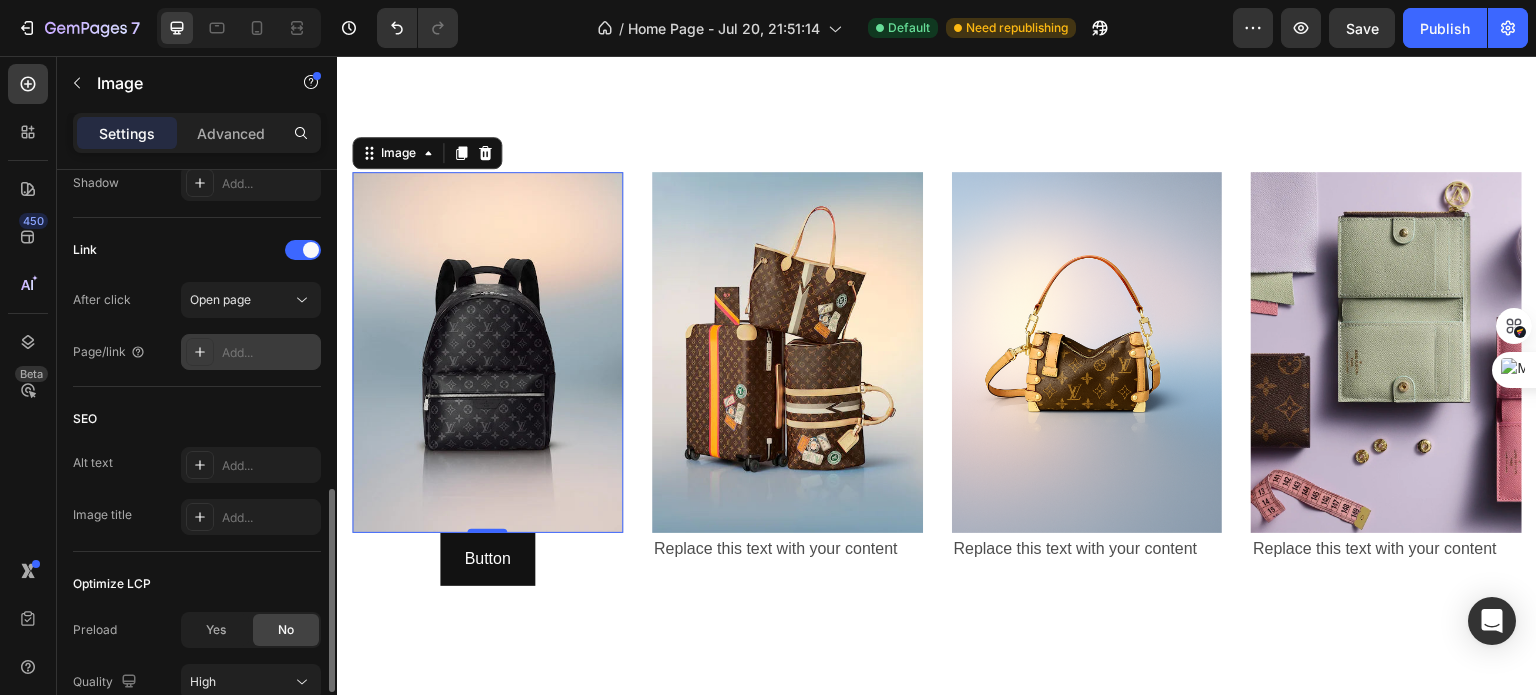 click on "Add..." at bounding box center [251, 352] 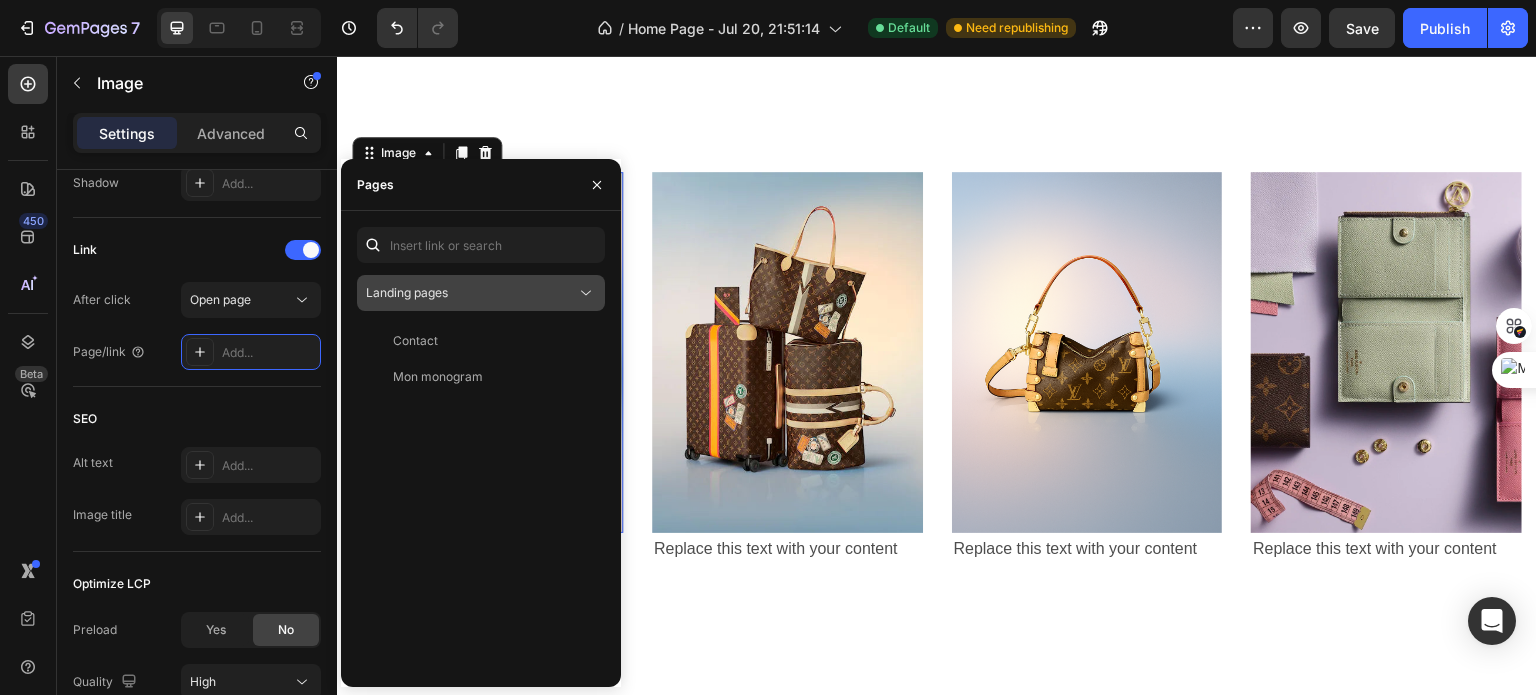click on "Landing pages" at bounding box center (471, 293) 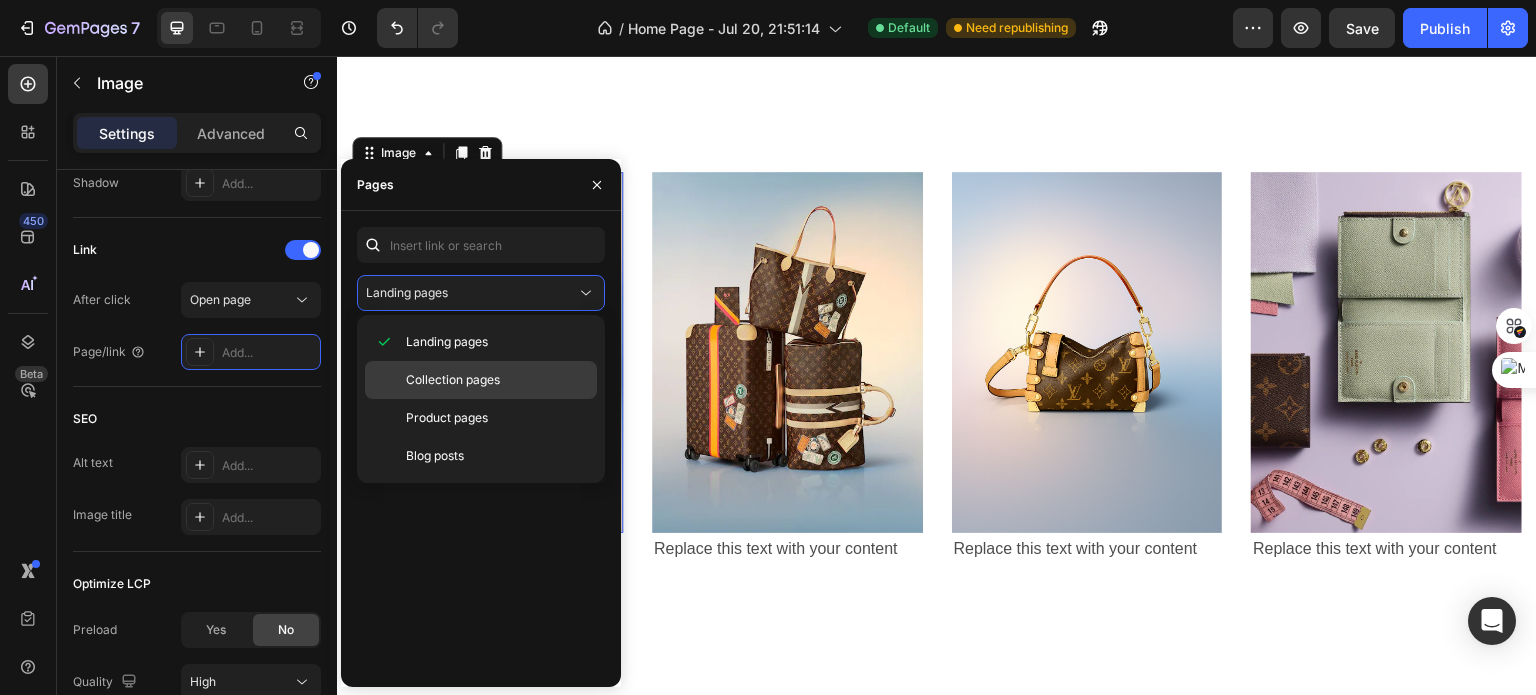 click on "Collection pages" at bounding box center [497, 380] 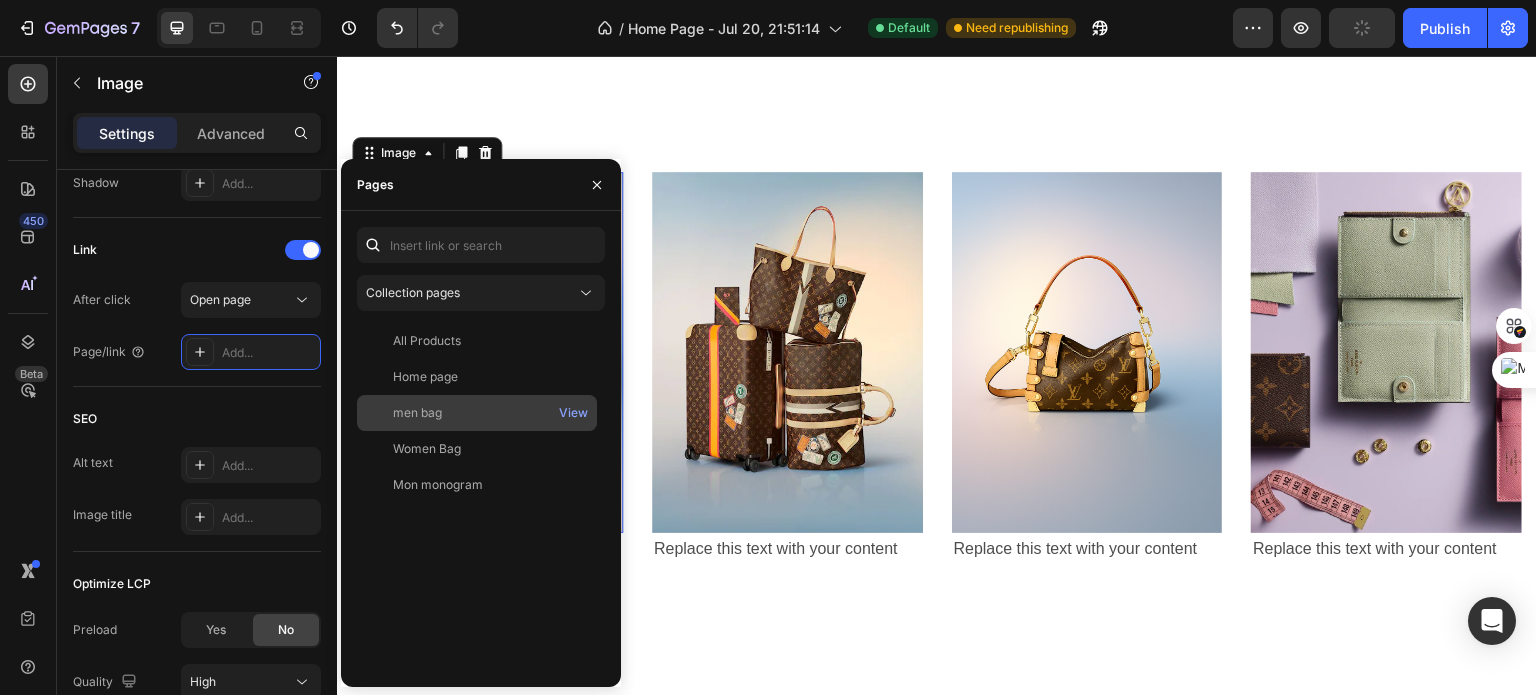 click on "men bag   View" 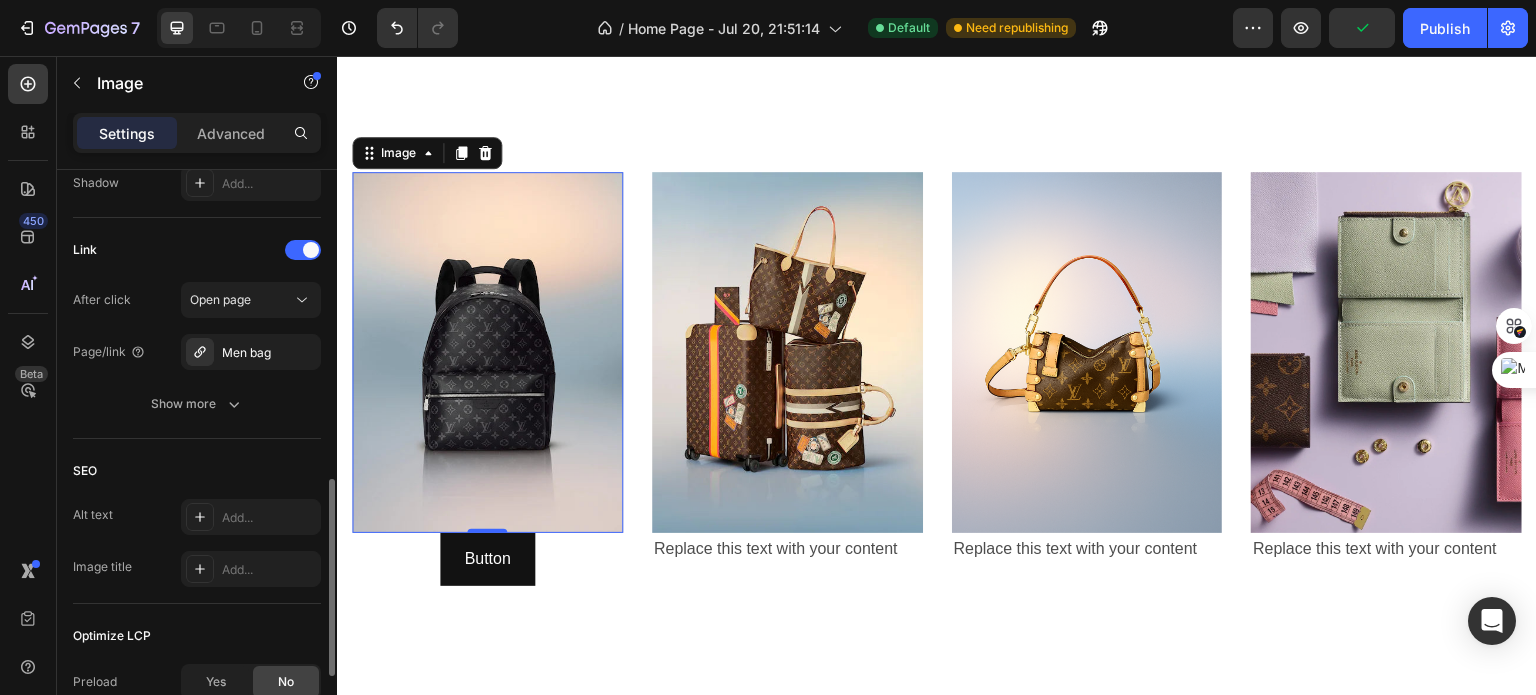 click on "SEO" at bounding box center [197, 471] 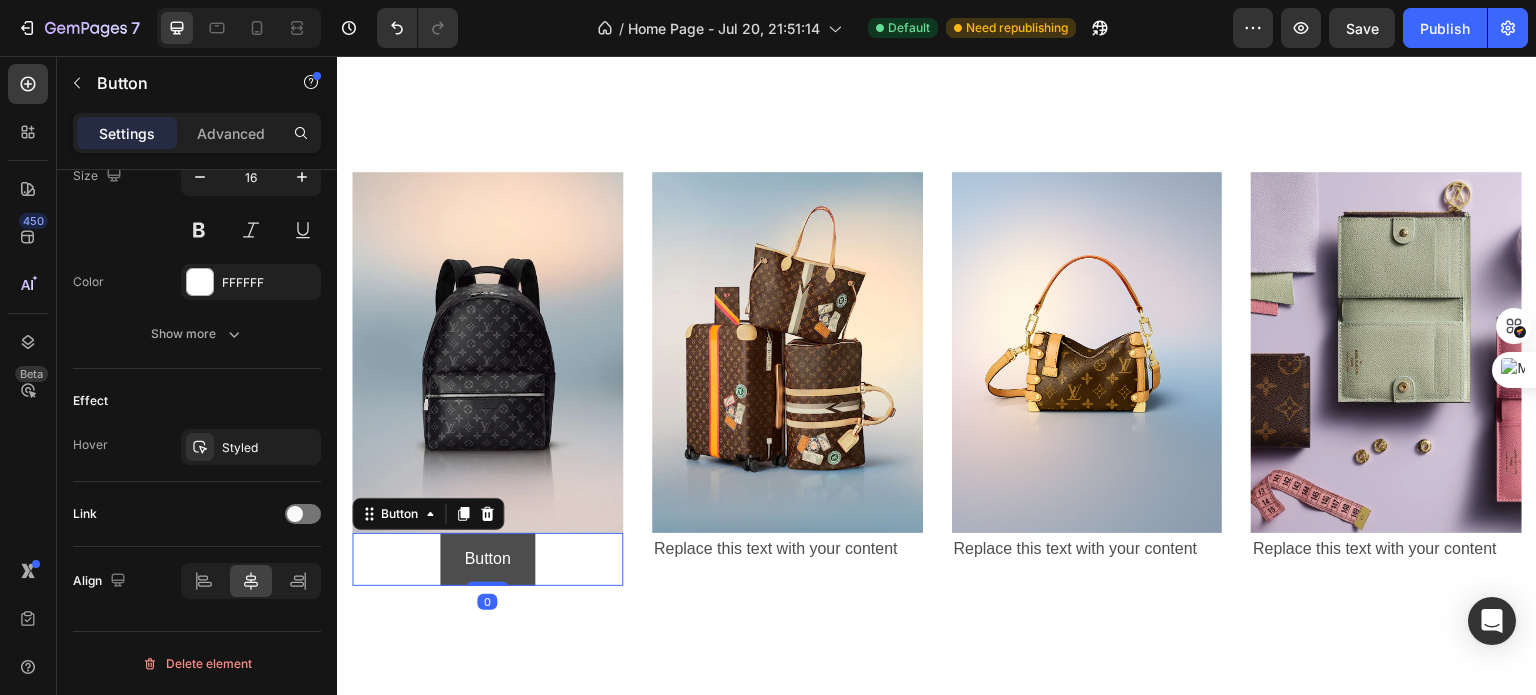 scroll, scrollTop: 0, scrollLeft: 0, axis: both 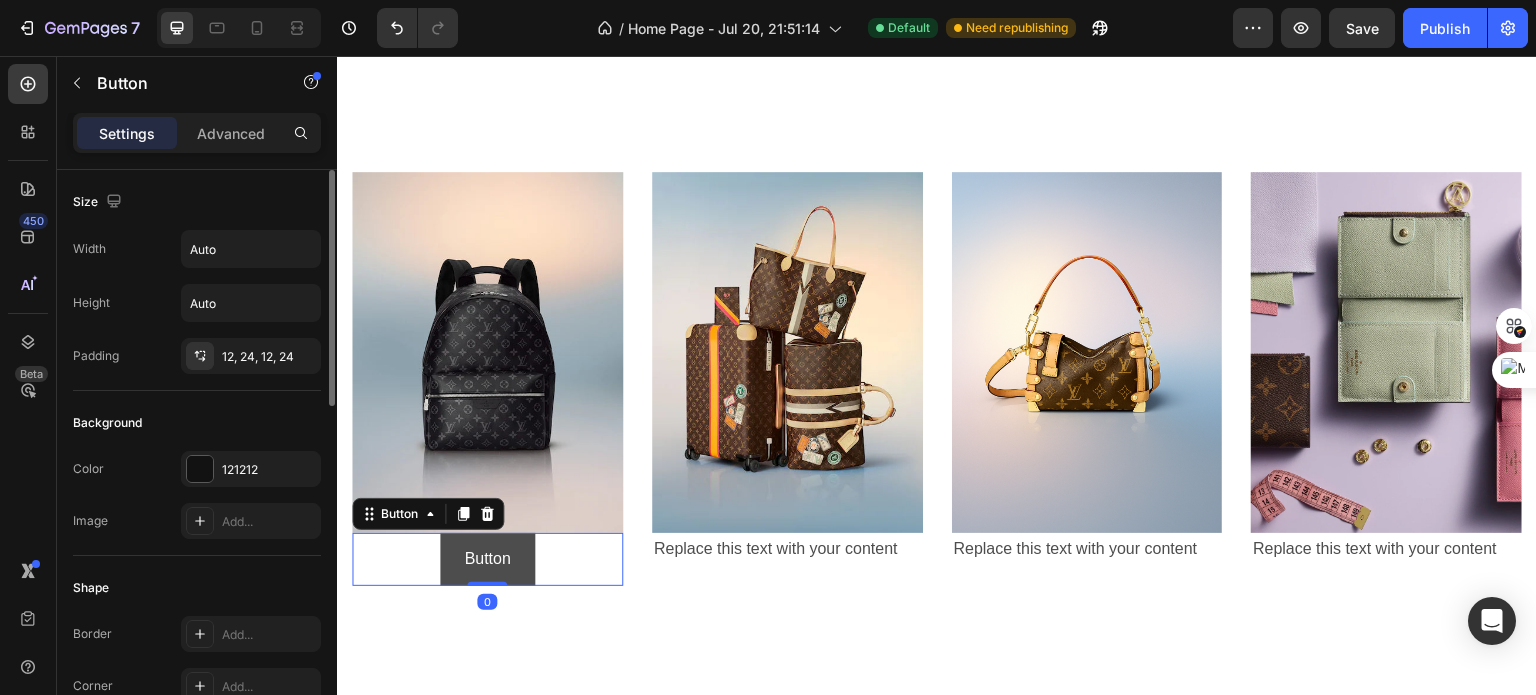 click on "Button" at bounding box center (487, 559) 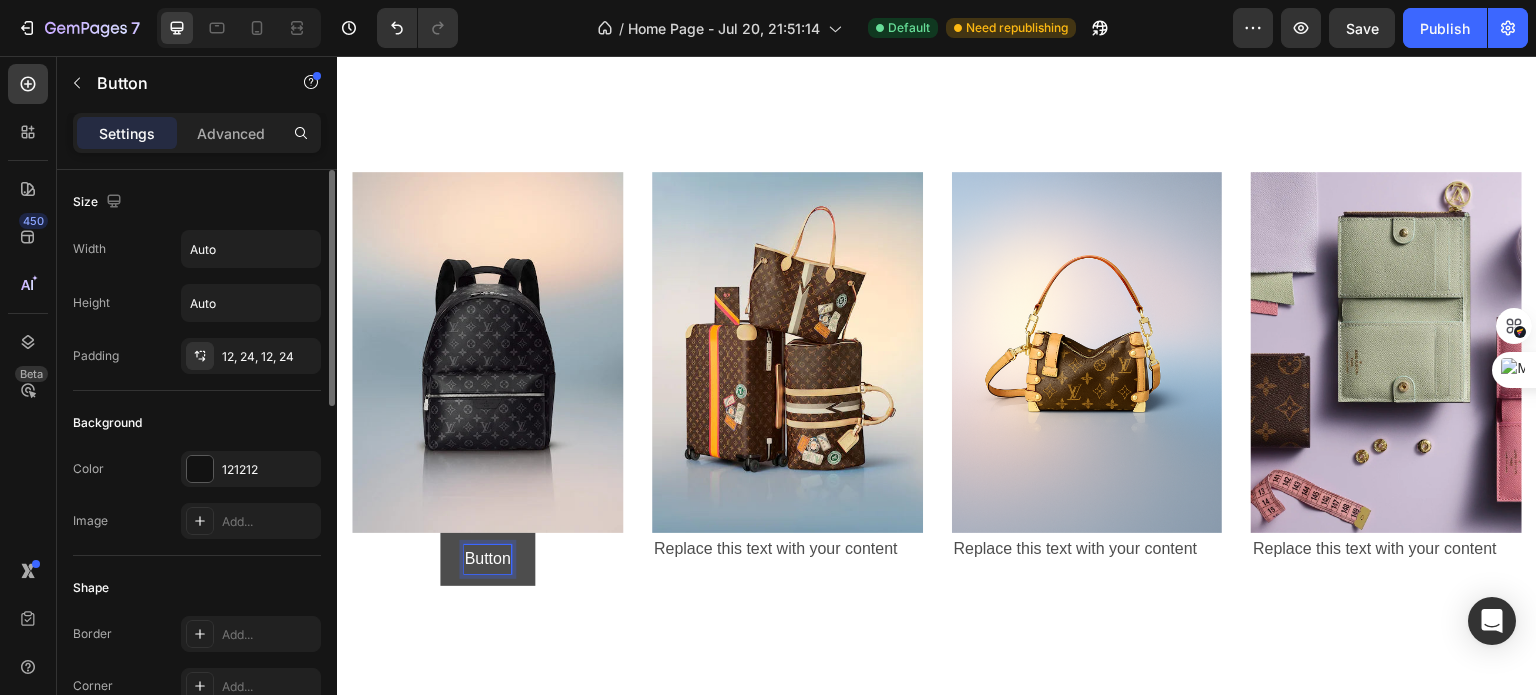click on "Button" at bounding box center [487, 559] 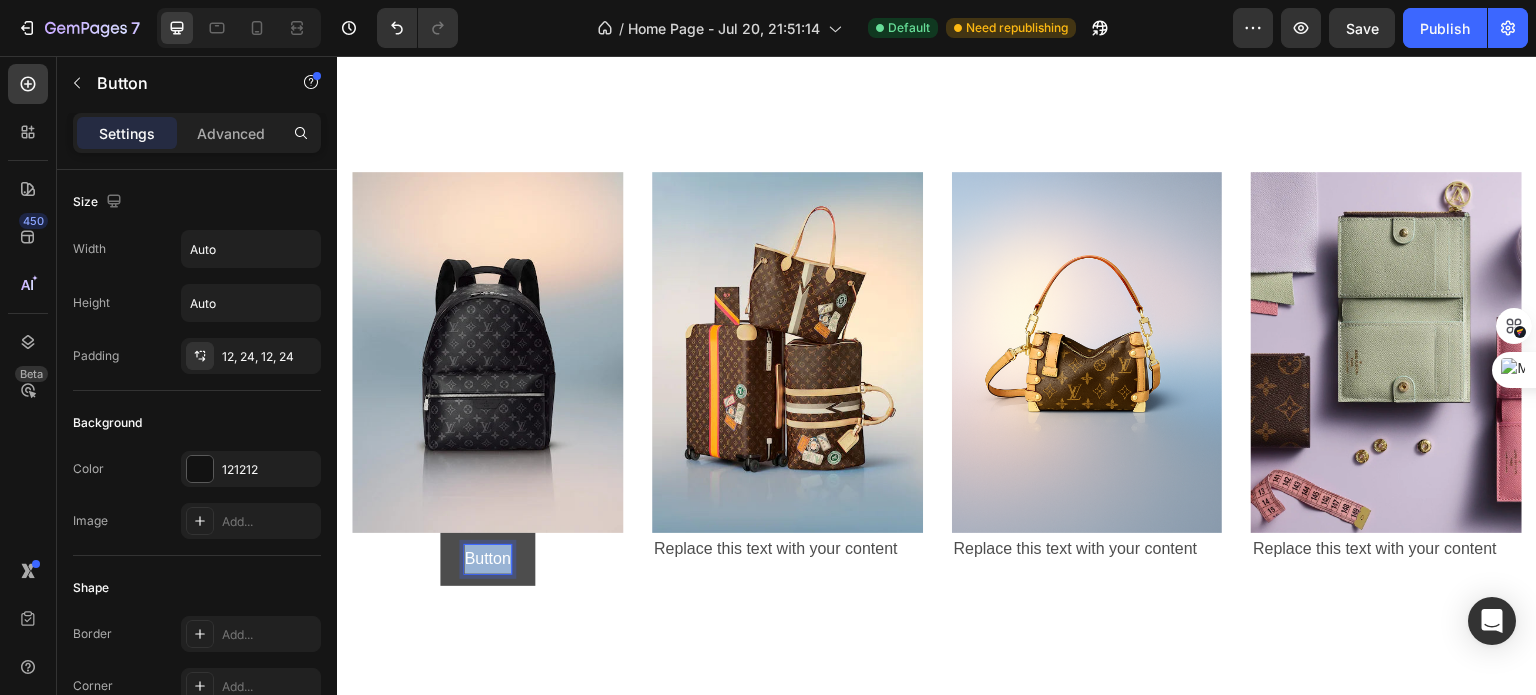click on "Button" at bounding box center [487, 559] 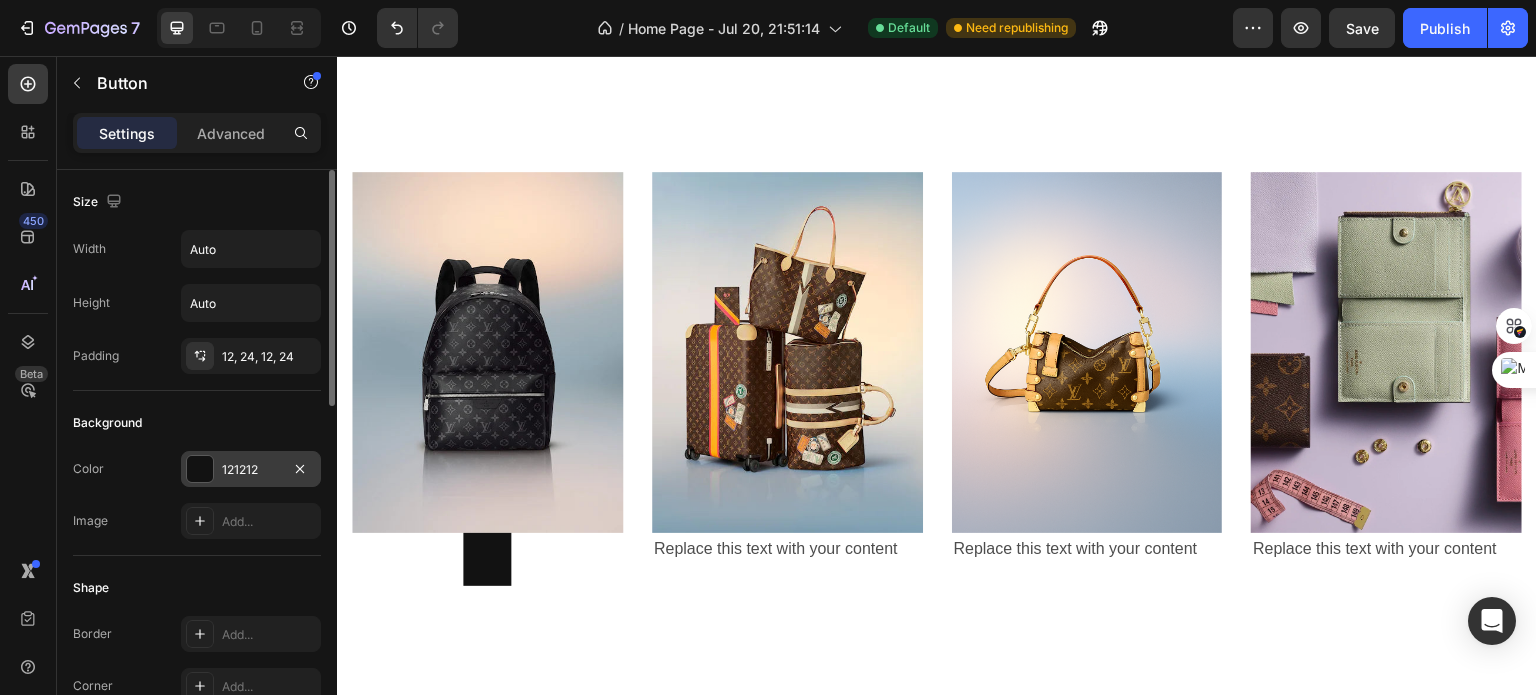 click on "121212" at bounding box center (251, 469) 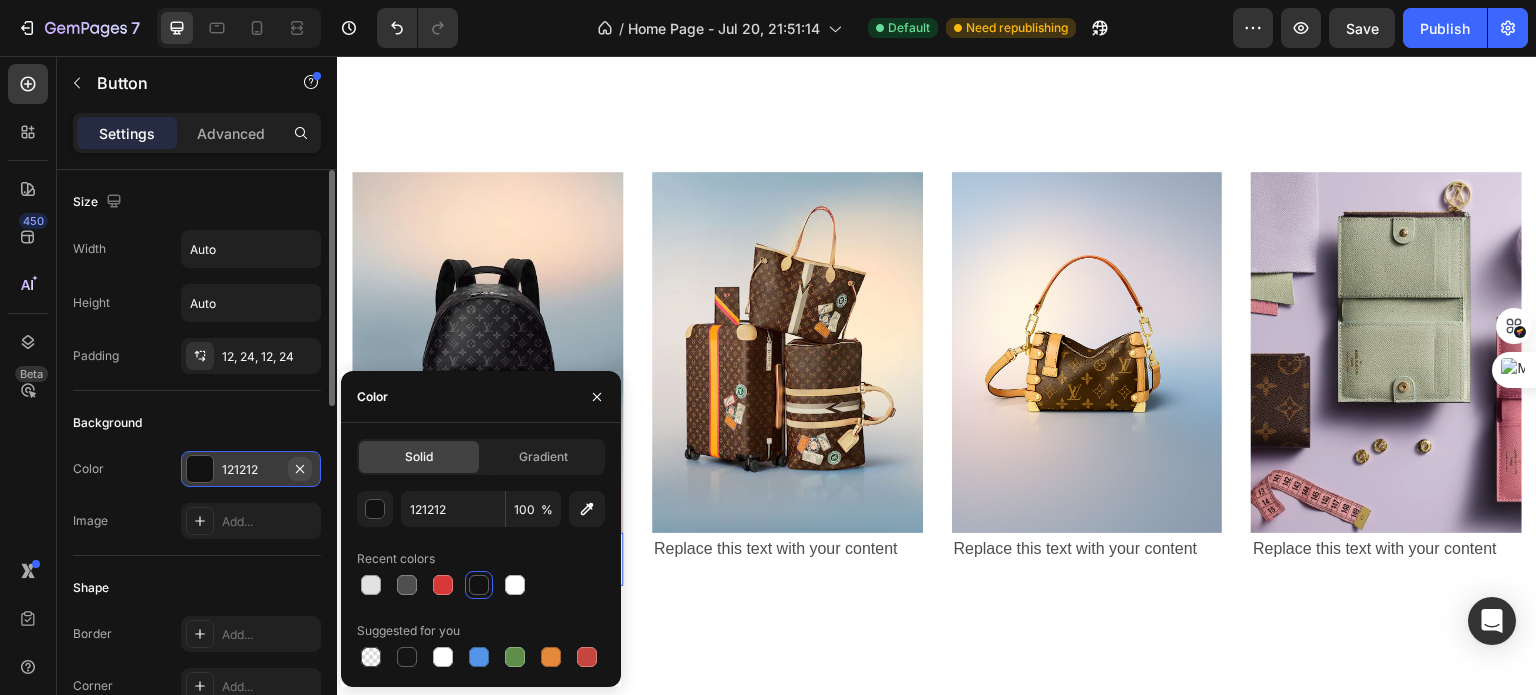 click 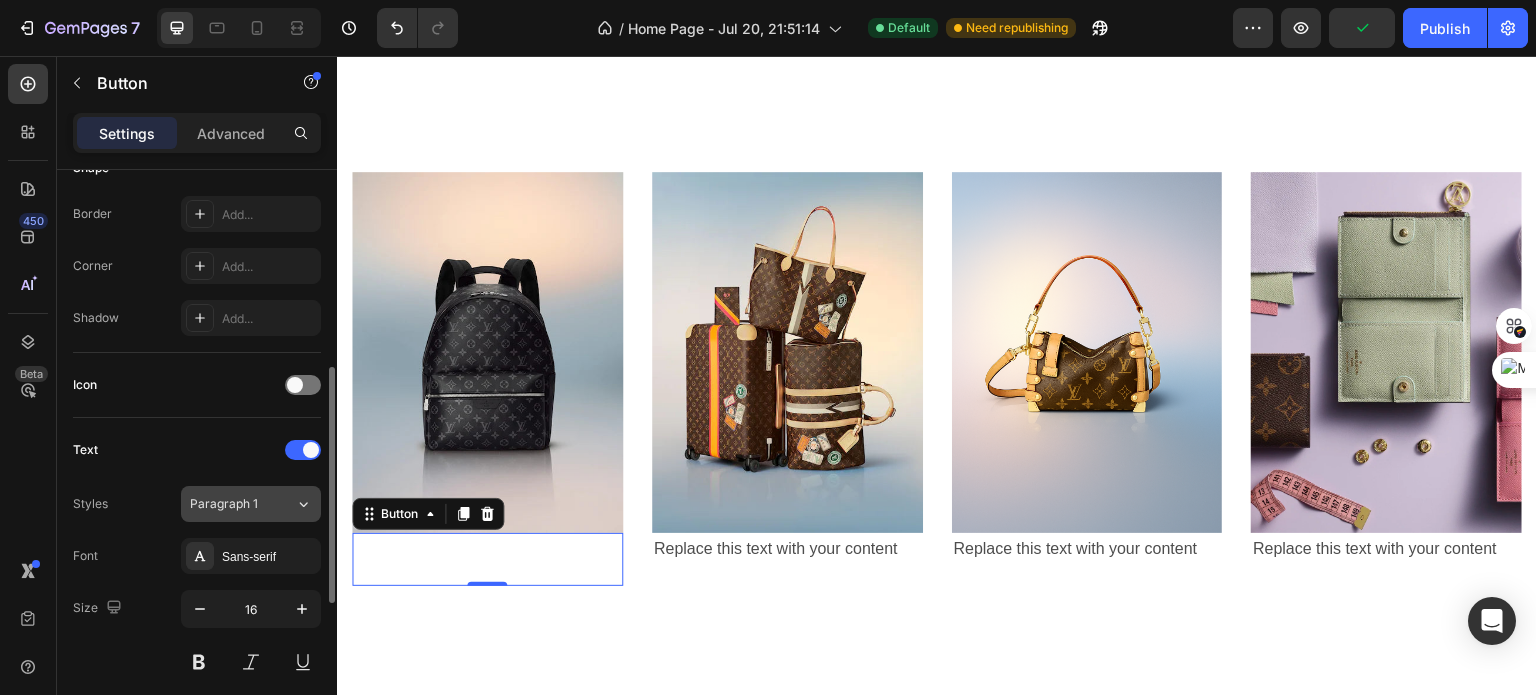 scroll, scrollTop: 448, scrollLeft: 0, axis: vertical 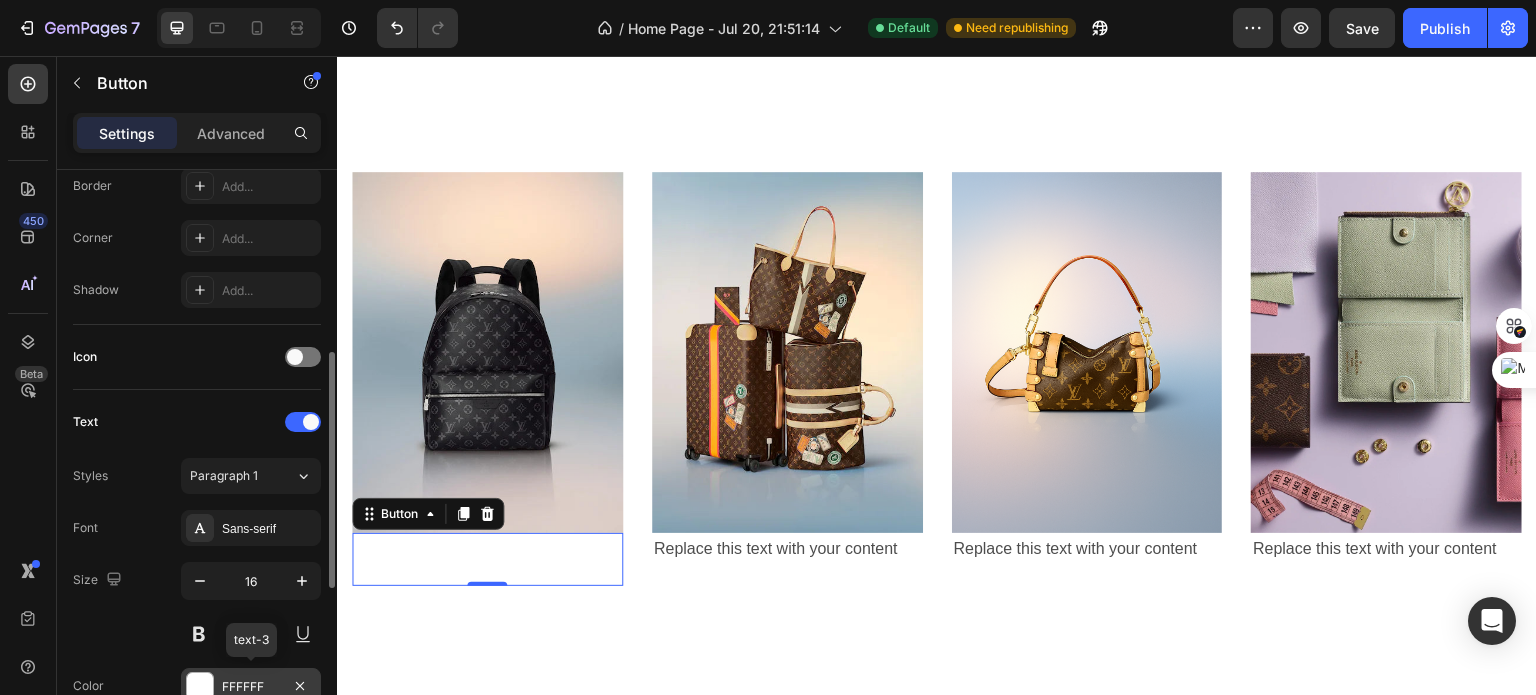 click on "FFFFFF" at bounding box center [251, 687] 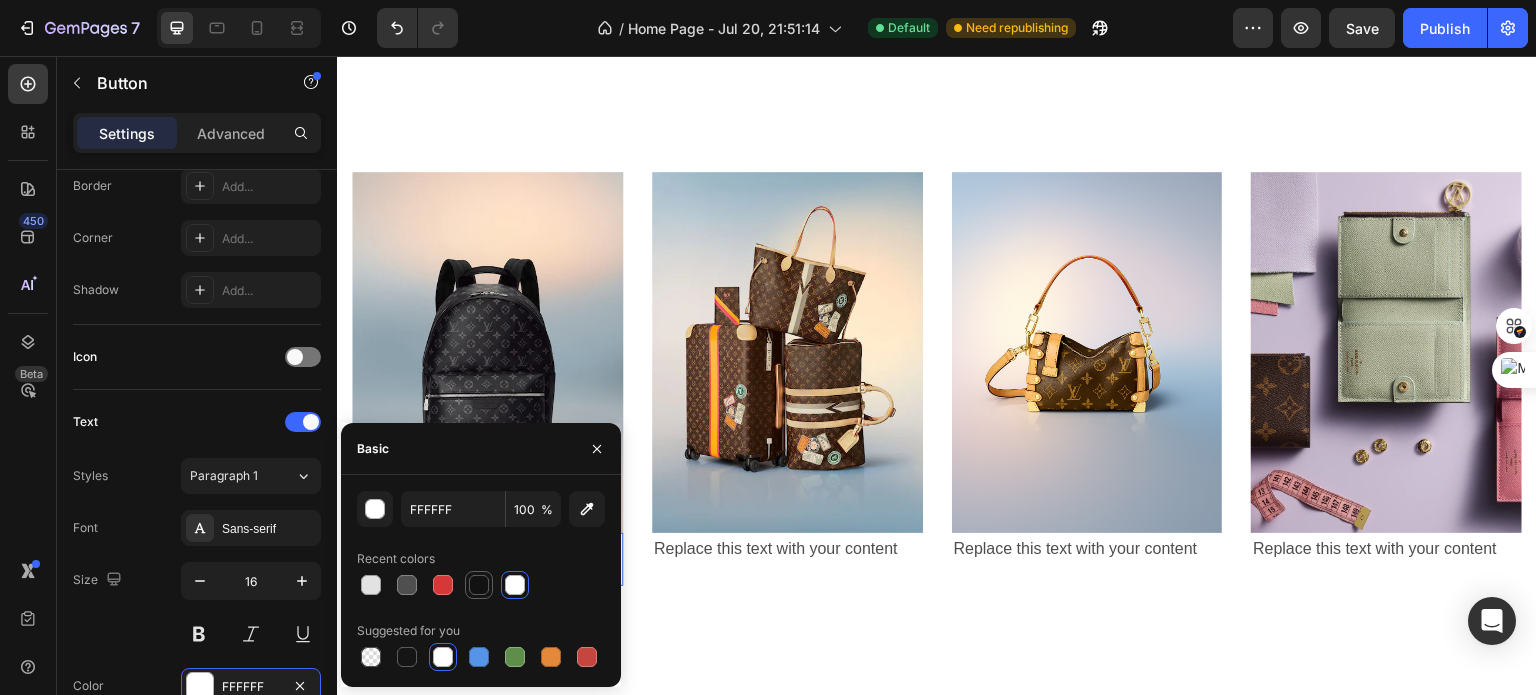 click at bounding box center (479, 585) 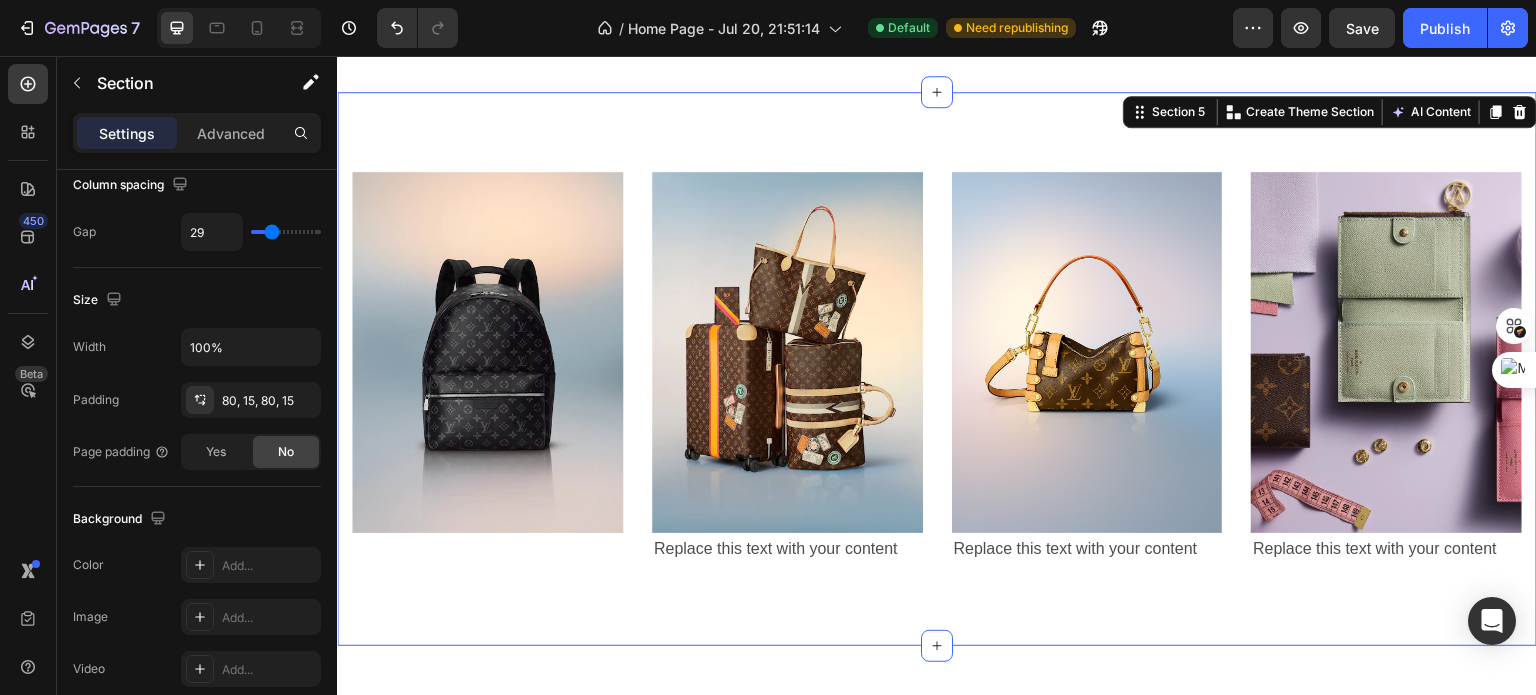 scroll, scrollTop: 0, scrollLeft: 0, axis: both 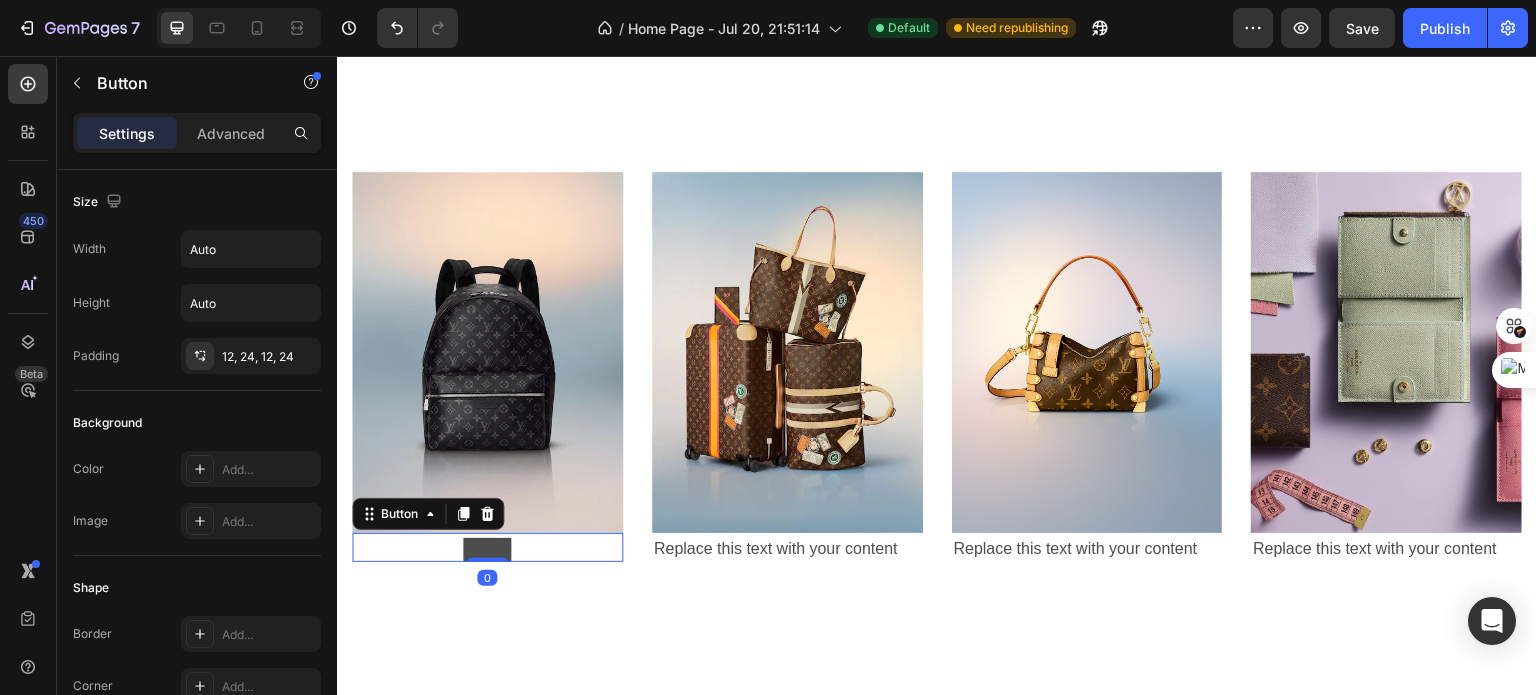 click at bounding box center [487, 550] 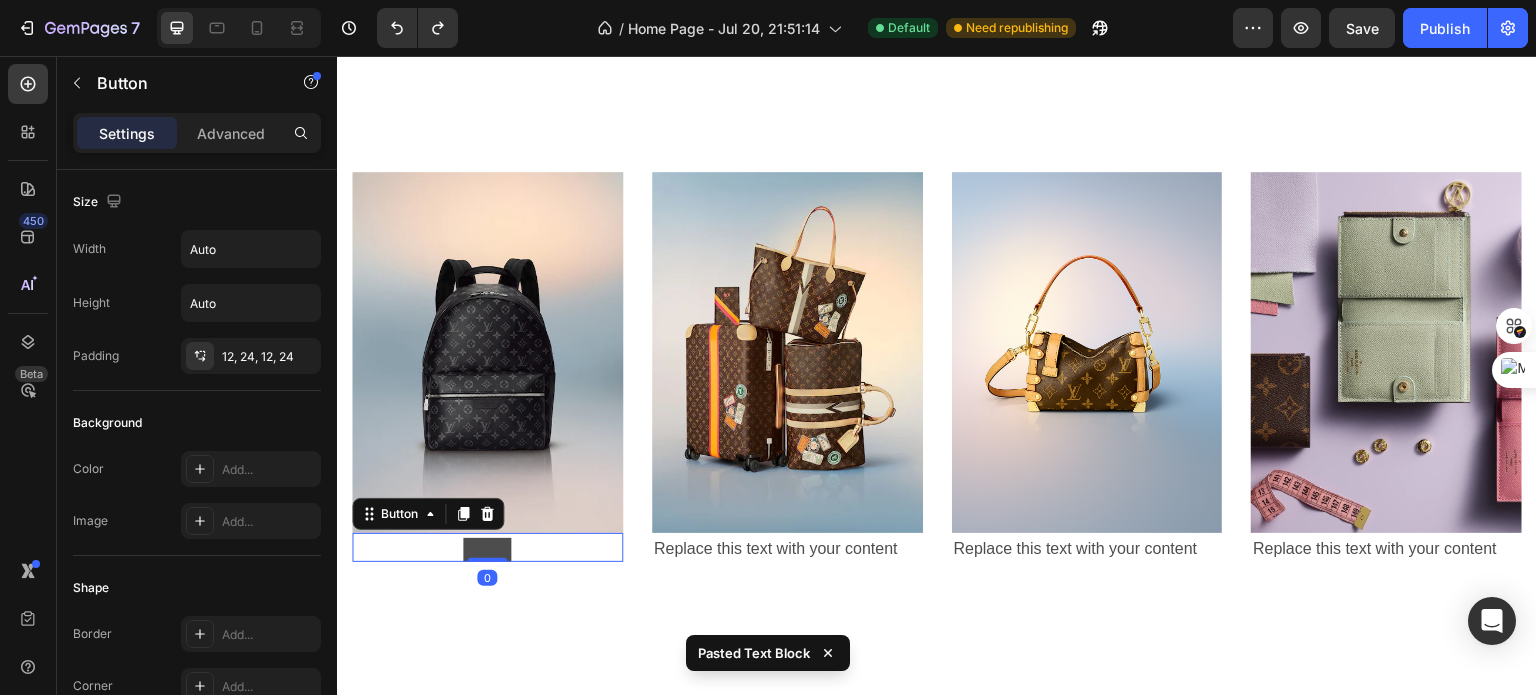 click at bounding box center (487, 550) 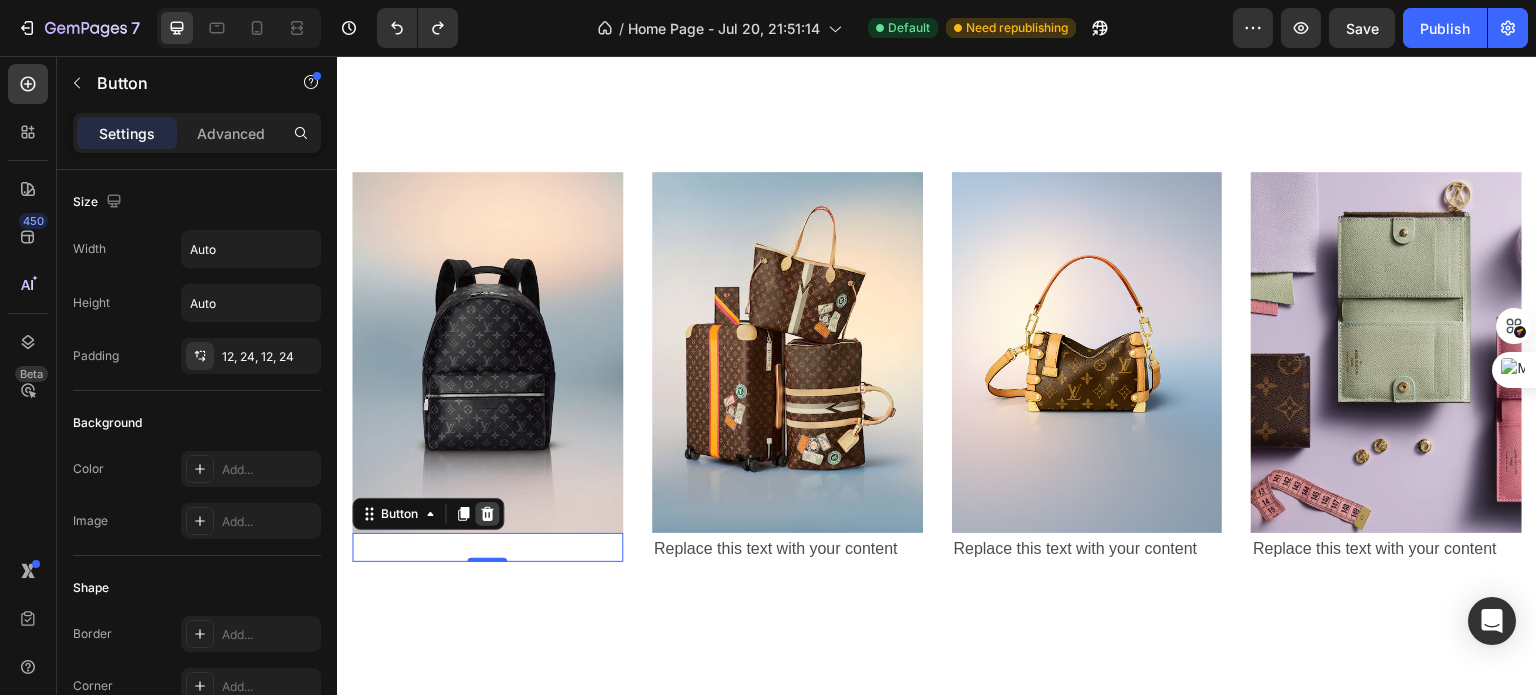 click 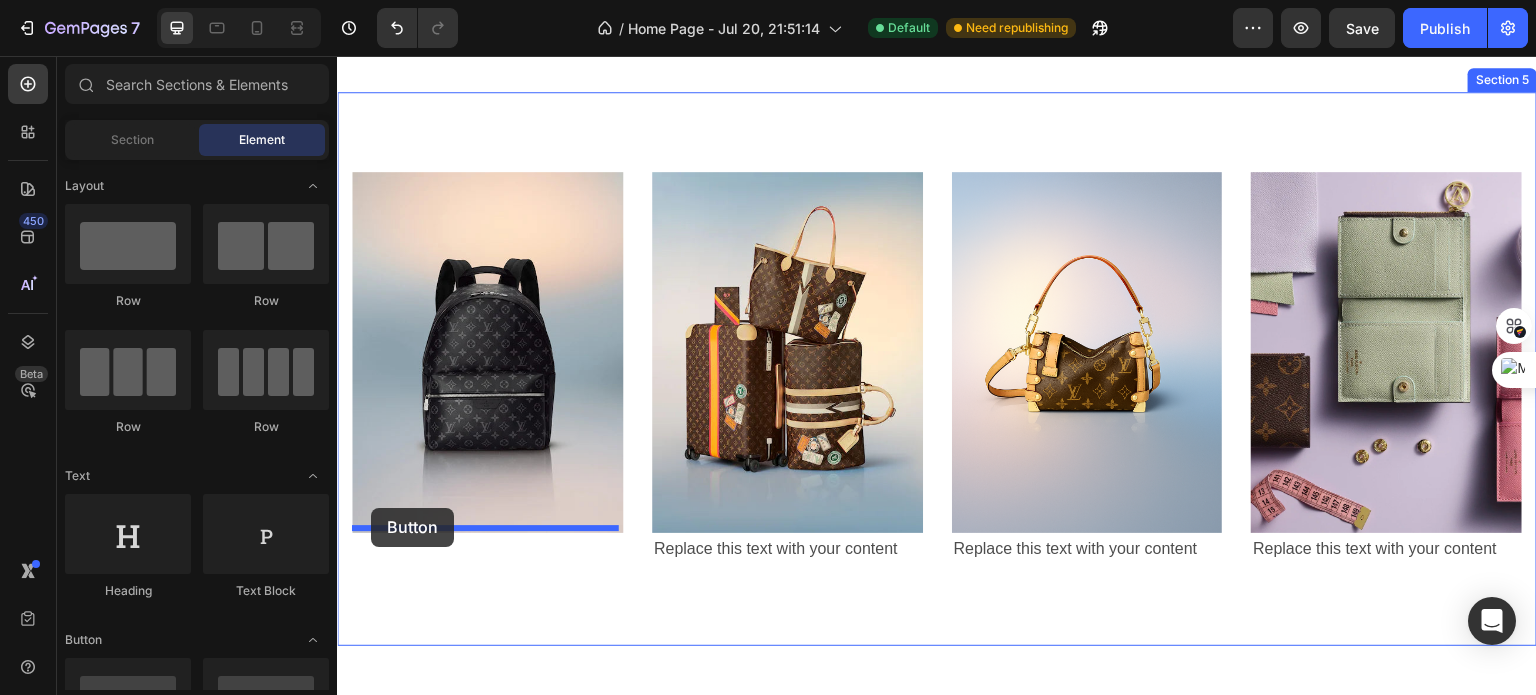 drag, startPoint x: 464, startPoint y: 355, endPoint x: 439, endPoint y: 559, distance: 205.52615 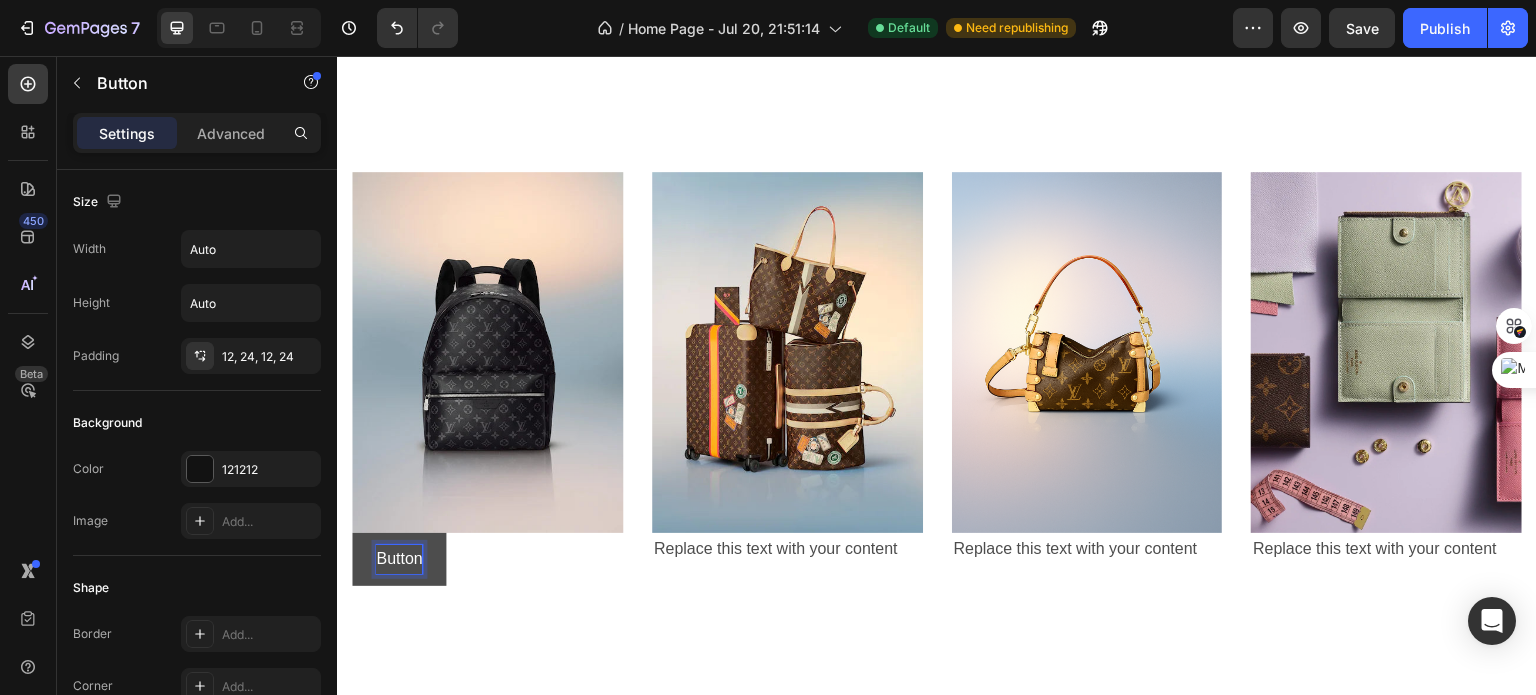click on "Button" at bounding box center (399, 559) 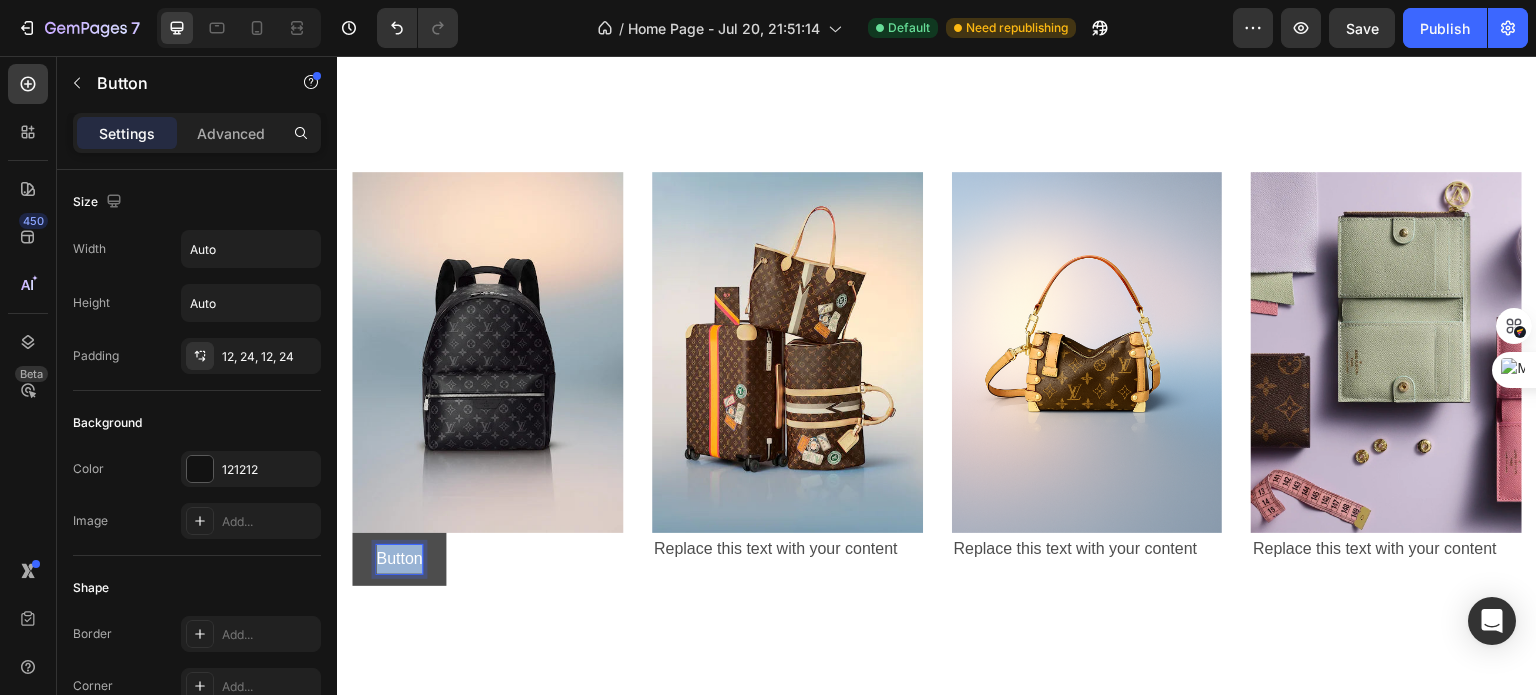 click on "Button" at bounding box center (399, 559) 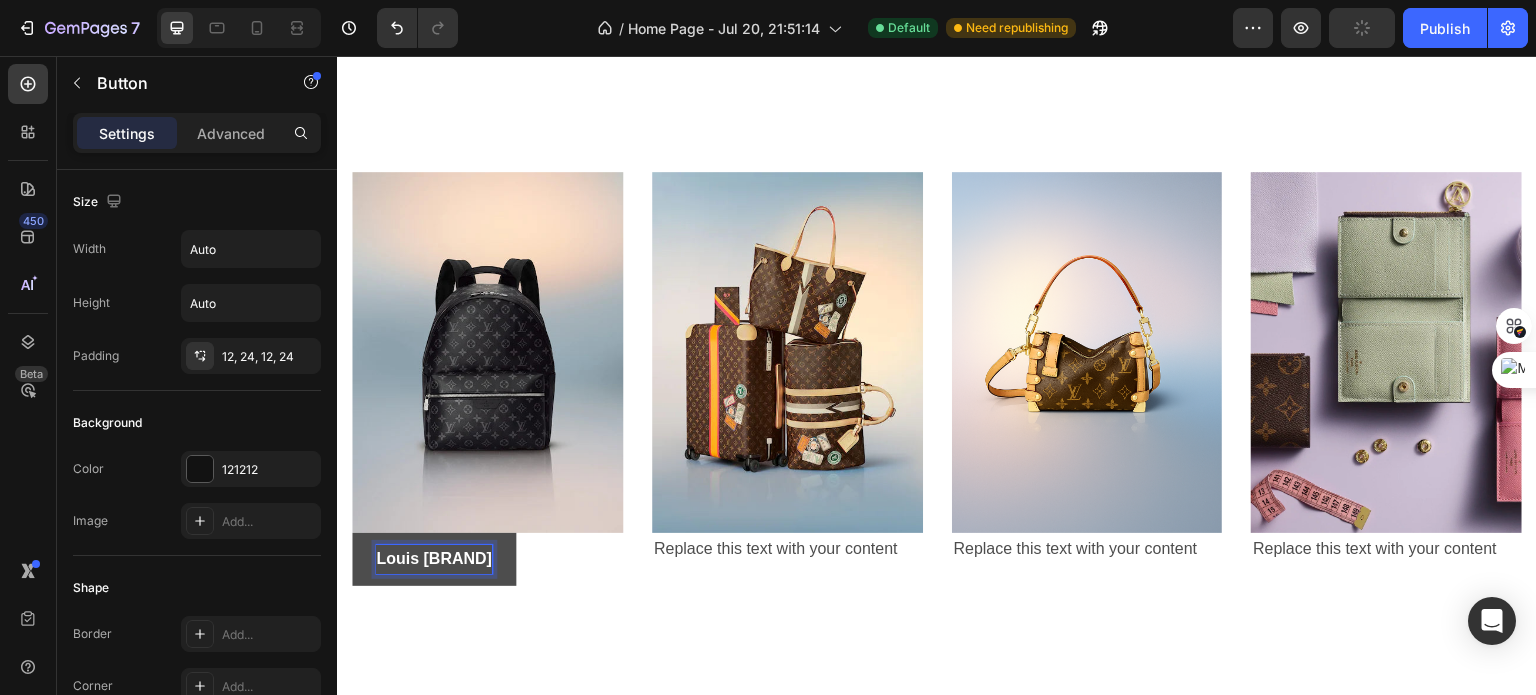 click on "Louis vuittons" at bounding box center [434, 559] 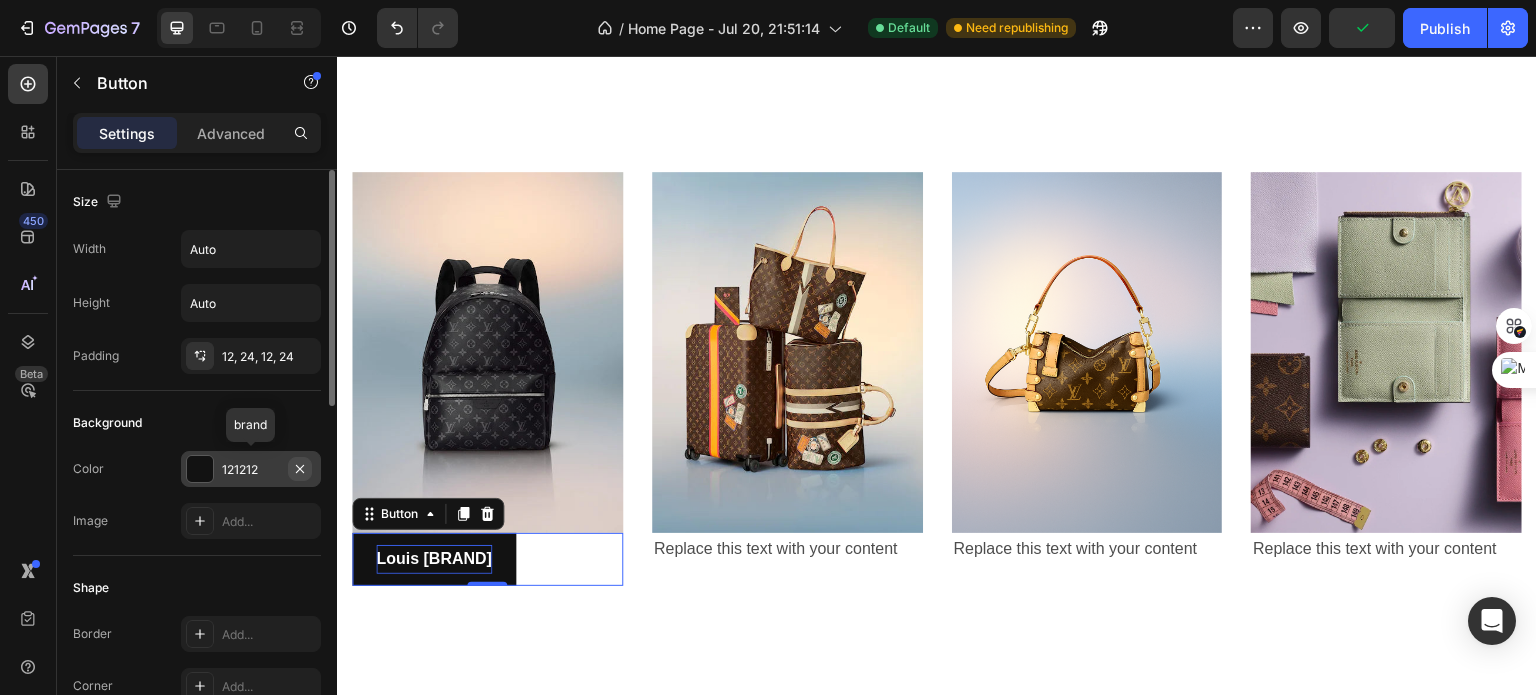 click 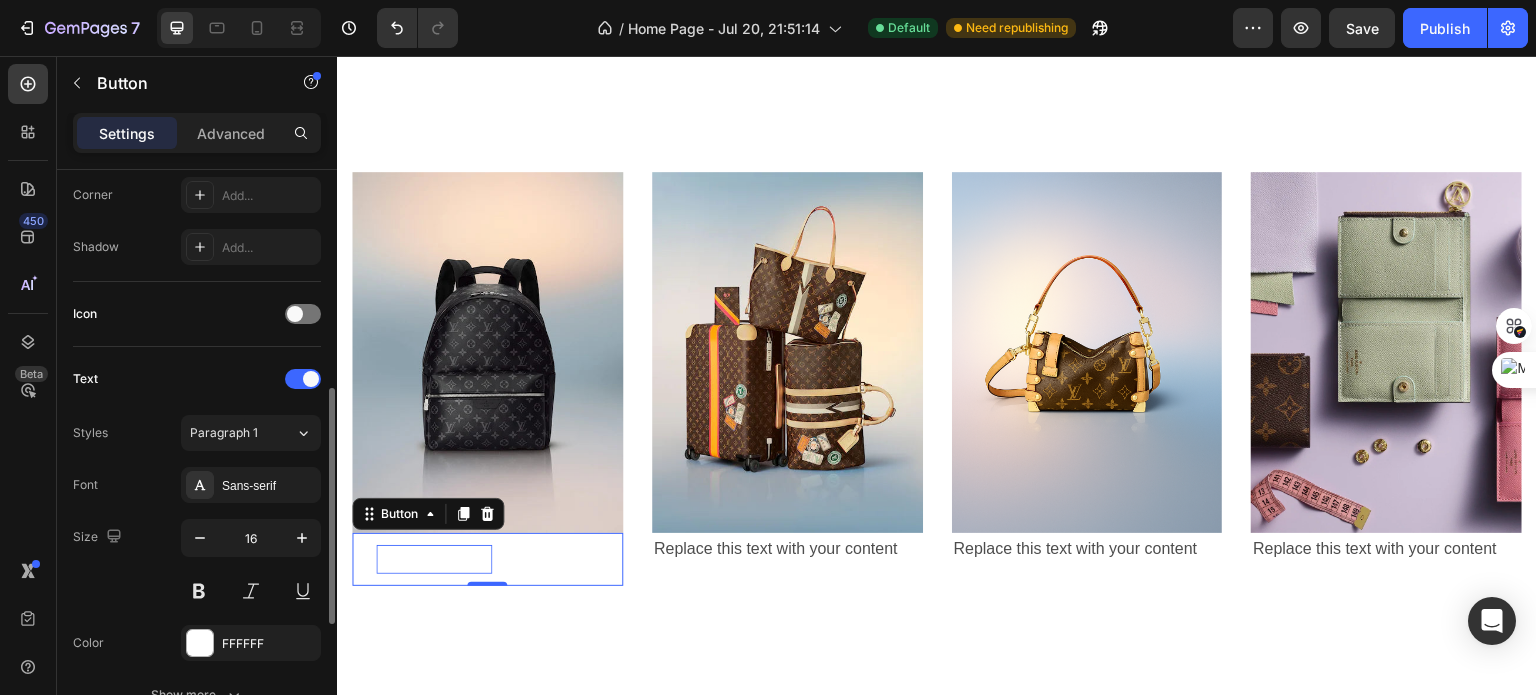 scroll, scrollTop: 504, scrollLeft: 0, axis: vertical 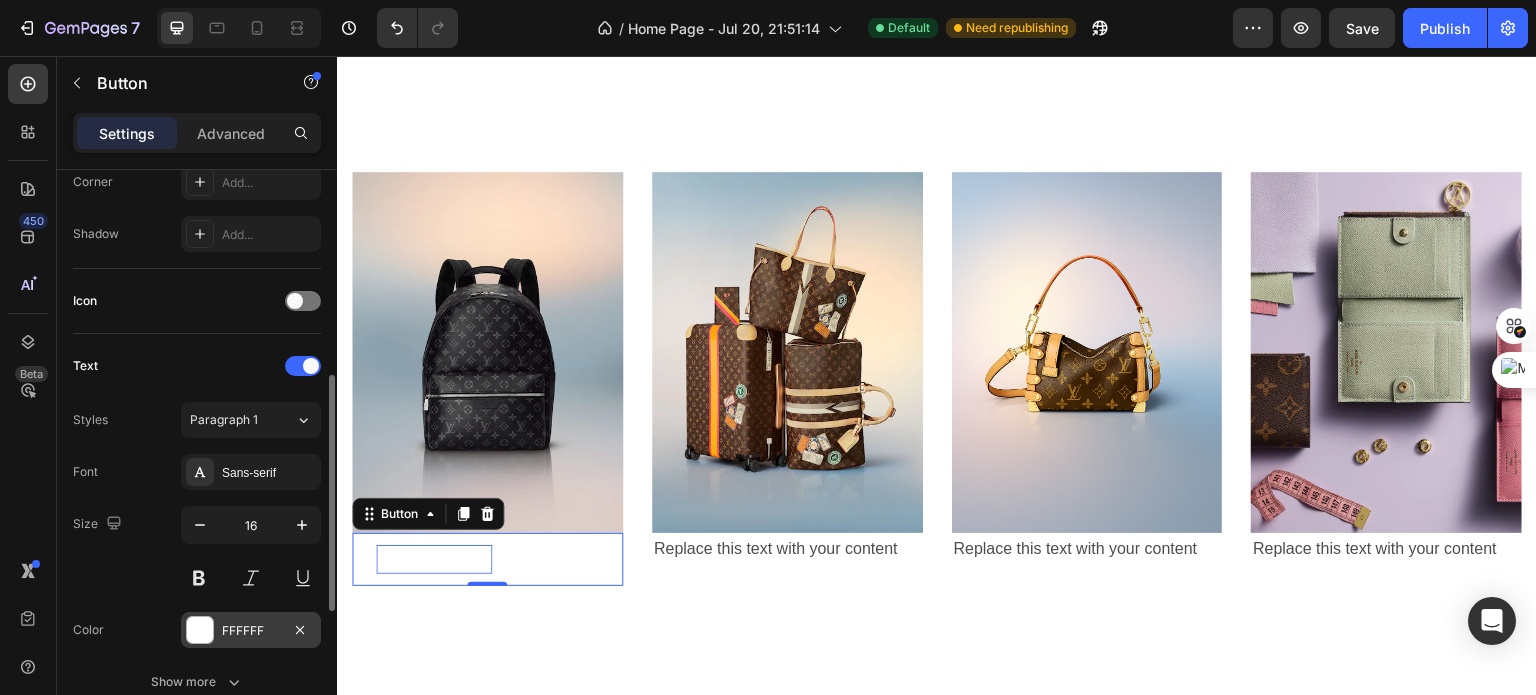 click on "FFFFFF" at bounding box center [251, 630] 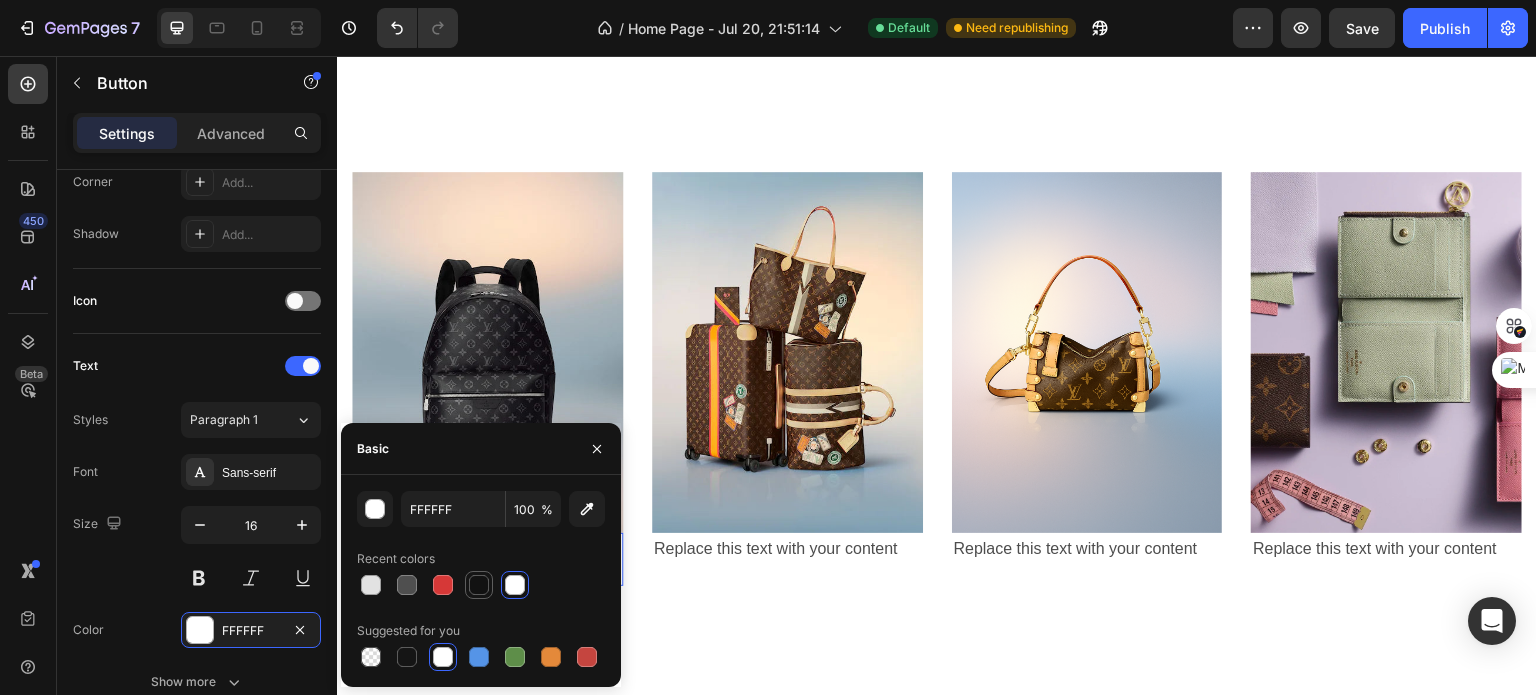 click at bounding box center [479, 585] 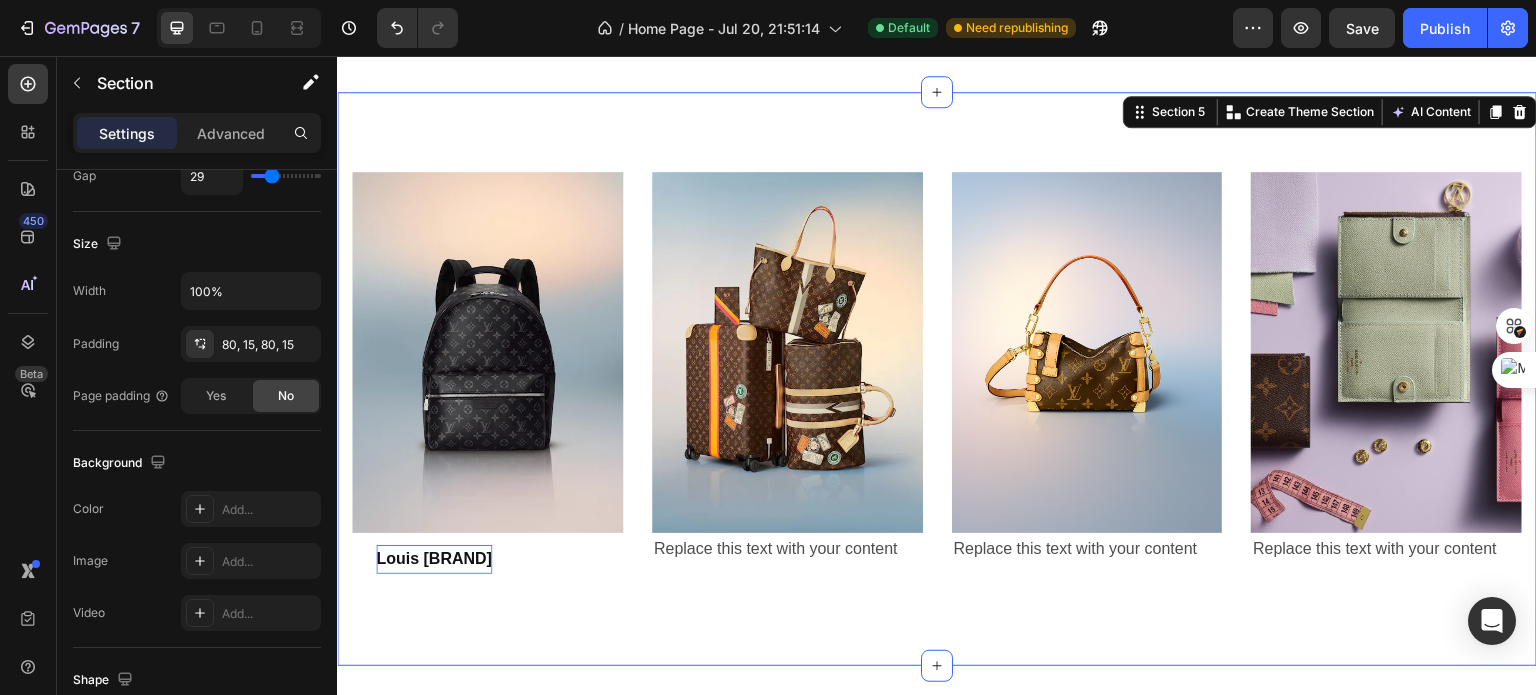 scroll, scrollTop: 0, scrollLeft: 0, axis: both 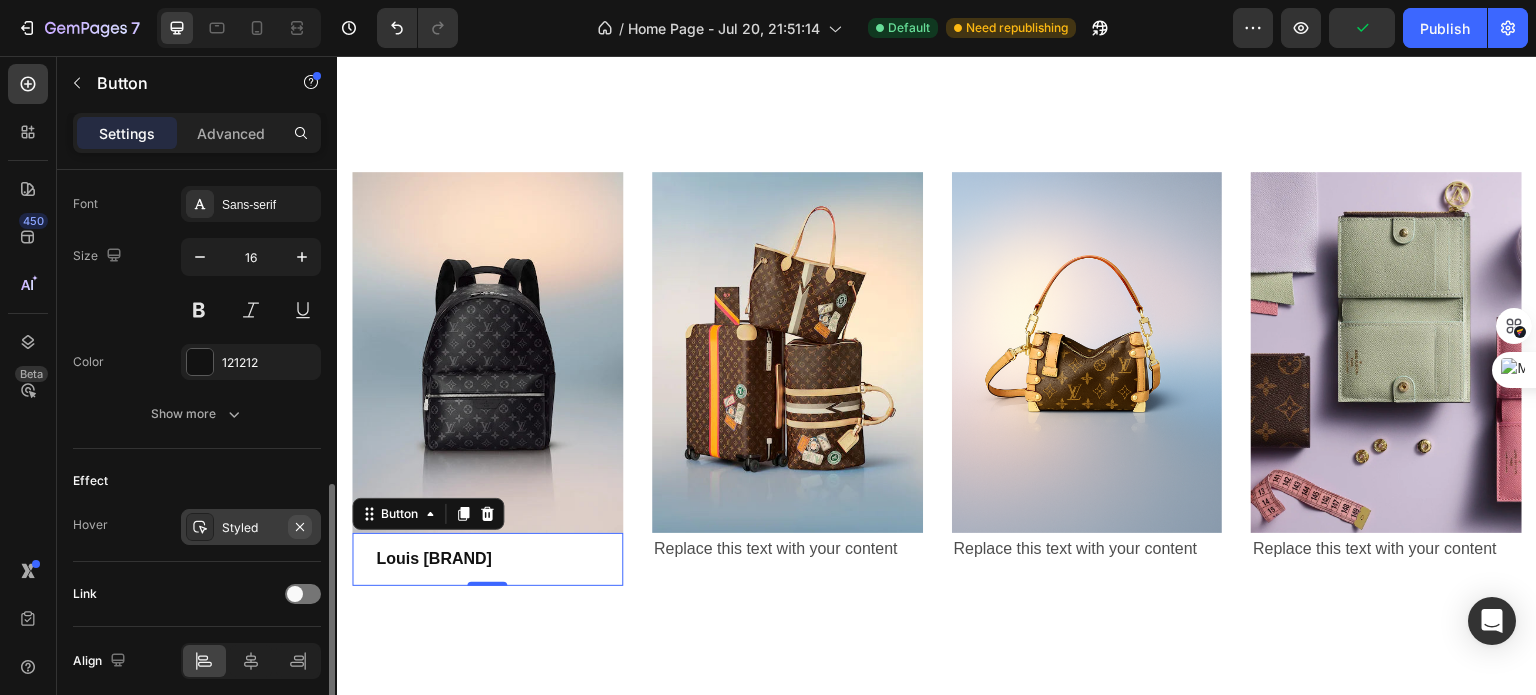 click 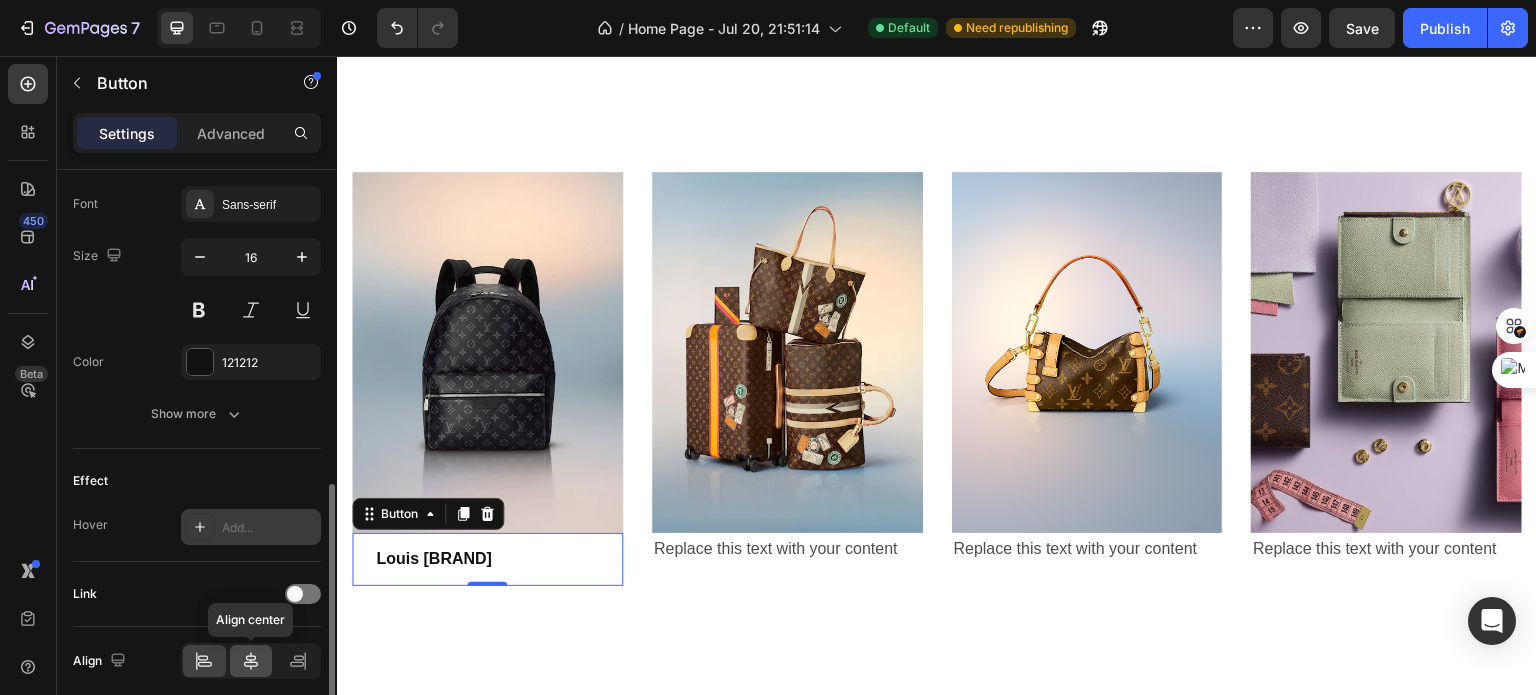 click 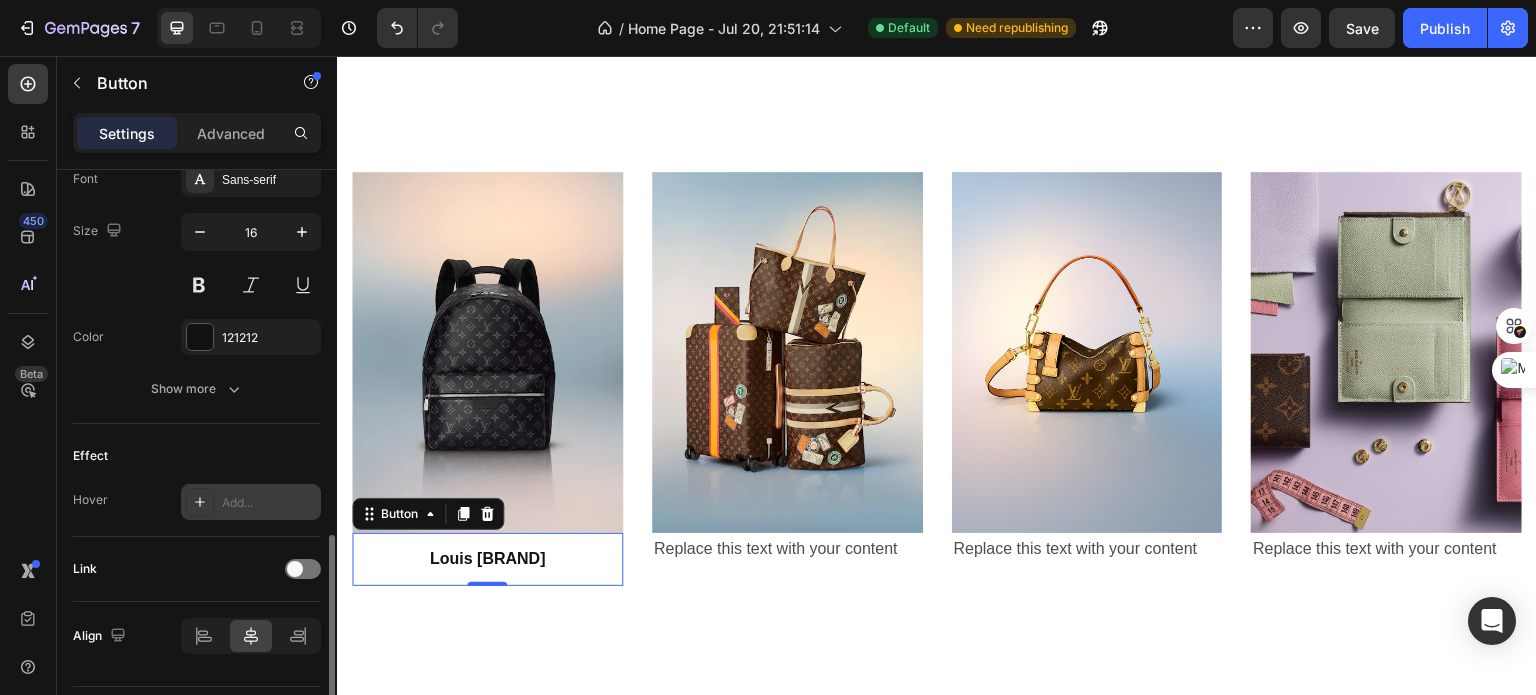 scroll, scrollTop: 848, scrollLeft: 0, axis: vertical 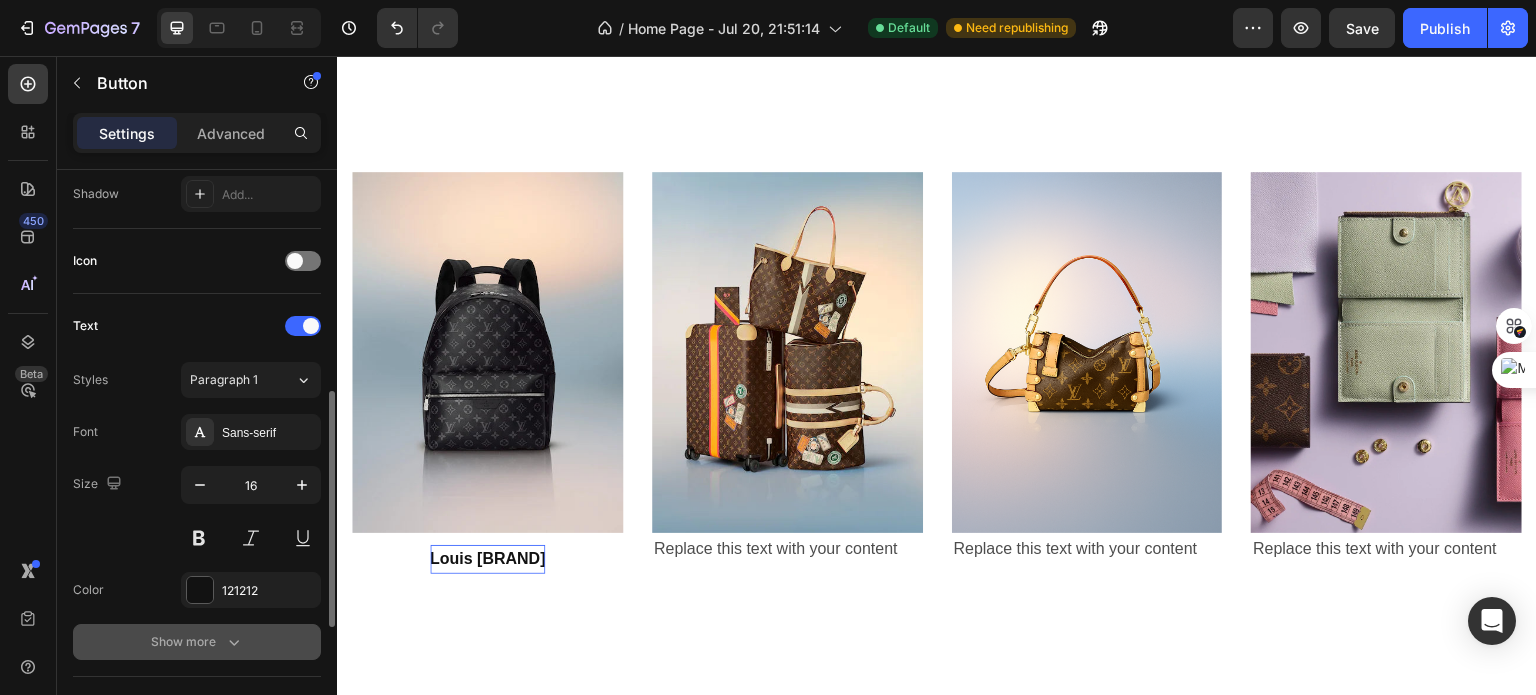 click on "Show more" at bounding box center [197, 642] 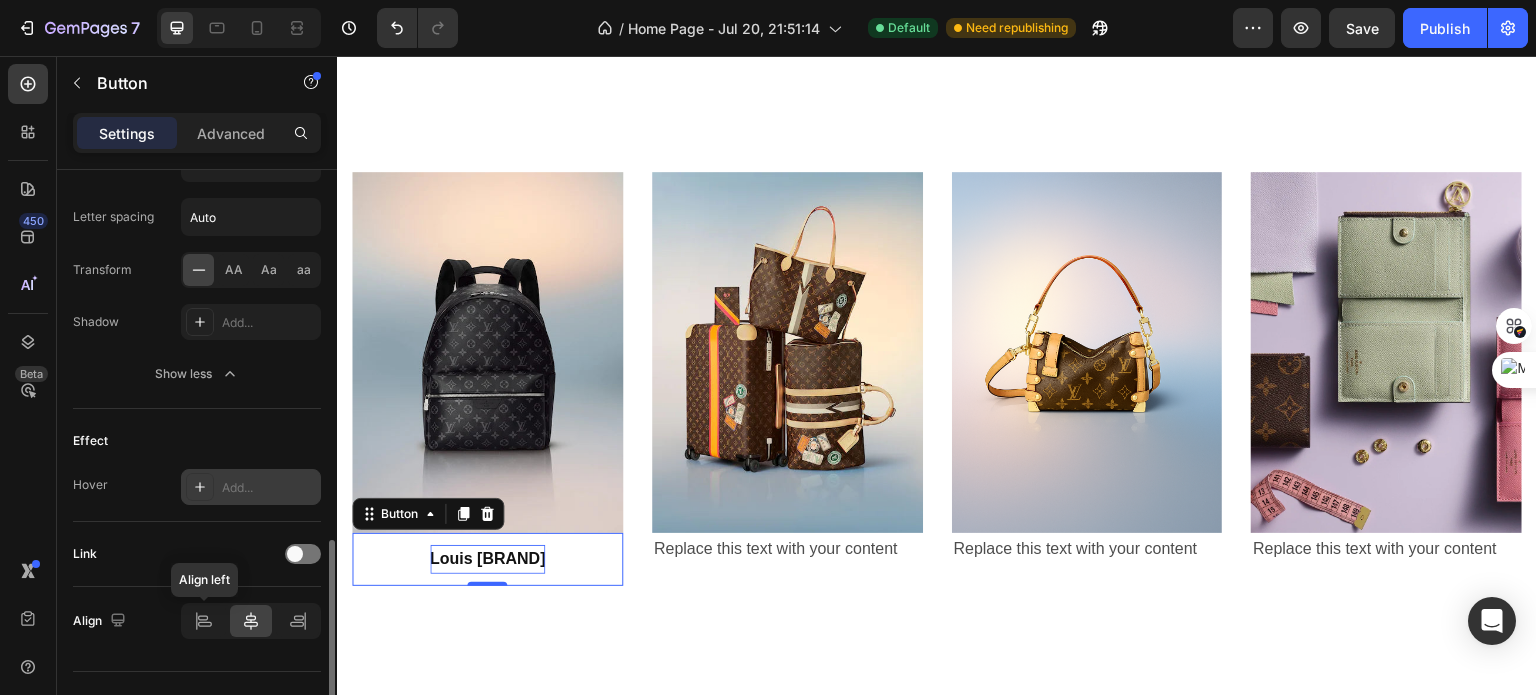 scroll, scrollTop: 1087, scrollLeft: 0, axis: vertical 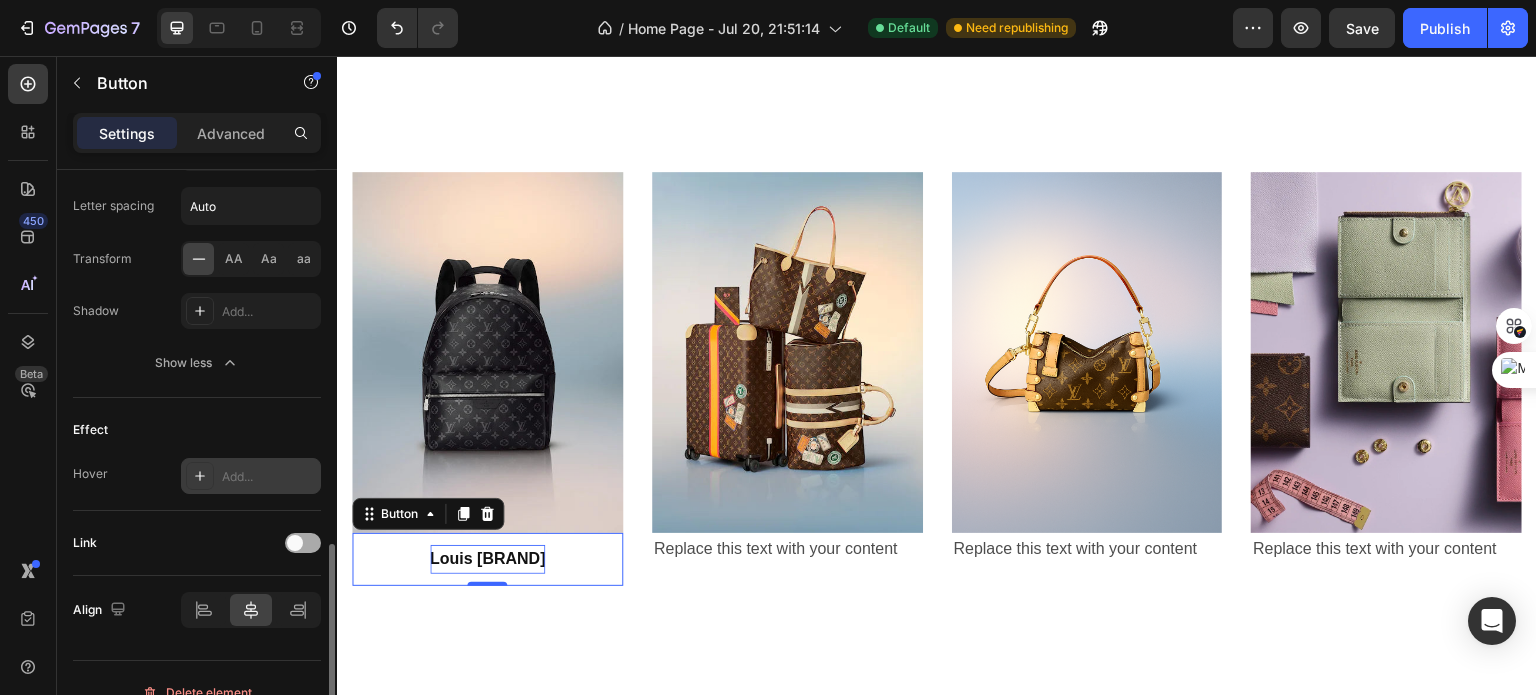 click at bounding box center (295, 543) 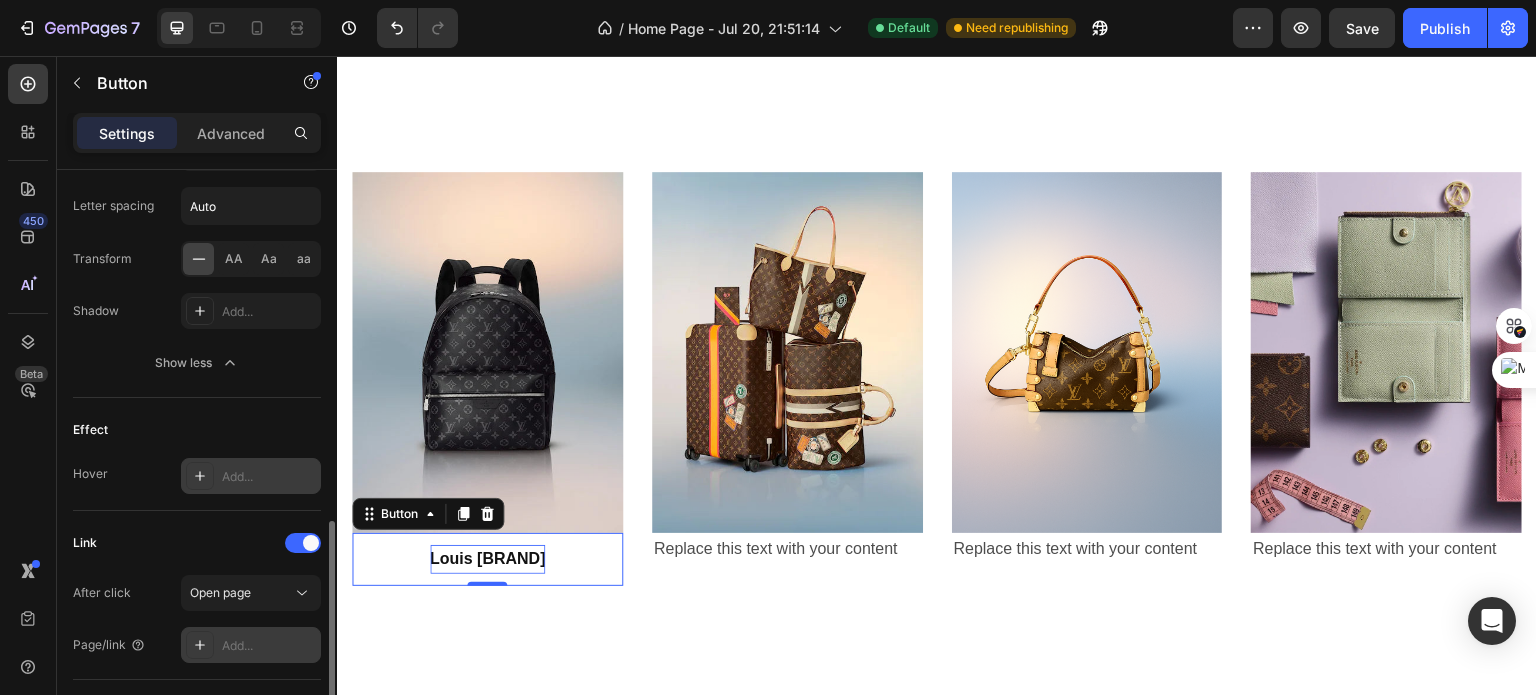 click on "Add..." at bounding box center (269, 646) 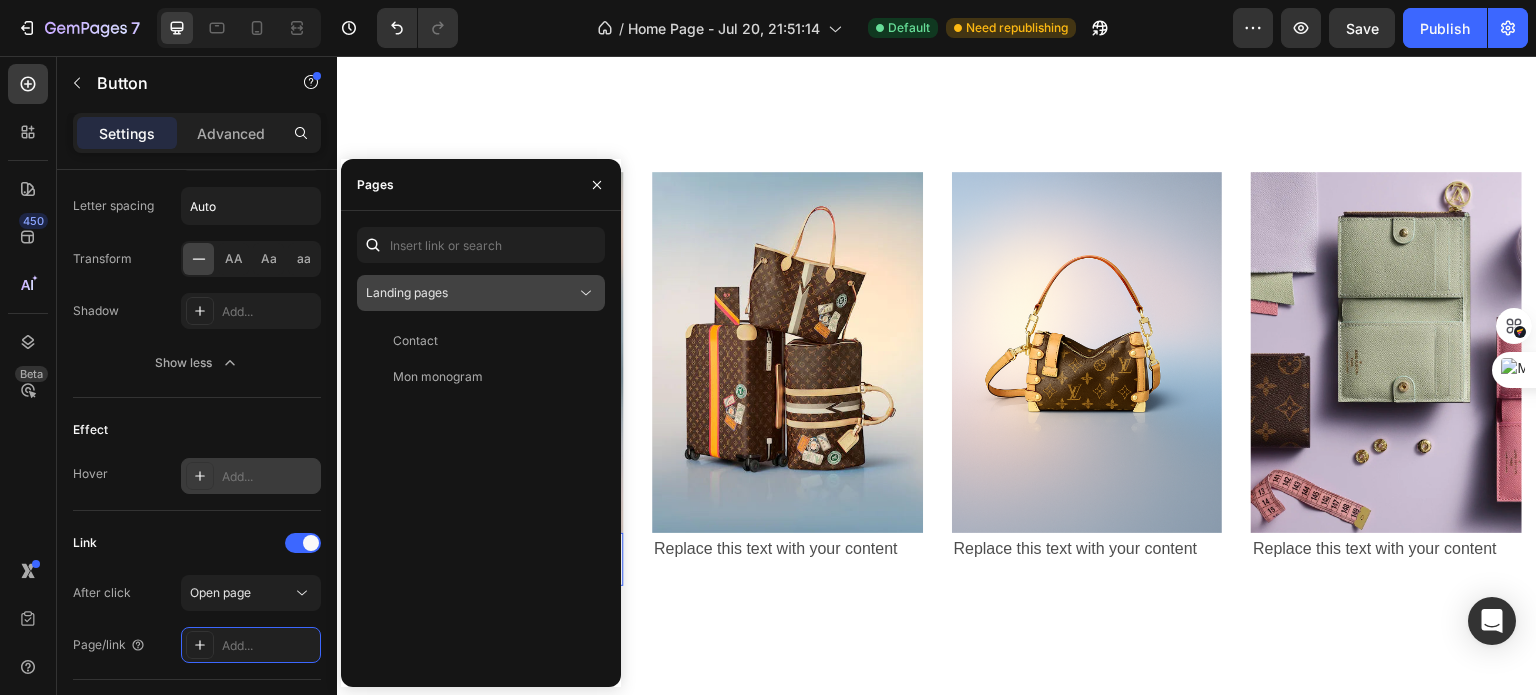 click on "Landing pages" at bounding box center [471, 293] 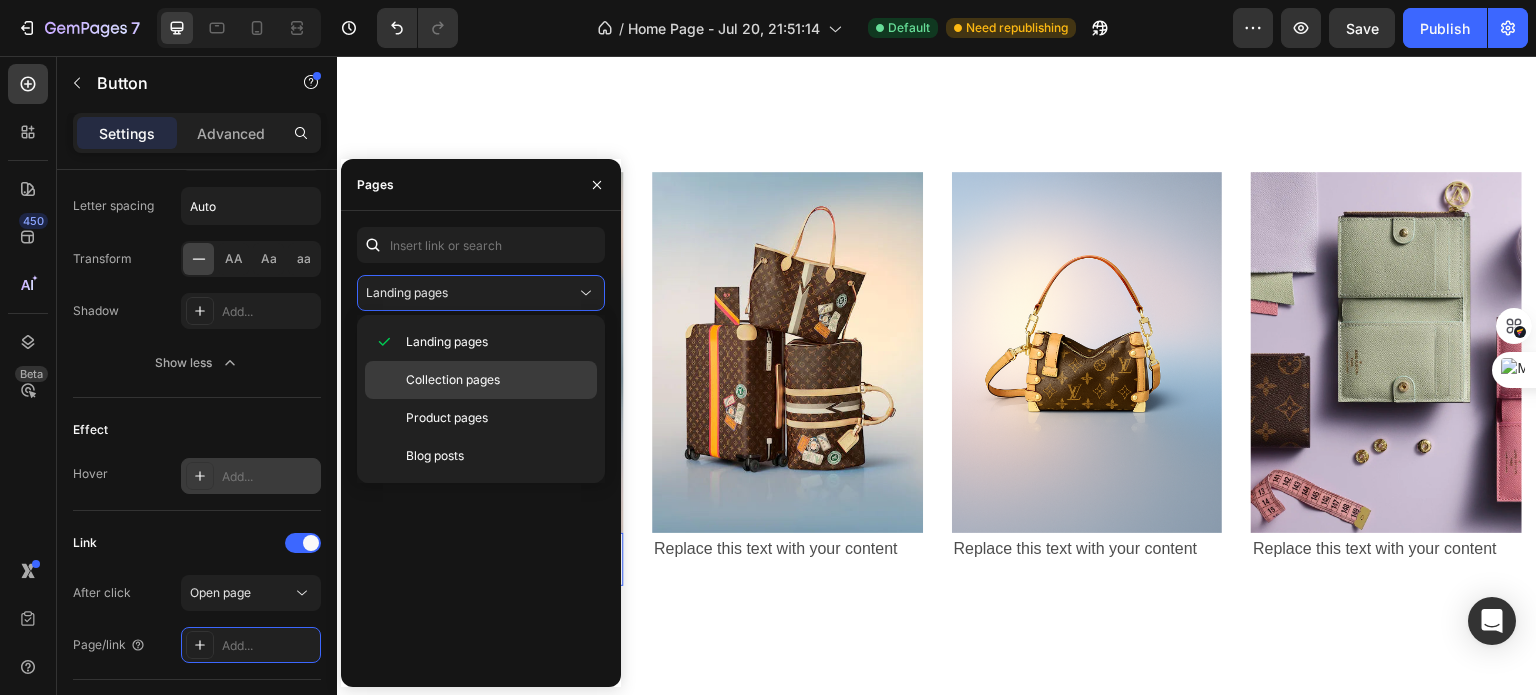 click on "Collection pages" at bounding box center [453, 380] 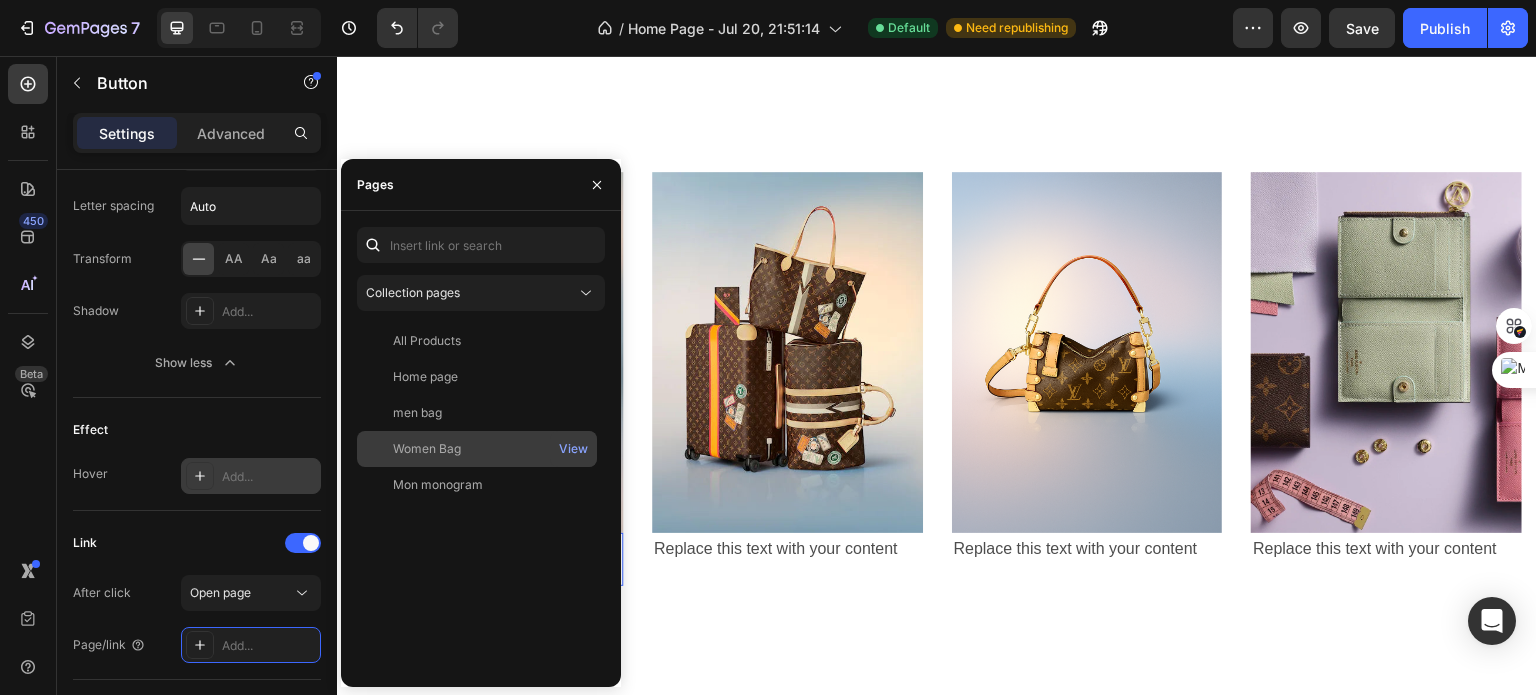 click on "Women Bag" at bounding box center [477, 449] 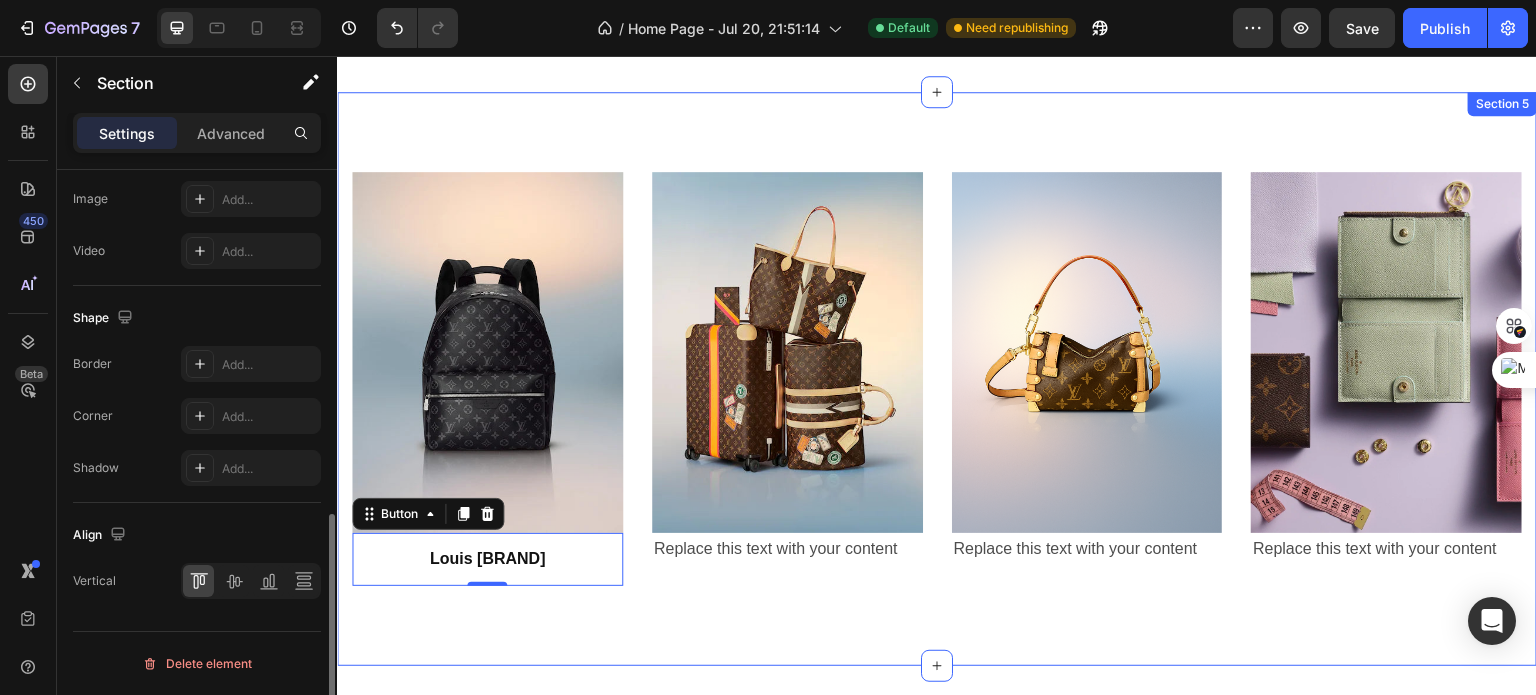 scroll, scrollTop: 0, scrollLeft: 0, axis: both 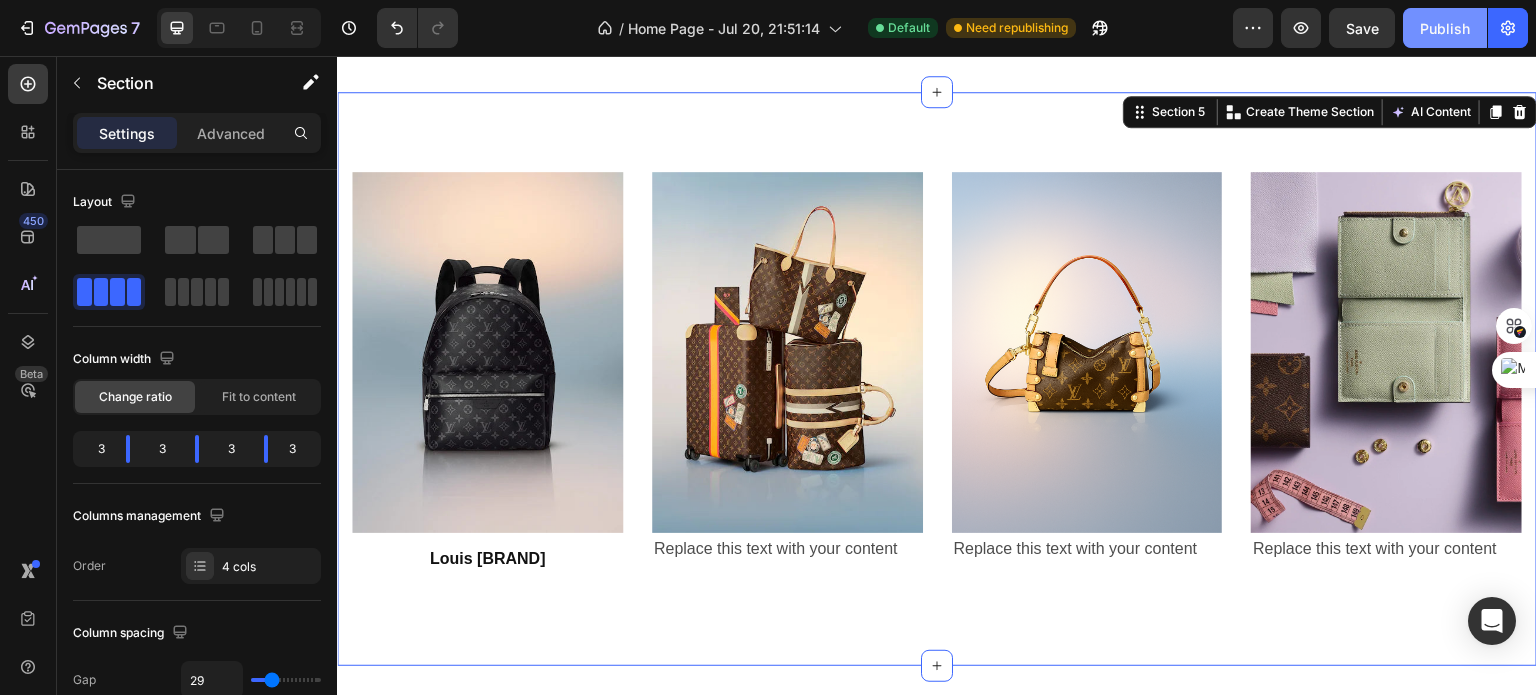 click on "Publish" at bounding box center (1445, 28) 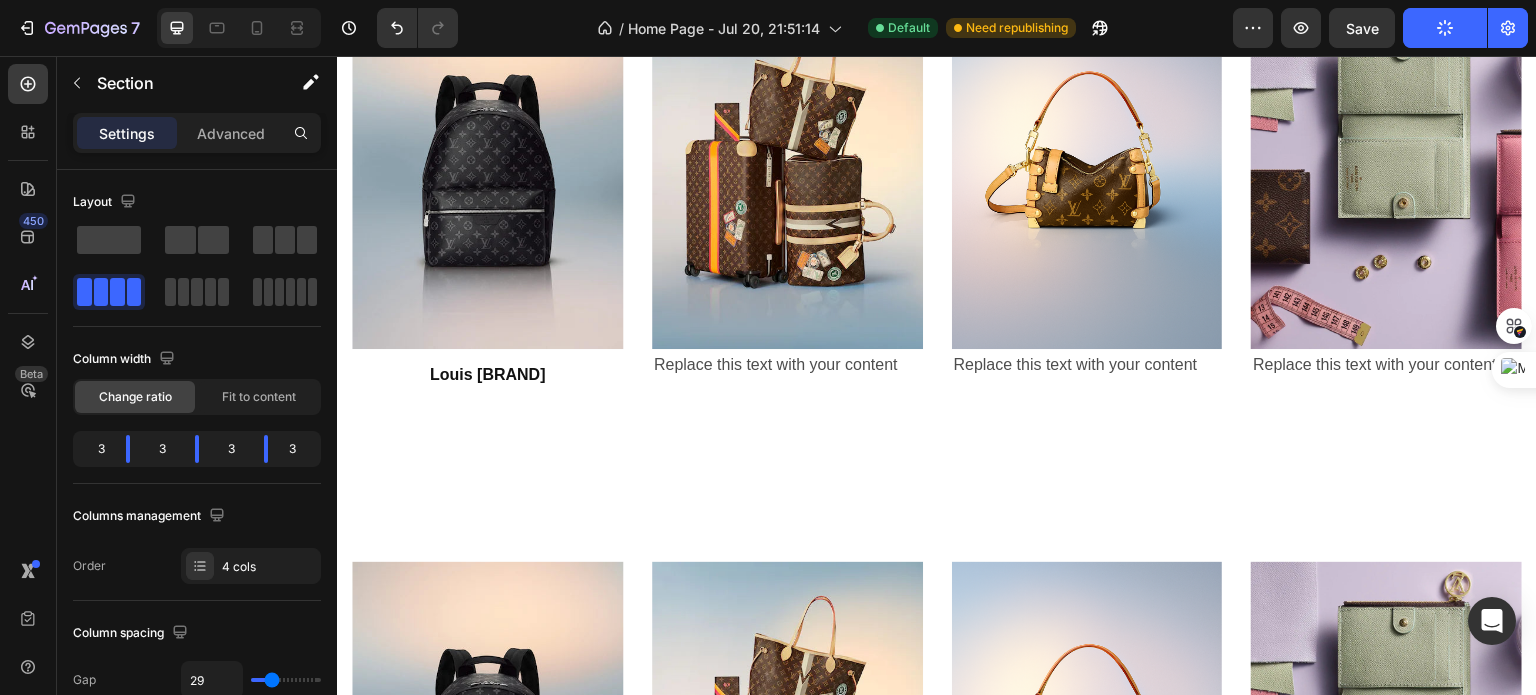 scroll, scrollTop: 1948, scrollLeft: 0, axis: vertical 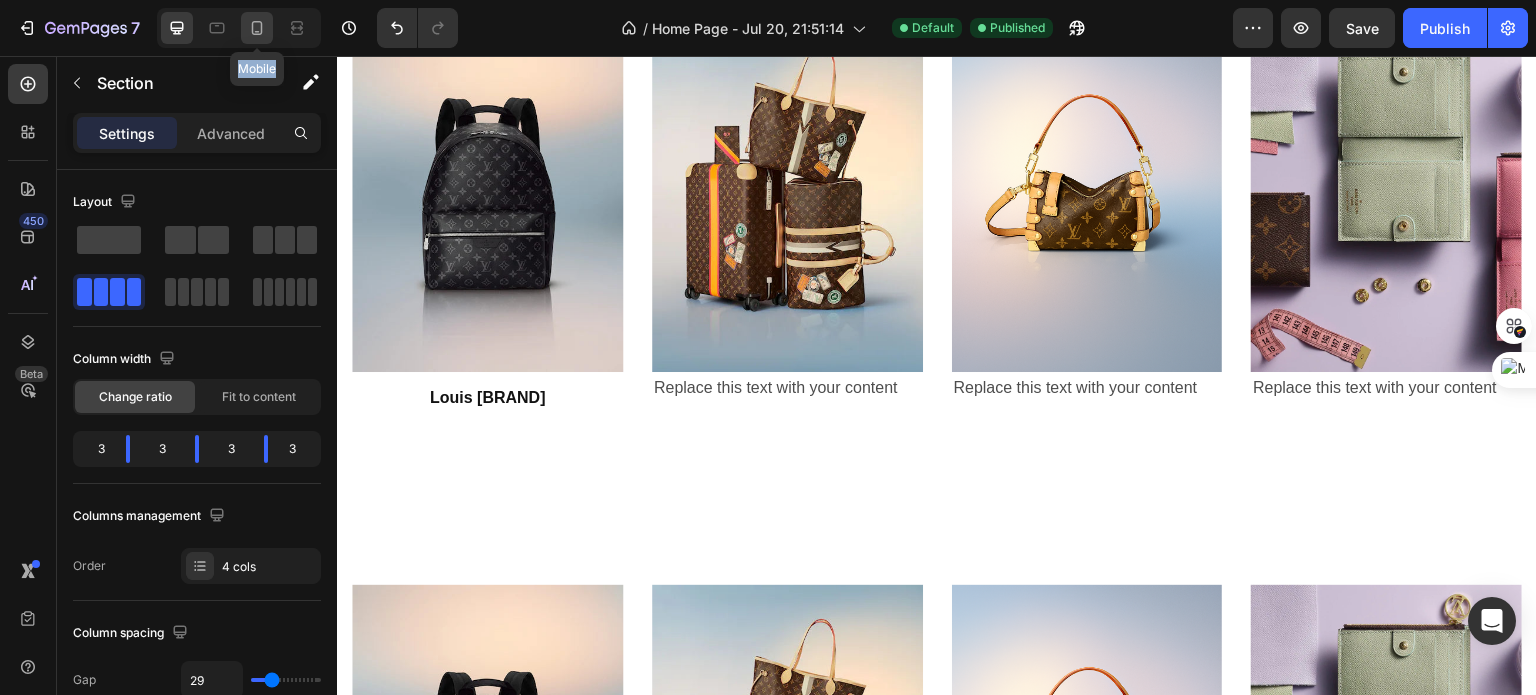 drag, startPoint x: 279, startPoint y: 8, endPoint x: 263, endPoint y: 35, distance: 31.38471 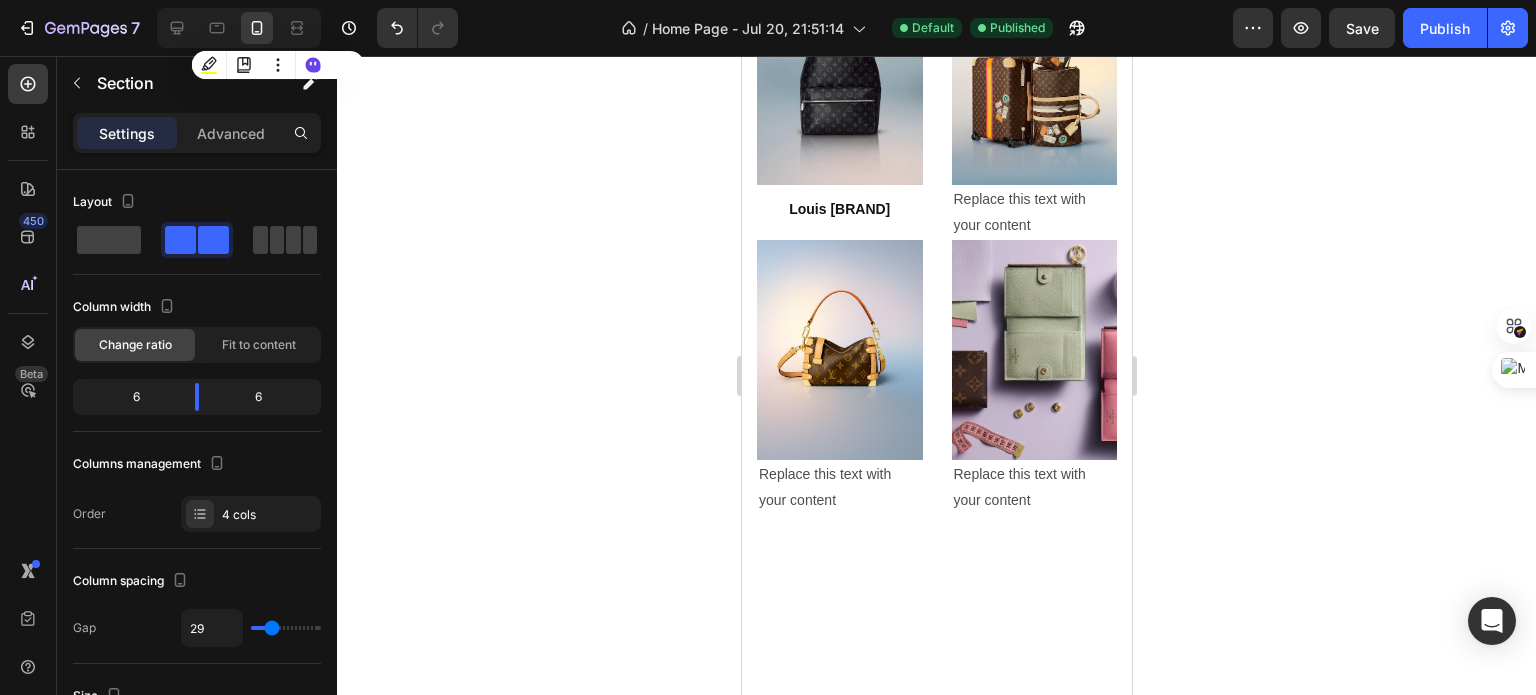 scroll, scrollTop: 1752, scrollLeft: 0, axis: vertical 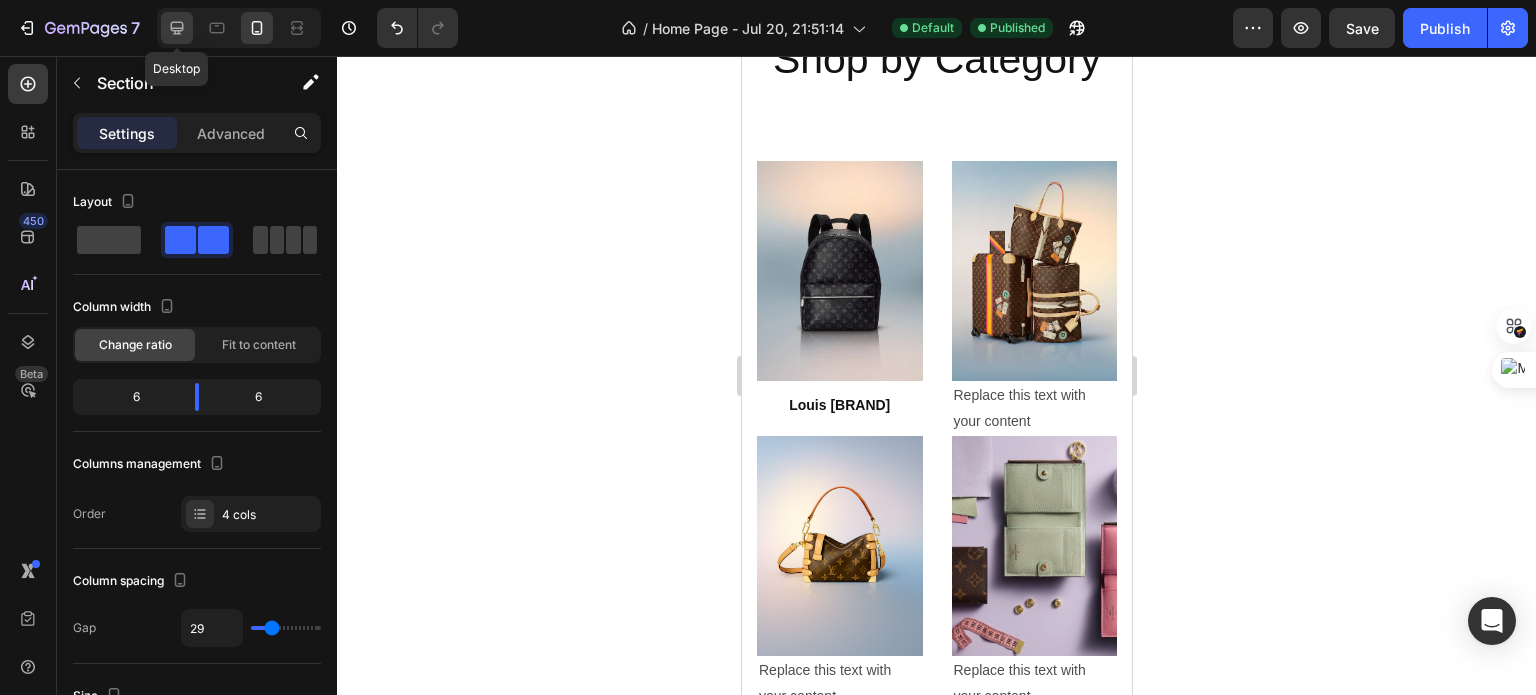 click 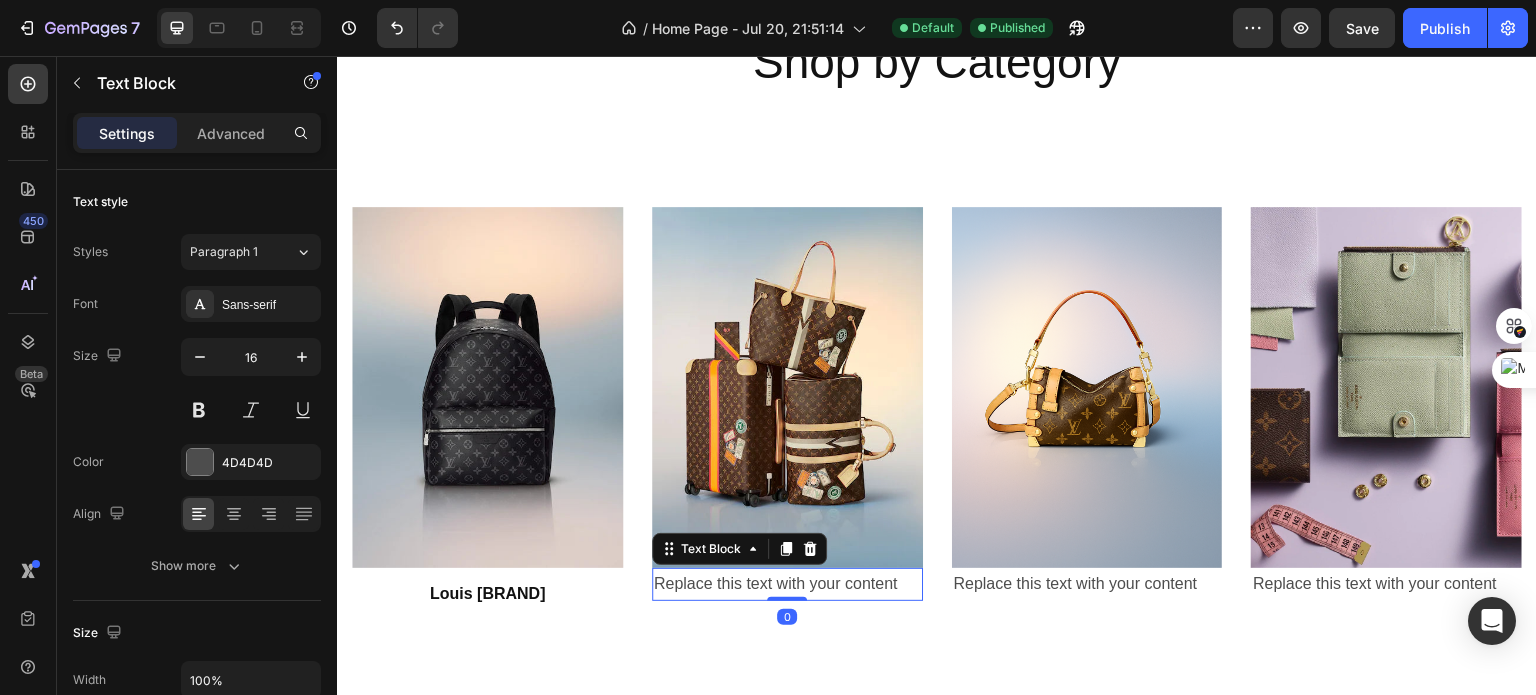click on "Replace this text with your content" at bounding box center (787, 584) 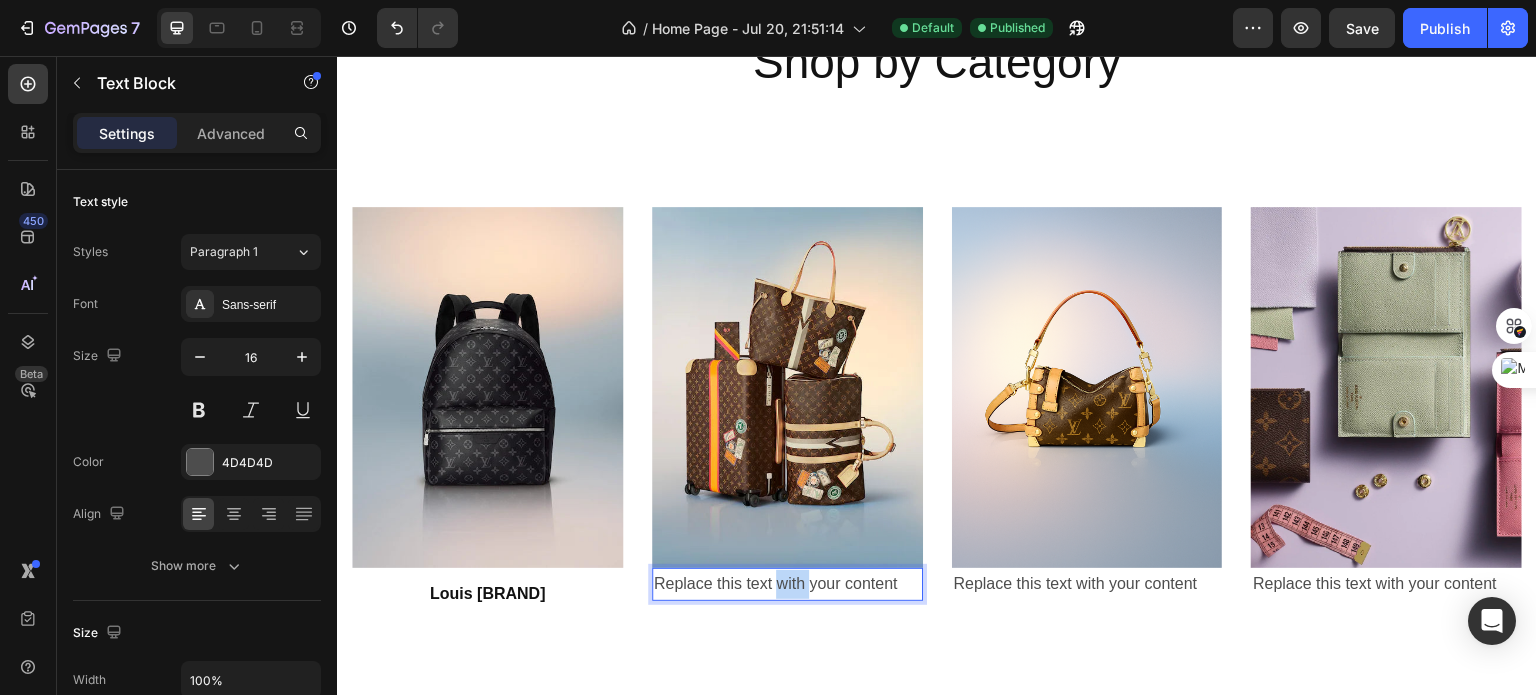 click on "Replace this text with your content" at bounding box center [787, 584] 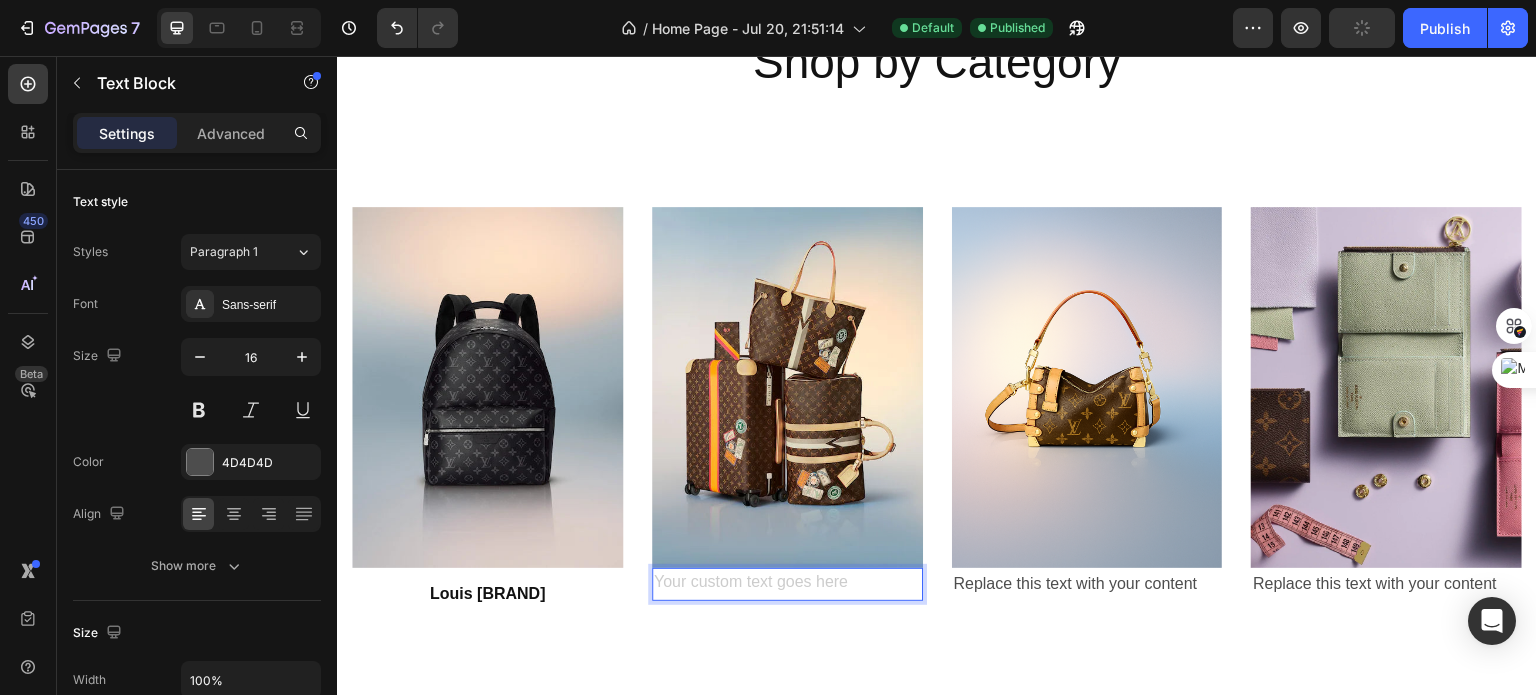 click at bounding box center (787, 584) 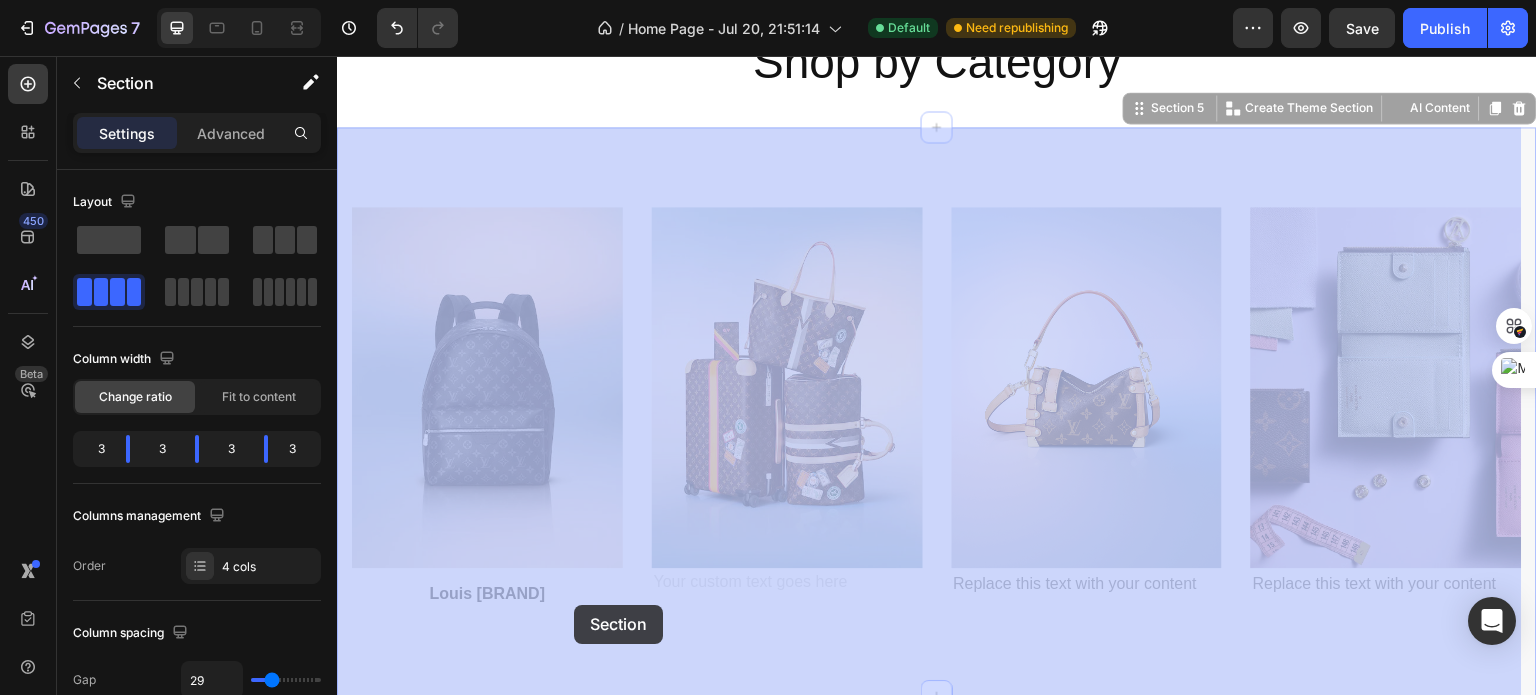 drag, startPoint x: 700, startPoint y: 633, endPoint x: 632, endPoint y: 598, distance: 76.47875 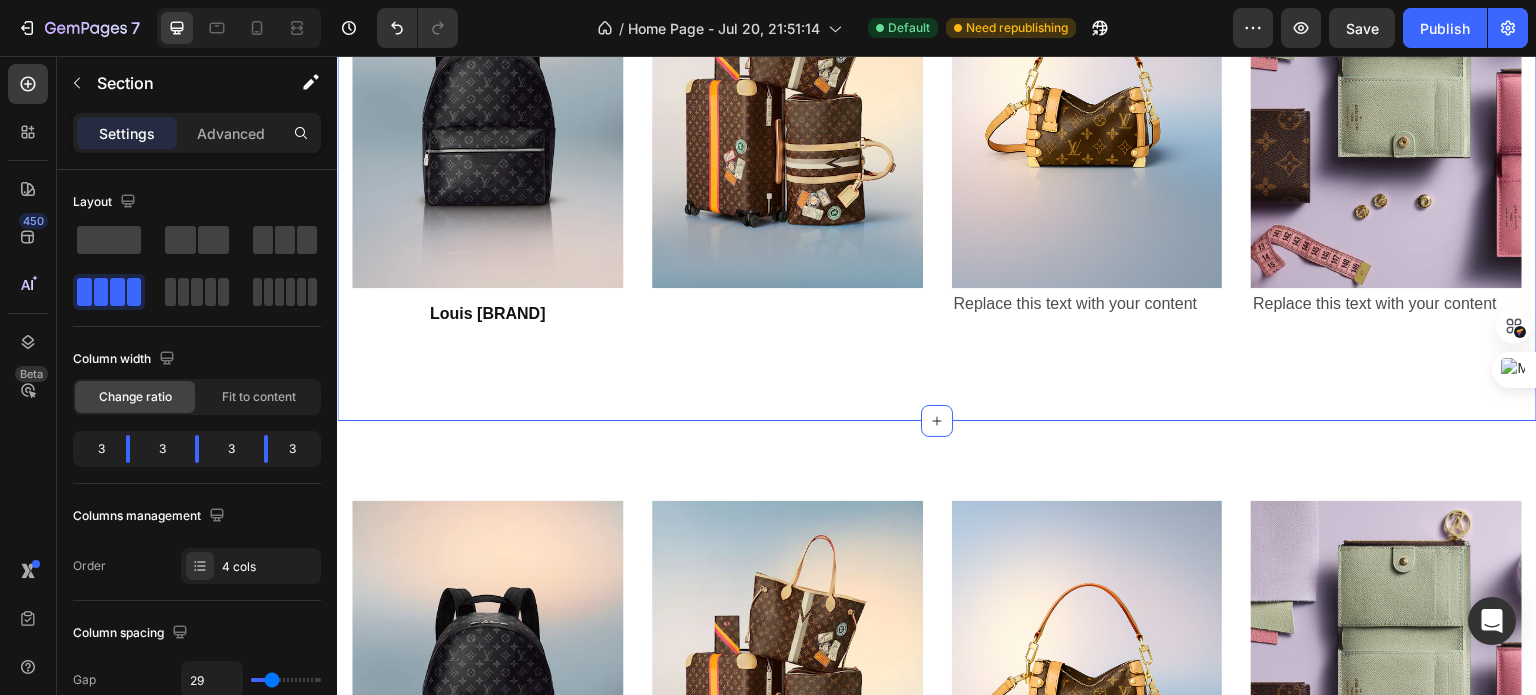 scroll, scrollTop: 2032, scrollLeft: 0, axis: vertical 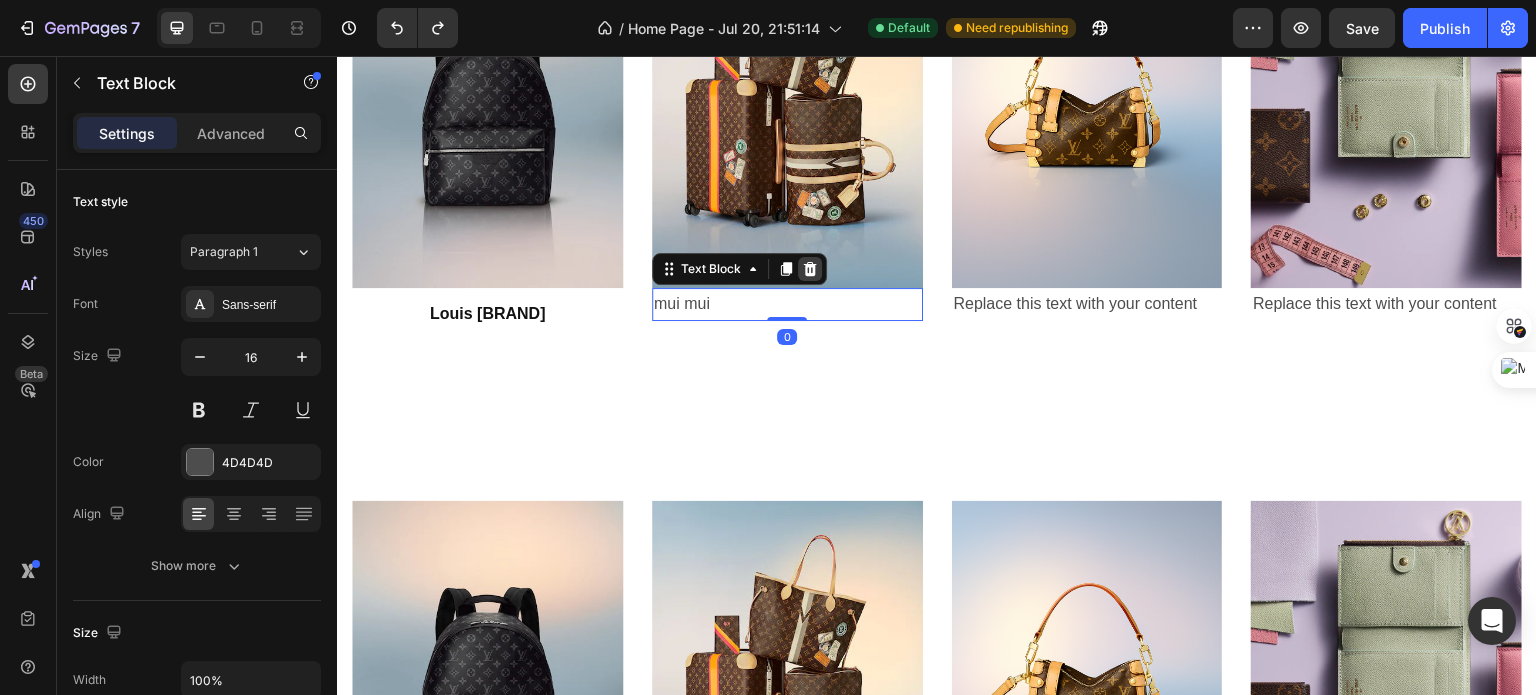 click 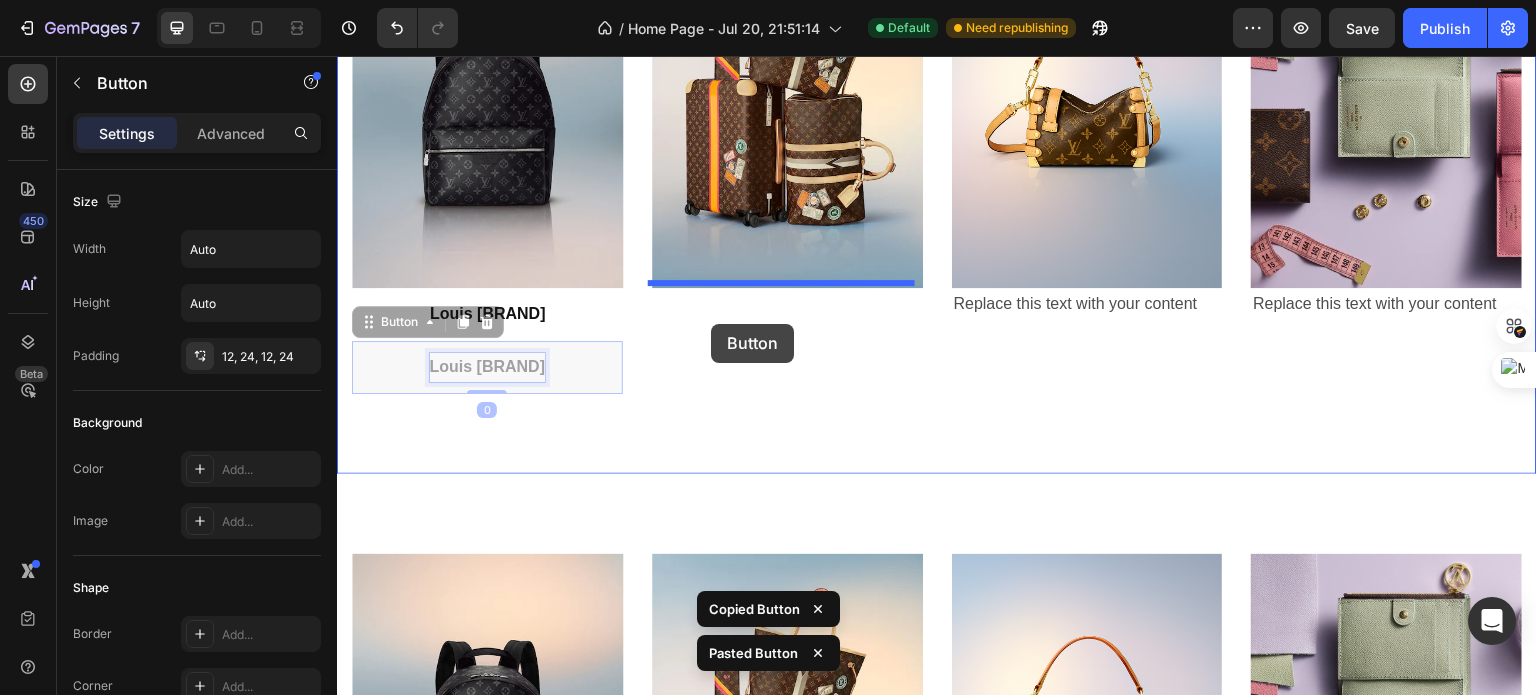 drag, startPoint x: 520, startPoint y: 354, endPoint x: 711, endPoint y: 324, distance: 193.34166 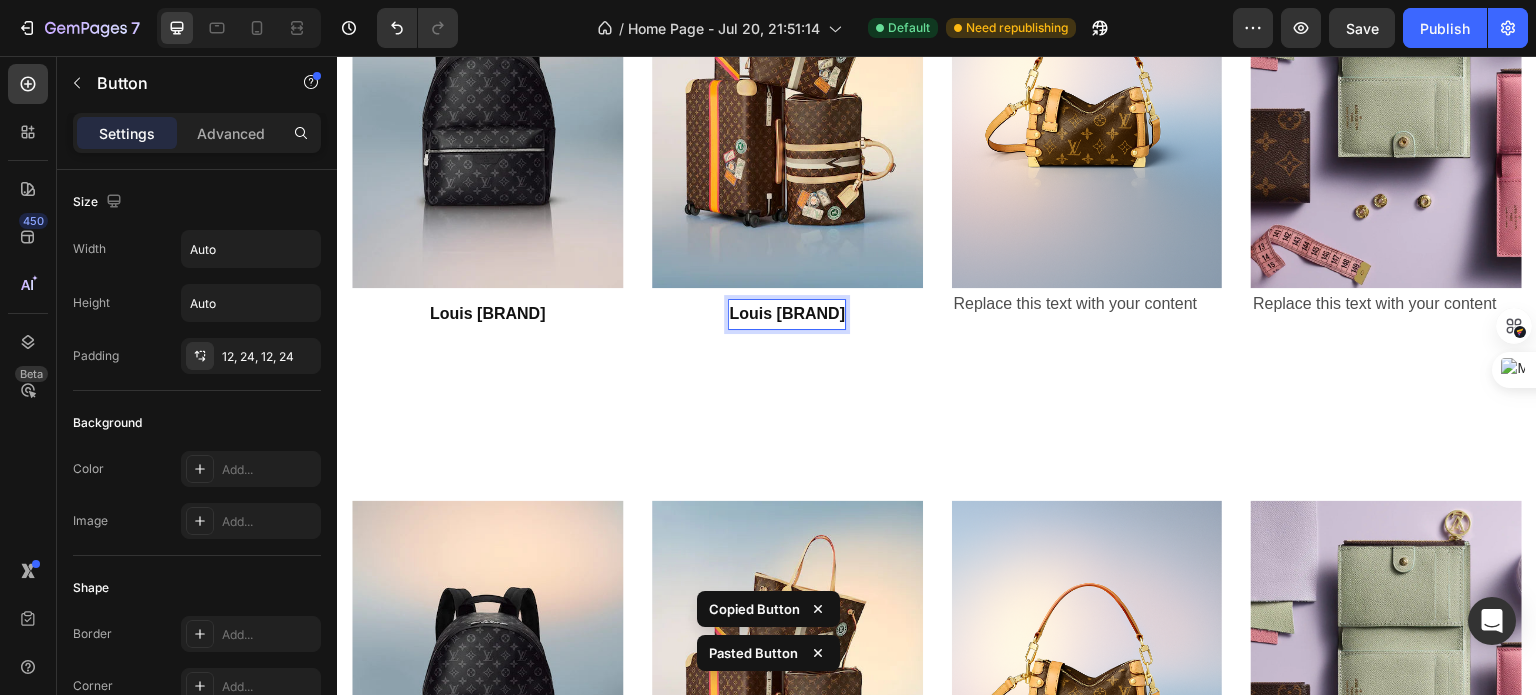 click on "Louis vuittons" at bounding box center [787, 313] 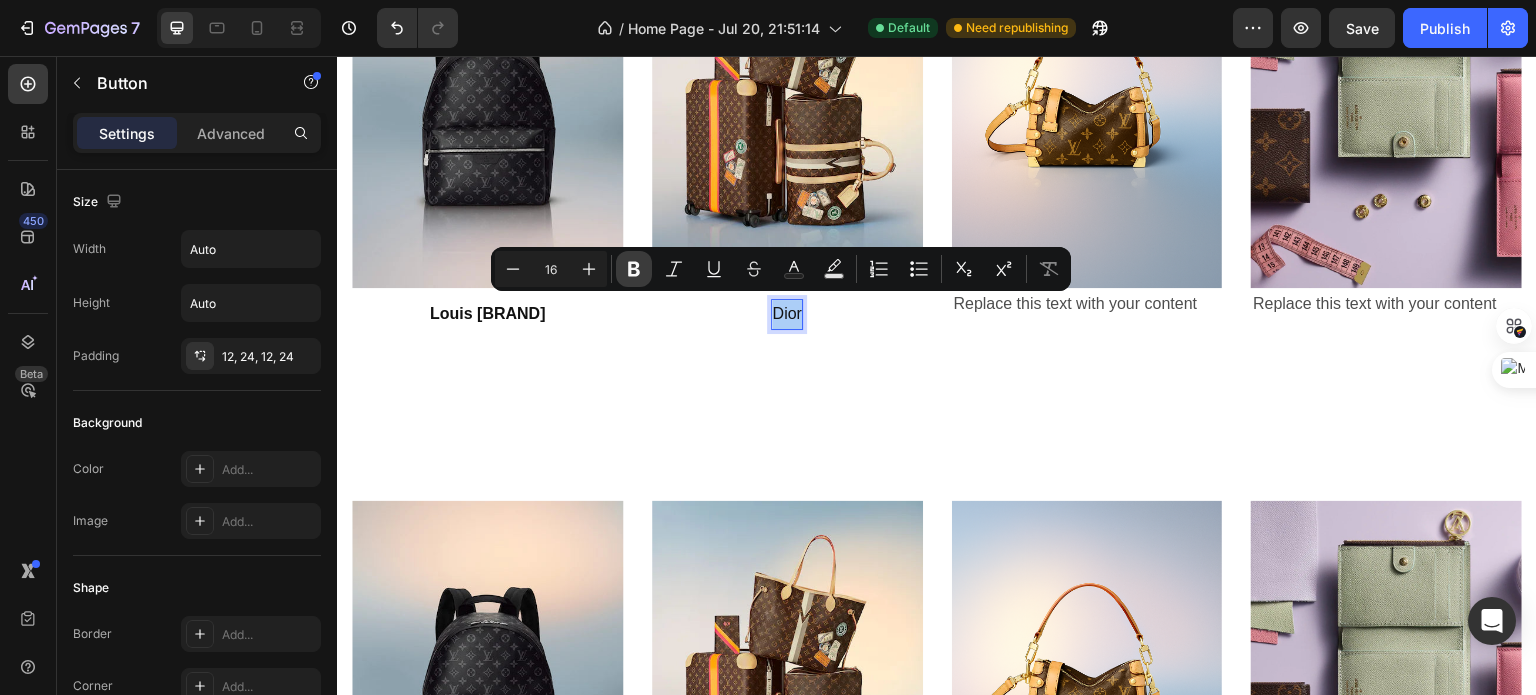 click 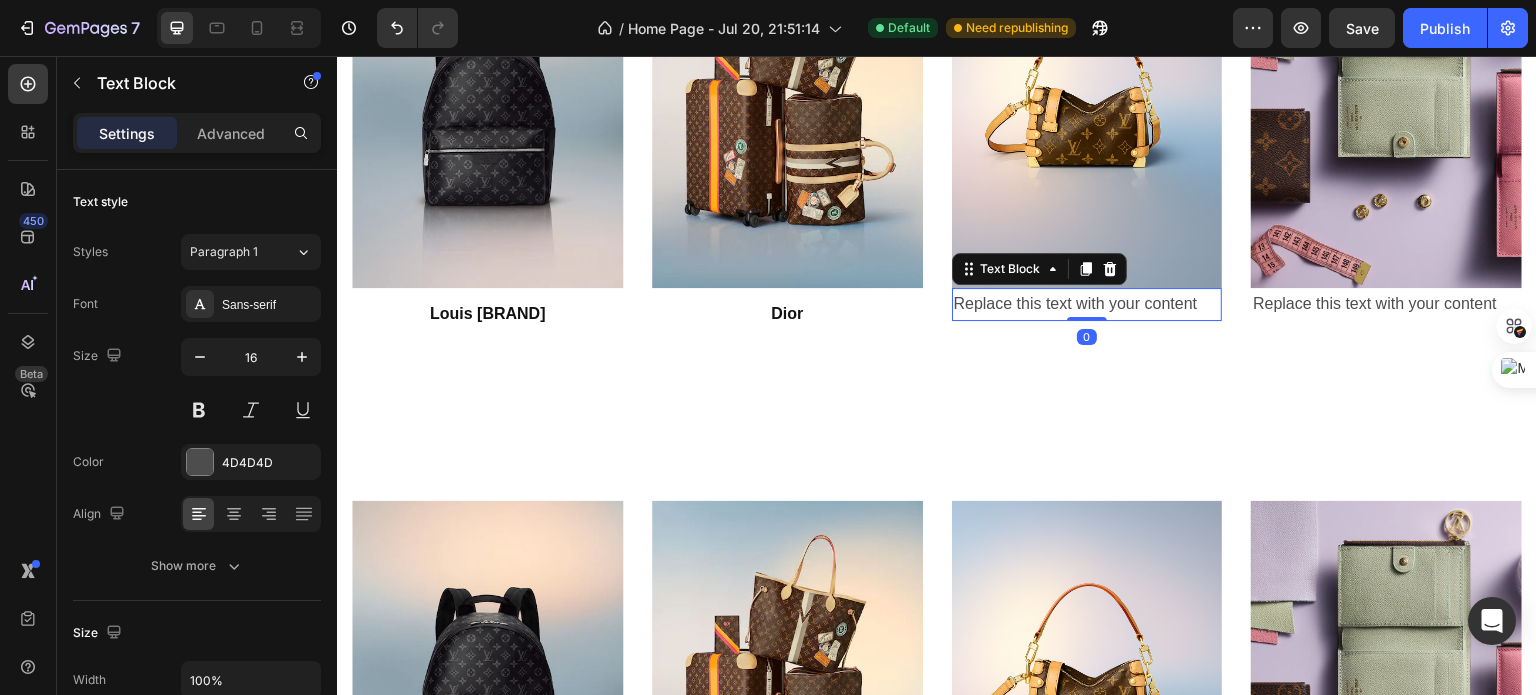 click on "Replace this text with your content" at bounding box center (1087, 304) 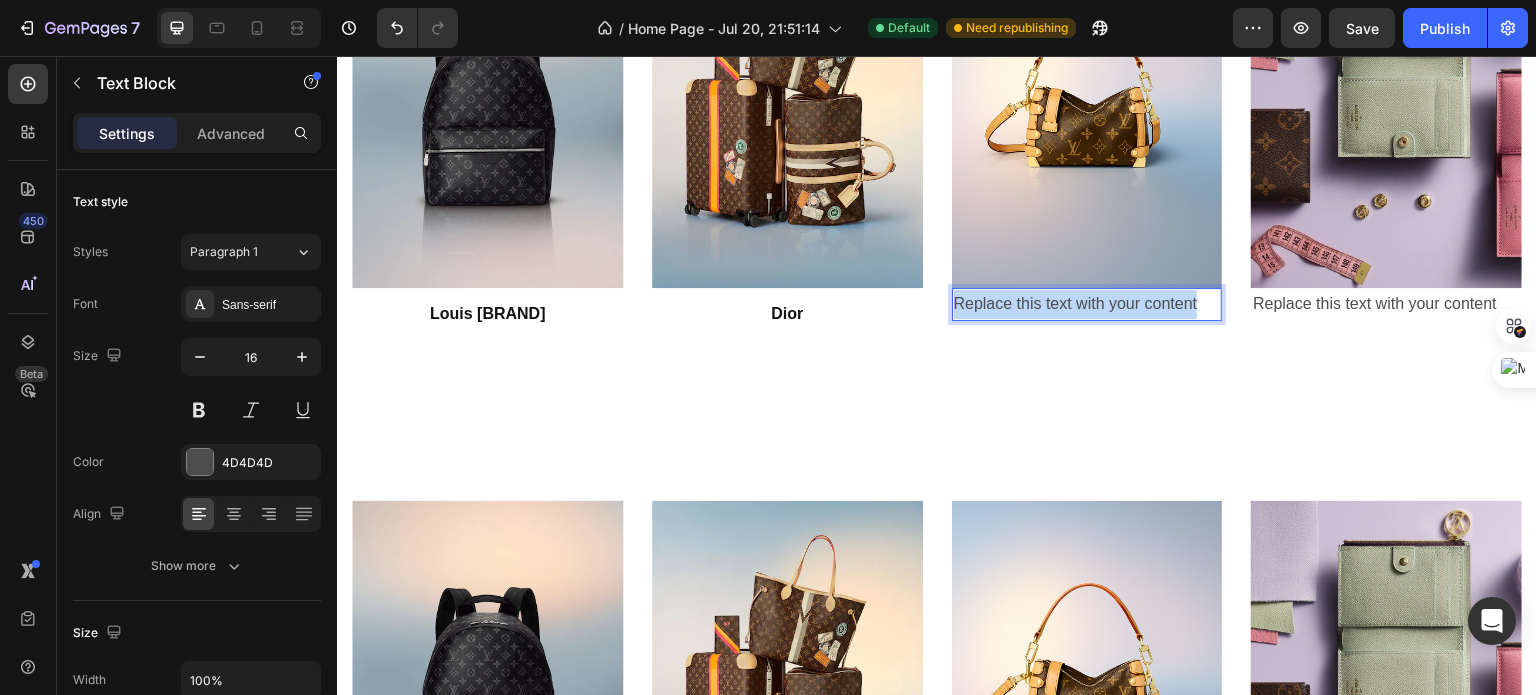 click on "Replace this text with your content" at bounding box center [1087, 304] 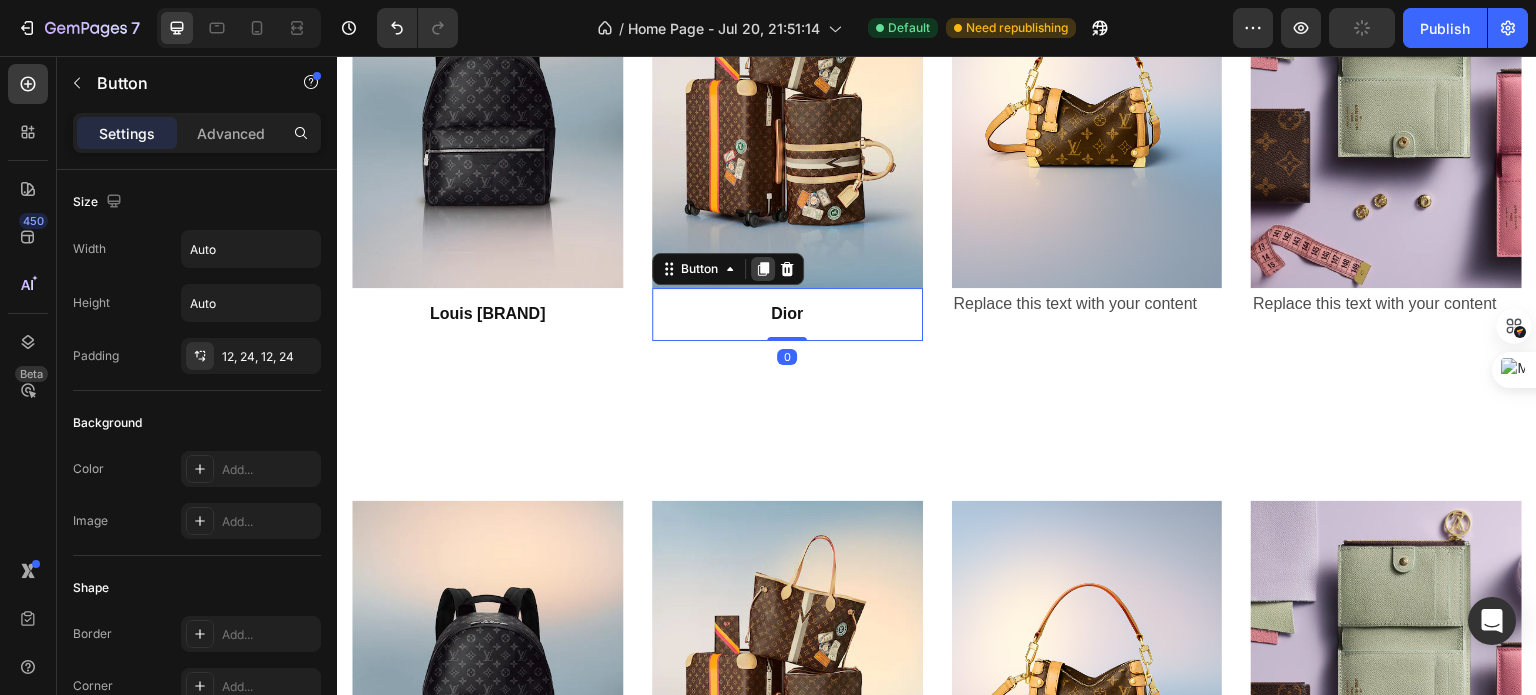 click 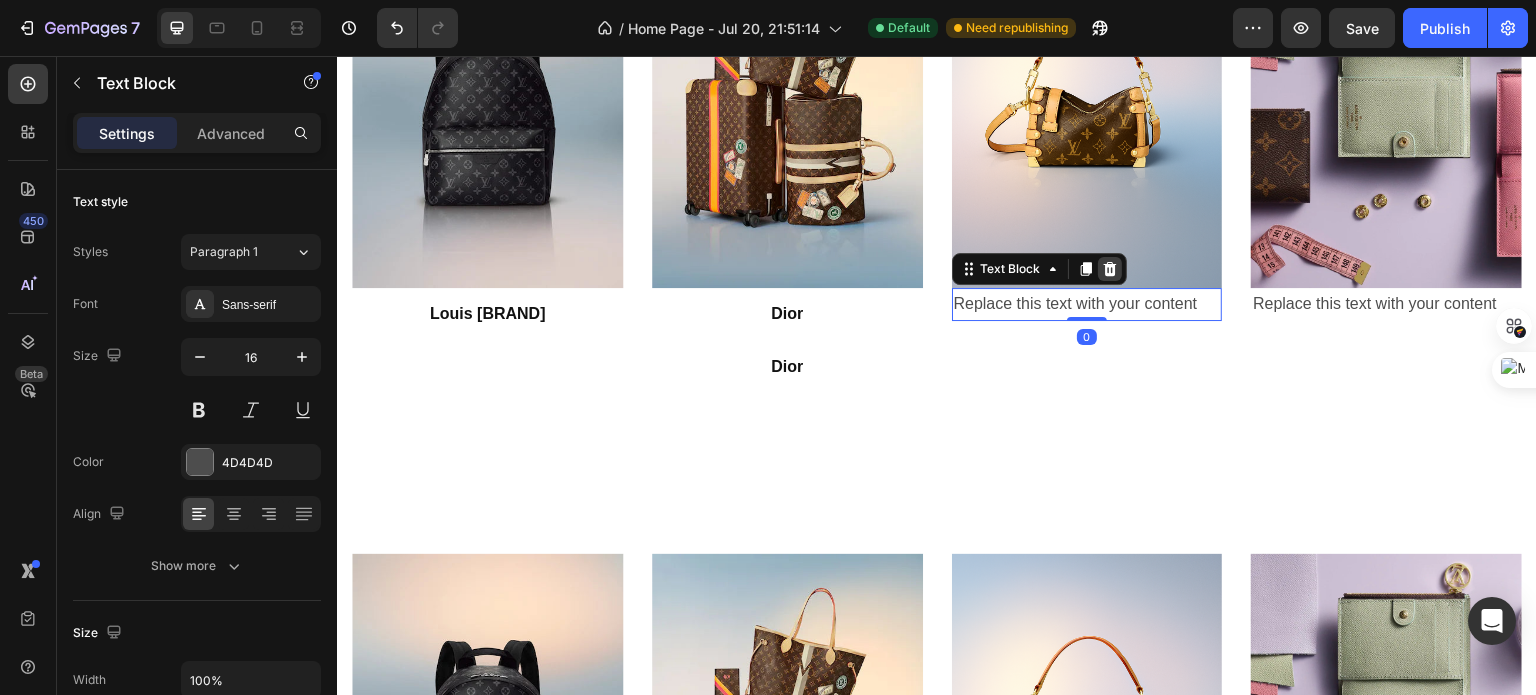 click at bounding box center [1110, 269] 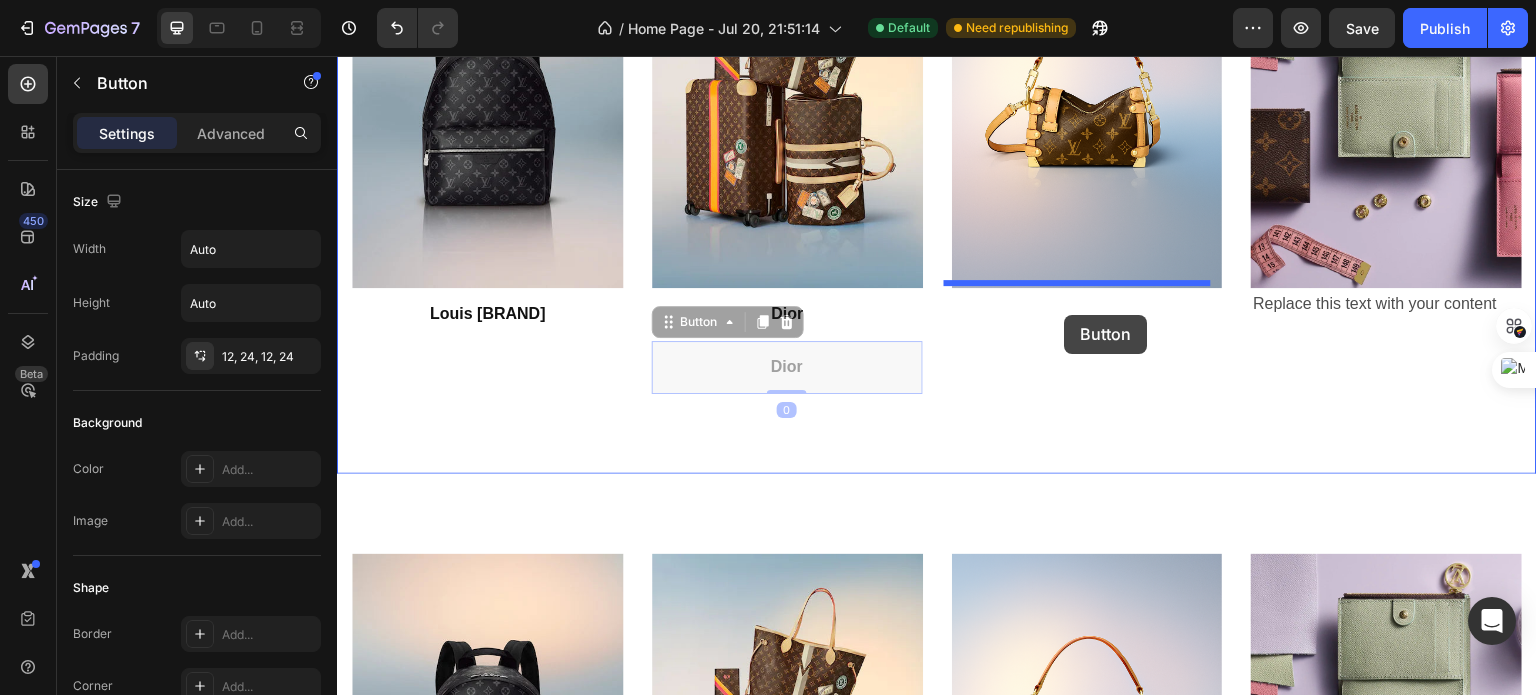 drag, startPoint x: 838, startPoint y: 356, endPoint x: 1078, endPoint y: 311, distance: 244.18231 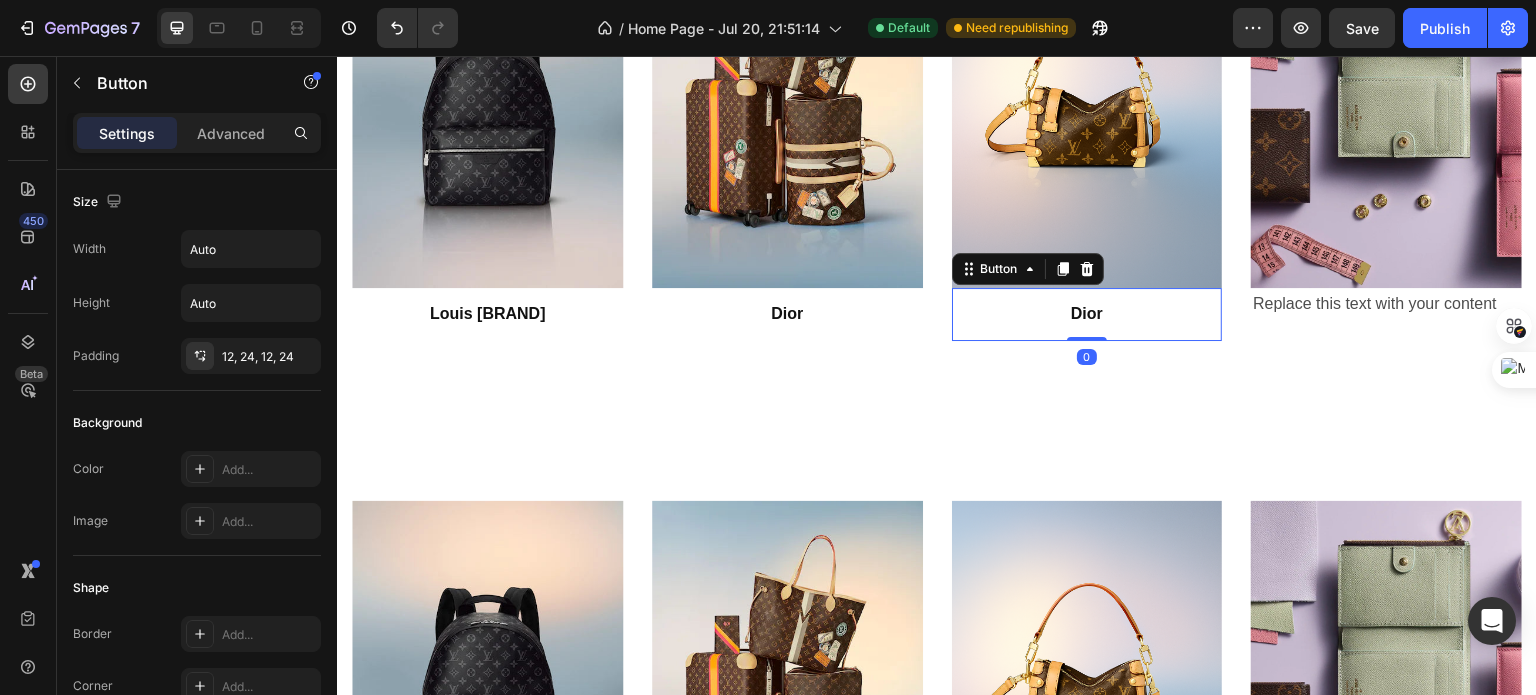click on "Dior" at bounding box center (1087, 313) 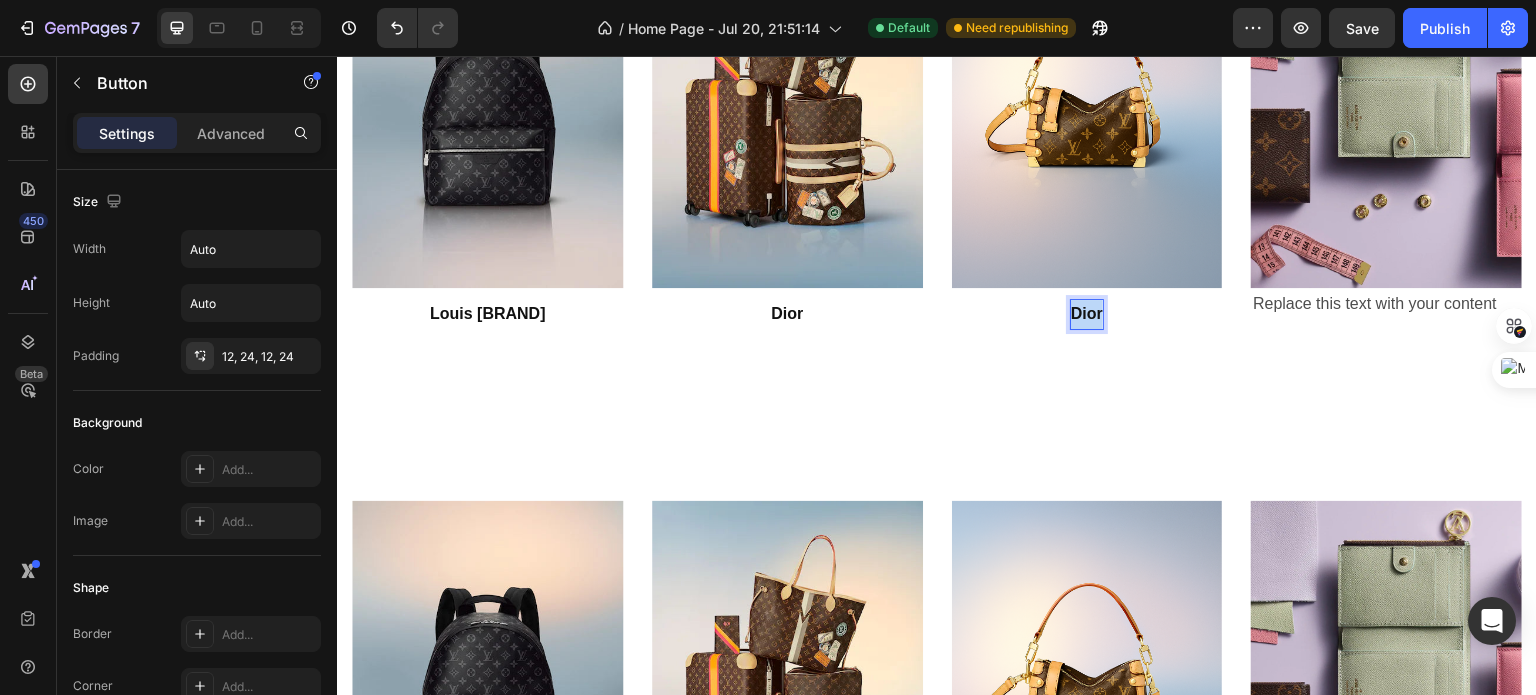 click on "Dior" at bounding box center [1087, 313] 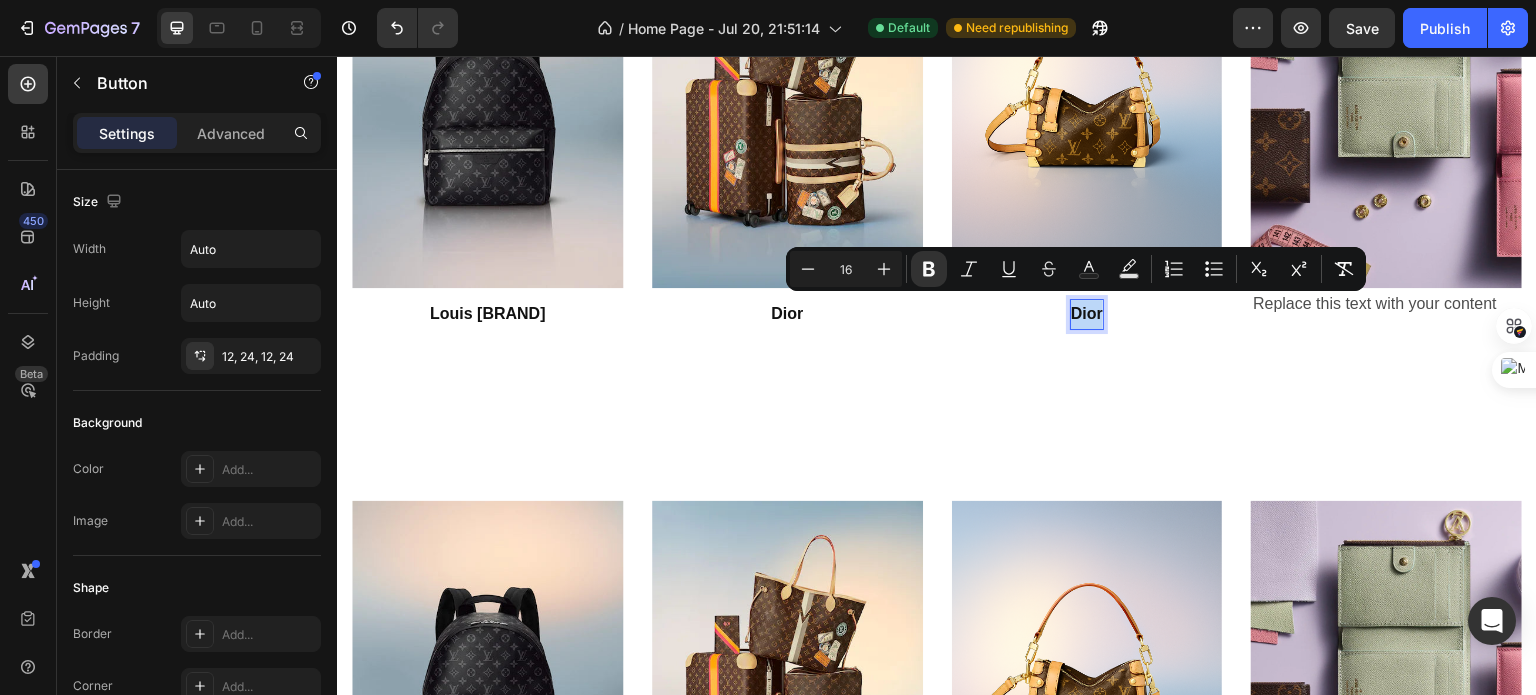 click on "Dior" at bounding box center [1087, 313] 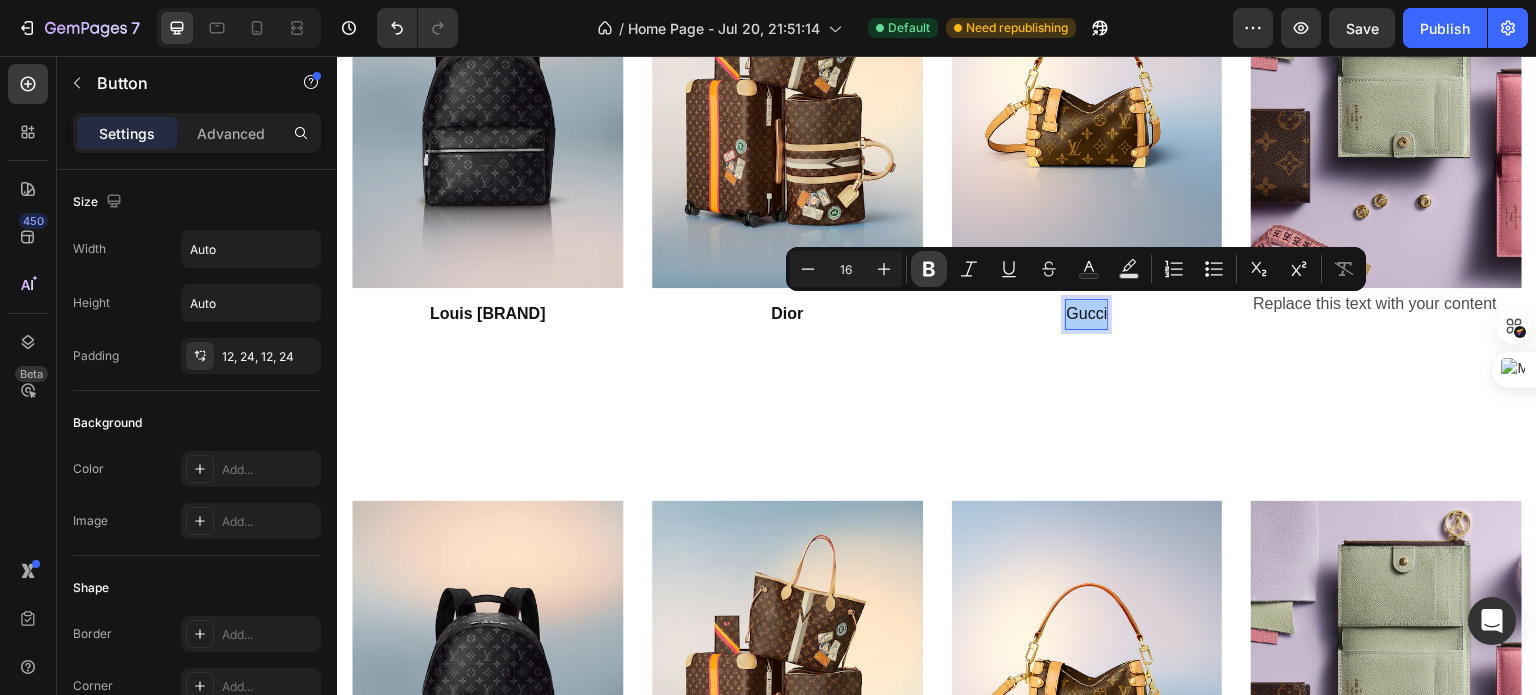 click 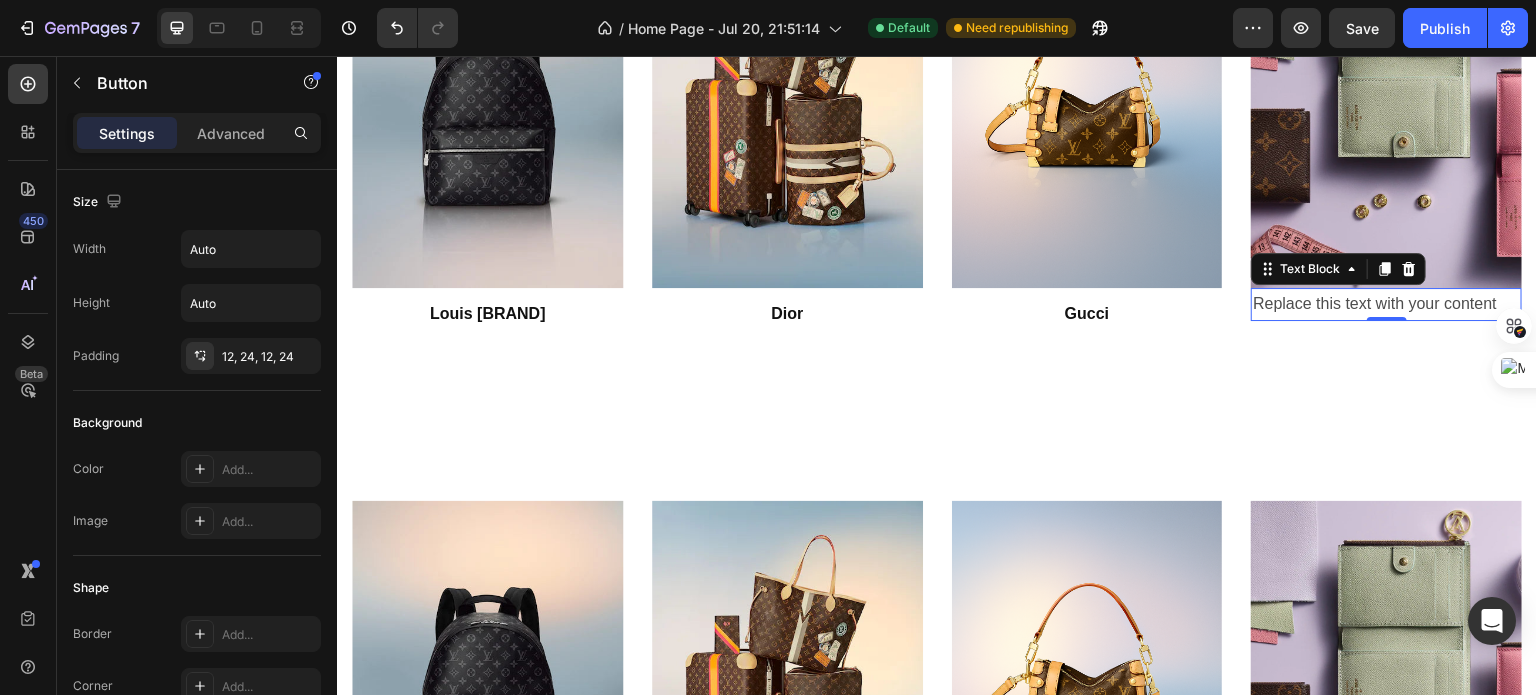 click on "Replace this text with your content" at bounding box center (1386, 304) 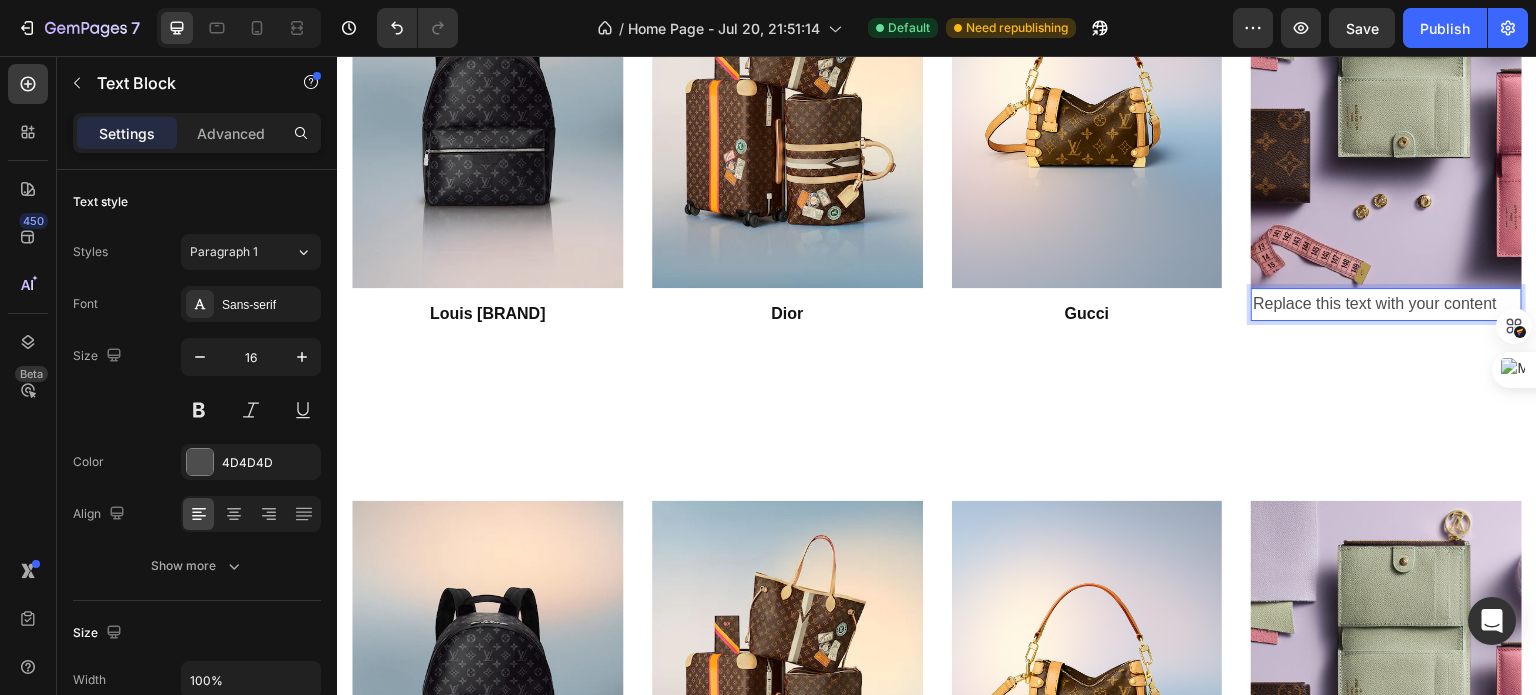 click on "Replace this text with your content" at bounding box center (1386, 304) 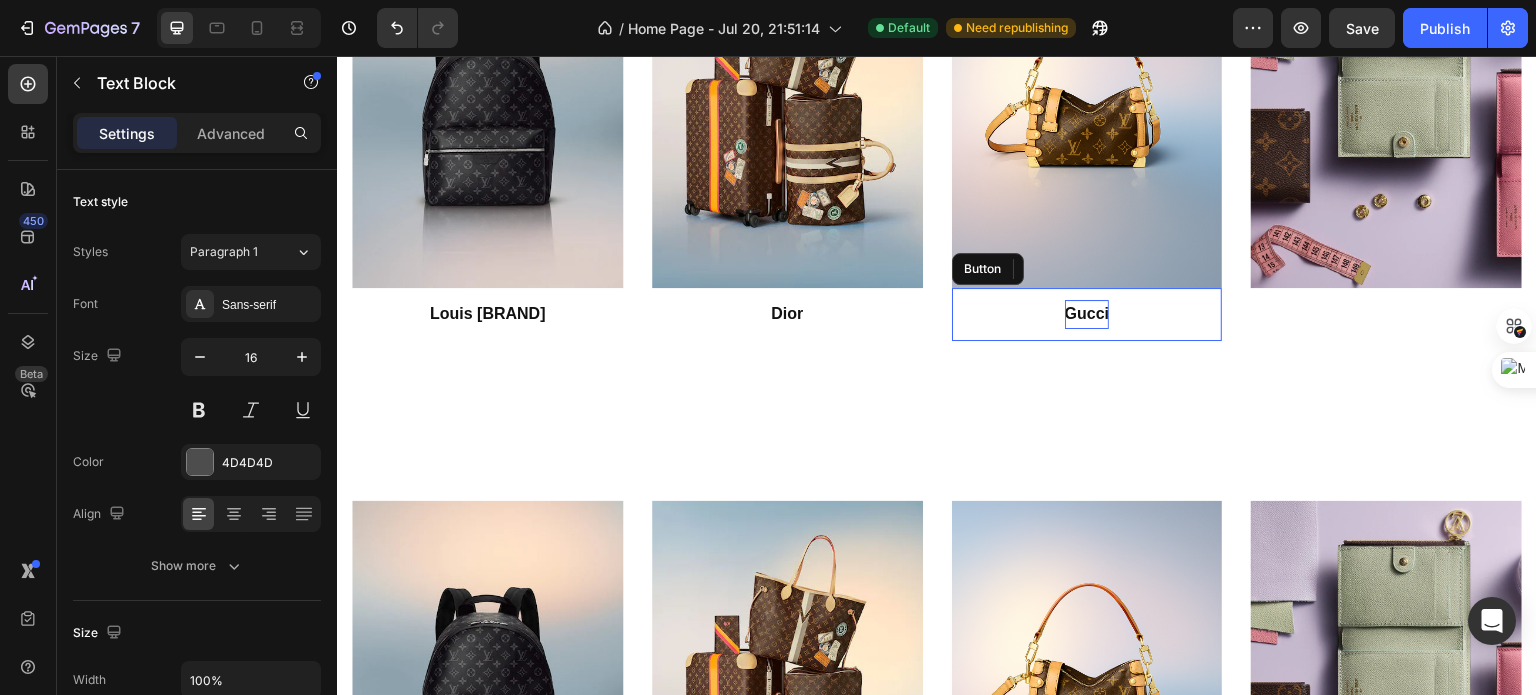 click on "Gucci" at bounding box center [1087, 314] 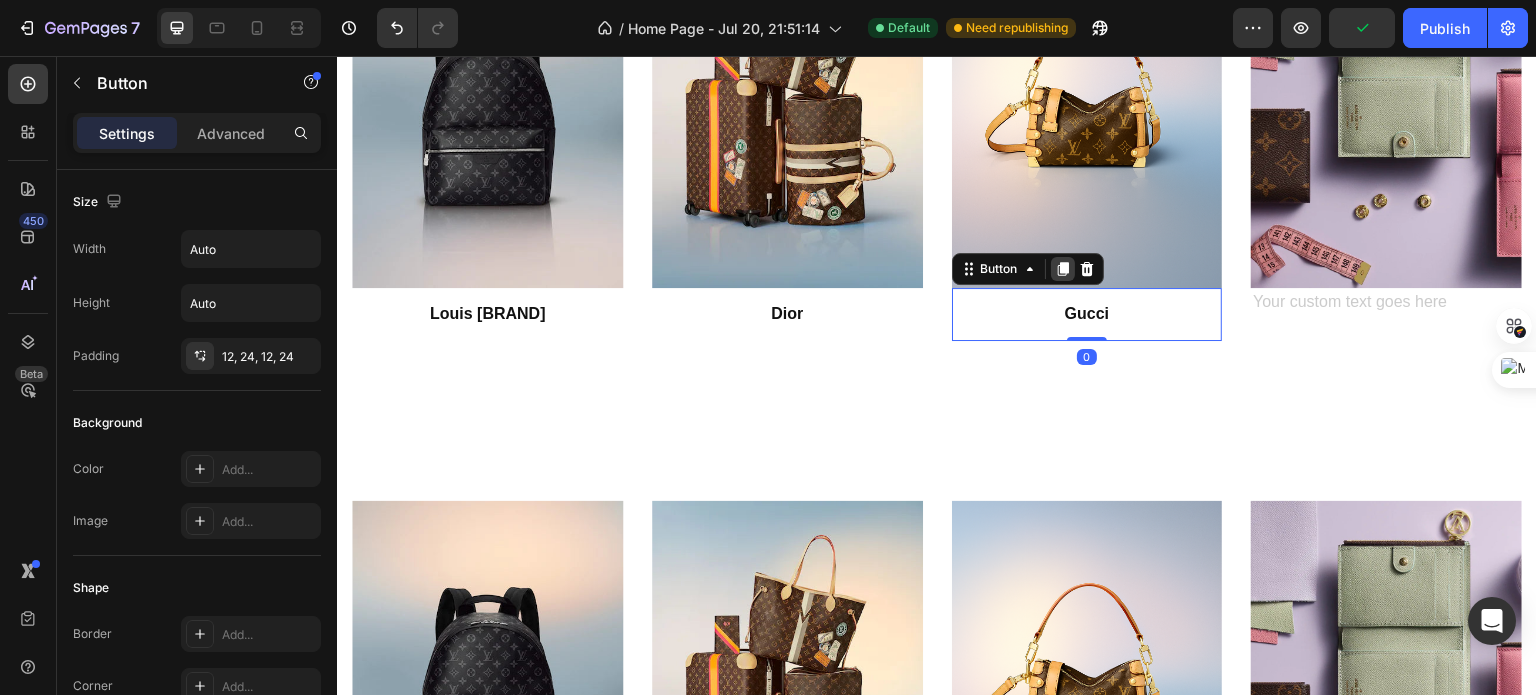 click 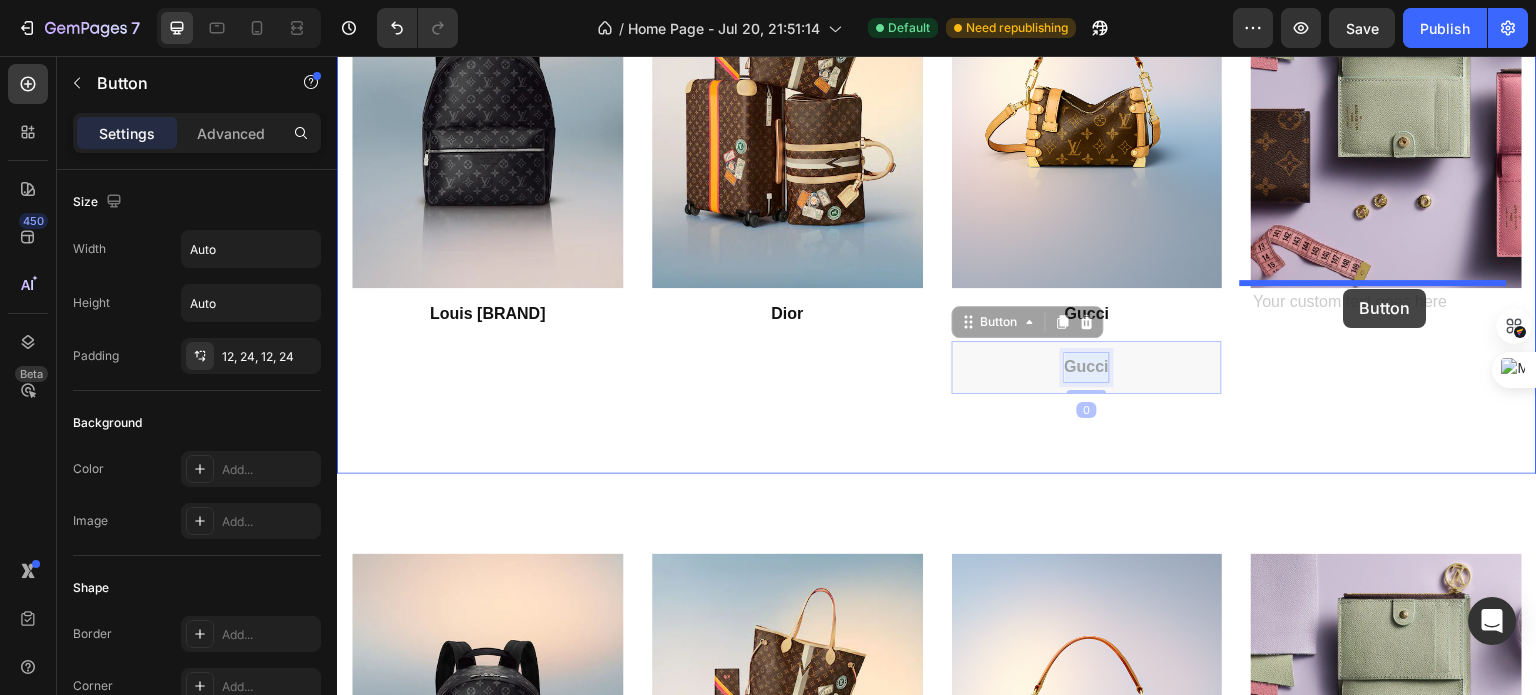 drag, startPoint x: 1093, startPoint y: 360, endPoint x: 1344, endPoint y: 289, distance: 260.8486 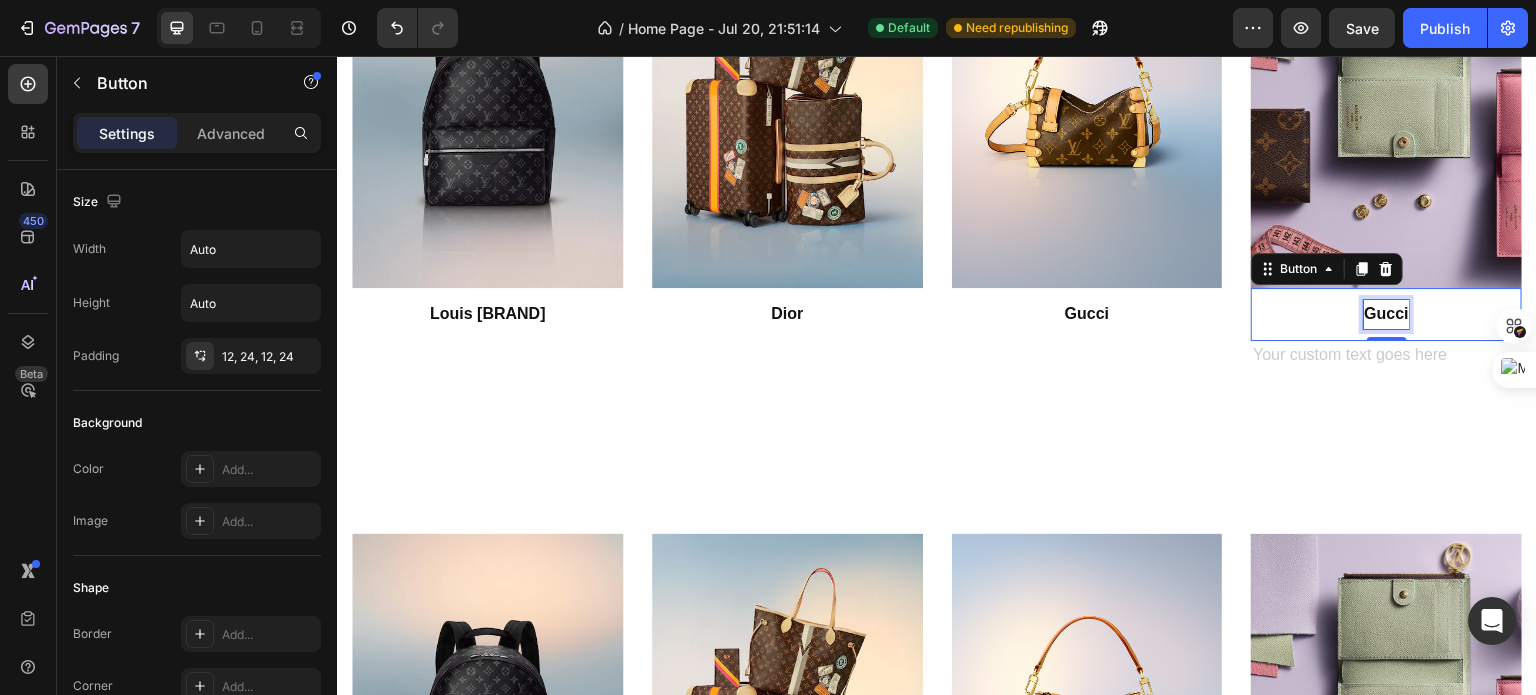 click on "Gucci" at bounding box center [1386, 313] 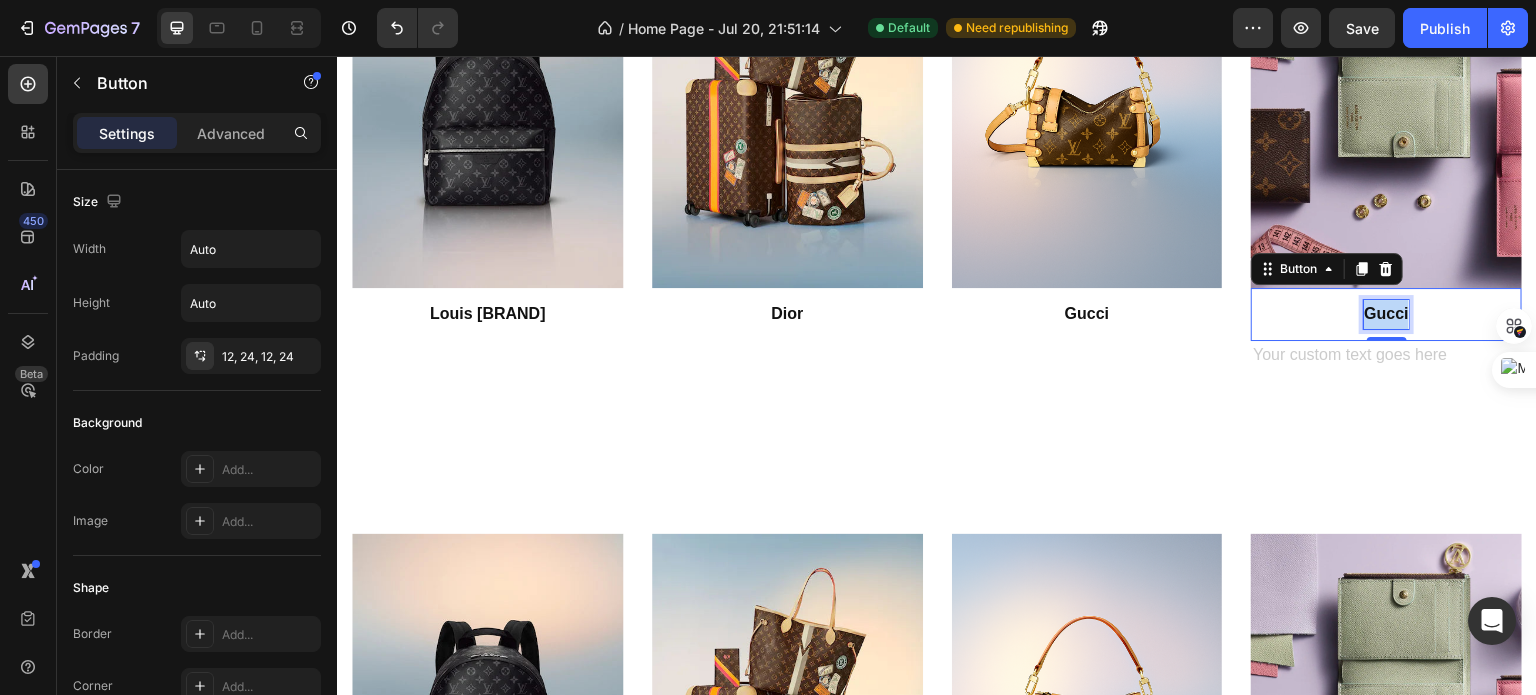 click on "Gucci" at bounding box center [1386, 313] 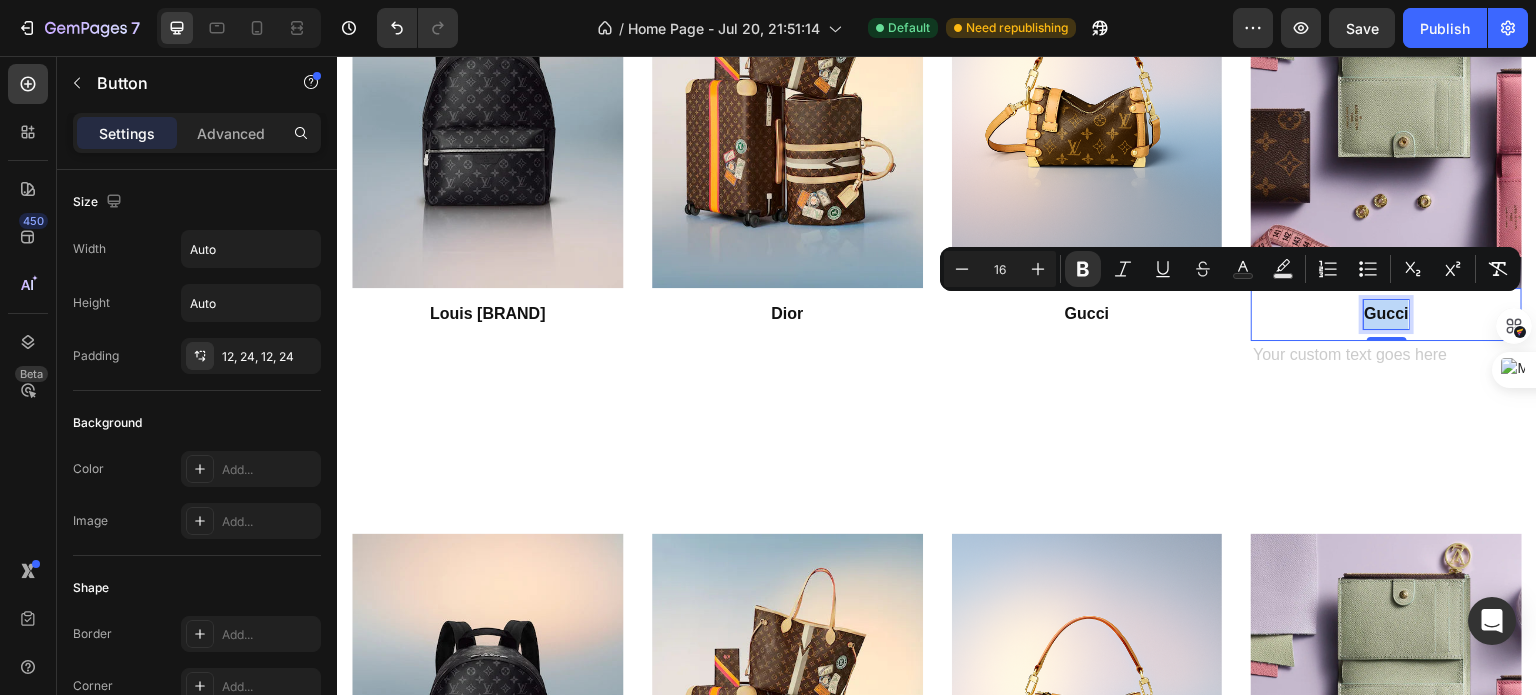 click on "Gucci" at bounding box center [1386, 313] 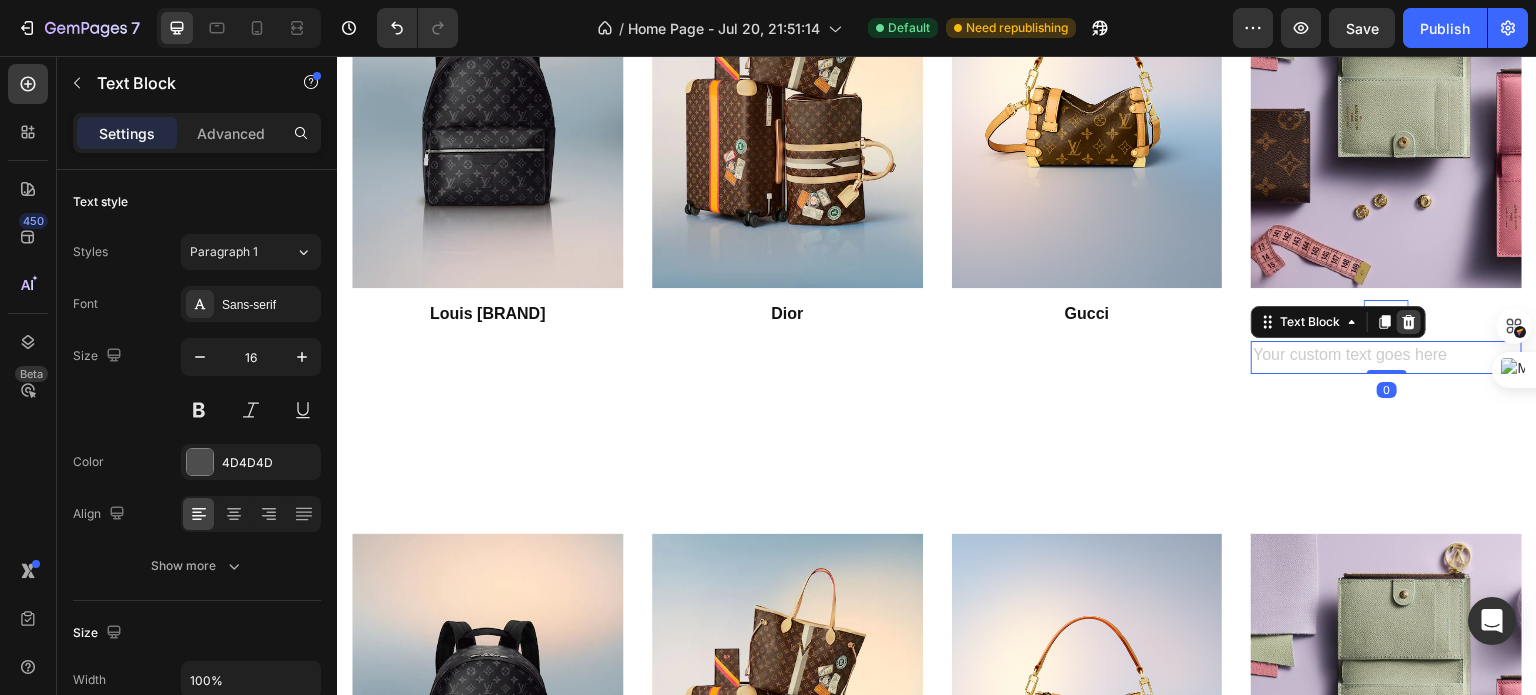 click at bounding box center (1409, 322) 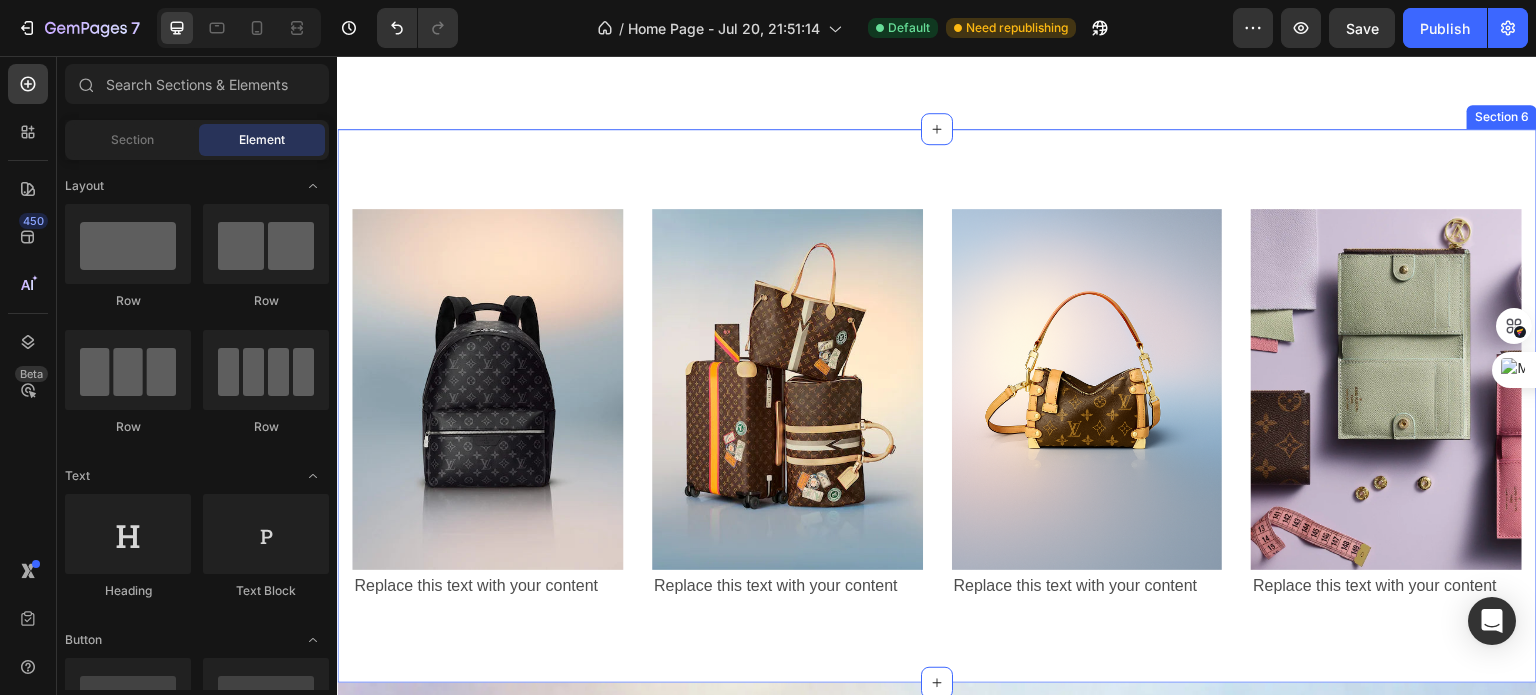 scroll, scrollTop: 2340, scrollLeft: 0, axis: vertical 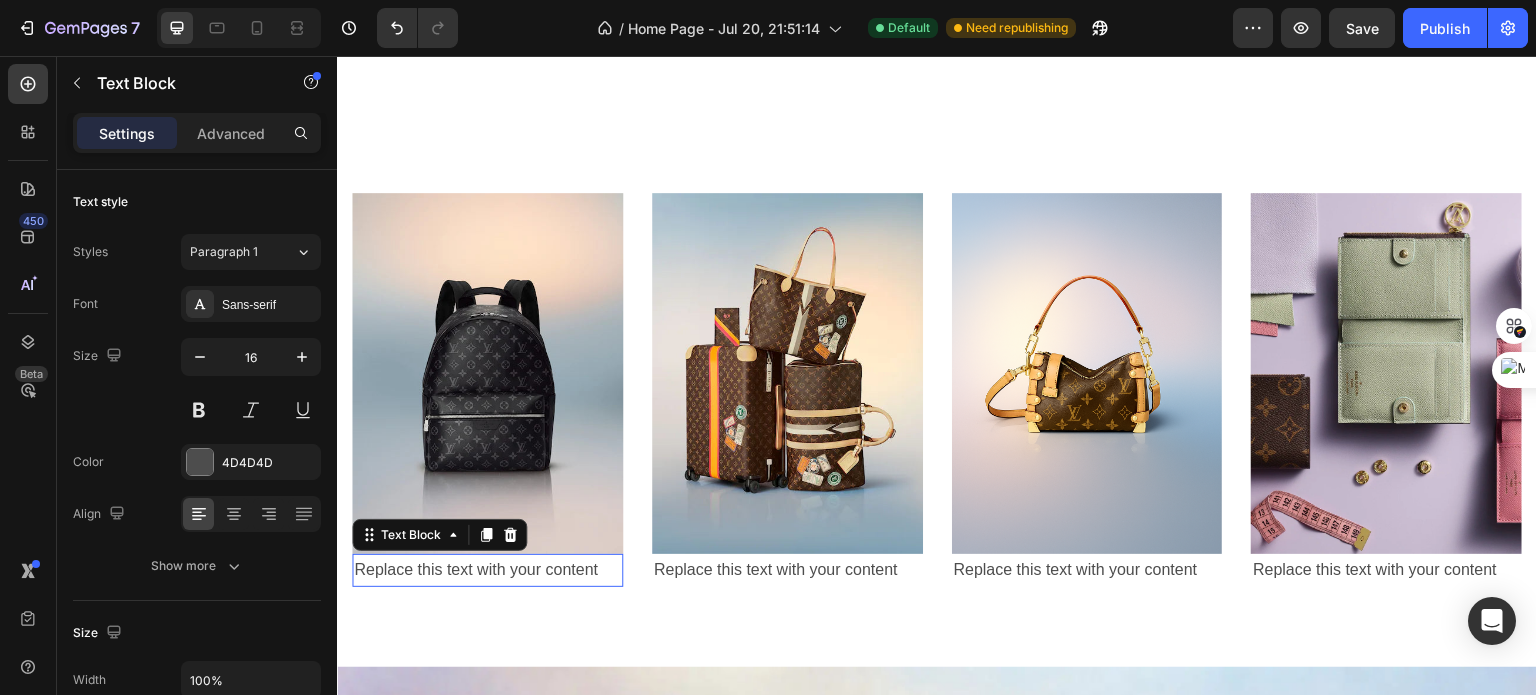 click on "Replace this text with your content" at bounding box center (487, 570) 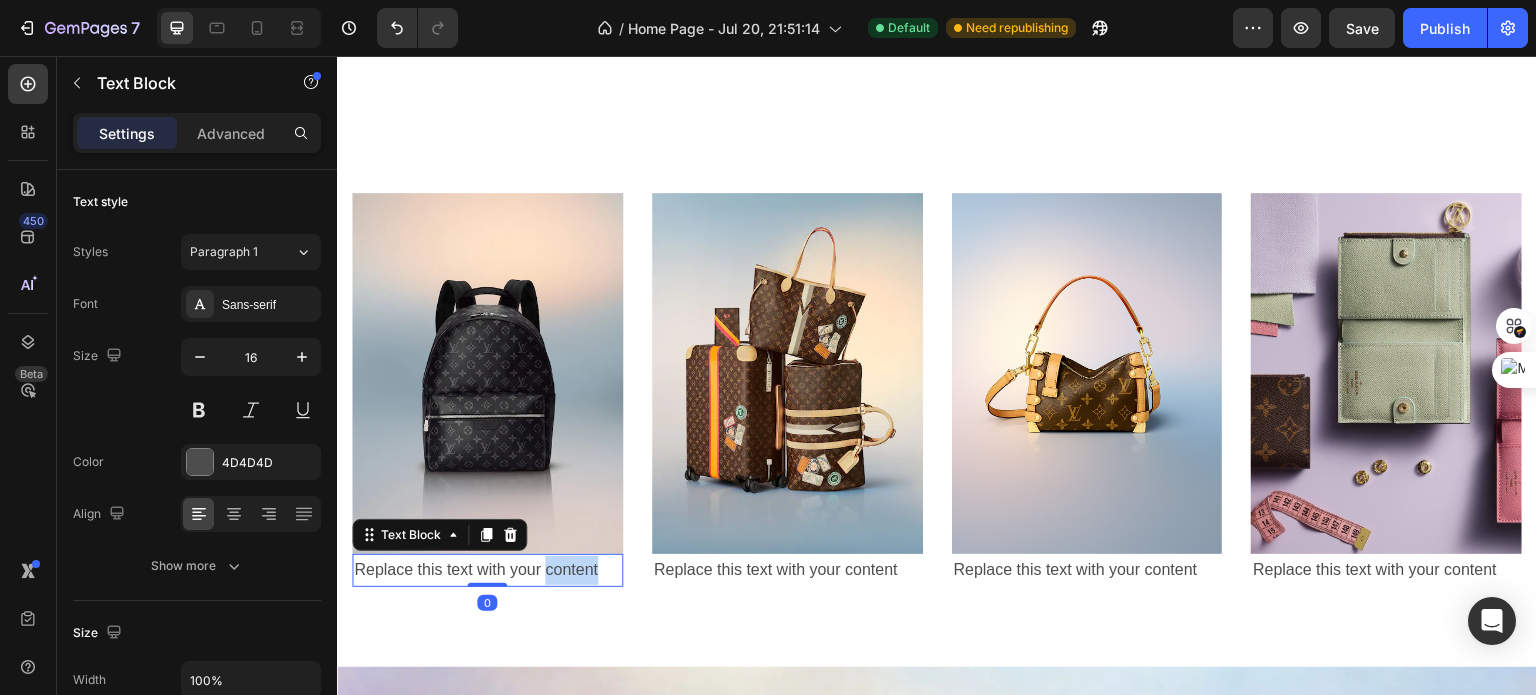 click on "Replace this text with your content" at bounding box center (487, 570) 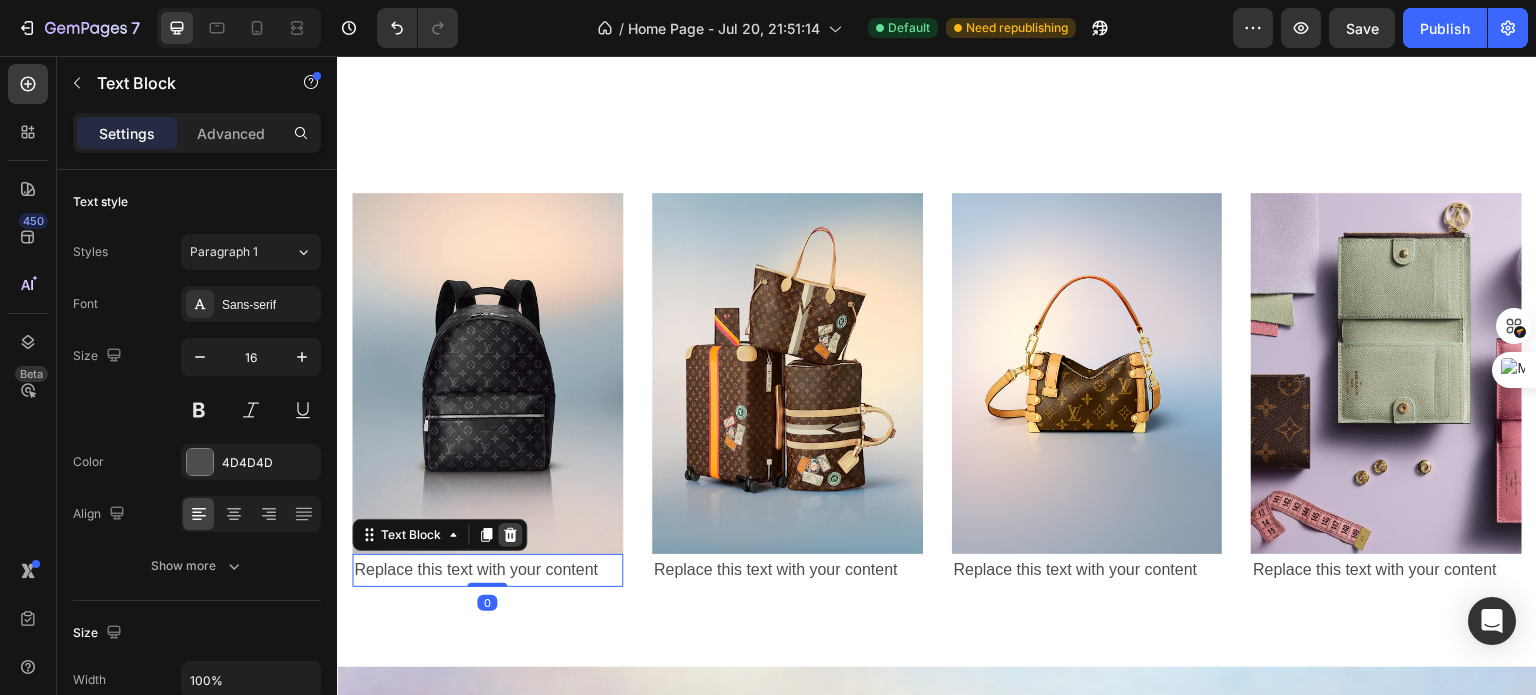 click 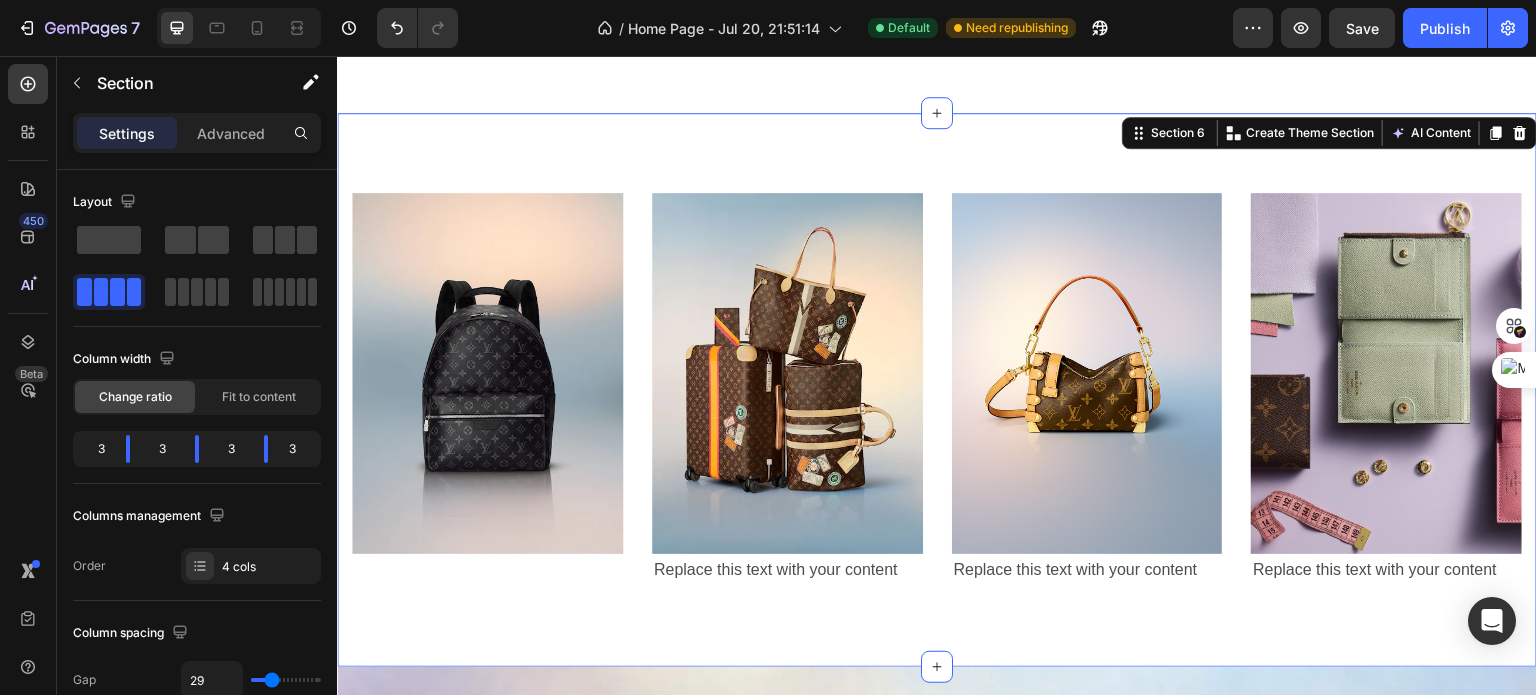 click on "Image Image Replace this text with your content Text Block Image Replace this text with your content Text Block Image Replace this text with your content Text Block Section 6   You can create reusable sections Create Theme Section AI Content Write with GemAI What would you like to describe here? Tone and Voice Persuasive Product women small-leather-goods Show more Generate" at bounding box center (937, 390) 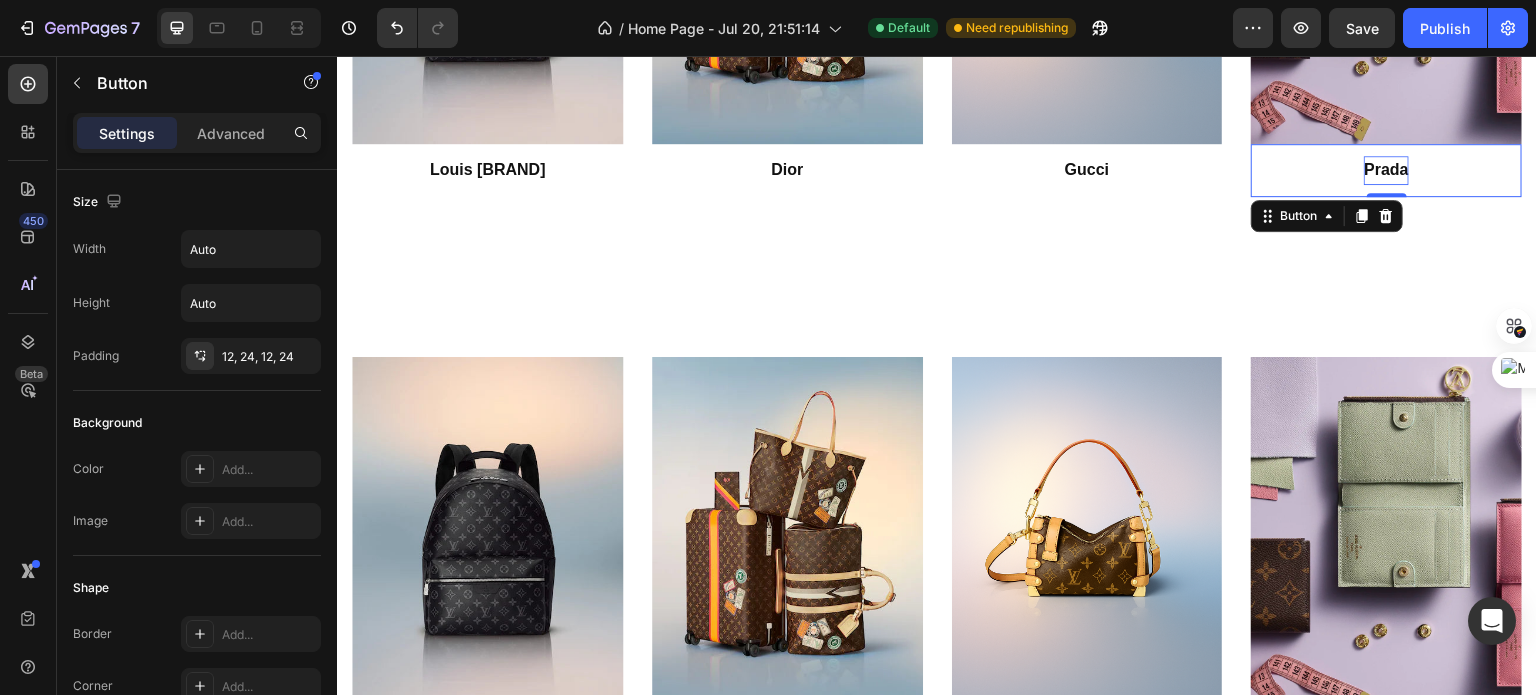 scroll, scrollTop: 2166, scrollLeft: 0, axis: vertical 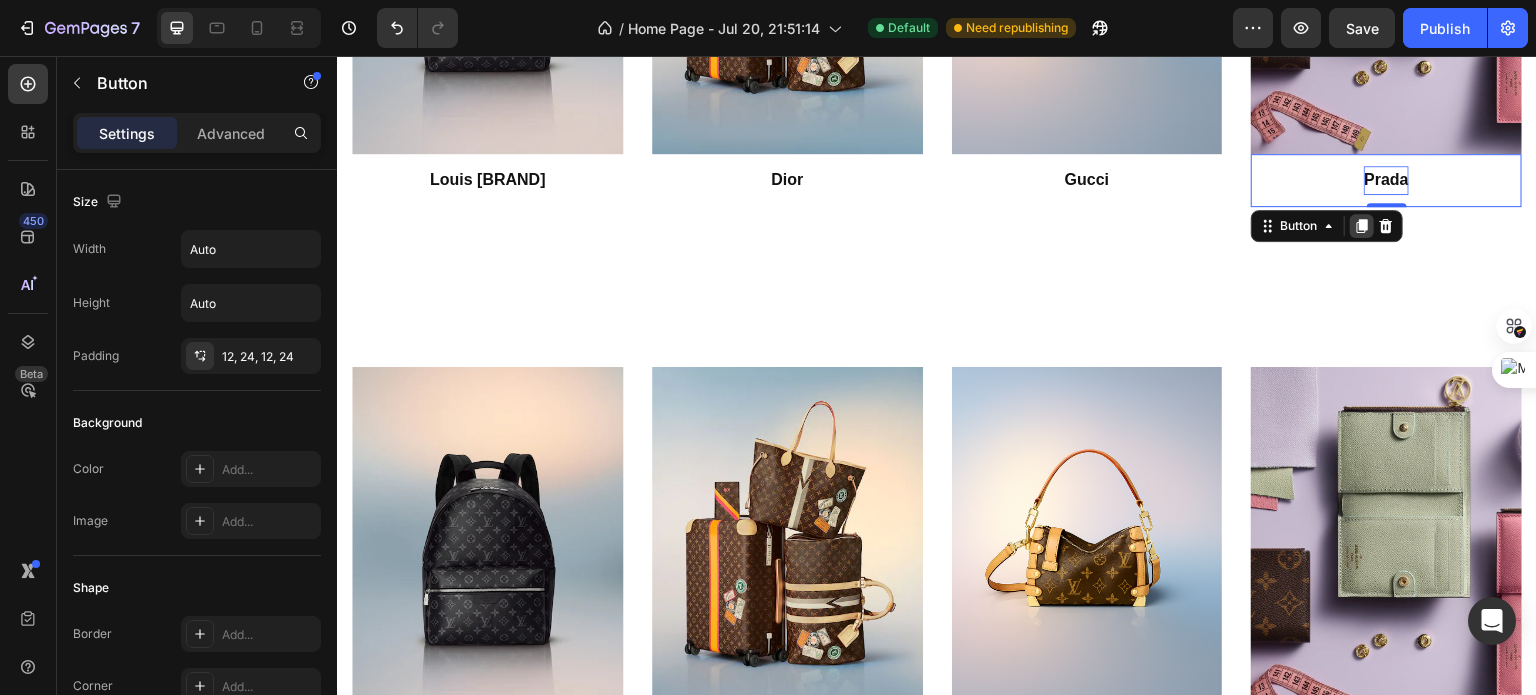click 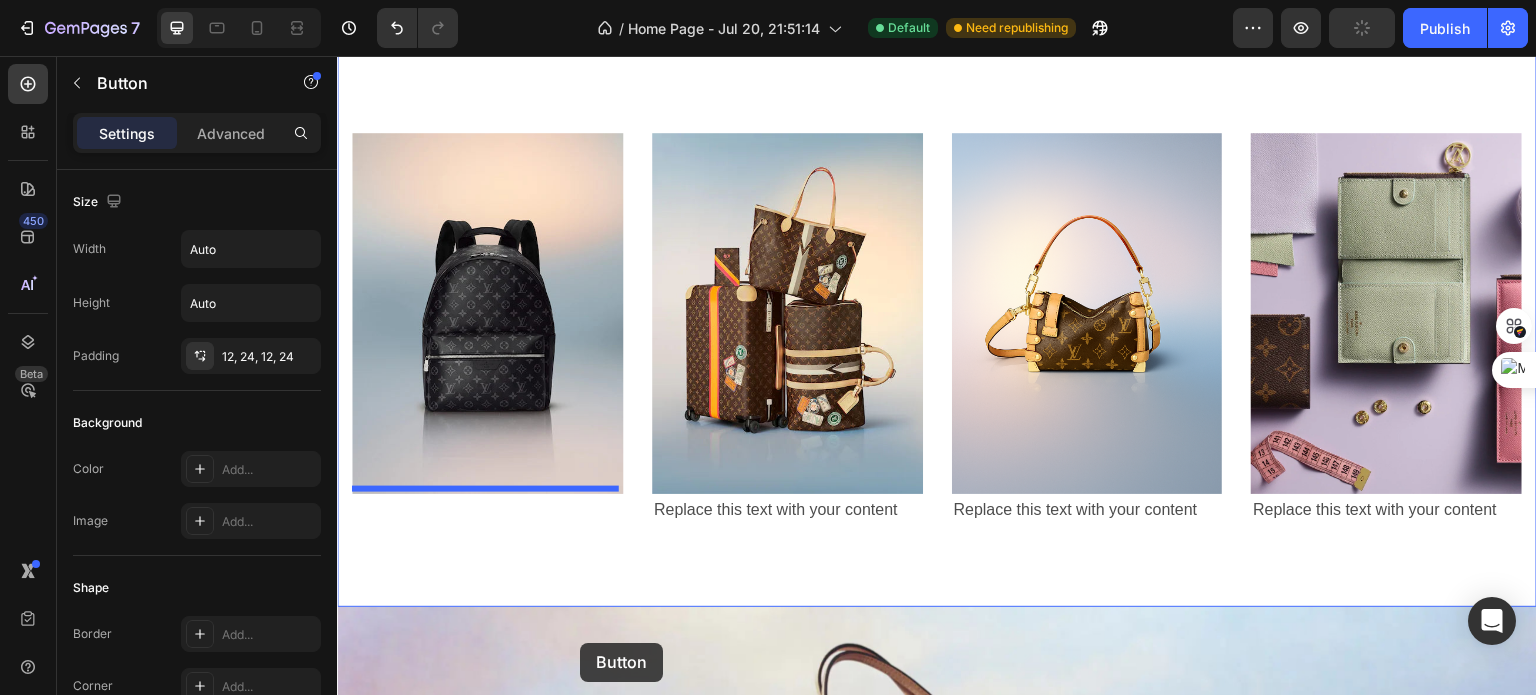 scroll, scrollTop: 2509, scrollLeft: 0, axis: vertical 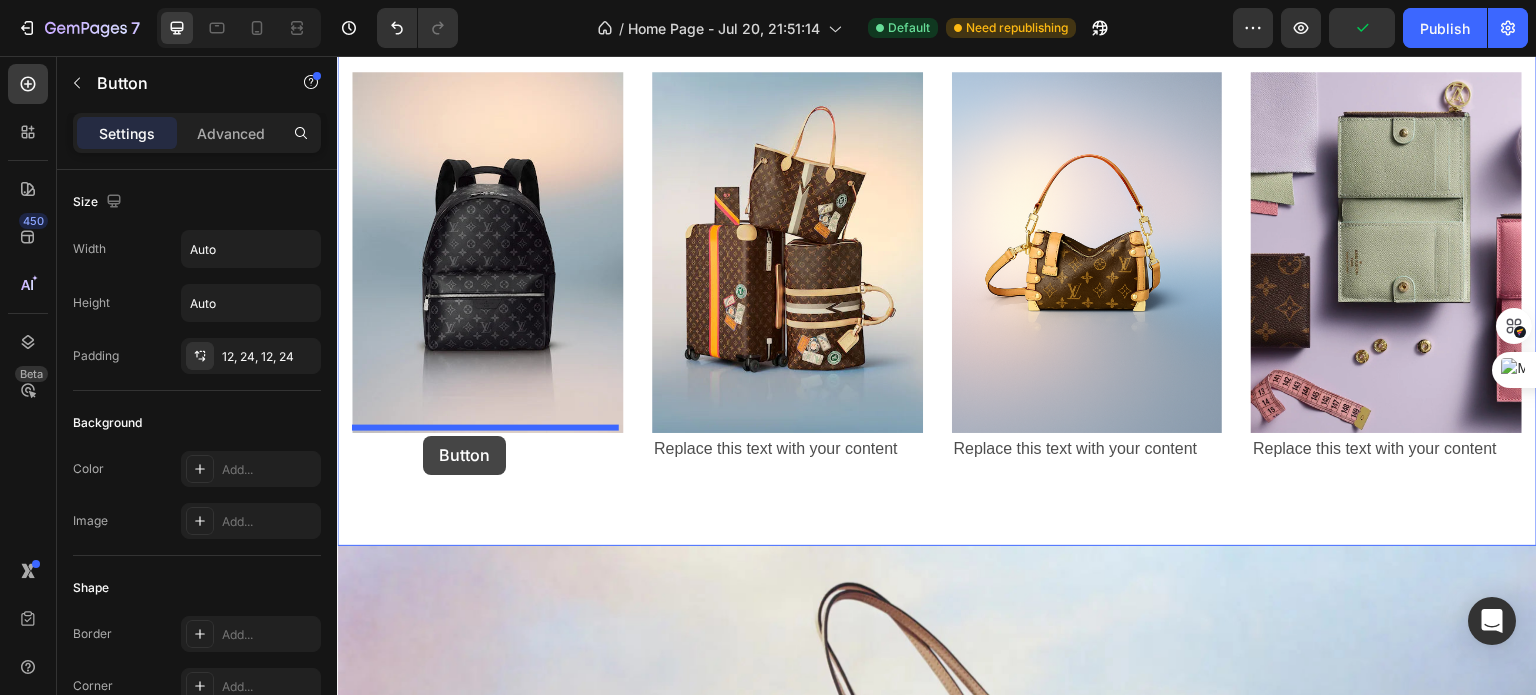 drag, startPoint x: 1295, startPoint y: 230, endPoint x: 425, endPoint y: 441, distance: 895.2212 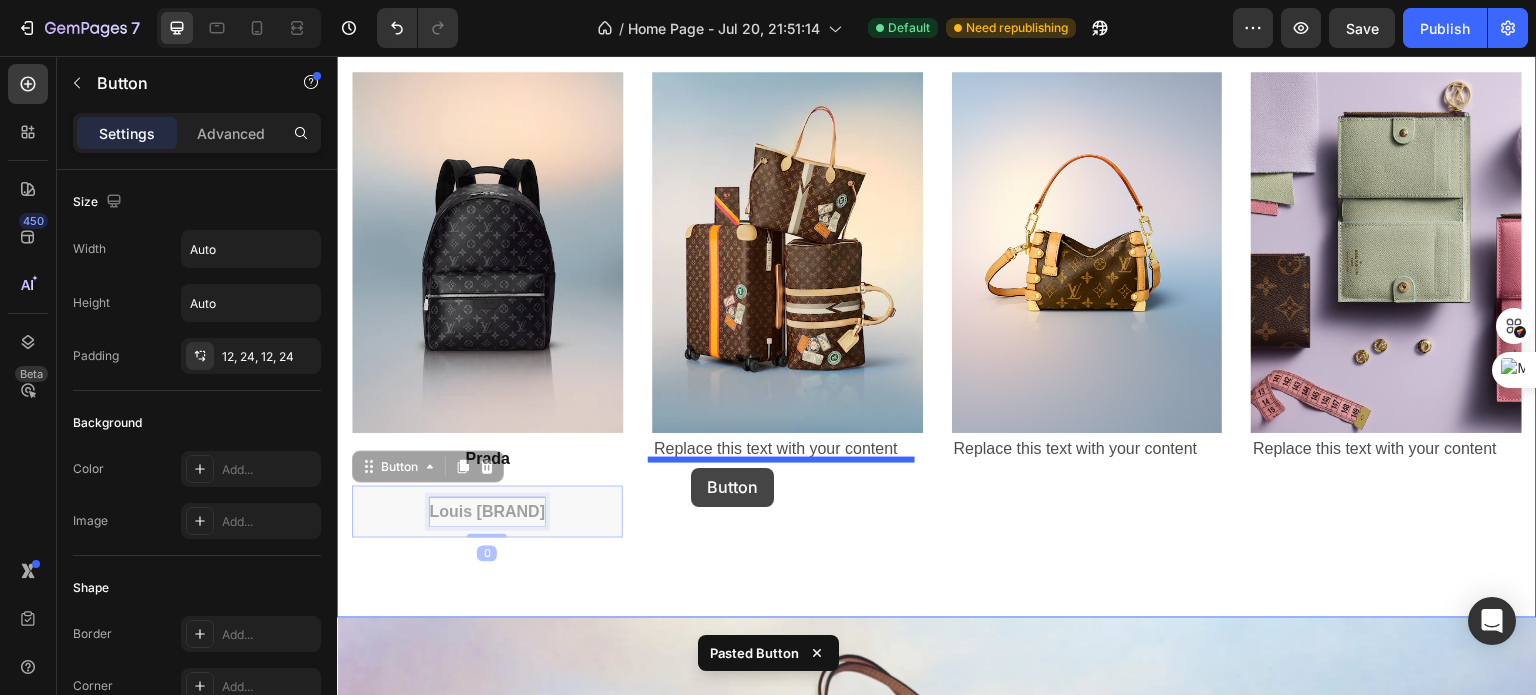 drag, startPoint x: 536, startPoint y: 495, endPoint x: 691, endPoint y: 468, distance: 157.33405 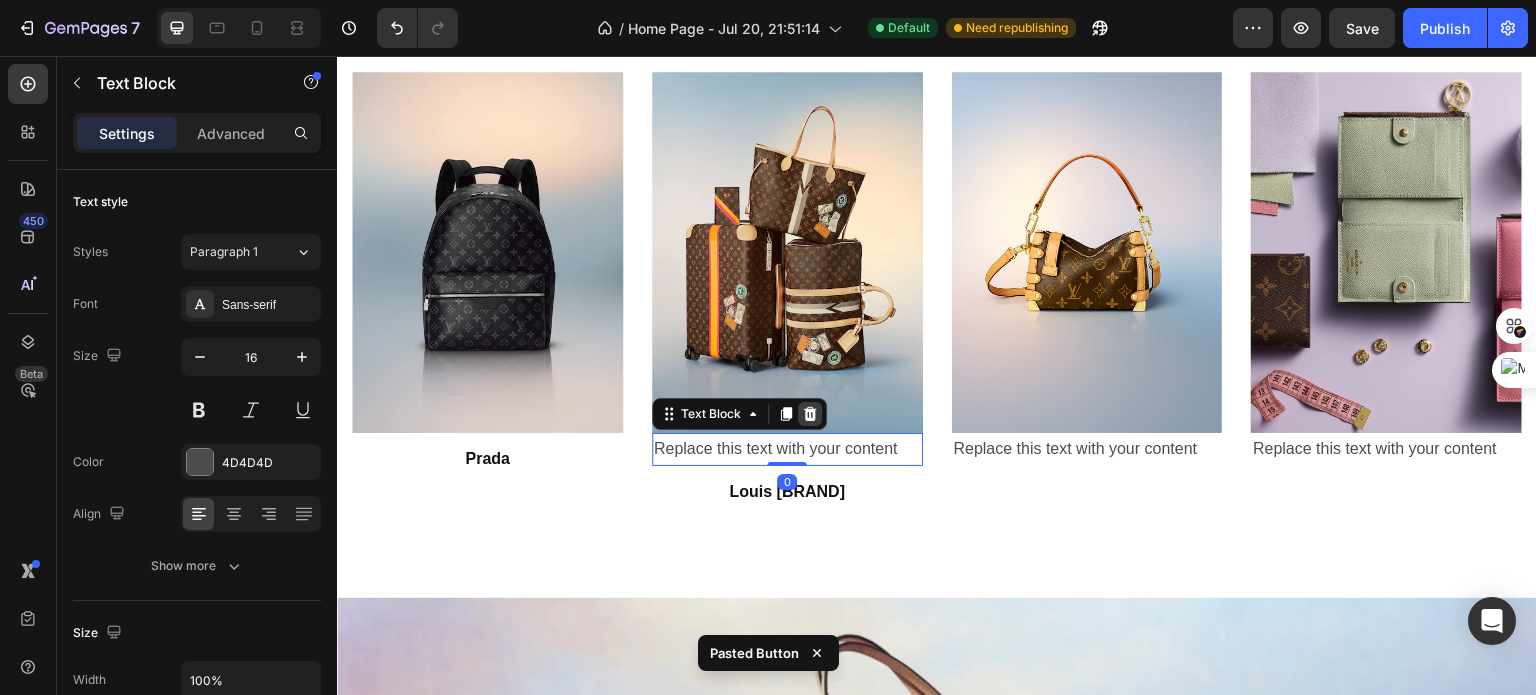 click at bounding box center [810, 414] 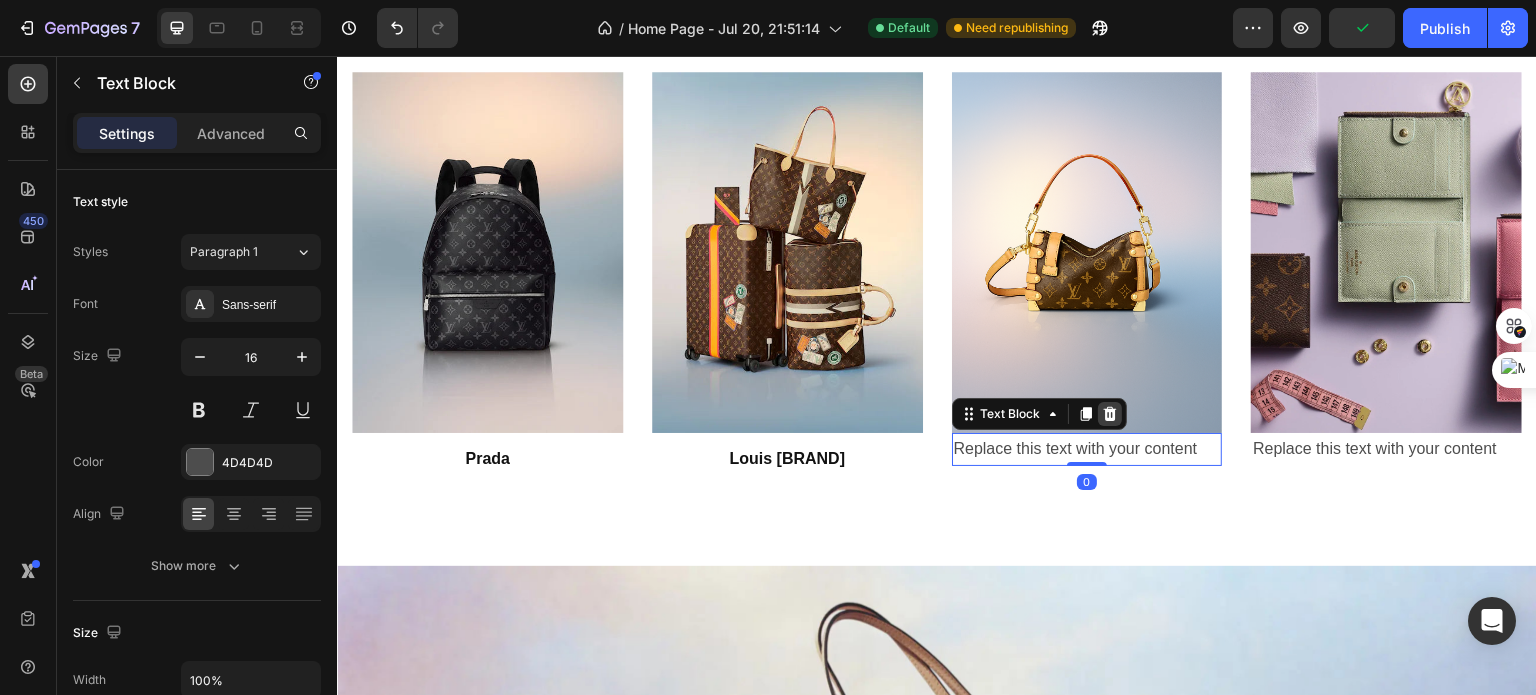 click 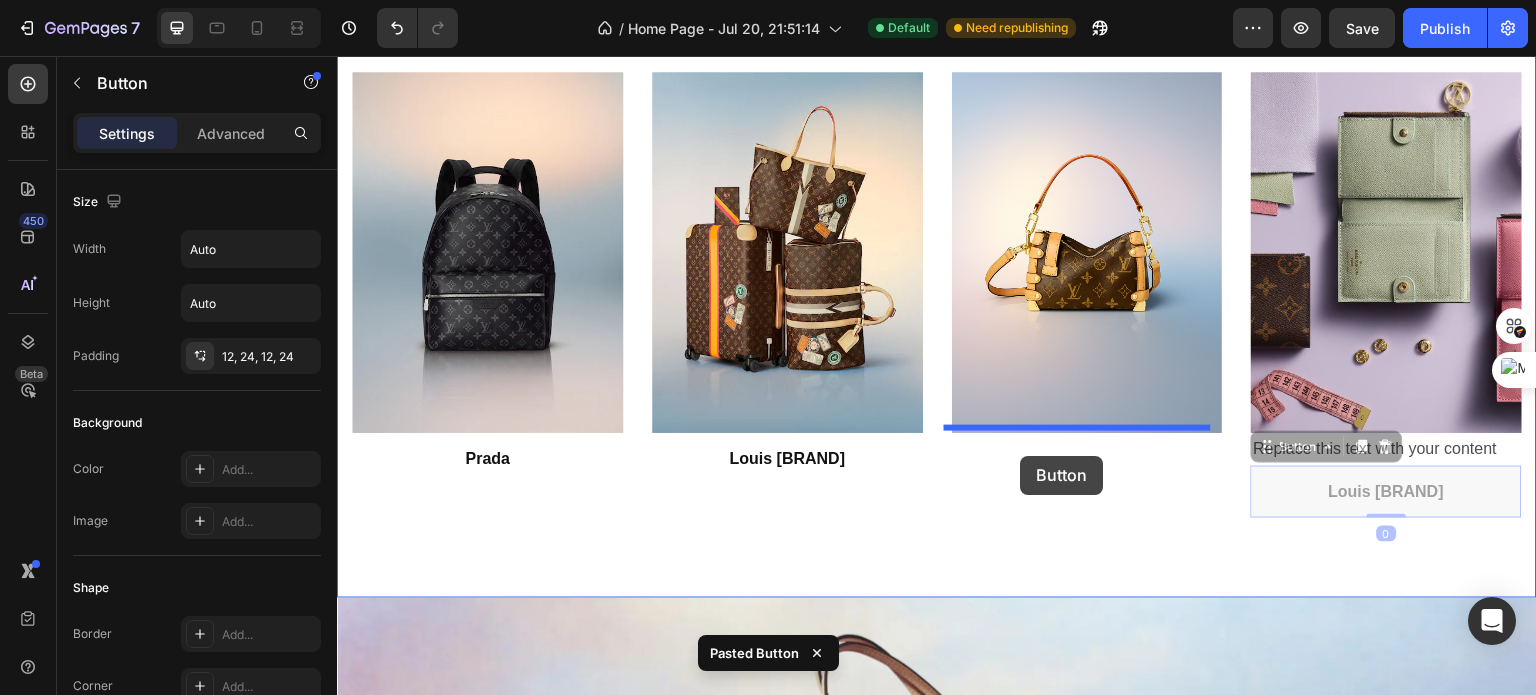 drag, startPoint x: 1251, startPoint y: 460, endPoint x: 1023, endPoint y: 455, distance: 228.05482 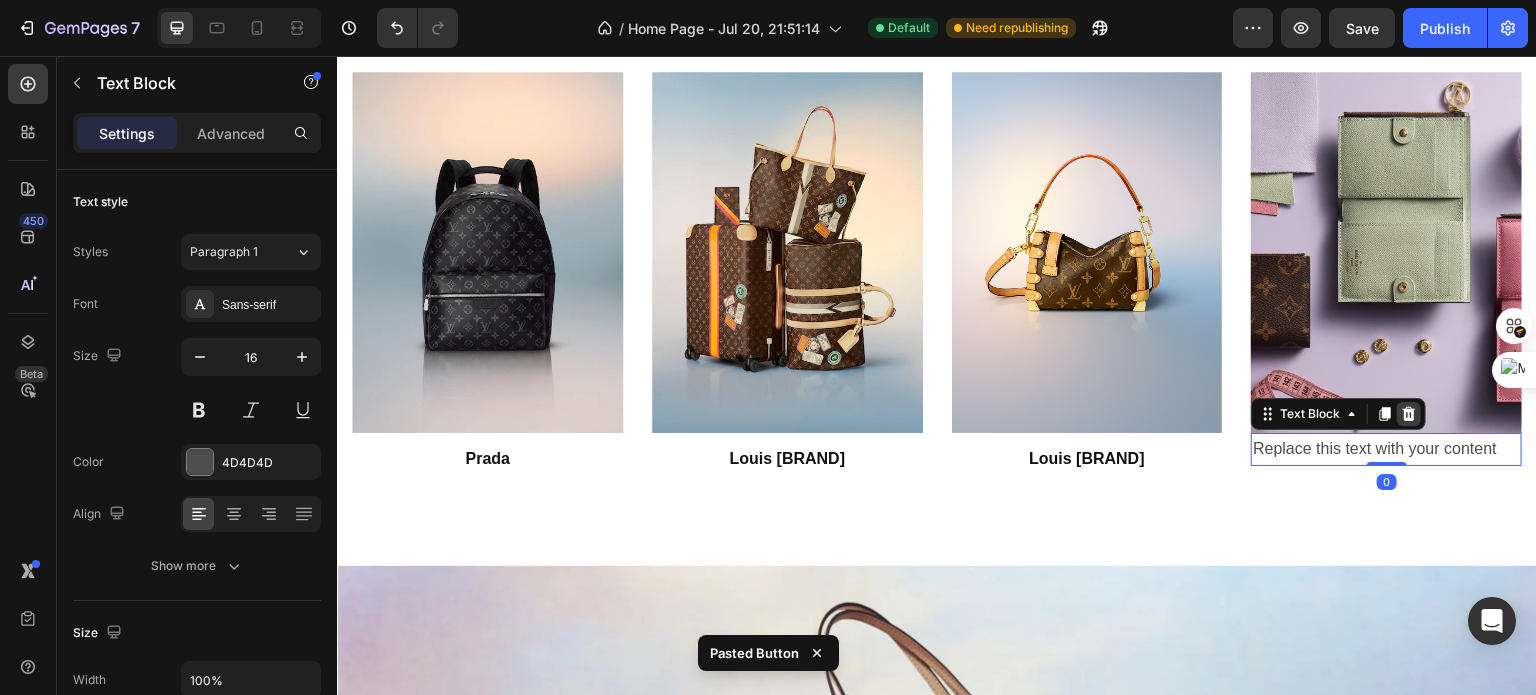 click 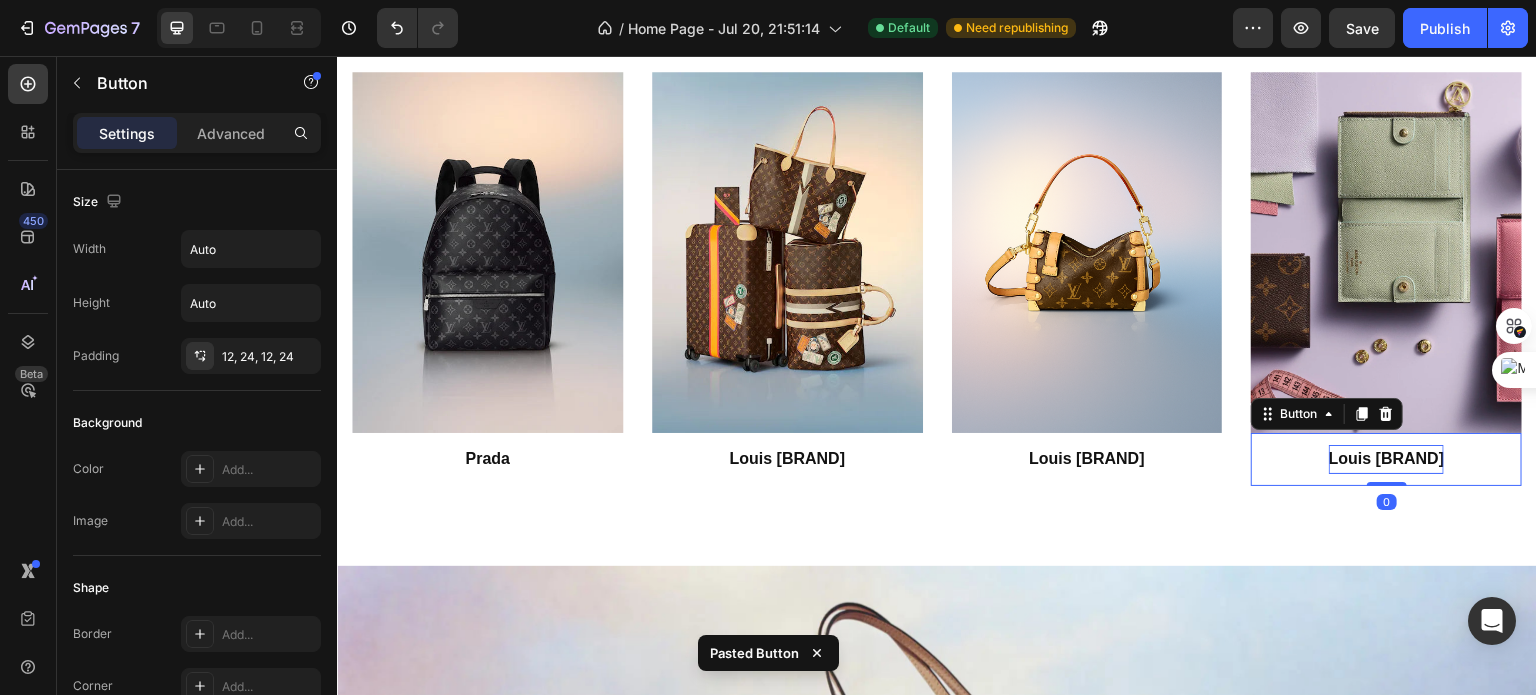 click on "Louis vuittons" at bounding box center [1387, 458] 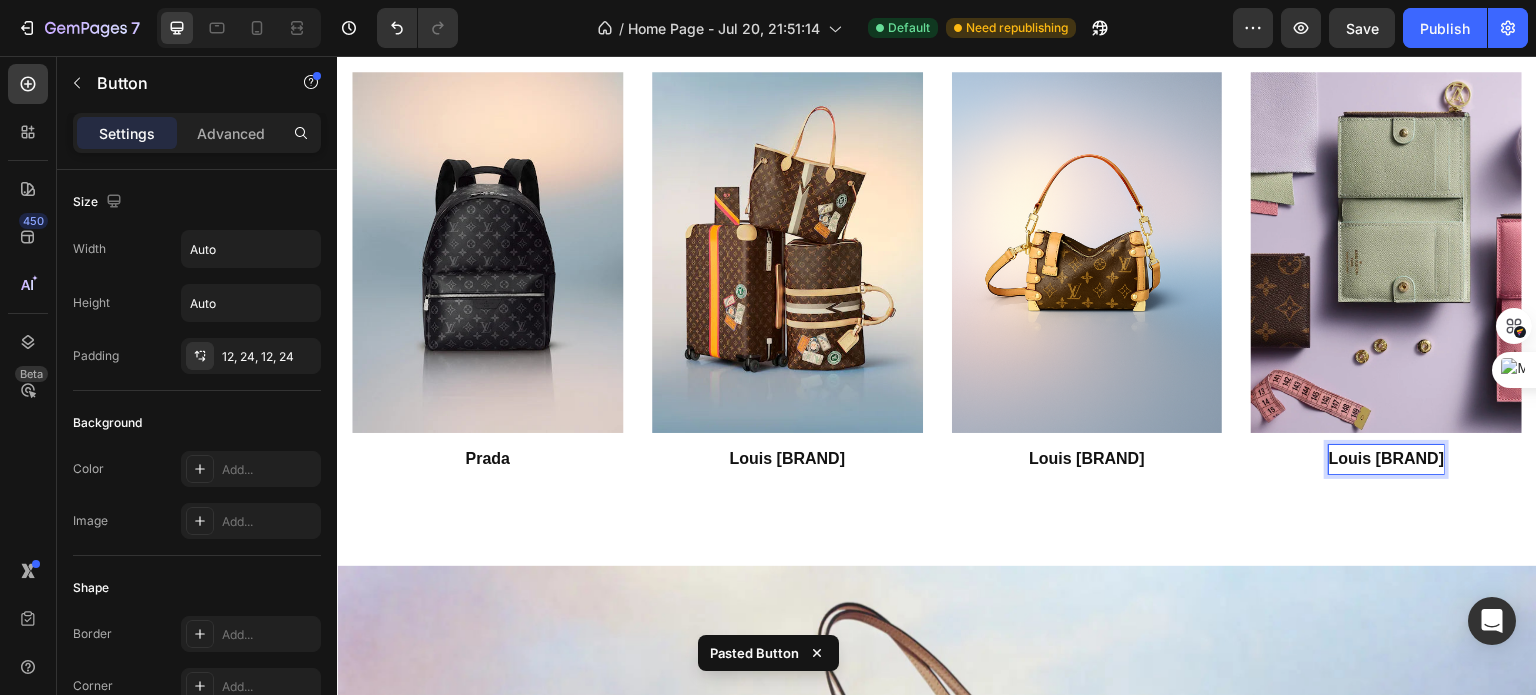 click on "Louis vuittons" at bounding box center [1387, 458] 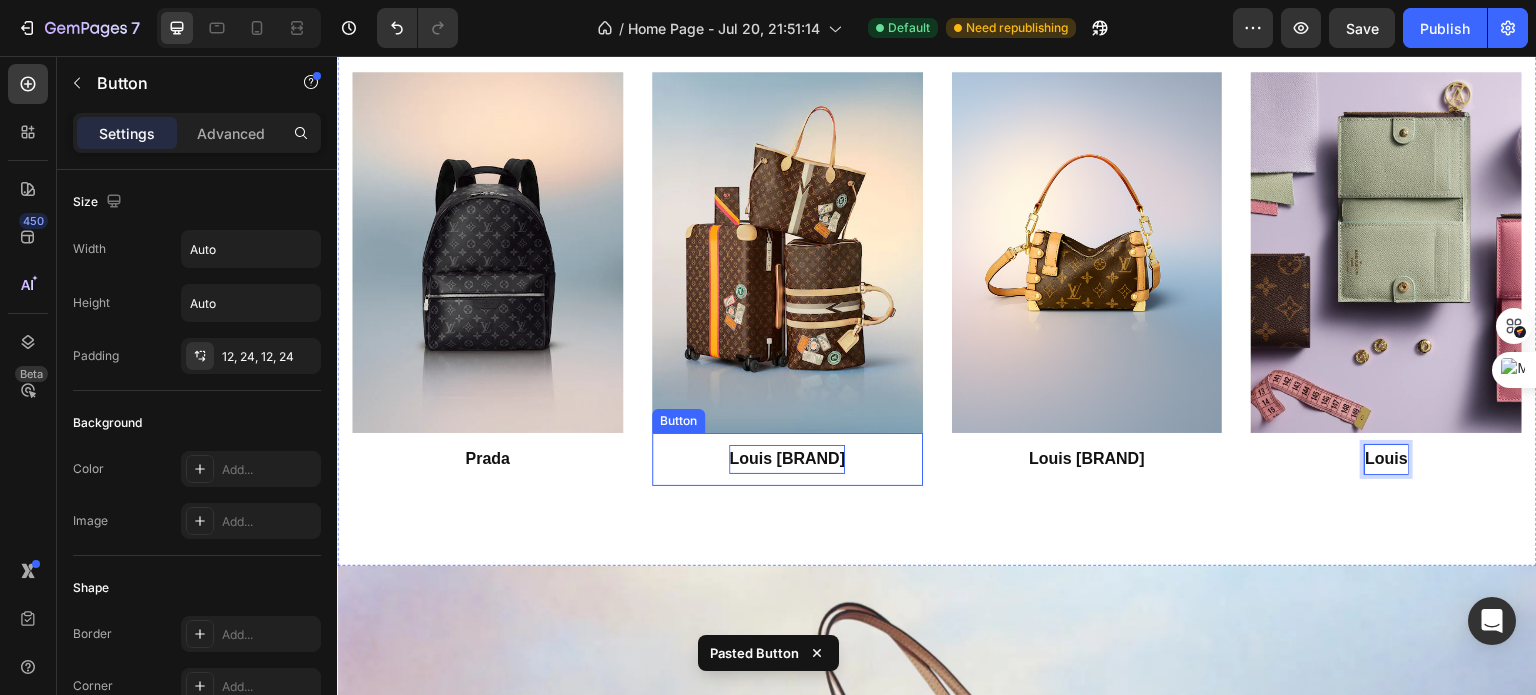 click on "Louis vuittons" at bounding box center [787, 458] 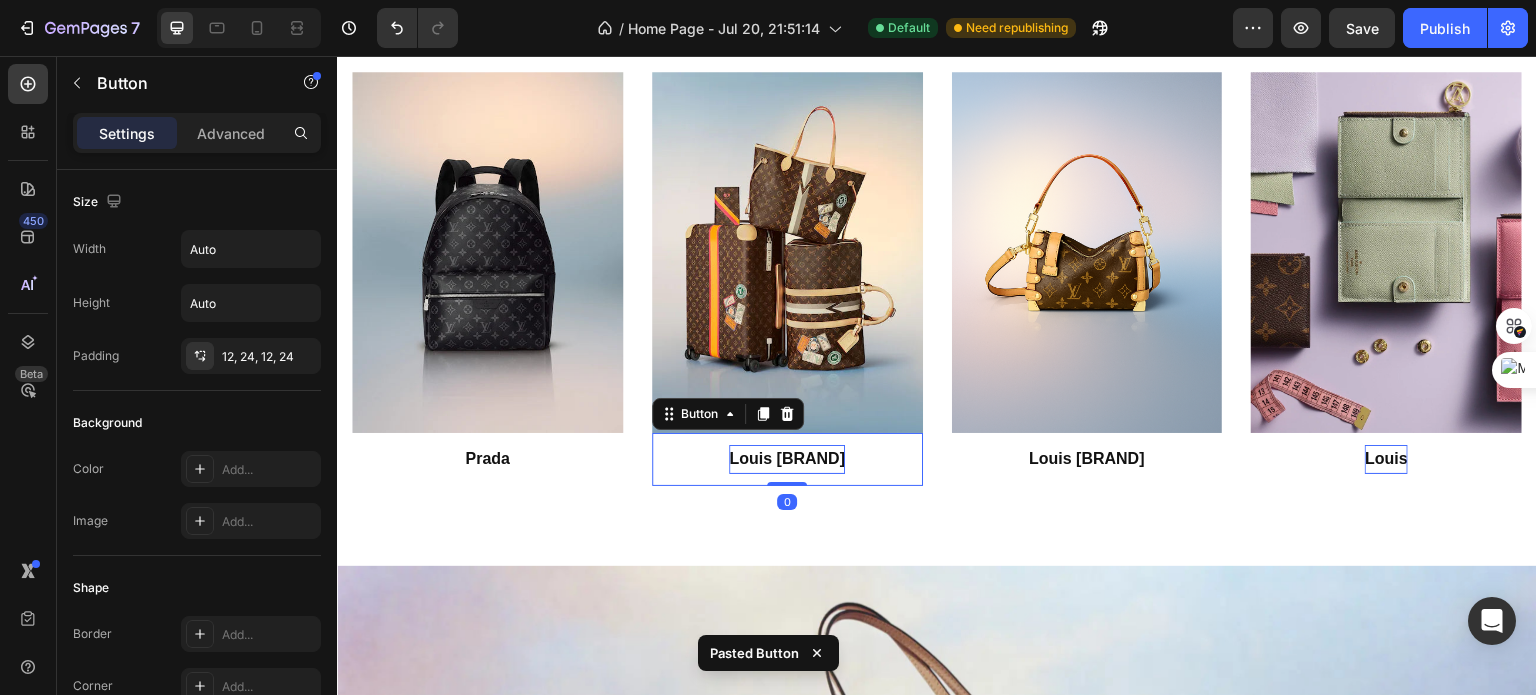 click on "Louis vuittons" at bounding box center [787, 458] 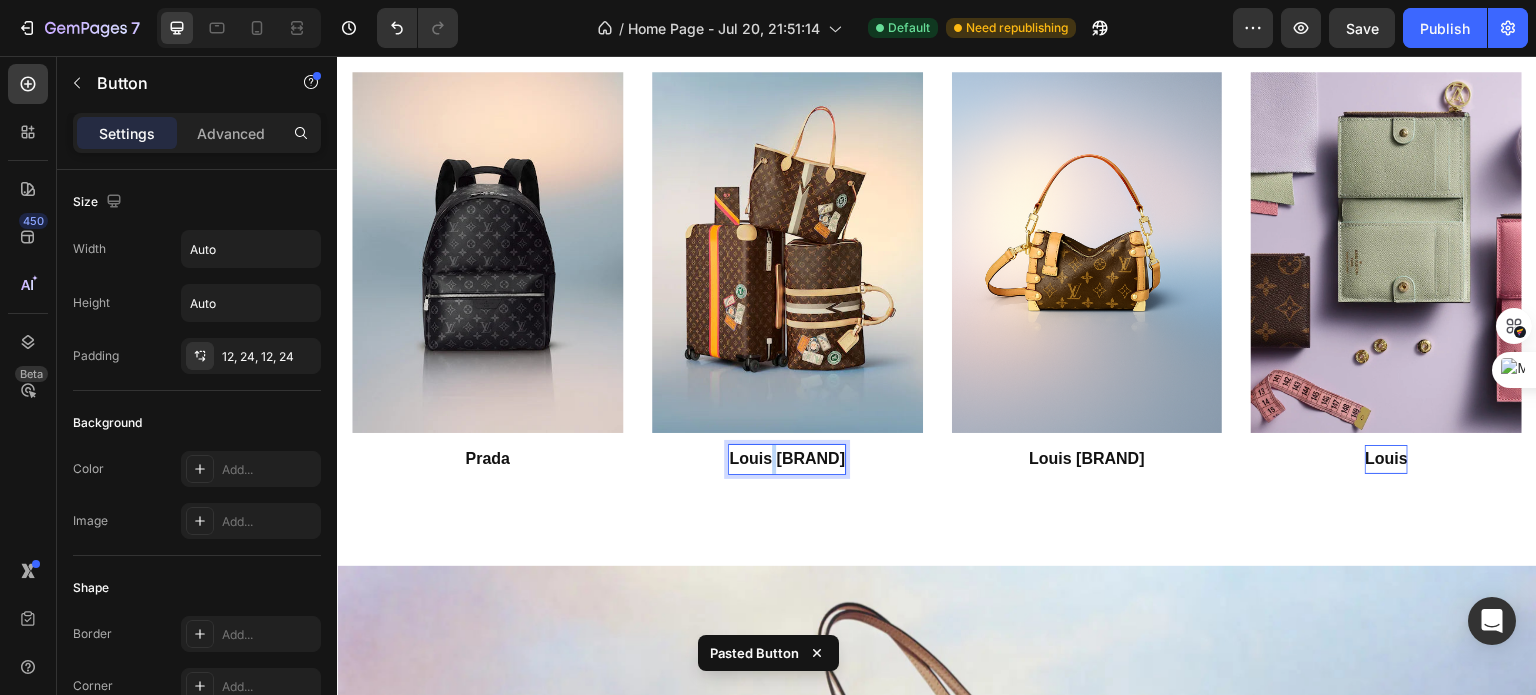 click on "Louis vuittons" at bounding box center (787, 458) 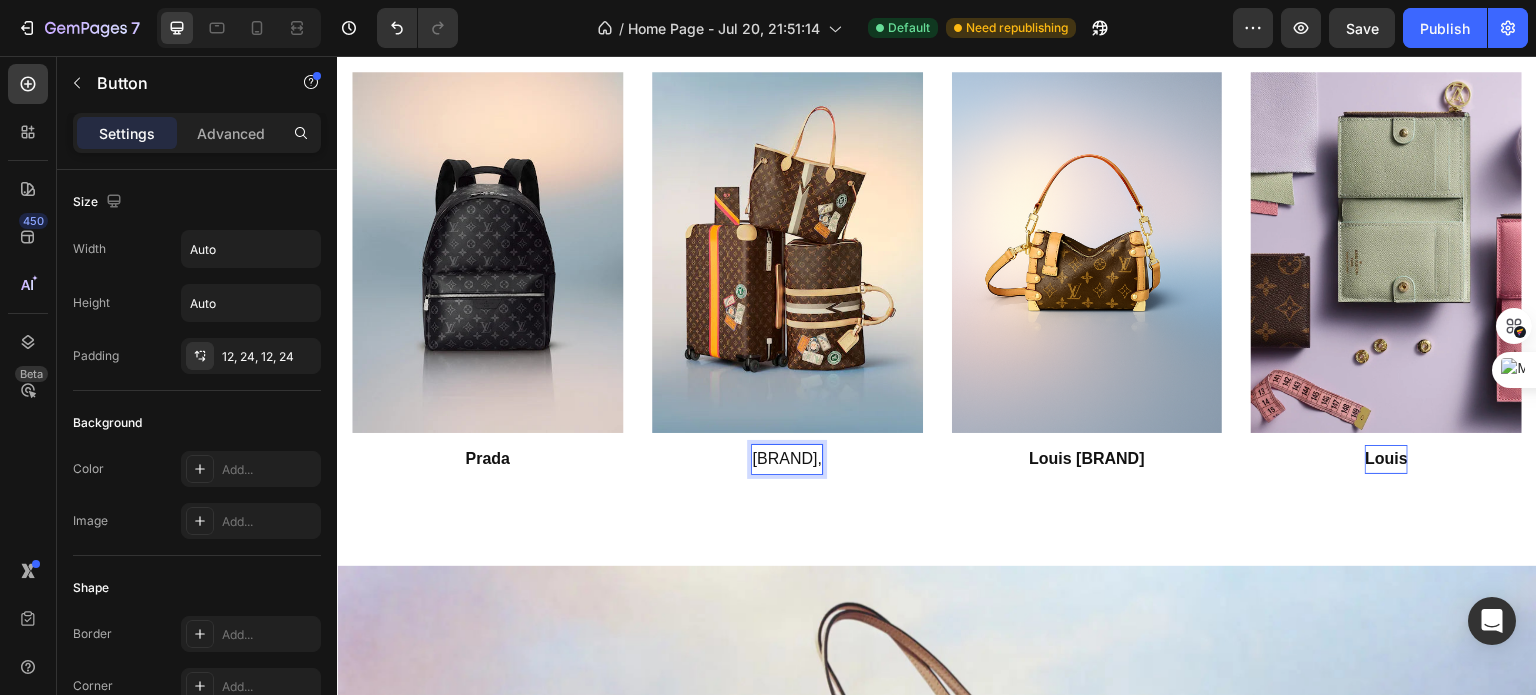 click on "goyard," at bounding box center (786, 459) 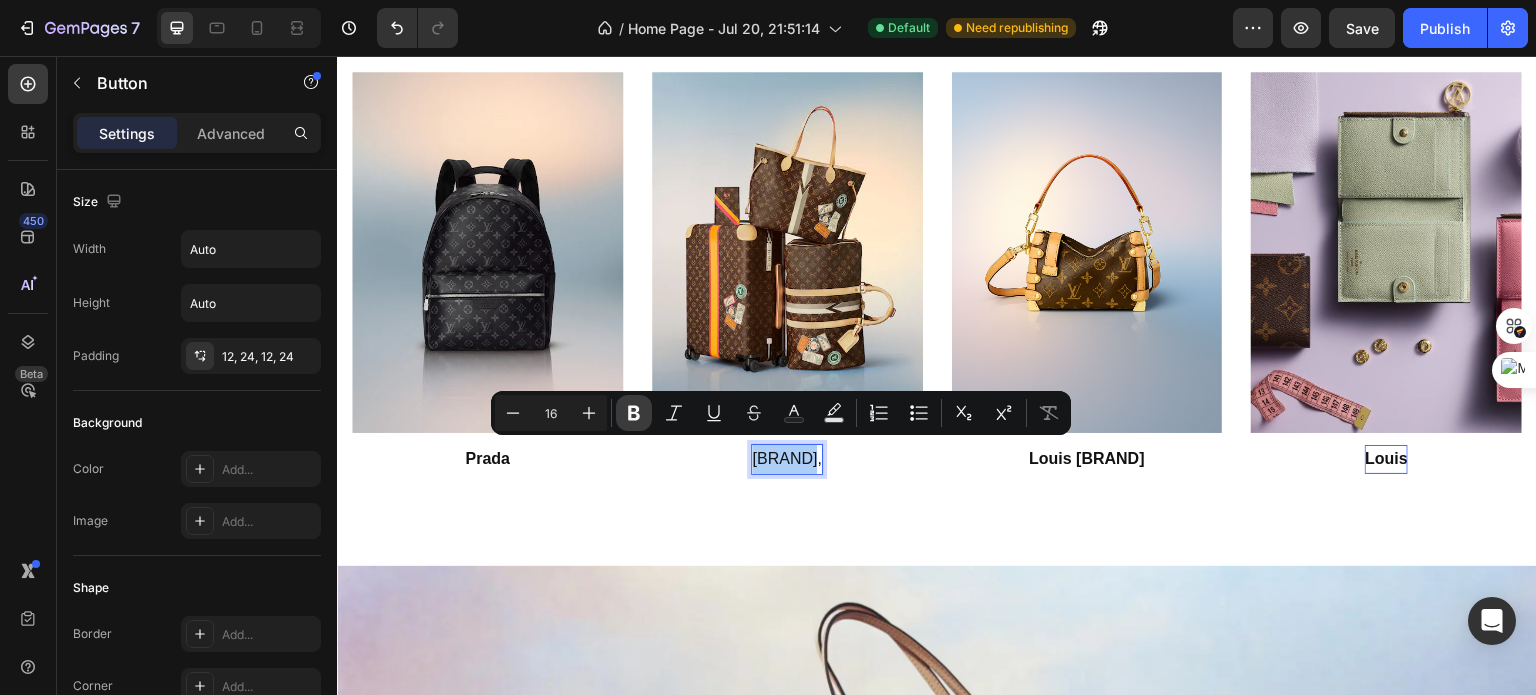 click 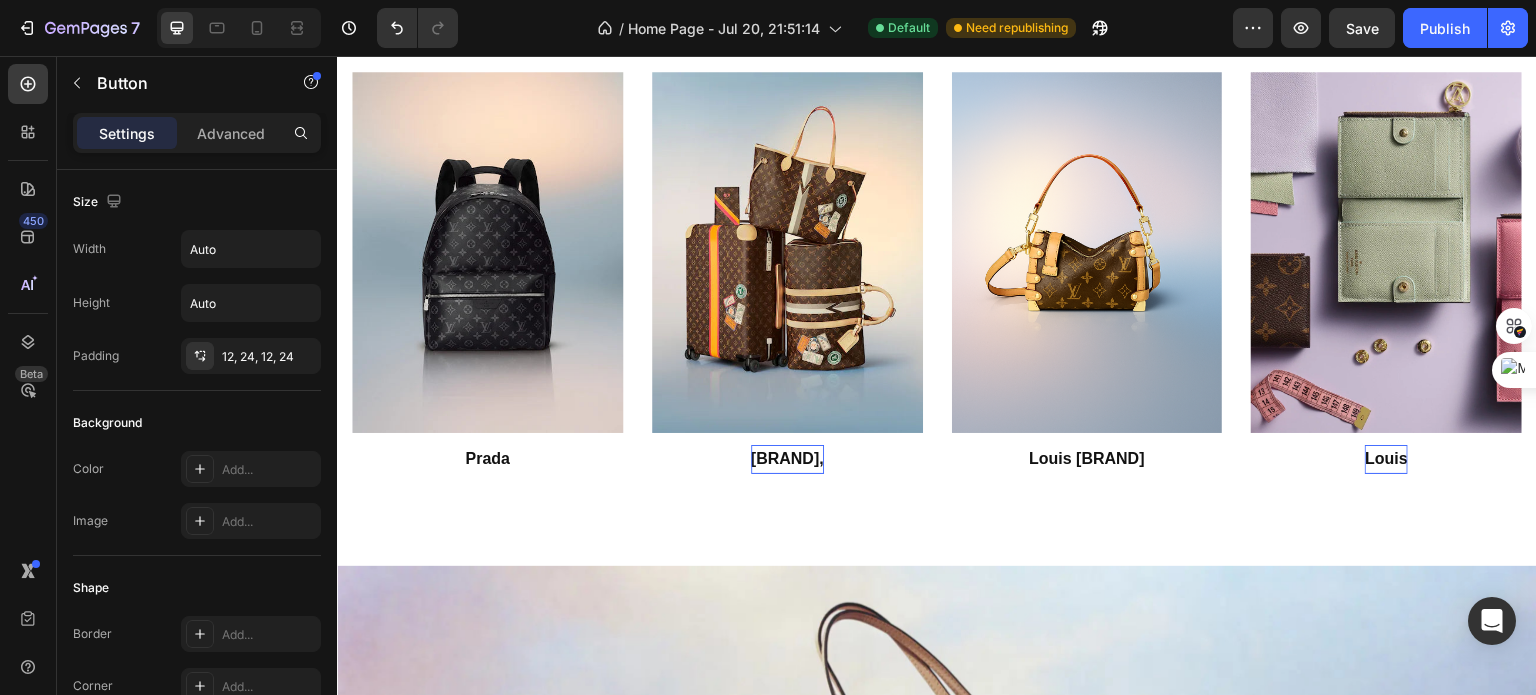 click on "Goyard," at bounding box center [787, 458] 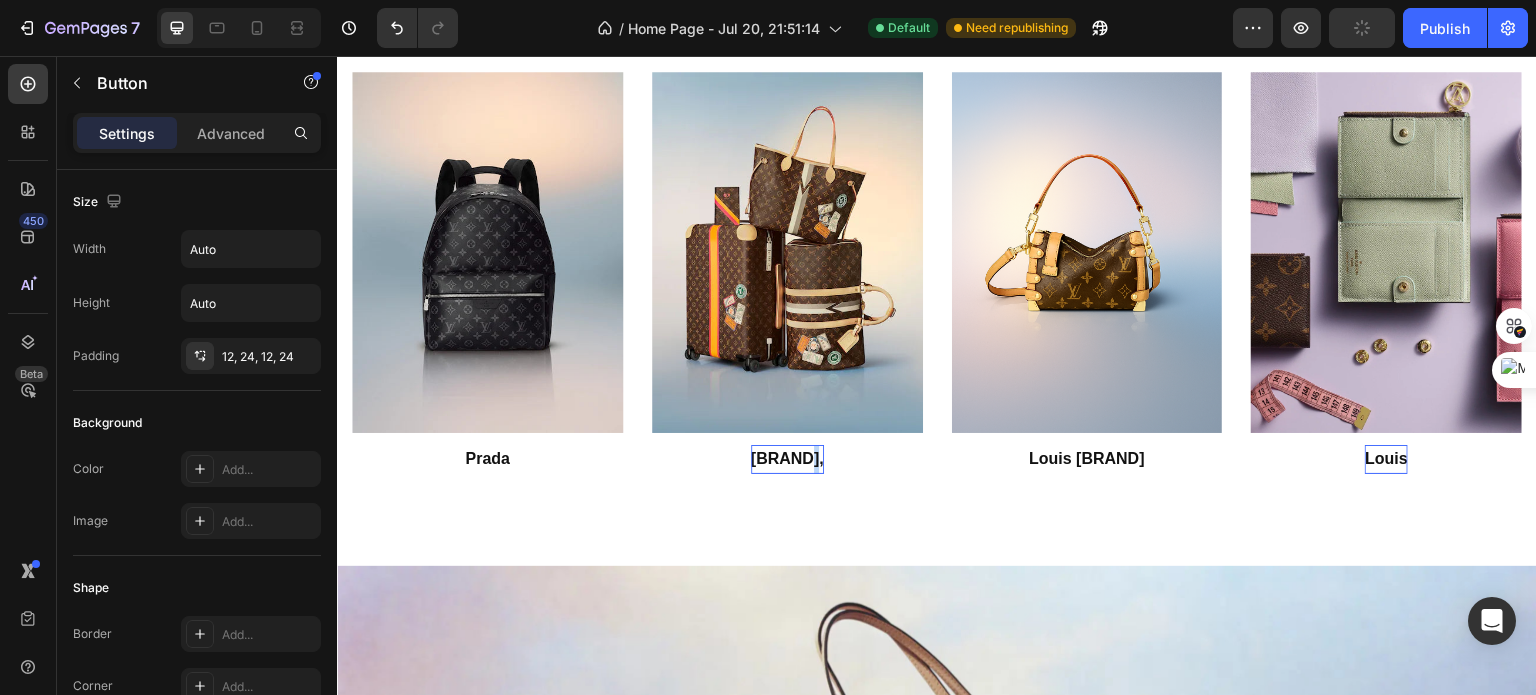 click on "Goyard," at bounding box center (787, 458) 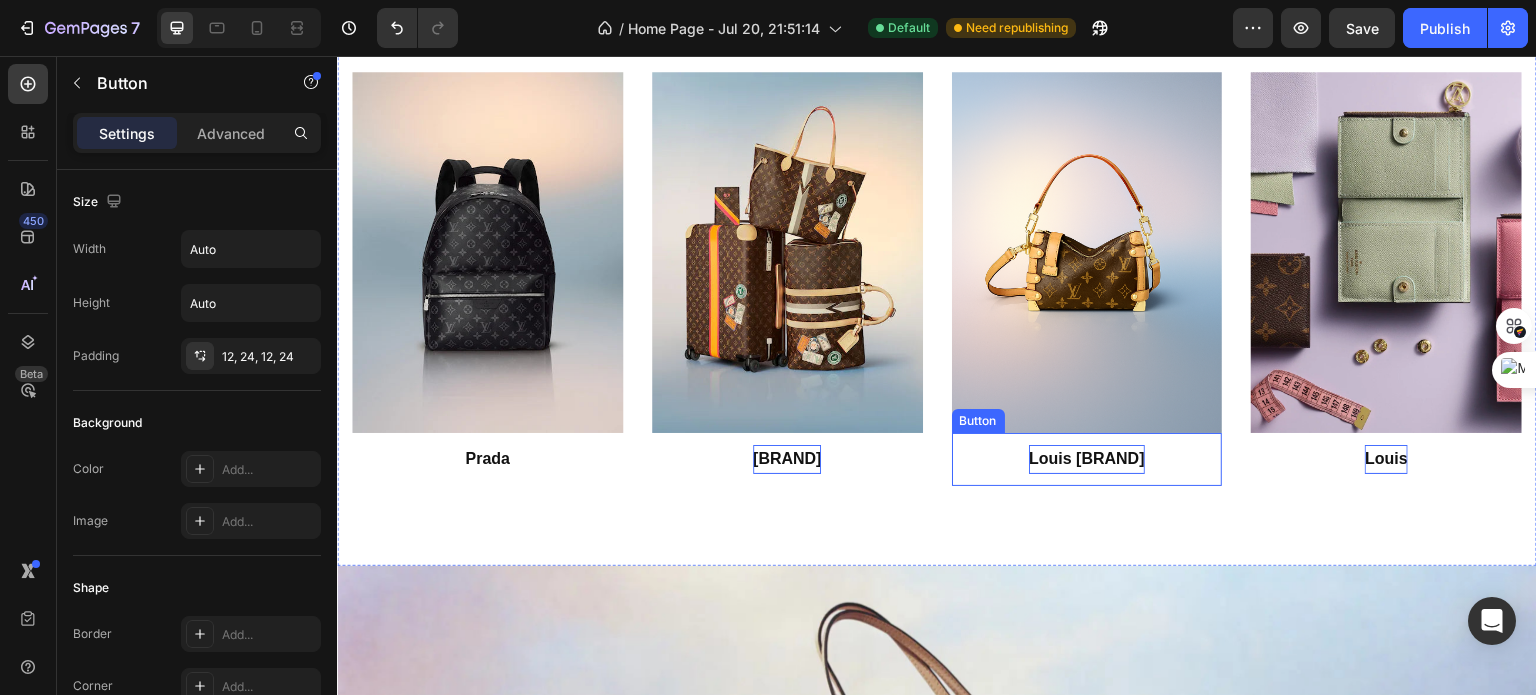 click on "Louis vuittons" at bounding box center (1087, 458) 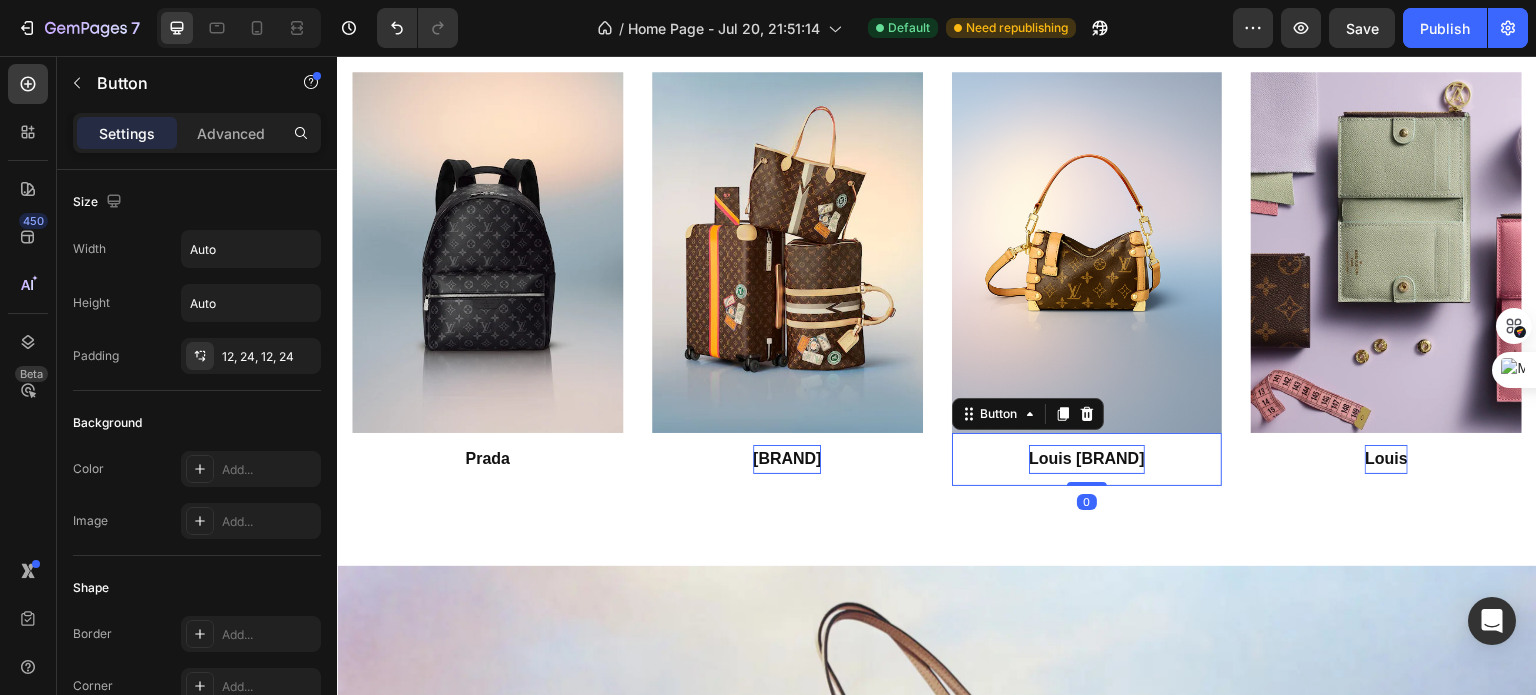 click on "Louis vuittons" at bounding box center [1087, 458] 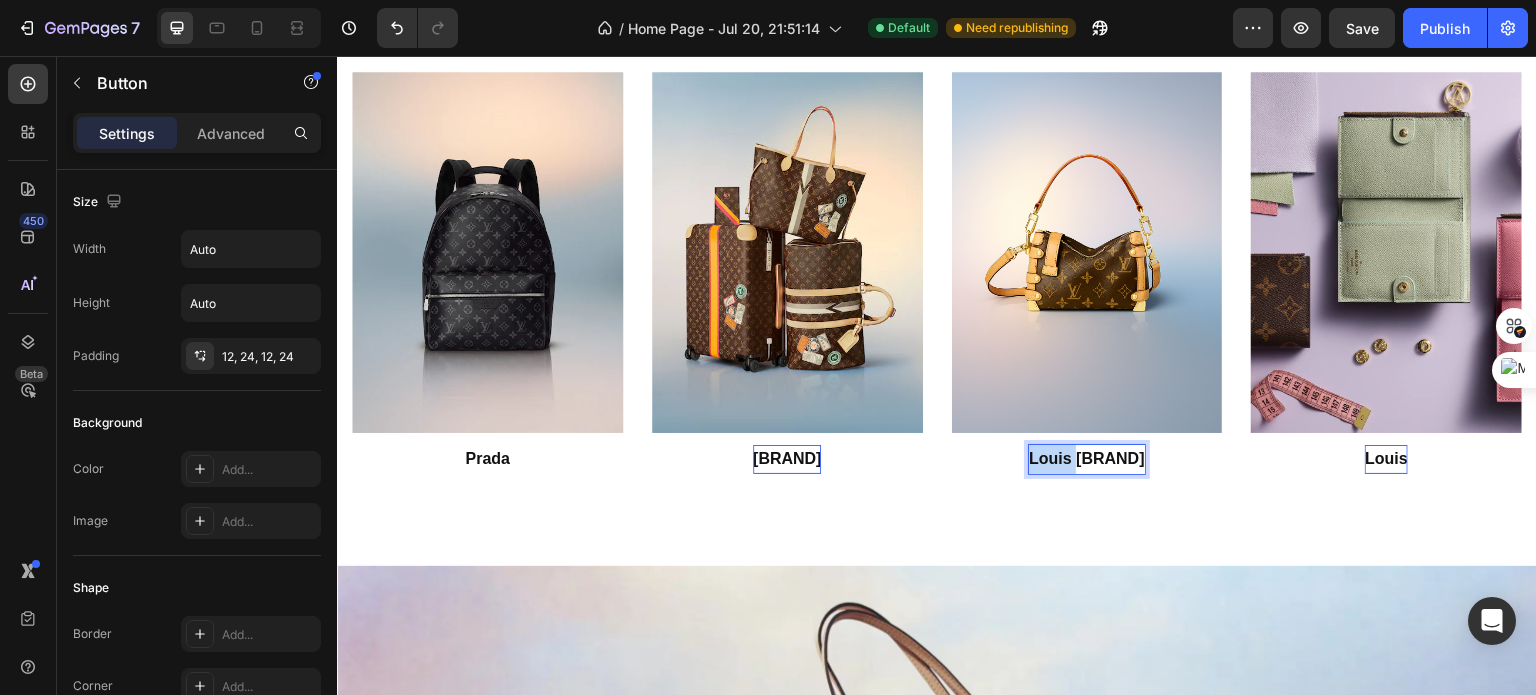 drag, startPoint x: 1131, startPoint y: 453, endPoint x: 1025, endPoint y: 448, distance: 106.11786 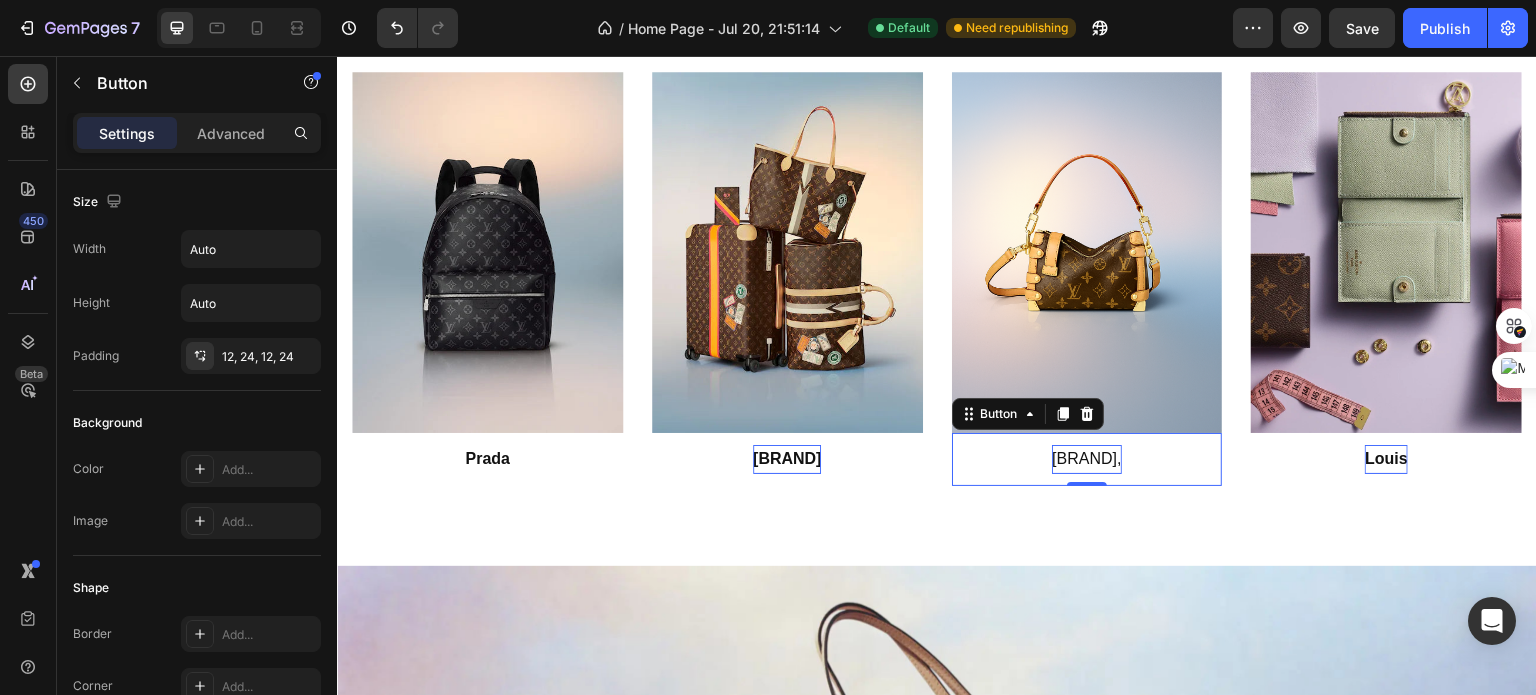 click on "goyard, Button   0" at bounding box center (1087, 459) 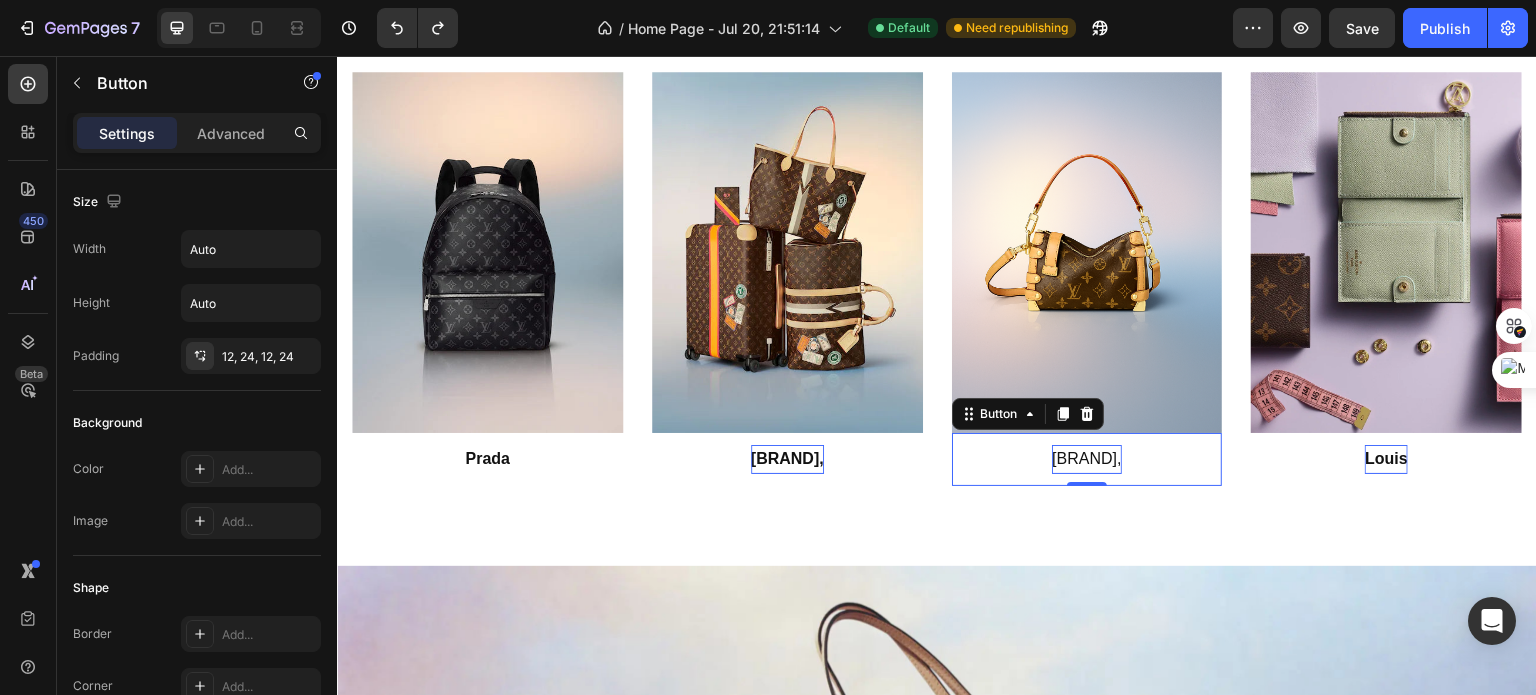 click on "goyard," at bounding box center (1086, 459) 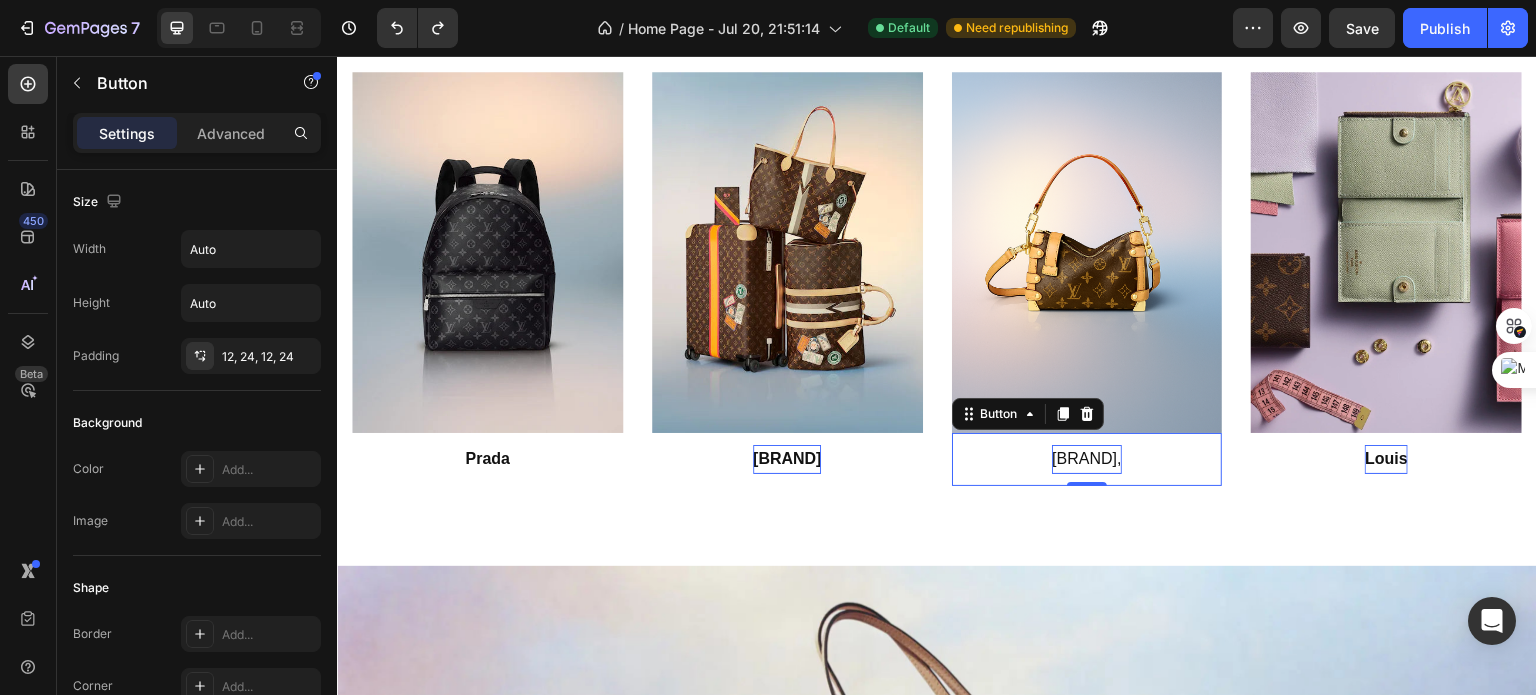 drag, startPoint x: 1054, startPoint y: 430, endPoint x: 1083, endPoint y: 458, distance: 40.311287 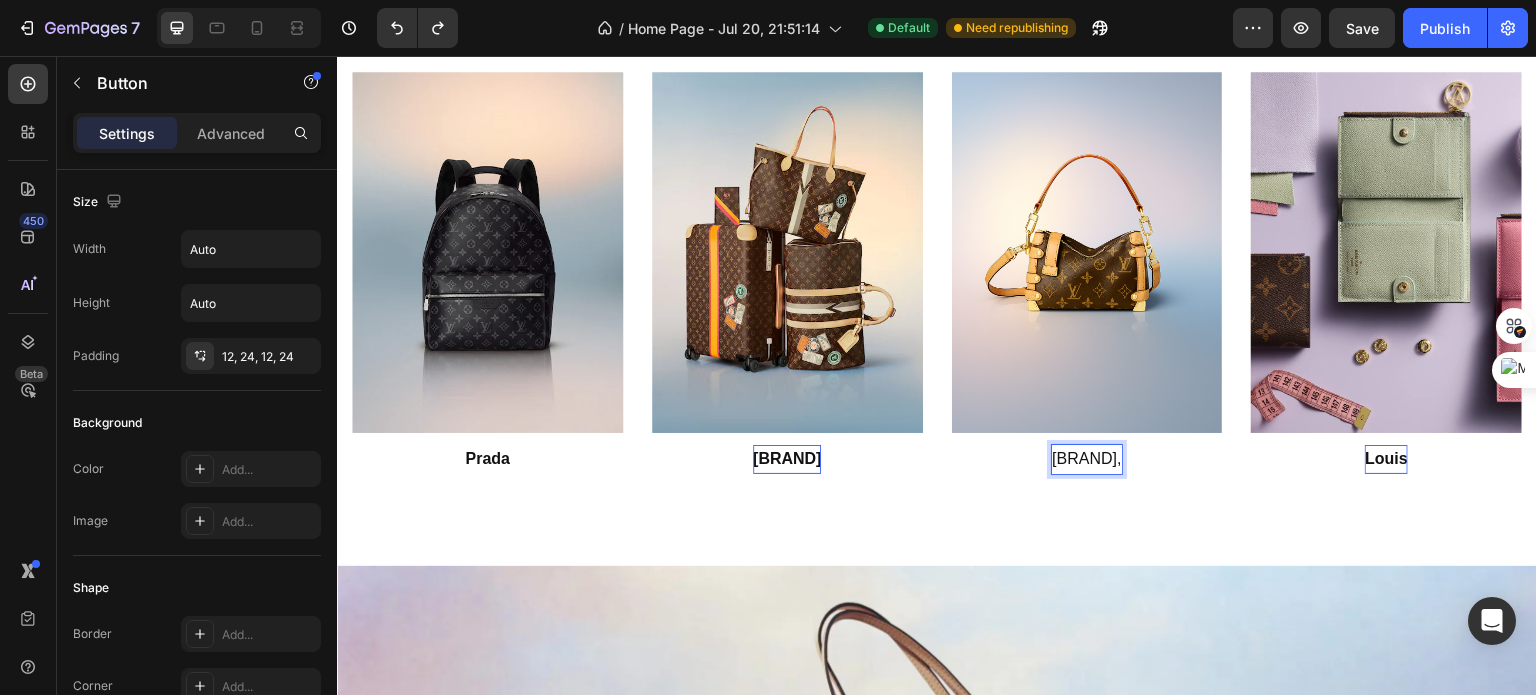 click on "goyard," at bounding box center (1086, 459) 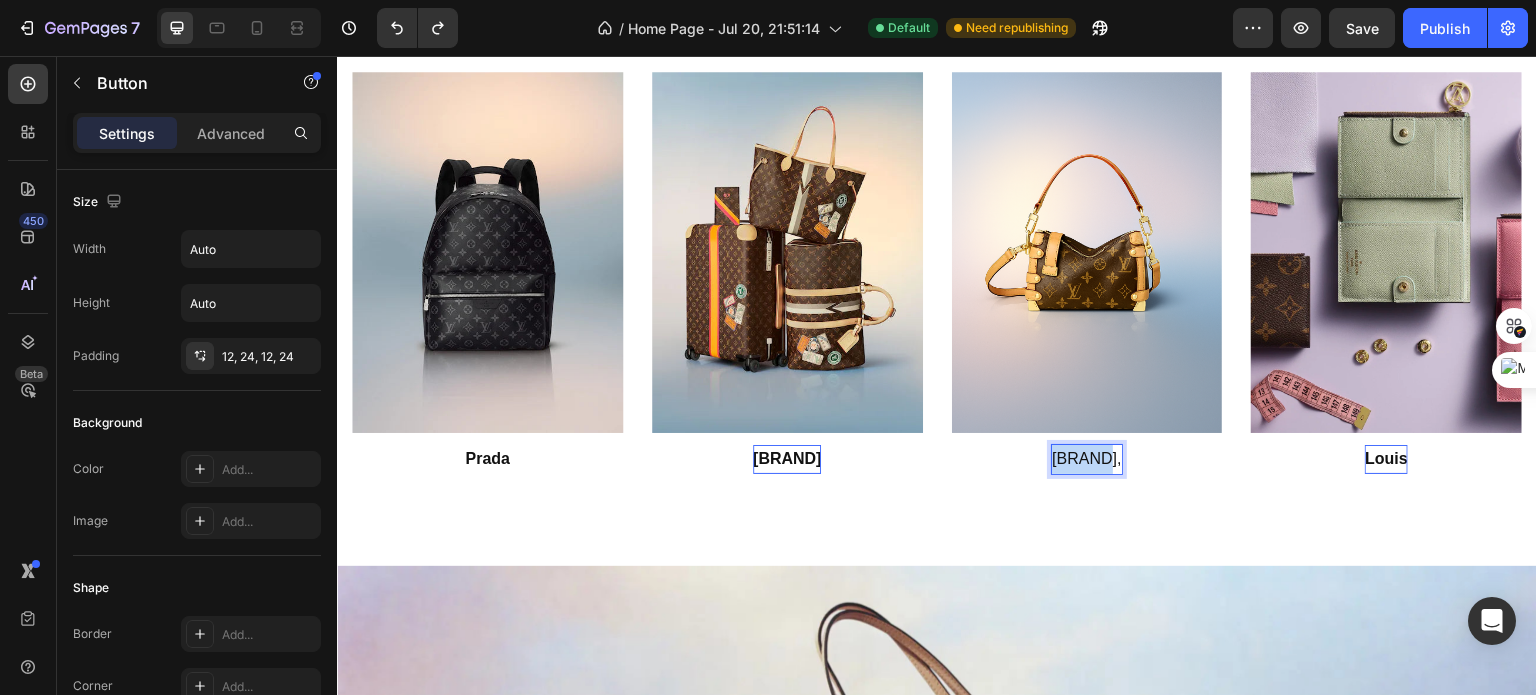click on "goyard," at bounding box center [1086, 459] 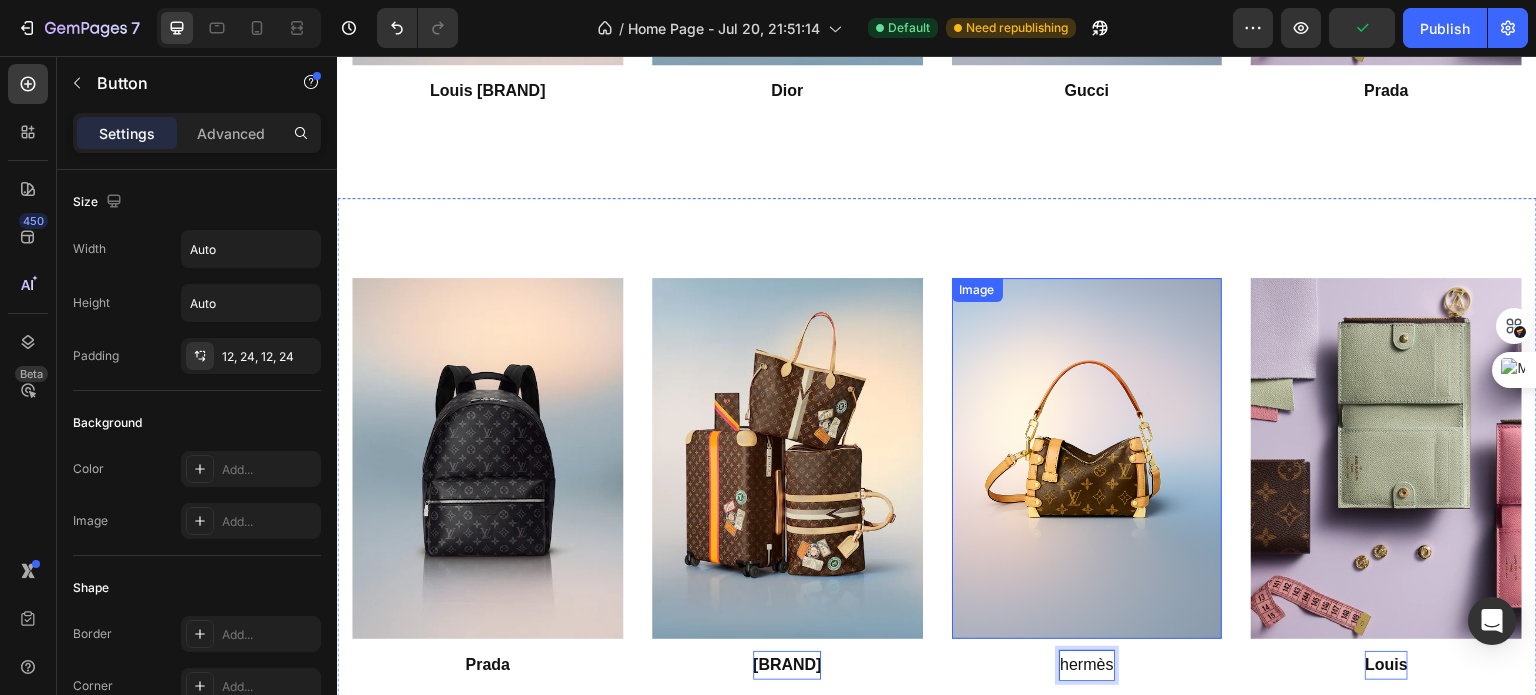 scroll, scrollTop: 2297, scrollLeft: 0, axis: vertical 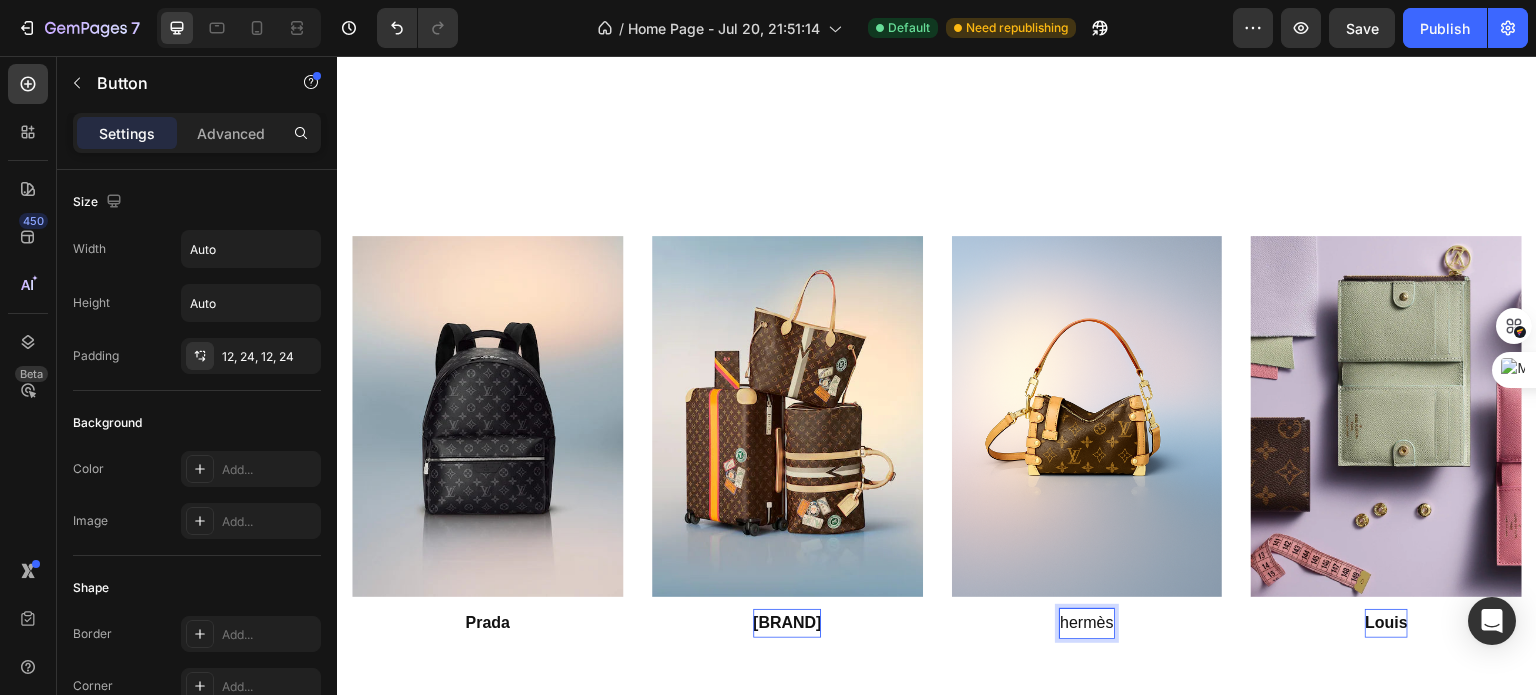 click on "hermès" at bounding box center (1086, 623) 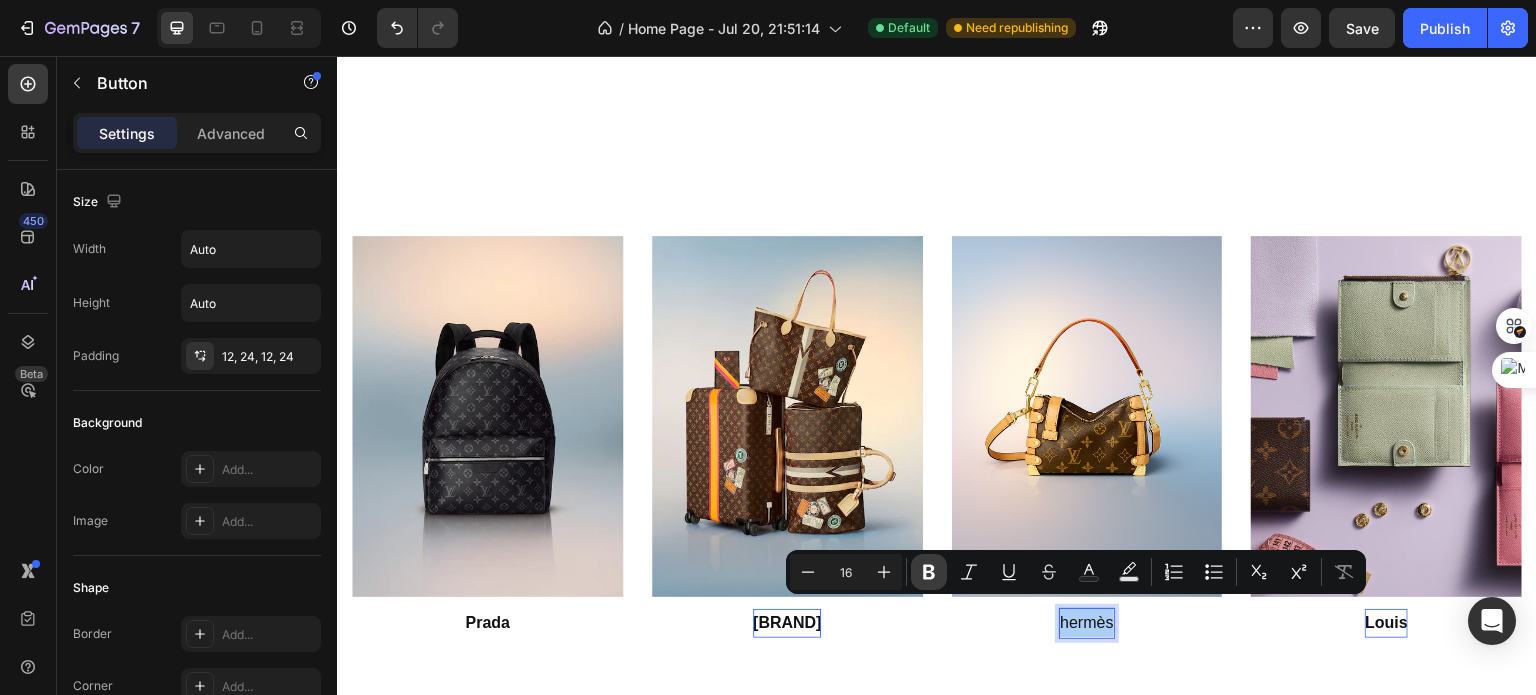 click 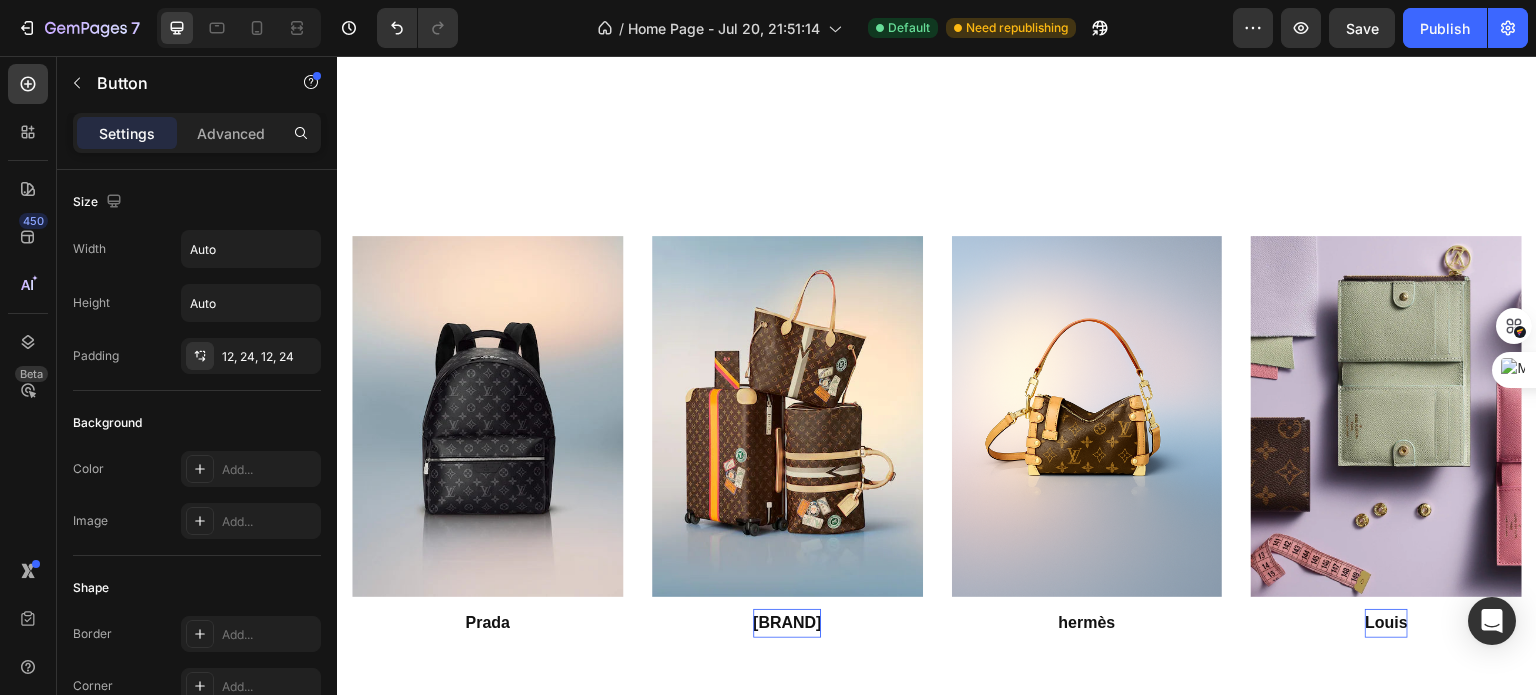 click on "hermès" at bounding box center (1086, 622) 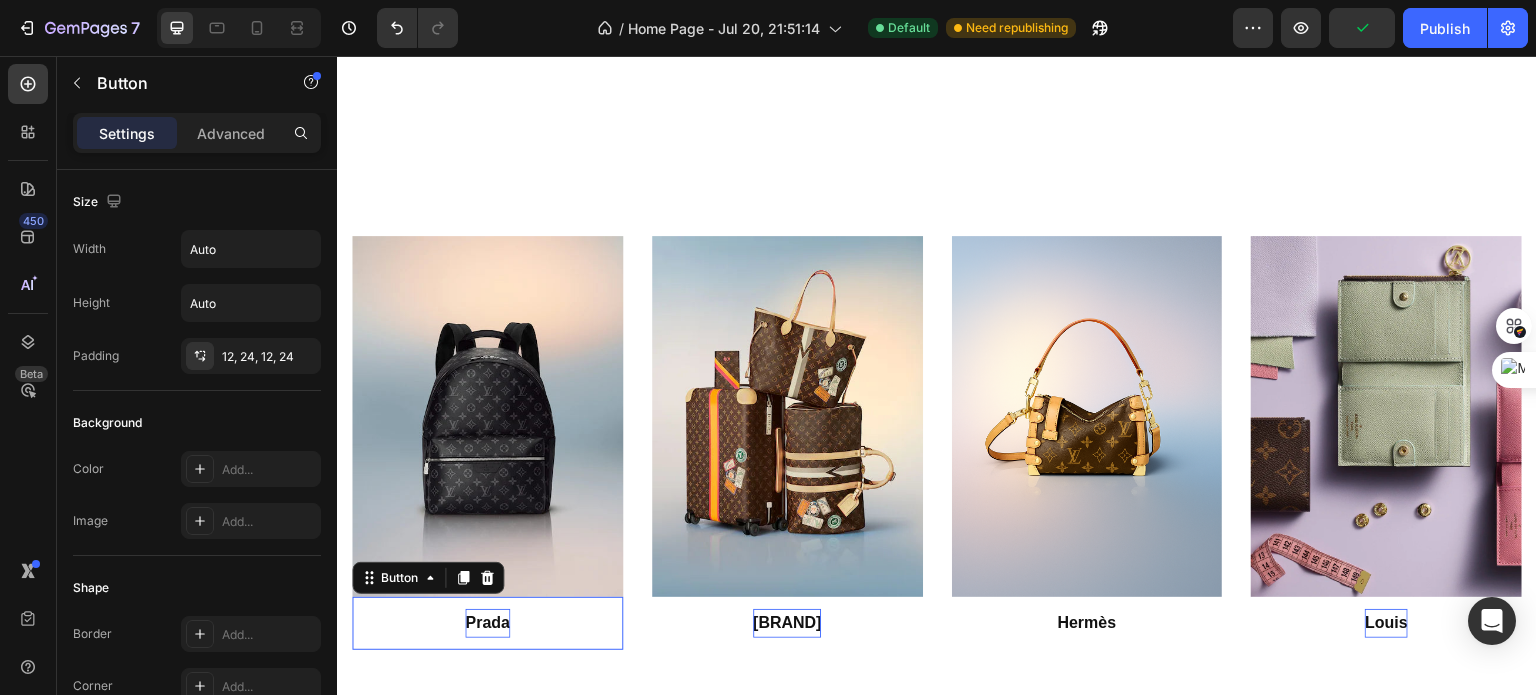 click on "Prada" at bounding box center (487, 622) 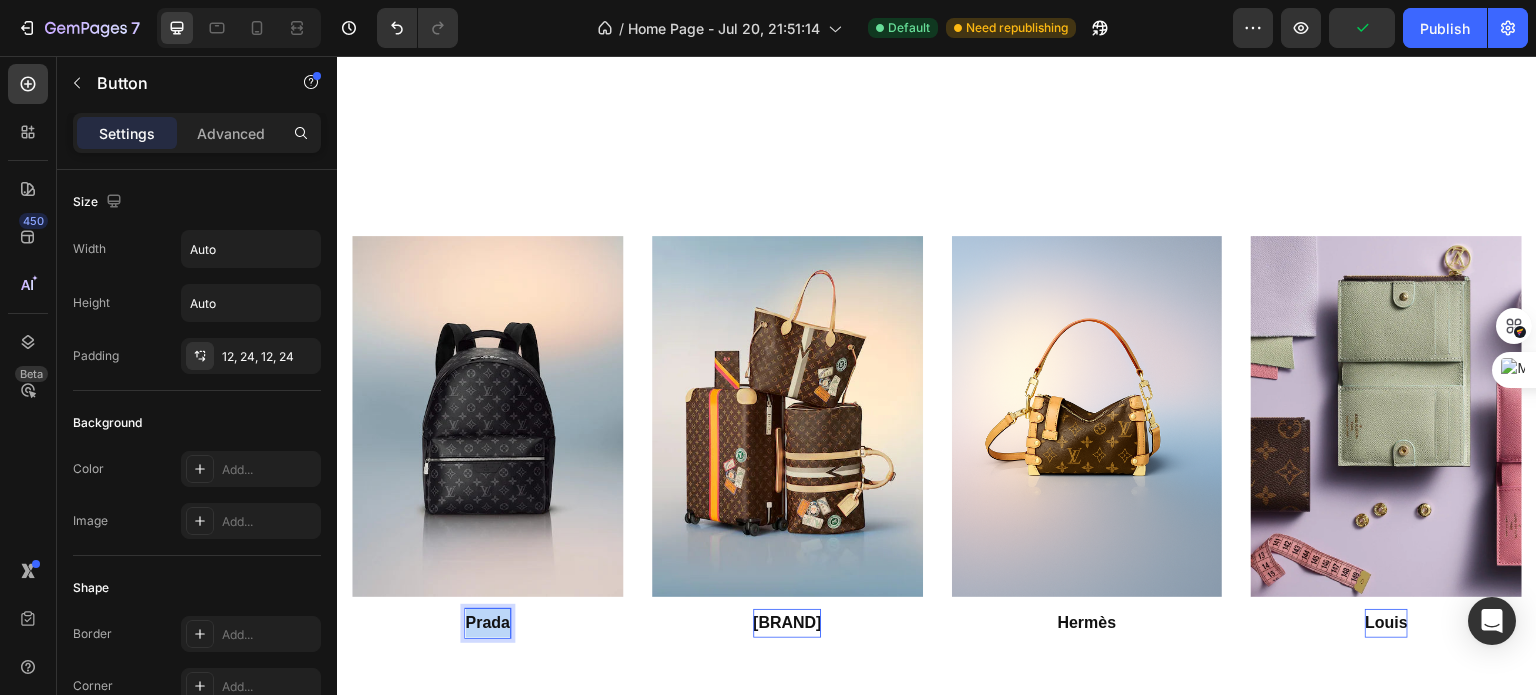 click on "Prada" at bounding box center (487, 622) 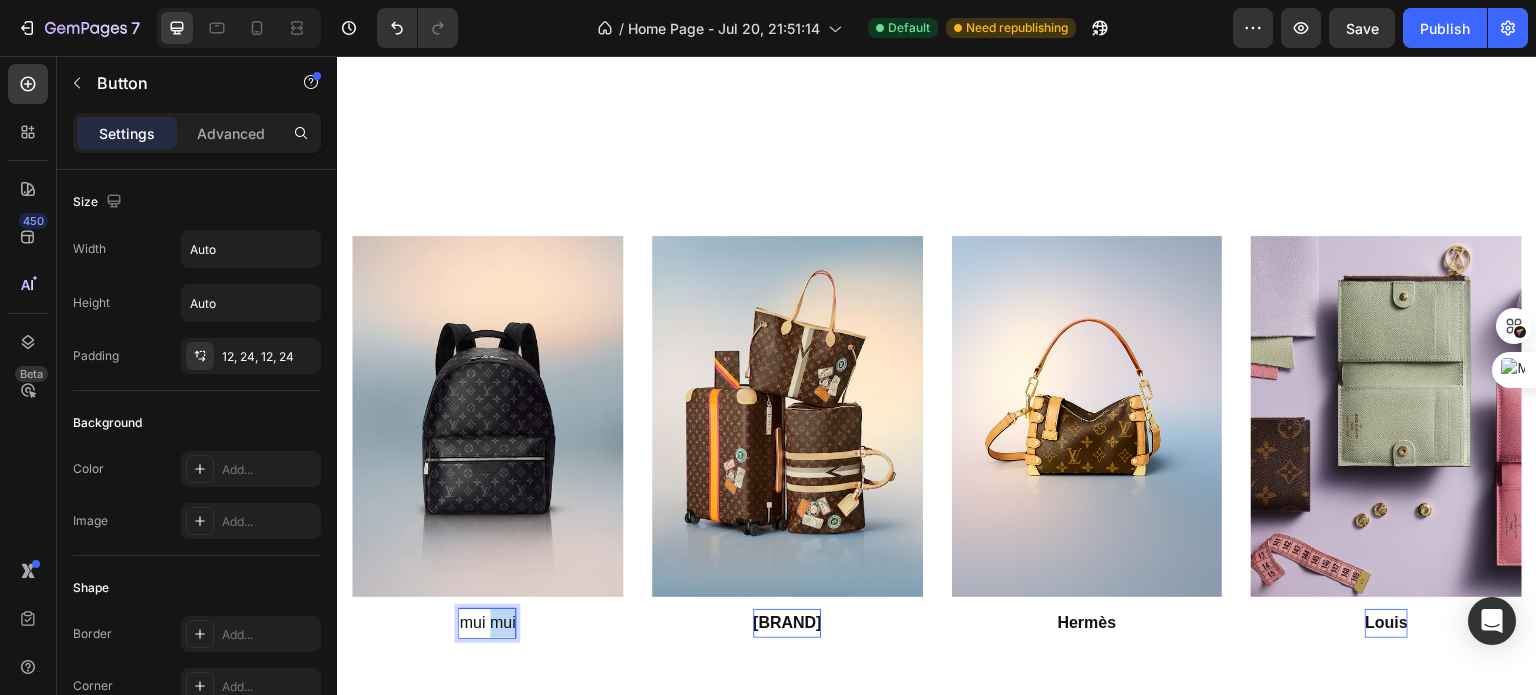 click on "mui mui" at bounding box center (487, 623) 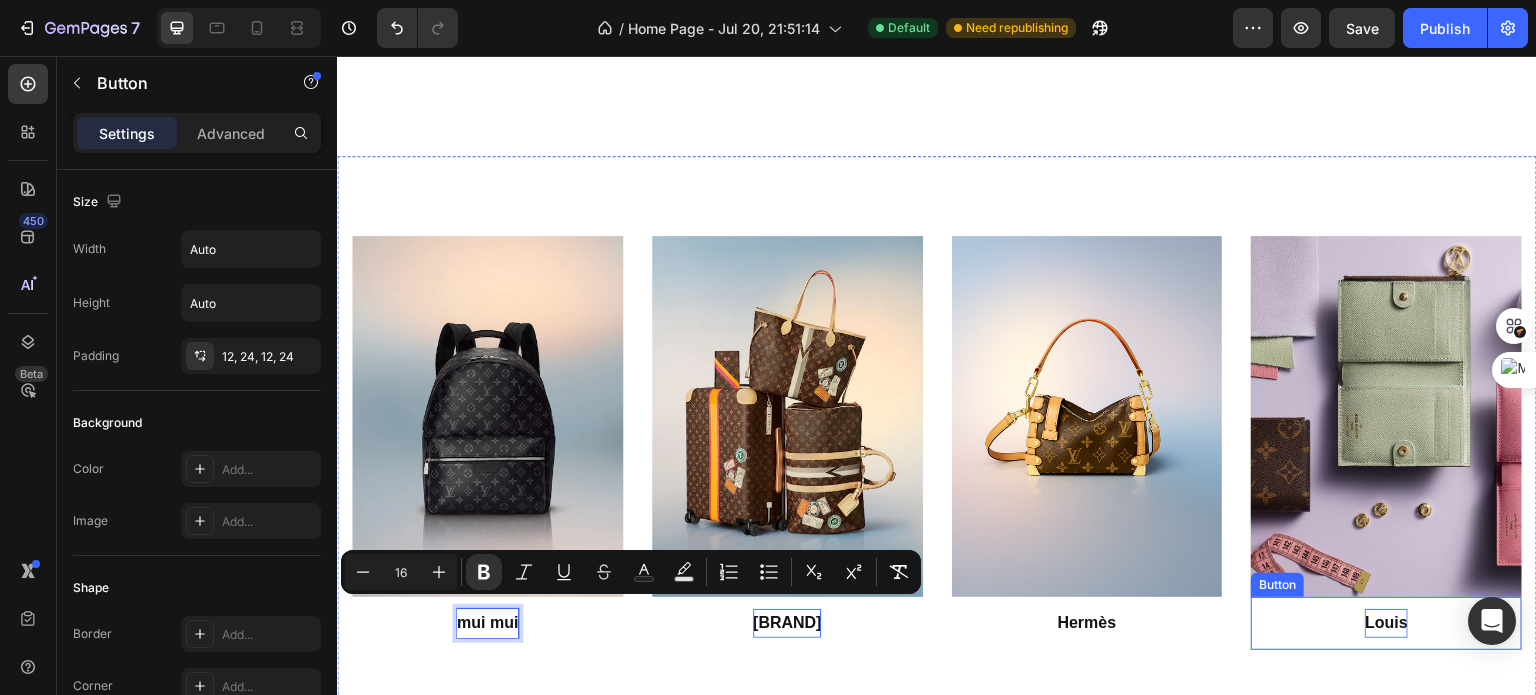 click on "Louis" at bounding box center [1386, 622] 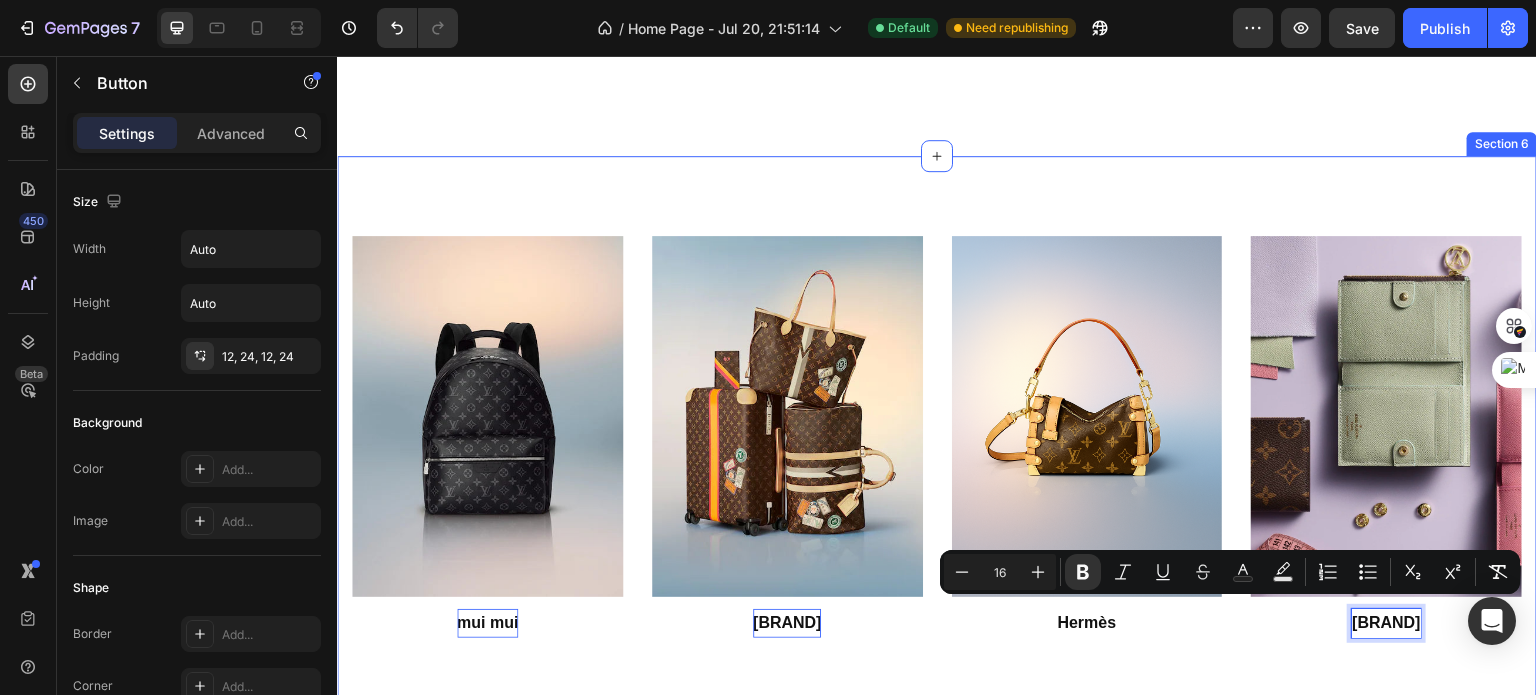 scroll, scrollTop: 2001, scrollLeft: 0, axis: vertical 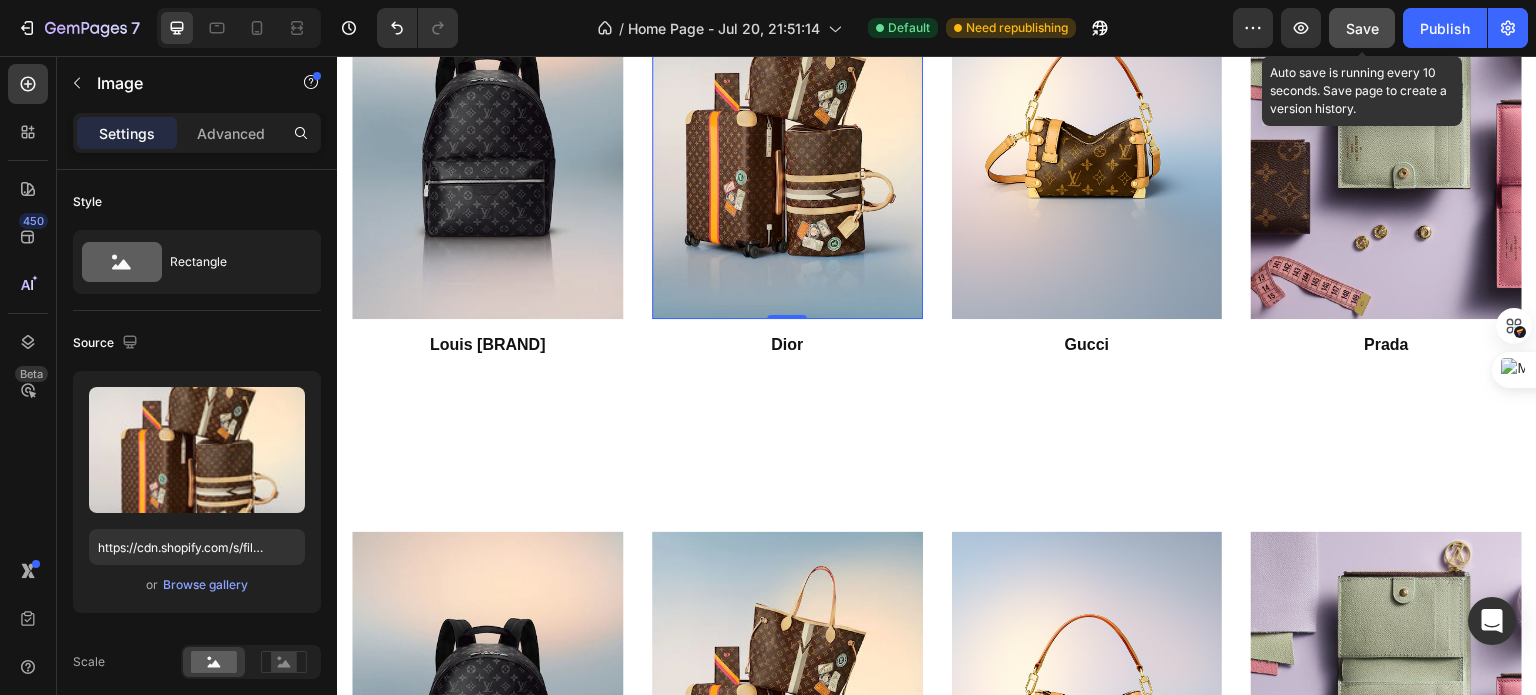 click on "Save" 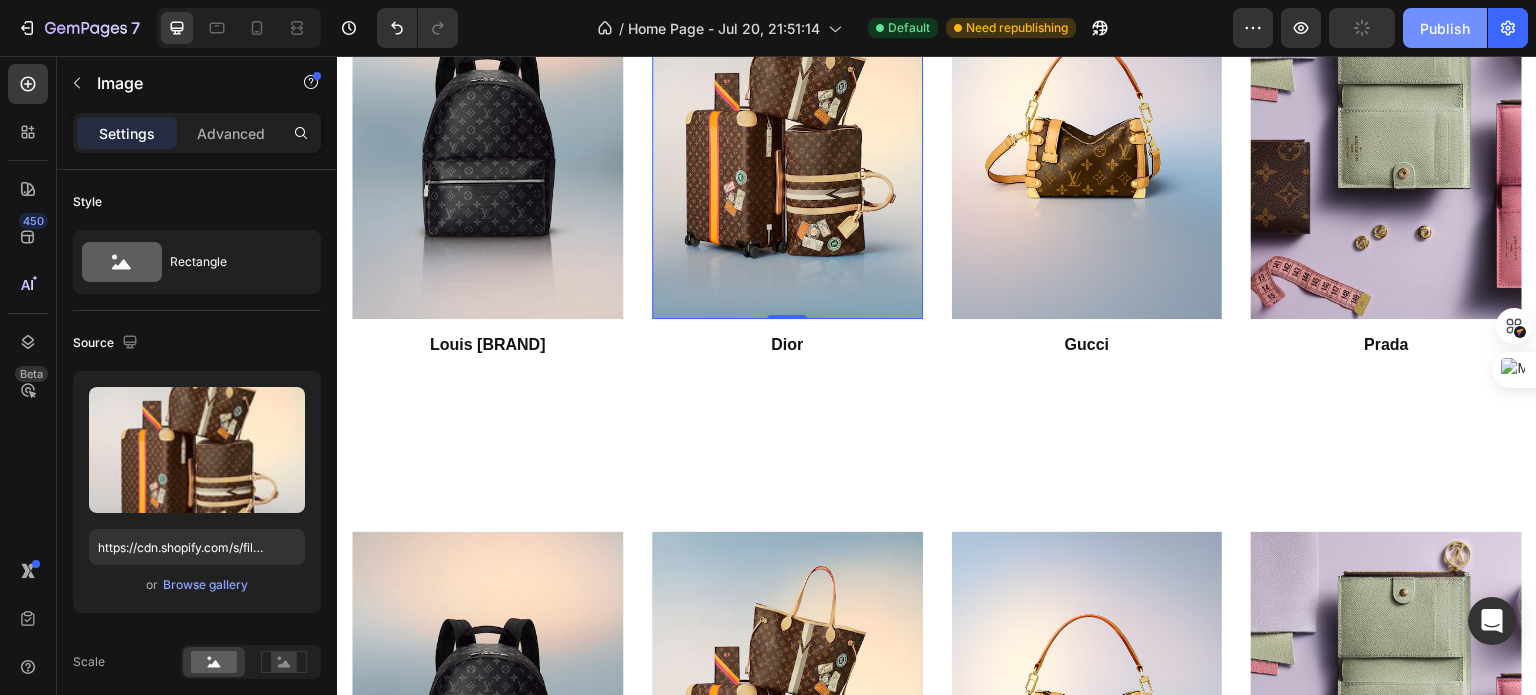 click on "Publish" at bounding box center (1445, 28) 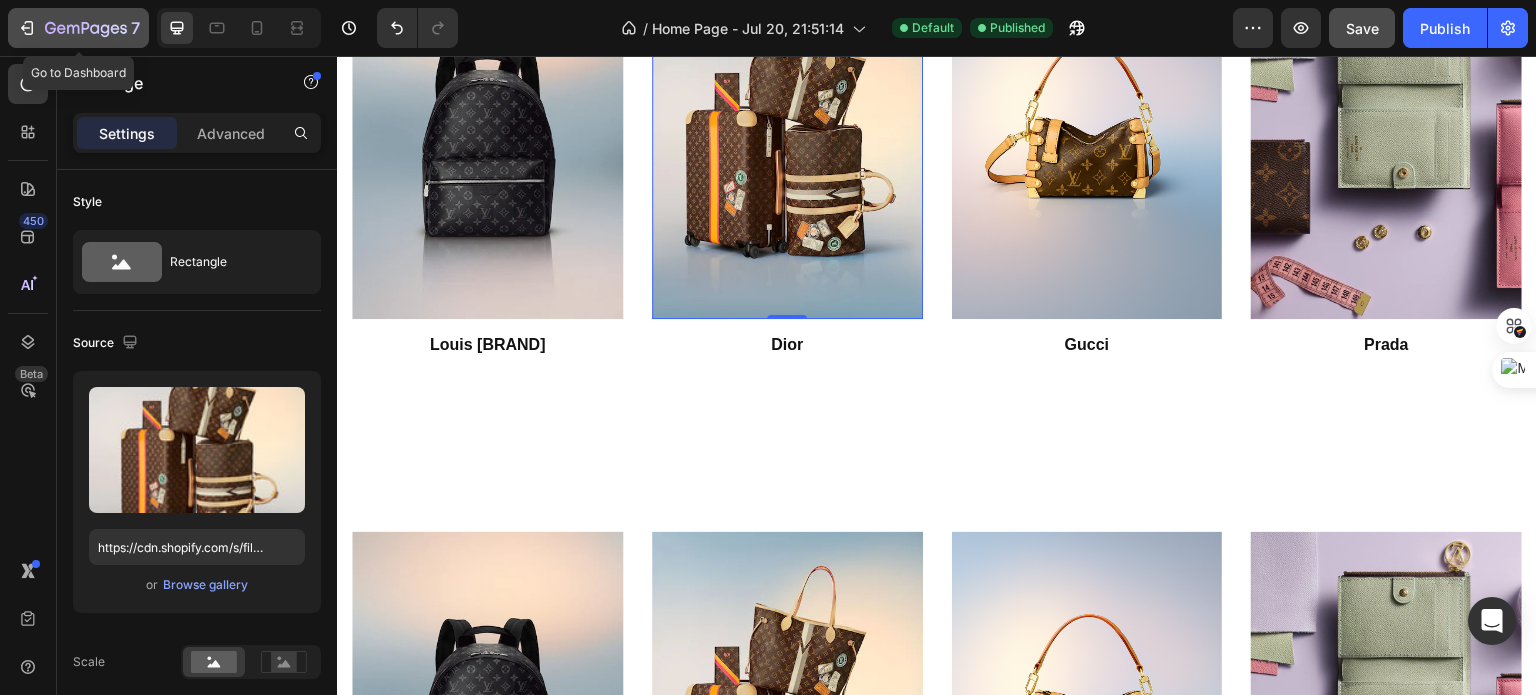 click on "7" at bounding box center [78, 28] 